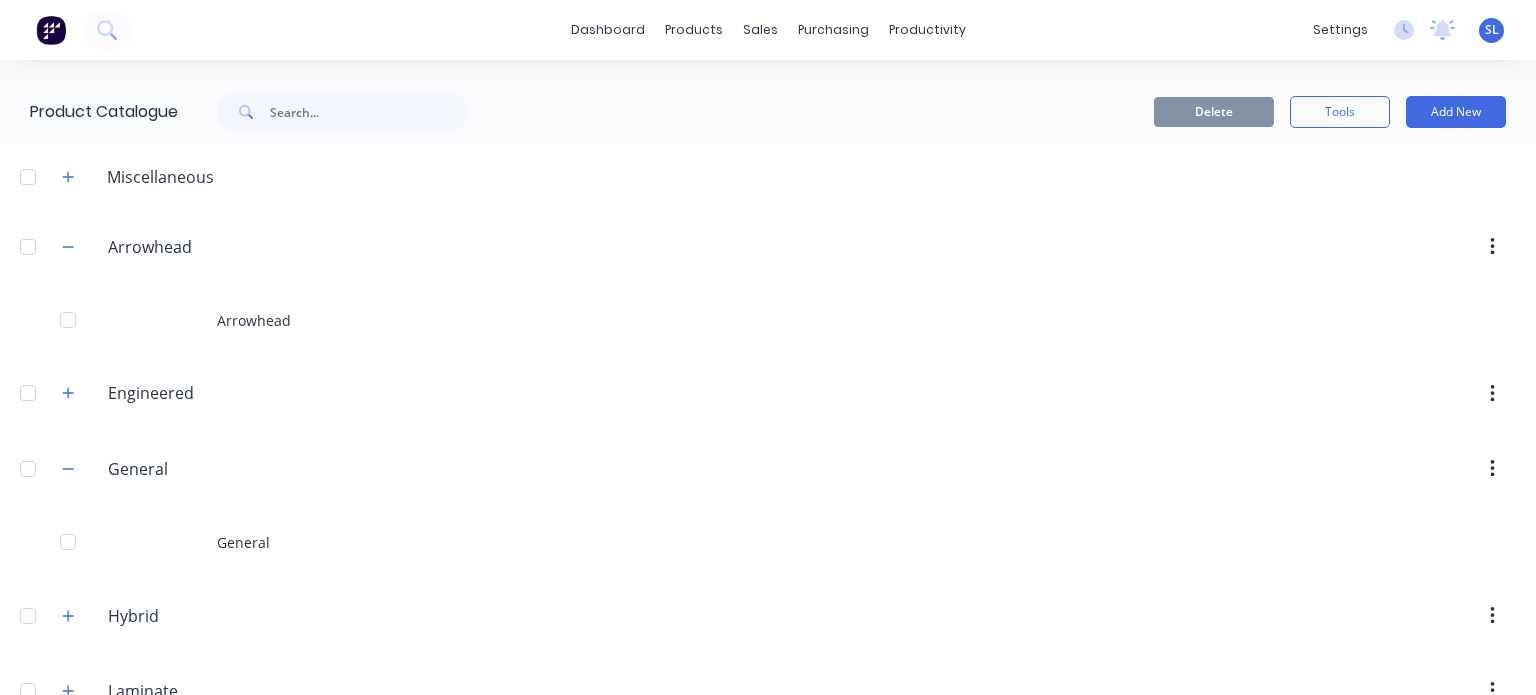 scroll, scrollTop: 0, scrollLeft: 0, axis: both 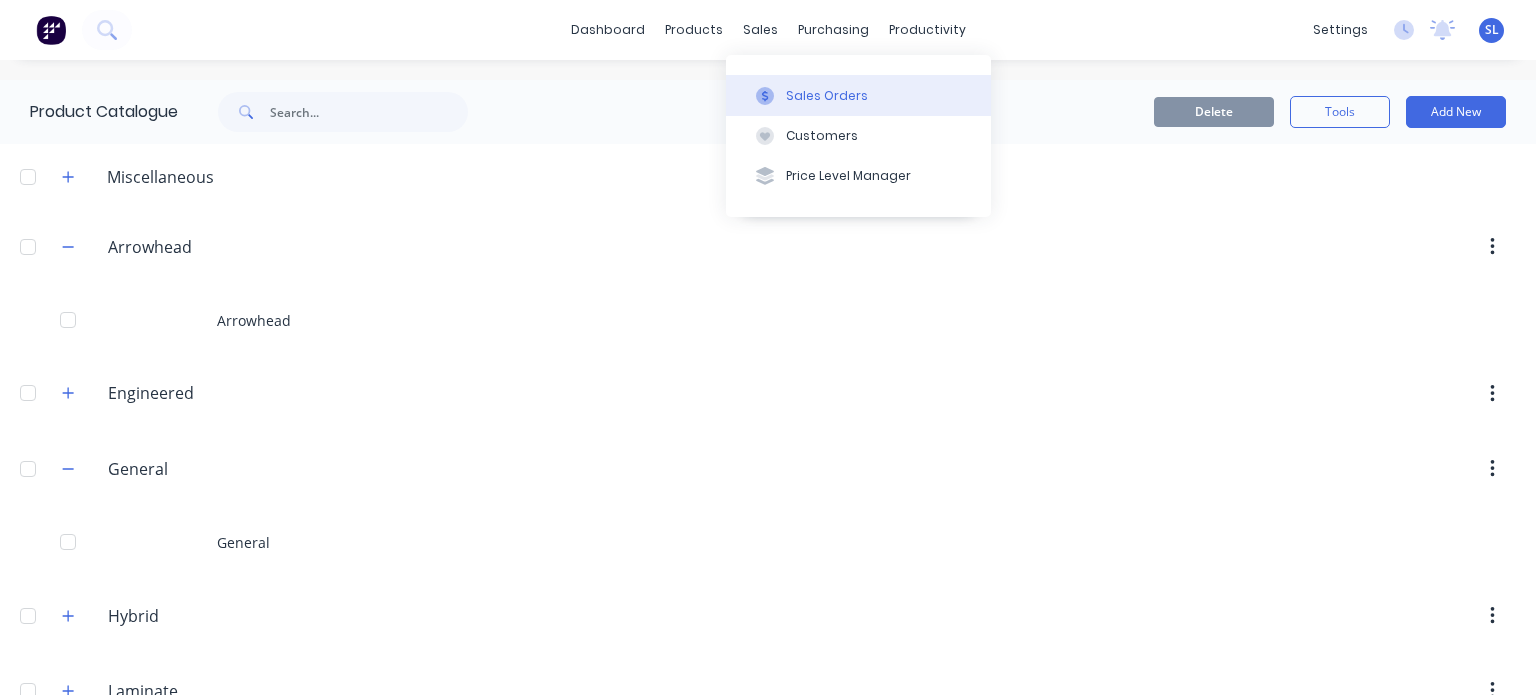 click on "Sales Orders" at bounding box center (827, 96) 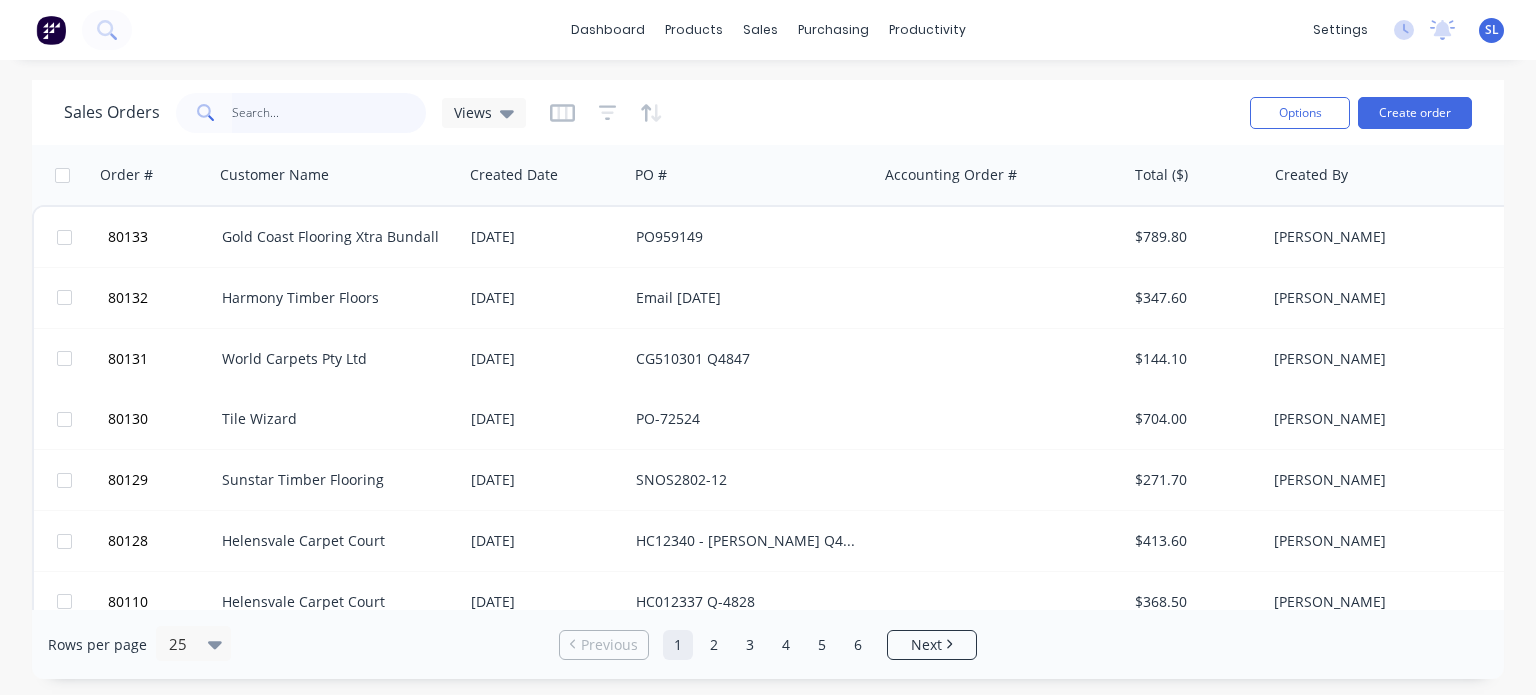 type on "c" 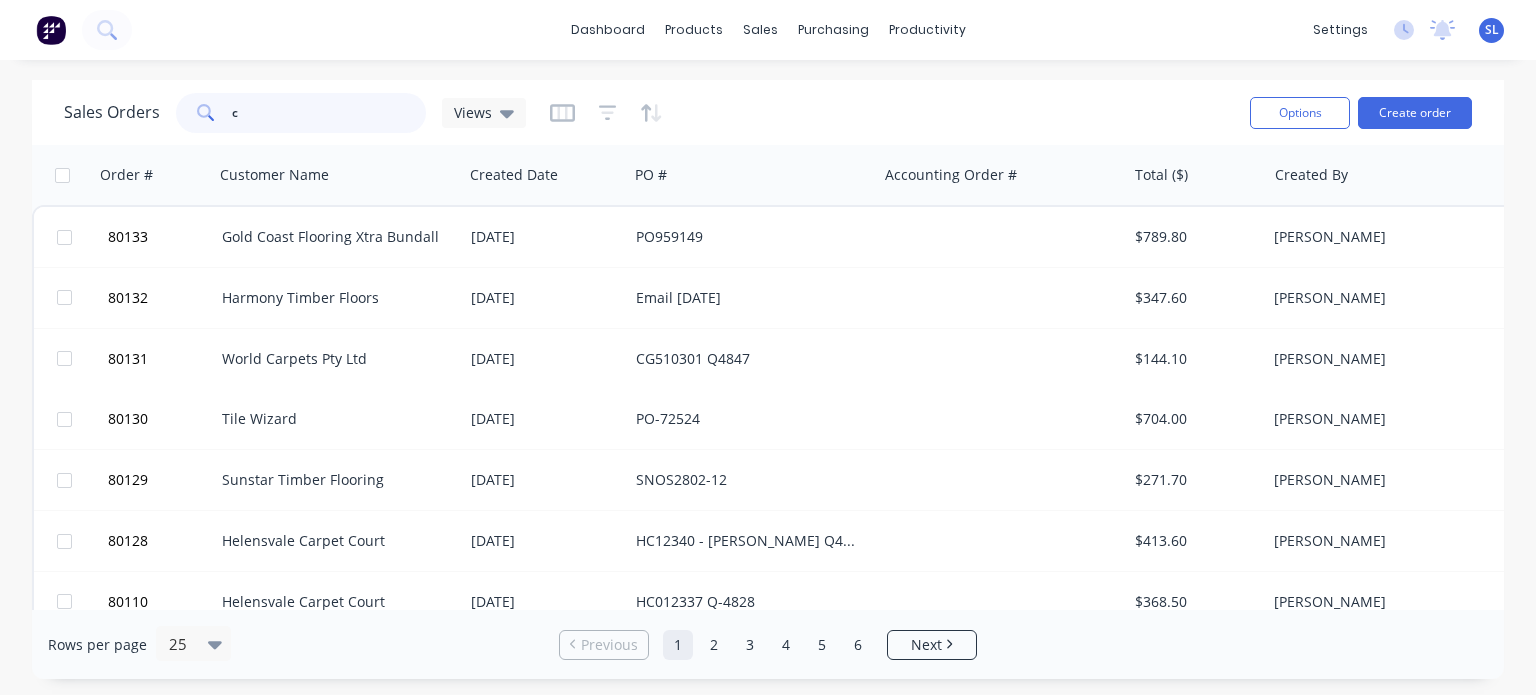 click on "c" at bounding box center [329, 113] 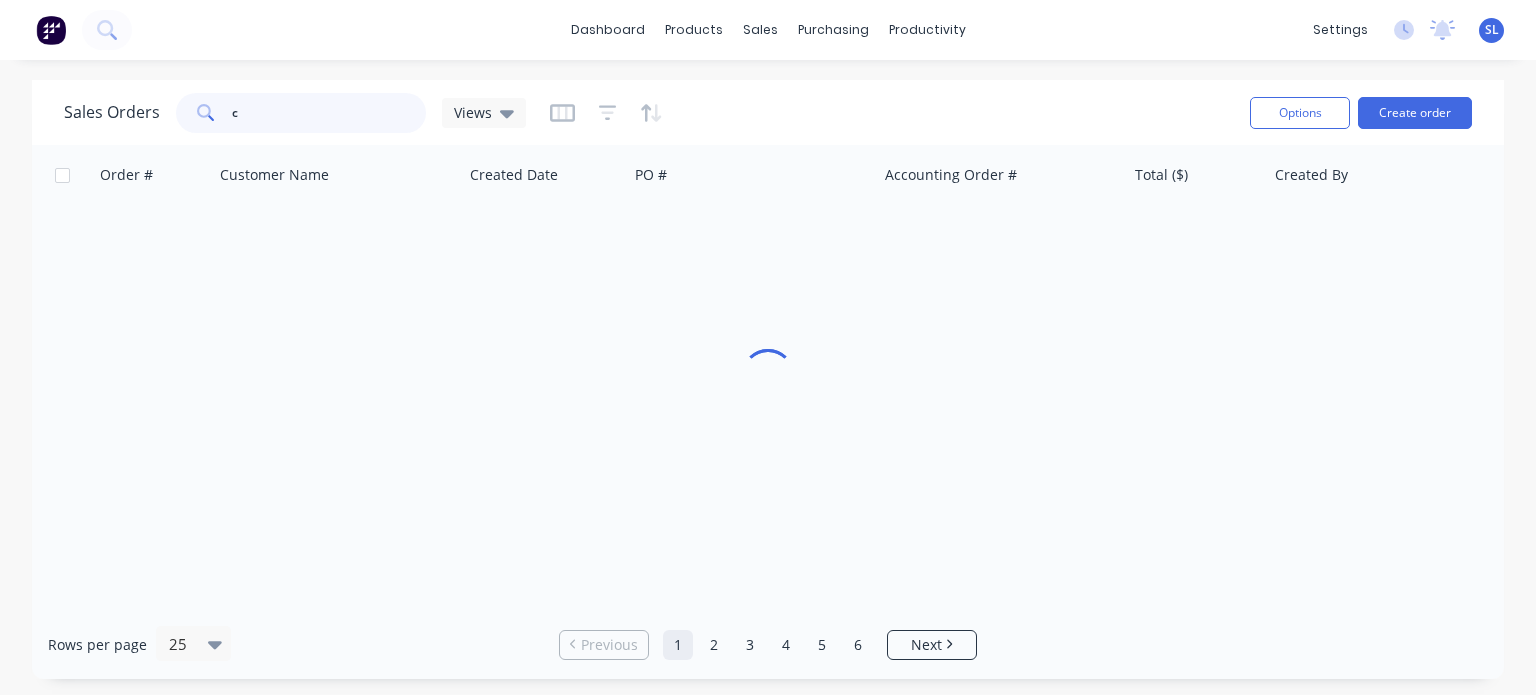 type 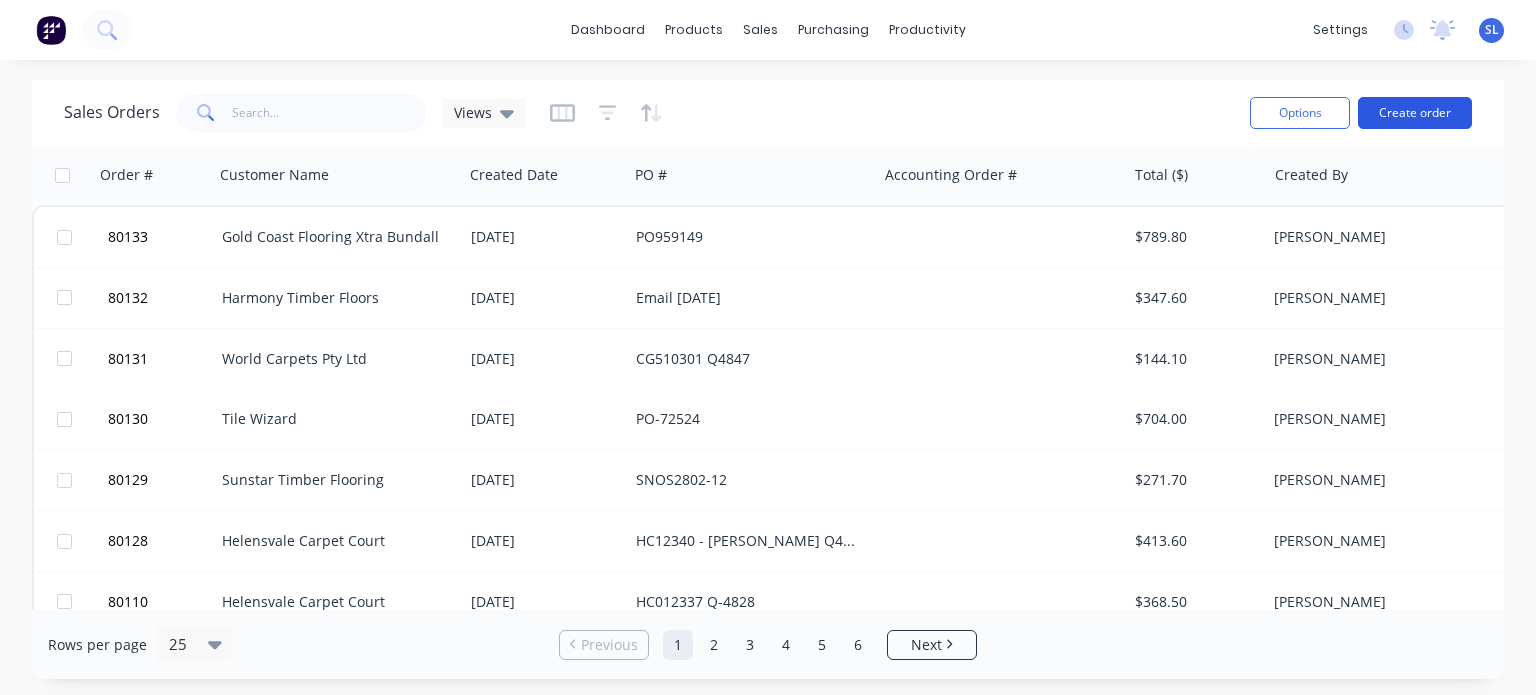 click on "Create order" at bounding box center (1415, 113) 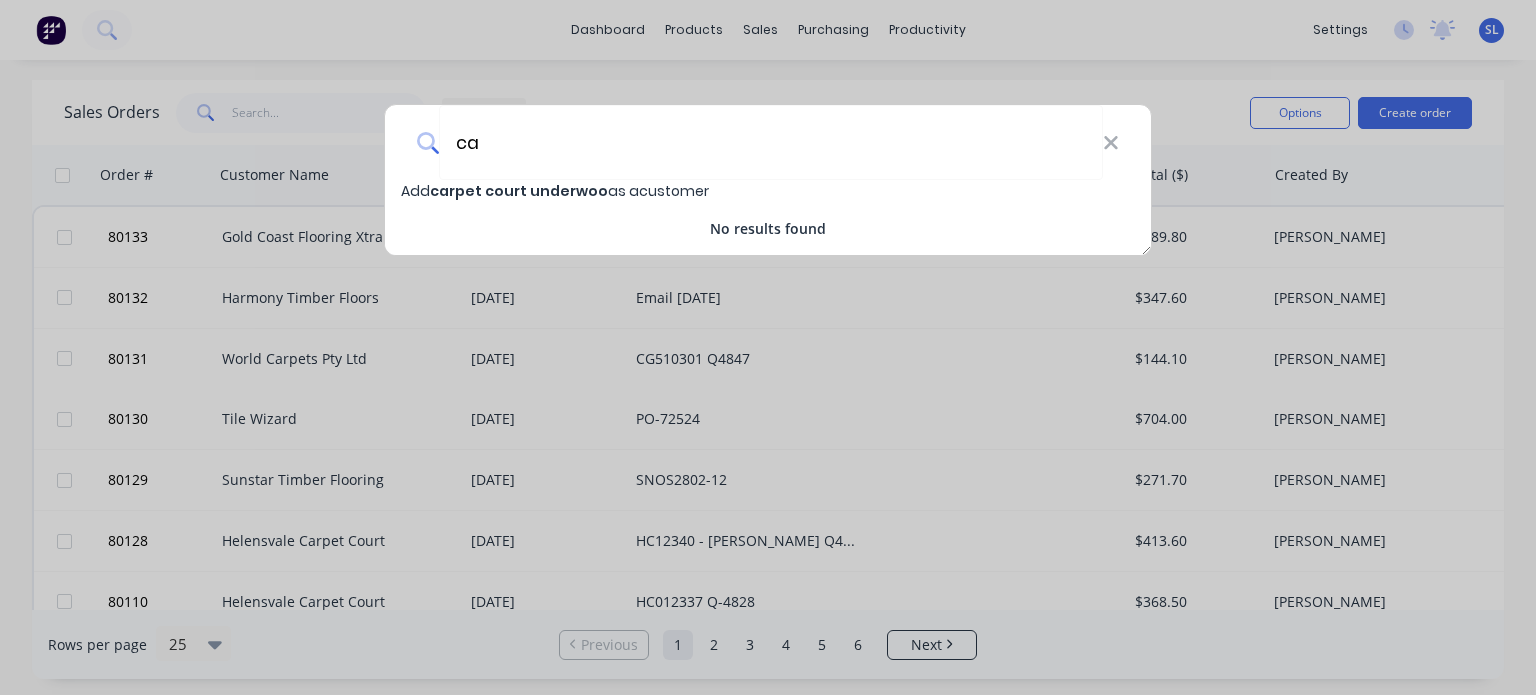 type on "c" 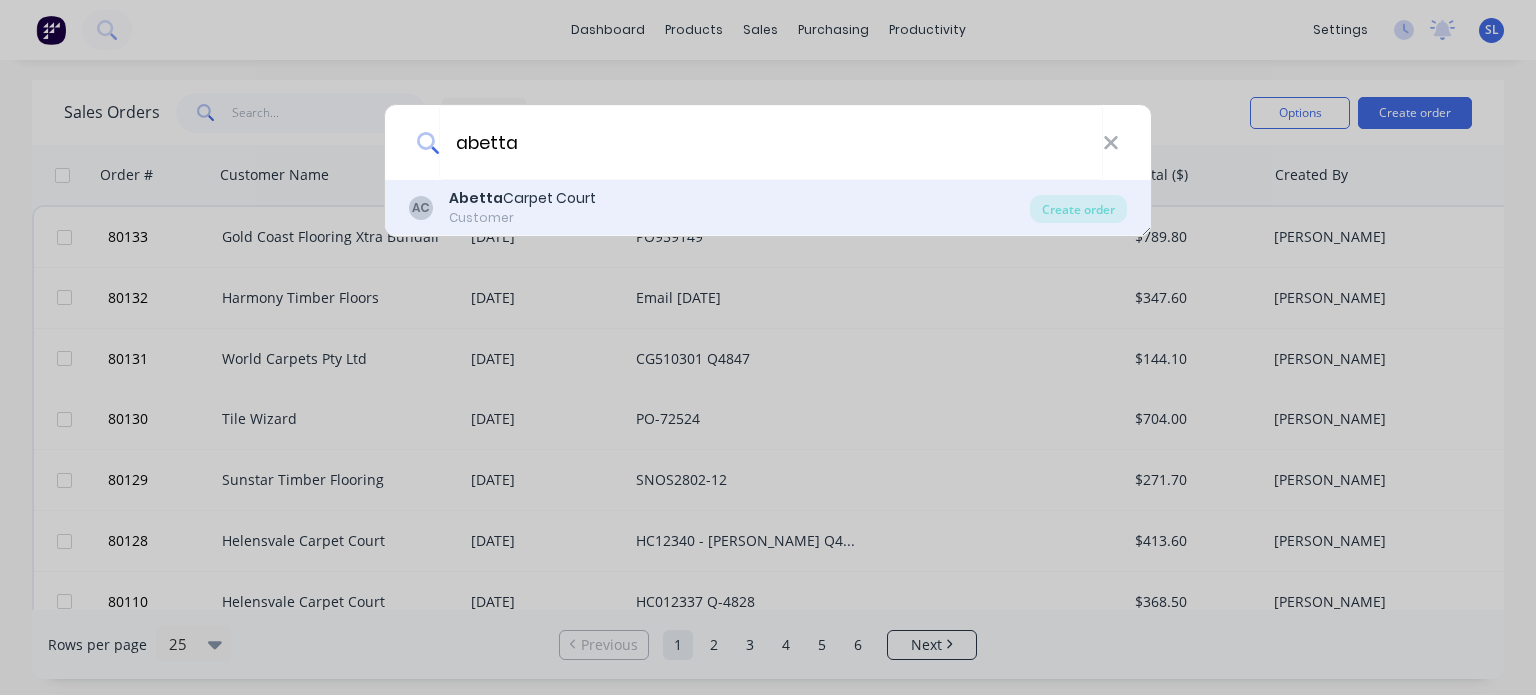 type on "abetta" 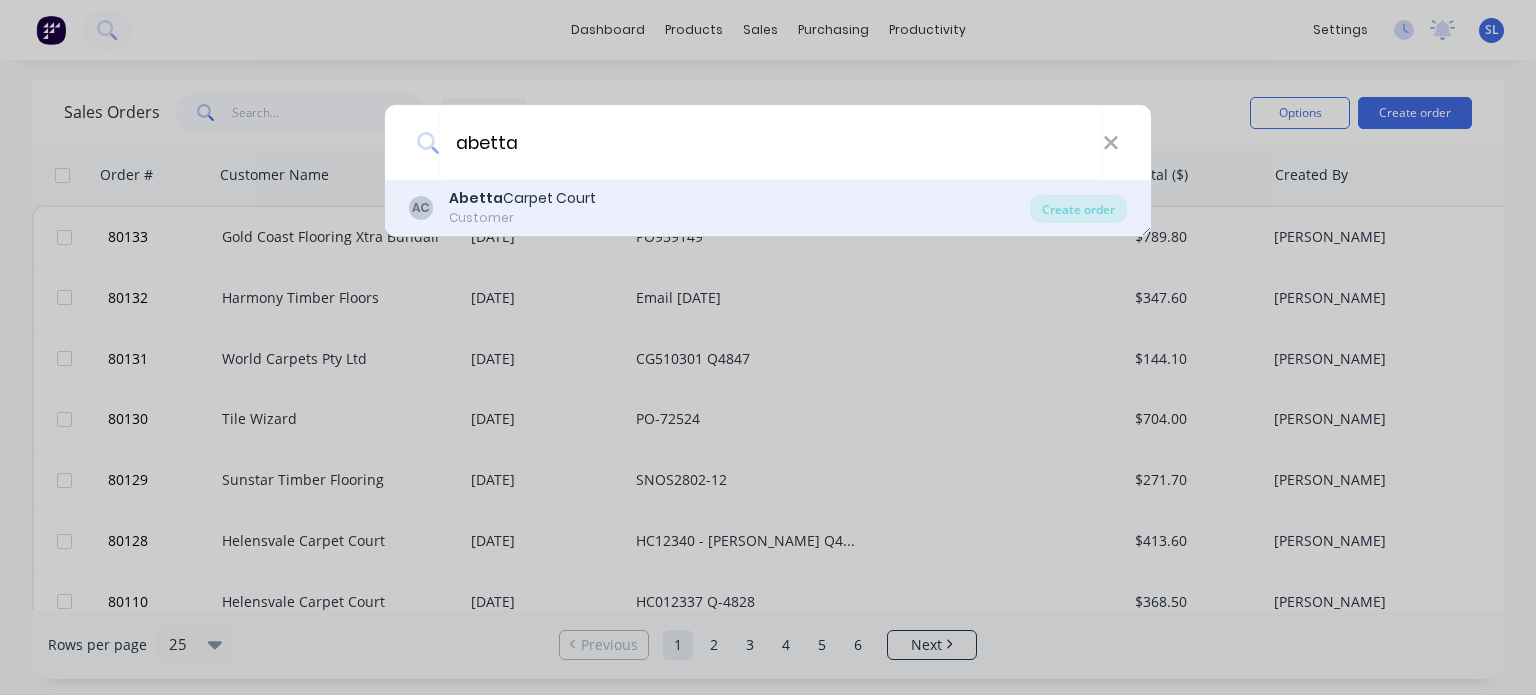 click on "Abetta  Carpet Court" at bounding box center [522, 198] 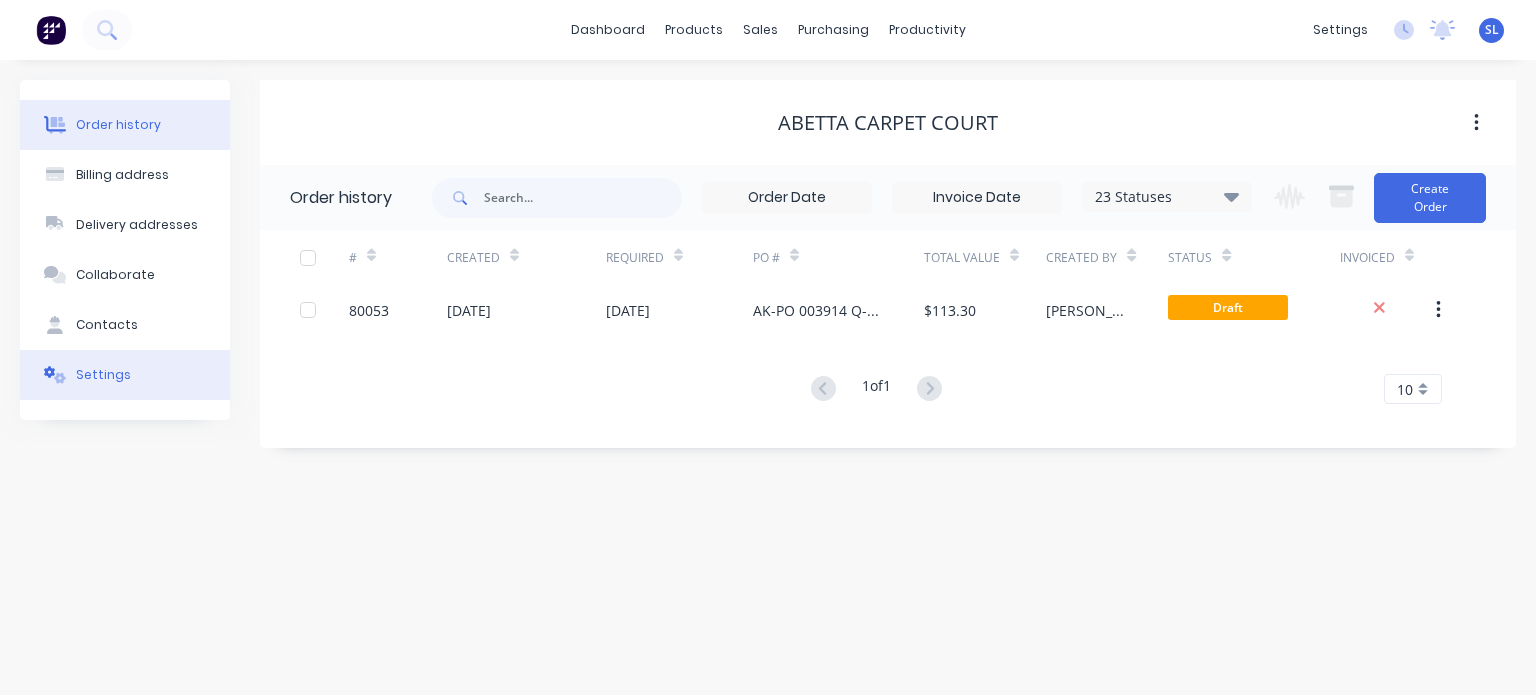click on "Settings" at bounding box center [103, 375] 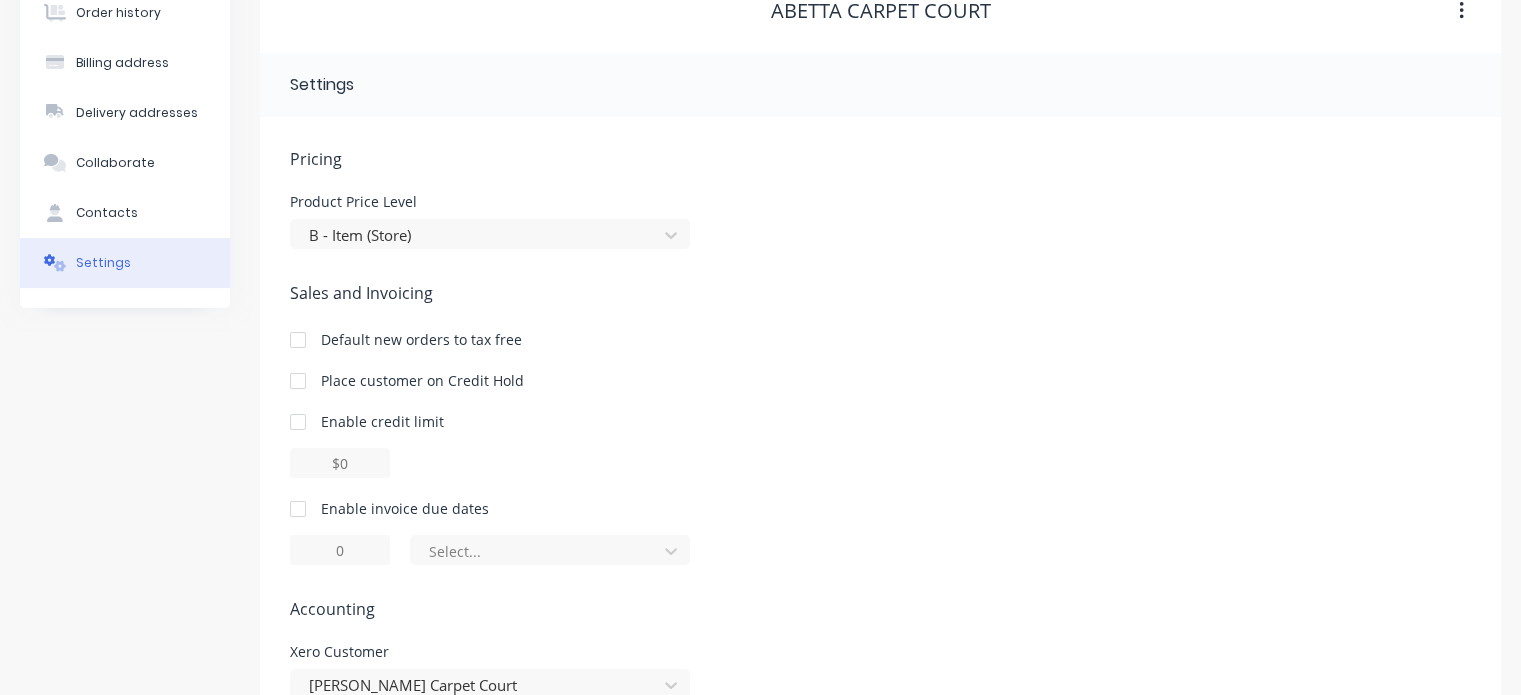 scroll, scrollTop: 0, scrollLeft: 0, axis: both 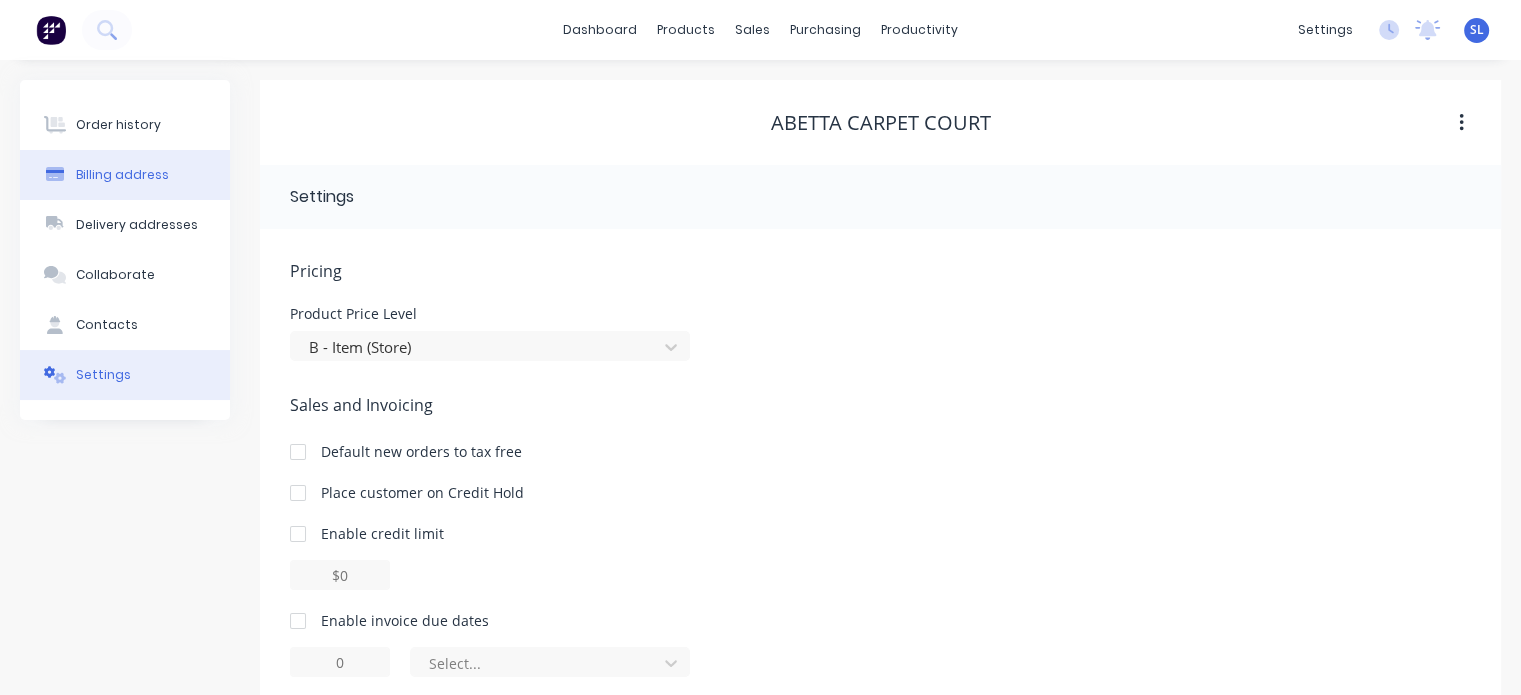 click on "Billing address" at bounding box center [122, 175] 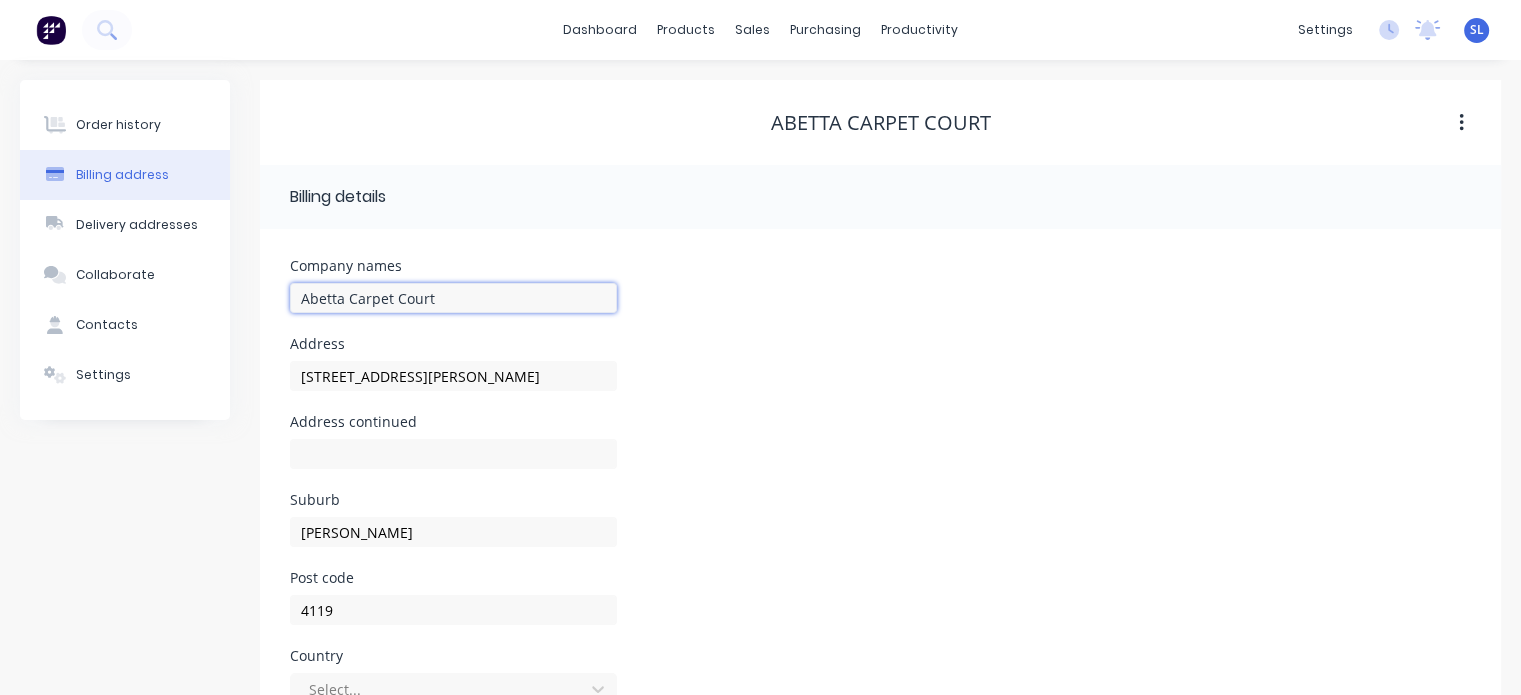 click on "Abetta Carpet Court" at bounding box center [453, 298] 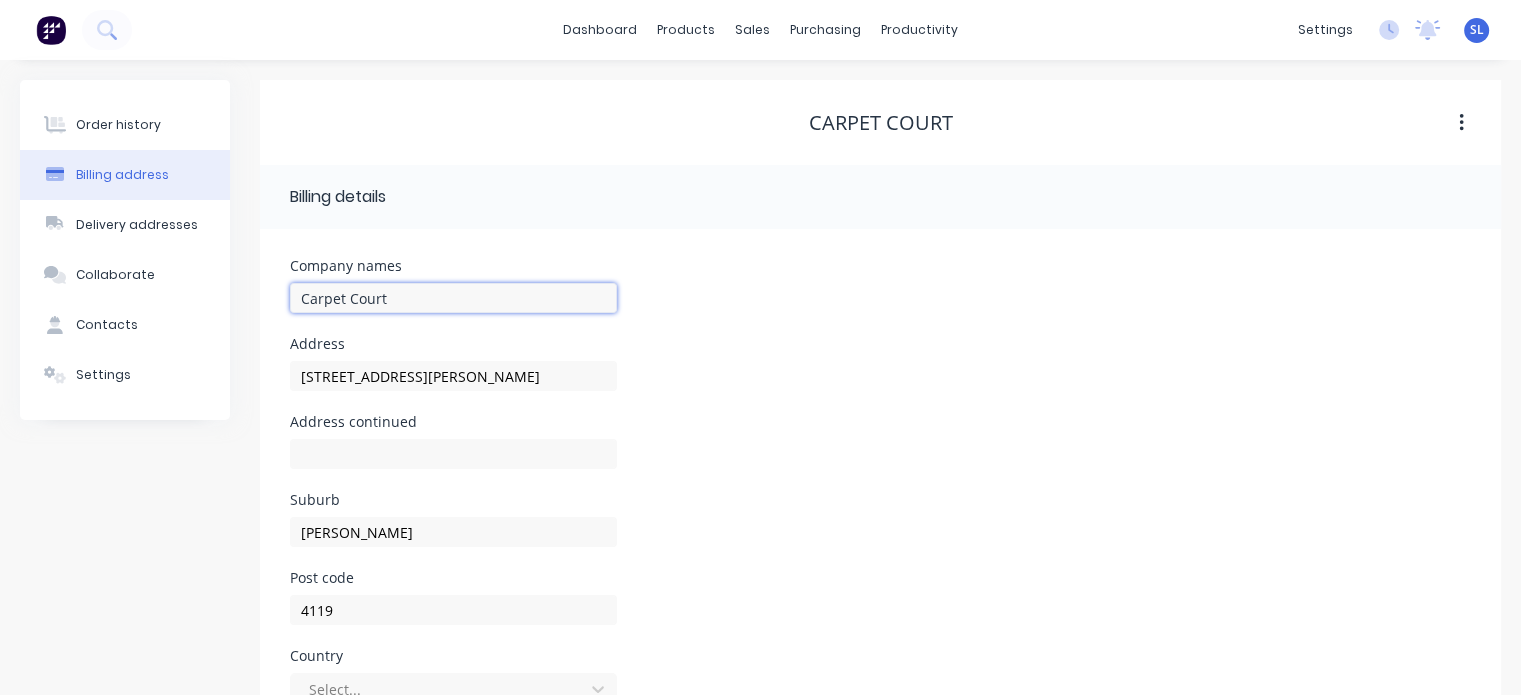click on "Carpet Court" at bounding box center [453, 298] 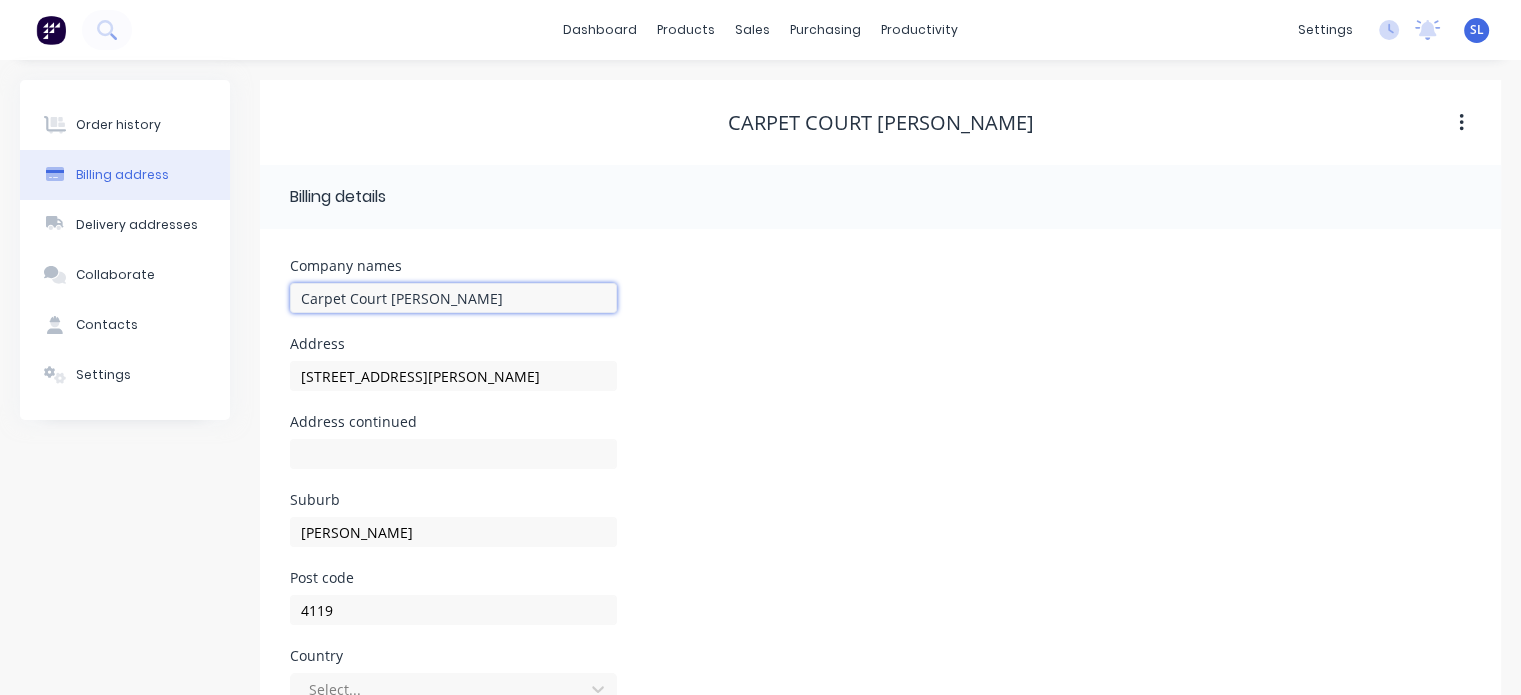 scroll, scrollTop: 320, scrollLeft: 0, axis: vertical 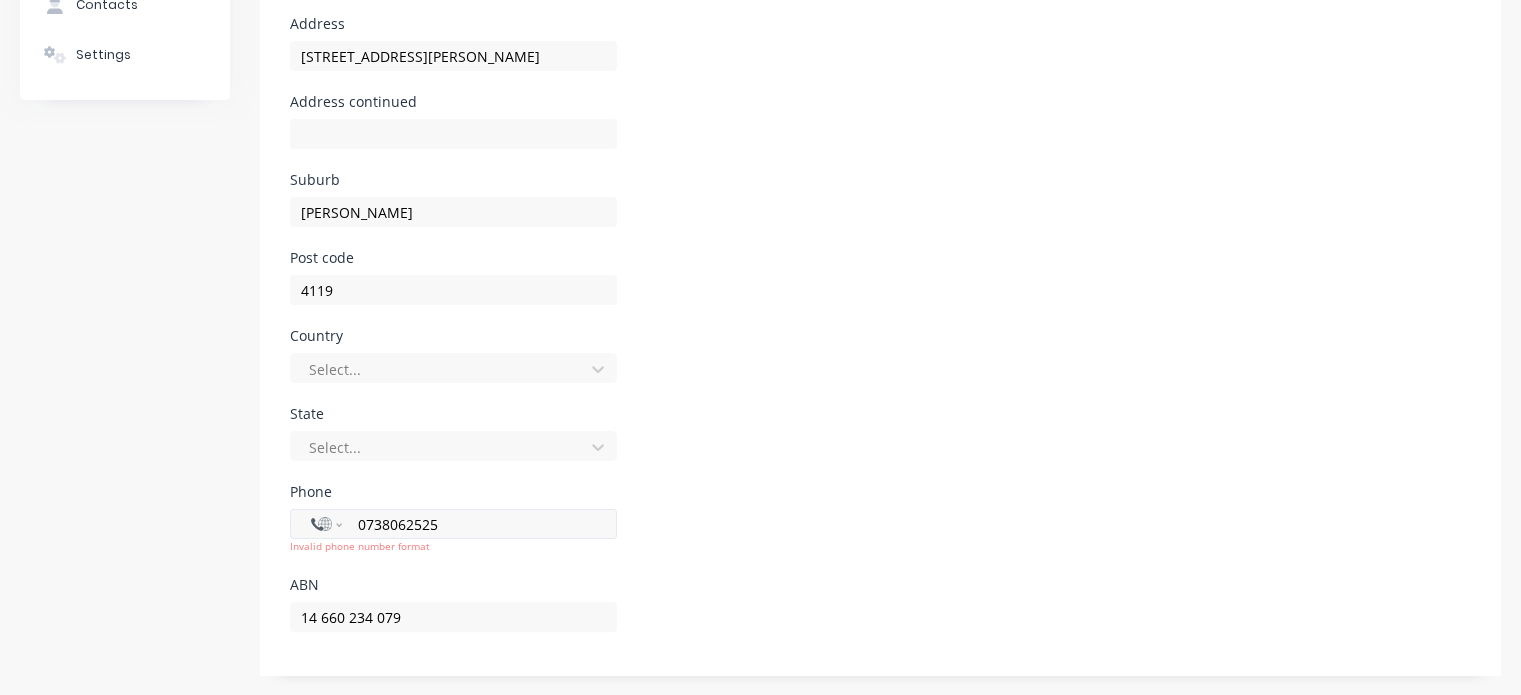 type on "Carpet Court [PERSON_NAME]" 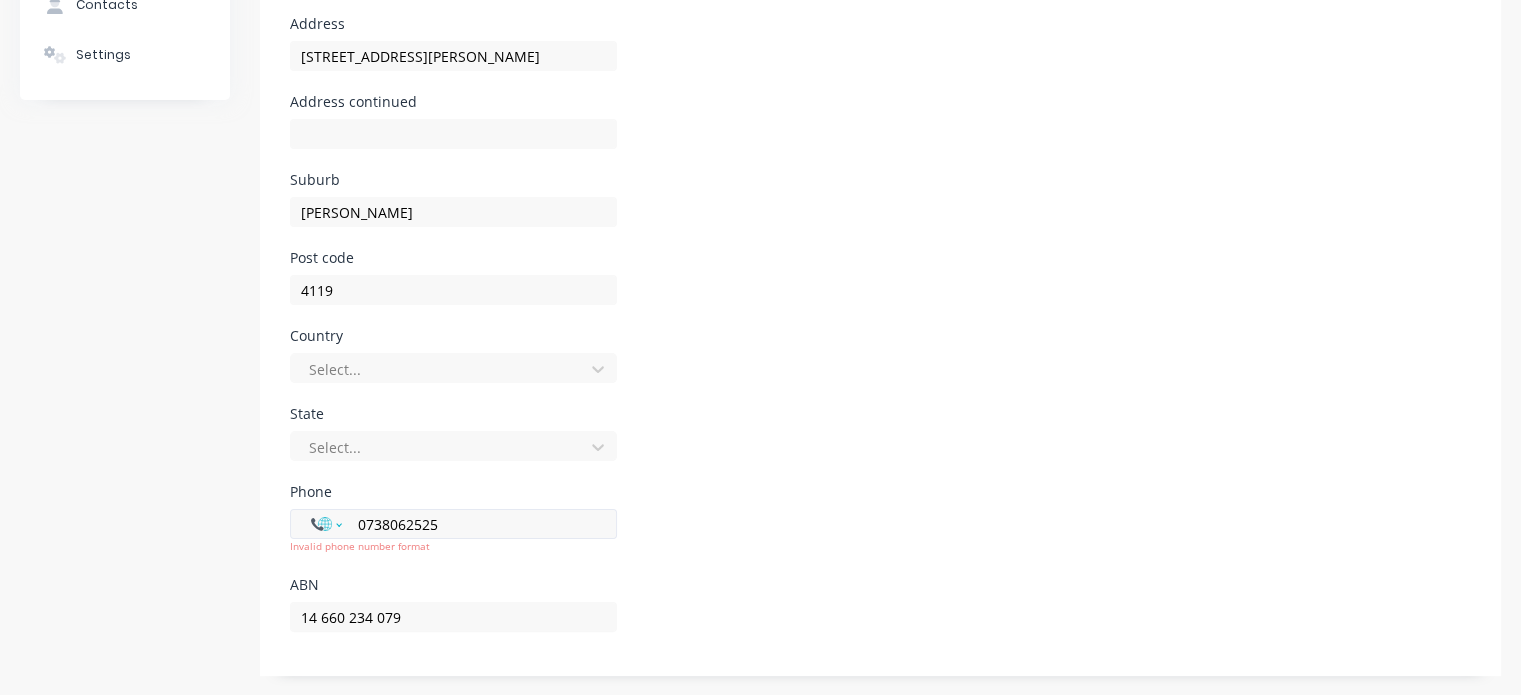 click on "International [GEOGRAPHIC_DATA] [GEOGRAPHIC_DATA] [GEOGRAPHIC_DATA] [GEOGRAPHIC_DATA] [US_STATE] [GEOGRAPHIC_DATA] [GEOGRAPHIC_DATA] [GEOGRAPHIC_DATA] [GEOGRAPHIC_DATA] [GEOGRAPHIC_DATA] [GEOGRAPHIC_DATA] [GEOGRAPHIC_DATA] [DATE][GEOGRAPHIC_DATA] [GEOGRAPHIC_DATA] [GEOGRAPHIC_DATA] [GEOGRAPHIC_DATA] [GEOGRAPHIC_DATA] [GEOGRAPHIC_DATA] [GEOGRAPHIC_DATA] [GEOGRAPHIC_DATA] [GEOGRAPHIC_DATA] [GEOGRAPHIC_DATA] [GEOGRAPHIC_DATA] [GEOGRAPHIC_DATA] [GEOGRAPHIC_DATA] [GEOGRAPHIC_DATA] [GEOGRAPHIC_DATA] [GEOGRAPHIC_DATA] [GEOGRAPHIC_DATA] [GEOGRAPHIC_DATA] [GEOGRAPHIC_DATA] [GEOGRAPHIC_DATA] [GEOGRAPHIC_DATA] [GEOGRAPHIC_DATA] [GEOGRAPHIC_DATA] [GEOGRAPHIC_DATA] [GEOGRAPHIC_DATA] [GEOGRAPHIC_DATA] [GEOGRAPHIC_DATA] [GEOGRAPHIC_DATA] [GEOGRAPHIC_DATA] [GEOGRAPHIC_DATA] [GEOGRAPHIC_DATA] [GEOGRAPHIC_DATA] [GEOGRAPHIC_DATA] [GEOGRAPHIC_DATA] [GEOGRAPHIC_DATA] [GEOGRAPHIC_DATA] [GEOGRAPHIC_DATA] [GEOGRAPHIC_DATA] [GEOGRAPHIC_DATA], [GEOGRAPHIC_DATA] [GEOGRAPHIC_DATA] [GEOGRAPHIC_DATA] [GEOGRAPHIC_DATA] [GEOGRAPHIC_DATA] [GEOGRAPHIC_DATA] [GEOGRAPHIC_DATA] [GEOGRAPHIC_DATA] [GEOGRAPHIC_DATA] [GEOGRAPHIC_DATA] [GEOGRAPHIC_DATA] [GEOGRAPHIC_DATA] [GEOGRAPHIC_DATA] [GEOGRAPHIC_DATA] [GEOGRAPHIC_DATA] [GEOGRAPHIC_DATA] [GEOGRAPHIC_DATA] [GEOGRAPHIC_DATA] [GEOGRAPHIC_DATA] [GEOGRAPHIC_DATA] [GEOGRAPHIC_DATA] [US_STATE] [GEOGRAPHIC_DATA] [GEOGRAPHIC_DATA] [GEOGRAPHIC_DATA] [GEOGRAPHIC_DATA] [GEOGRAPHIC_DATA] [GEOGRAPHIC_DATA] [GEOGRAPHIC_DATA] [US_STATE] [GEOGRAPHIC_DATA] [GEOGRAPHIC_DATA] [GEOGRAPHIC_DATA] [GEOGRAPHIC_DATA] [GEOGRAPHIC_DATA] [GEOGRAPHIC_DATA] [GEOGRAPHIC_DATA] [US_STATE] [GEOGRAPHIC_DATA]" at bounding box center [326, 524] 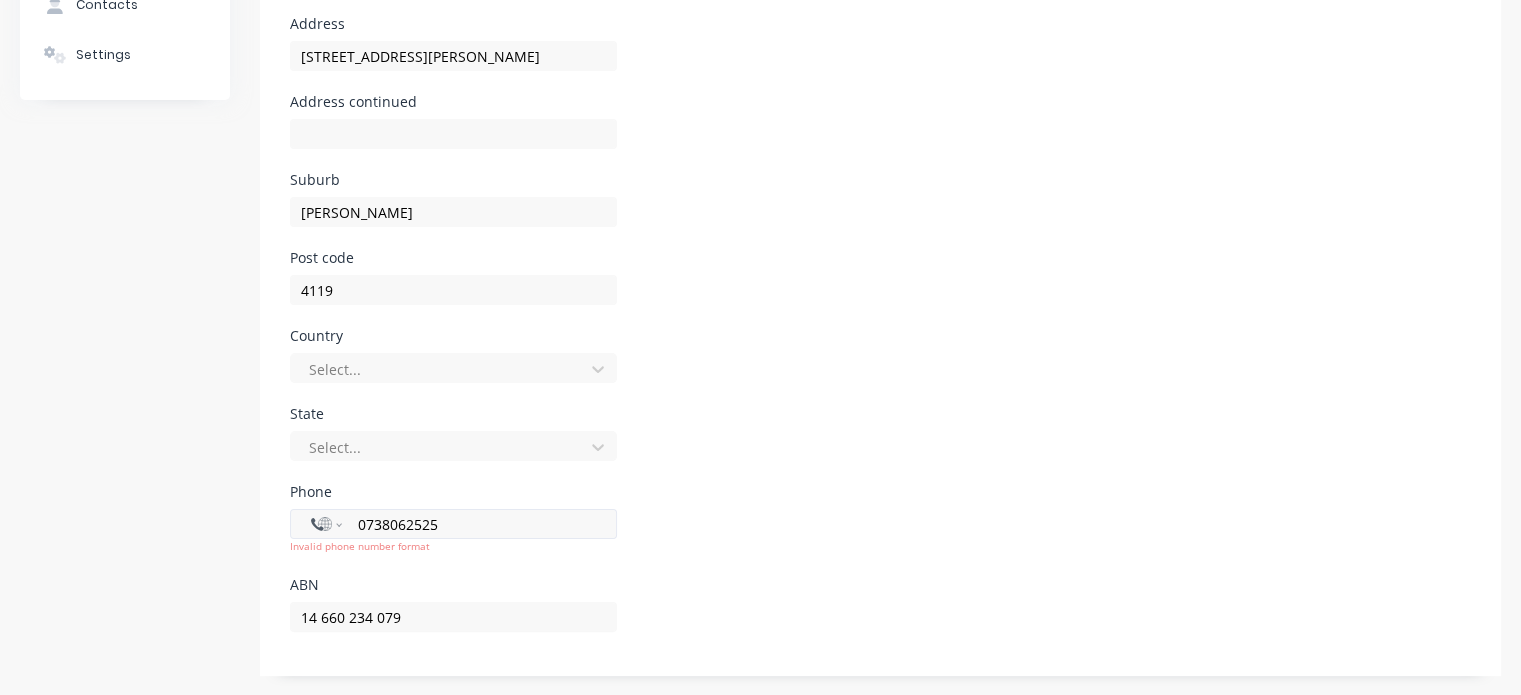 click on "International [GEOGRAPHIC_DATA] [GEOGRAPHIC_DATA] [GEOGRAPHIC_DATA] [GEOGRAPHIC_DATA] [US_STATE] [GEOGRAPHIC_DATA] [GEOGRAPHIC_DATA] [GEOGRAPHIC_DATA] [GEOGRAPHIC_DATA] [GEOGRAPHIC_DATA] [GEOGRAPHIC_DATA] [GEOGRAPHIC_DATA] [DATE][GEOGRAPHIC_DATA] [GEOGRAPHIC_DATA] [GEOGRAPHIC_DATA] [GEOGRAPHIC_DATA] [GEOGRAPHIC_DATA] [GEOGRAPHIC_DATA] [GEOGRAPHIC_DATA] [GEOGRAPHIC_DATA] [GEOGRAPHIC_DATA] [GEOGRAPHIC_DATA] [GEOGRAPHIC_DATA] [GEOGRAPHIC_DATA] [GEOGRAPHIC_DATA] [GEOGRAPHIC_DATA] [GEOGRAPHIC_DATA] [GEOGRAPHIC_DATA] [GEOGRAPHIC_DATA] [GEOGRAPHIC_DATA] [GEOGRAPHIC_DATA] [GEOGRAPHIC_DATA] [GEOGRAPHIC_DATA] [GEOGRAPHIC_DATA] [GEOGRAPHIC_DATA] [GEOGRAPHIC_DATA] [GEOGRAPHIC_DATA] [GEOGRAPHIC_DATA] [GEOGRAPHIC_DATA] [GEOGRAPHIC_DATA] [GEOGRAPHIC_DATA] [GEOGRAPHIC_DATA] [GEOGRAPHIC_DATA] [GEOGRAPHIC_DATA] [GEOGRAPHIC_DATA] [GEOGRAPHIC_DATA] [GEOGRAPHIC_DATA] [GEOGRAPHIC_DATA] [GEOGRAPHIC_DATA] [GEOGRAPHIC_DATA] [GEOGRAPHIC_DATA], [GEOGRAPHIC_DATA] [GEOGRAPHIC_DATA] [GEOGRAPHIC_DATA] [GEOGRAPHIC_DATA] [GEOGRAPHIC_DATA] [GEOGRAPHIC_DATA] [GEOGRAPHIC_DATA] [GEOGRAPHIC_DATA] [GEOGRAPHIC_DATA] [GEOGRAPHIC_DATA] [GEOGRAPHIC_DATA] [GEOGRAPHIC_DATA] [GEOGRAPHIC_DATA] [GEOGRAPHIC_DATA] [GEOGRAPHIC_DATA] [GEOGRAPHIC_DATA] [GEOGRAPHIC_DATA] [GEOGRAPHIC_DATA] [GEOGRAPHIC_DATA] [GEOGRAPHIC_DATA] [GEOGRAPHIC_DATA] [US_STATE] [GEOGRAPHIC_DATA] [GEOGRAPHIC_DATA] [GEOGRAPHIC_DATA] [GEOGRAPHIC_DATA] [GEOGRAPHIC_DATA] [GEOGRAPHIC_DATA] [GEOGRAPHIC_DATA] [US_STATE] [GEOGRAPHIC_DATA] [GEOGRAPHIC_DATA] [GEOGRAPHIC_DATA] [GEOGRAPHIC_DATA] [GEOGRAPHIC_DATA] [GEOGRAPHIC_DATA] [GEOGRAPHIC_DATA] [US_STATE] [GEOGRAPHIC_DATA]" at bounding box center [326, 524] 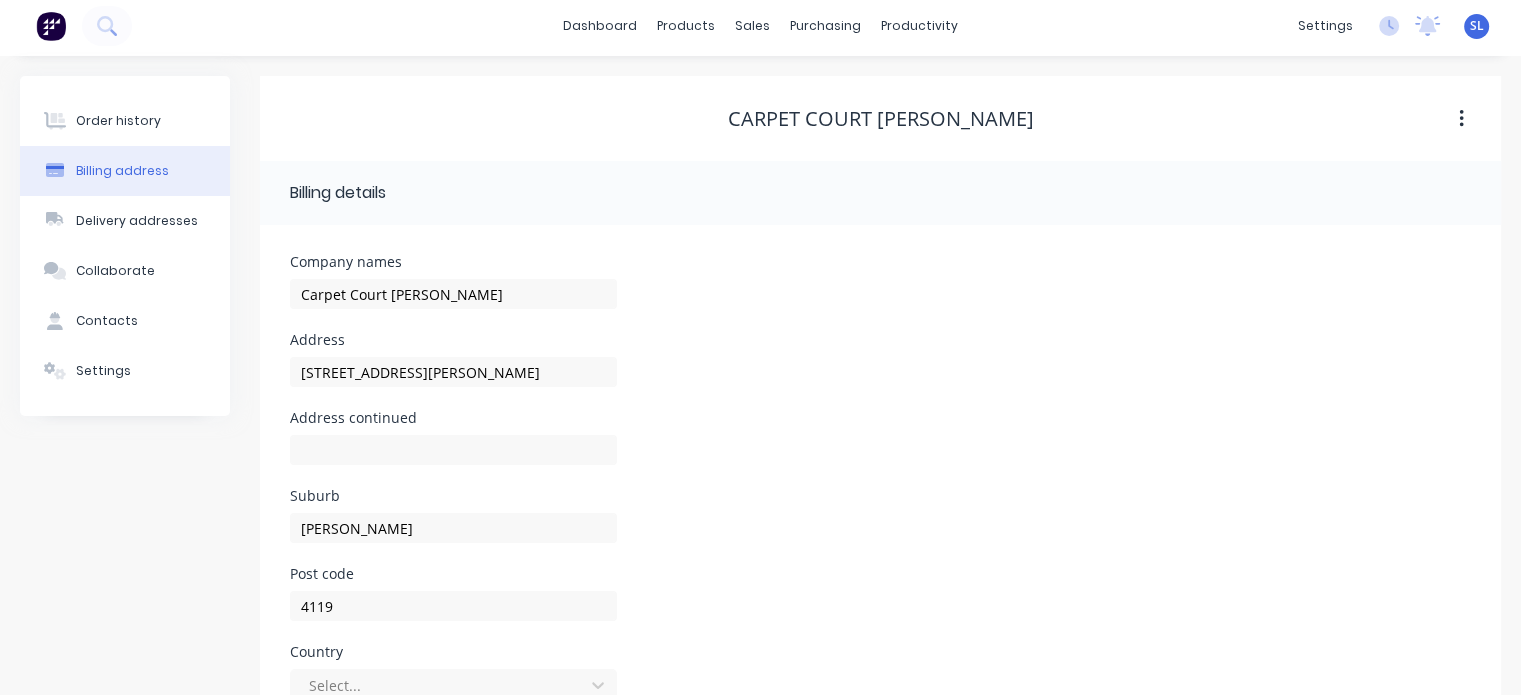 scroll, scrollTop: 4, scrollLeft: 0, axis: vertical 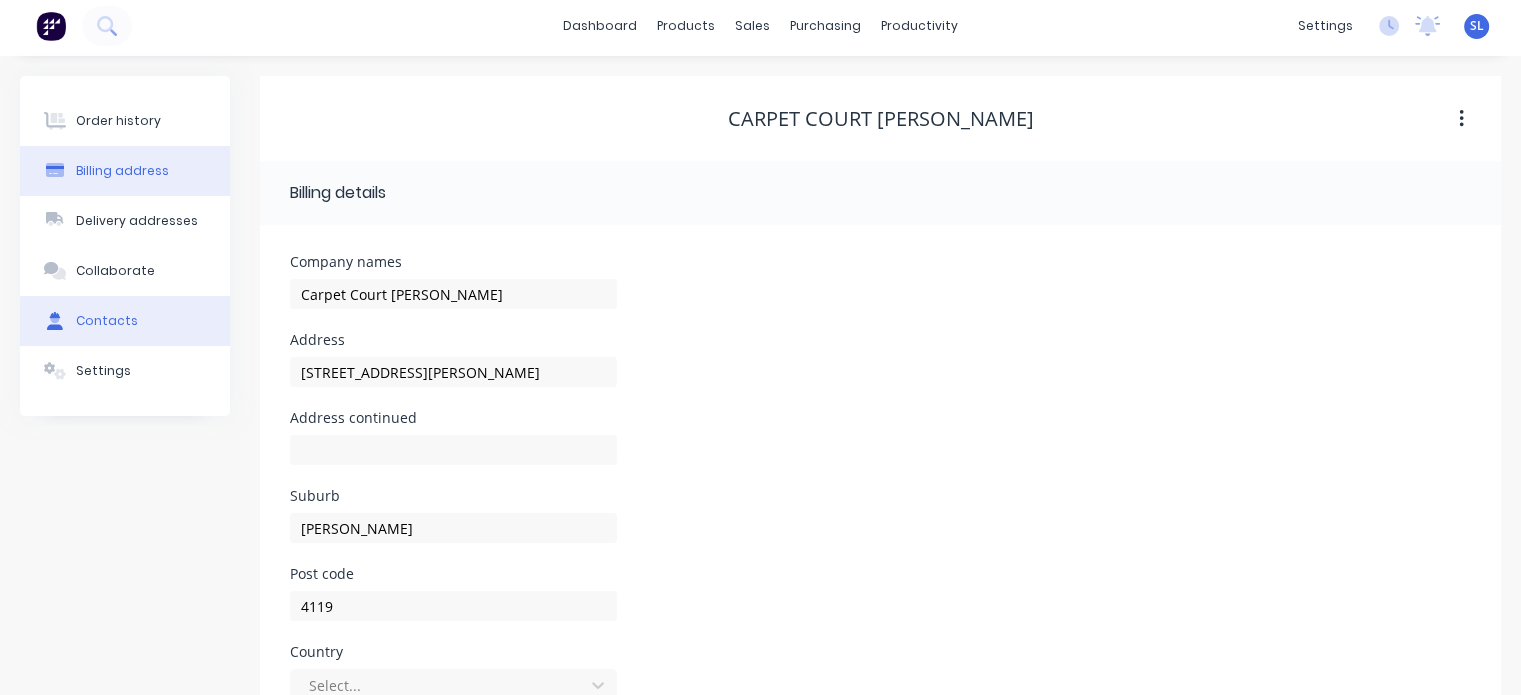 click on "Contacts" at bounding box center (107, 321) 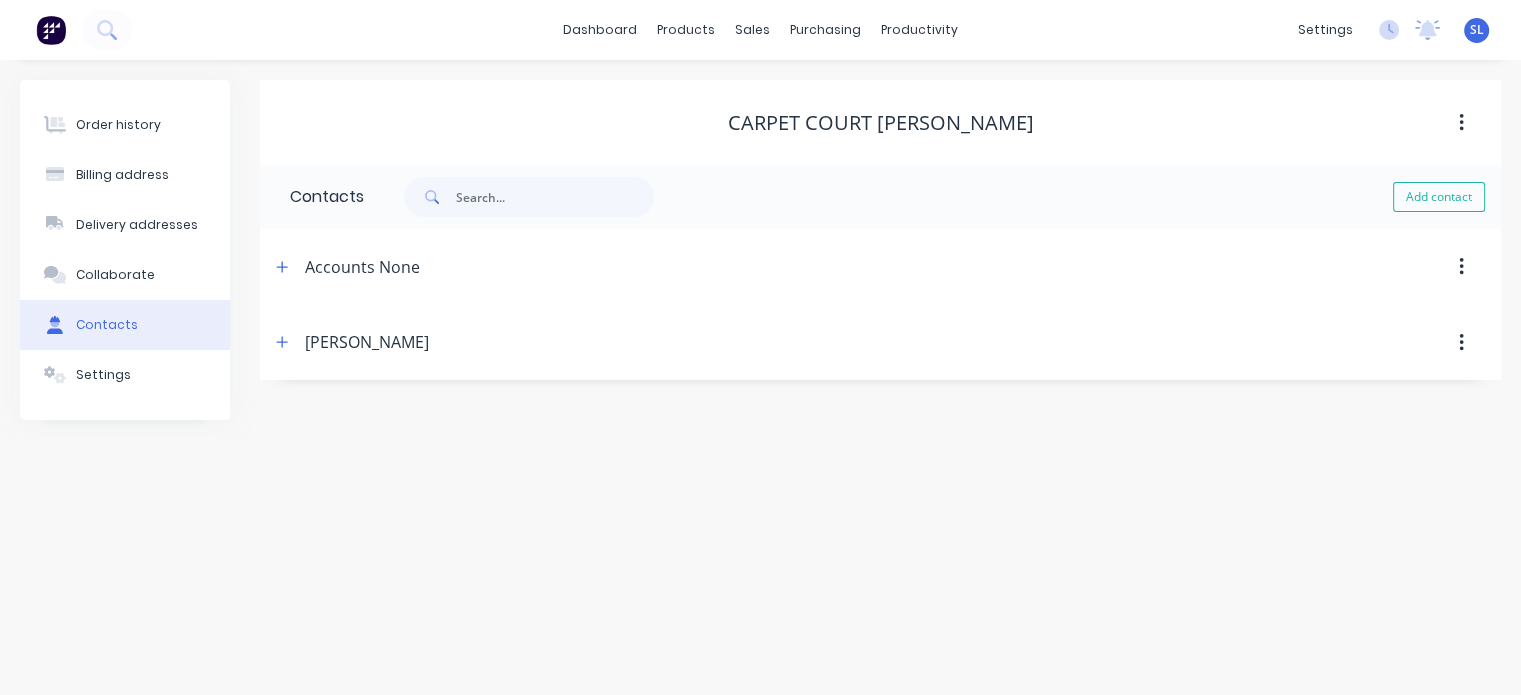 scroll, scrollTop: 0, scrollLeft: 0, axis: both 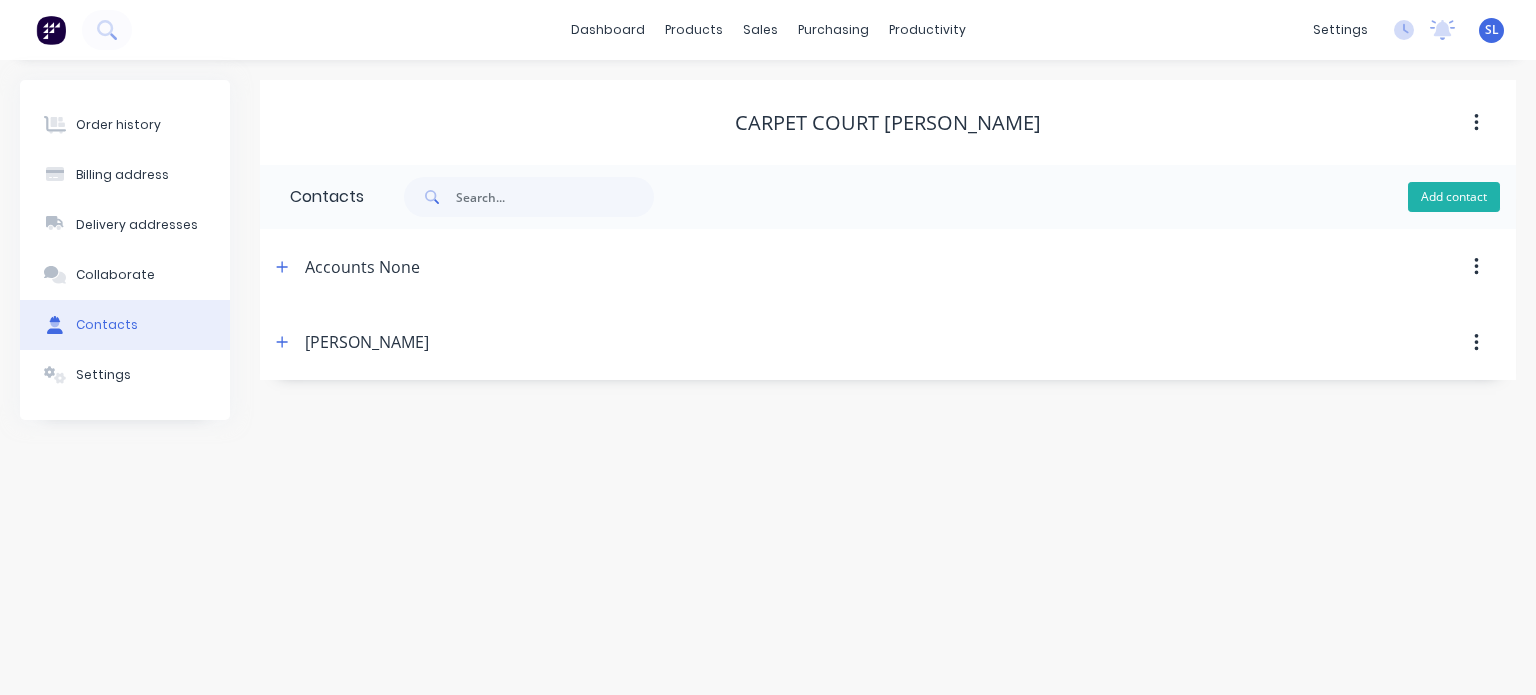 click on "Add contact" at bounding box center (1454, 197) 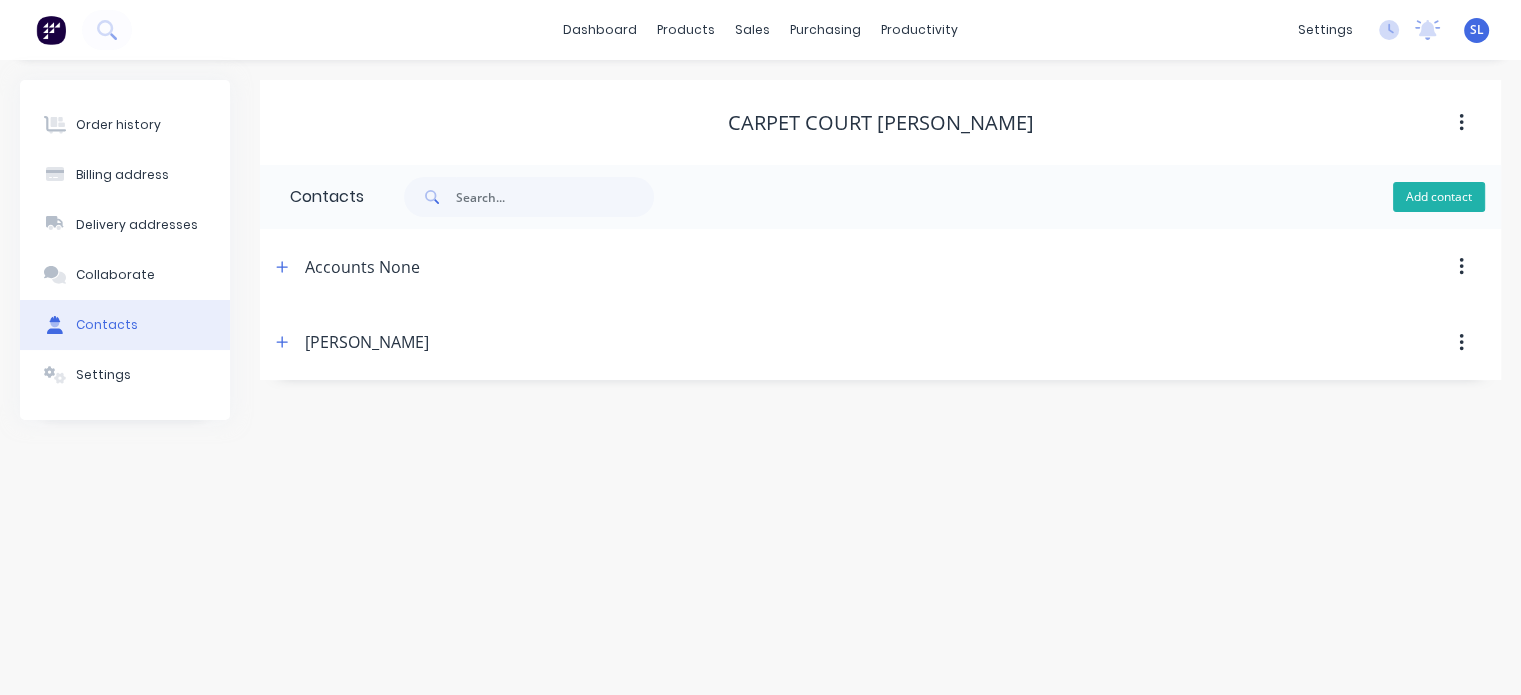 select on "AU" 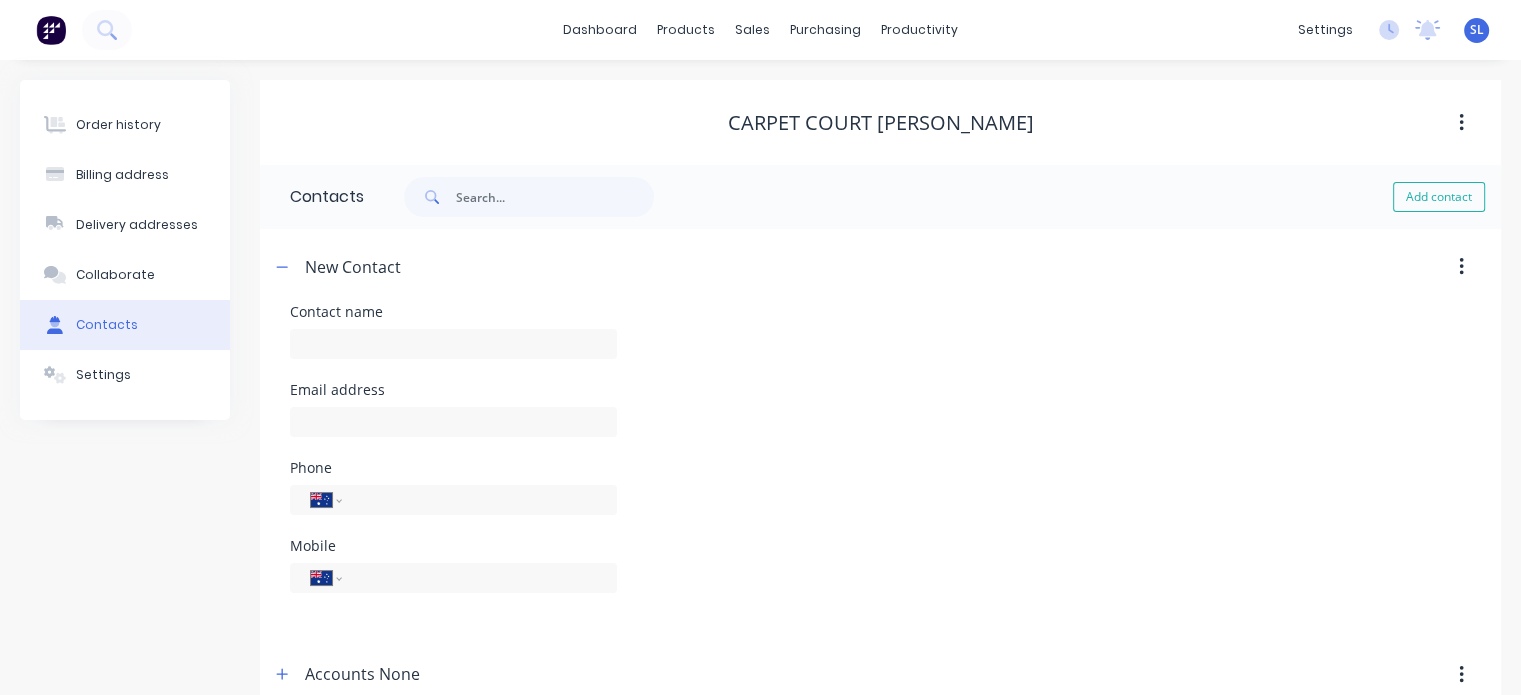 click at bounding box center (453, 353) 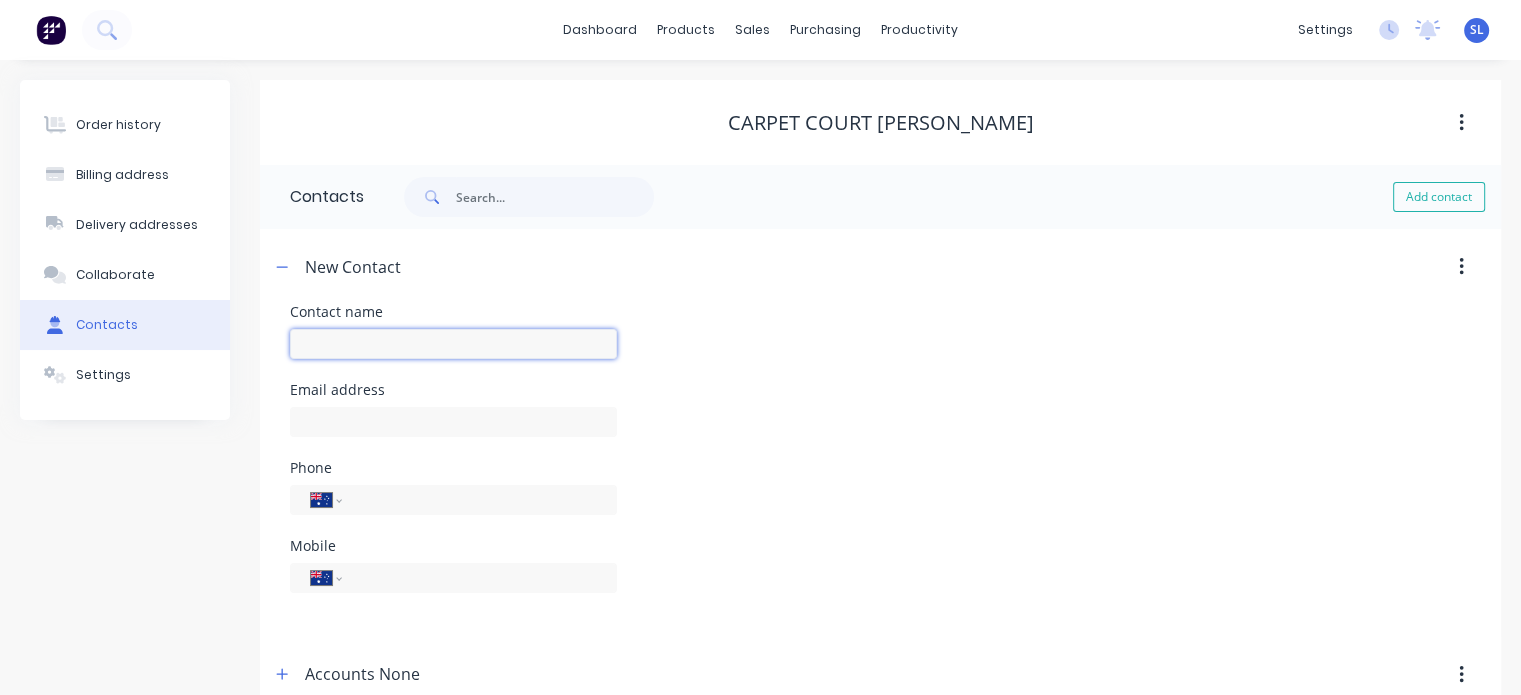 click at bounding box center (453, 344) 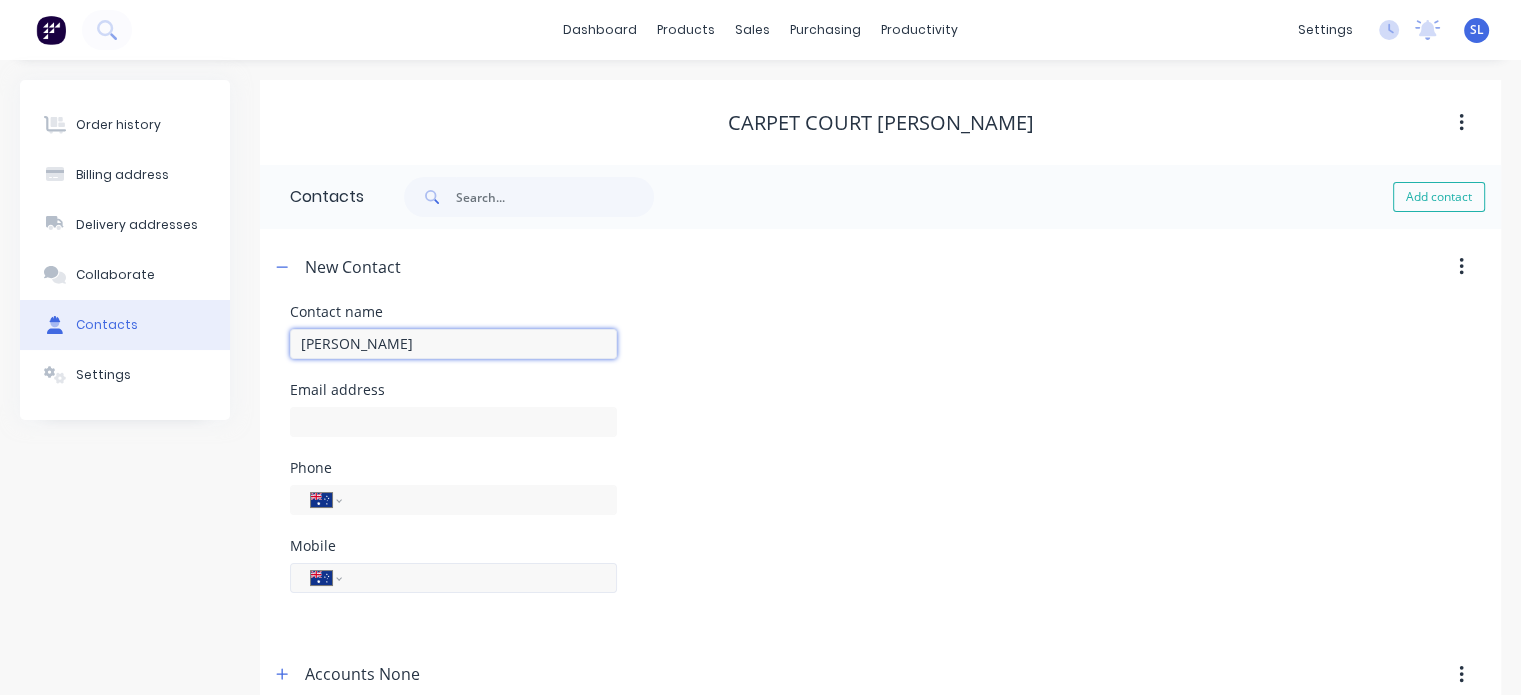 type on "[PERSON_NAME]" 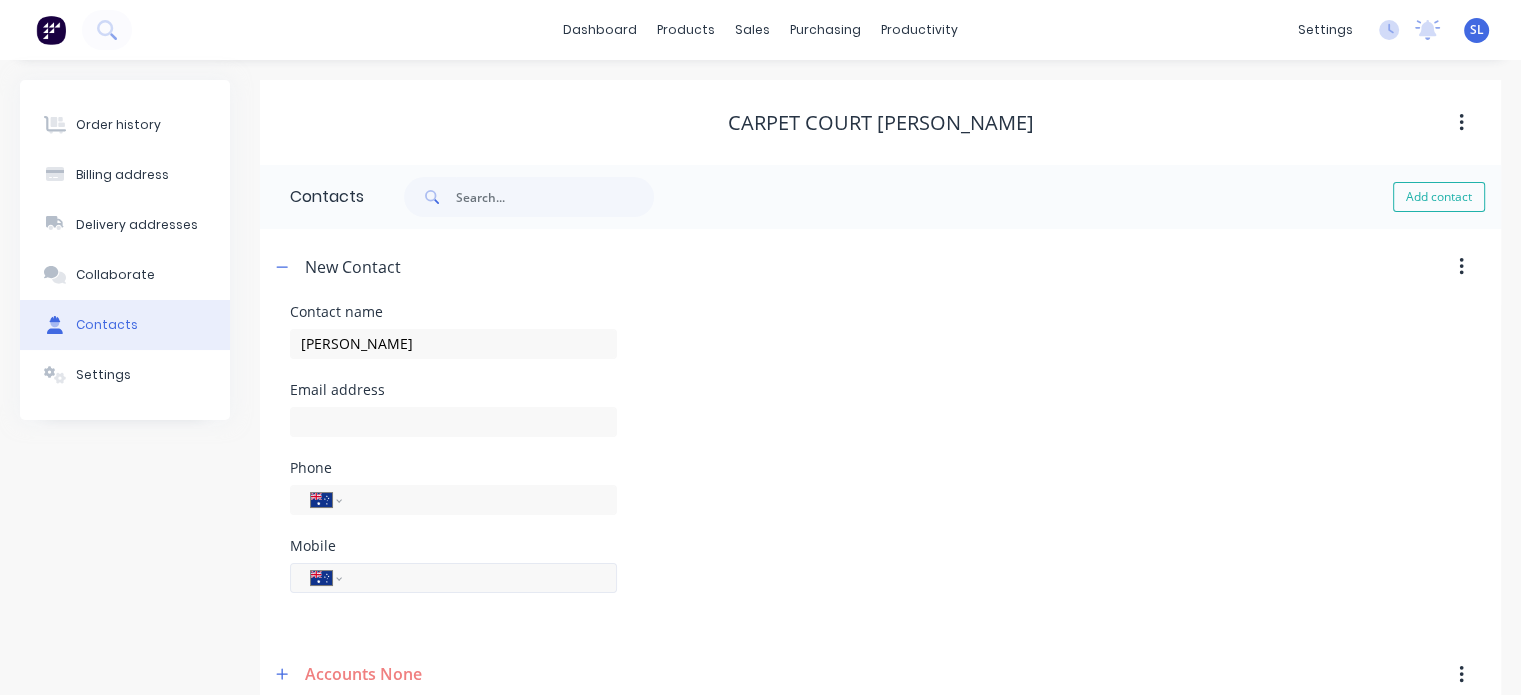 click at bounding box center (476, 577) 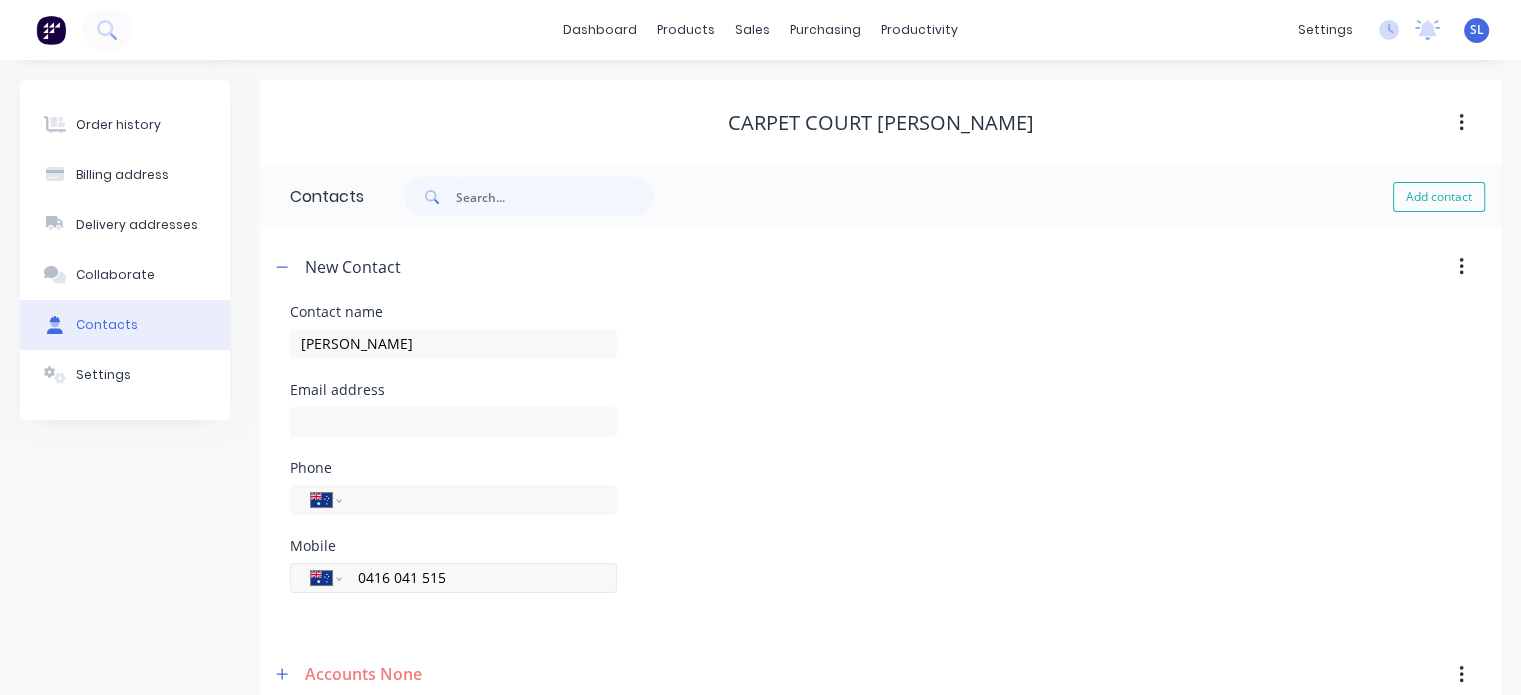 click on "0416 041 515" at bounding box center (476, 577) 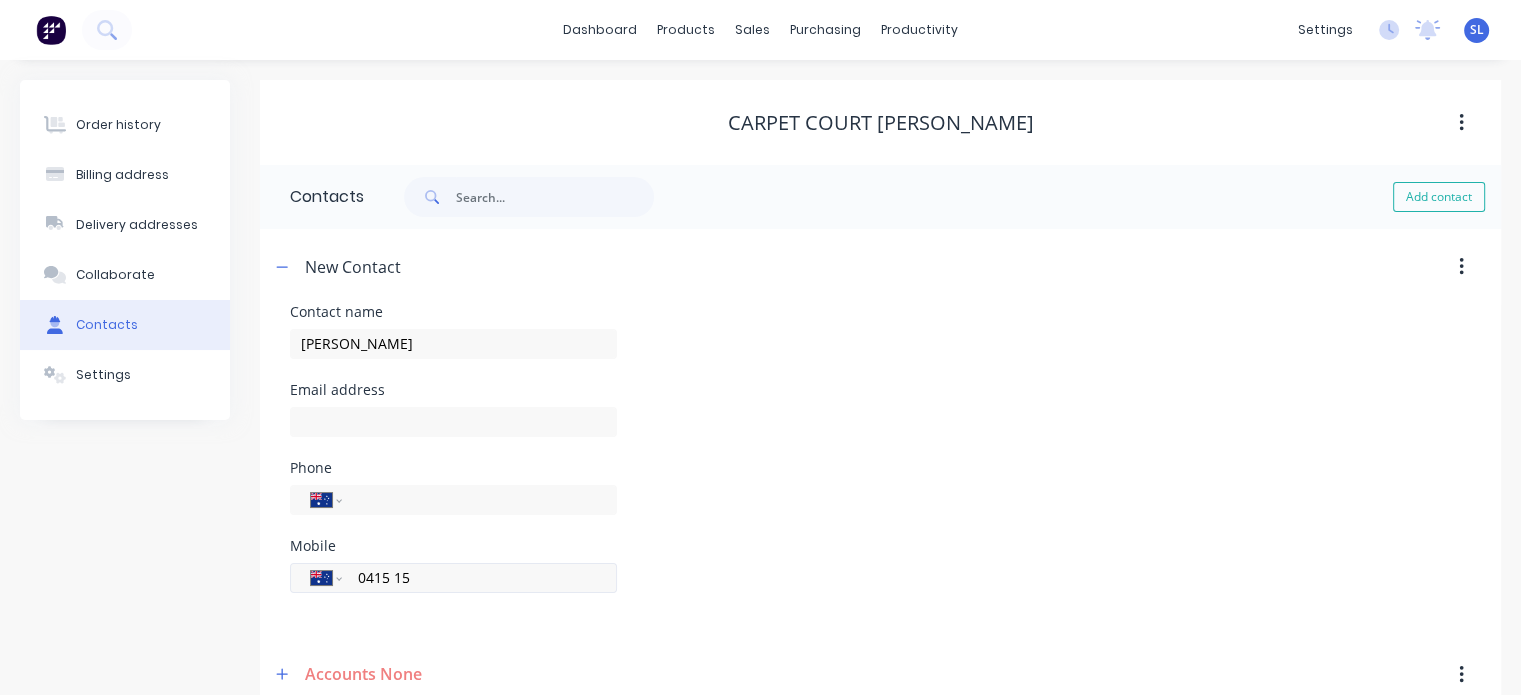 click on "0415 15" at bounding box center (476, 577) 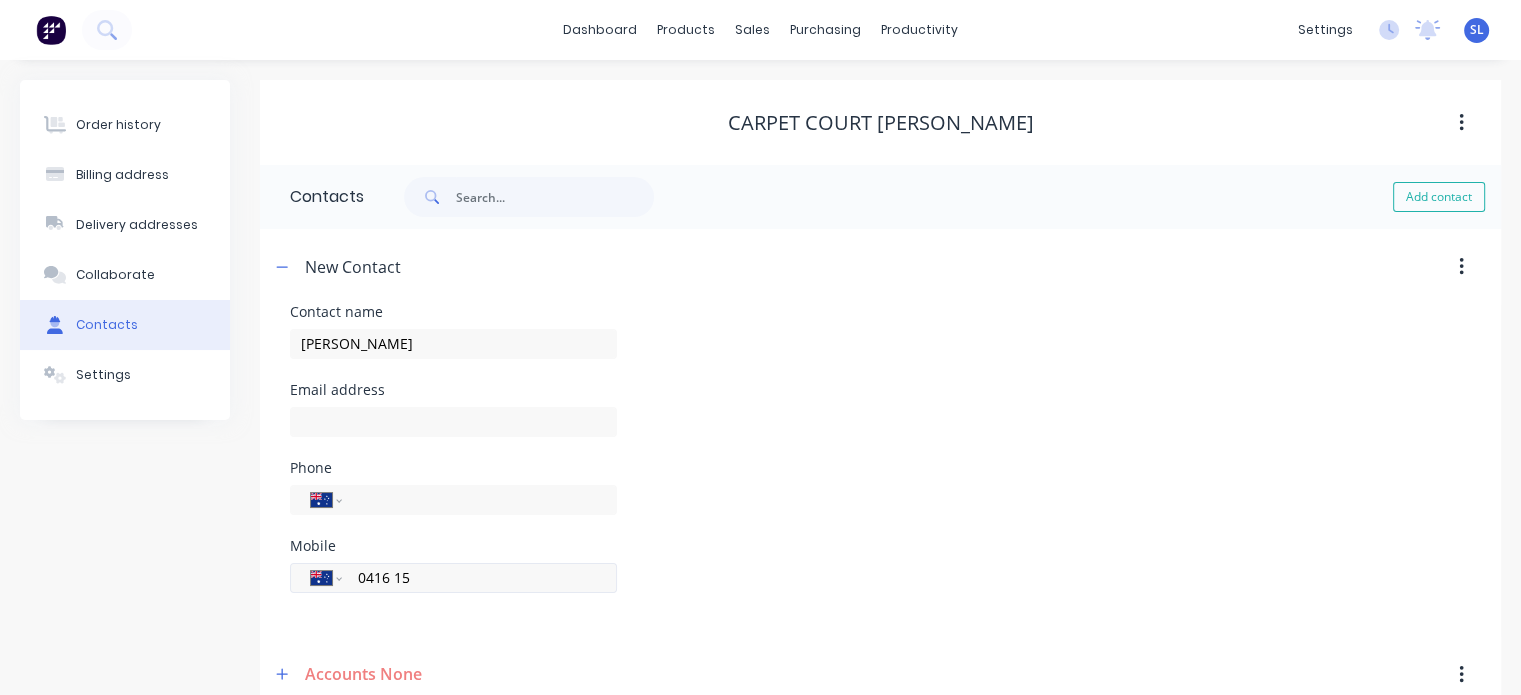 click on "0416 15" at bounding box center [476, 577] 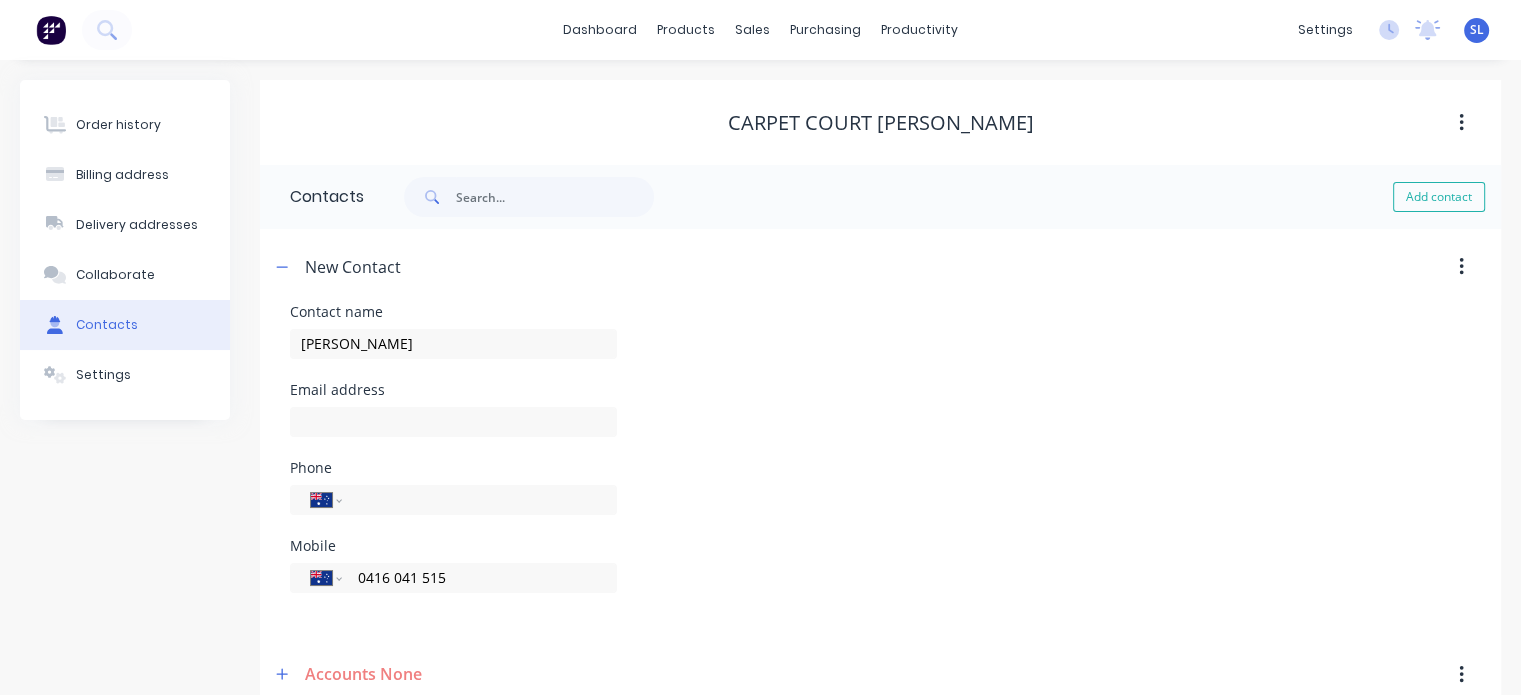 type on "0416 041 515" 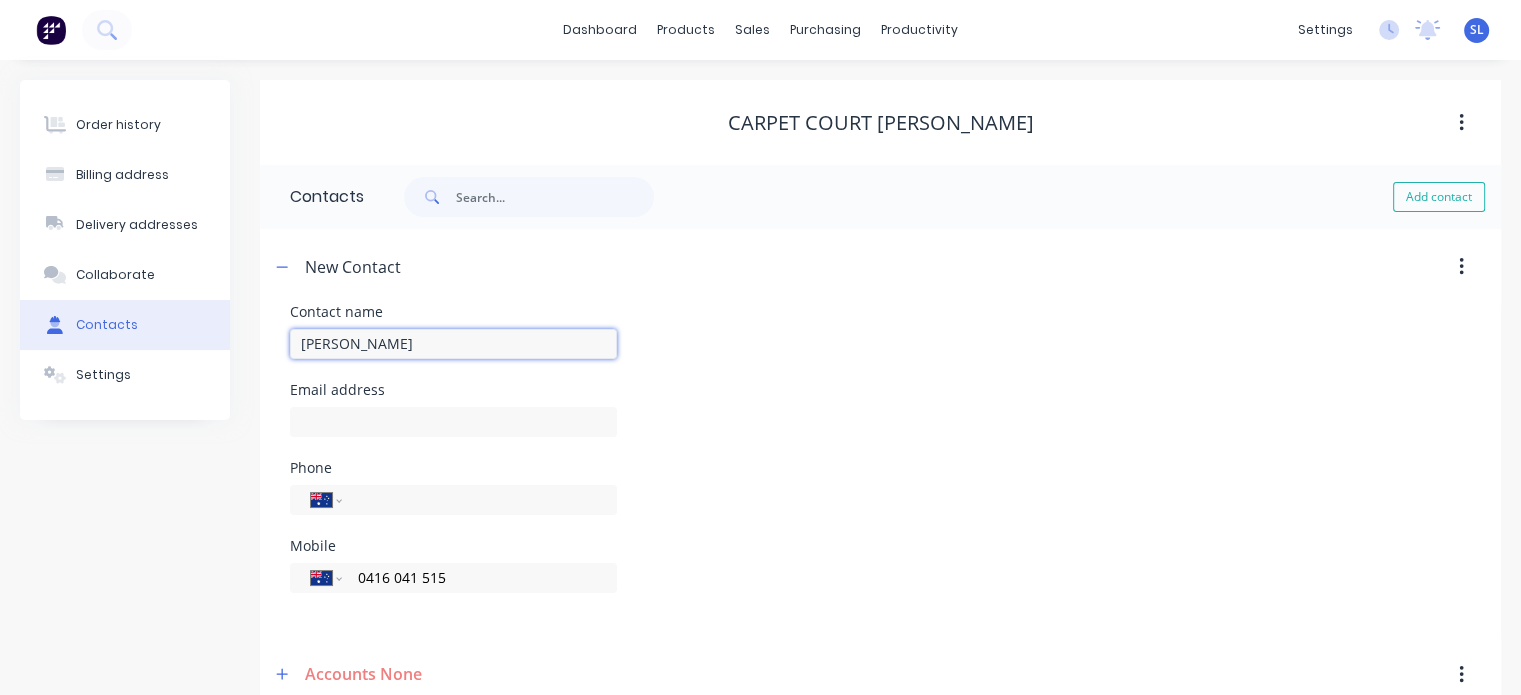 click on "[PERSON_NAME]" at bounding box center (453, 344) 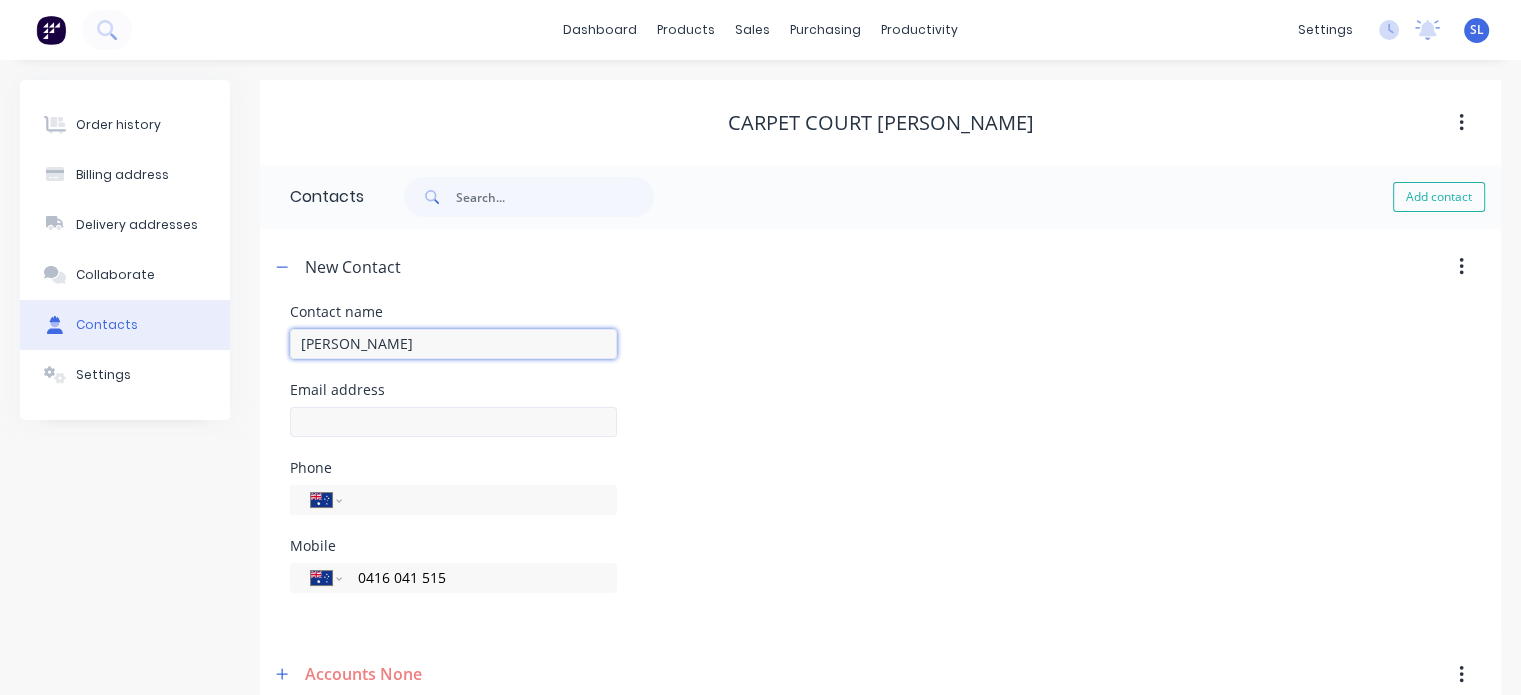 scroll, scrollTop: 111, scrollLeft: 0, axis: vertical 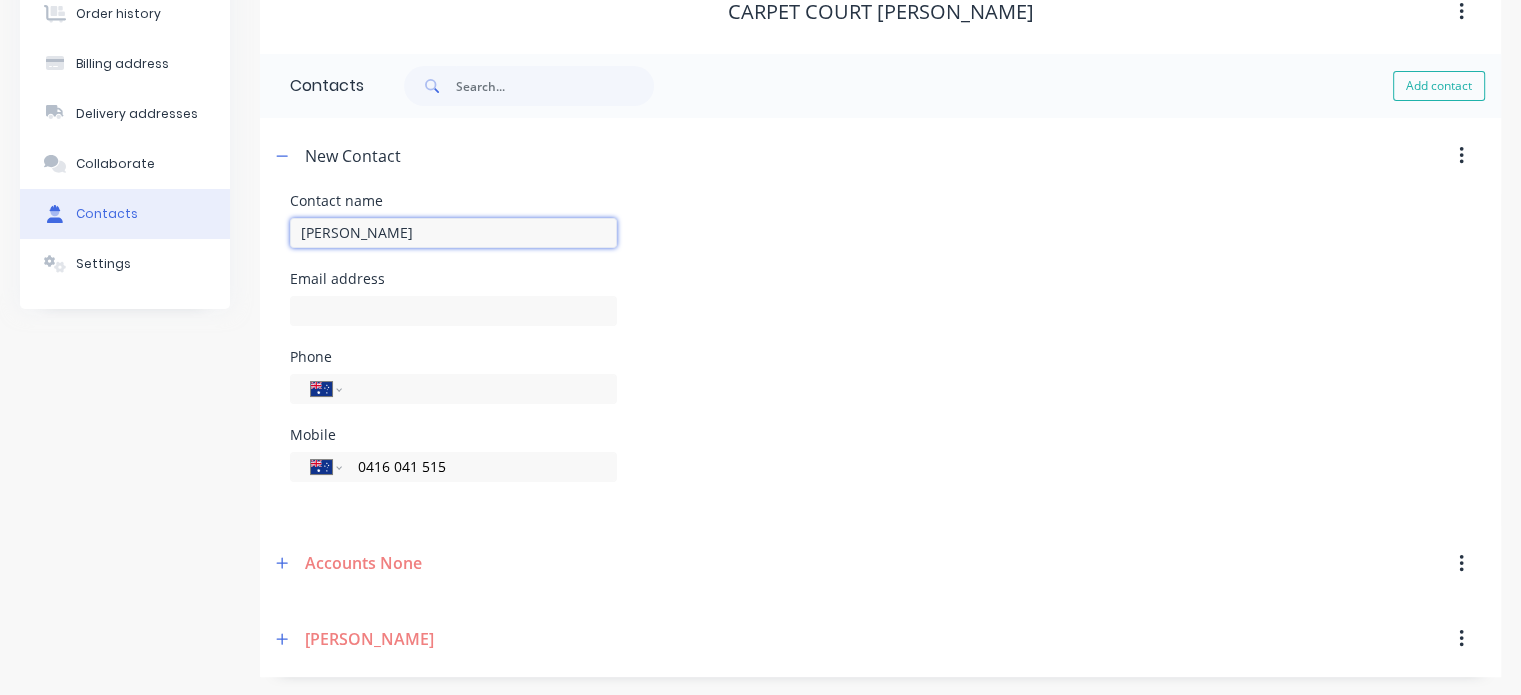type on "[PERSON_NAME]" 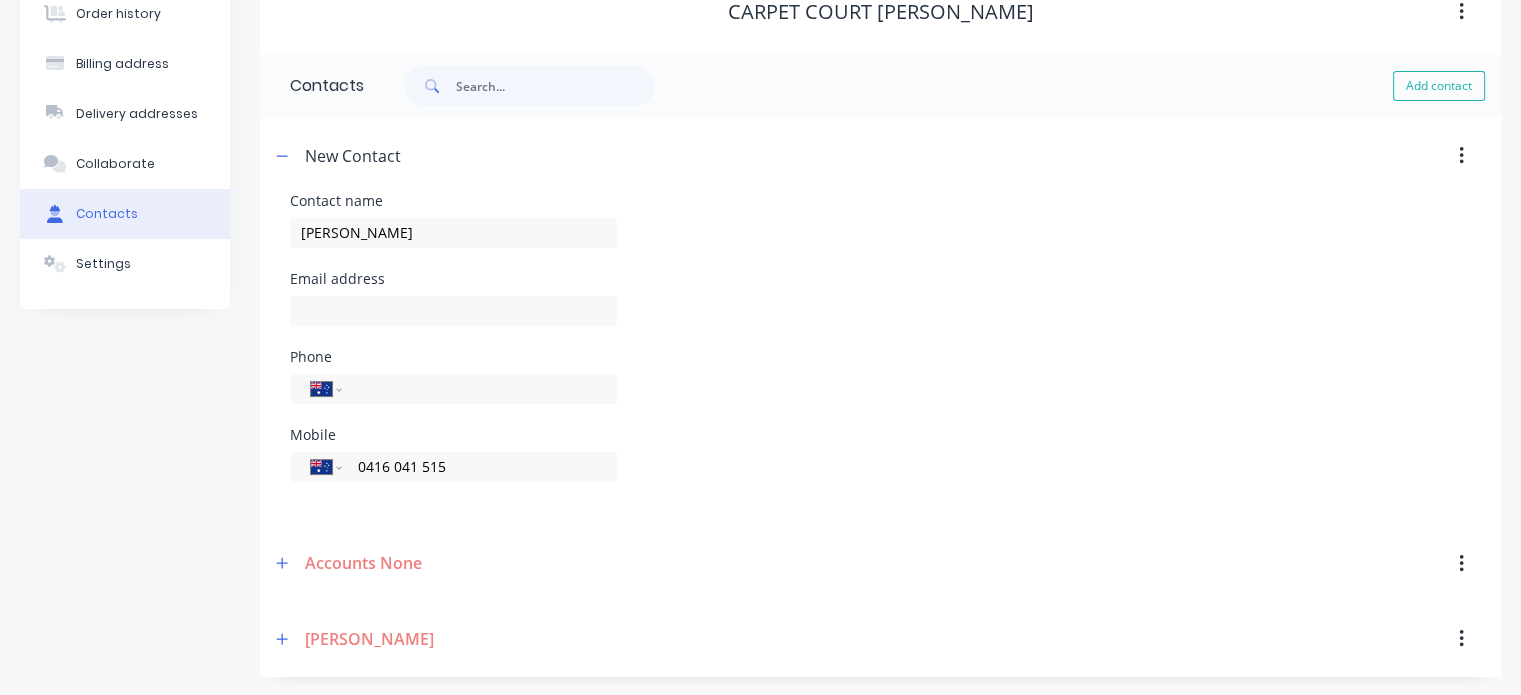 click on "Add contact" at bounding box center [932, 86] 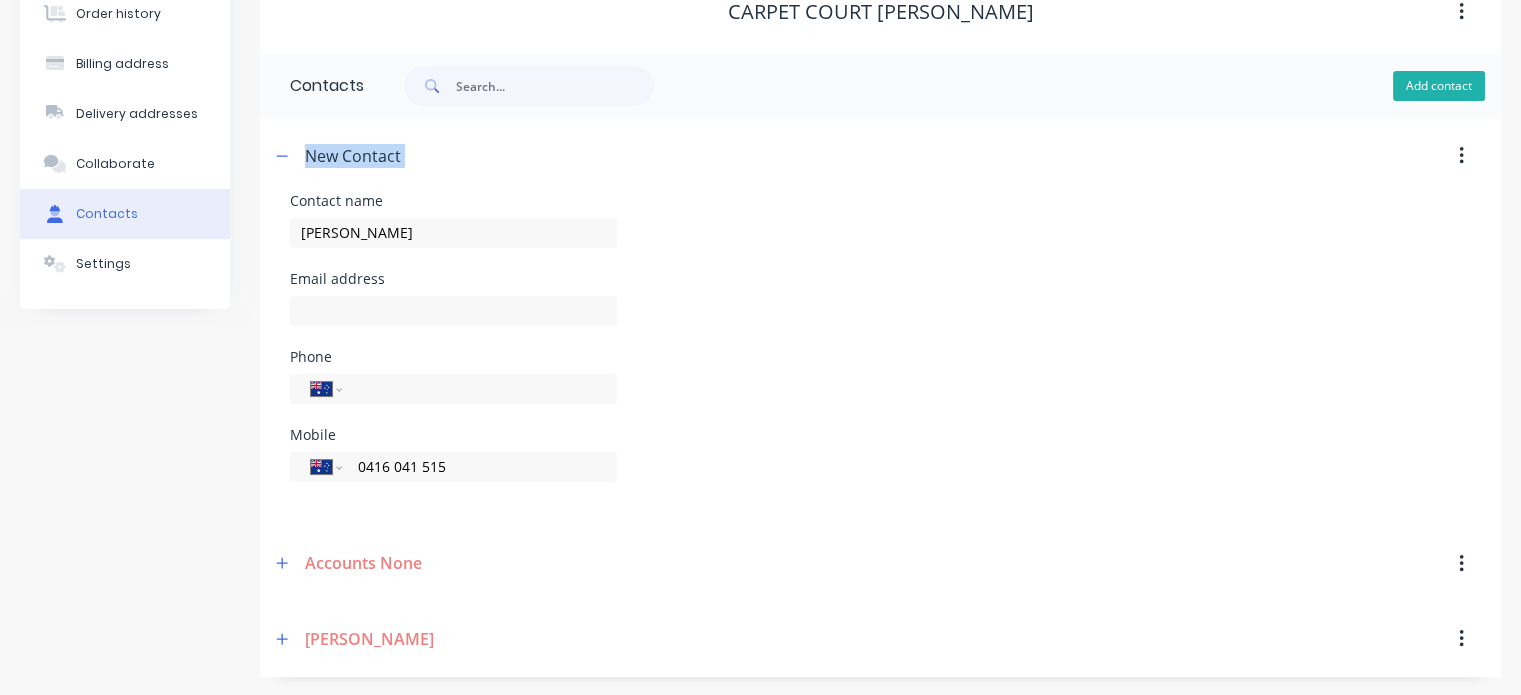 drag, startPoint x: 1241, startPoint y: 159, endPoint x: 1460, endPoint y: 79, distance: 233.15445 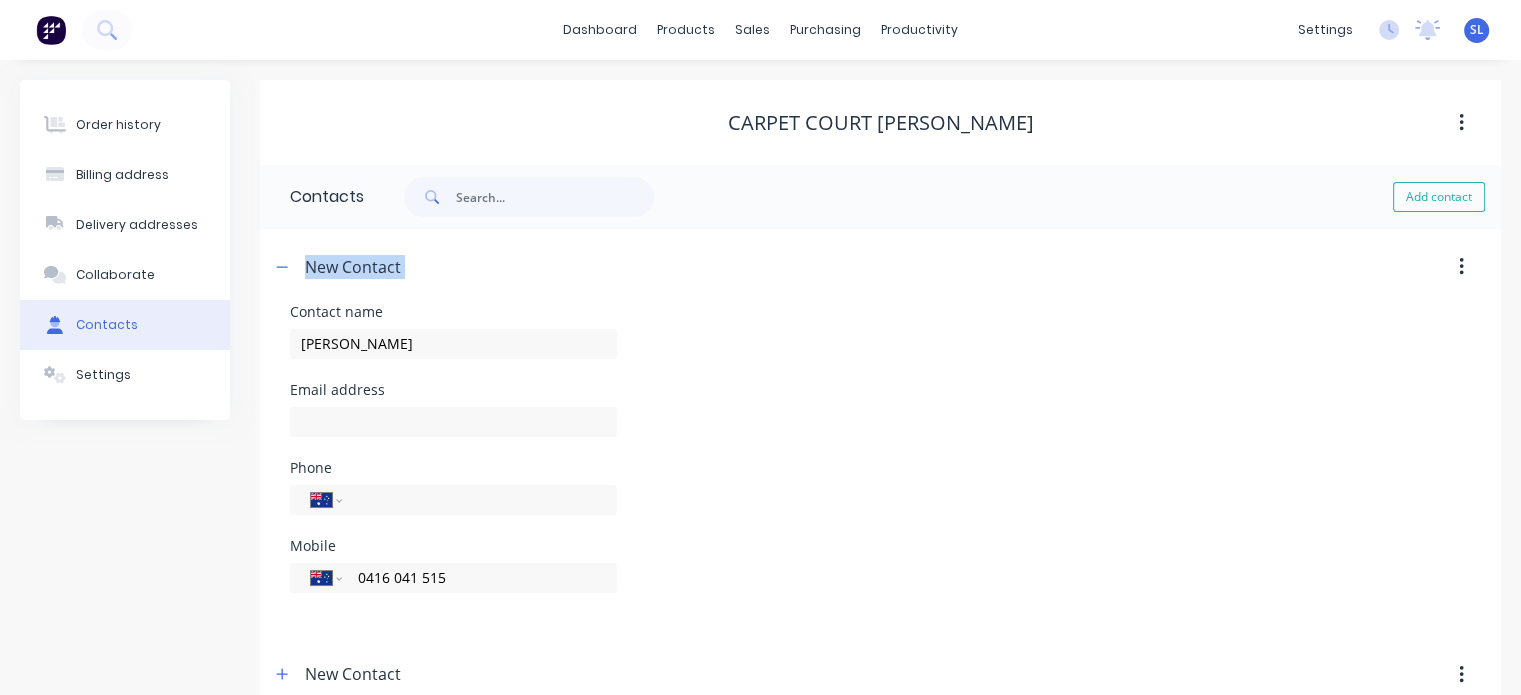 scroll, scrollTop: 0, scrollLeft: 0, axis: both 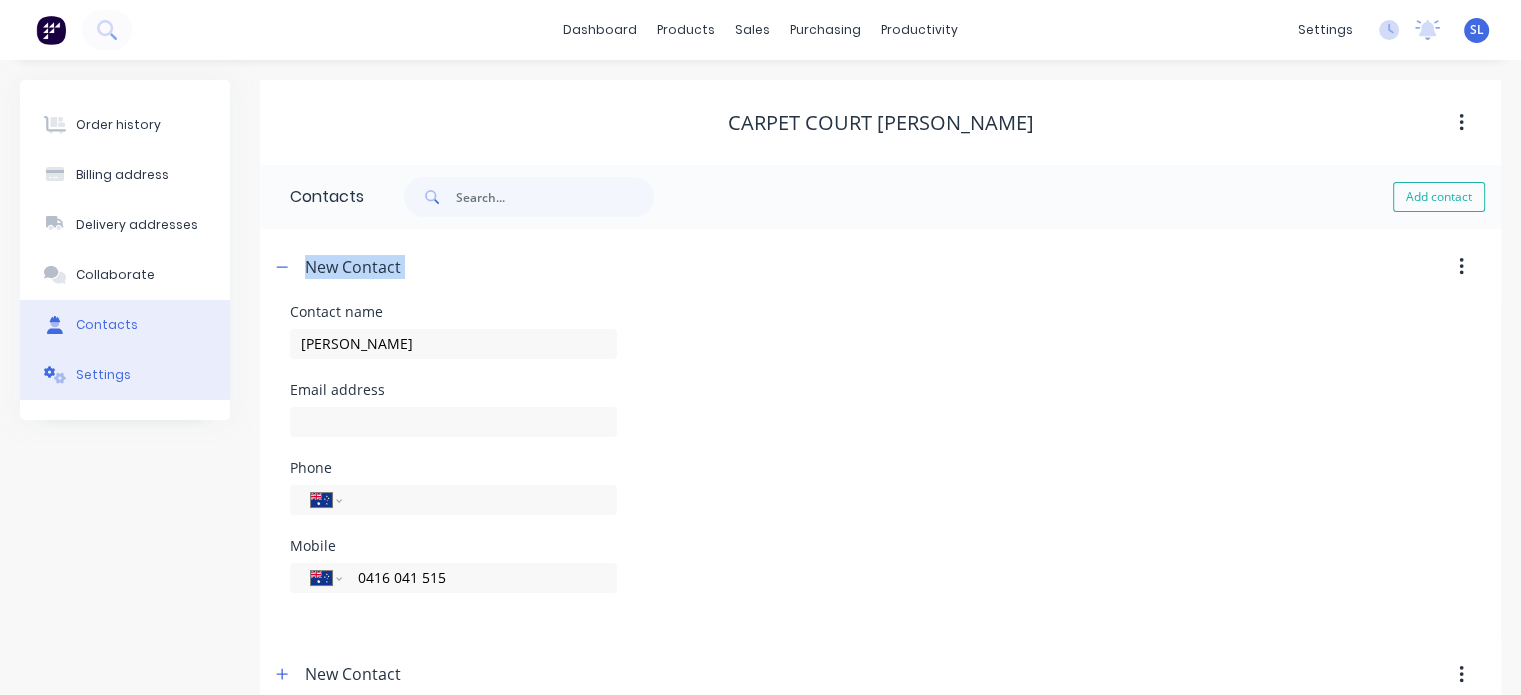 click on "Settings" at bounding box center [103, 375] 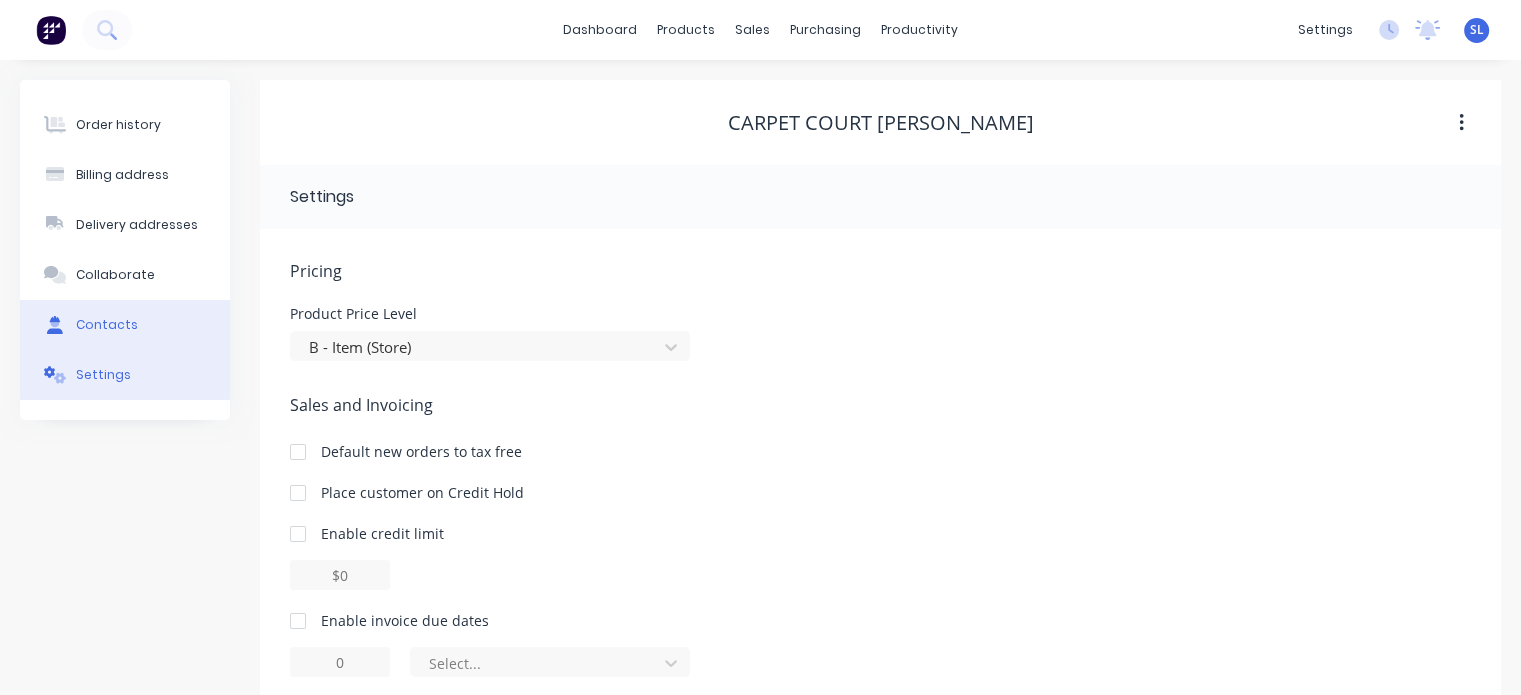 click on "Contacts" at bounding box center [125, 325] 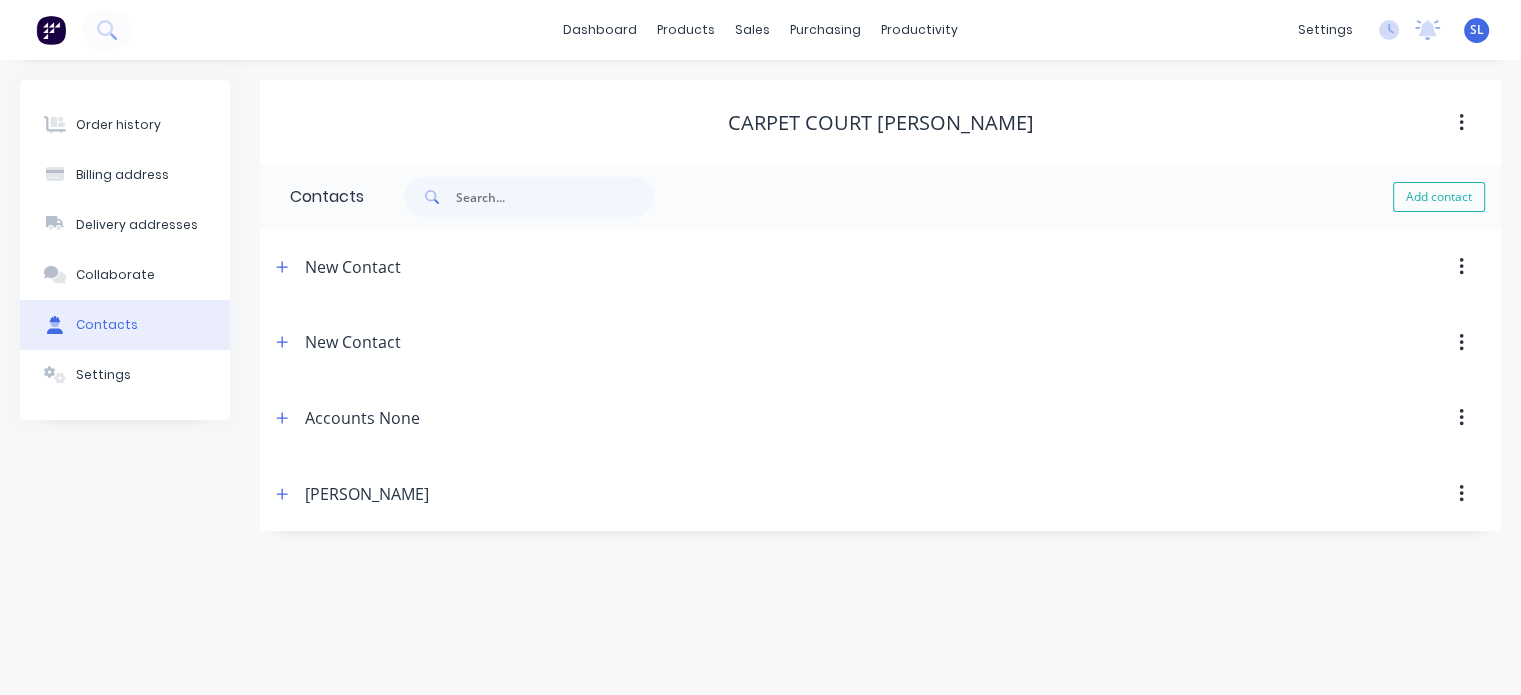 scroll, scrollTop: 0, scrollLeft: 0, axis: both 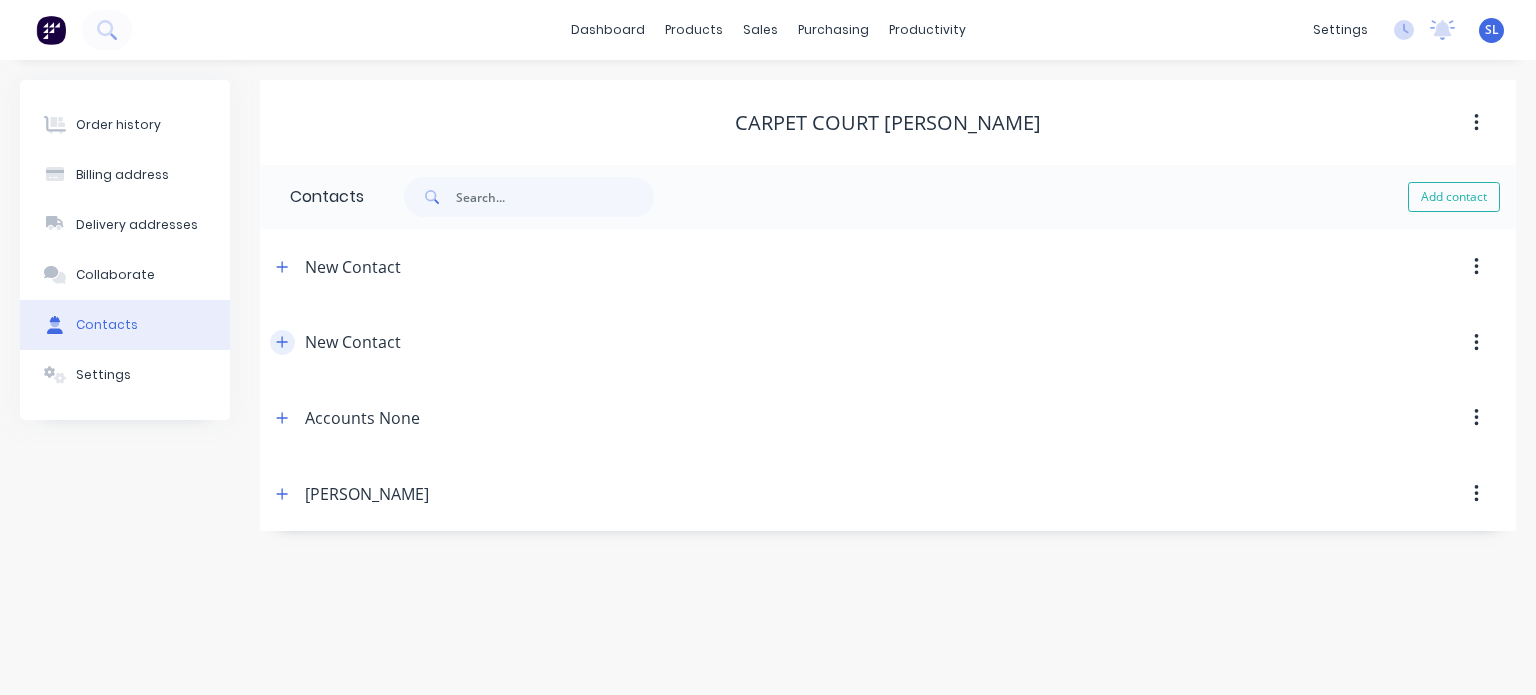 click 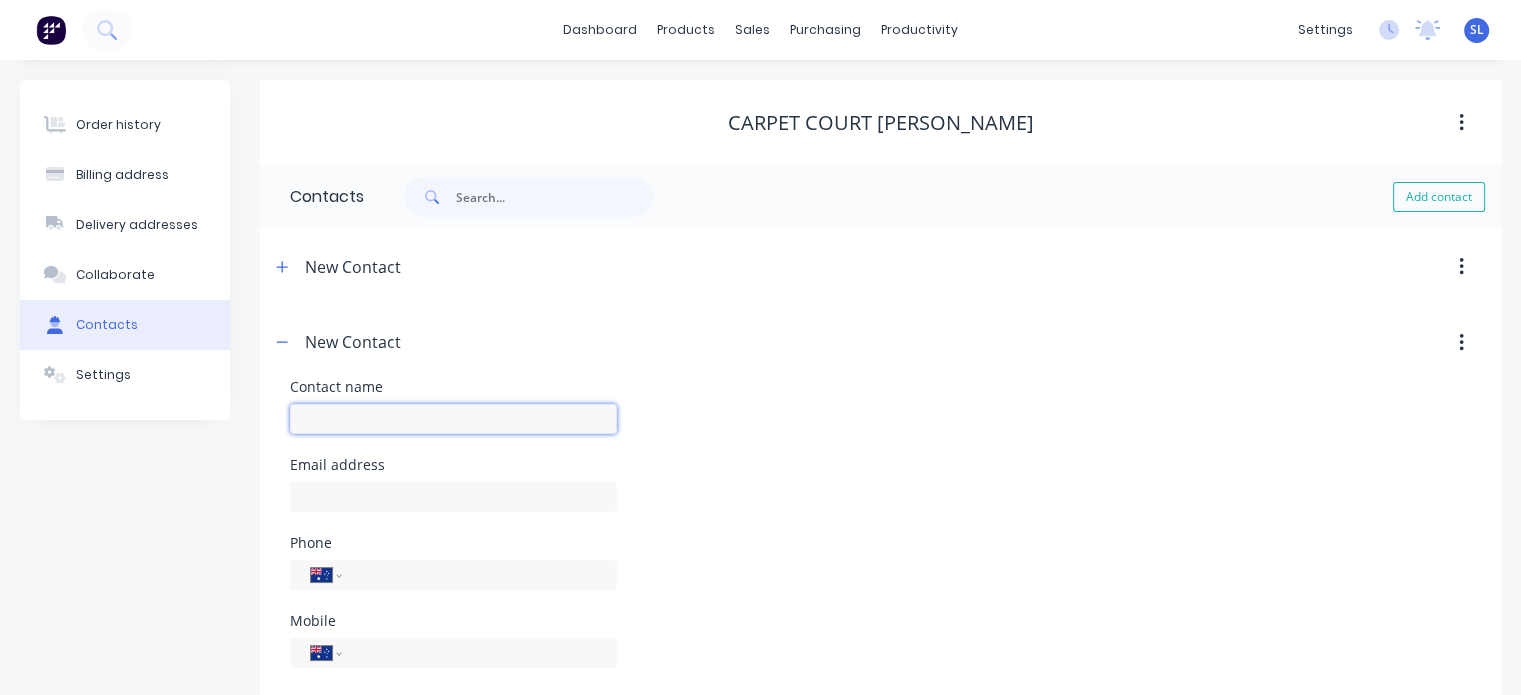 click at bounding box center (0, 0) 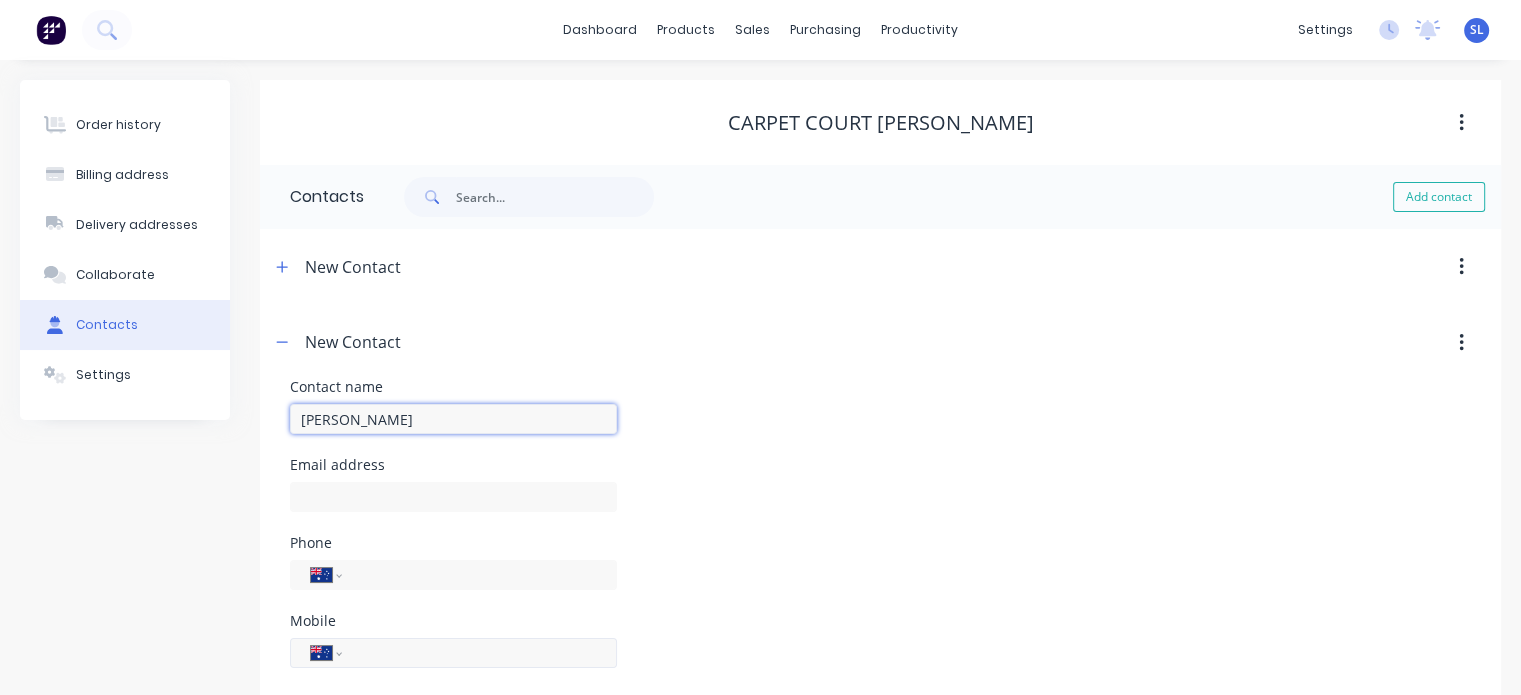 type on "[PERSON_NAME]" 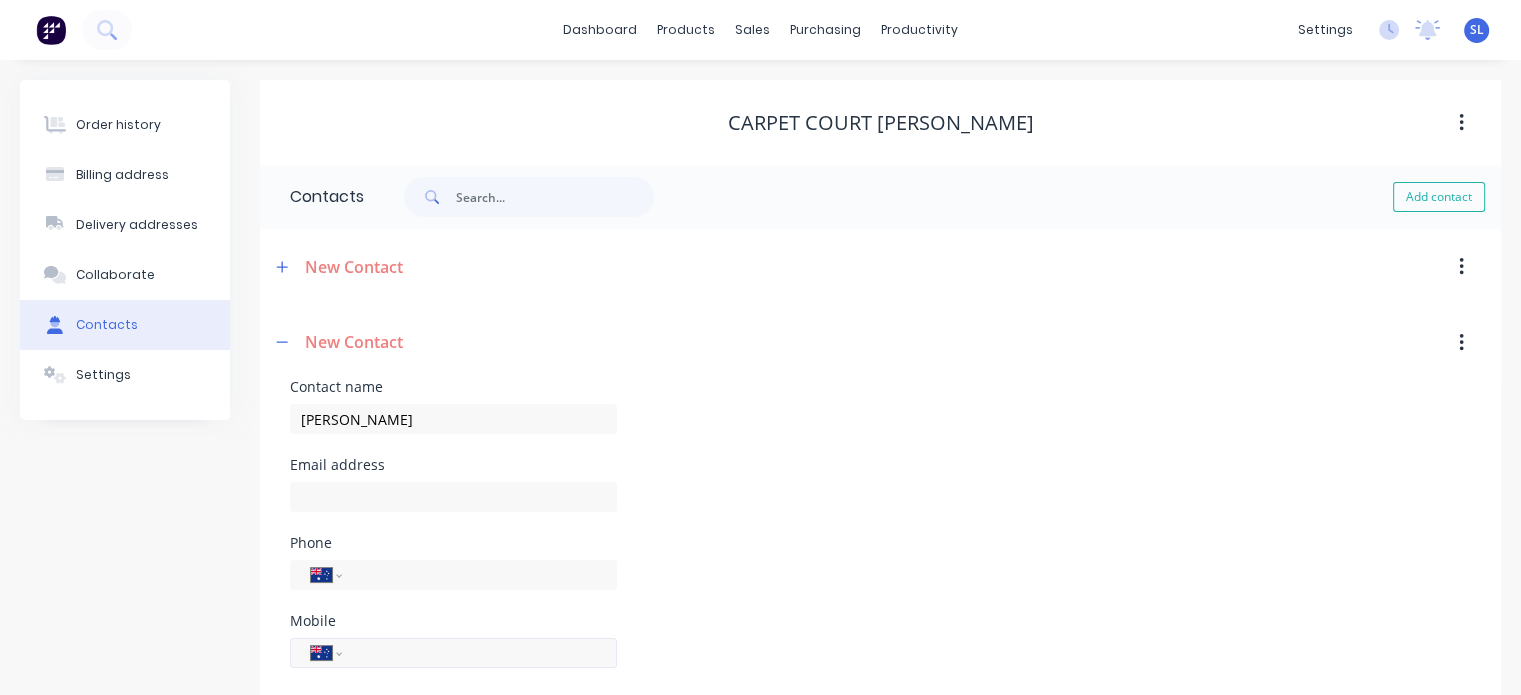 click at bounding box center [476, 653] 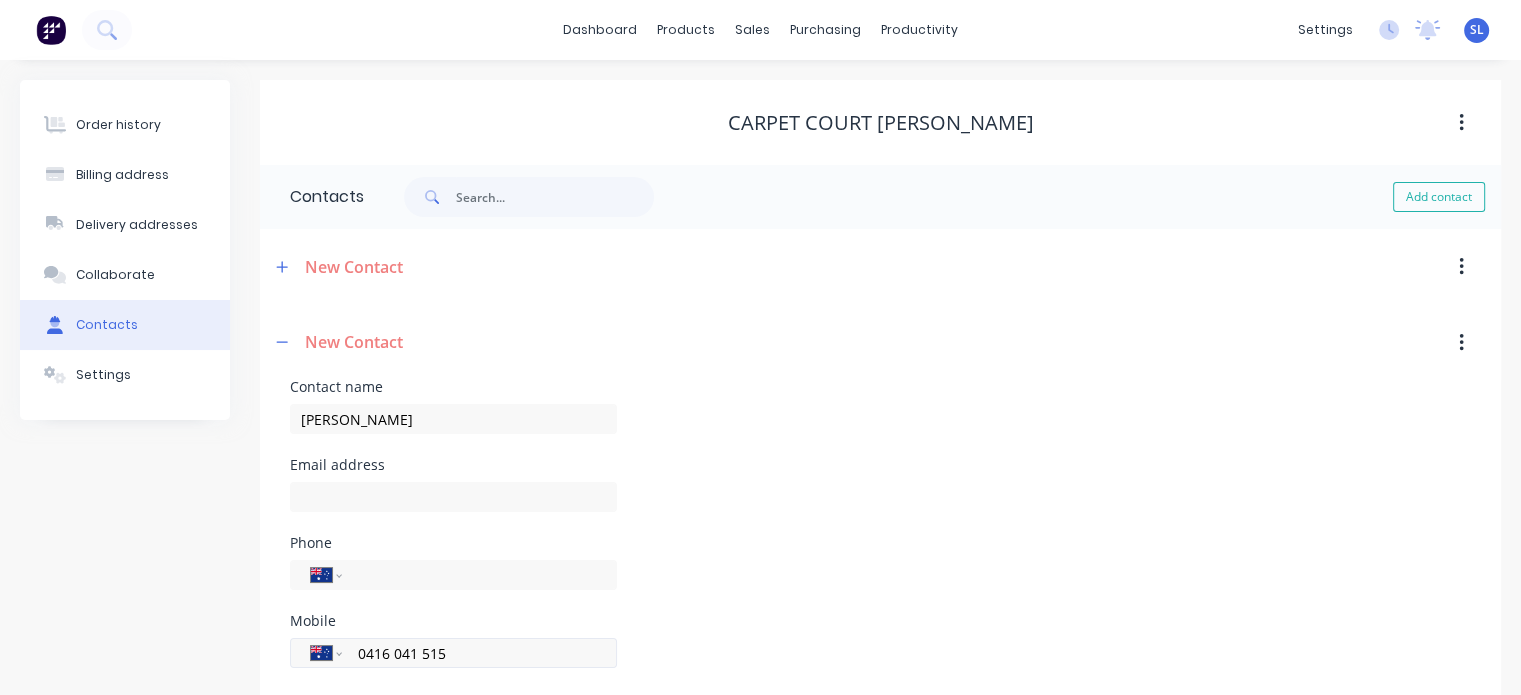 type on "0416 041 515" 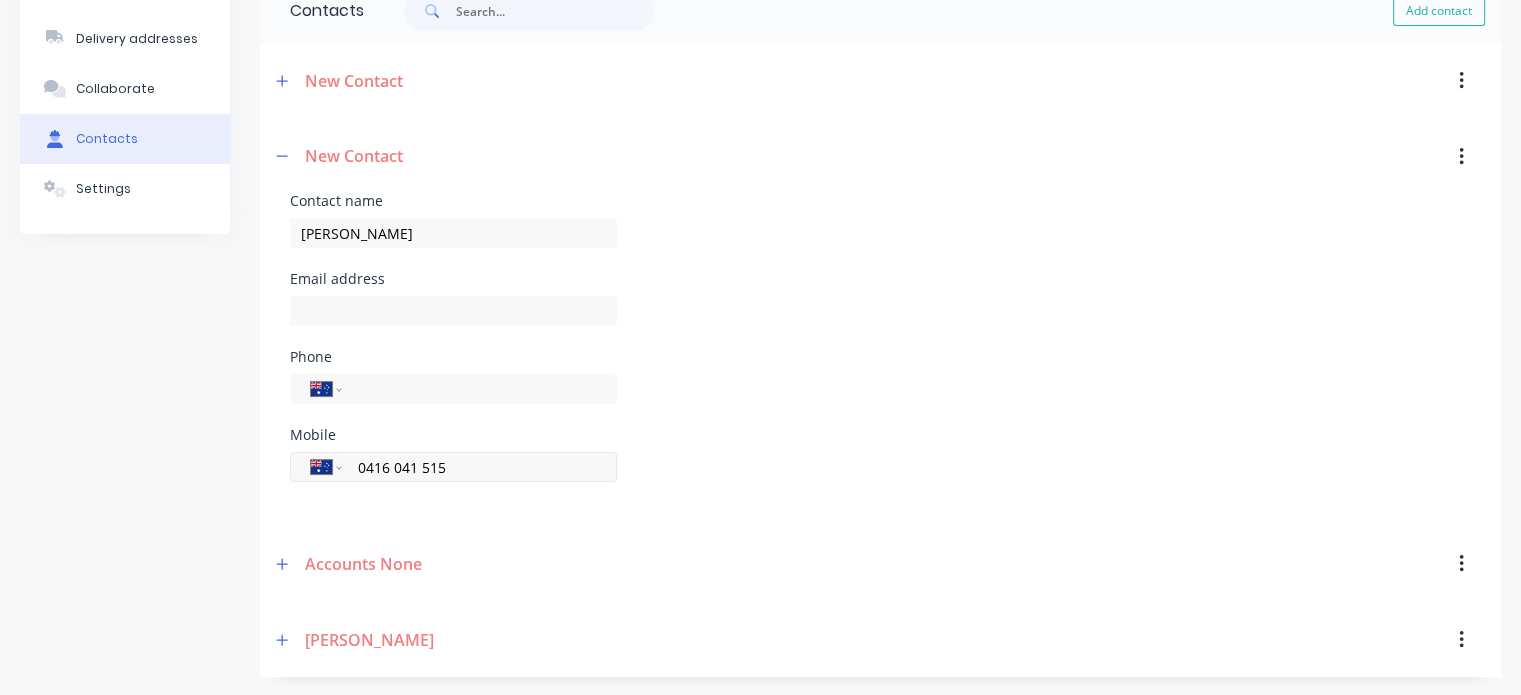 type 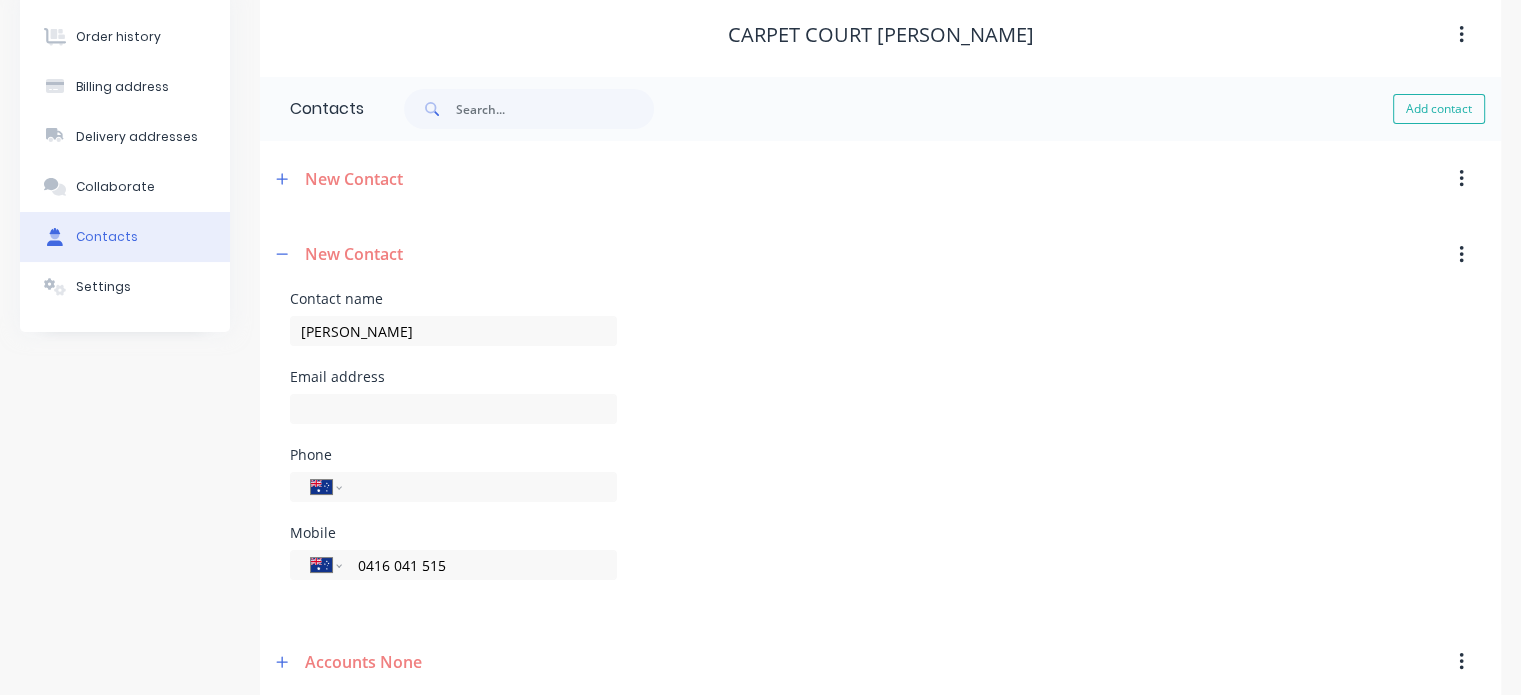 scroll, scrollTop: 100, scrollLeft: 0, axis: vertical 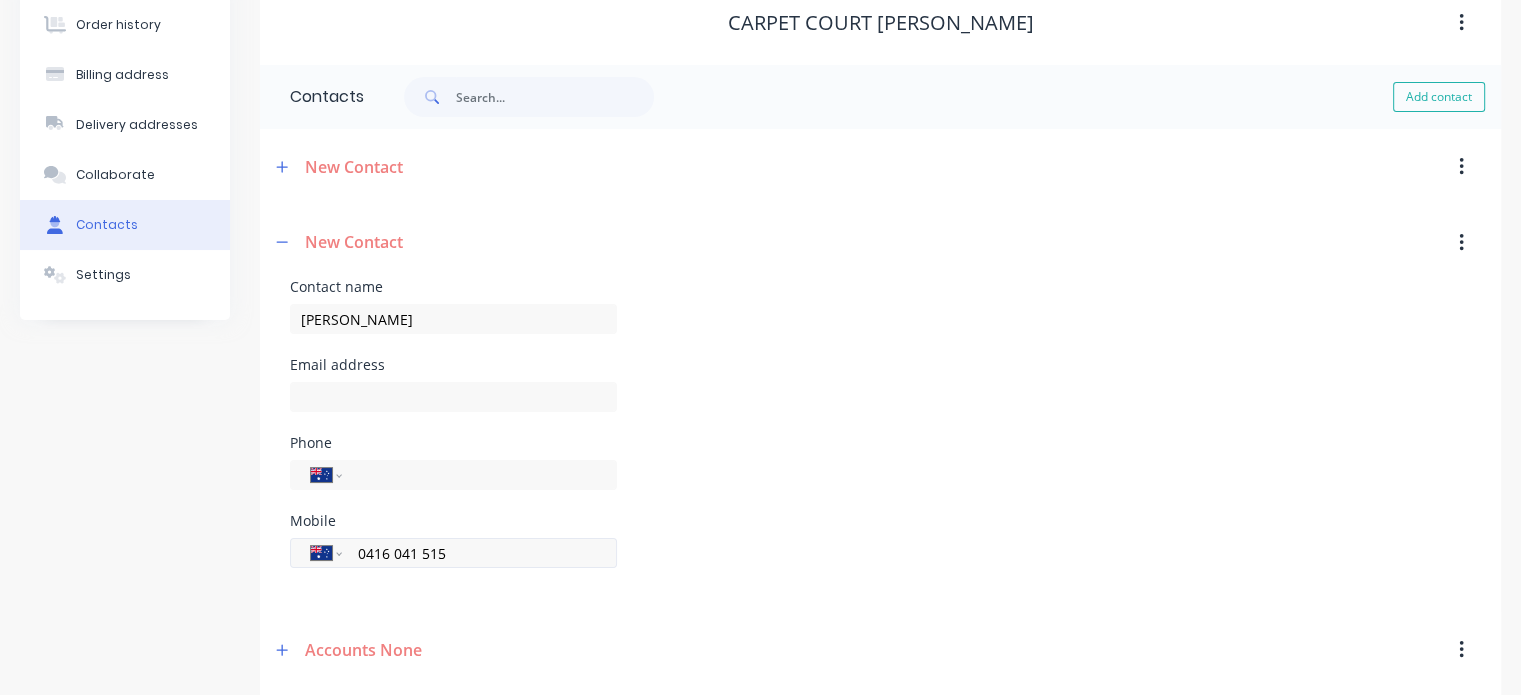 click on "0416 041 515" at bounding box center (0, 0) 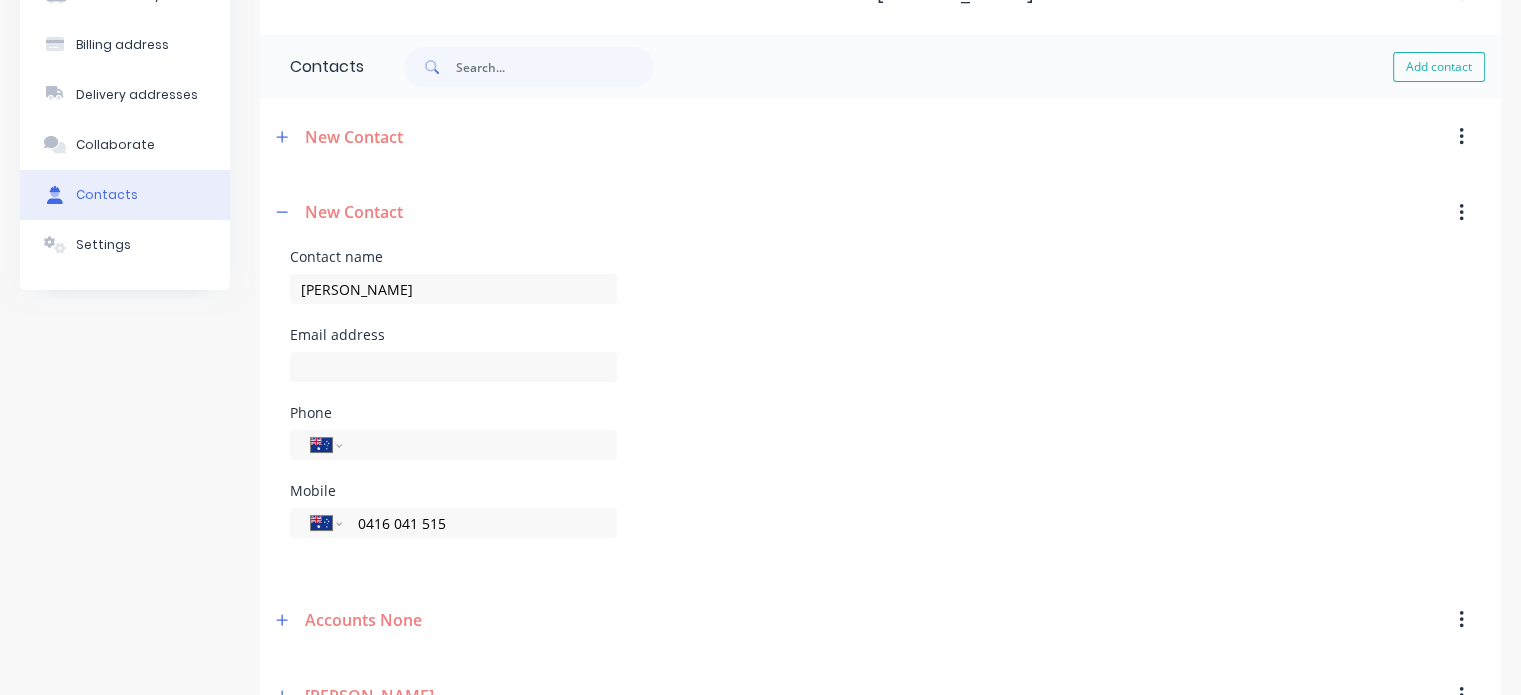 scroll, scrollTop: 186, scrollLeft: 0, axis: vertical 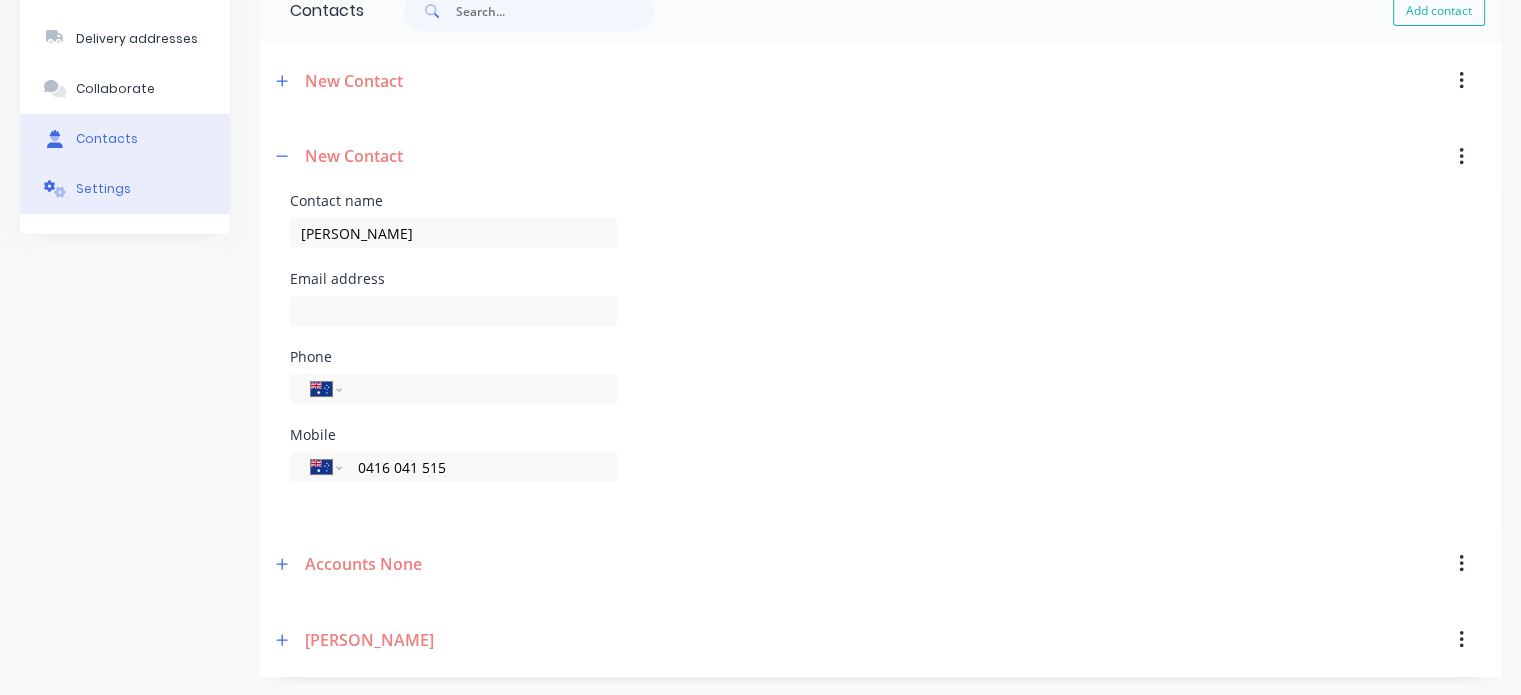 click on "Settings" at bounding box center (103, 189) 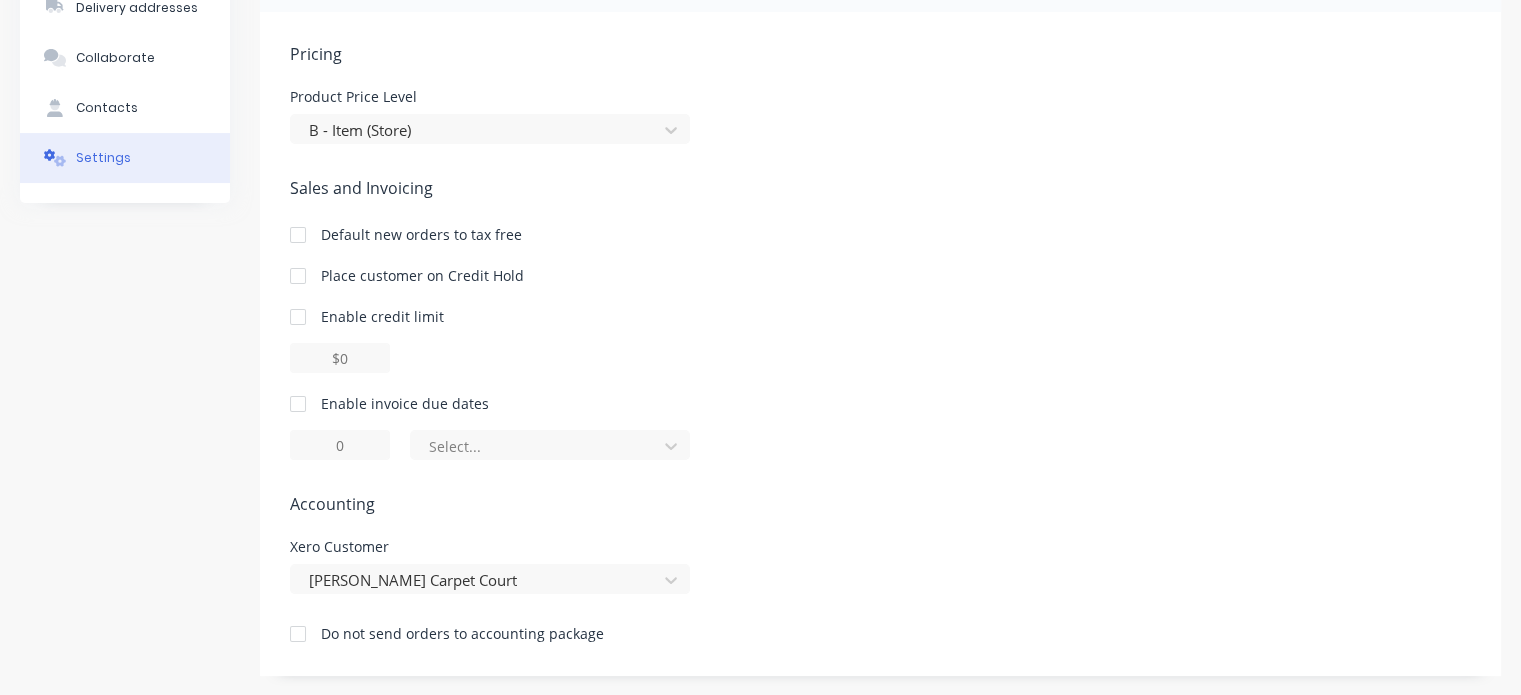 scroll, scrollTop: 0, scrollLeft: 0, axis: both 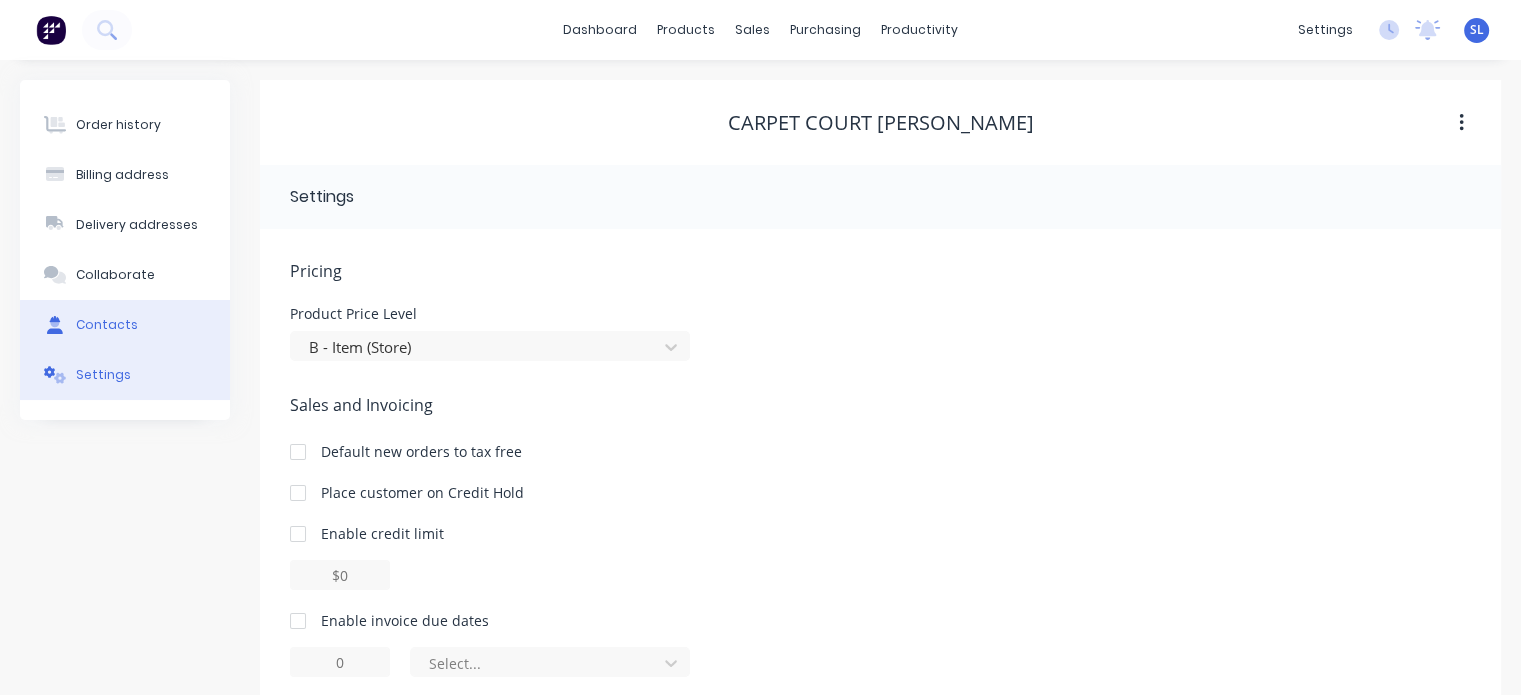 click on "Contacts" at bounding box center (107, 325) 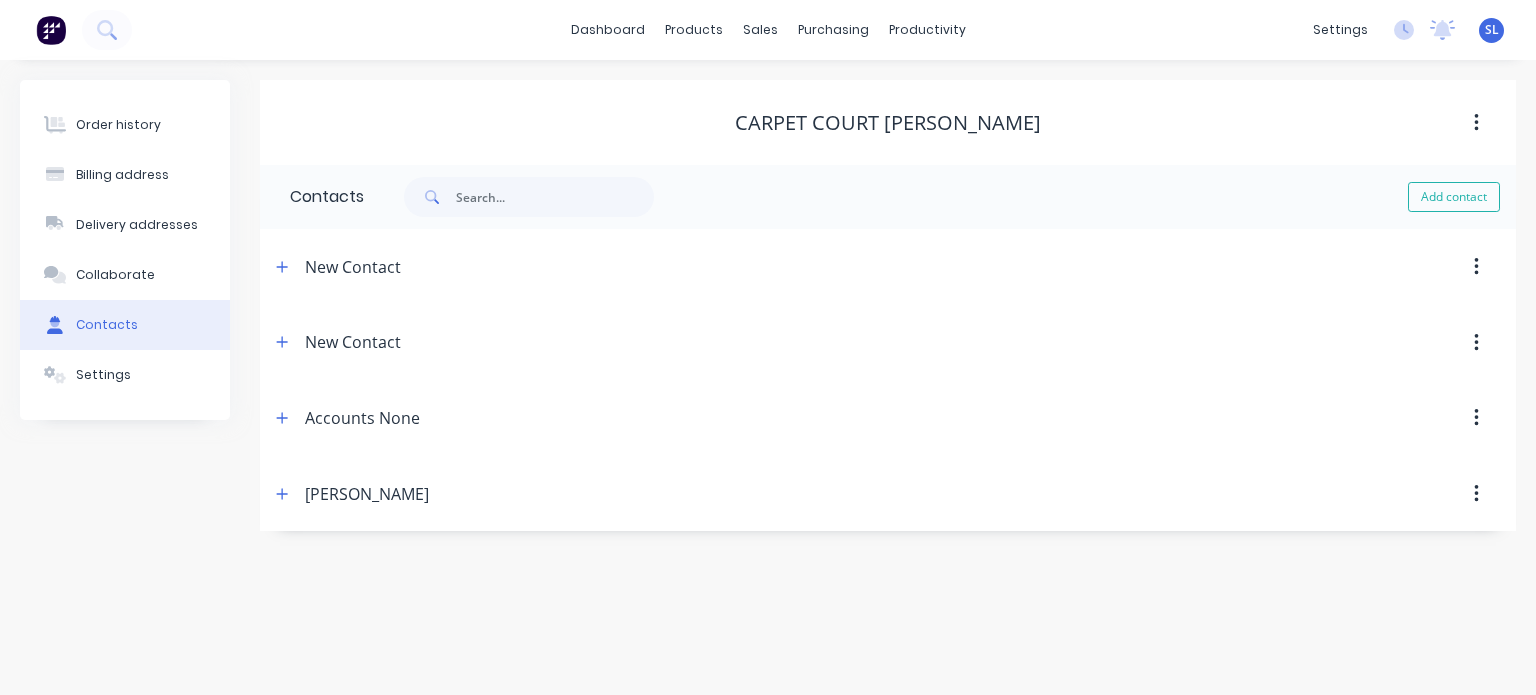 click at bounding box center (1476, 418) 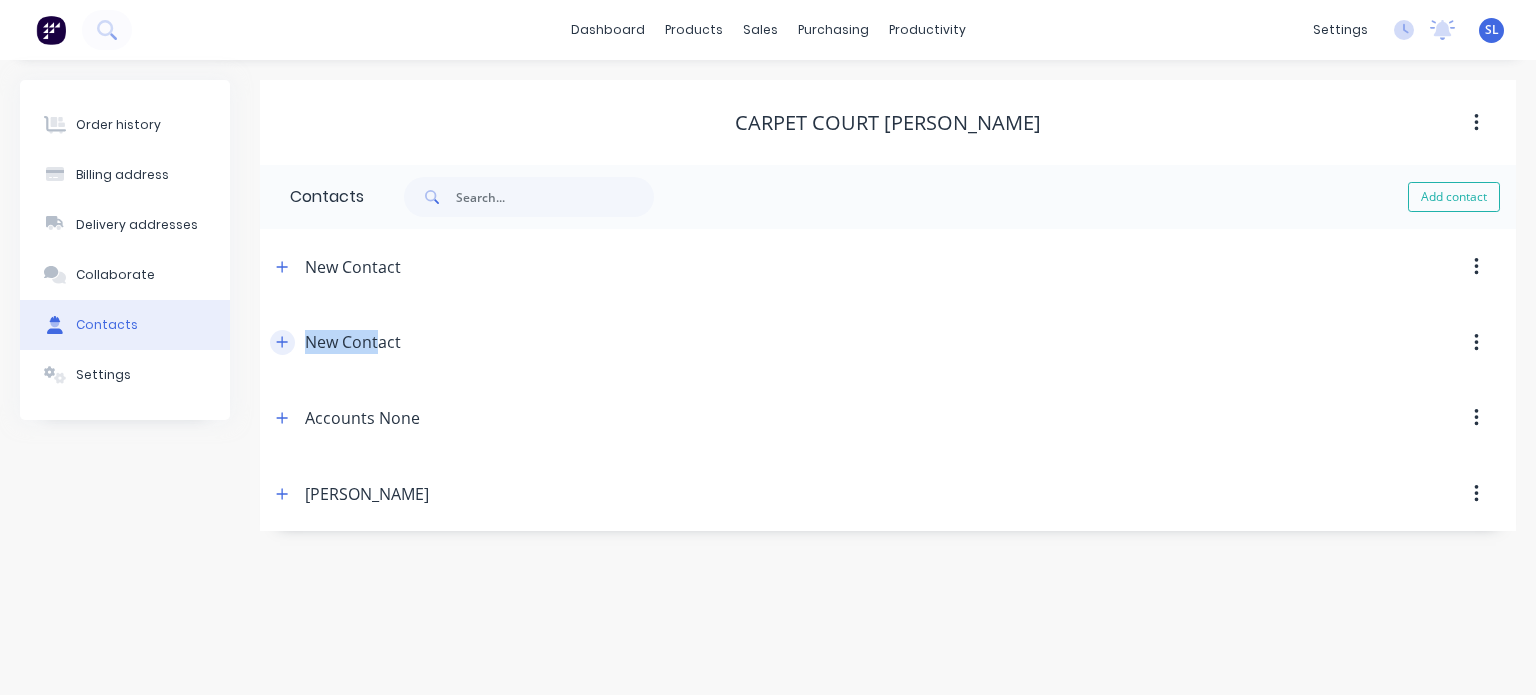 drag, startPoint x: 376, startPoint y: 345, endPoint x: 275, endPoint y: 343, distance: 101.0198 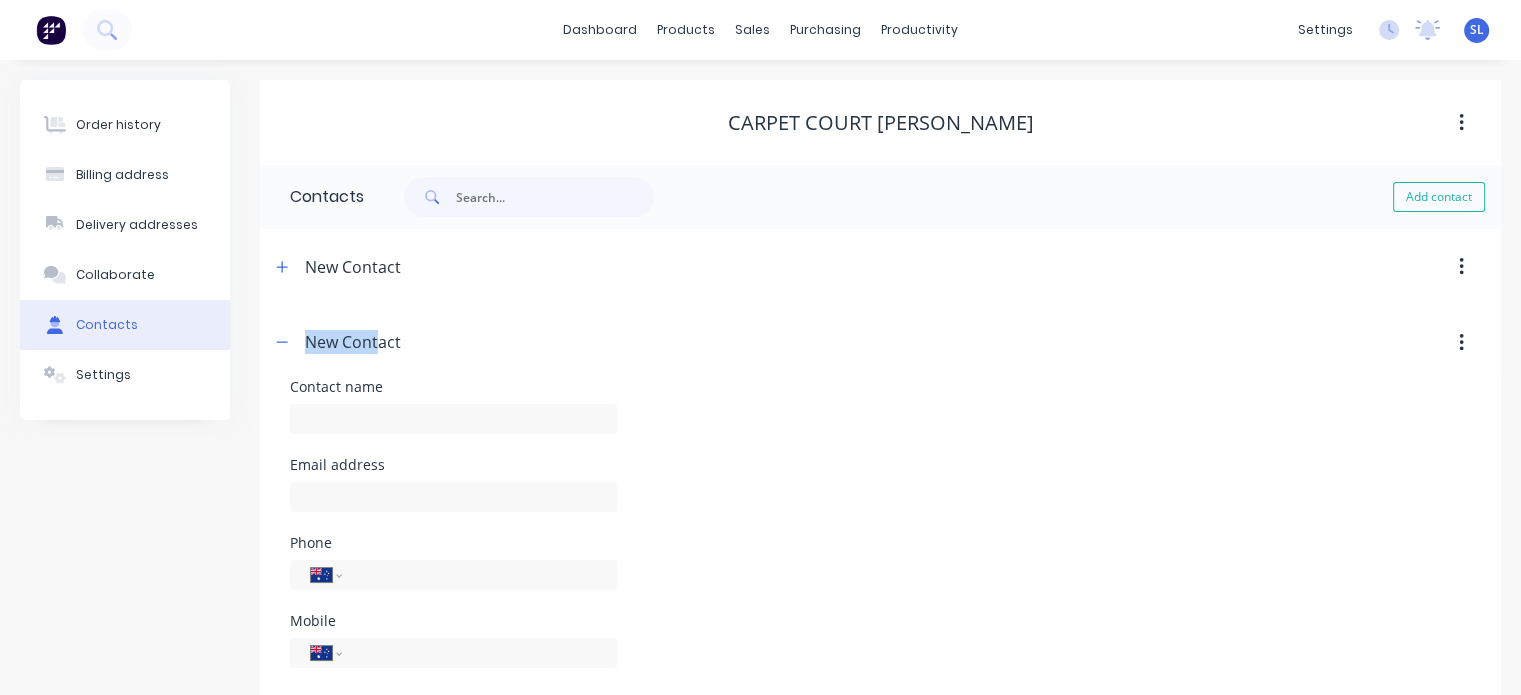 scroll, scrollTop: 186, scrollLeft: 0, axis: vertical 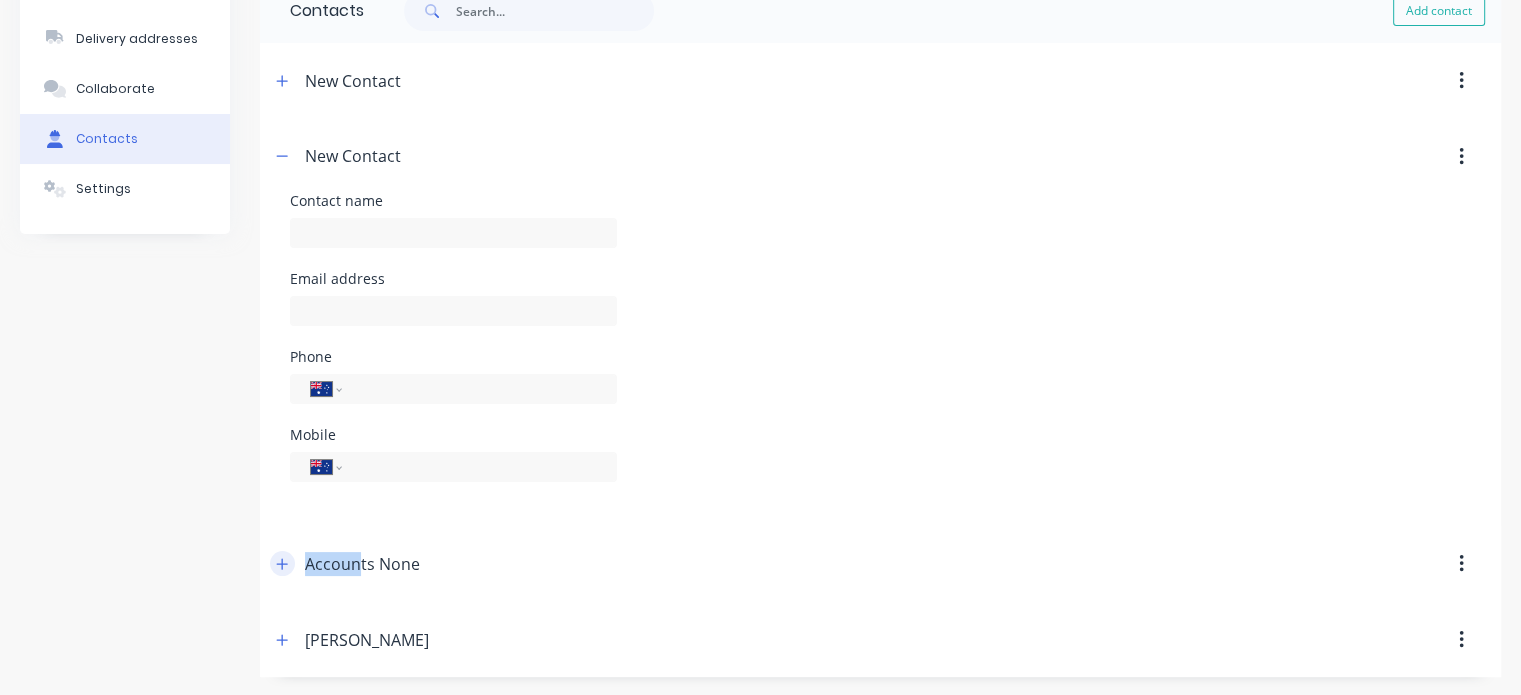 drag, startPoint x: 362, startPoint y: 562, endPoint x: 283, endPoint y: 565, distance: 79.05694 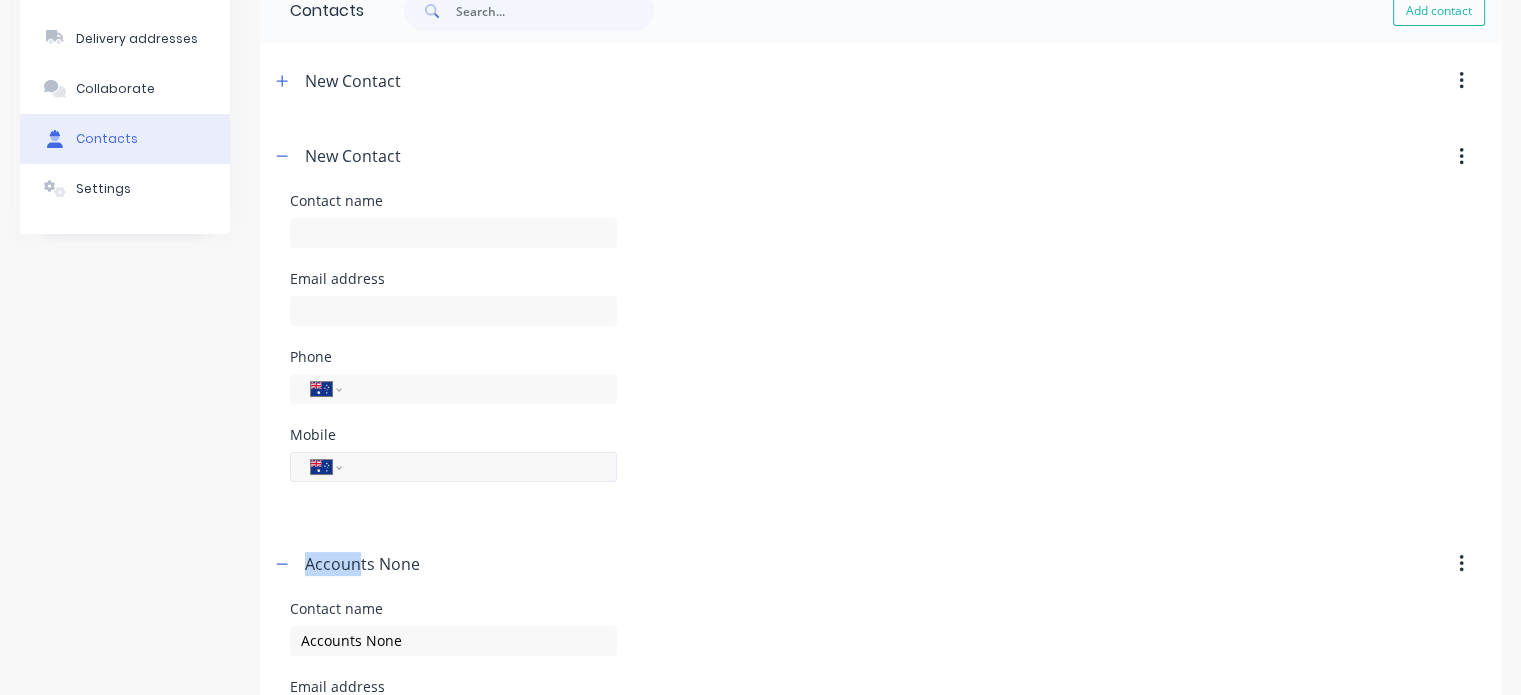 scroll, scrollTop: 338, scrollLeft: 0, axis: vertical 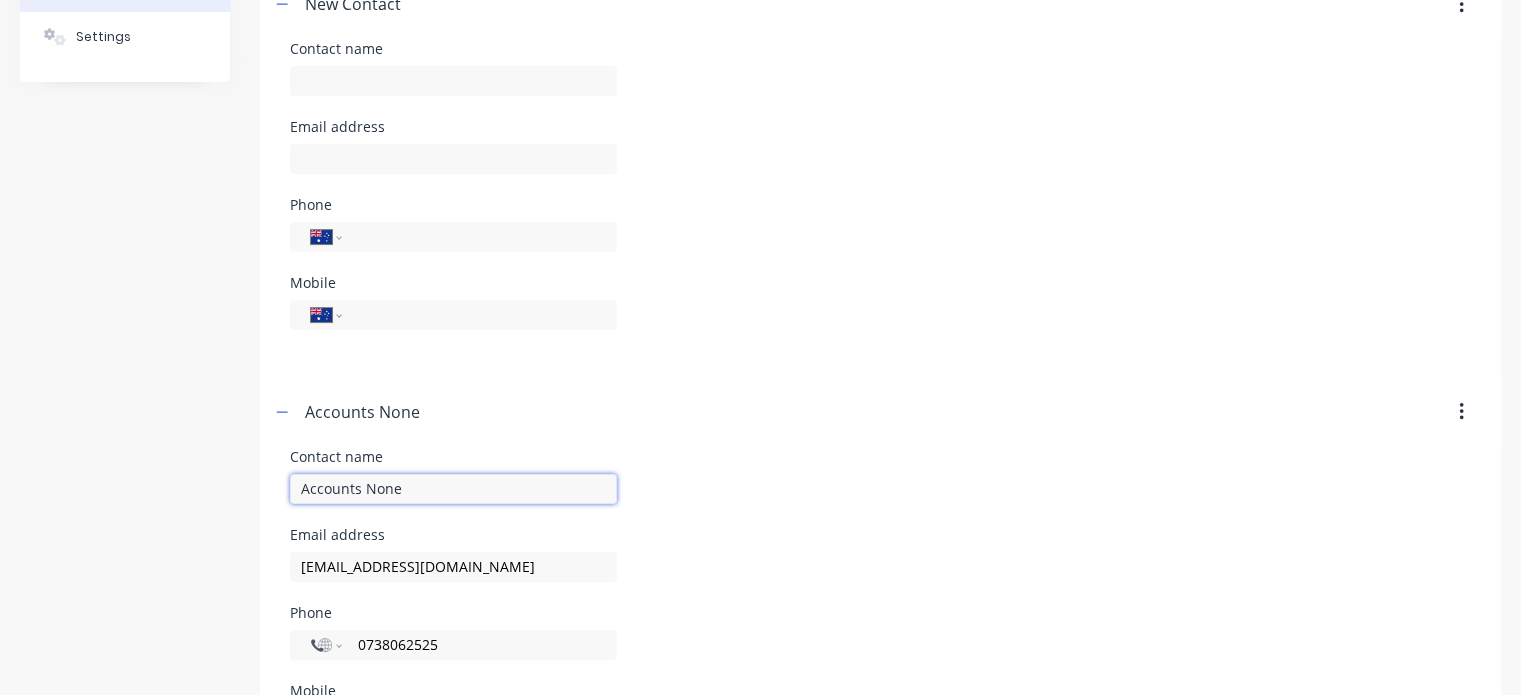 click on "Accounts None" at bounding box center (0, 0) 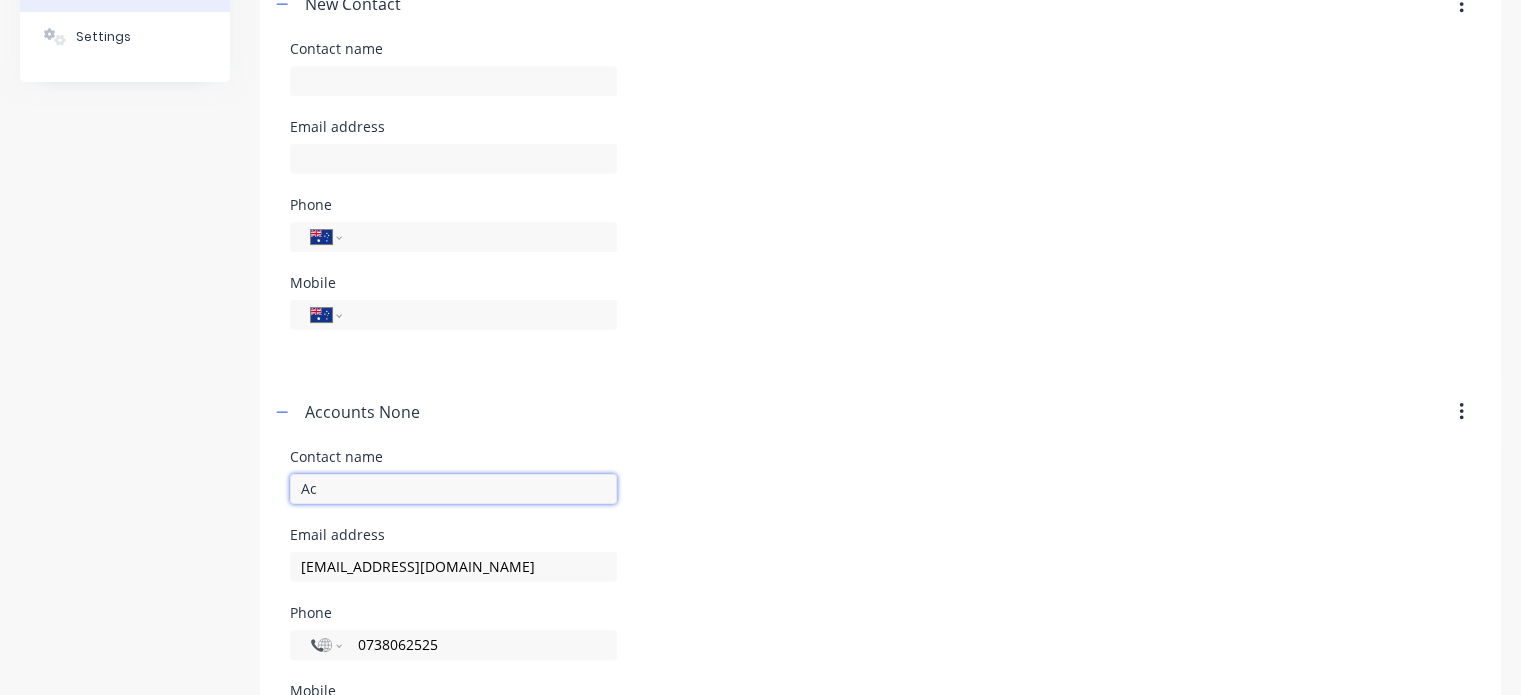 type on "A" 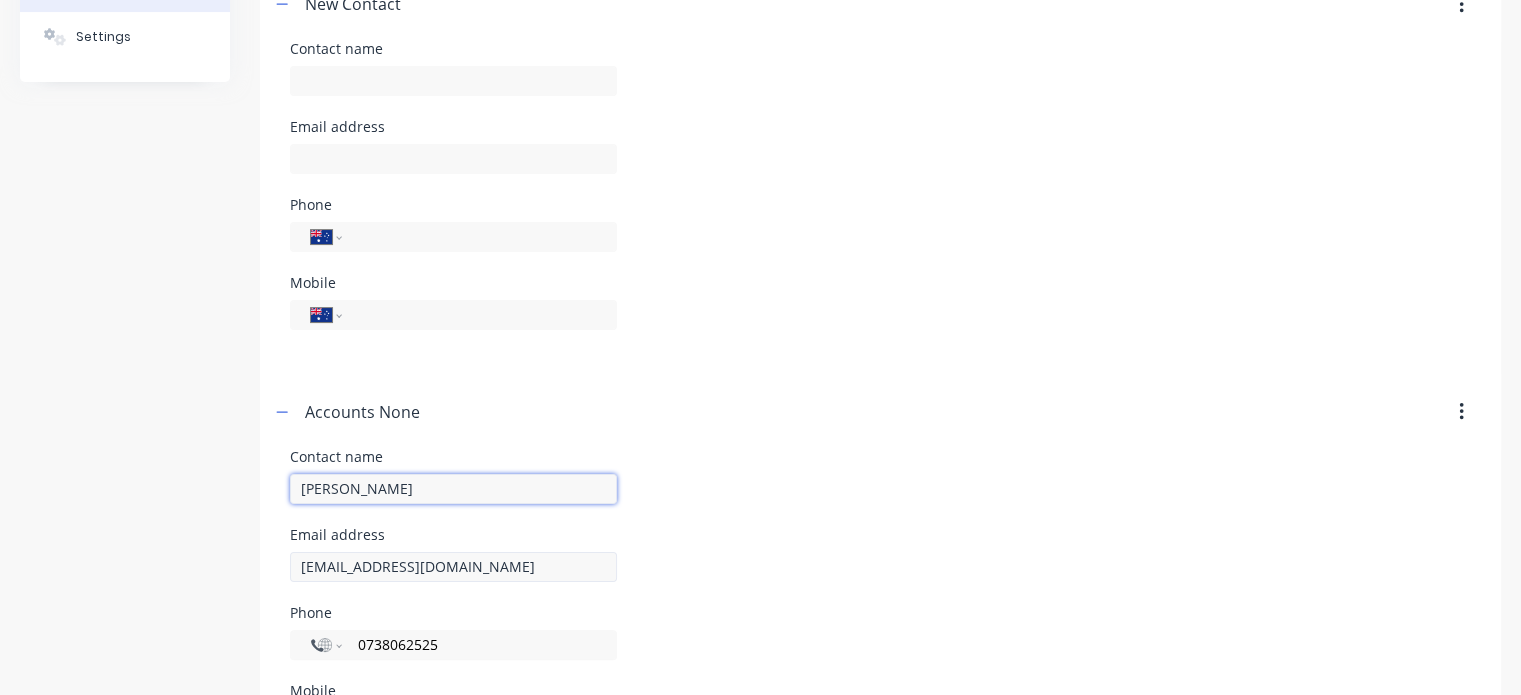 type on "[PERSON_NAME]" 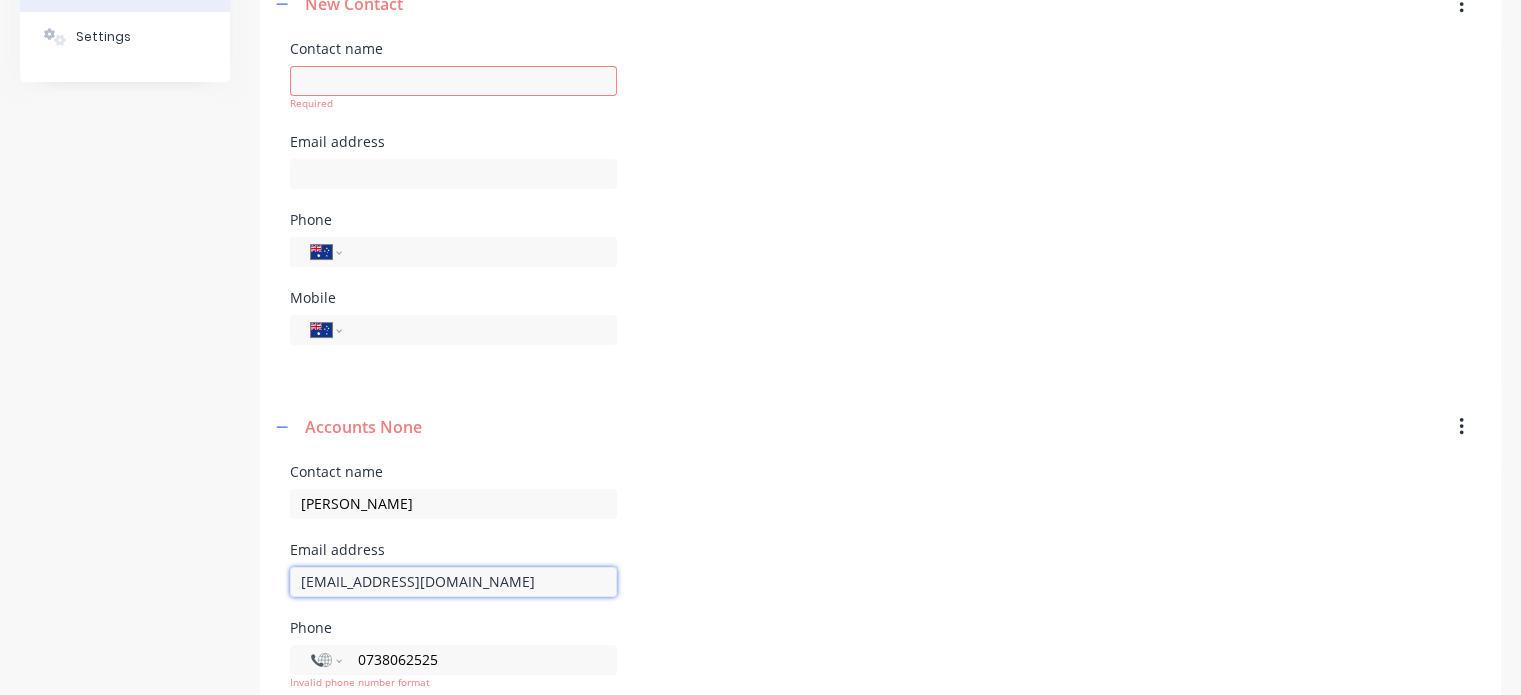 click on "[EMAIL_ADDRESS][DOMAIN_NAME]" at bounding box center (453, 591) 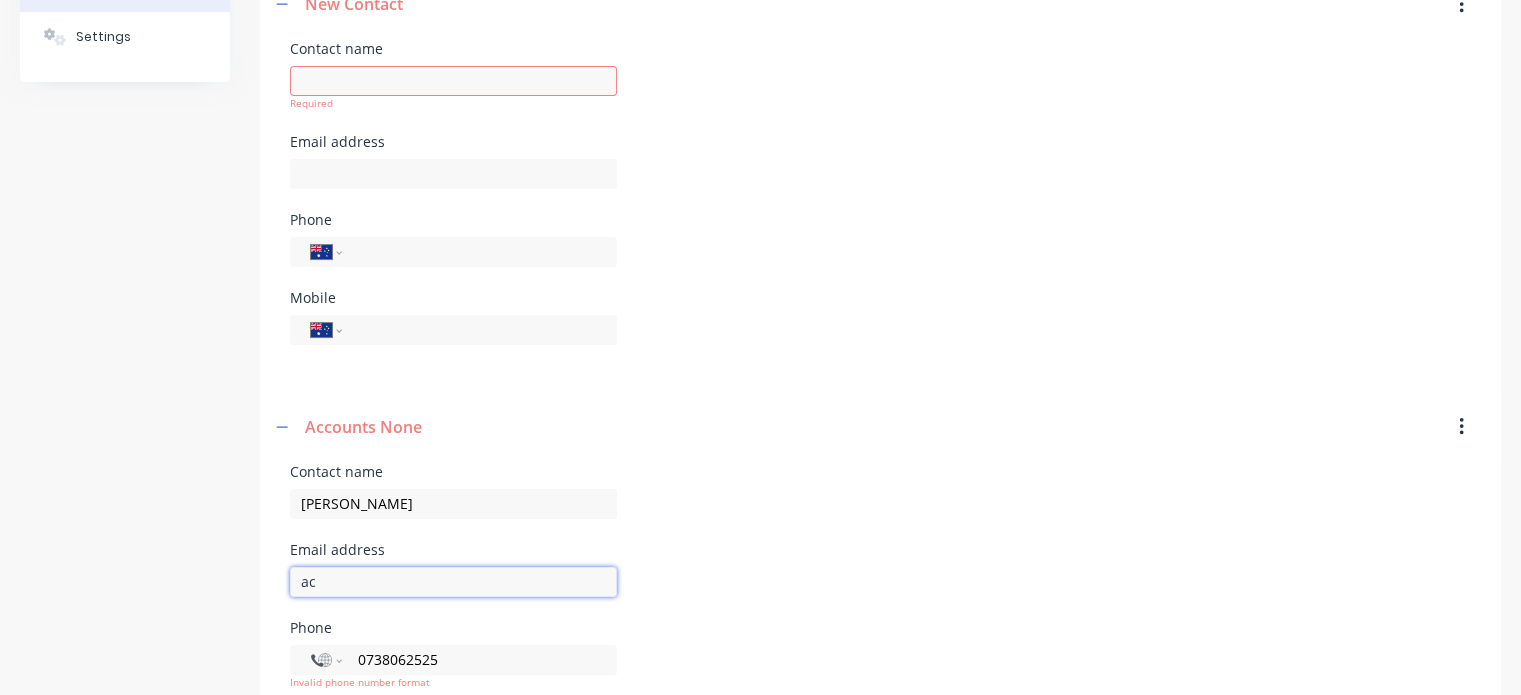 type on "a" 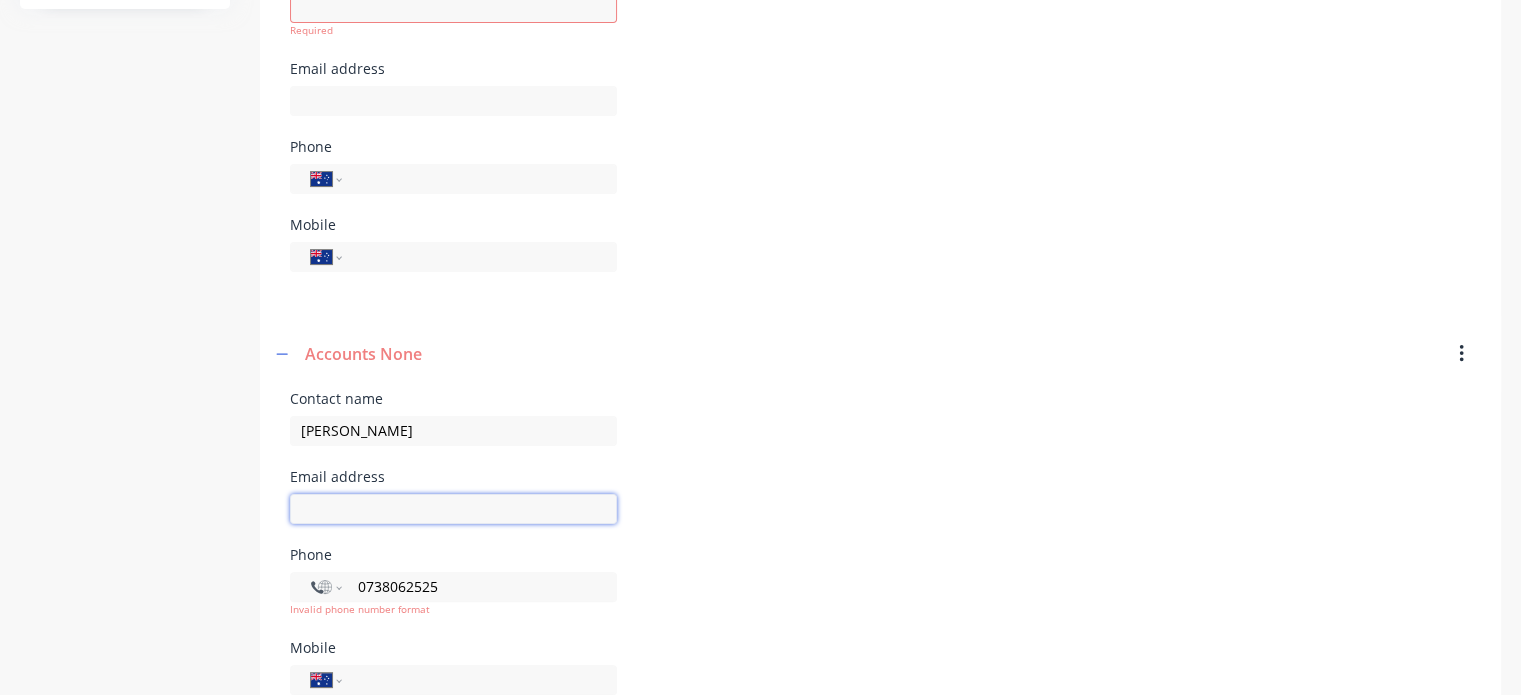 scroll, scrollTop: 448, scrollLeft: 0, axis: vertical 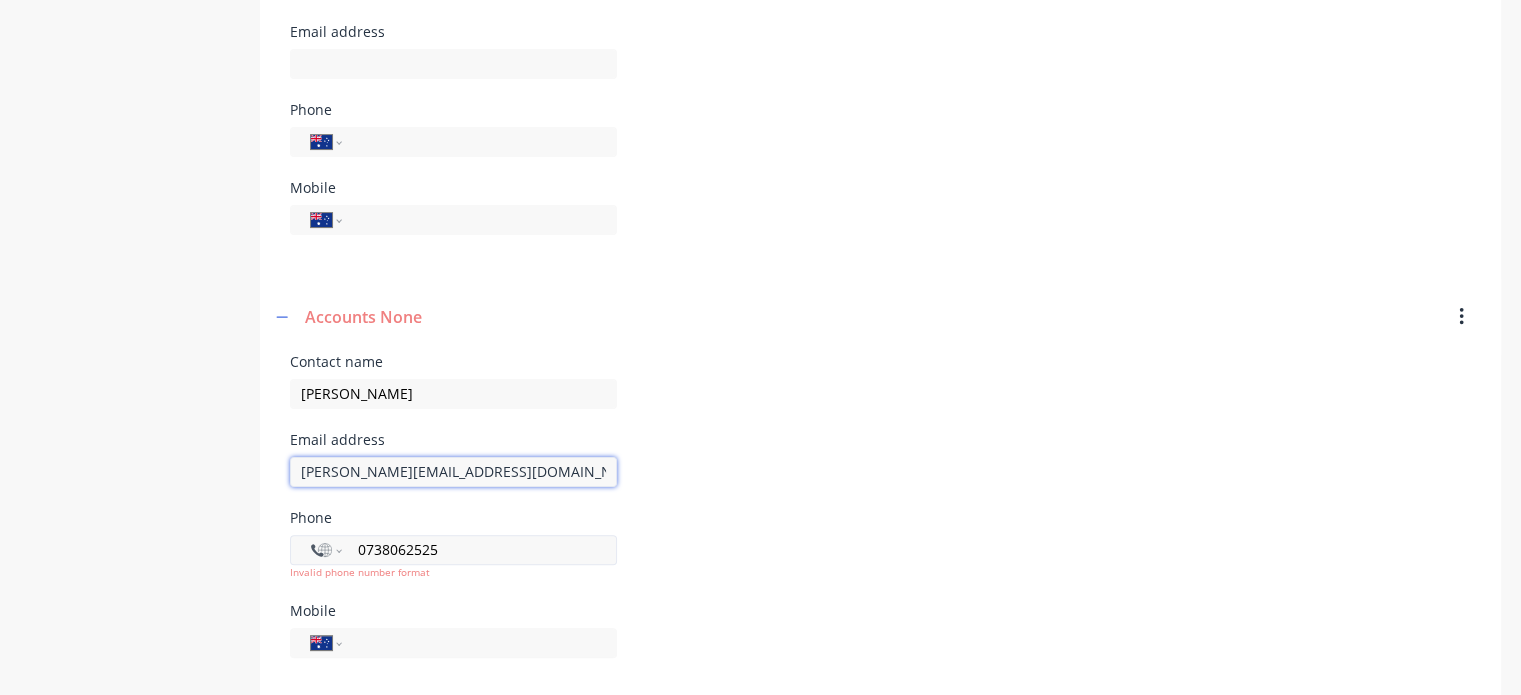 type on "[PERSON_NAME][EMAIL_ADDRESS][DOMAIN_NAME]" 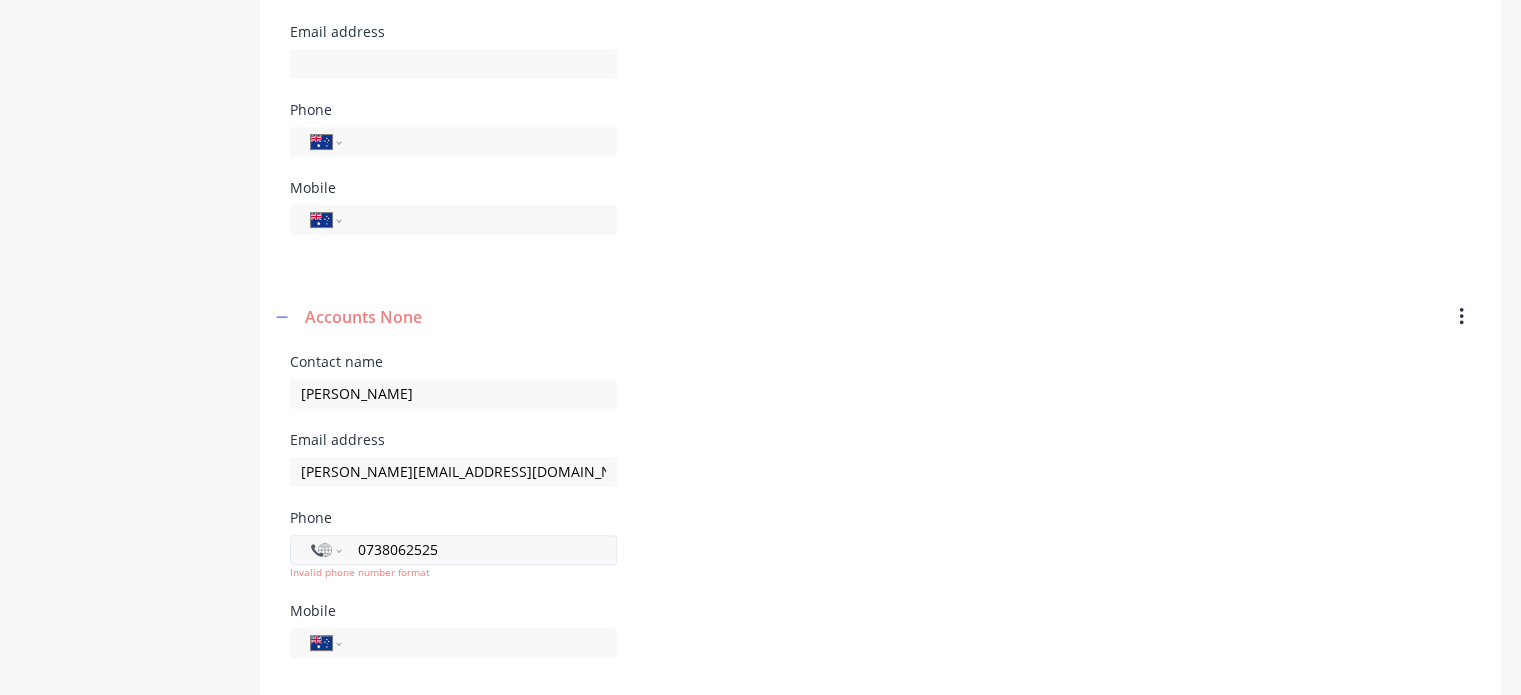 click on "0738062525" at bounding box center [471, 549] 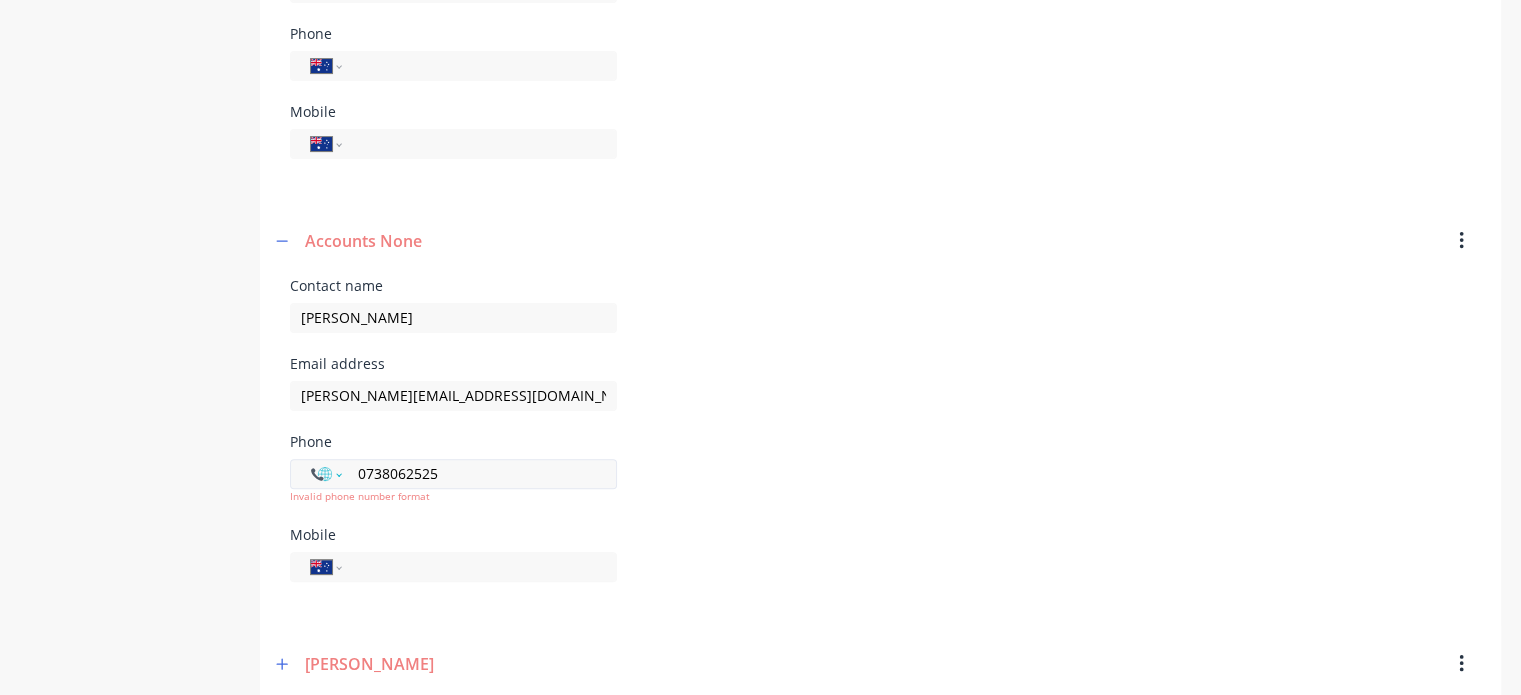 click on "International [GEOGRAPHIC_DATA] [GEOGRAPHIC_DATA] [GEOGRAPHIC_DATA] [GEOGRAPHIC_DATA] [US_STATE] [GEOGRAPHIC_DATA] [GEOGRAPHIC_DATA] [GEOGRAPHIC_DATA] [GEOGRAPHIC_DATA] [GEOGRAPHIC_DATA] [GEOGRAPHIC_DATA] [GEOGRAPHIC_DATA] [DATE][GEOGRAPHIC_DATA] [GEOGRAPHIC_DATA] [GEOGRAPHIC_DATA] [GEOGRAPHIC_DATA] [GEOGRAPHIC_DATA] [GEOGRAPHIC_DATA] [GEOGRAPHIC_DATA] [GEOGRAPHIC_DATA] [GEOGRAPHIC_DATA] [GEOGRAPHIC_DATA] [GEOGRAPHIC_DATA] [GEOGRAPHIC_DATA] [GEOGRAPHIC_DATA] [GEOGRAPHIC_DATA] [GEOGRAPHIC_DATA] [GEOGRAPHIC_DATA] [GEOGRAPHIC_DATA] [GEOGRAPHIC_DATA] [GEOGRAPHIC_DATA] [GEOGRAPHIC_DATA] [GEOGRAPHIC_DATA] [GEOGRAPHIC_DATA] [GEOGRAPHIC_DATA] [GEOGRAPHIC_DATA] [GEOGRAPHIC_DATA] [GEOGRAPHIC_DATA] [GEOGRAPHIC_DATA] [GEOGRAPHIC_DATA] [GEOGRAPHIC_DATA] [GEOGRAPHIC_DATA] [GEOGRAPHIC_DATA] [GEOGRAPHIC_DATA] [GEOGRAPHIC_DATA] [GEOGRAPHIC_DATA] [GEOGRAPHIC_DATA] [GEOGRAPHIC_DATA] [GEOGRAPHIC_DATA] [GEOGRAPHIC_DATA] [GEOGRAPHIC_DATA], [GEOGRAPHIC_DATA] [GEOGRAPHIC_DATA] [GEOGRAPHIC_DATA] [GEOGRAPHIC_DATA] [GEOGRAPHIC_DATA] [GEOGRAPHIC_DATA] [GEOGRAPHIC_DATA] [GEOGRAPHIC_DATA] [GEOGRAPHIC_DATA] [GEOGRAPHIC_DATA] [GEOGRAPHIC_DATA] [GEOGRAPHIC_DATA] [GEOGRAPHIC_DATA] [GEOGRAPHIC_DATA] [GEOGRAPHIC_DATA] [GEOGRAPHIC_DATA] [GEOGRAPHIC_DATA] [GEOGRAPHIC_DATA] [GEOGRAPHIC_DATA] [GEOGRAPHIC_DATA] [GEOGRAPHIC_DATA] [US_STATE] [GEOGRAPHIC_DATA] [GEOGRAPHIC_DATA] [GEOGRAPHIC_DATA] [GEOGRAPHIC_DATA] [GEOGRAPHIC_DATA] [GEOGRAPHIC_DATA] [GEOGRAPHIC_DATA] [US_STATE] [GEOGRAPHIC_DATA] [GEOGRAPHIC_DATA] [GEOGRAPHIC_DATA] [GEOGRAPHIC_DATA] [GEOGRAPHIC_DATA] [GEOGRAPHIC_DATA] [GEOGRAPHIC_DATA] [US_STATE] [GEOGRAPHIC_DATA]" at bounding box center (326, 474) 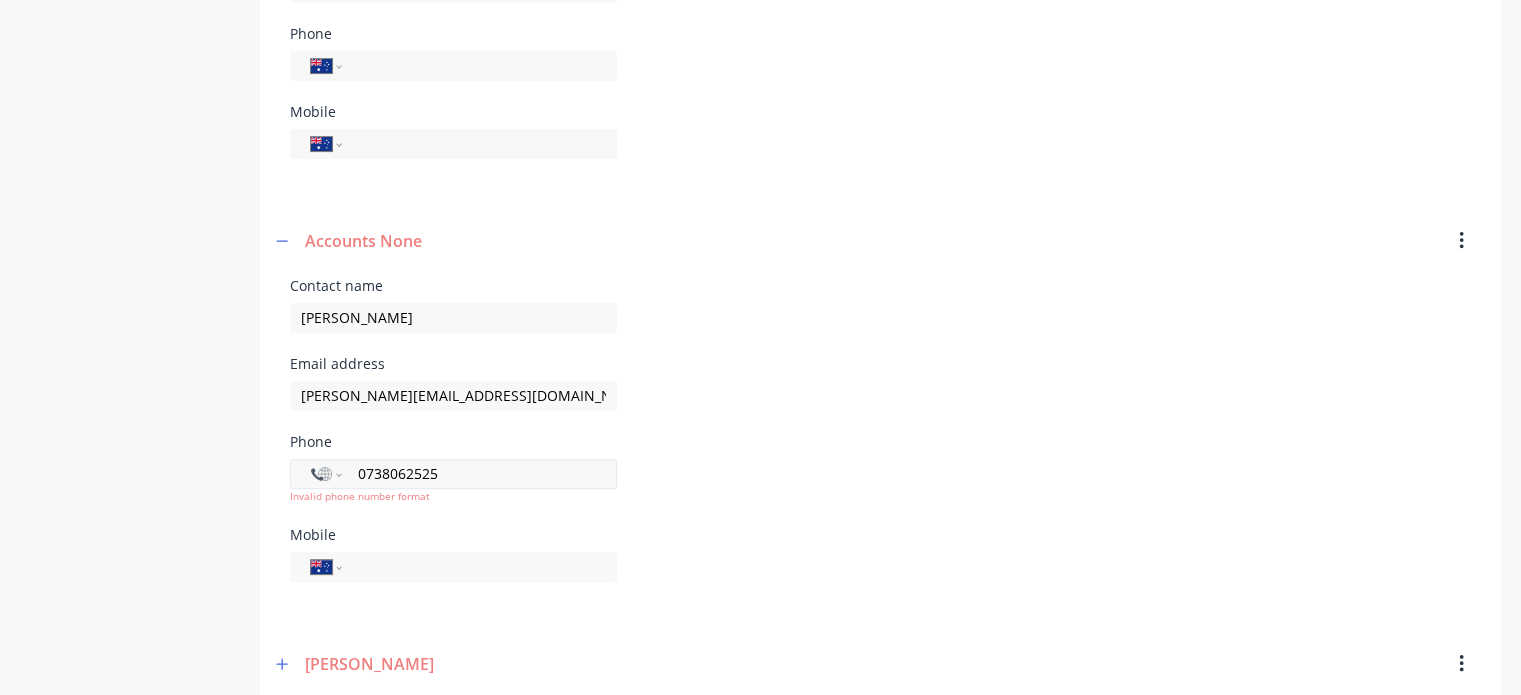 click on "International [GEOGRAPHIC_DATA] [GEOGRAPHIC_DATA] [GEOGRAPHIC_DATA] [GEOGRAPHIC_DATA] [US_STATE] [GEOGRAPHIC_DATA] [GEOGRAPHIC_DATA] [GEOGRAPHIC_DATA] [GEOGRAPHIC_DATA] [GEOGRAPHIC_DATA] [GEOGRAPHIC_DATA] [GEOGRAPHIC_DATA] [DATE][GEOGRAPHIC_DATA] [GEOGRAPHIC_DATA] [GEOGRAPHIC_DATA] [GEOGRAPHIC_DATA] [GEOGRAPHIC_DATA] [GEOGRAPHIC_DATA] [GEOGRAPHIC_DATA] [GEOGRAPHIC_DATA] [GEOGRAPHIC_DATA] [GEOGRAPHIC_DATA] [GEOGRAPHIC_DATA] [GEOGRAPHIC_DATA] [GEOGRAPHIC_DATA] [GEOGRAPHIC_DATA] [GEOGRAPHIC_DATA] [GEOGRAPHIC_DATA] [GEOGRAPHIC_DATA] [GEOGRAPHIC_DATA] [GEOGRAPHIC_DATA] [GEOGRAPHIC_DATA] [GEOGRAPHIC_DATA] [GEOGRAPHIC_DATA] [GEOGRAPHIC_DATA] [GEOGRAPHIC_DATA] [GEOGRAPHIC_DATA] [GEOGRAPHIC_DATA] [GEOGRAPHIC_DATA] [GEOGRAPHIC_DATA] [GEOGRAPHIC_DATA] [GEOGRAPHIC_DATA] [GEOGRAPHIC_DATA] [GEOGRAPHIC_DATA] [GEOGRAPHIC_DATA] [GEOGRAPHIC_DATA] [GEOGRAPHIC_DATA] [GEOGRAPHIC_DATA] [GEOGRAPHIC_DATA] [GEOGRAPHIC_DATA] [GEOGRAPHIC_DATA], [GEOGRAPHIC_DATA] [GEOGRAPHIC_DATA] [GEOGRAPHIC_DATA] [GEOGRAPHIC_DATA] [GEOGRAPHIC_DATA] [GEOGRAPHIC_DATA] [GEOGRAPHIC_DATA] [GEOGRAPHIC_DATA] [GEOGRAPHIC_DATA] [GEOGRAPHIC_DATA] [GEOGRAPHIC_DATA] [GEOGRAPHIC_DATA] [GEOGRAPHIC_DATA] [GEOGRAPHIC_DATA] [GEOGRAPHIC_DATA] [GEOGRAPHIC_DATA] [GEOGRAPHIC_DATA] [GEOGRAPHIC_DATA] [GEOGRAPHIC_DATA] [GEOGRAPHIC_DATA] [GEOGRAPHIC_DATA] [US_STATE] [GEOGRAPHIC_DATA] [GEOGRAPHIC_DATA] [GEOGRAPHIC_DATA] [GEOGRAPHIC_DATA] [GEOGRAPHIC_DATA] [GEOGRAPHIC_DATA] [GEOGRAPHIC_DATA] [US_STATE] [GEOGRAPHIC_DATA] [GEOGRAPHIC_DATA] [GEOGRAPHIC_DATA] [GEOGRAPHIC_DATA] [GEOGRAPHIC_DATA] [GEOGRAPHIC_DATA] [GEOGRAPHIC_DATA] [US_STATE] [GEOGRAPHIC_DATA]" at bounding box center [326, 474] 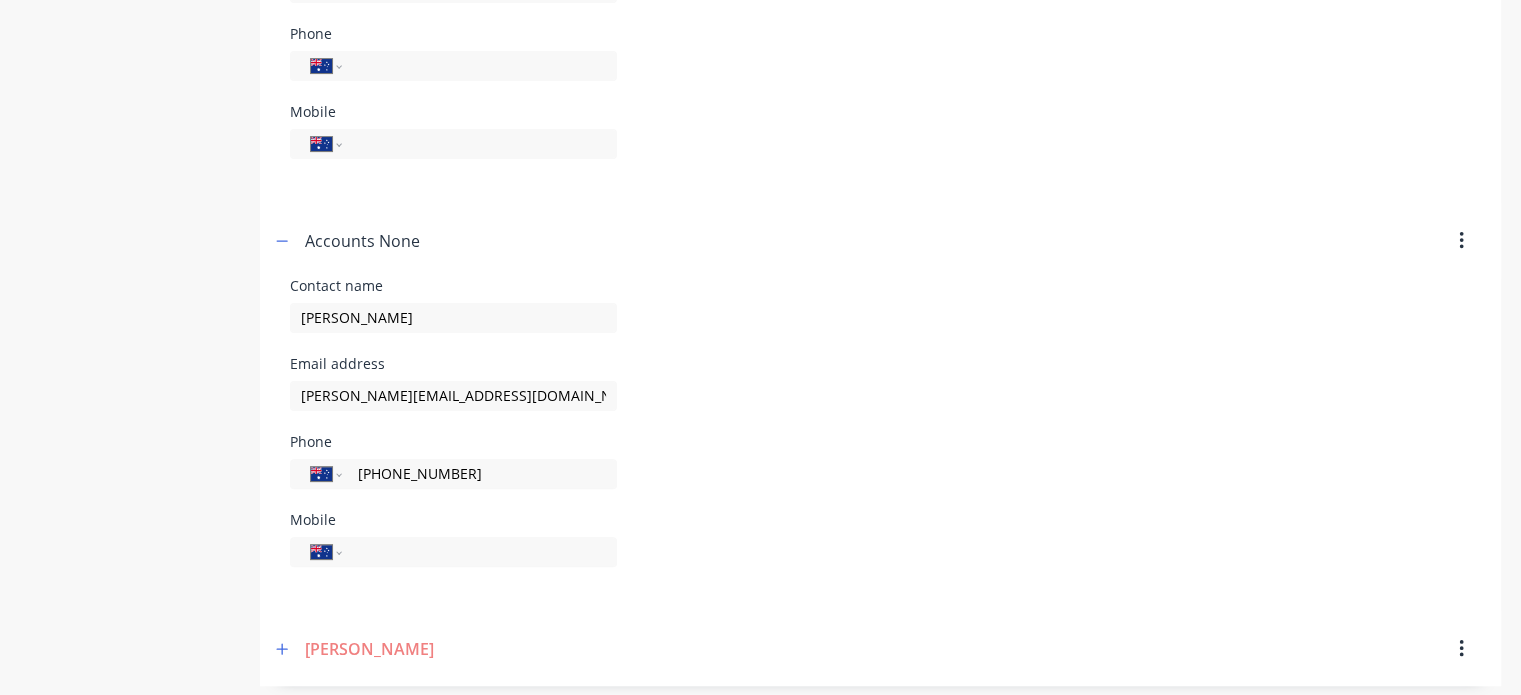 click on "Mobile International [GEOGRAPHIC_DATA] [GEOGRAPHIC_DATA] [GEOGRAPHIC_DATA] [GEOGRAPHIC_DATA] [US_STATE] [GEOGRAPHIC_DATA] [GEOGRAPHIC_DATA] [GEOGRAPHIC_DATA] [GEOGRAPHIC_DATA] [GEOGRAPHIC_DATA] [GEOGRAPHIC_DATA] [GEOGRAPHIC_DATA] [DATE][GEOGRAPHIC_DATA] [GEOGRAPHIC_DATA] [GEOGRAPHIC_DATA] [GEOGRAPHIC_DATA] [GEOGRAPHIC_DATA] [GEOGRAPHIC_DATA] [GEOGRAPHIC_DATA] [GEOGRAPHIC_DATA] [GEOGRAPHIC_DATA] [GEOGRAPHIC_DATA] [GEOGRAPHIC_DATA] [GEOGRAPHIC_DATA] [GEOGRAPHIC_DATA] [GEOGRAPHIC_DATA] [GEOGRAPHIC_DATA] [GEOGRAPHIC_DATA] [GEOGRAPHIC_DATA] [GEOGRAPHIC_DATA] [GEOGRAPHIC_DATA] [GEOGRAPHIC_DATA] [GEOGRAPHIC_DATA] [GEOGRAPHIC_DATA] [GEOGRAPHIC_DATA] [GEOGRAPHIC_DATA] [GEOGRAPHIC_DATA] [GEOGRAPHIC_DATA] [GEOGRAPHIC_DATA] [GEOGRAPHIC_DATA] [GEOGRAPHIC_DATA] [GEOGRAPHIC_DATA] [GEOGRAPHIC_DATA] [GEOGRAPHIC_DATA] [GEOGRAPHIC_DATA] [GEOGRAPHIC_DATA] [GEOGRAPHIC_DATA] ([GEOGRAPHIC_DATA] [GEOGRAPHIC_DATA] [GEOGRAPHIC_DATA] [GEOGRAPHIC_DATA] [GEOGRAPHIC_DATA], [GEOGRAPHIC_DATA] [GEOGRAPHIC_DATA] [GEOGRAPHIC_DATA] [GEOGRAPHIC_DATA] [GEOGRAPHIC_DATA] [GEOGRAPHIC_DATA] [GEOGRAPHIC_DATA] [GEOGRAPHIC_DATA] [GEOGRAPHIC_DATA] [GEOGRAPHIC_DATA] [GEOGRAPHIC_DATA] [GEOGRAPHIC_DATA] [GEOGRAPHIC_DATA] [GEOGRAPHIC_DATA] [GEOGRAPHIC_DATA] [GEOGRAPHIC_DATA] [GEOGRAPHIC_DATA] [GEOGRAPHIC_DATA] [GEOGRAPHIC_DATA] [GEOGRAPHIC_DATA] [GEOGRAPHIC_DATA] [US_STATE] [GEOGRAPHIC_DATA] [GEOGRAPHIC_DATA] [GEOGRAPHIC_DATA] [GEOGRAPHIC_DATA] [GEOGRAPHIC_DATA] [GEOGRAPHIC_DATA] [GEOGRAPHIC_DATA] [US_STATE] [GEOGRAPHIC_DATA] [GEOGRAPHIC_DATA] [GEOGRAPHIC_DATA] [GEOGRAPHIC_DATA] [GEOGRAPHIC_DATA] [GEOGRAPHIC_DATA] [GEOGRAPHIC_DATA] [US_STATE] [GEOGRAPHIC_DATA]" at bounding box center (880, 552) 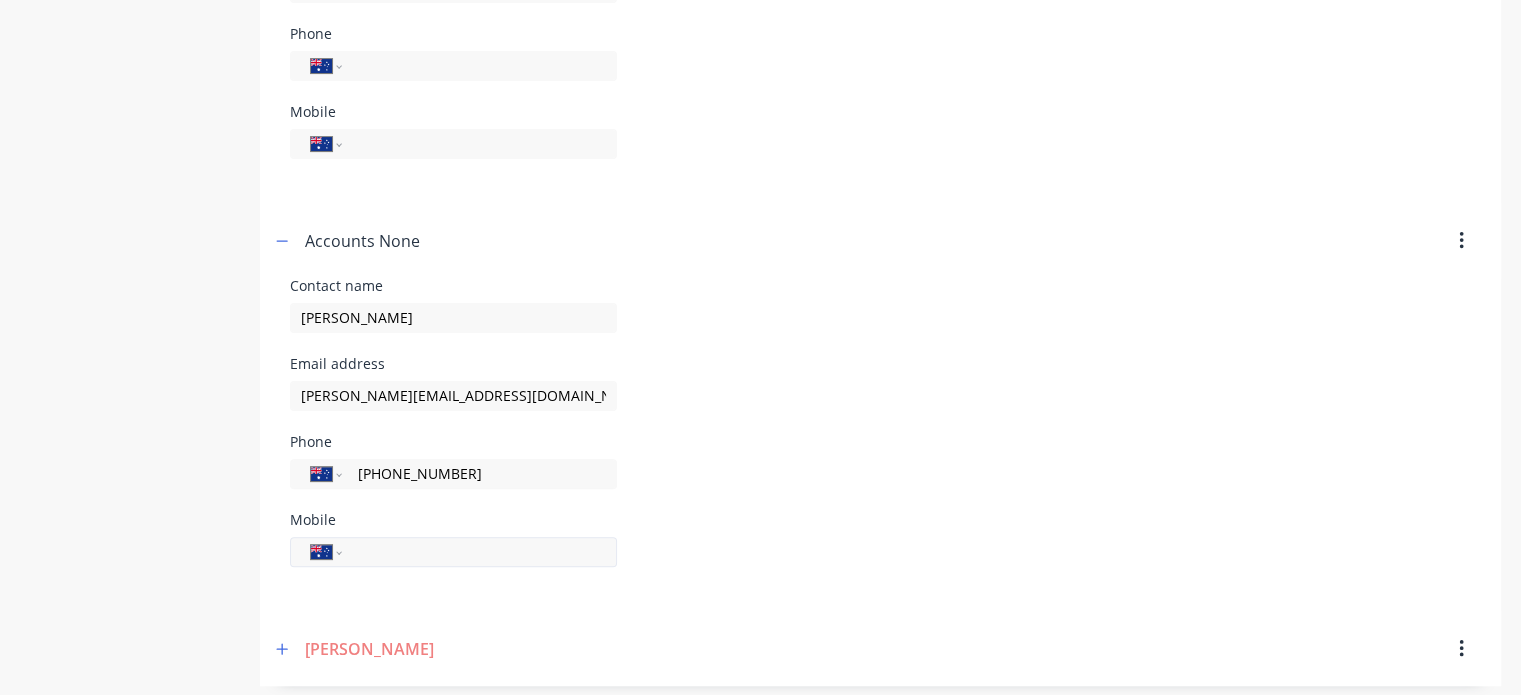click at bounding box center (476, 551) 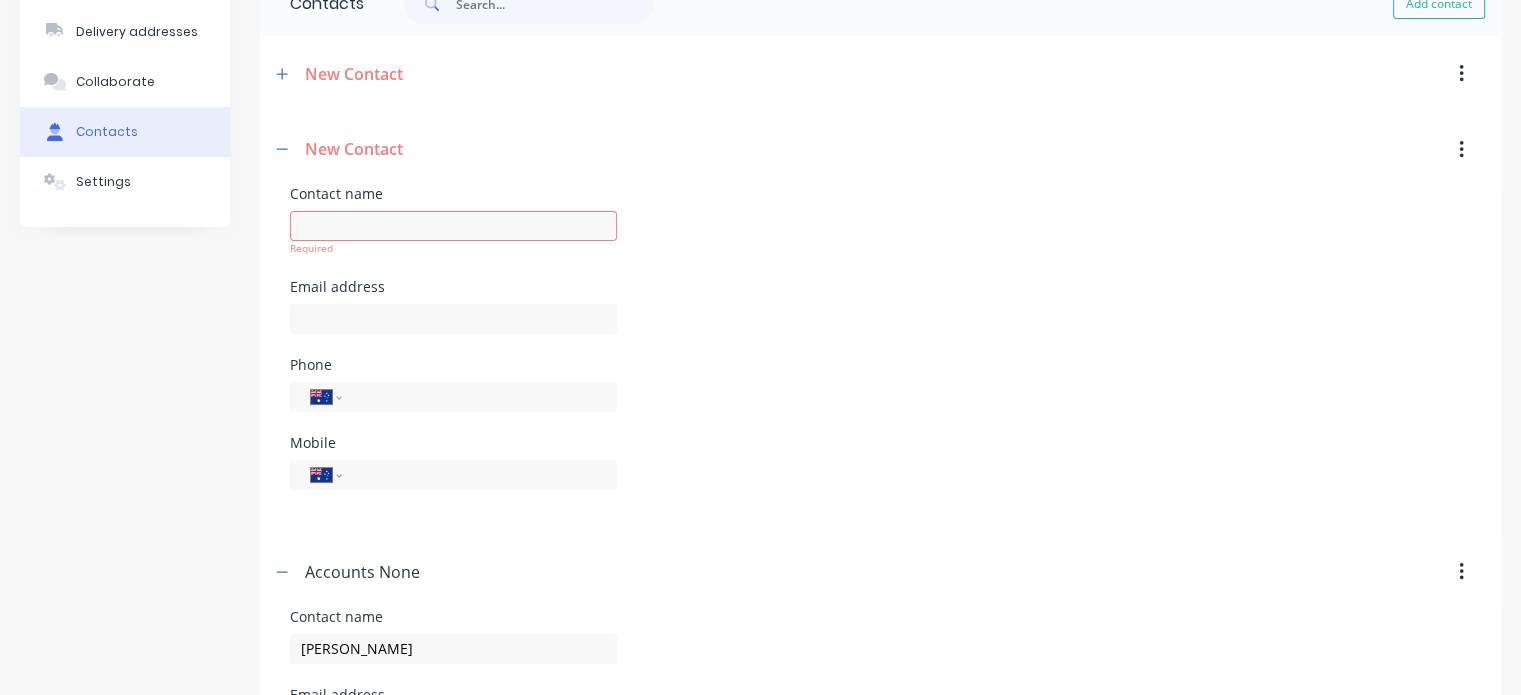scroll, scrollTop: 190, scrollLeft: 0, axis: vertical 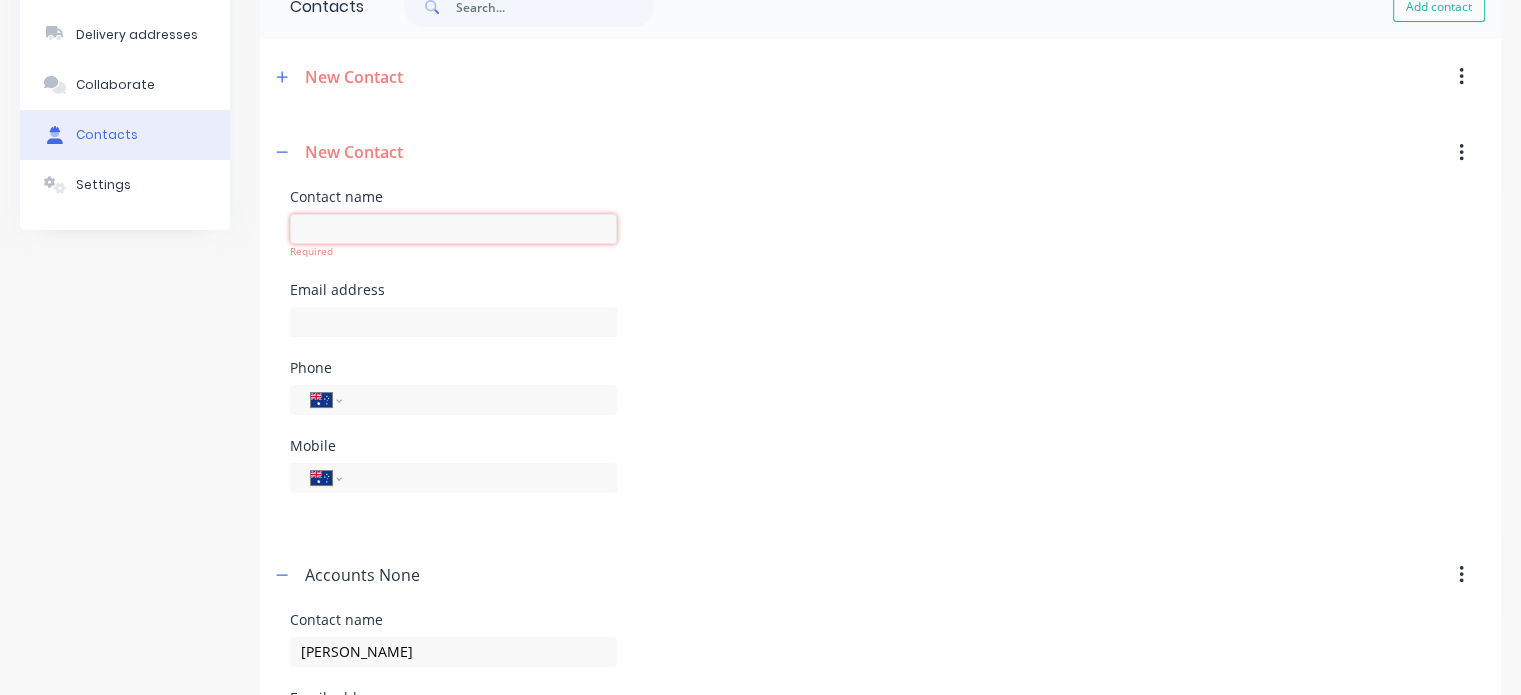 click at bounding box center [0, 0] 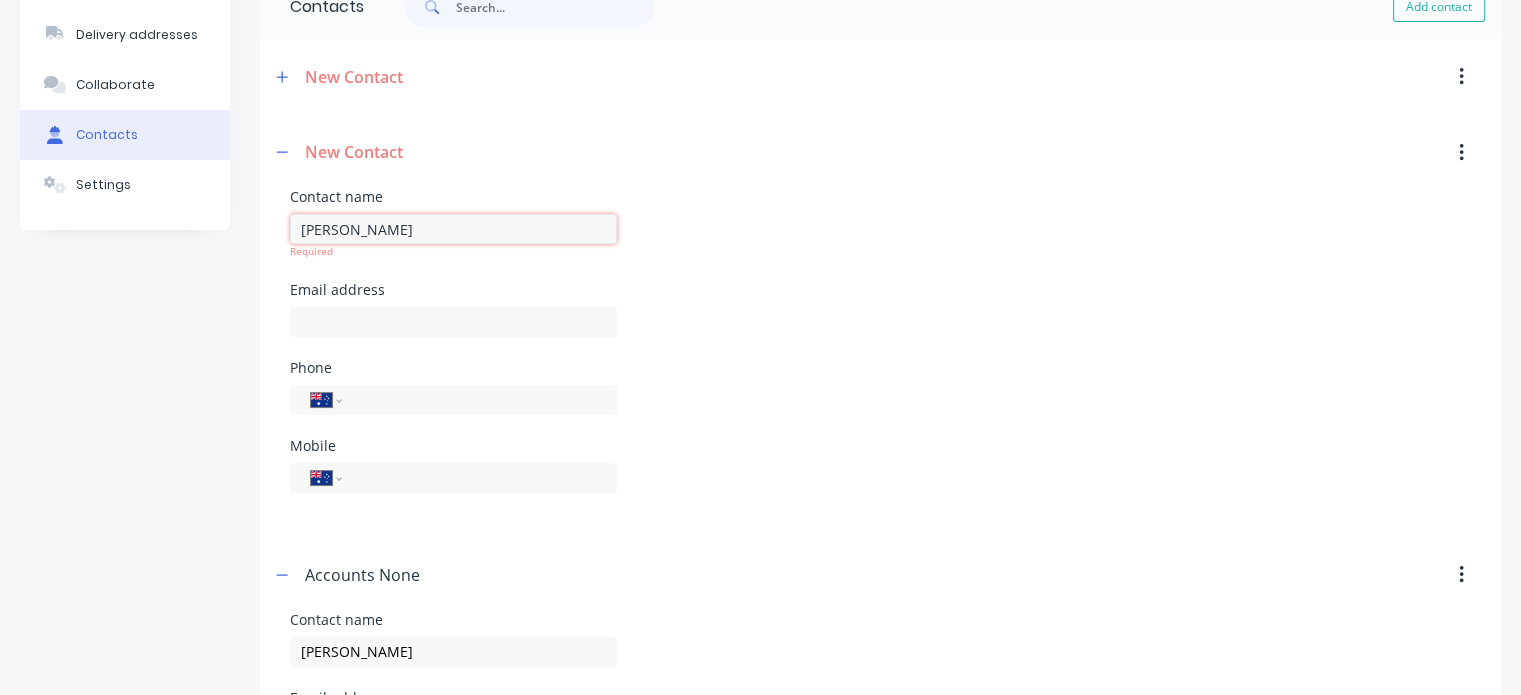 type on "[PERSON_NAME]" 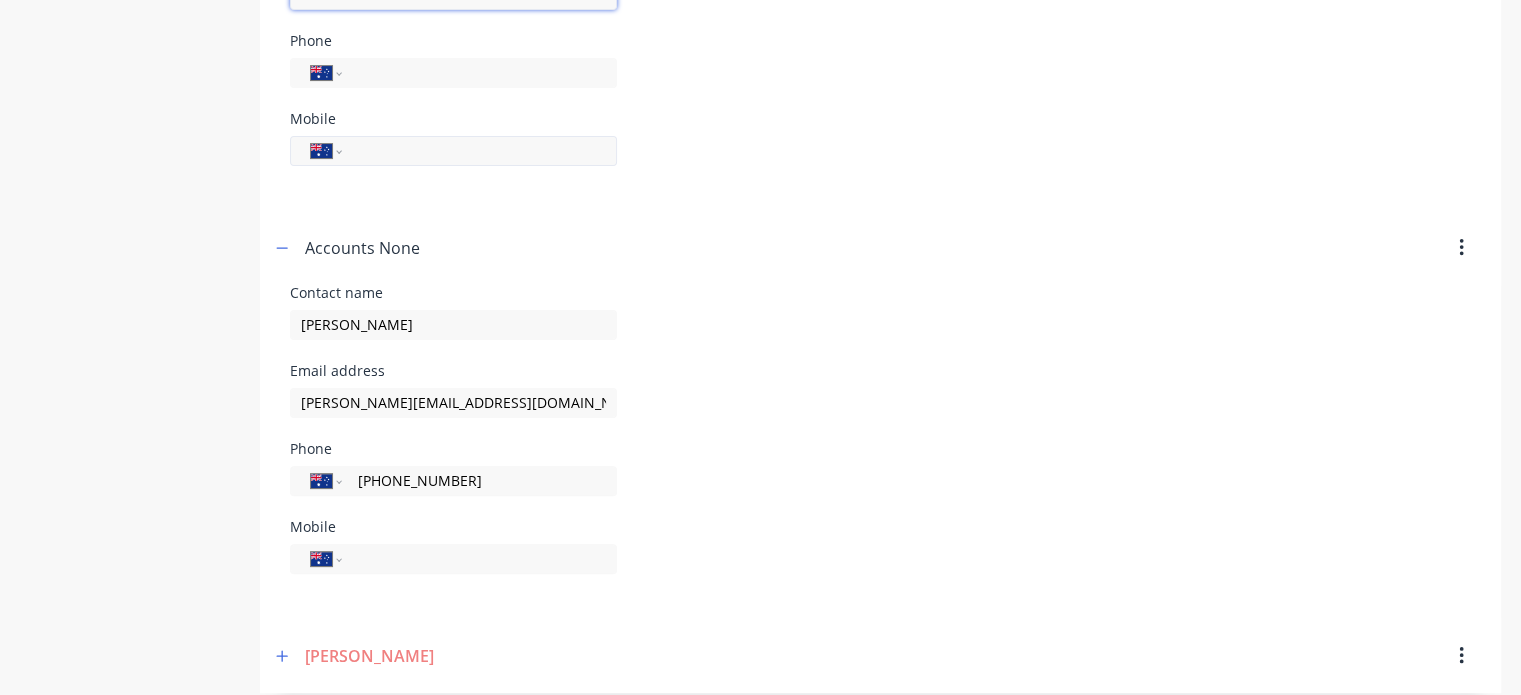 scroll, scrollTop: 470, scrollLeft: 0, axis: vertical 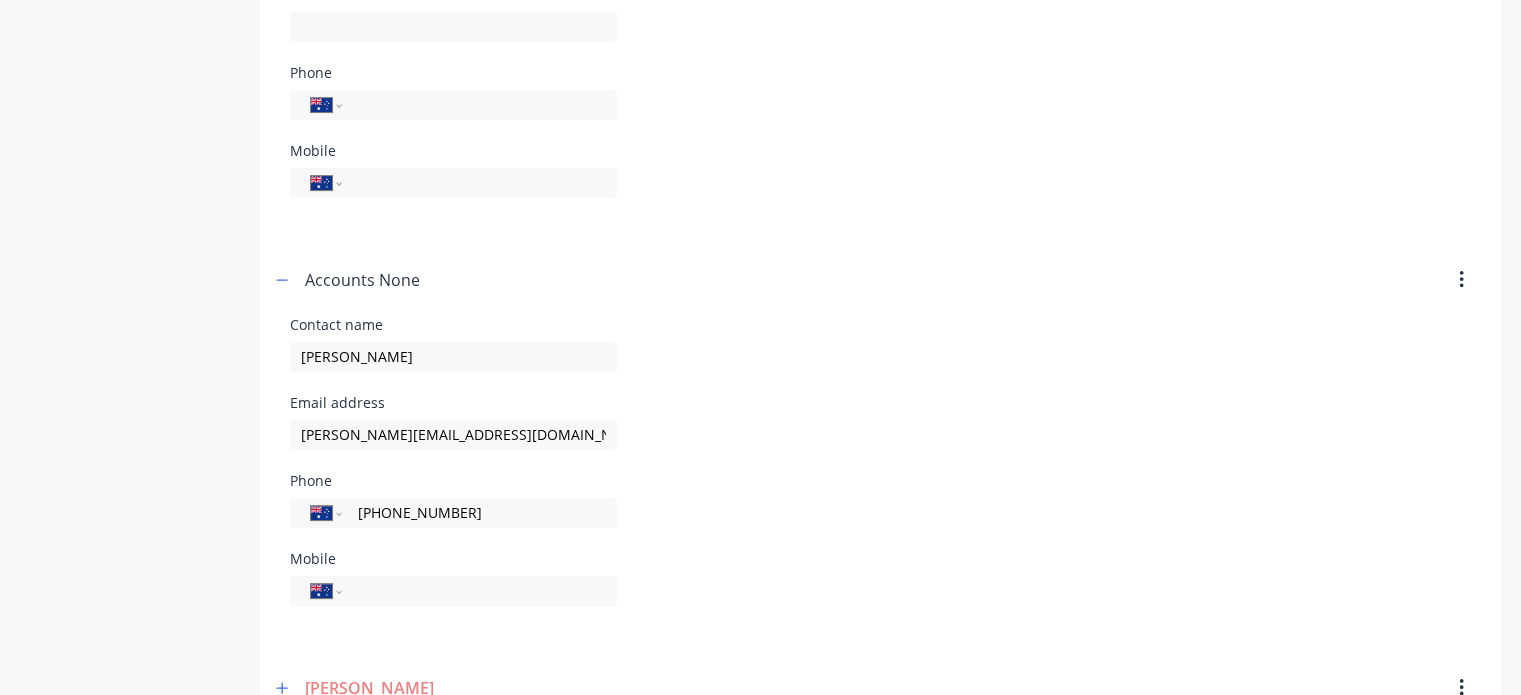 click on "Accounts None" at bounding box center [362, 280] 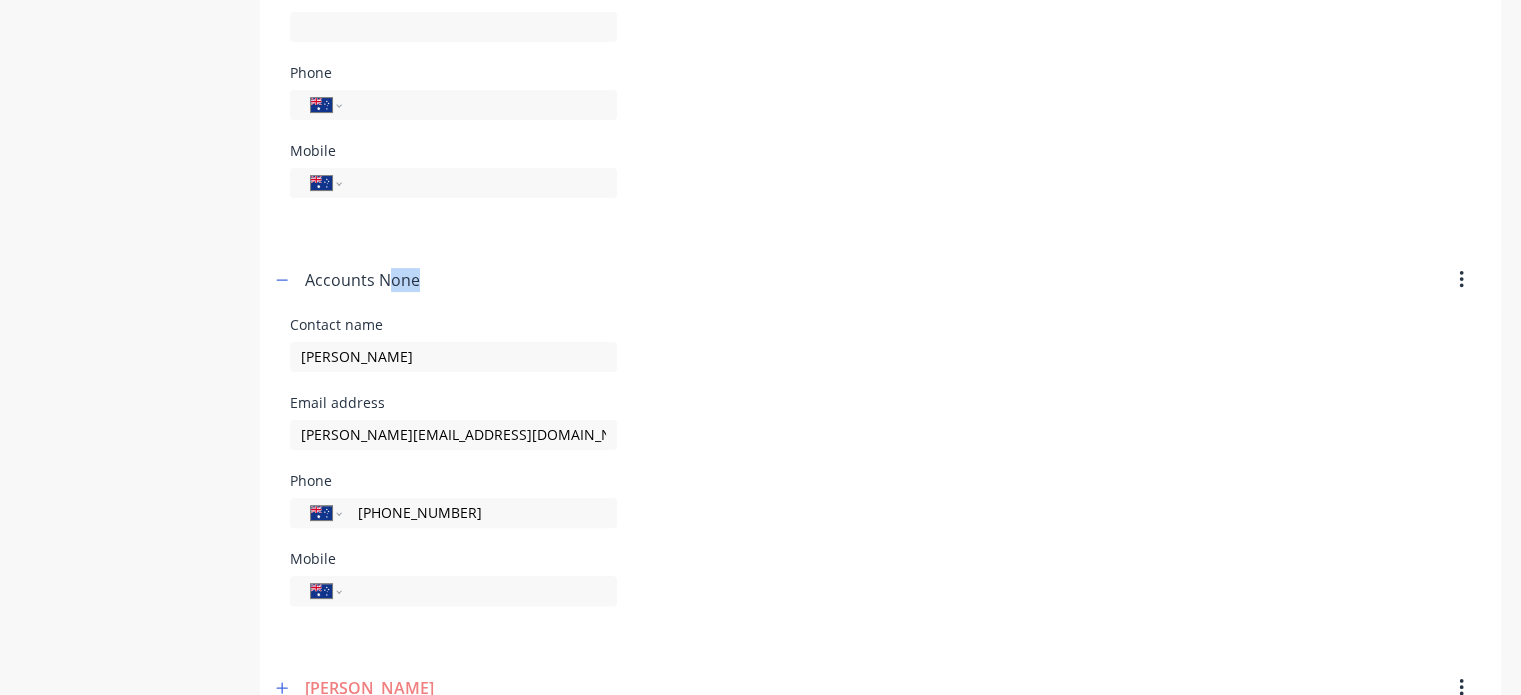 drag, startPoint x: 441, startPoint y: 280, endPoint x: 392, endPoint y: 270, distance: 50.01 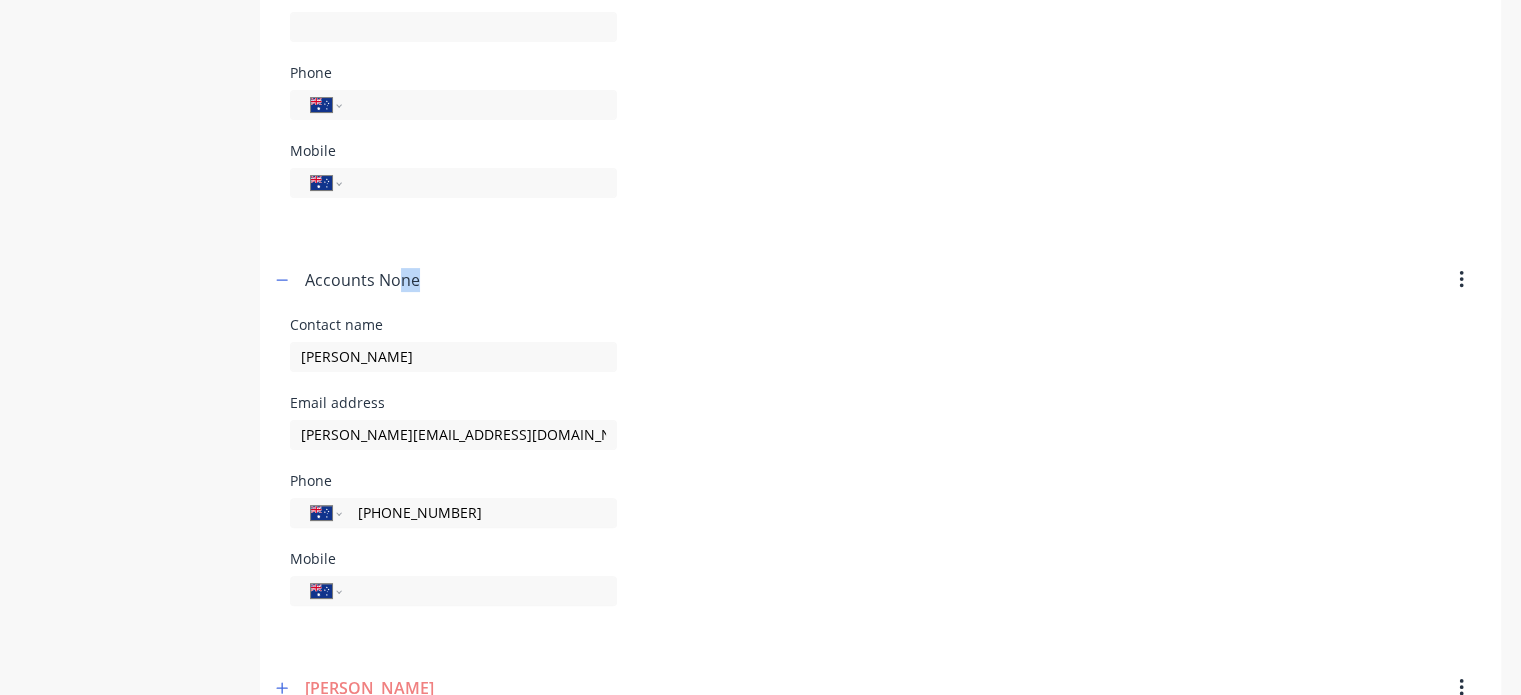 drag, startPoint x: 424, startPoint y: 279, endPoint x: 400, endPoint y: 279, distance: 24 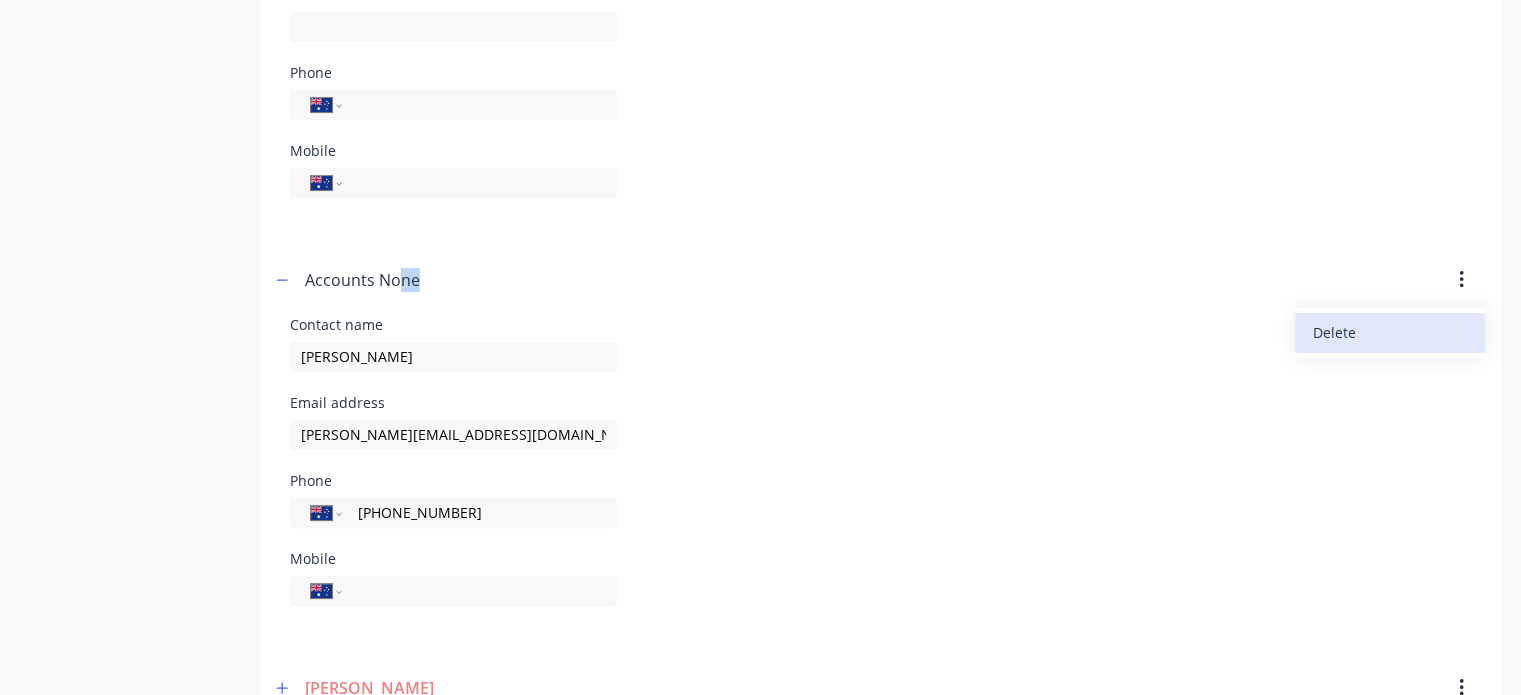 click on "Delete" at bounding box center [1390, 332] 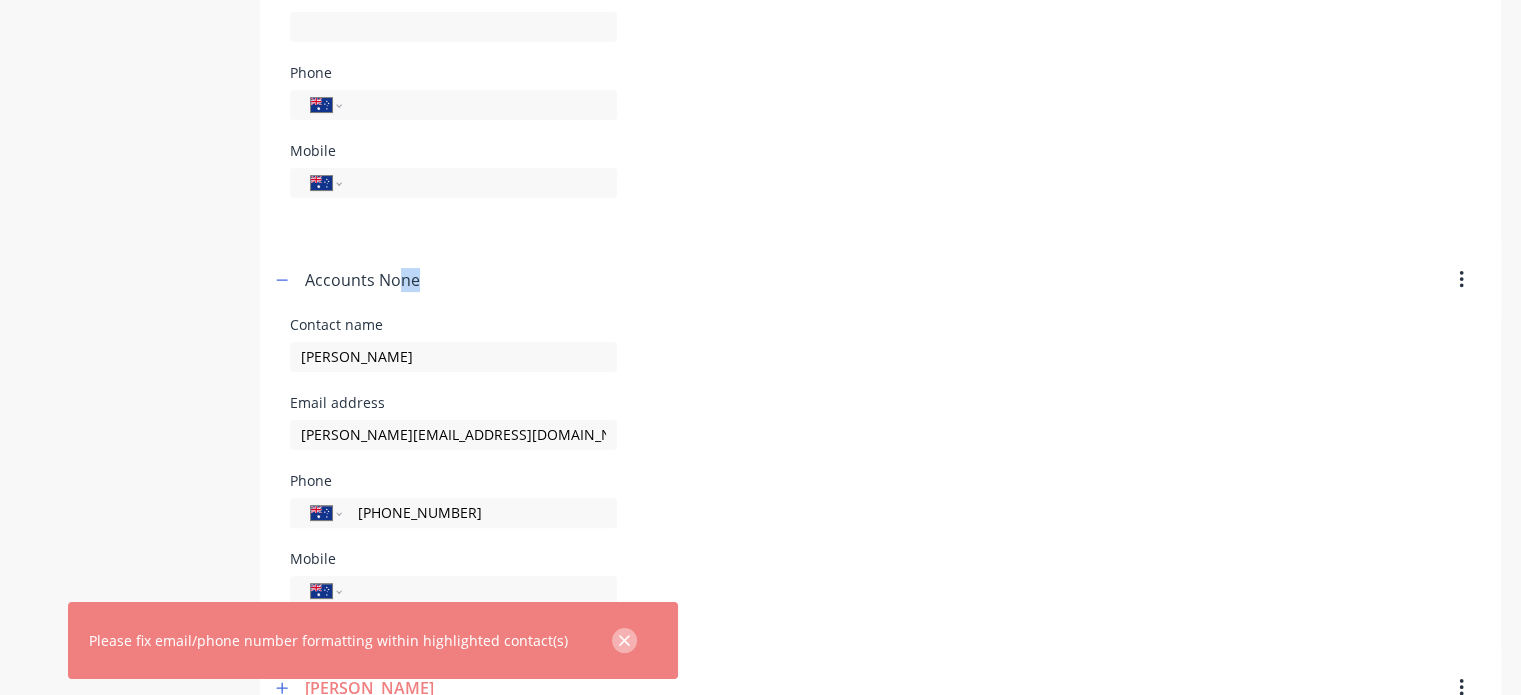 click 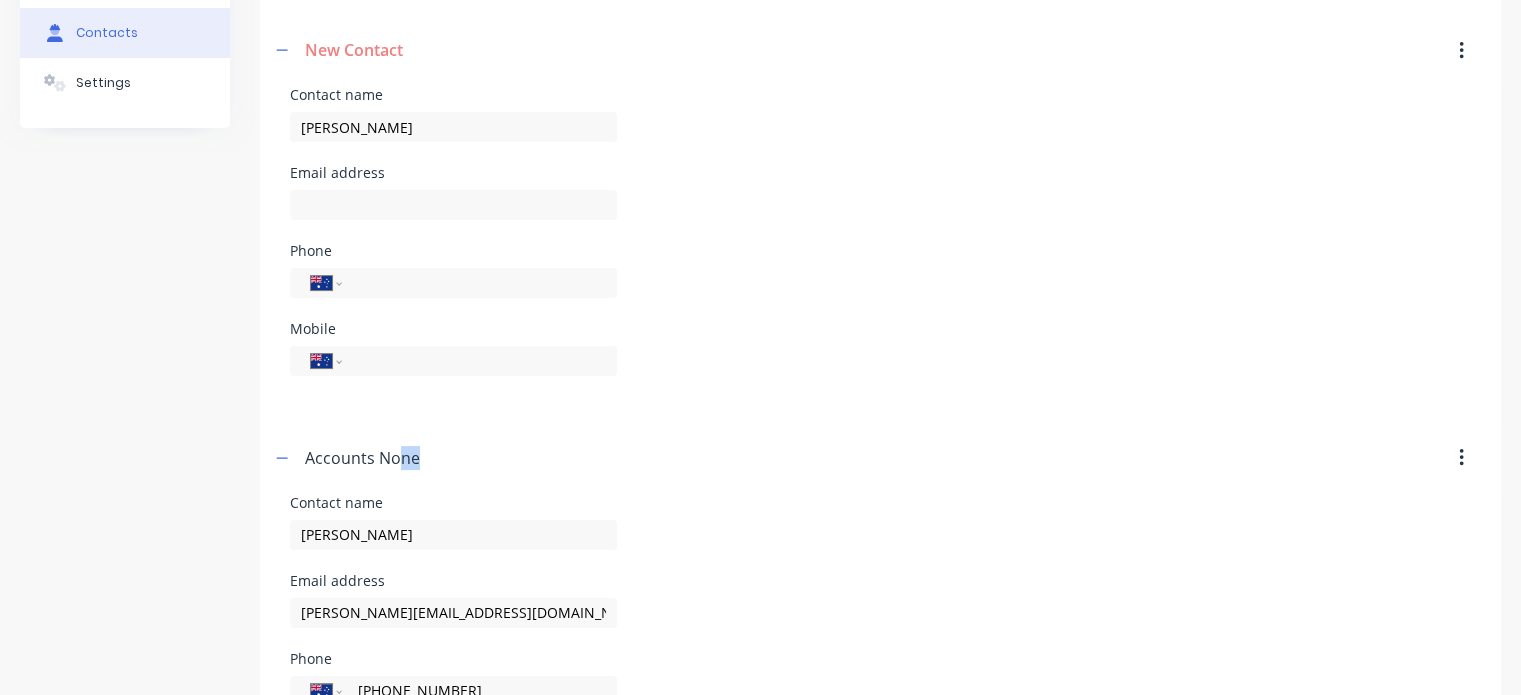 scroll, scrollTop: 272, scrollLeft: 0, axis: vertical 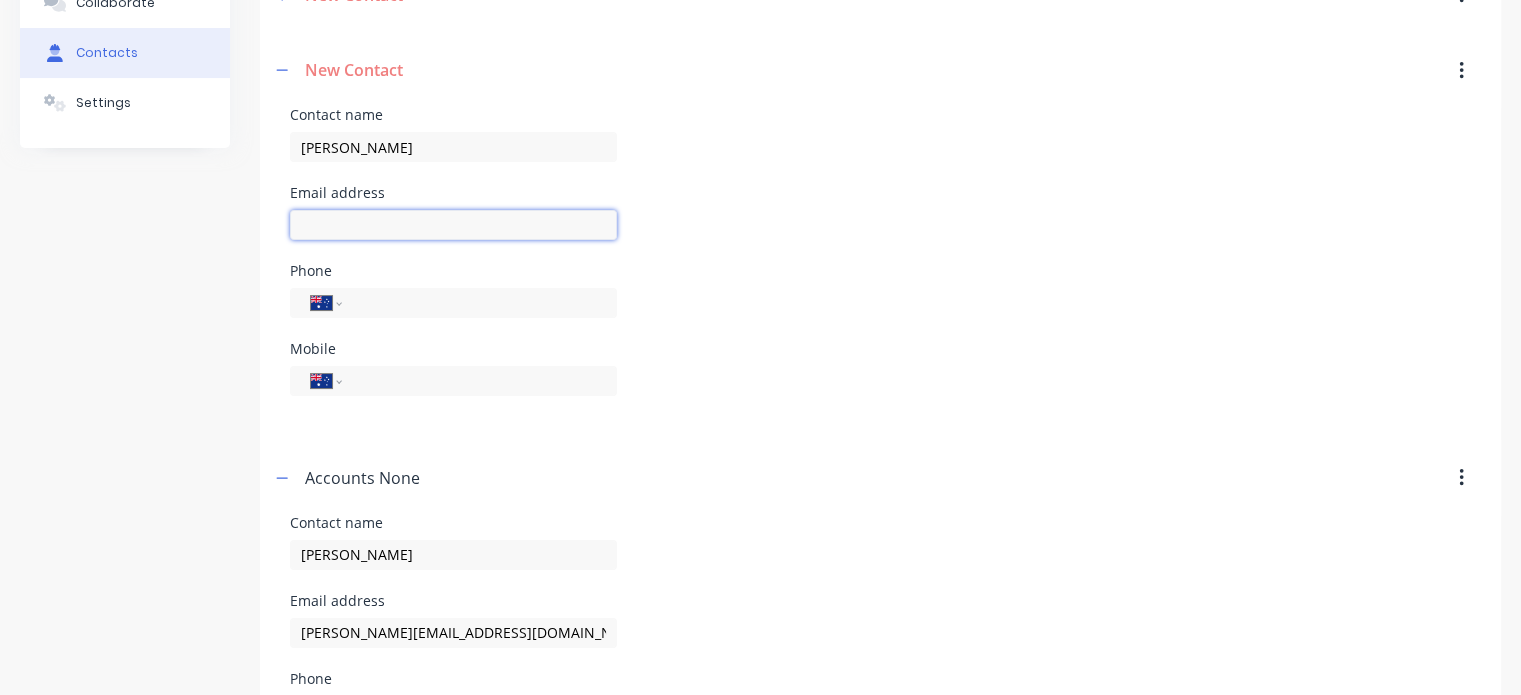 click at bounding box center [0, 0] 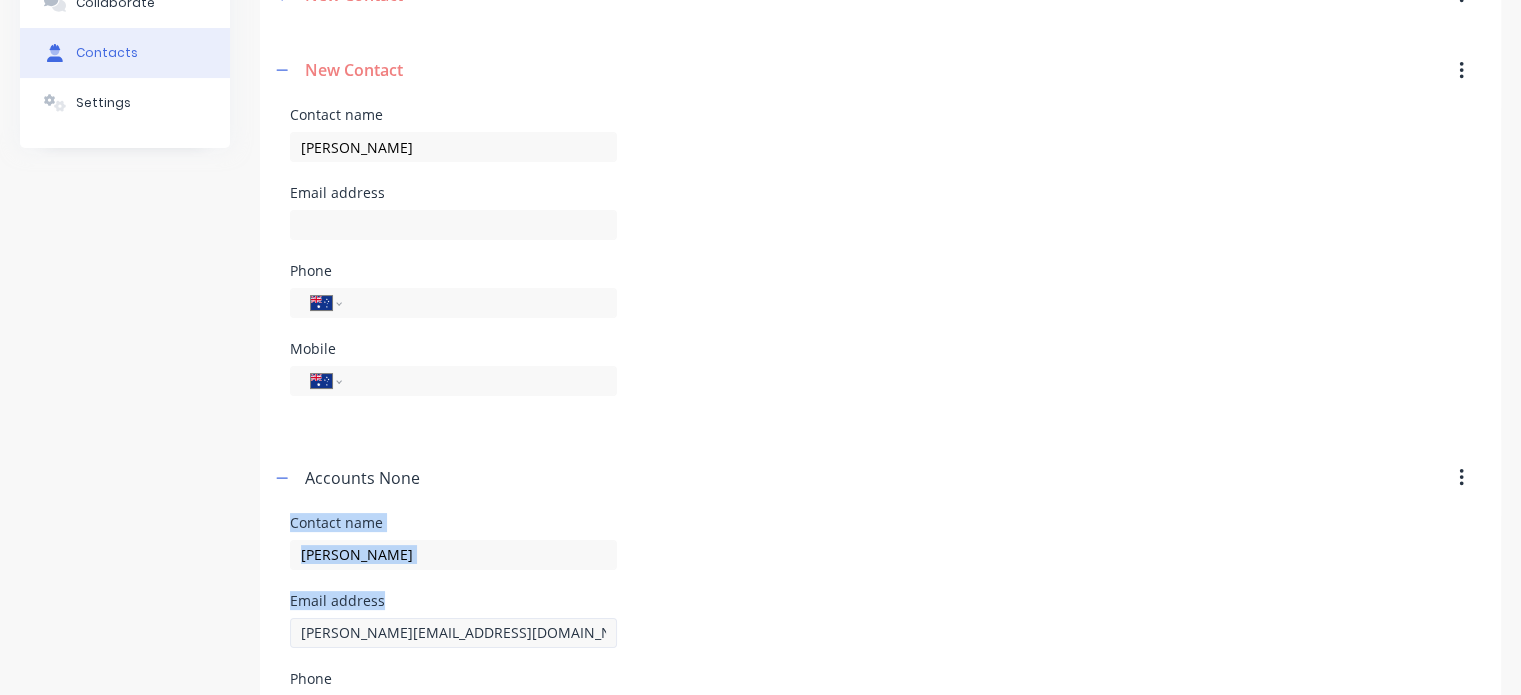 drag, startPoint x: 800, startPoint y: 460, endPoint x: 300, endPoint y: 633, distance: 529.0832 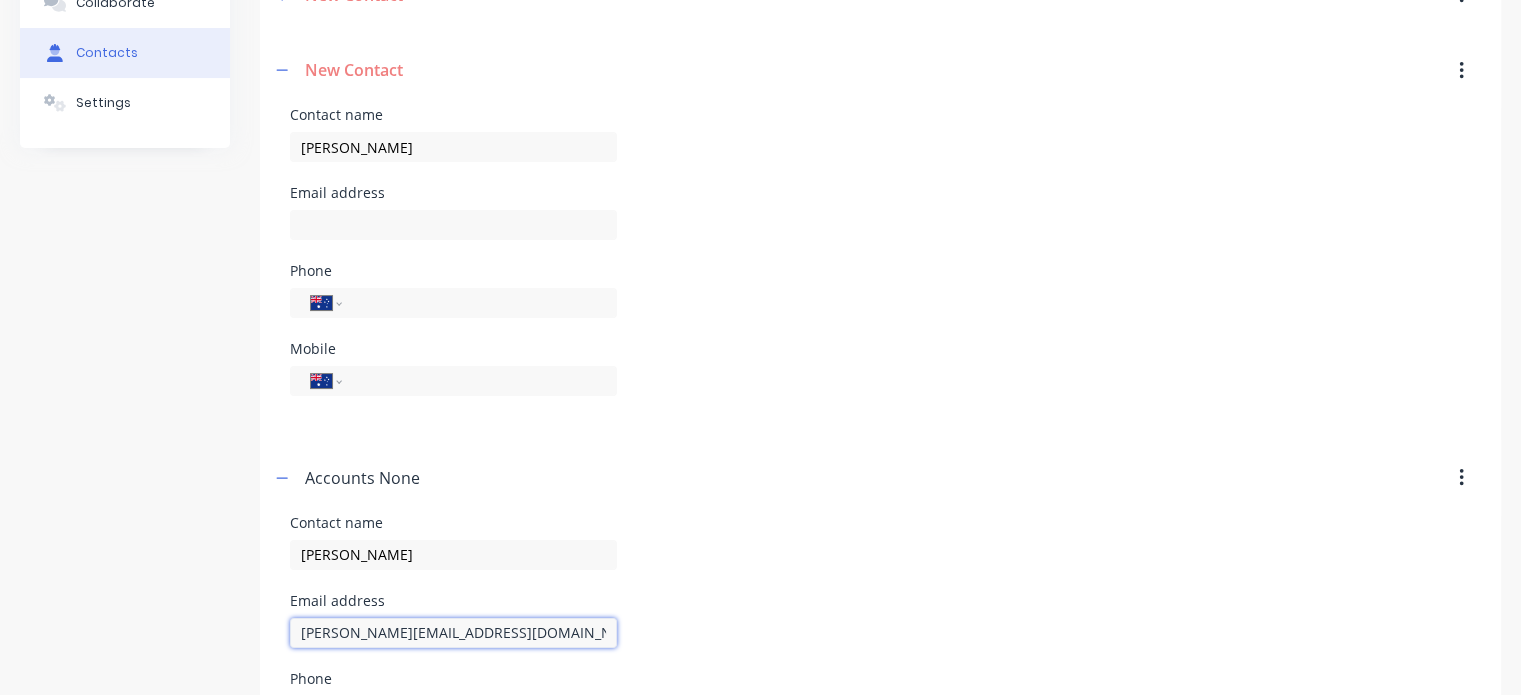 drag, startPoint x: 300, startPoint y: 633, endPoint x: 700, endPoint y: 634, distance: 400.00125 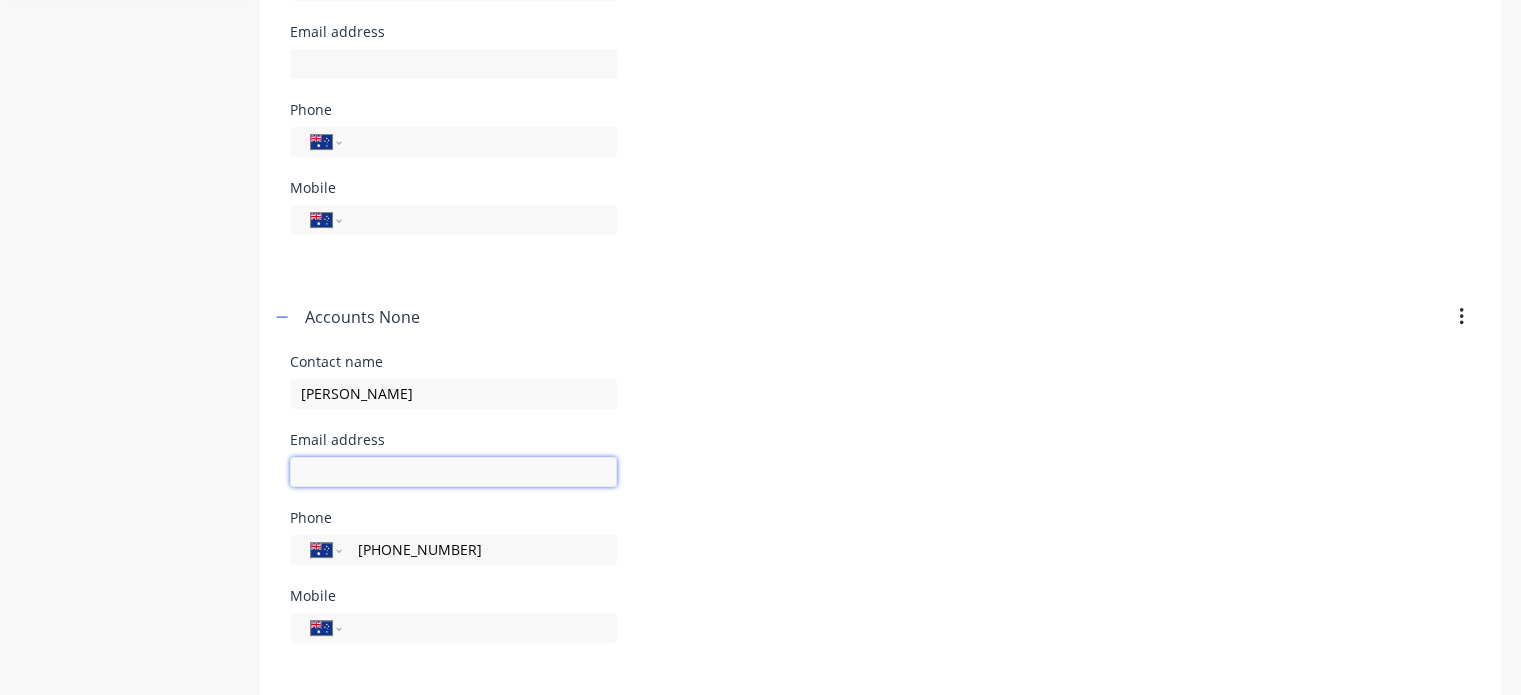 scroll, scrollTop: 220, scrollLeft: 0, axis: vertical 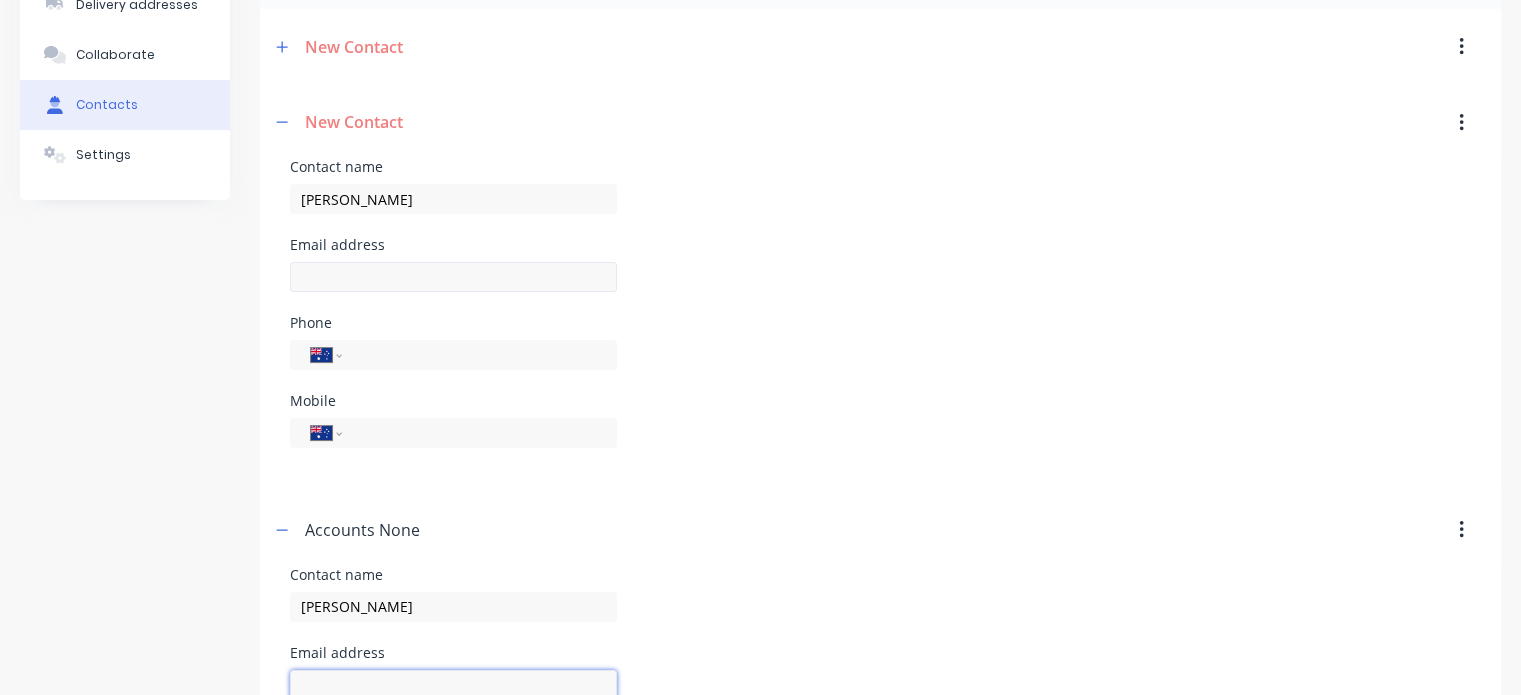 type 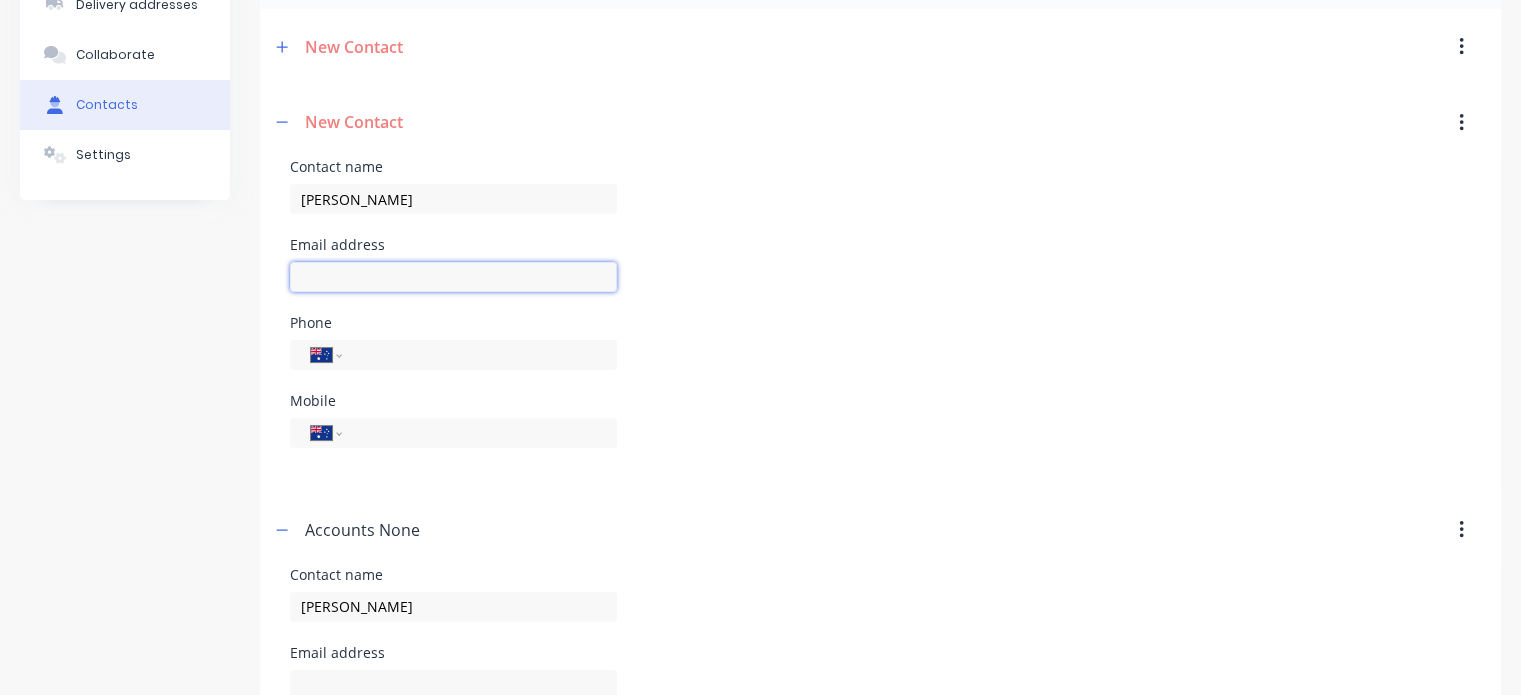 click at bounding box center (0, 0) 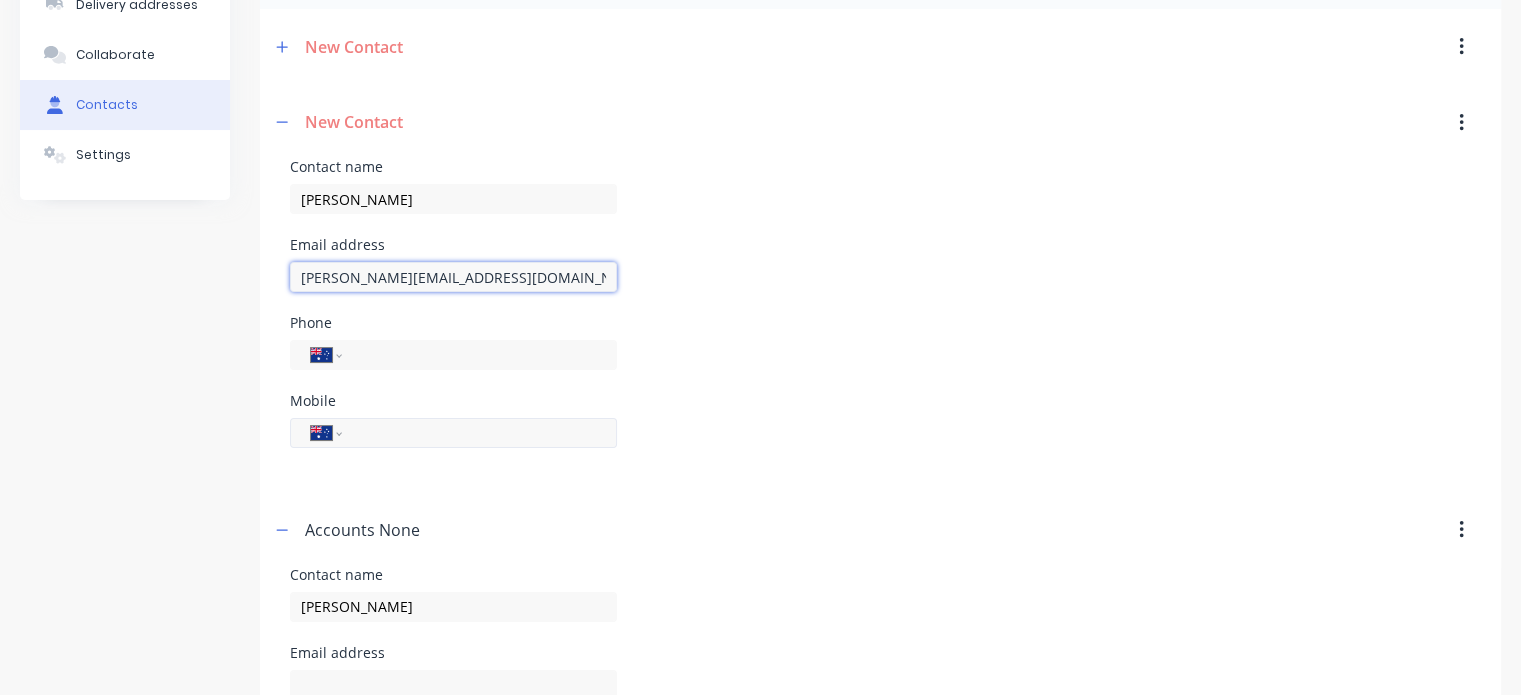 type on "[PERSON_NAME][EMAIL_ADDRESS][DOMAIN_NAME]" 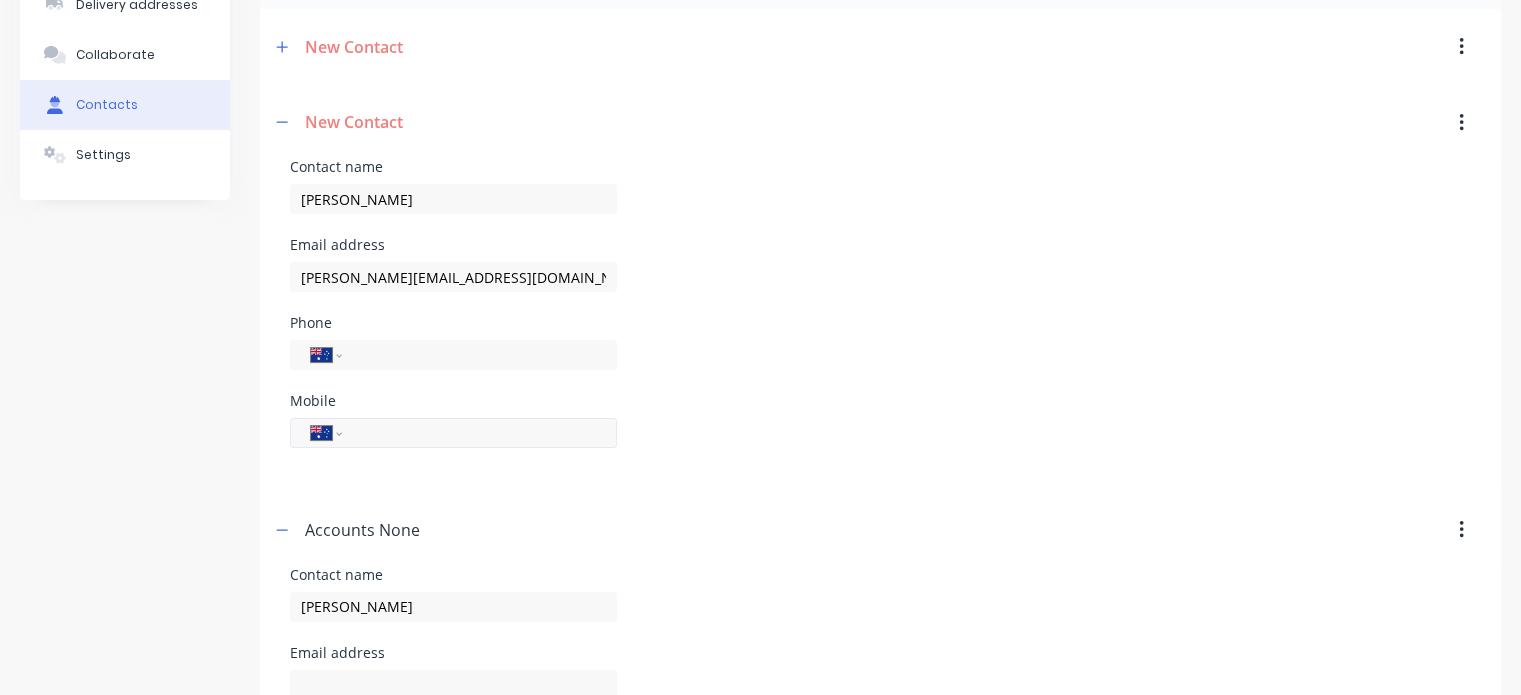 click at bounding box center (476, 433) 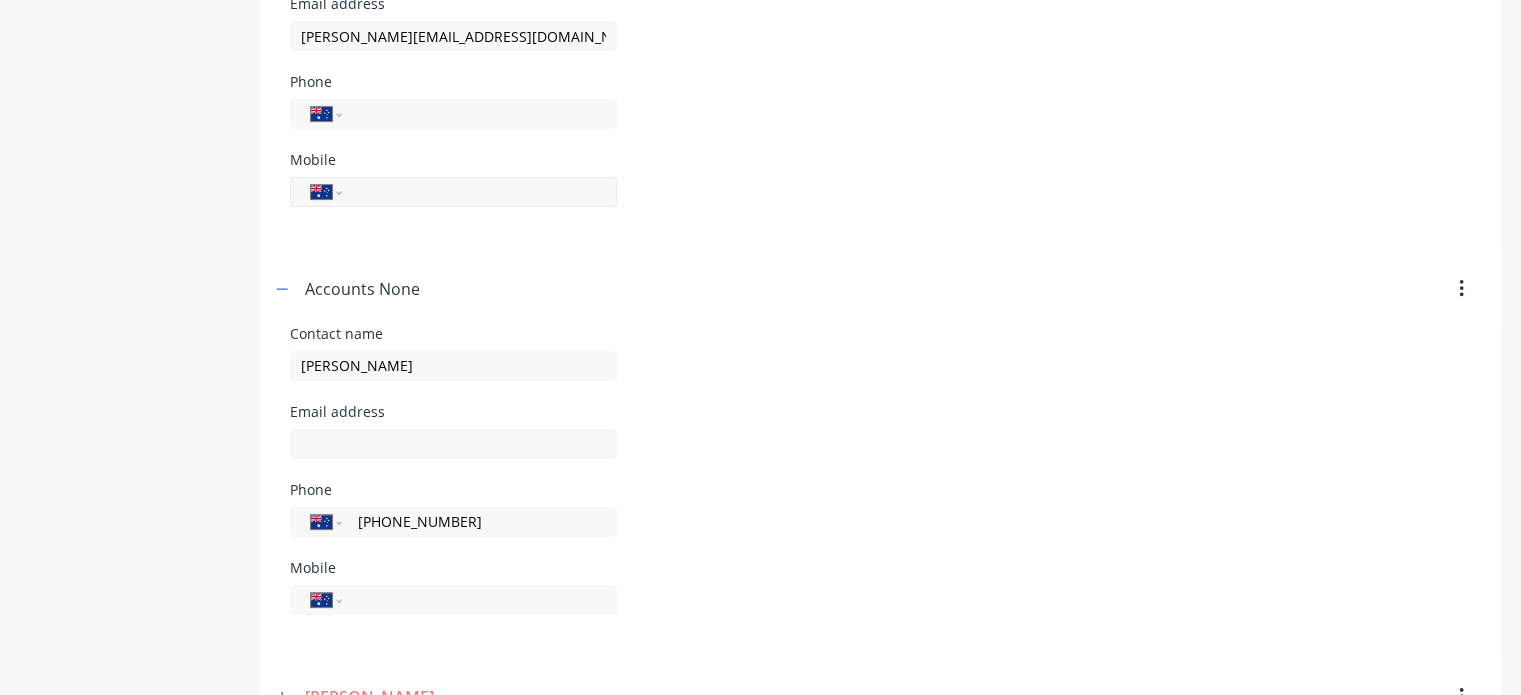 scroll, scrollTop: 468, scrollLeft: 0, axis: vertical 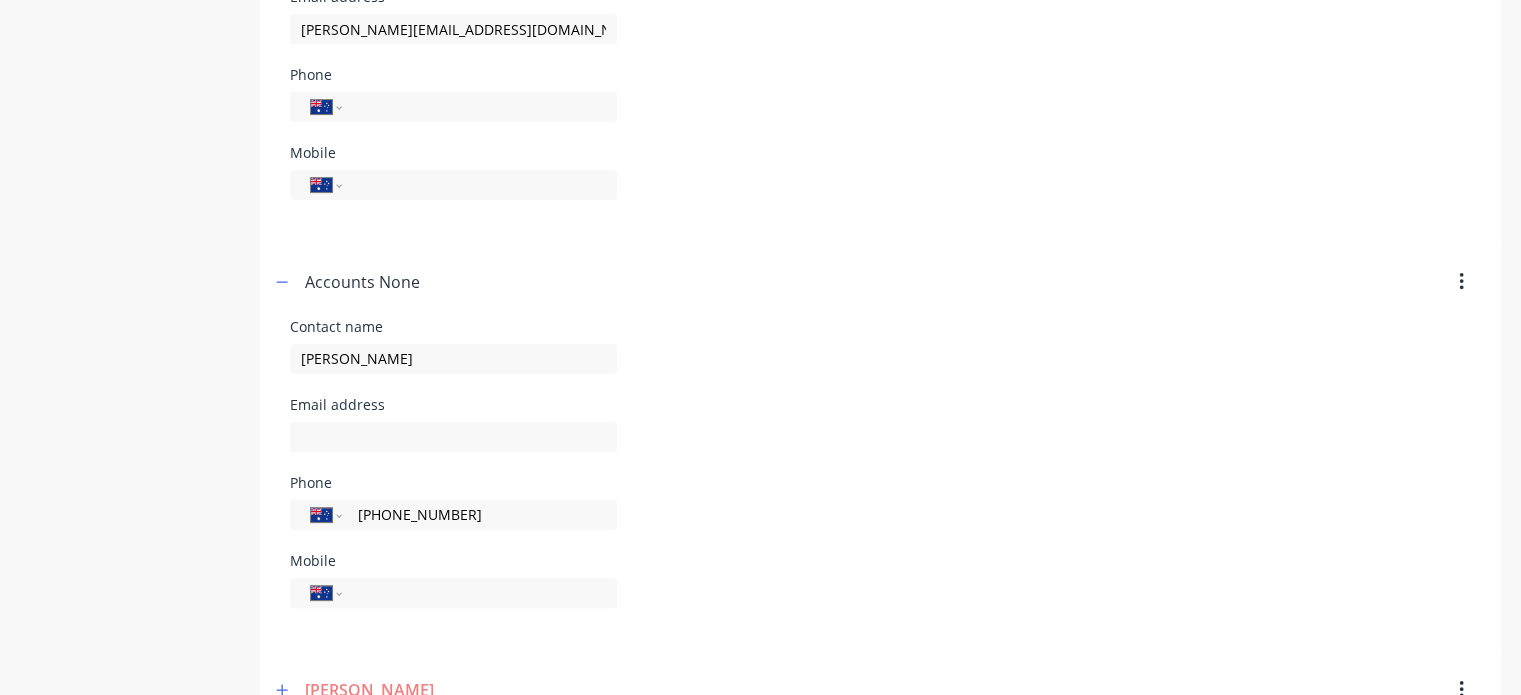 drag, startPoint x: 456, startPoint y: 507, endPoint x: 247, endPoint y: 539, distance: 211.43556 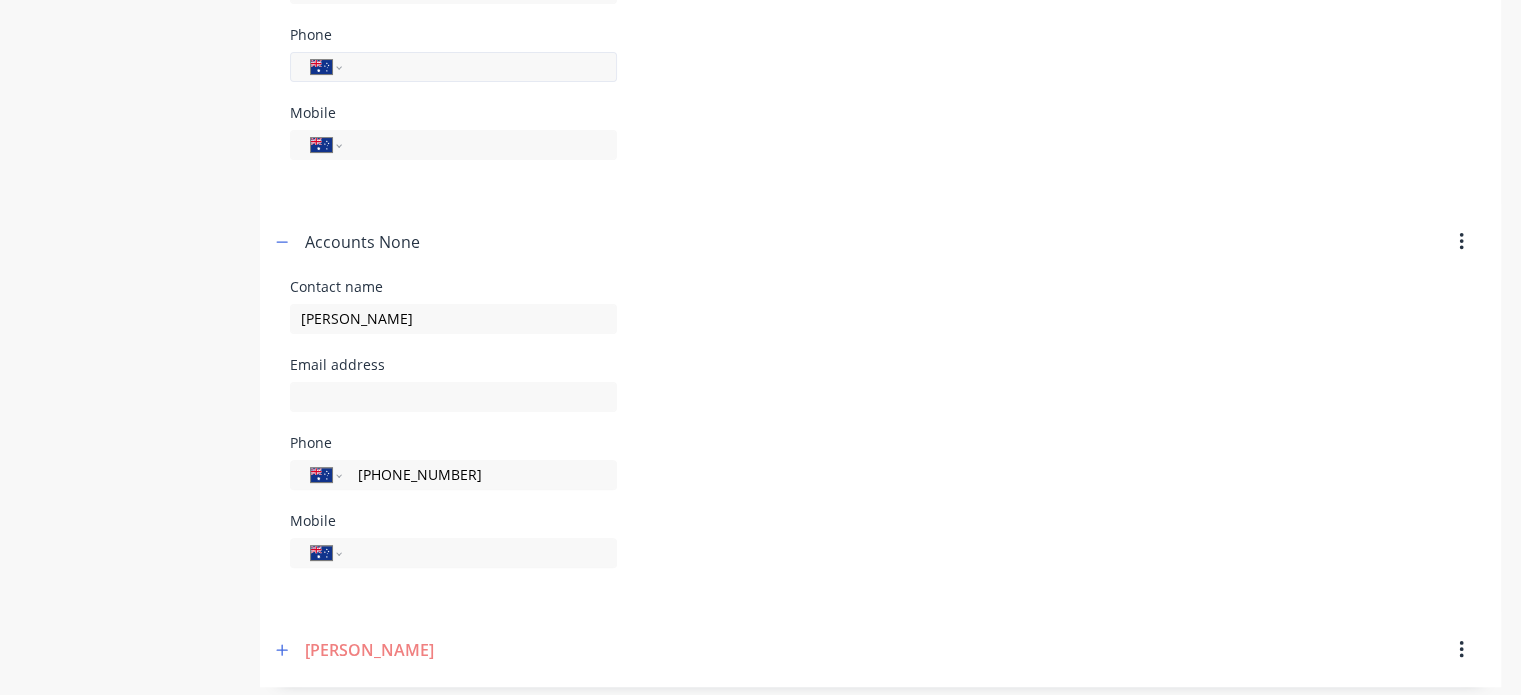 click at bounding box center (471, 67) 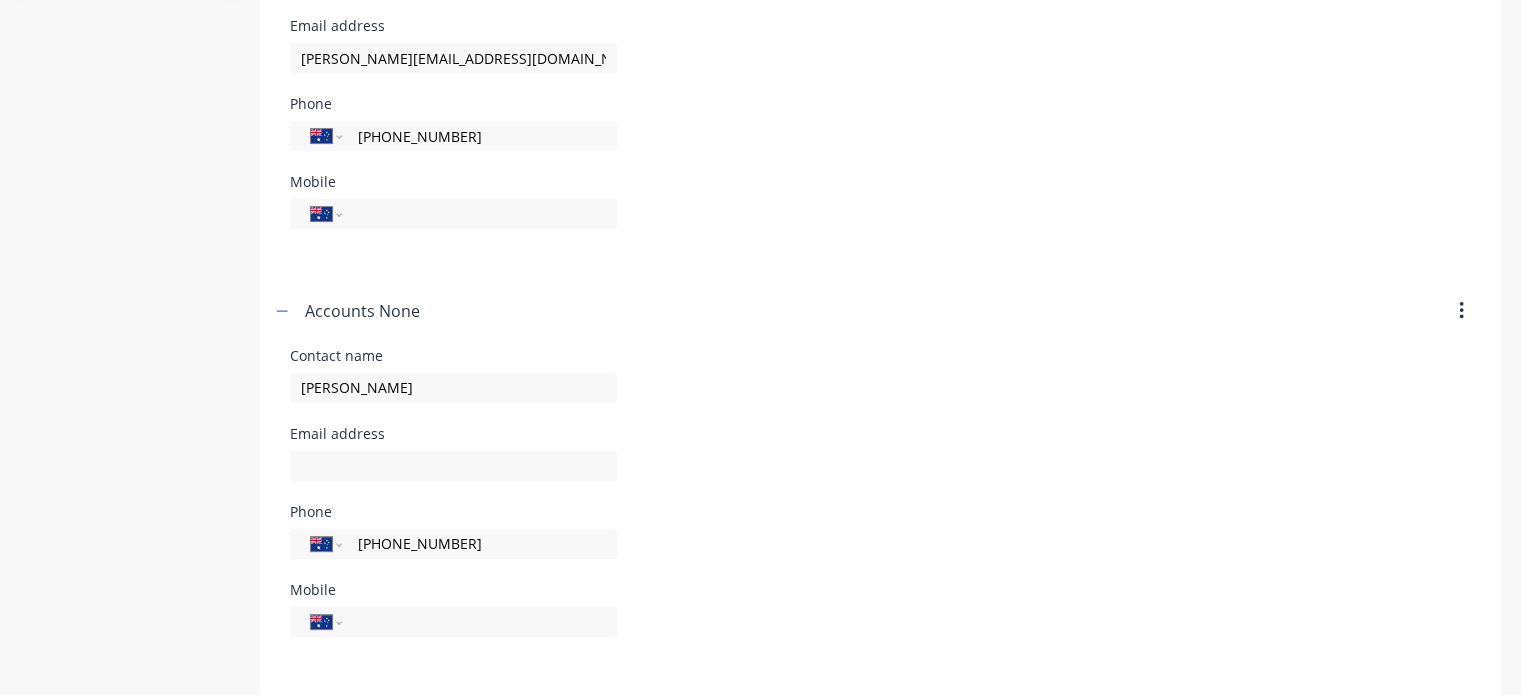 scroll, scrollTop: 437, scrollLeft: 0, axis: vertical 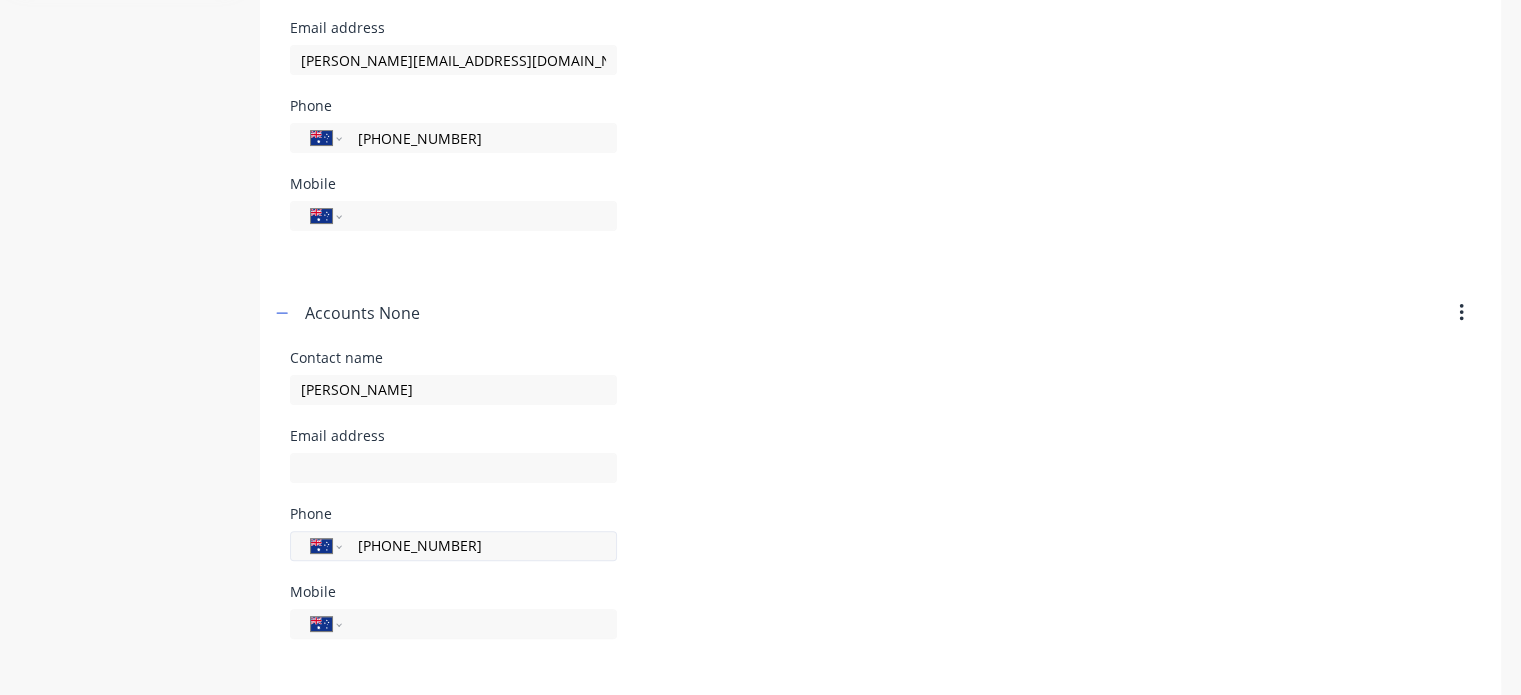 type on "[PHONE_NUMBER]" 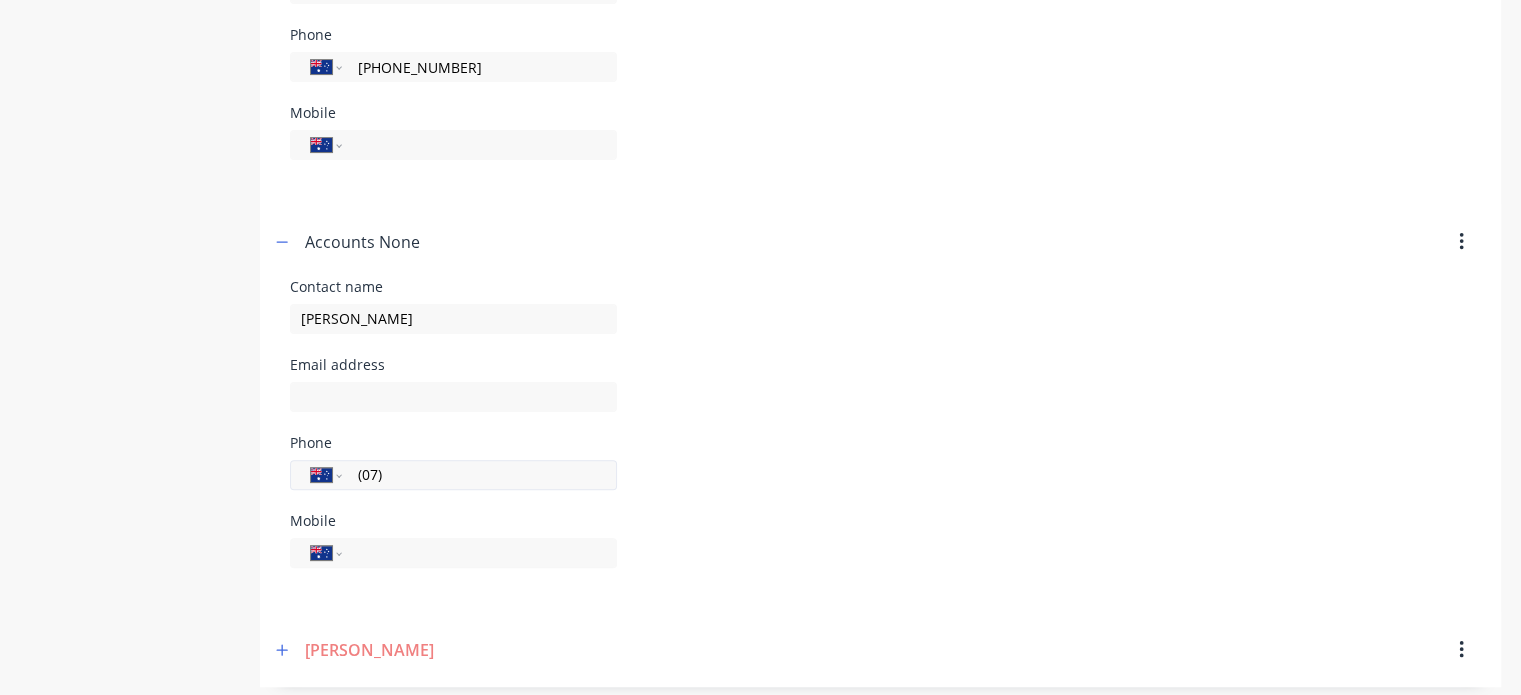 type on "0" 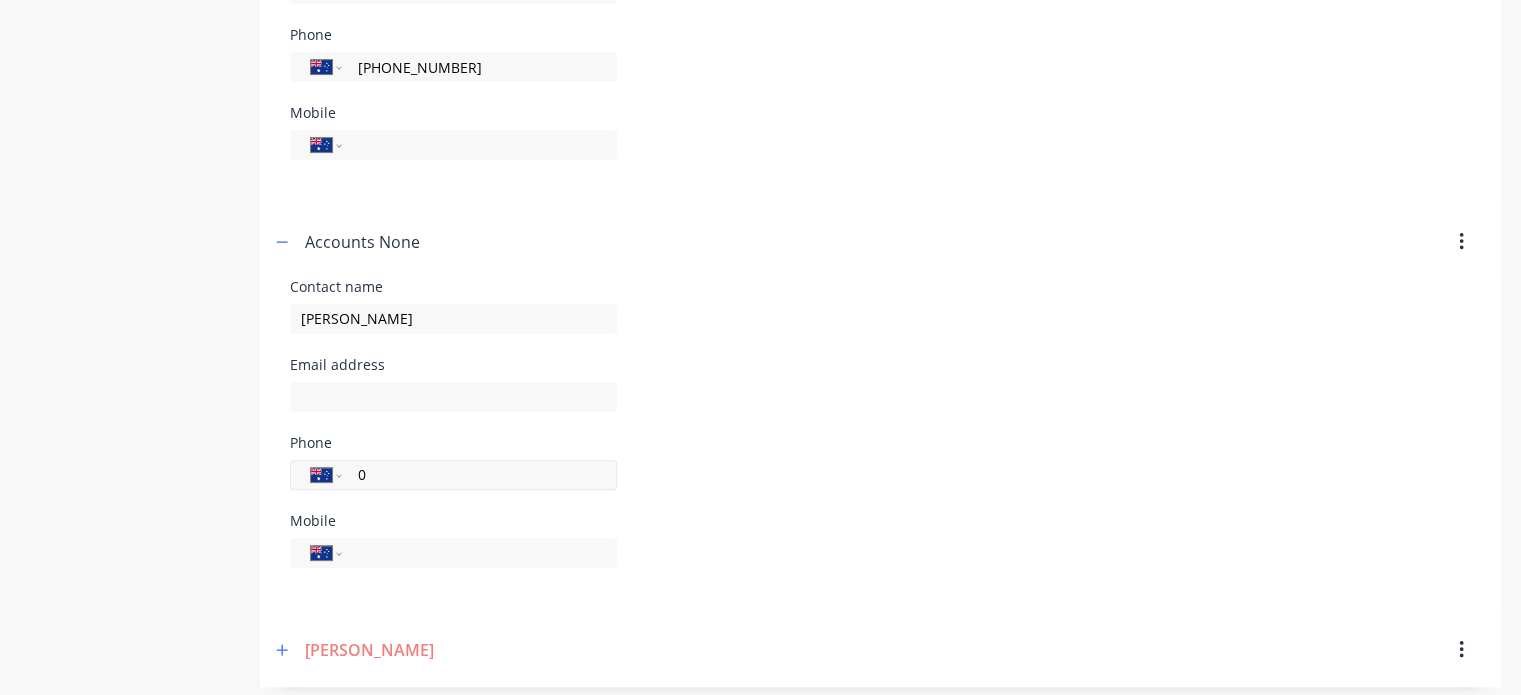 type 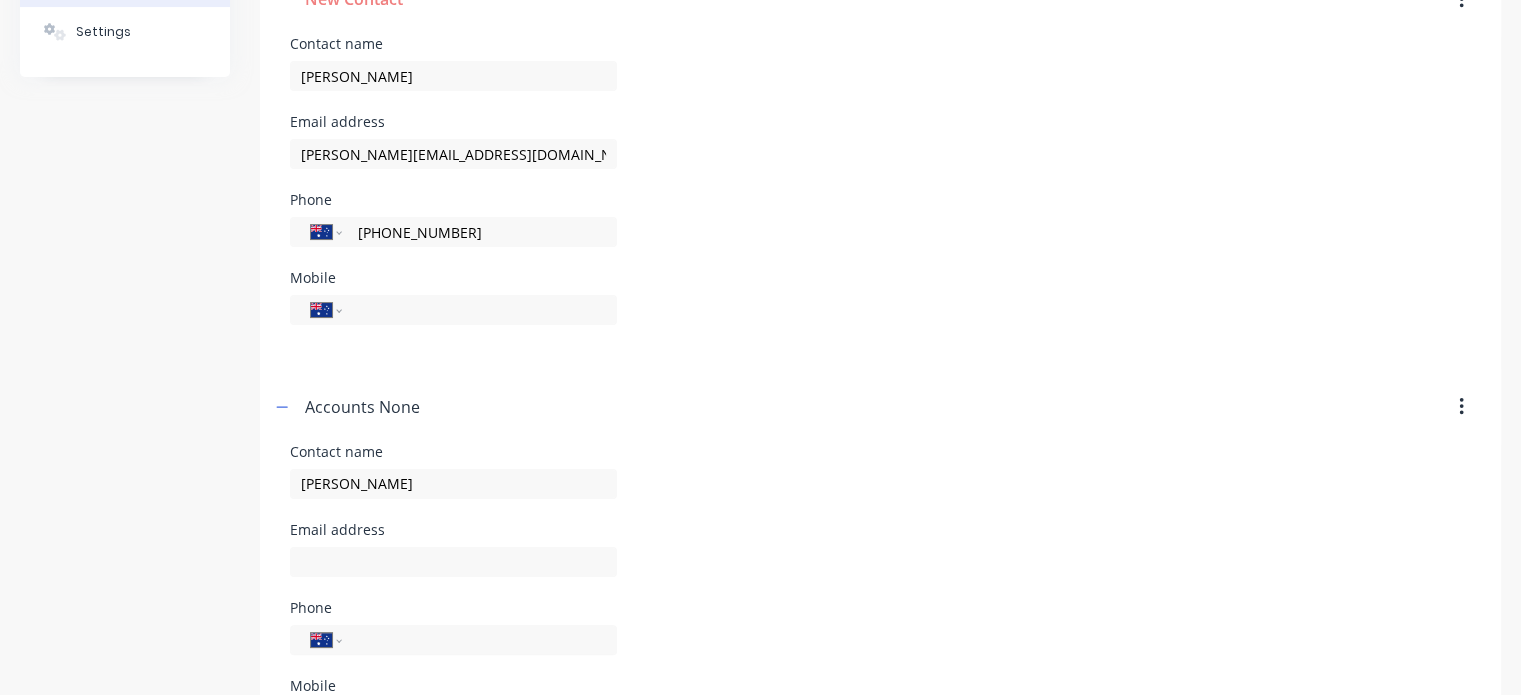scroll, scrollTop: 340, scrollLeft: 0, axis: vertical 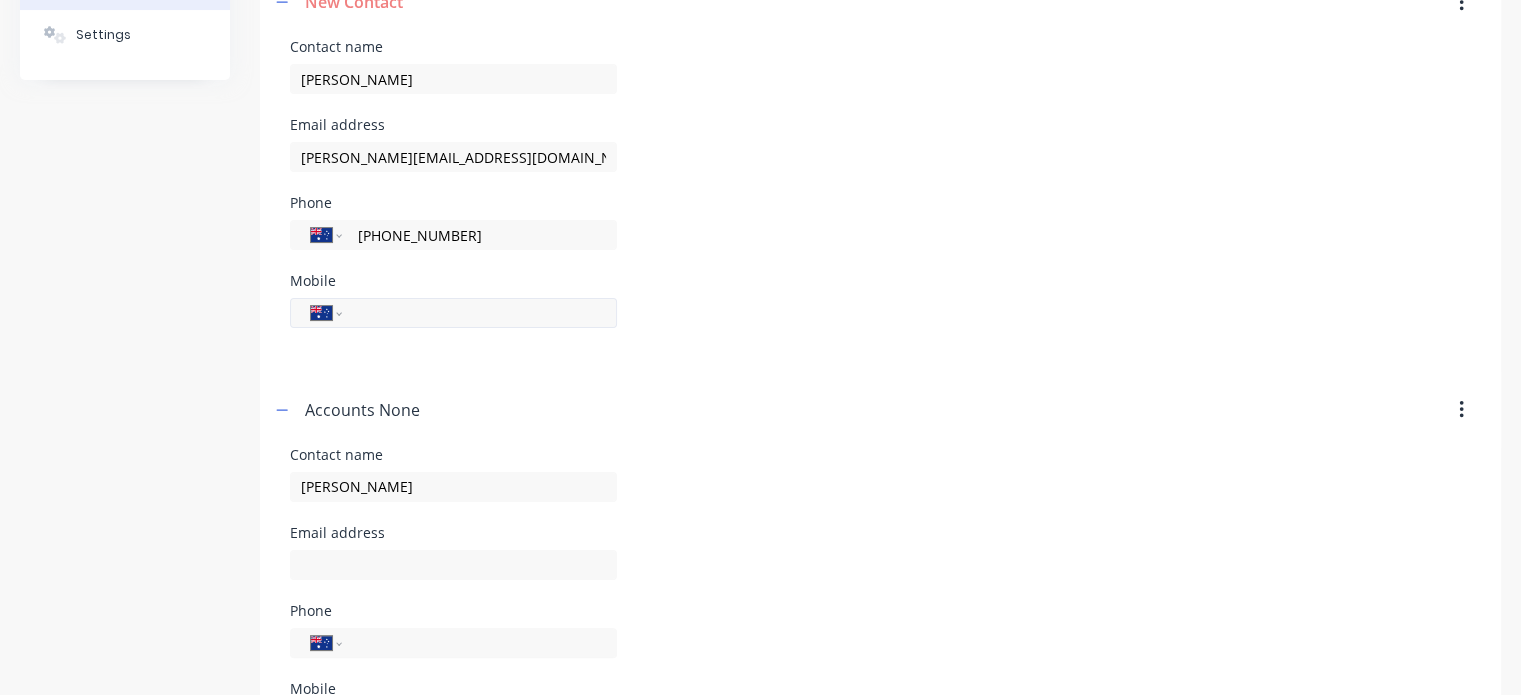 click at bounding box center [476, 313] 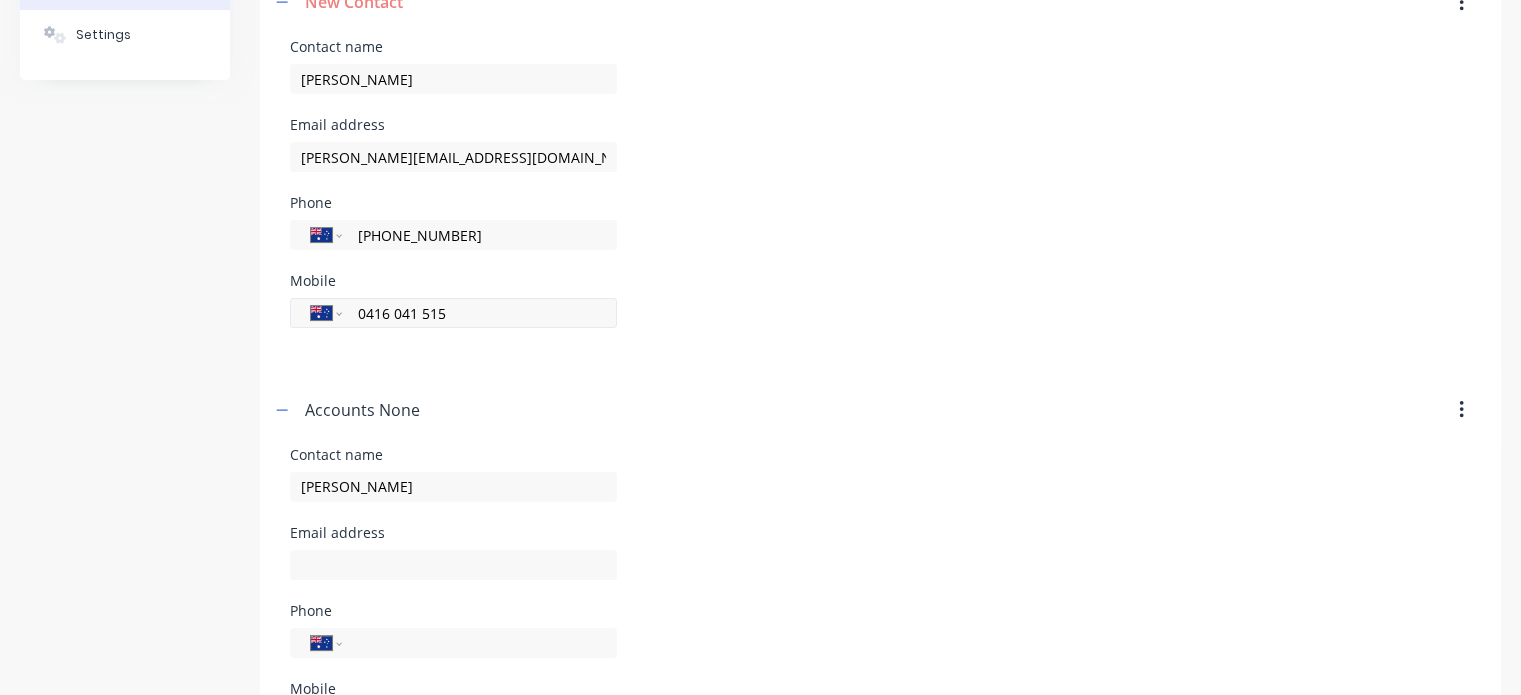 type on "0416 041 515" 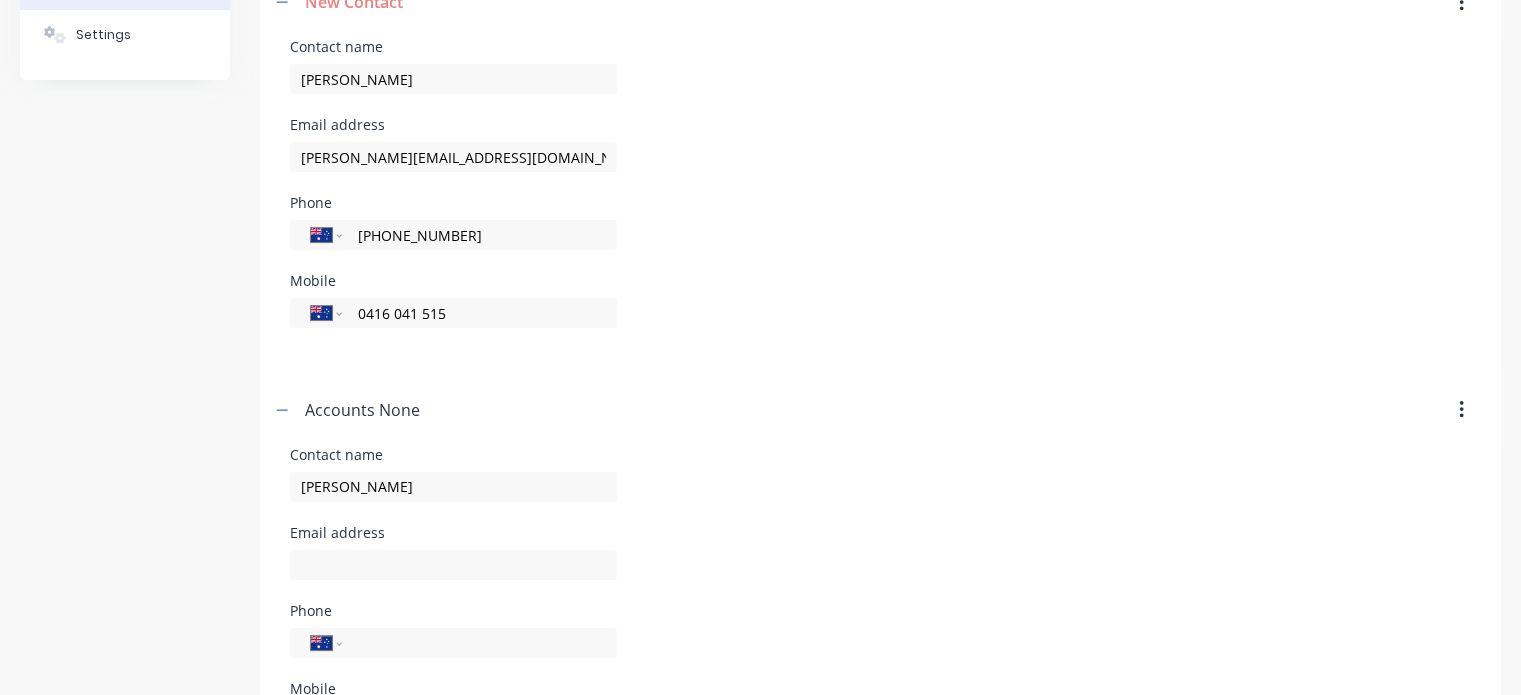 click 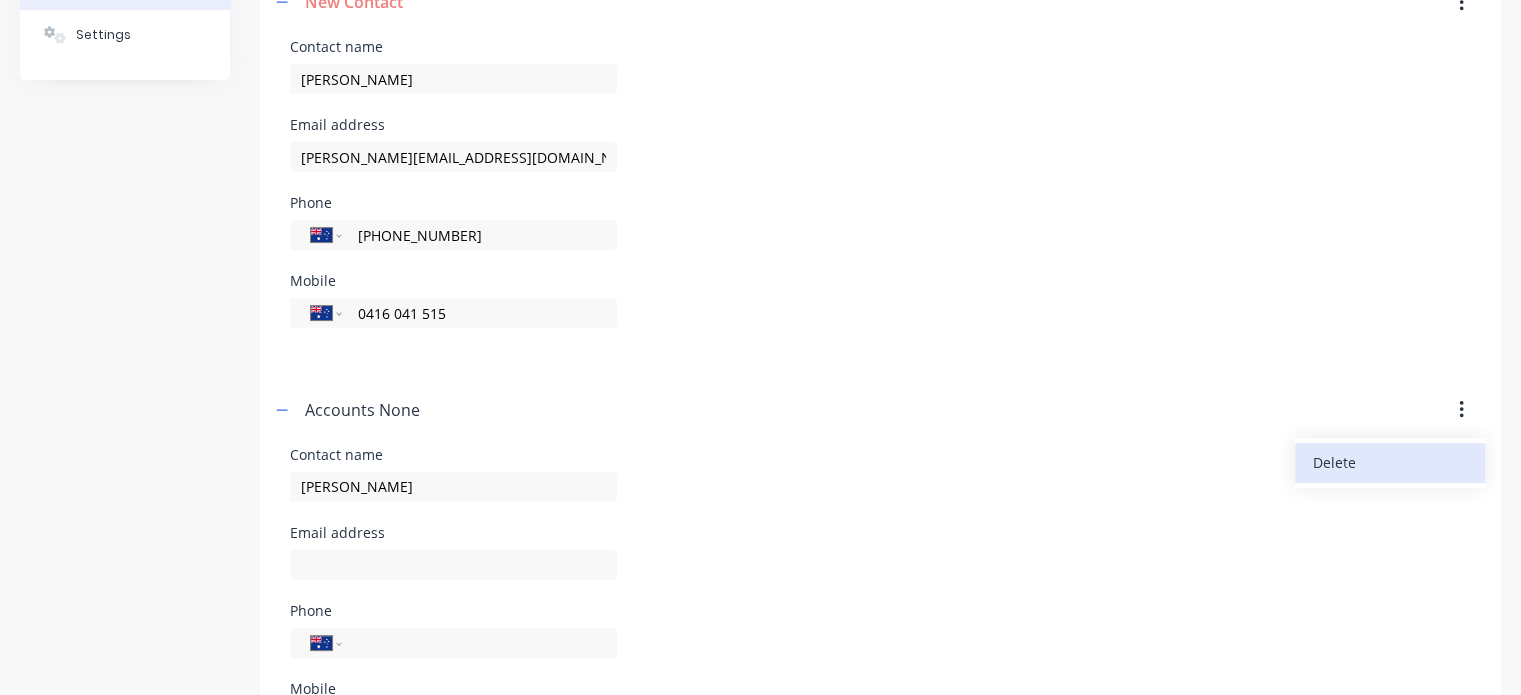 click on "Delete" at bounding box center [1390, 462] 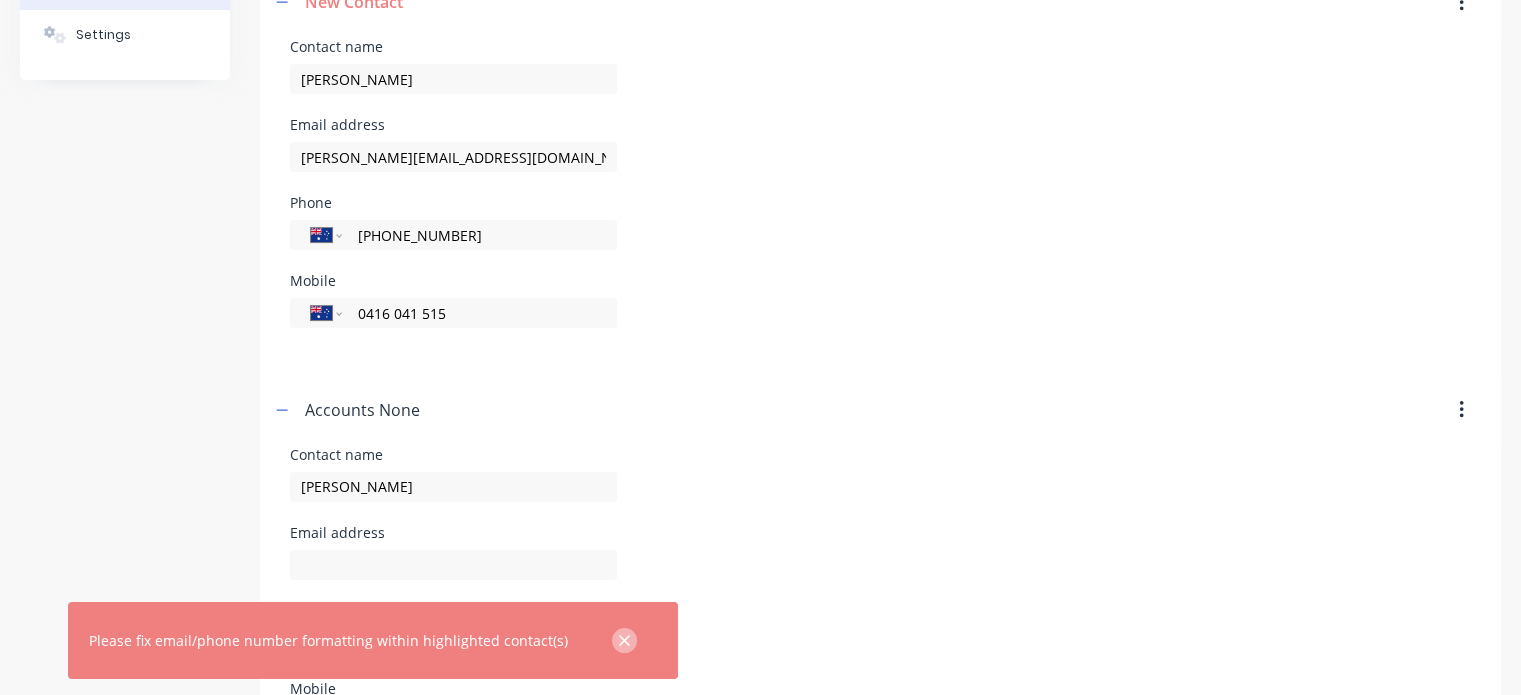 click 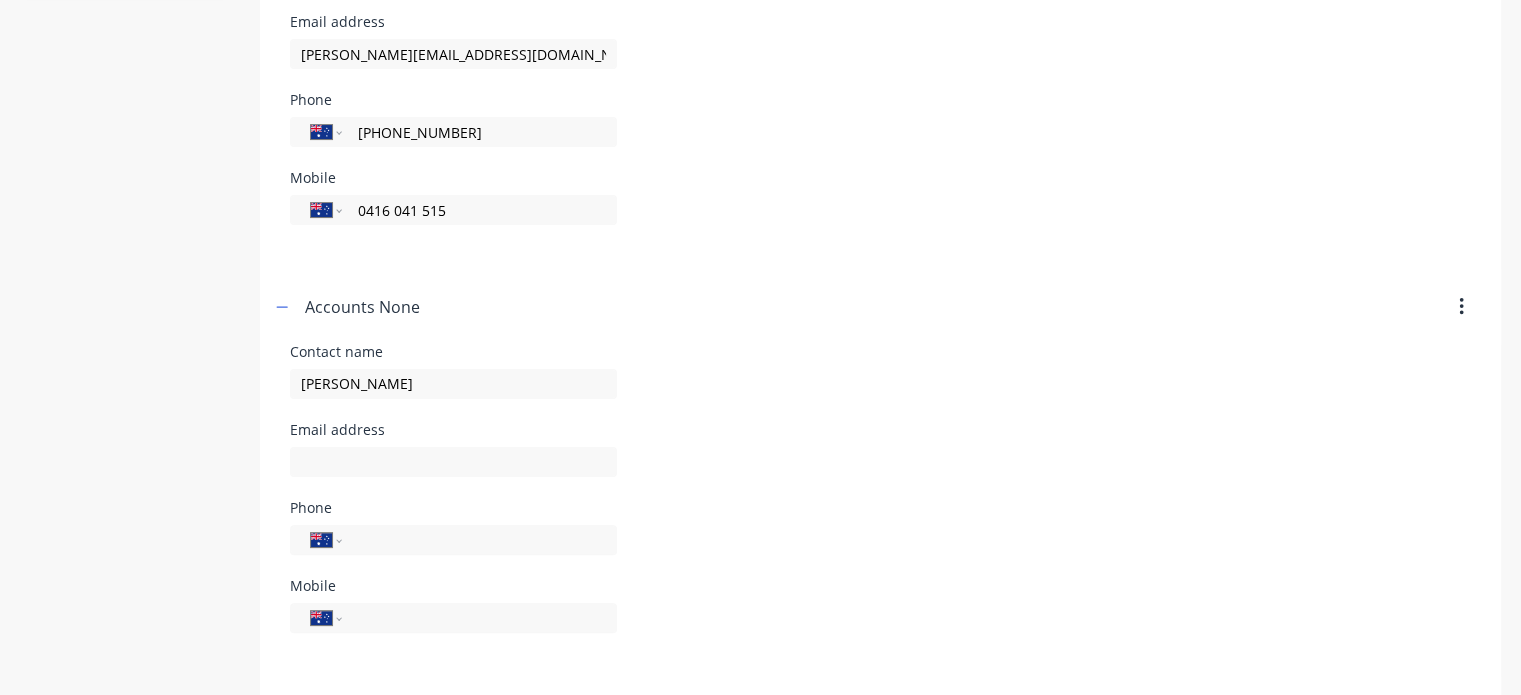 scroll, scrollTop: 452, scrollLeft: 0, axis: vertical 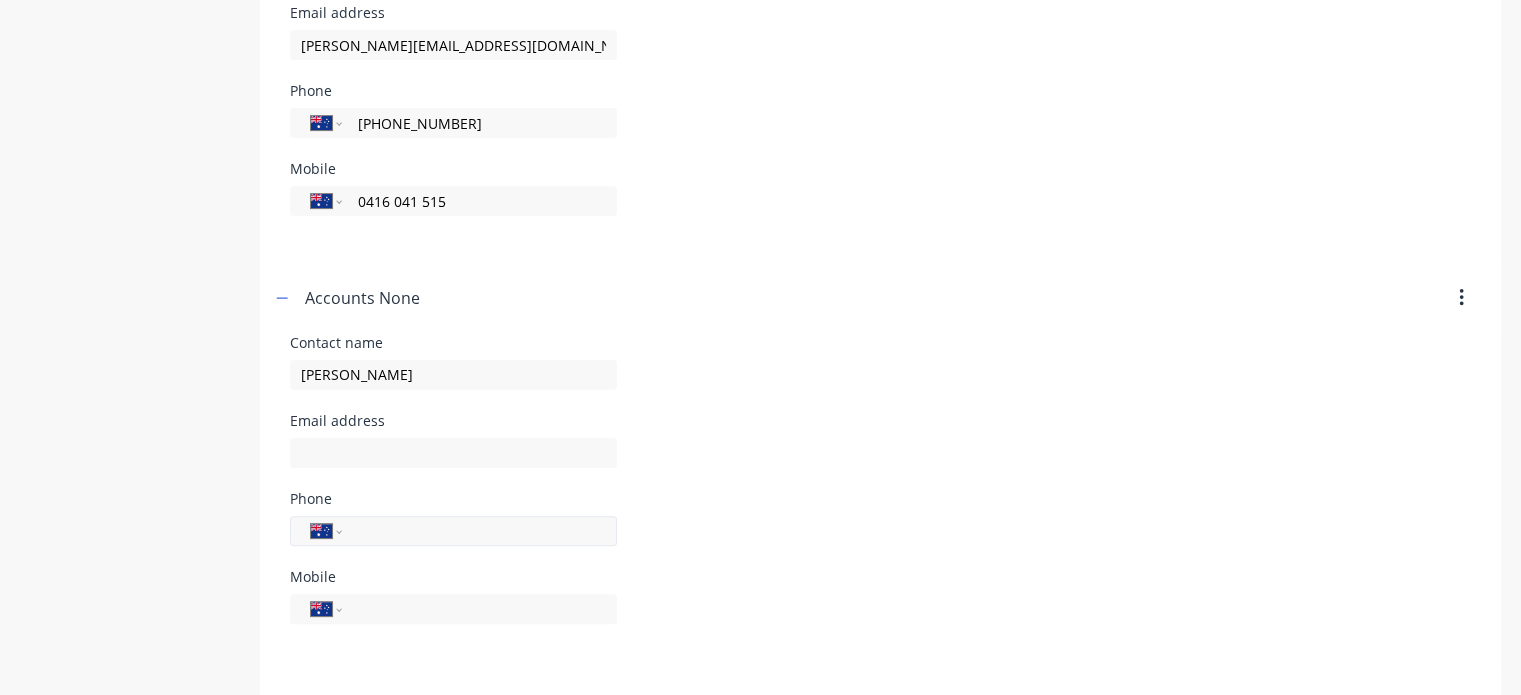 click at bounding box center (471, 530) 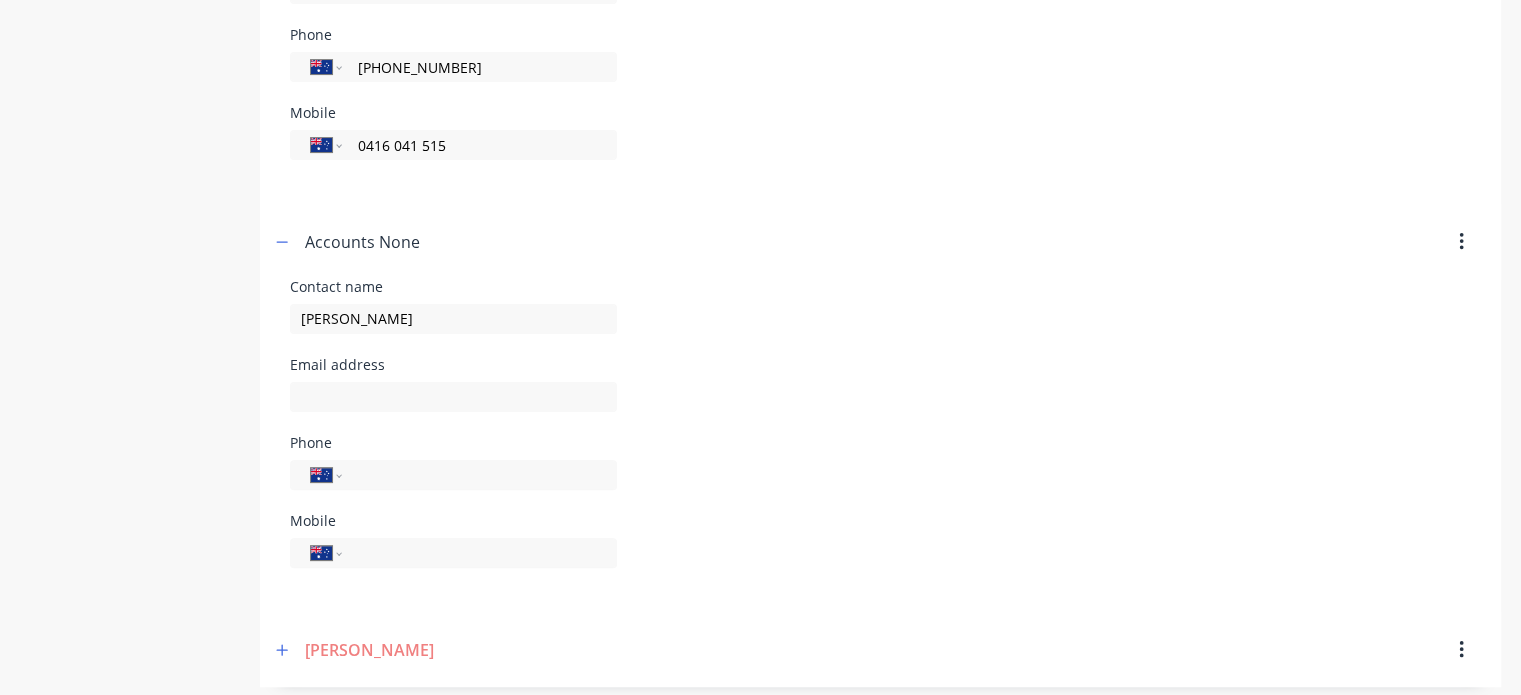 click on "Phone International [GEOGRAPHIC_DATA] [GEOGRAPHIC_DATA] [GEOGRAPHIC_DATA] [GEOGRAPHIC_DATA] [US_STATE] [GEOGRAPHIC_DATA] [GEOGRAPHIC_DATA] [GEOGRAPHIC_DATA] [GEOGRAPHIC_DATA] [GEOGRAPHIC_DATA] [GEOGRAPHIC_DATA] [GEOGRAPHIC_DATA] [DATE][GEOGRAPHIC_DATA] [GEOGRAPHIC_DATA] [GEOGRAPHIC_DATA] [GEOGRAPHIC_DATA] [GEOGRAPHIC_DATA] [GEOGRAPHIC_DATA] [GEOGRAPHIC_DATA] [GEOGRAPHIC_DATA] [GEOGRAPHIC_DATA] [GEOGRAPHIC_DATA] [GEOGRAPHIC_DATA] [GEOGRAPHIC_DATA] [GEOGRAPHIC_DATA] [GEOGRAPHIC_DATA] [GEOGRAPHIC_DATA] [GEOGRAPHIC_DATA] [GEOGRAPHIC_DATA] [GEOGRAPHIC_DATA] [GEOGRAPHIC_DATA] [GEOGRAPHIC_DATA] [GEOGRAPHIC_DATA] [GEOGRAPHIC_DATA] [GEOGRAPHIC_DATA] [GEOGRAPHIC_DATA] [GEOGRAPHIC_DATA] [GEOGRAPHIC_DATA] [GEOGRAPHIC_DATA] [GEOGRAPHIC_DATA] [GEOGRAPHIC_DATA] [GEOGRAPHIC_DATA] [GEOGRAPHIC_DATA] [GEOGRAPHIC_DATA] [GEOGRAPHIC_DATA] [GEOGRAPHIC_DATA] [GEOGRAPHIC_DATA] ([GEOGRAPHIC_DATA] [GEOGRAPHIC_DATA] [GEOGRAPHIC_DATA] [GEOGRAPHIC_DATA] [GEOGRAPHIC_DATA], [GEOGRAPHIC_DATA] [GEOGRAPHIC_DATA] [GEOGRAPHIC_DATA] [GEOGRAPHIC_DATA] [GEOGRAPHIC_DATA] [GEOGRAPHIC_DATA] [GEOGRAPHIC_DATA] [GEOGRAPHIC_DATA] [GEOGRAPHIC_DATA] [GEOGRAPHIC_DATA] [GEOGRAPHIC_DATA] [GEOGRAPHIC_DATA] [GEOGRAPHIC_DATA] [GEOGRAPHIC_DATA] [GEOGRAPHIC_DATA] [GEOGRAPHIC_DATA] [GEOGRAPHIC_DATA] [GEOGRAPHIC_DATA] [GEOGRAPHIC_DATA] [GEOGRAPHIC_DATA] [GEOGRAPHIC_DATA] [US_STATE] [GEOGRAPHIC_DATA] [GEOGRAPHIC_DATA] [GEOGRAPHIC_DATA] [GEOGRAPHIC_DATA] [GEOGRAPHIC_DATA] [GEOGRAPHIC_DATA] [GEOGRAPHIC_DATA] [US_STATE] [GEOGRAPHIC_DATA] [GEOGRAPHIC_DATA] [GEOGRAPHIC_DATA] [GEOGRAPHIC_DATA] [GEOGRAPHIC_DATA] [GEOGRAPHIC_DATA] [GEOGRAPHIC_DATA] [US_STATE] [GEOGRAPHIC_DATA]" at bounding box center [880, 475] 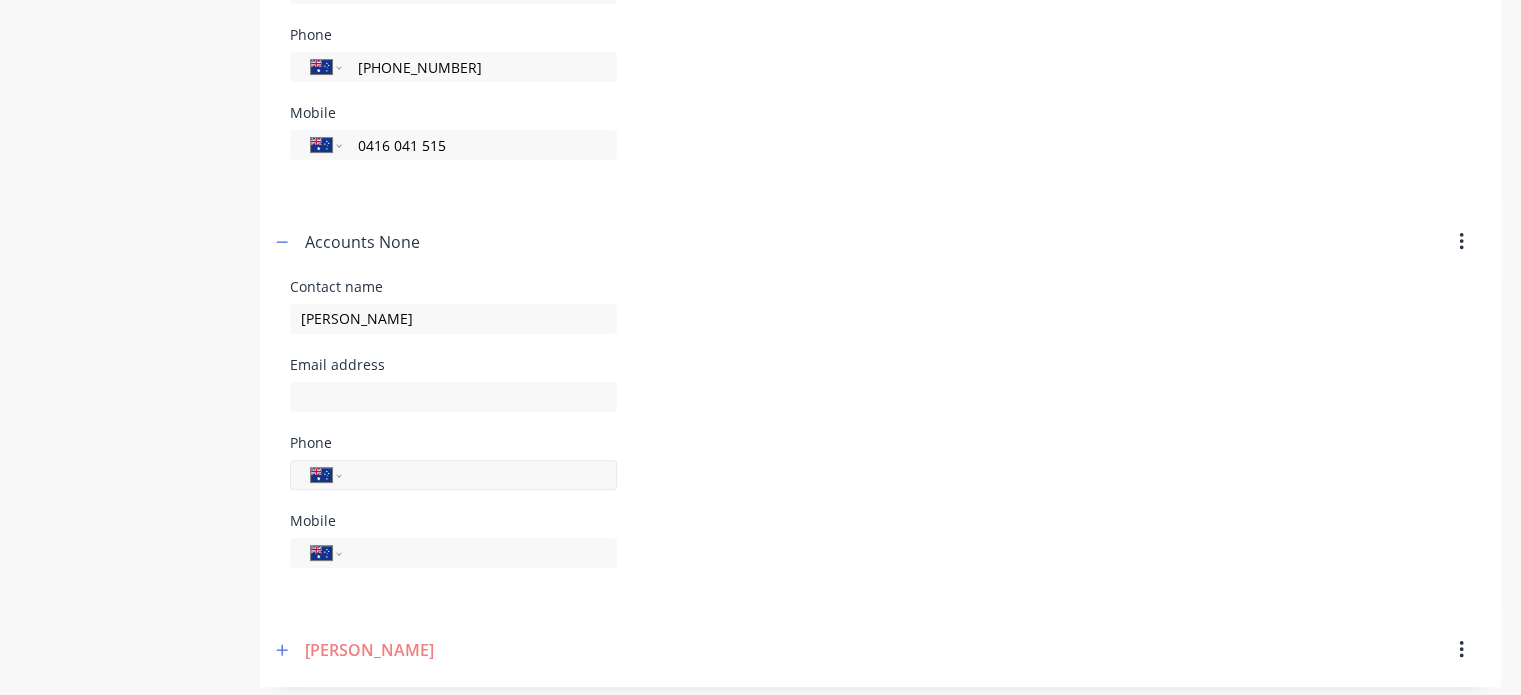 click at bounding box center (471, 474) 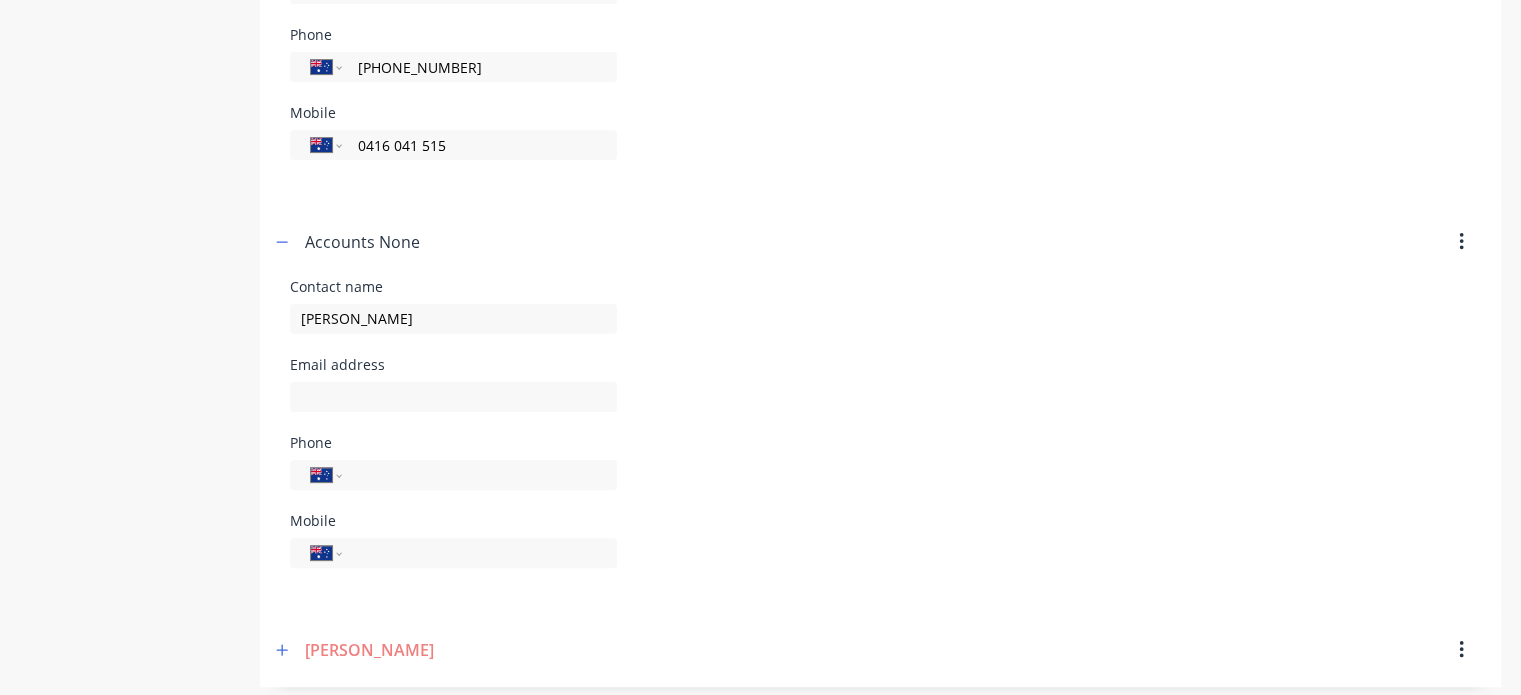 click on "Phone International [GEOGRAPHIC_DATA] [GEOGRAPHIC_DATA] [GEOGRAPHIC_DATA] [GEOGRAPHIC_DATA] [US_STATE] [GEOGRAPHIC_DATA] [GEOGRAPHIC_DATA] [GEOGRAPHIC_DATA] [GEOGRAPHIC_DATA] [GEOGRAPHIC_DATA] [GEOGRAPHIC_DATA] [GEOGRAPHIC_DATA] [DATE][GEOGRAPHIC_DATA] [GEOGRAPHIC_DATA] [GEOGRAPHIC_DATA] [GEOGRAPHIC_DATA] [GEOGRAPHIC_DATA] [GEOGRAPHIC_DATA] [GEOGRAPHIC_DATA] [GEOGRAPHIC_DATA] [GEOGRAPHIC_DATA] [GEOGRAPHIC_DATA] [GEOGRAPHIC_DATA] [GEOGRAPHIC_DATA] [GEOGRAPHIC_DATA] [GEOGRAPHIC_DATA] [GEOGRAPHIC_DATA] [GEOGRAPHIC_DATA] [GEOGRAPHIC_DATA] [GEOGRAPHIC_DATA] [GEOGRAPHIC_DATA] [GEOGRAPHIC_DATA] [GEOGRAPHIC_DATA] [GEOGRAPHIC_DATA] [GEOGRAPHIC_DATA] [GEOGRAPHIC_DATA] [GEOGRAPHIC_DATA] [GEOGRAPHIC_DATA] [GEOGRAPHIC_DATA] [GEOGRAPHIC_DATA] [GEOGRAPHIC_DATA] [GEOGRAPHIC_DATA] [GEOGRAPHIC_DATA] [GEOGRAPHIC_DATA] [GEOGRAPHIC_DATA] [GEOGRAPHIC_DATA] [GEOGRAPHIC_DATA] ([GEOGRAPHIC_DATA] [GEOGRAPHIC_DATA] [GEOGRAPHIC_DATA] [GEOGRAPHIC_DATA] [GEOGRAPHIC_DATA], [GEOGRAPHIC_DATA] [GEOGRAPHIC_DATA] [GEOGRAPHIC_DATA] [GEOGRAPHIC_DATA] [GEOGRAPHIC_DATA] [GEOGRAPHIC_DATA] [GEOGRAPHIC_DATA] [GEOGRAPHIC_DATA] [GEOGRAPHIC_DATA] [GEOGRAPHIC_DATA] [GEOGRAPHIC_DATA] [GEOGRAPHIC_DATA] [GEOGRAPHIC_DATA] [GEOGRAPHIC_DATA] [GEOGRAPHIC_DATA] [GEOGRAPHIC_DATA] [GEOGRAPHIC_DATA] [GEOGRAPHIC_DATA] [GEOGRAPHIC_DATA] [GEOGRAPHIC_DATA] [GEOGRAPHIC_DATA] [US_STATE] [GEOGRAPHIC_DATA] [GEOGRAPHIC_DATA] [GEOGRAPHIC_DATA] [GEOGRAPHIC_DATA] [GEOGRAPHIC_DATA] [GEOGRAPHIC_DATA] [GEOGRAPHIC_DATA] [US_STATE] [GEOGRAPHIC_DATA] [GEOGRAPHIC_DATA] [GEOGRAPHIC_DATA] [GEOGRAPHIC_DATA] [GEOGRAPHIC_DATA] [GEOGRAPHIC_DATA] [GEOGRAPHIC_DATA] [US_STATE] [GEOGRAPHIC_DATA]" at bounding box center (880, 475) 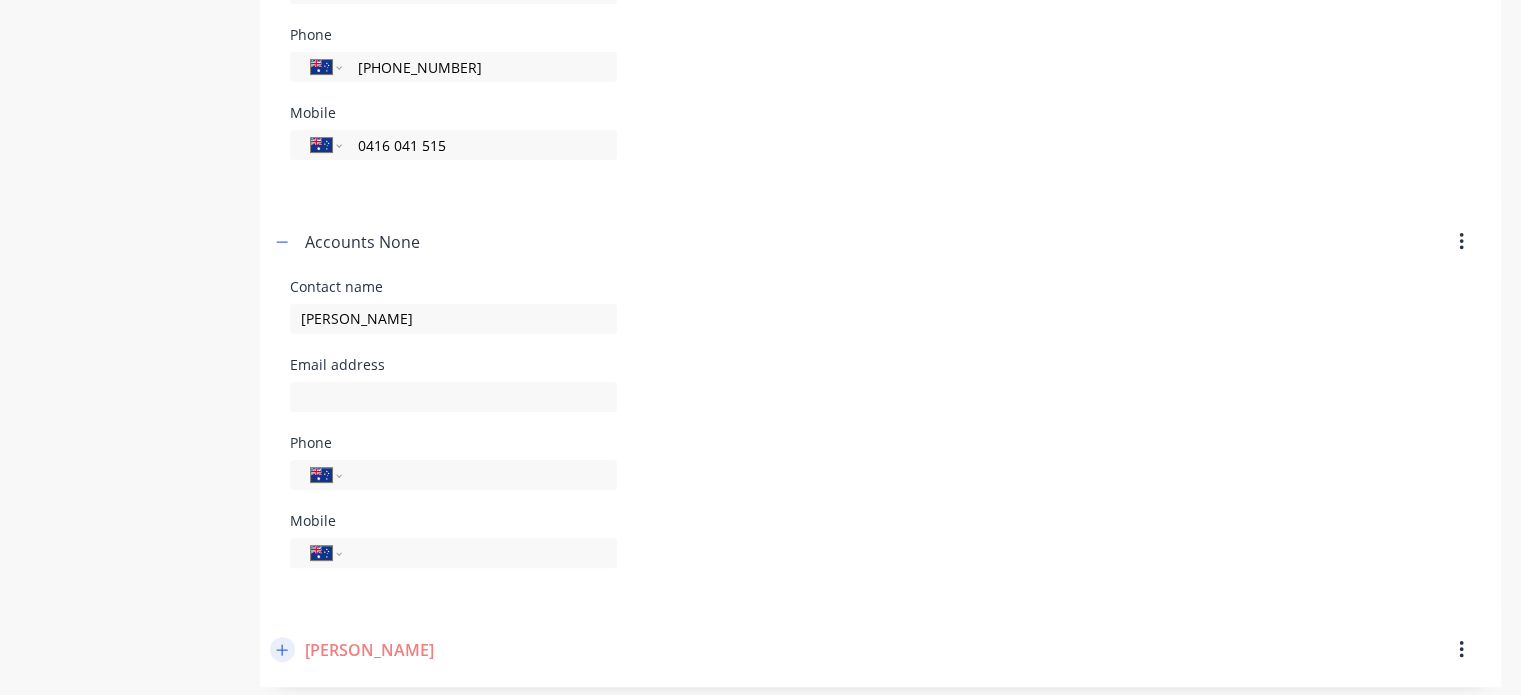 click 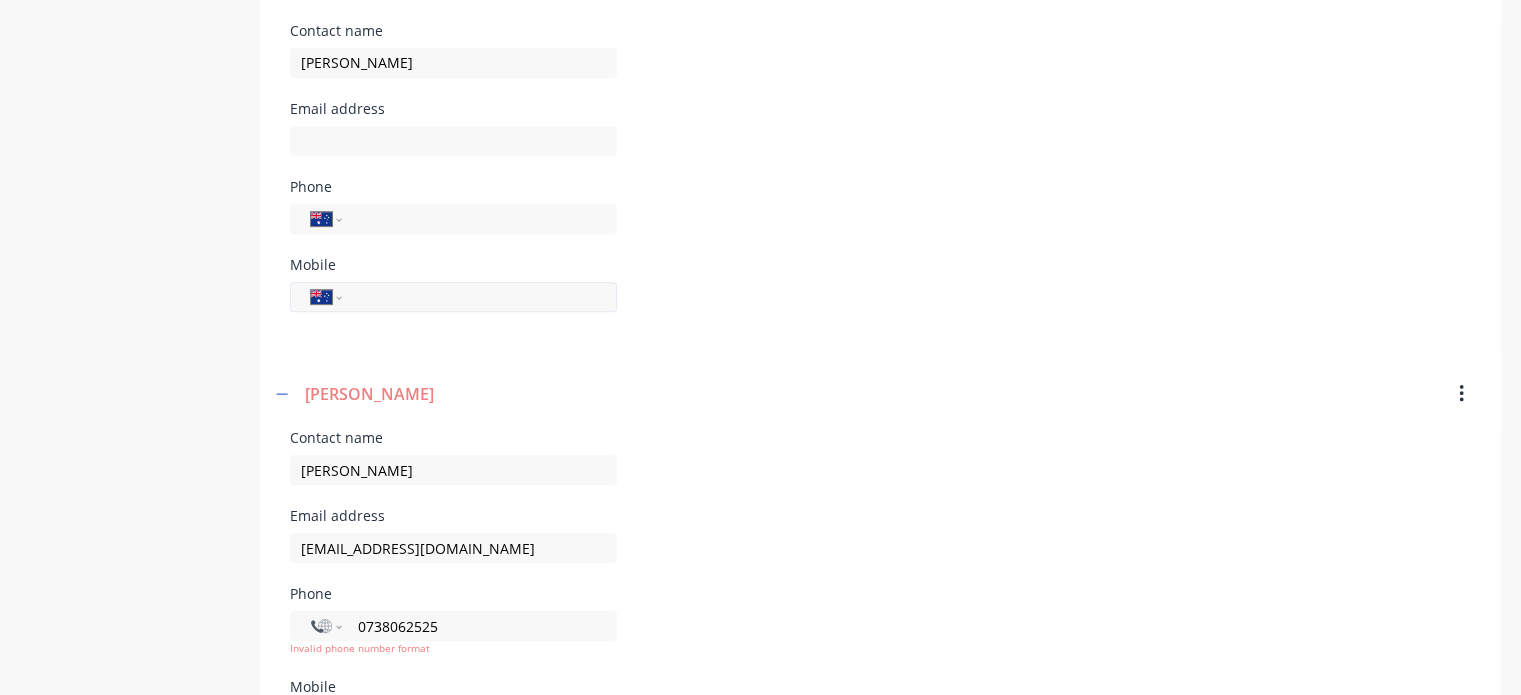 scroll, scrollTop: 865, scrollLeft: 0, axis: vertical 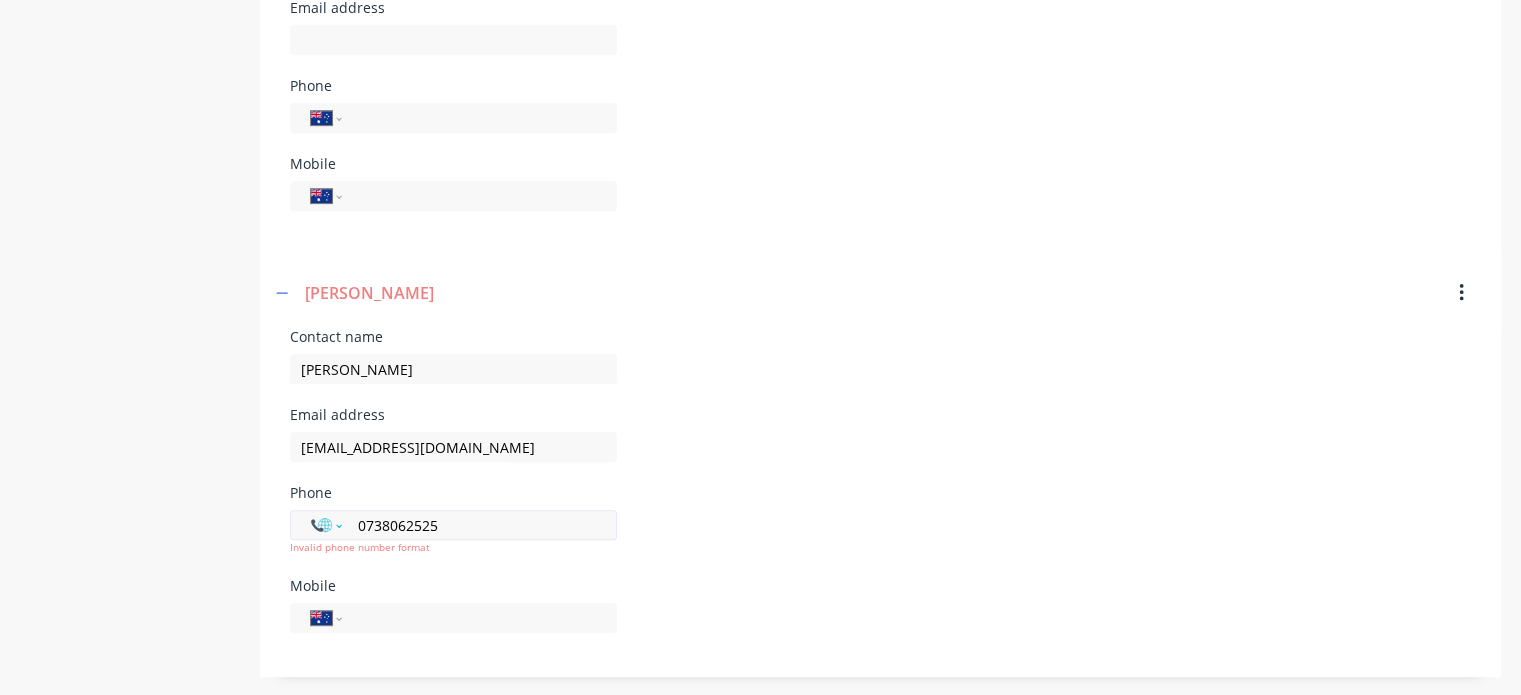 click on "International [GEOGRAPHIC_DATA] [GEOGRAPHIC_DATA] [GEOGRAPHIC_DATA] [GEOGRAPHIC_DATA] [US_STATE] [GEOGRAPHIC_DATA] [GEOGRAPHIC_DATA] [GEOGRAPHIC_DATA] [GEOGRAPHIC_DATA] [GEOGRAPHIC_DATA] [GEOGRAPHIC_DATA] [GEOGRAPHIC_DATA] [DATE][GEOGRAPHIC_DATA] [GEOGRAPHIC_DATA] [GEOGRAPHIC_DATA] [GEOGRAPHIC_DATA] [GEOGRAPHIC_DATA] [GEOGRAPHIC_DATA] [GEOGRAPHIC_DATA] [GEOGRAPHIC_DATA] [GEOGRAPHIC_DATA] [GEOGRAPHIC_DATA] [GEOGRAPHIC_DATA] [GEOGRAPHIC_DATA] [GEOGRAPHIC_DATA] [GEOGRAPHIC_DATA] [GEOGRAPHIC_DATA] [GEOGRAPHIC_DATA] [GEOGRAPHIC_DATA] [GEOGRAPHIC_DATA] [GEOGRAPHIC_DATA] [GEOGRAPHIC_DATA] [GEOGRAPHIC_DATA] [GEOGRAPHIC_DATA] [GEOGRAPHIC_DATA] [GEOGRAPHIC_DATA] [GEOGRAPHIC_DATA] [GEOGRAPHIC_DATA] [GEOGRAPHIC_DATA] [GEOGRAPHIC_DATA] [GEOGRAPHIC_DATA] [GEOGRAPHIC_DATA] [GEOGRAPHIC_DATA] [GEOGRAPHIC_DATA] [GEOGRAPHIC_DATA] [GEOGRAPHIC_DATA] [GEOGRAPHIC_DATA] [GEOGRAPHIC_DATA] [GEOGRAPHIC_DATA] [GEOGRAPHIC_DATA] [GEOGRAPHIC_DATA], [GEOGRAPHIC_DATA] [GEOGRAPHIC_DATA] [GEOGRAPHIC_DATA] [GEOGRAPHIC_DATA] [GEOGRAPHIC_DATA] [GEOGRAPHIC_DATA] [GEOGRAPHIC_DATA] [GEOGRAPHIC_DATA] [GEOGRAPHIC_DATA] [GEOGRAPHIC_DATA] [GEOGRAPHIC_DATA] [GEOGRAPHIC_DATA] [GEOGRAPHIC_DATA] [GEOGRAPHIC_DATA] [GEOGRAPHIC_DATA] [GEOGRAPHIC_DATA] [GEOGRAPHIC_DATA] [GEOGRAPHIC_DATA] [GEOGRAPHIC_DATA] [GEOGRAPHIC_DATA] [GEOGRAPHIC_DATA] [US_STATE] [GEOGRAPHIC_DATA] [GEOGRAPHIC_DATA] [GEOGRAPHIC_DATA] [GEOGRAPHIC_DATA] [GEOGRAPHIC_DATA] [GEOGRAPHIC_DATA] [GEOGRAPHIC_DATA] [US_STATE] [GEOGRAPHIC_DATA] [GEOGRAPHIC_DATA] [GEOGRAPHIC_DATA] [GEOGRAPHIC_DATA] [GEOGRAPHIC_DATA] [GEOGRAPHIC_DATA] [GEOGRAPHIC_DATA] [US_STATE] [GEOGRAPHIC_DATA]" at bounding box center [326, 525] 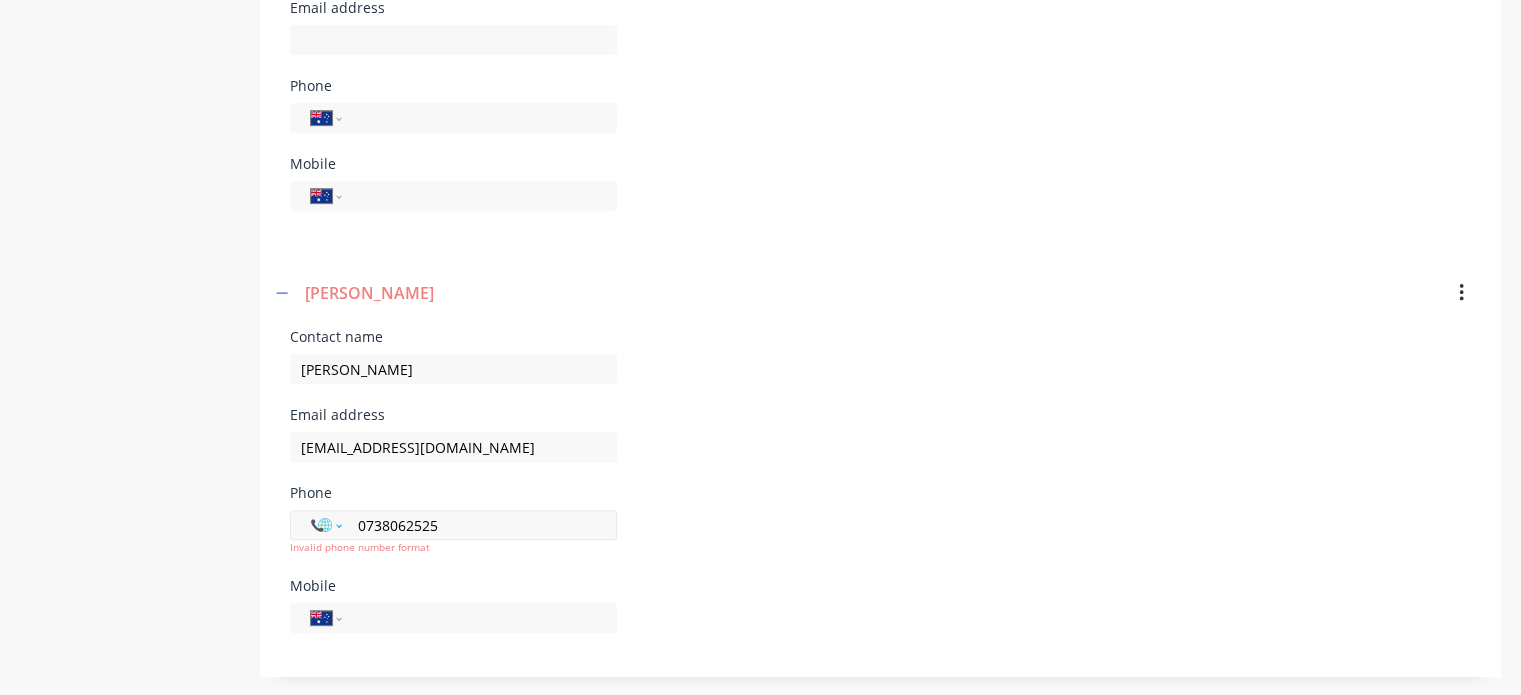 select on "AU" 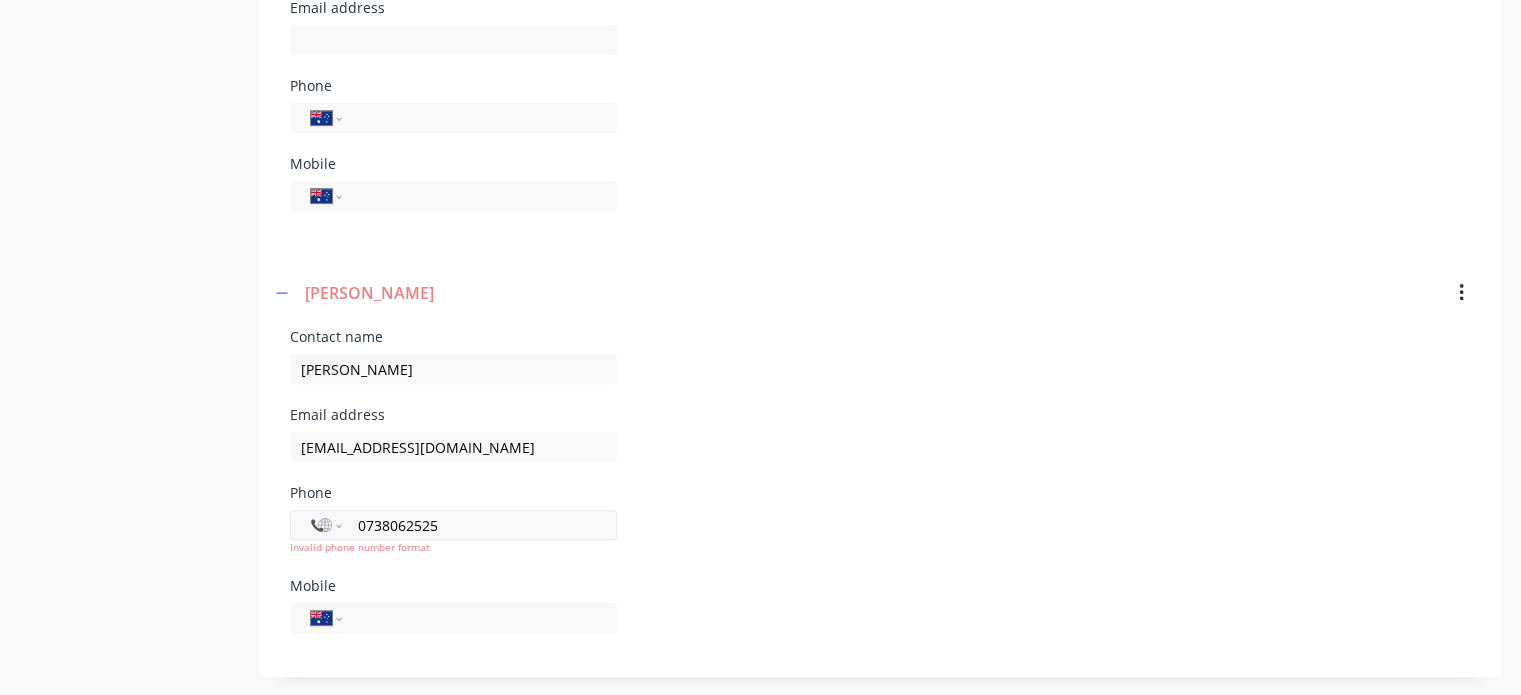 click on "International [GEOGRAPHIC_DATA] [GEOGRAPHIC_DATA] [GEOGRAPHIC_DATA] [GEOGRAPHIC_DATA] [US_STATE] [GEOGRAPHIC_DATA] [GEOGRAPHIC_DATA] [GEOGRAPHIC_DATA] [GEOGRAPHIC_DATA] [GEOGRAPHIC_DATA] [GEOGRAPHIC_DATA] [GEOGRAPHIC_DATA] [DATE][GEOGRAPHIC_DATA] [GEOGRAPHIC_DATA] [GEOGRAPHIC_DATA] [GEOGRAPHIC_DATA] [GEOGRAPHIC_DATA] [GEOGRAPHIC_DATA] [GEOGRAPHIC_DATA] [GEOGRAPHIC_DATA] [GEOGRAPHIC_DATA] [GEOGRAPHIC_DATA] [GEOGRAPHIC_DATA] [GEOGRAPHIC_DATA] [GEOGRAPHIC_DATA] [GEOGRAPHIC_DATA] [GEOGRAPHIC_DATA] [GEOGRAPHIC_DATA] [GEOGRAPHIC_DATA] [GEOGRAPHIC_DATA] [GEOGRAPHIC_DATA] [GEOGRAPHIC_DATA] [GEOGRAPHIC_DATA] [GEOGRAPHIC_DATA] [GEOGRAPHIC_DATA] [GEOGRAPHIC_DATA] [GEOGRAPHIC_DATA] [GEOGRAPHIC_DATA] [GEOGRAPHIC_DATA] [GEOGRAPHIC_DATA] [GEOGRAPHIC_DATA] [GEOGRAPHIC_DATA] [GEOGRAPHIC_DATA] [GEOGRAPHIC_DATA] [GEOGRAPHIC_DATA] [GEOGRAPHIC_DATA] [GEOGRAPHIC_DATA] [GEOGRAPHIC_DATA] [GEOGRAPHIC_DATA] [GEOGRAPHIC_DATA] [GEOGRAPHIC_DATA], [GEOGRAPHIC_DATA] [GEOGRAPHIC_DATA] [GEOGRAPHIC_DATA] [GEOGRAPHIC_DATA] [GEOGRAPHIC_DATA] [GEOGRAPHIC_DATA] [GEOGRAPHIC_DATA] [GEOGRAPHIC_DATA] [GEOGRAPHIC_DATA] [GEOGRAPHIC_DATA] [GEOGRAPHIC_DATA] [GEOGRAPHIC_DATA] [GEOGRAPHIC_DATA] [GEOGRAPHIC_DATA] [GEOGRAPHIC_DATA] [GEOGRAPHIC_DATA] [GEOGRAPHIC_DATA] [GEOGRAPHIC_DATA] [GEOGRAPHIC_DATA] [GEOGRAPHIC_DATA] [GEOGRAPHIC_DATA] [US_STATE] [GEOGRAPHIC_DATA] [GEOGRAPHIC_DATA] [GEOGRAPHIC_DATA] [GEOGRAPHIC_DATA] [GEOGRAPHIC_DATA] [GEOGRAPHIC_DATA] [GEOGRAPHIC_DATA] [US_STATE] [GEOGRAPHIC_DATA] [GEOGRAPHIC_DATA] [GEOGRAPHIC_DATA] [GEOGRAPHIC_DATA] [GEOGRAPHIC_DATA] [GEOGRAPHIC_DATA] [GEOGRAPHIC_DATA] [US_STATE] [GEOGRAPHIC_DATA]" at bounding box center [326, 525] 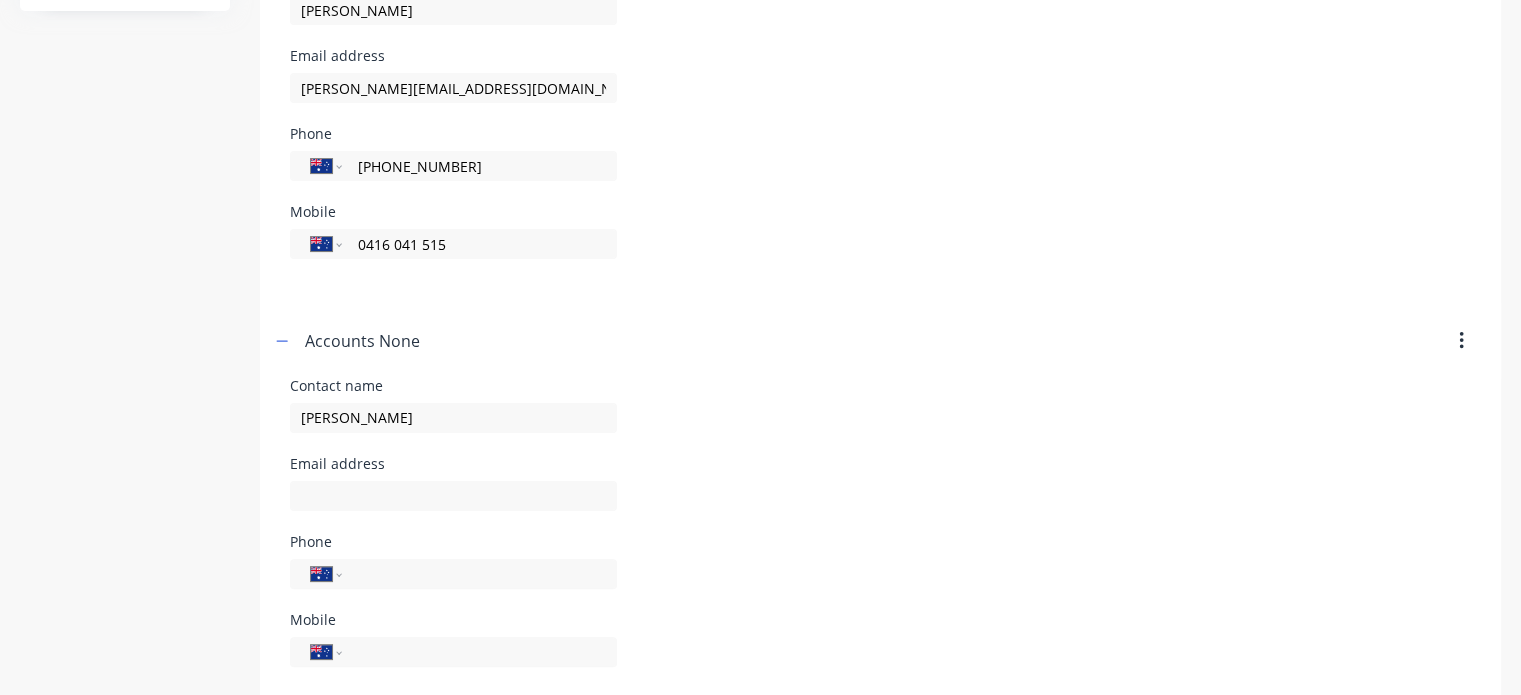 scroll, scrollTop: 408, scrollLeft: 0, axis: vertical 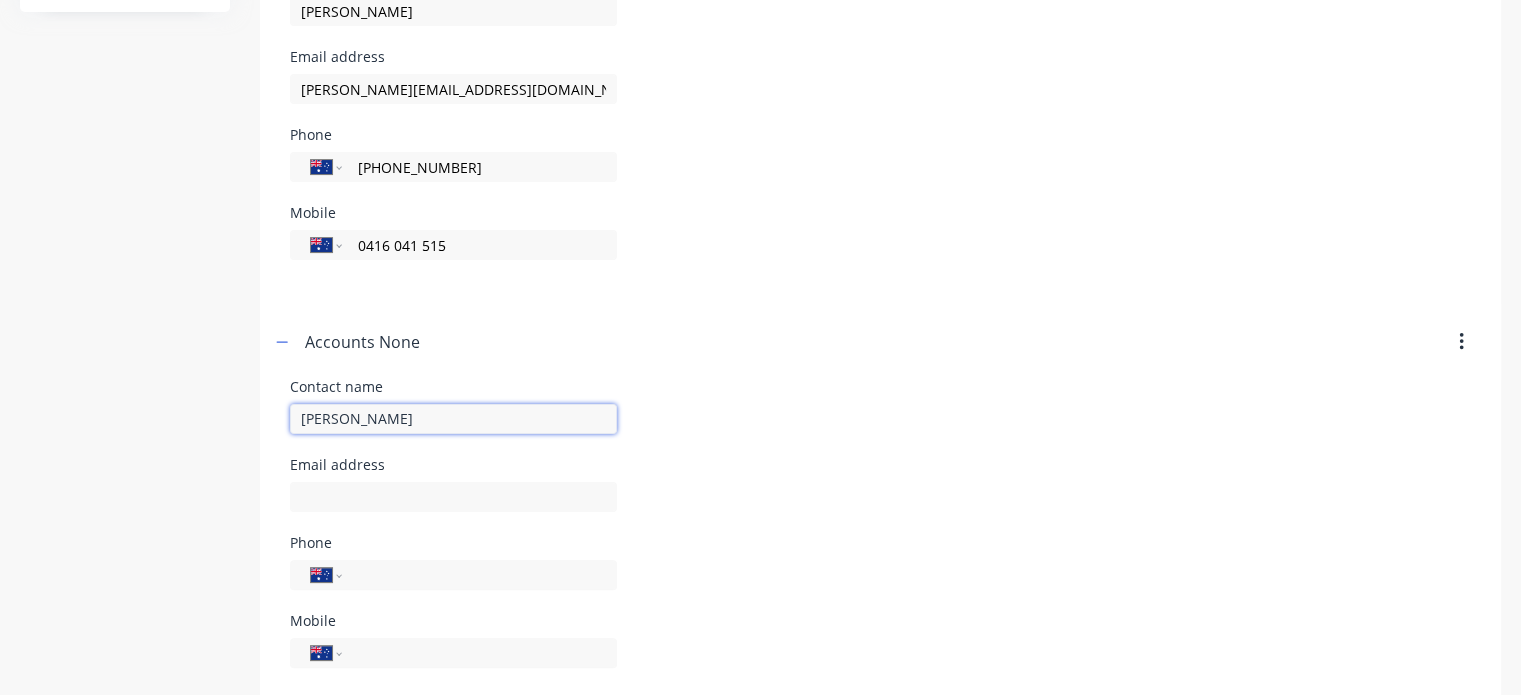 click on "[PERSON_NAME]" at bounding box center [0, 0] 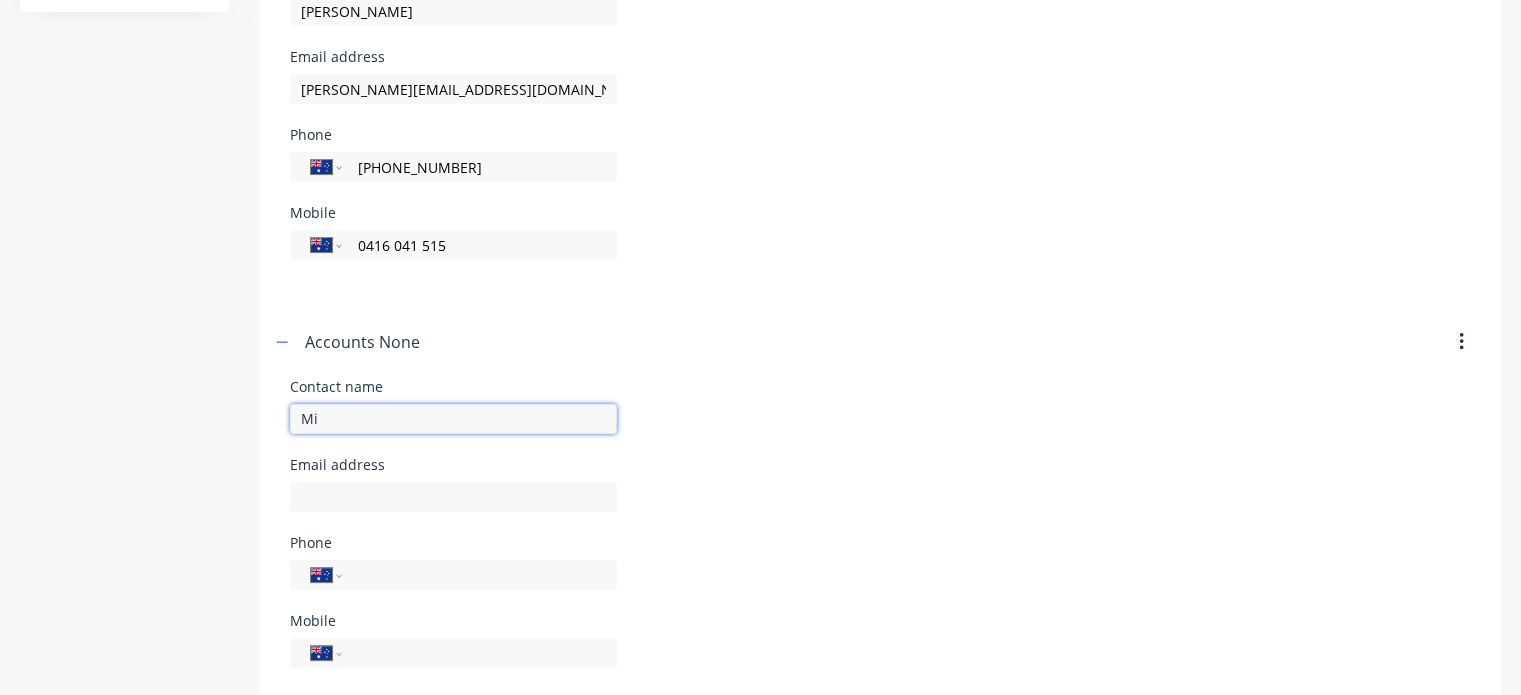 type on "M" 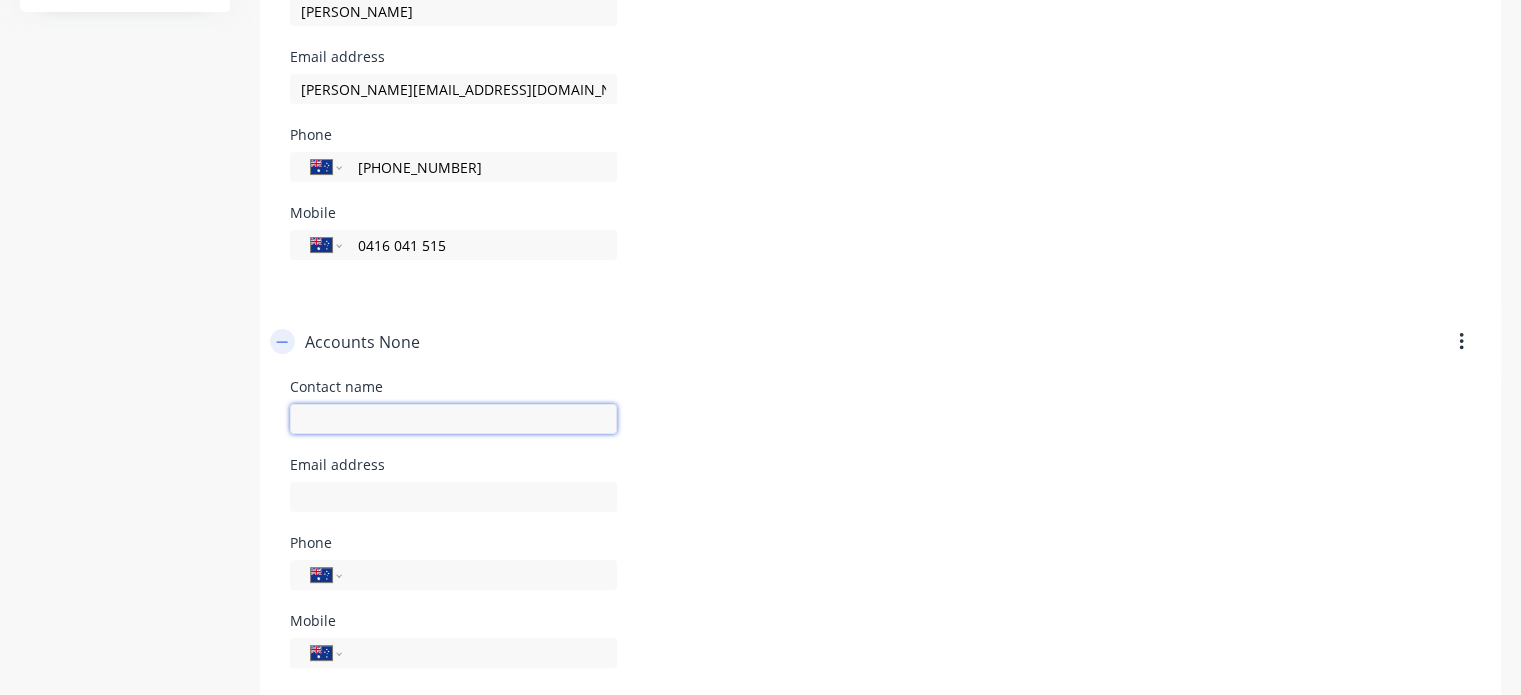 type 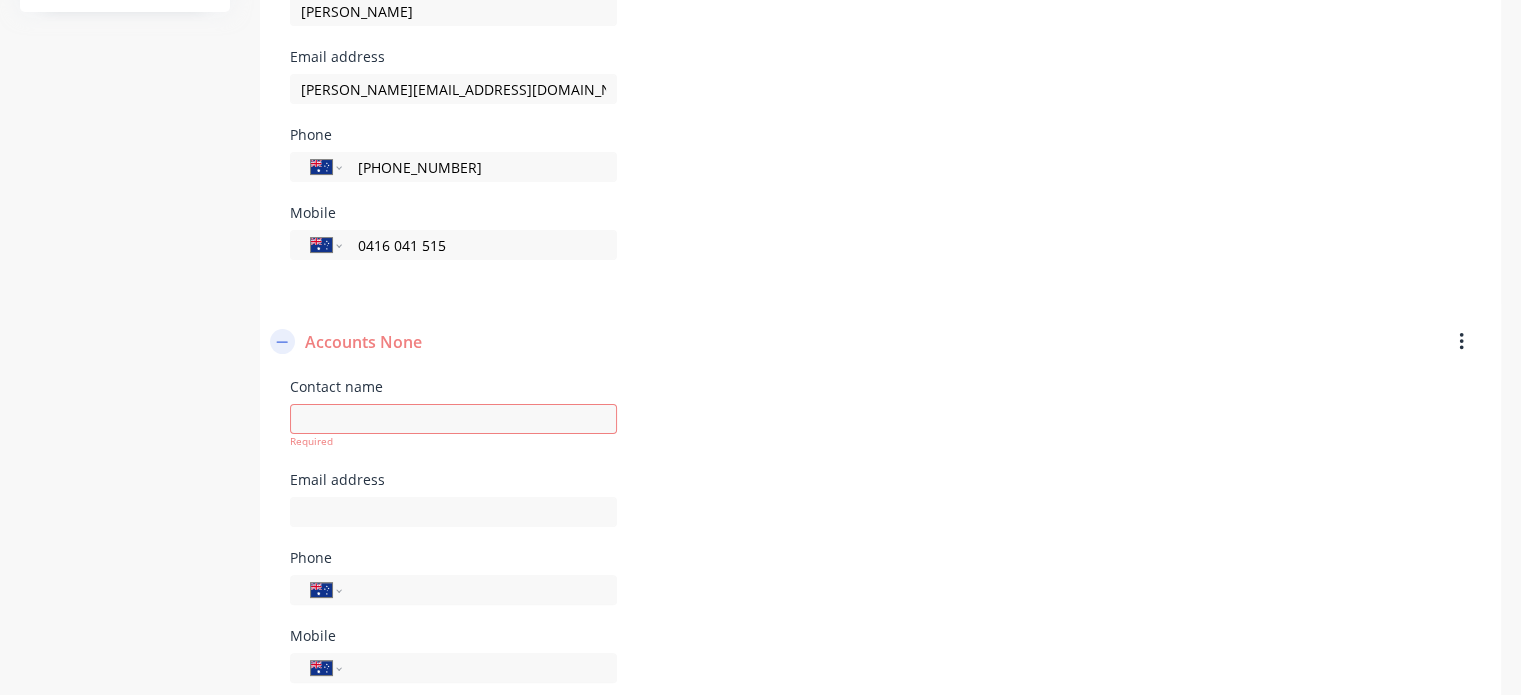 click 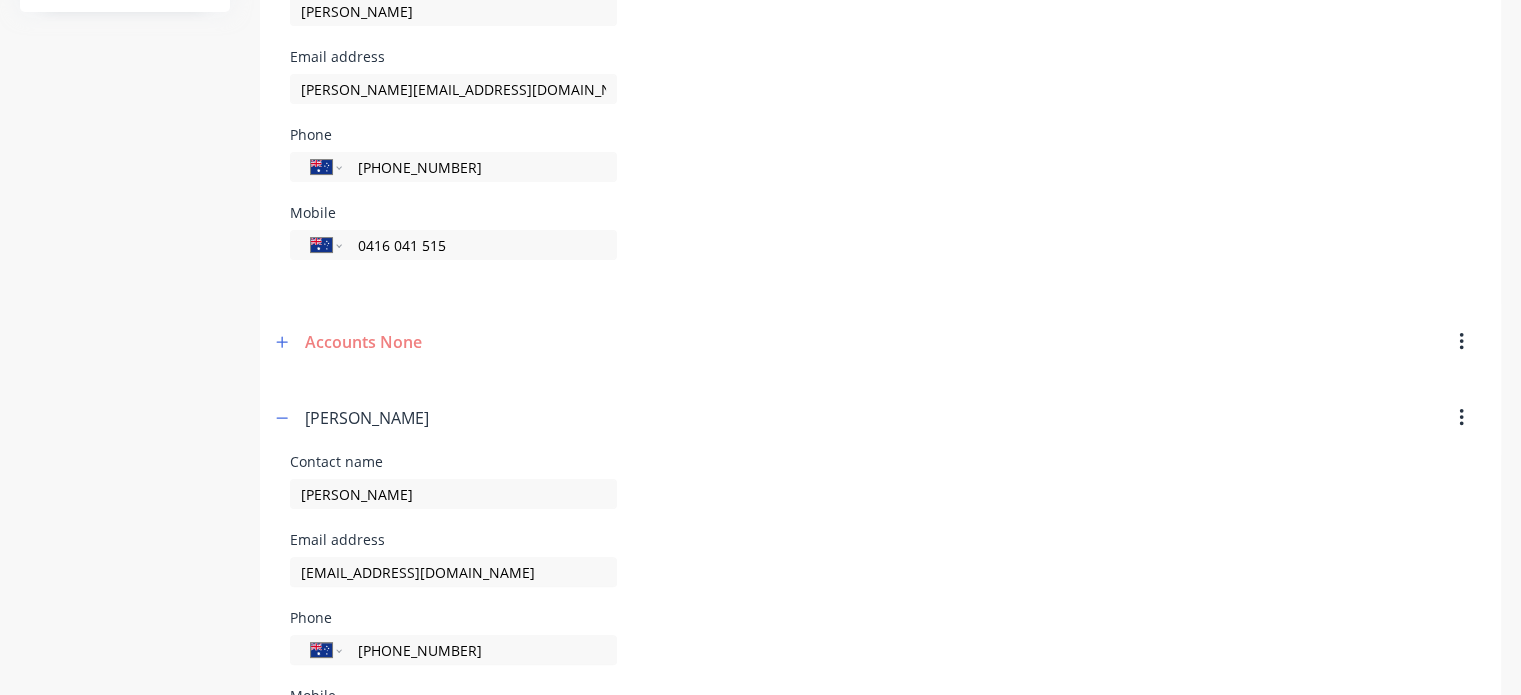 click at bounding box center [1461, 342] 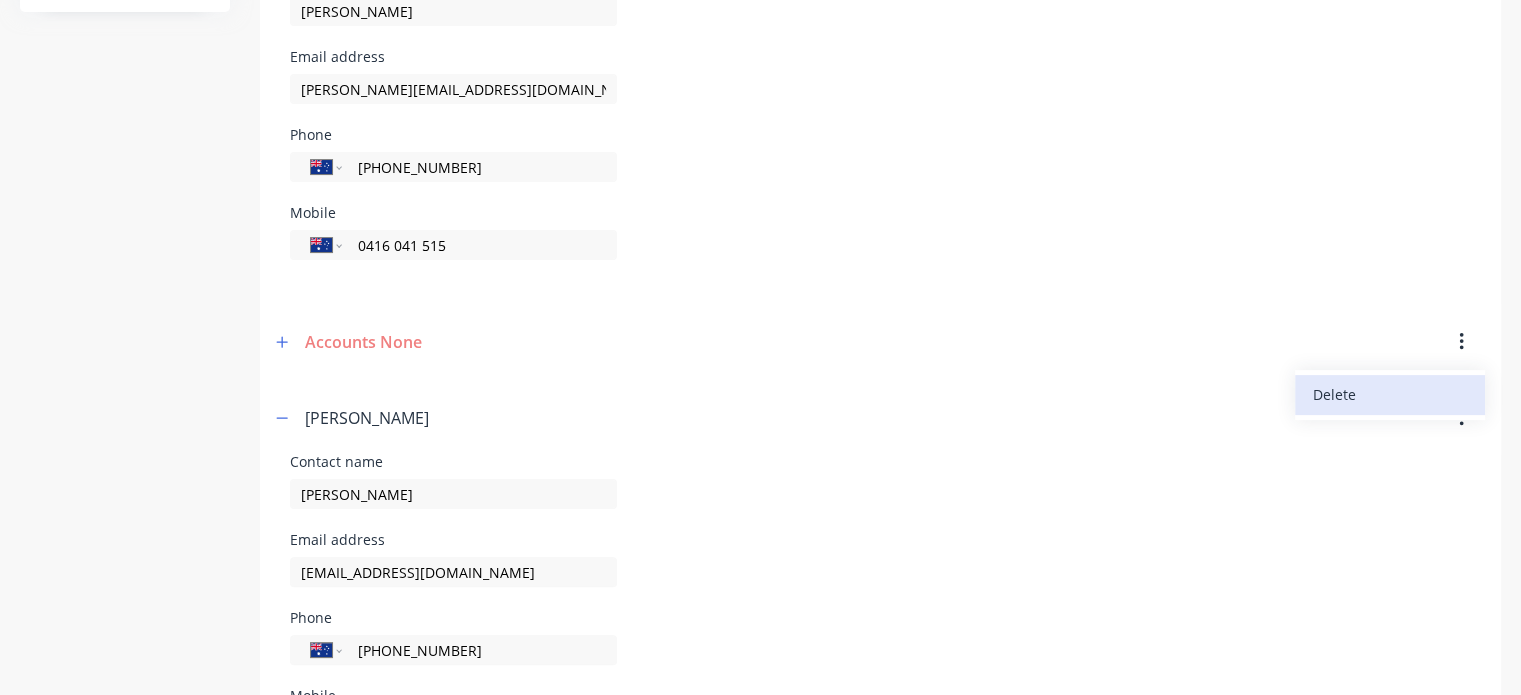 click on "Delete" at bounding box center (1390, 394) 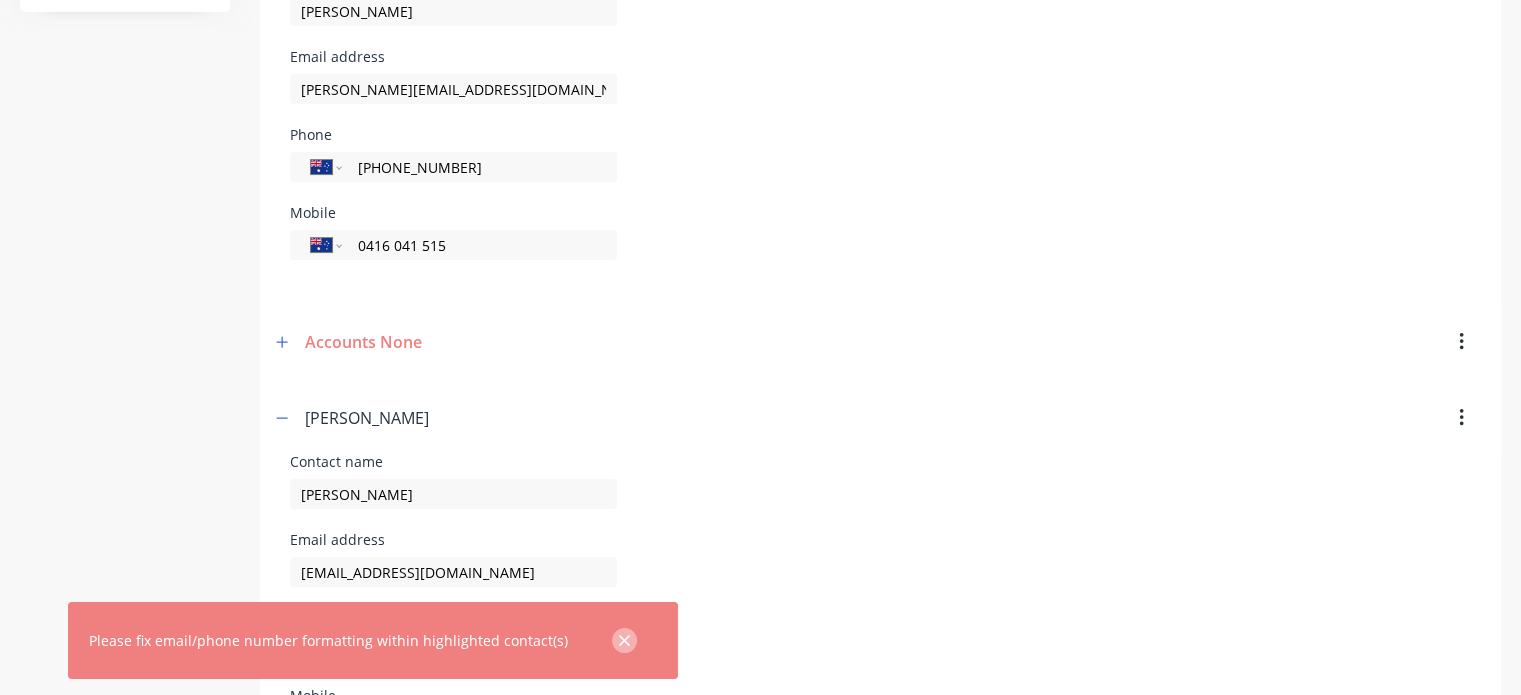 click 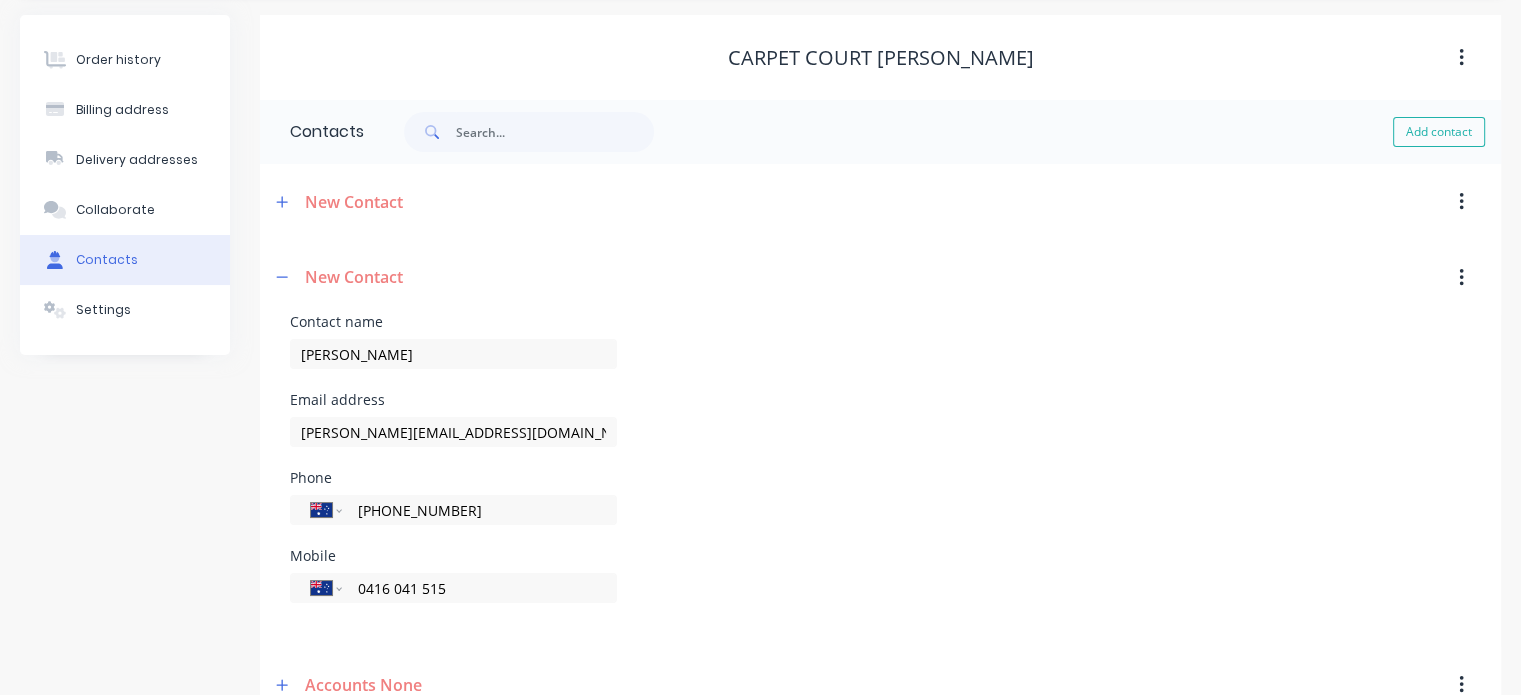 scroll, scrollTop: 0, scrollLeft: 0, axis: both 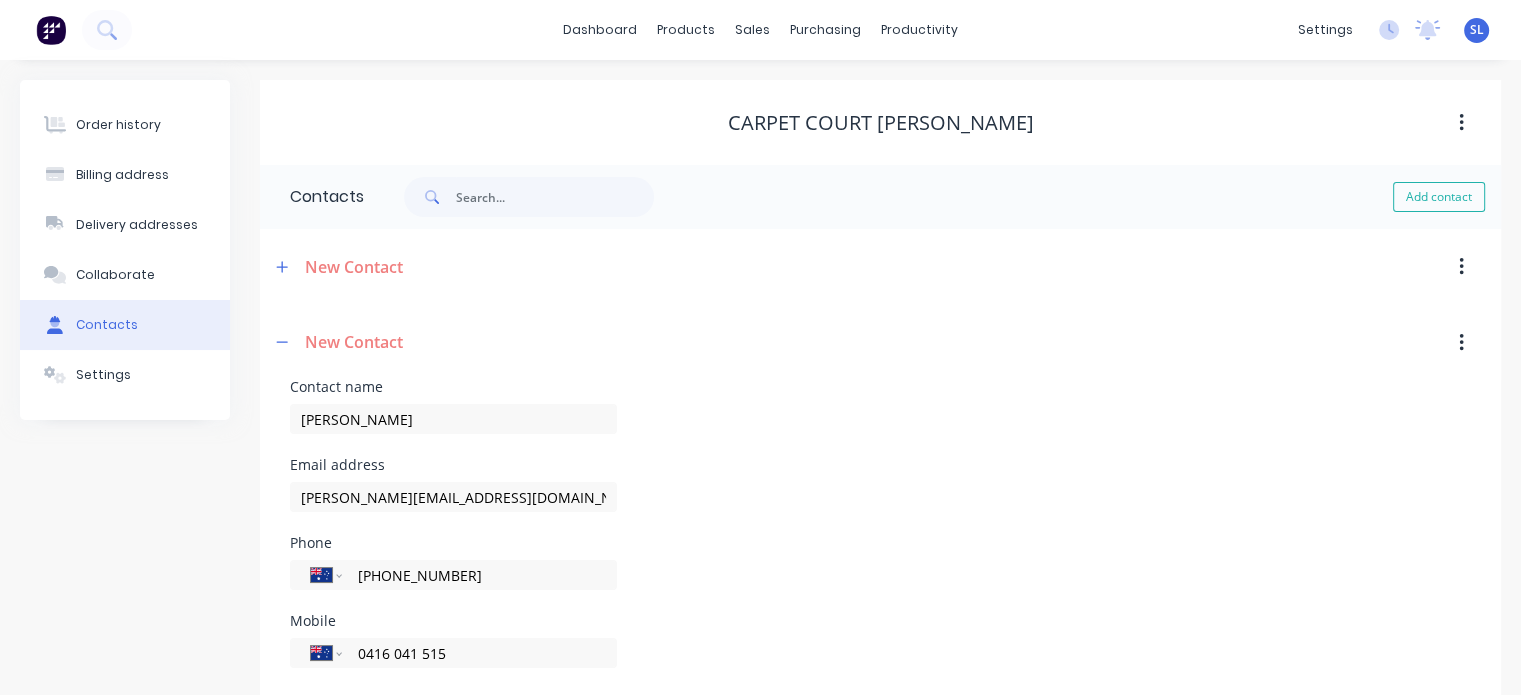 click at bounding box center (1461, 267) 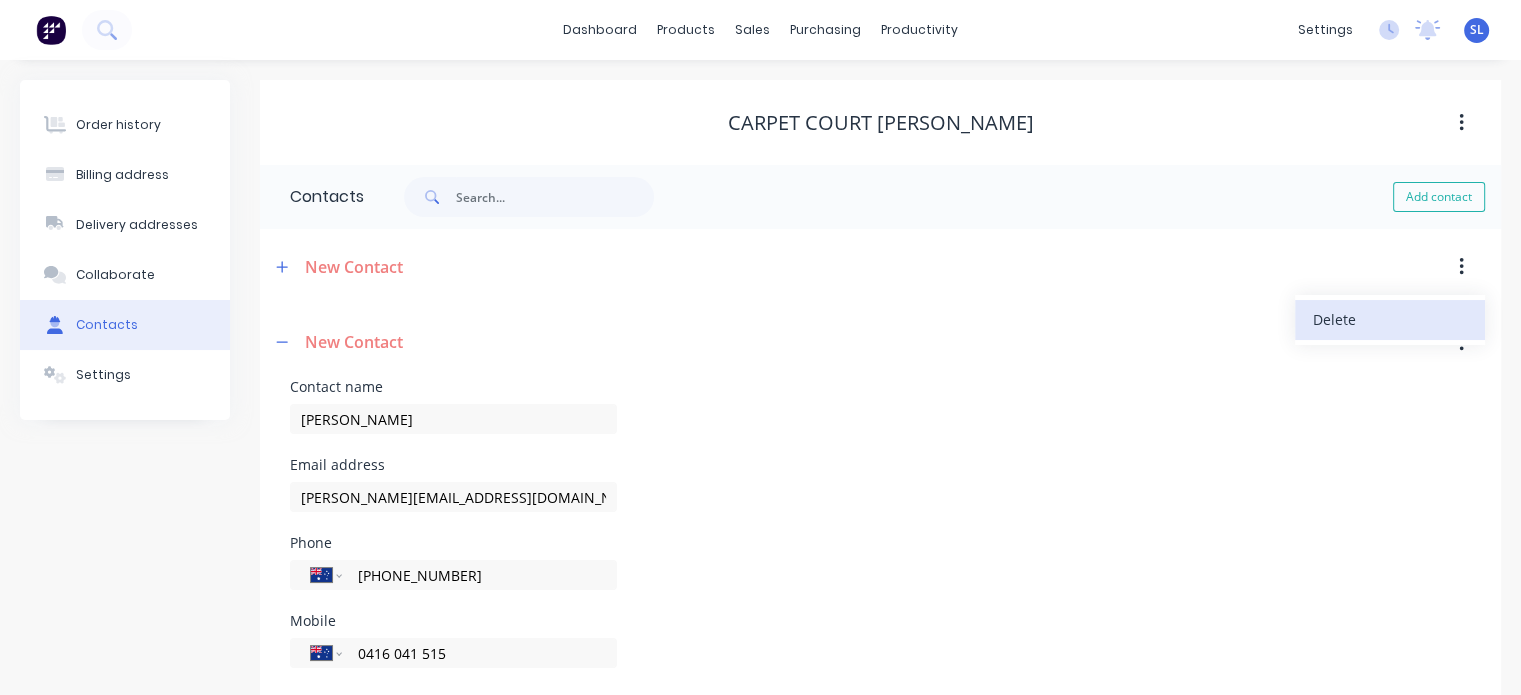 click on "Delete" at bounding box center (1390, 319) 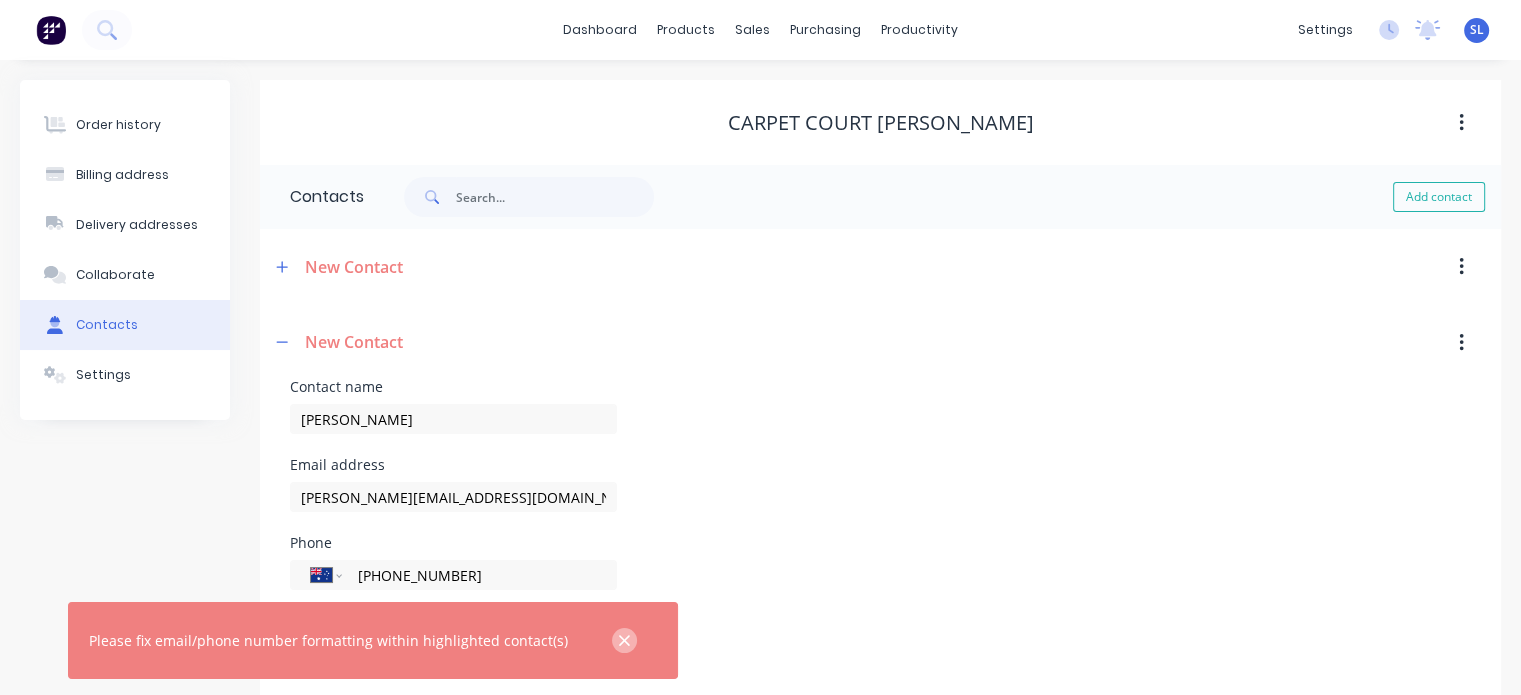 click at bounding box center (624, 640) 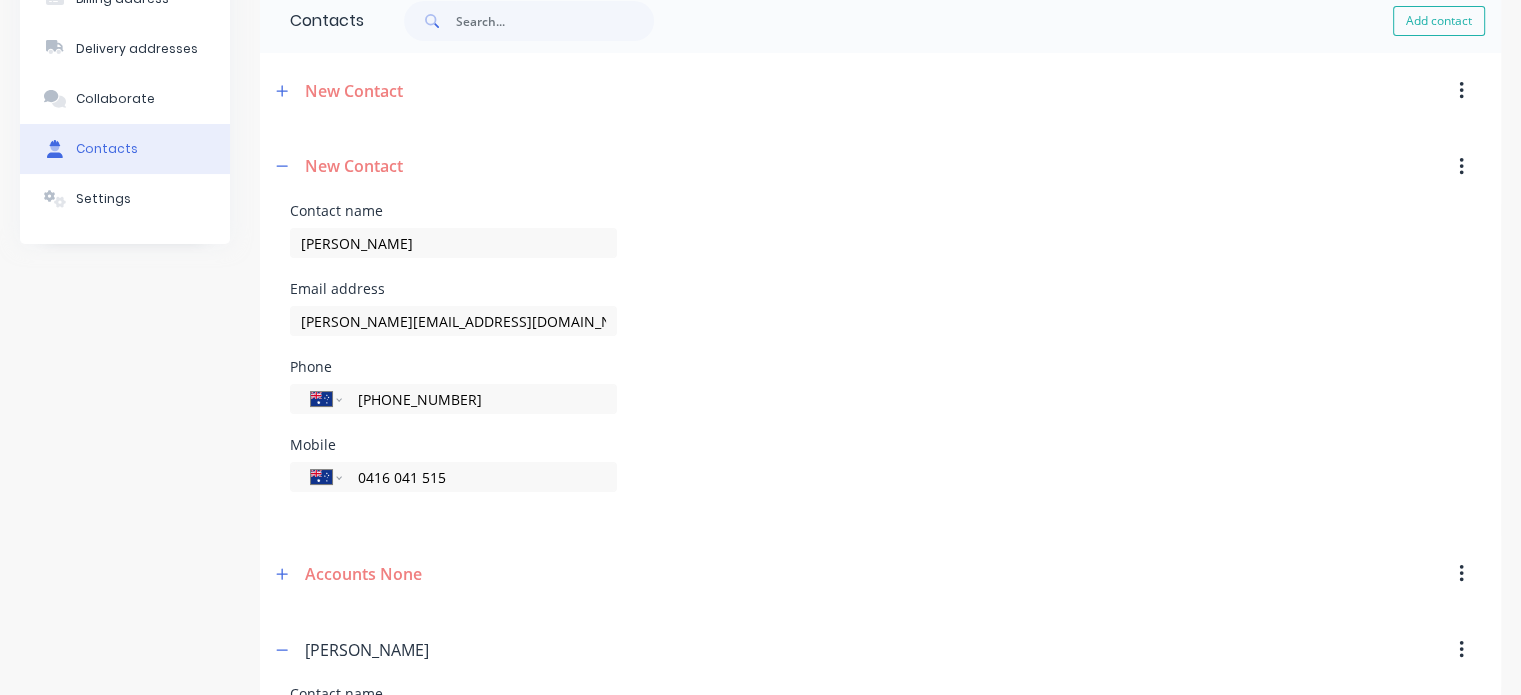 scroll, scrollTop: 0, scrollLeft: 0, axis: both 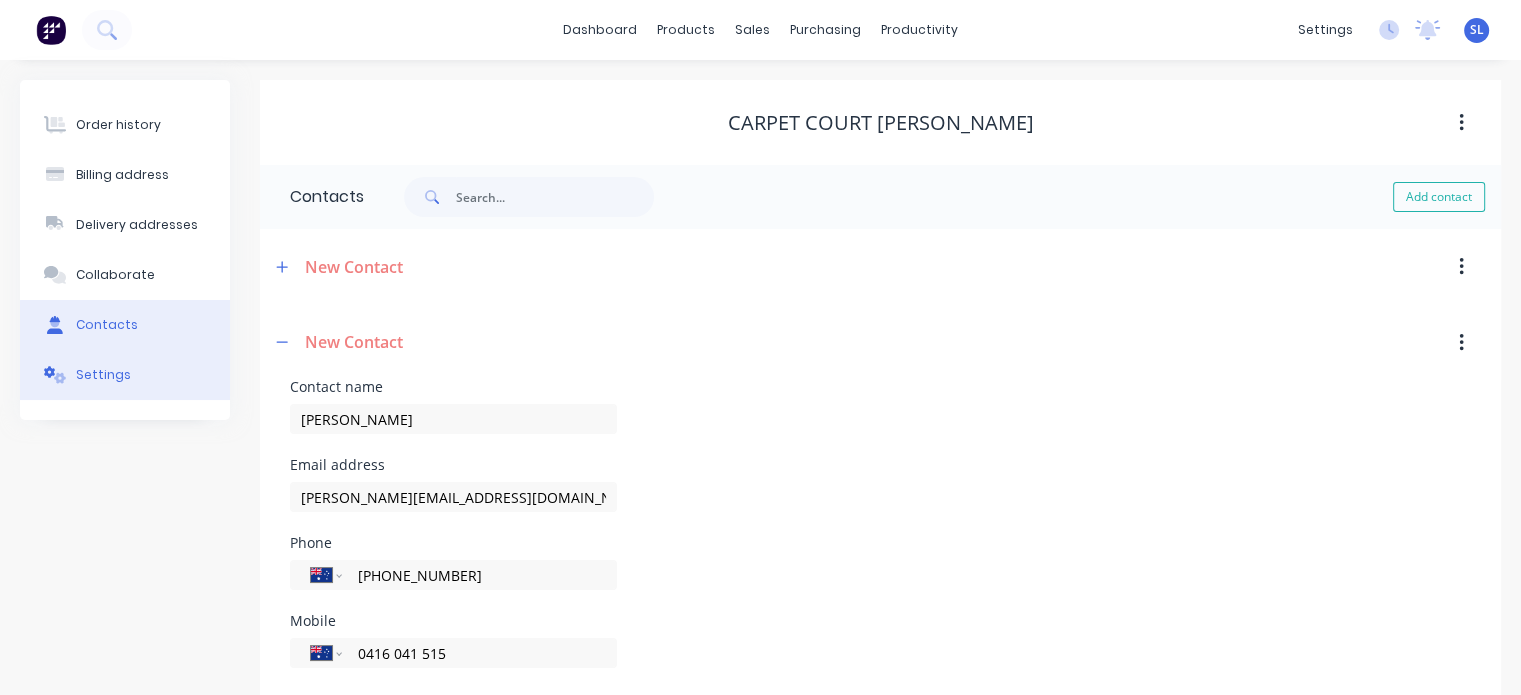 click on "Settings" at bounding box center (103, 375) 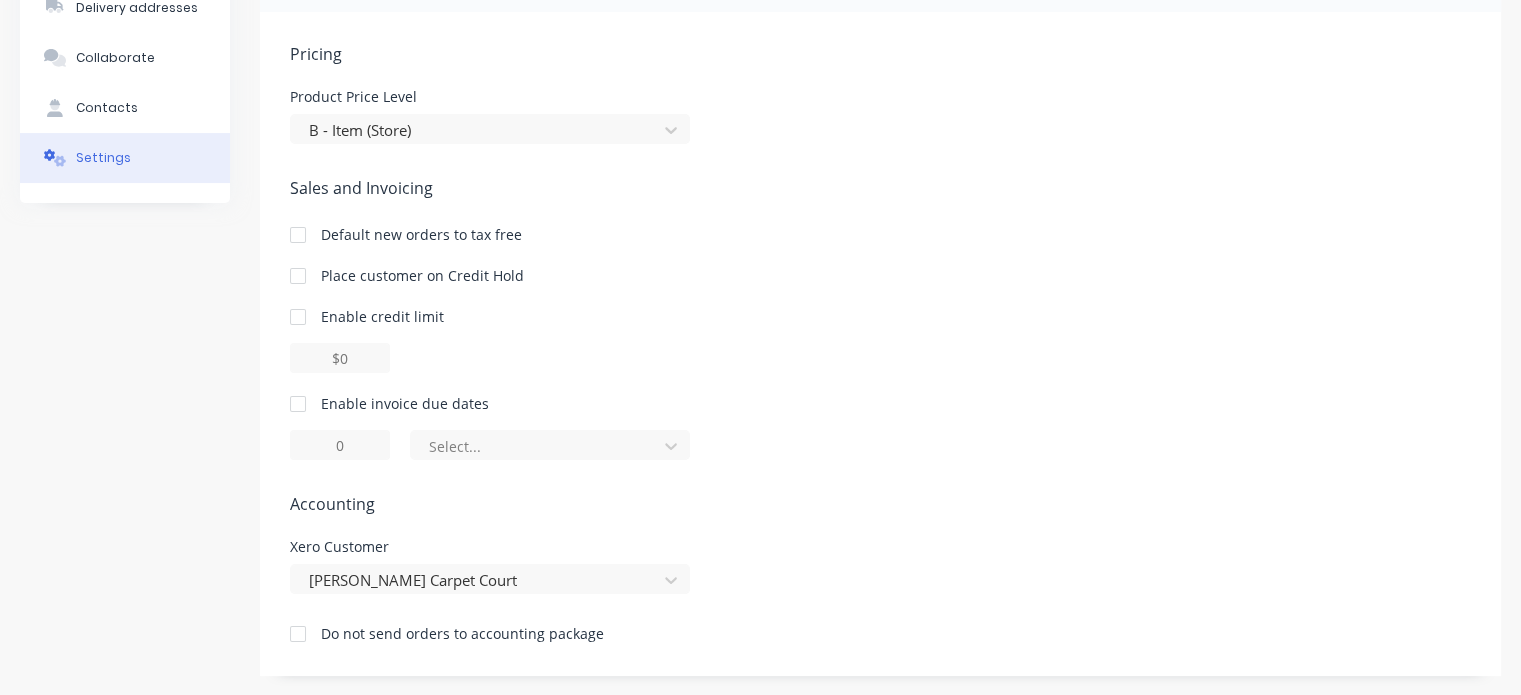 scroll, scrollTop: 0, scrollLeft: 0, axis: both 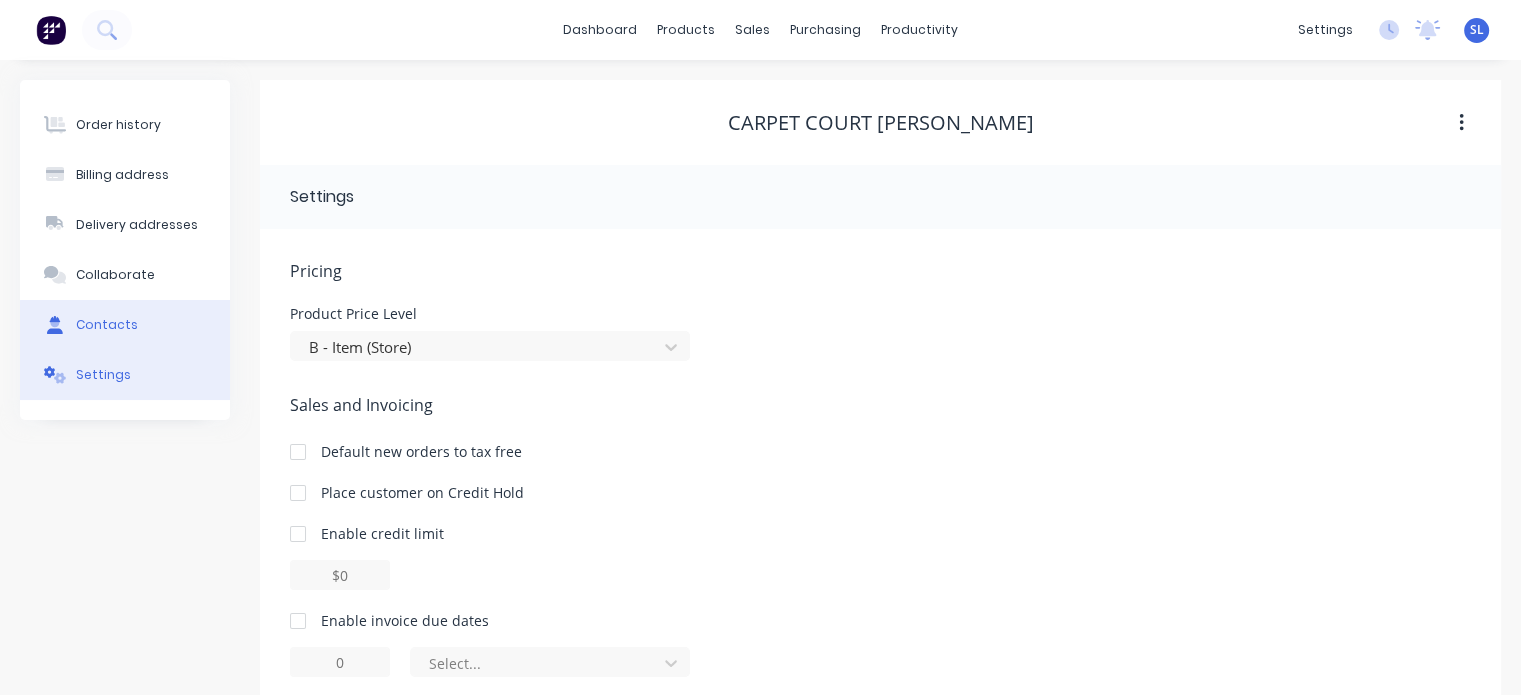 click on "Contacts" at bounding box center [125, 325] 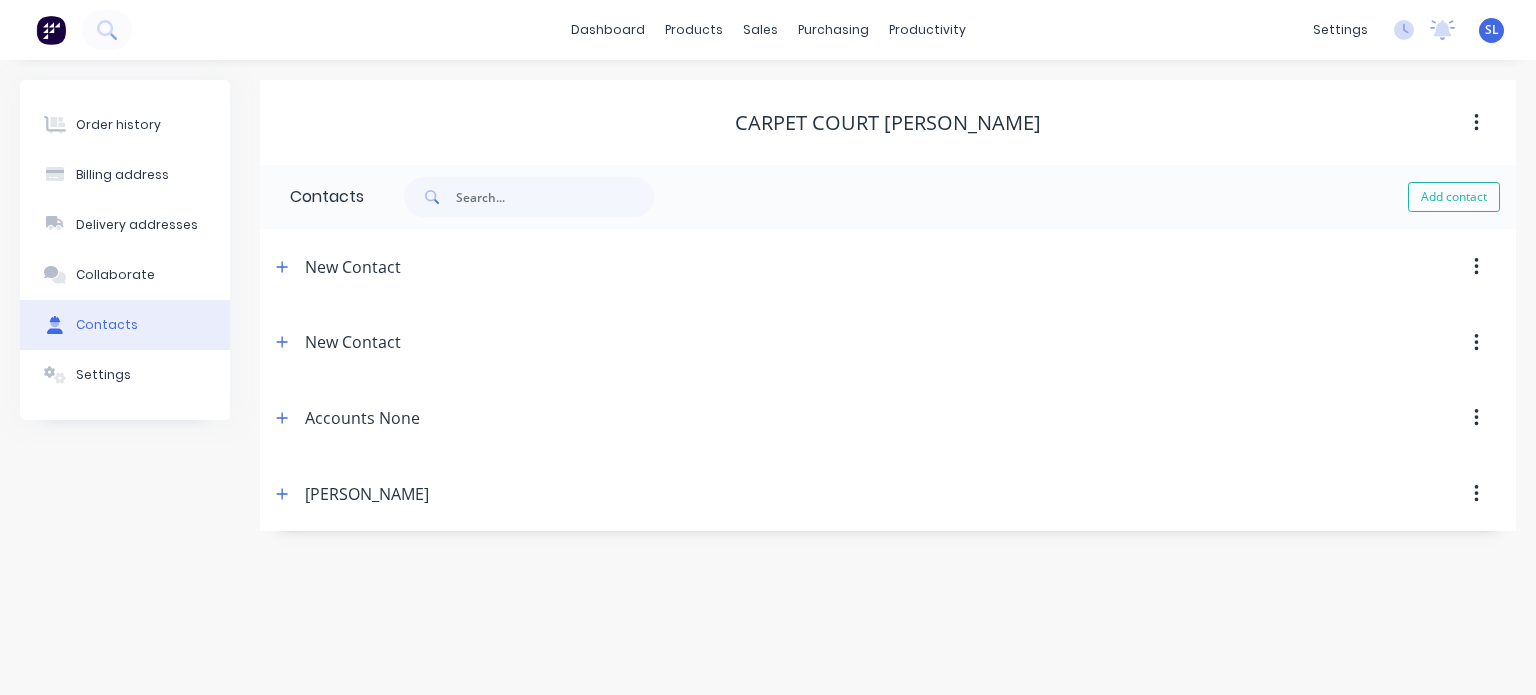 click at bounding box center [1476, 418] 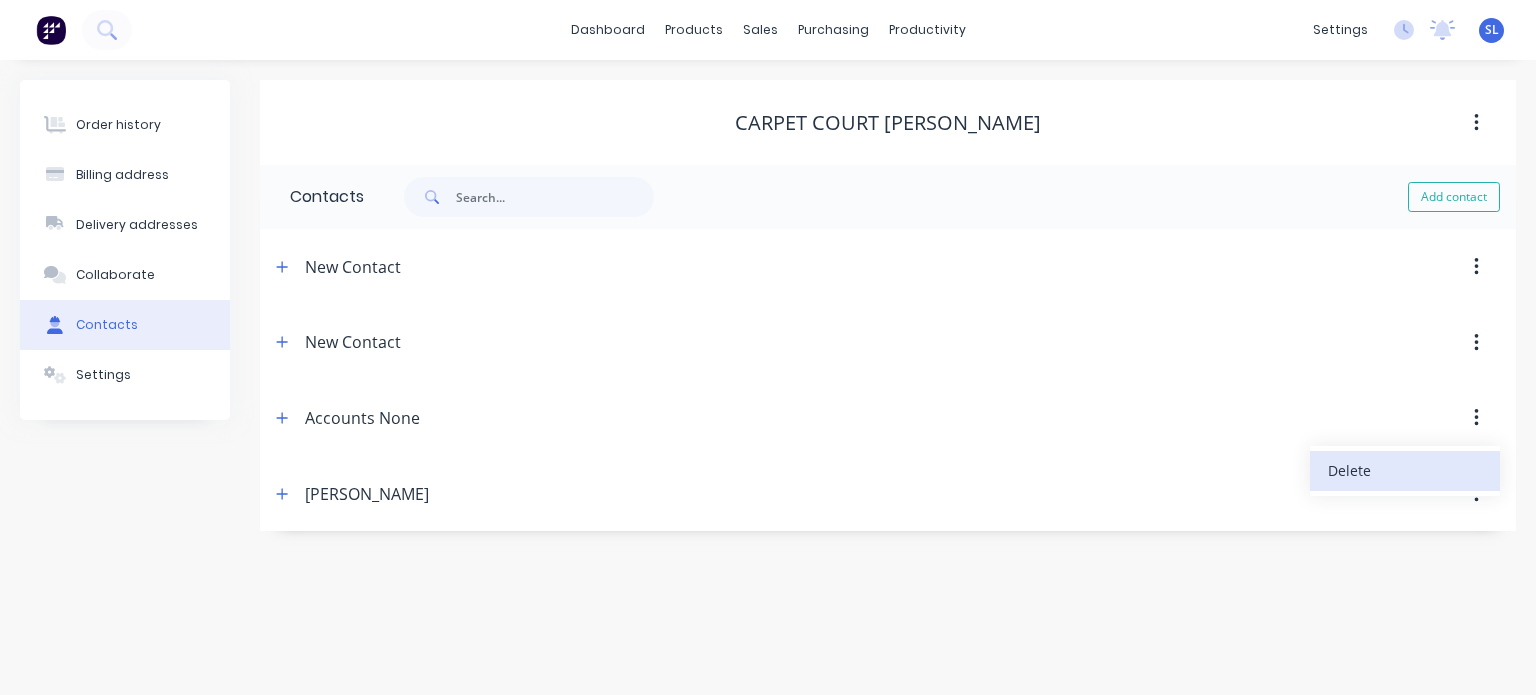 click on "Delete" at bounding box center (1405, 470) 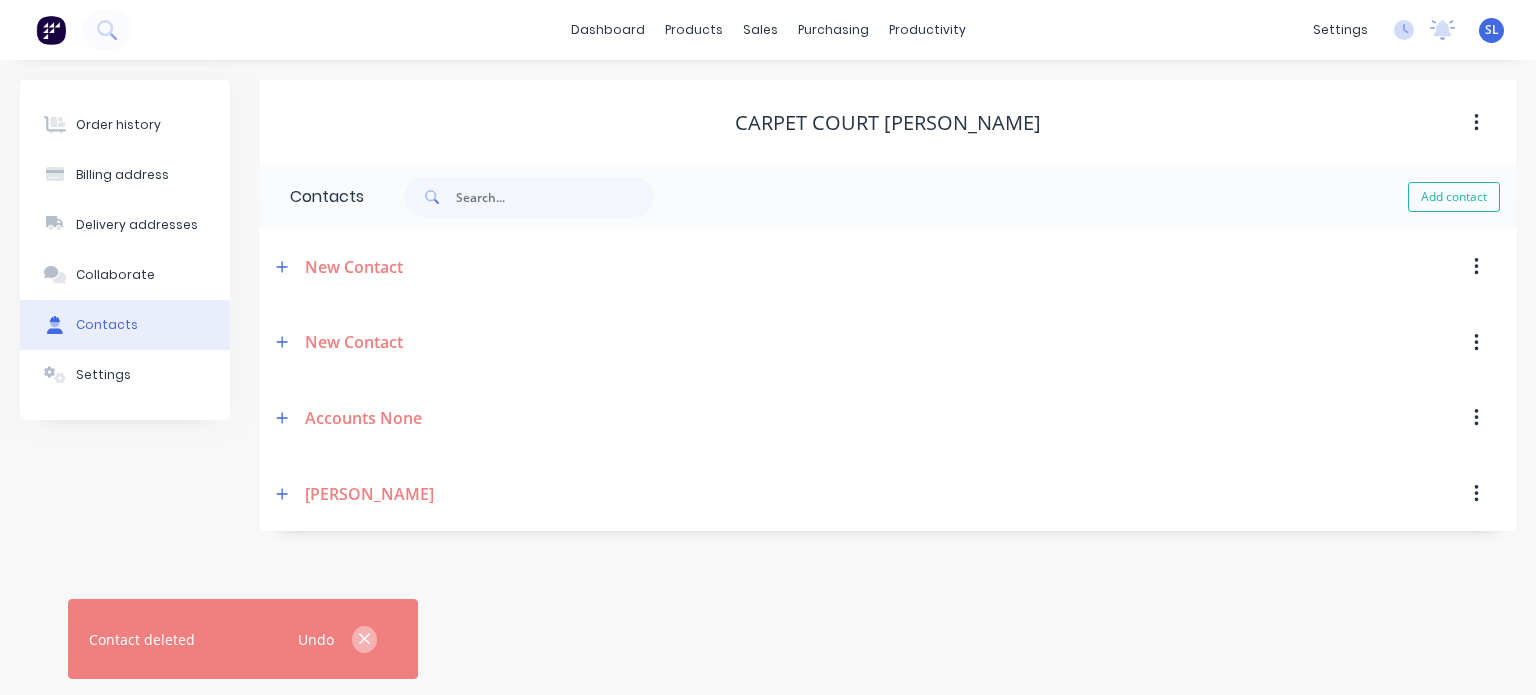 click 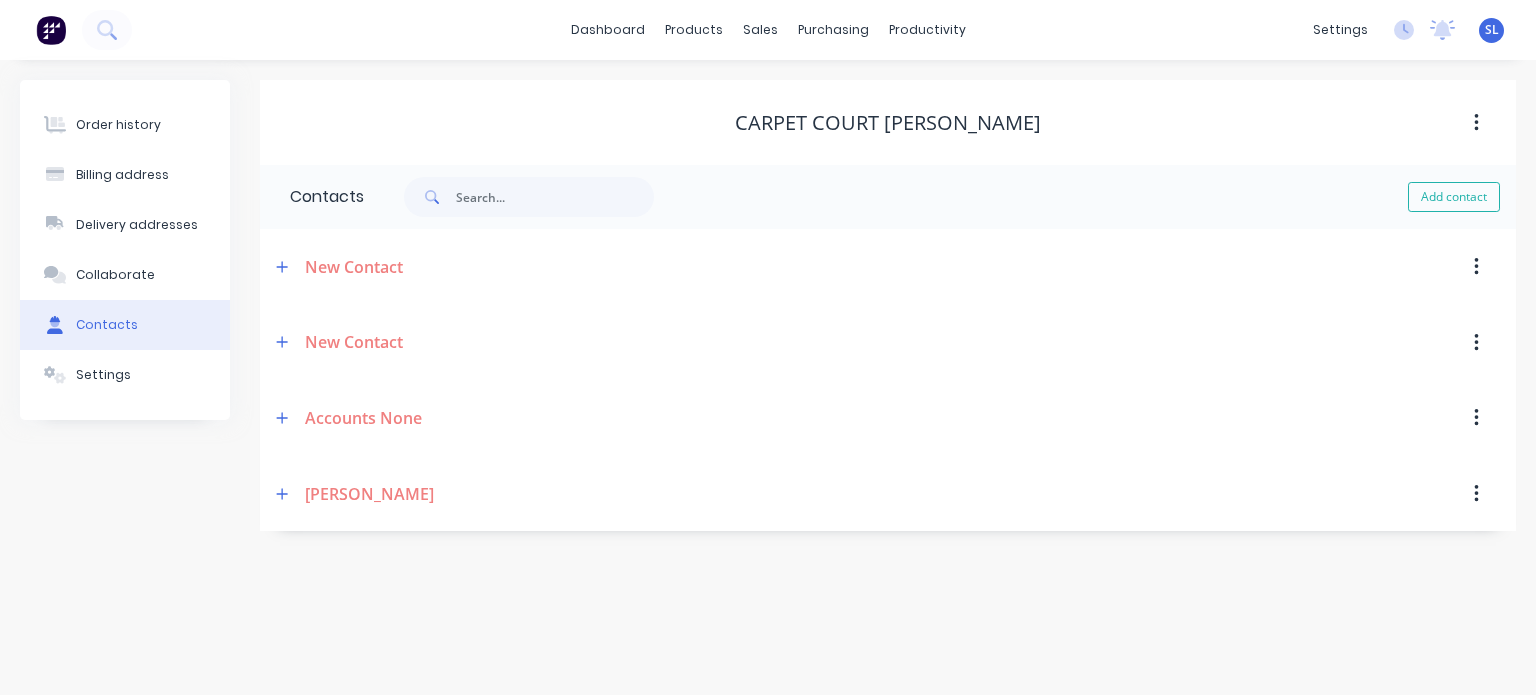click at bounding box center [1476, 343] 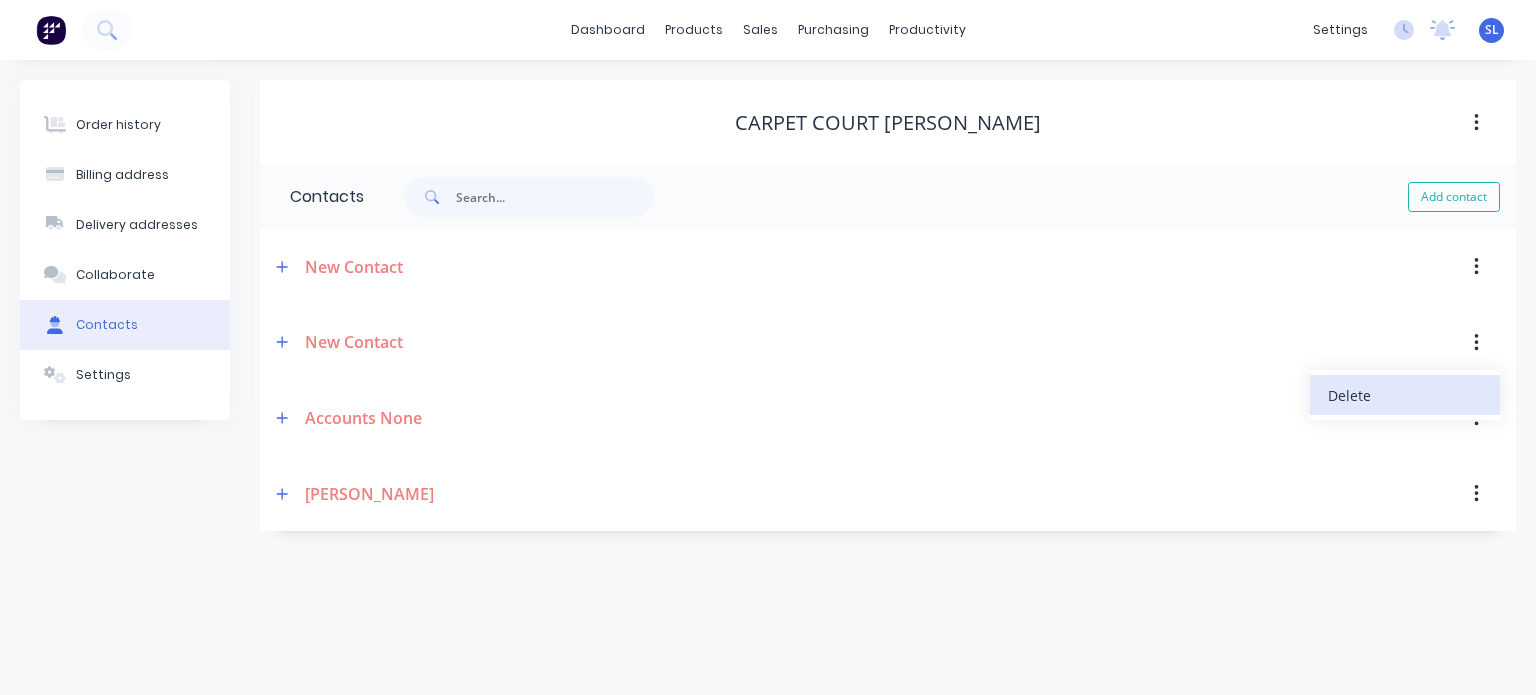 click on "Delete" at bounding box center (1405, 395) 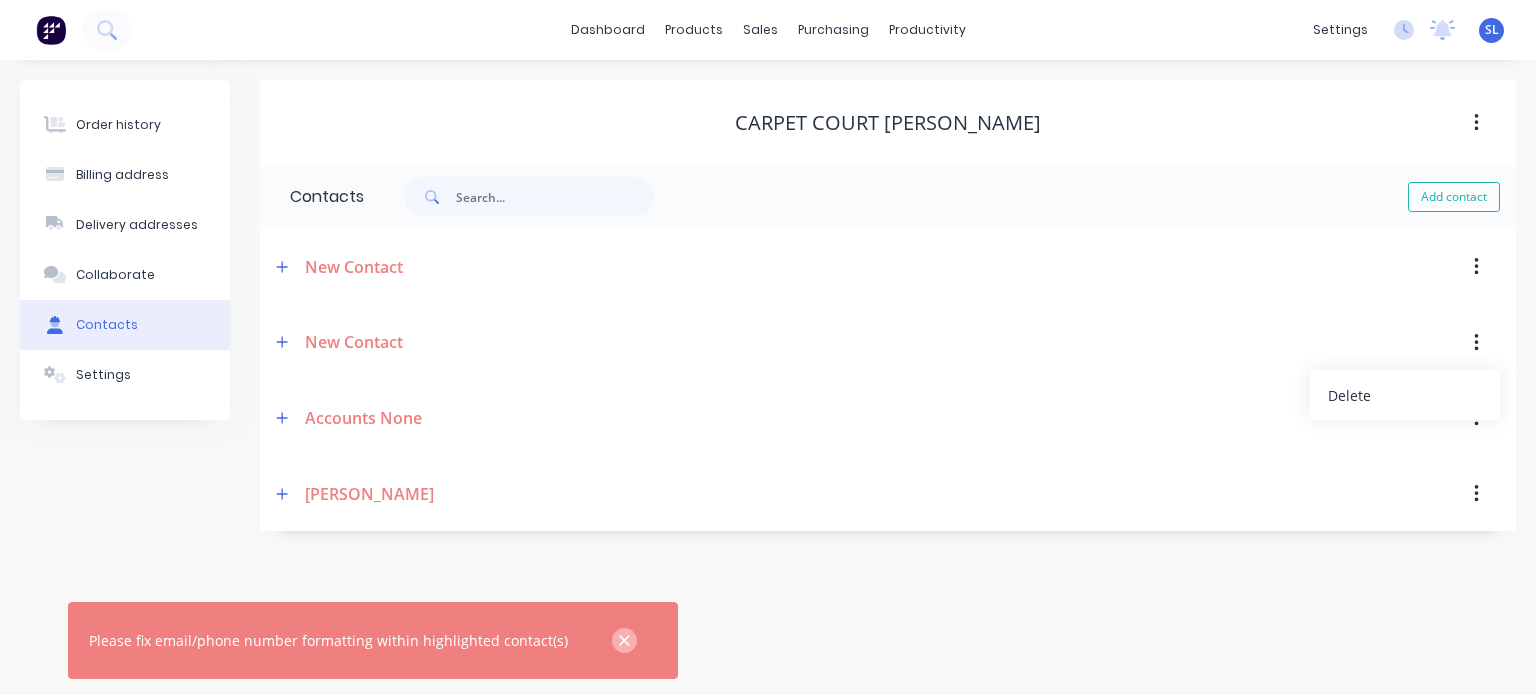 click 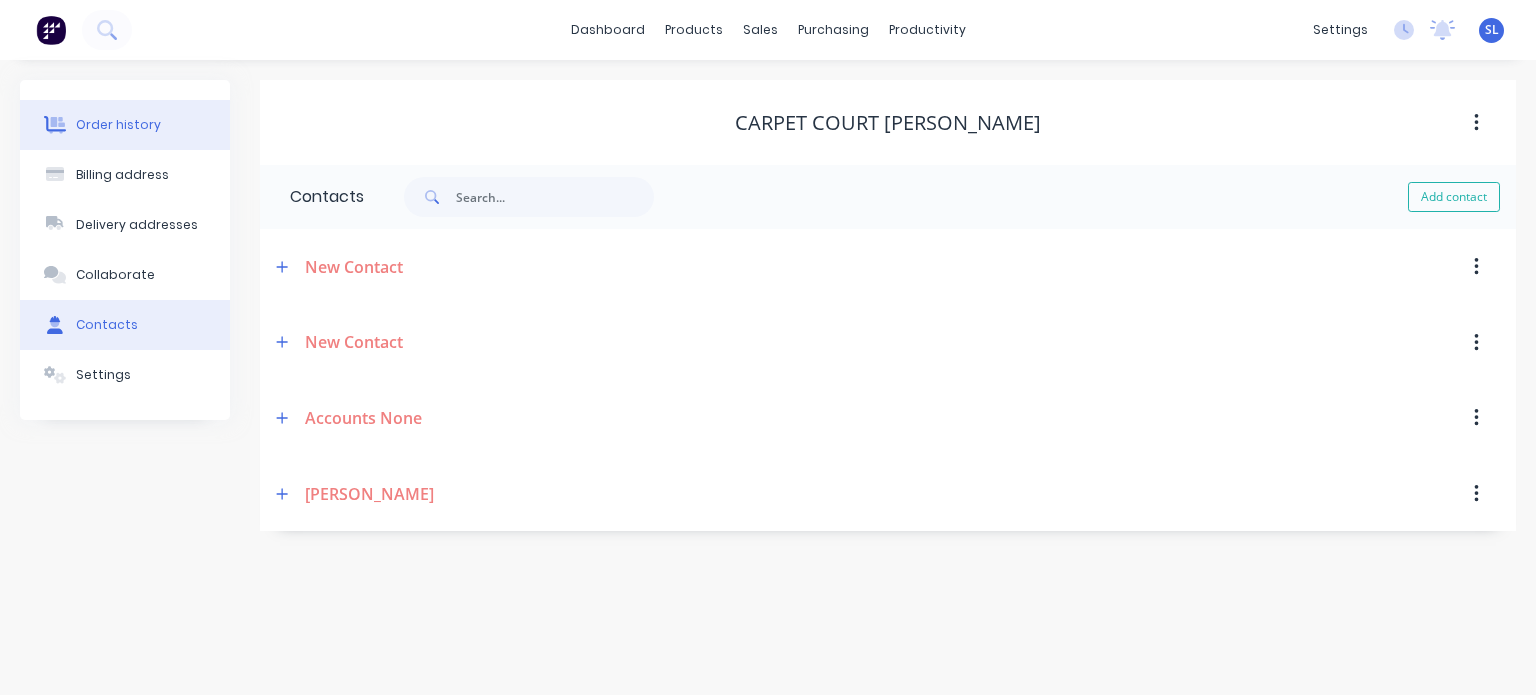 click on "Order history" at bounding box center [125, 125] 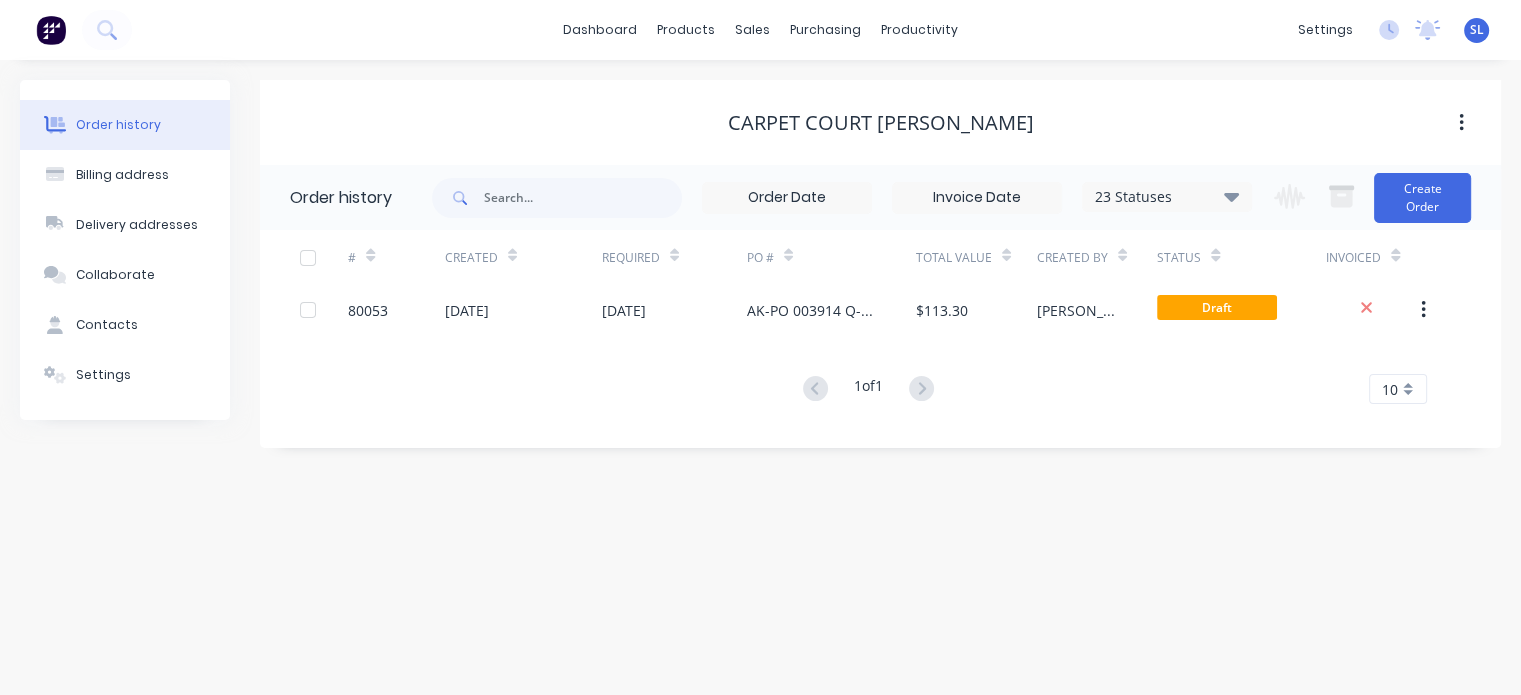 click on "Order history" at bounding box center (125, 125) 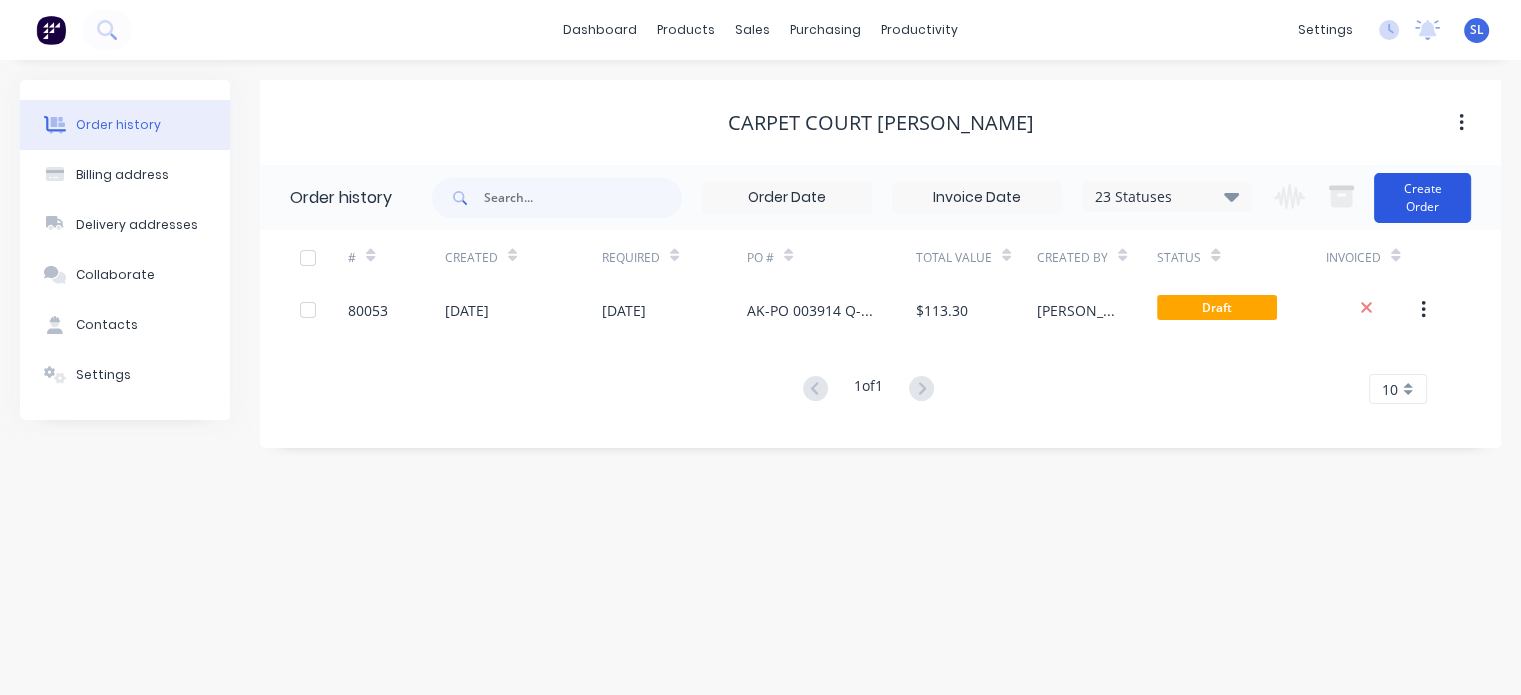 click on "Create Order" at bounding box center (1422, 198) 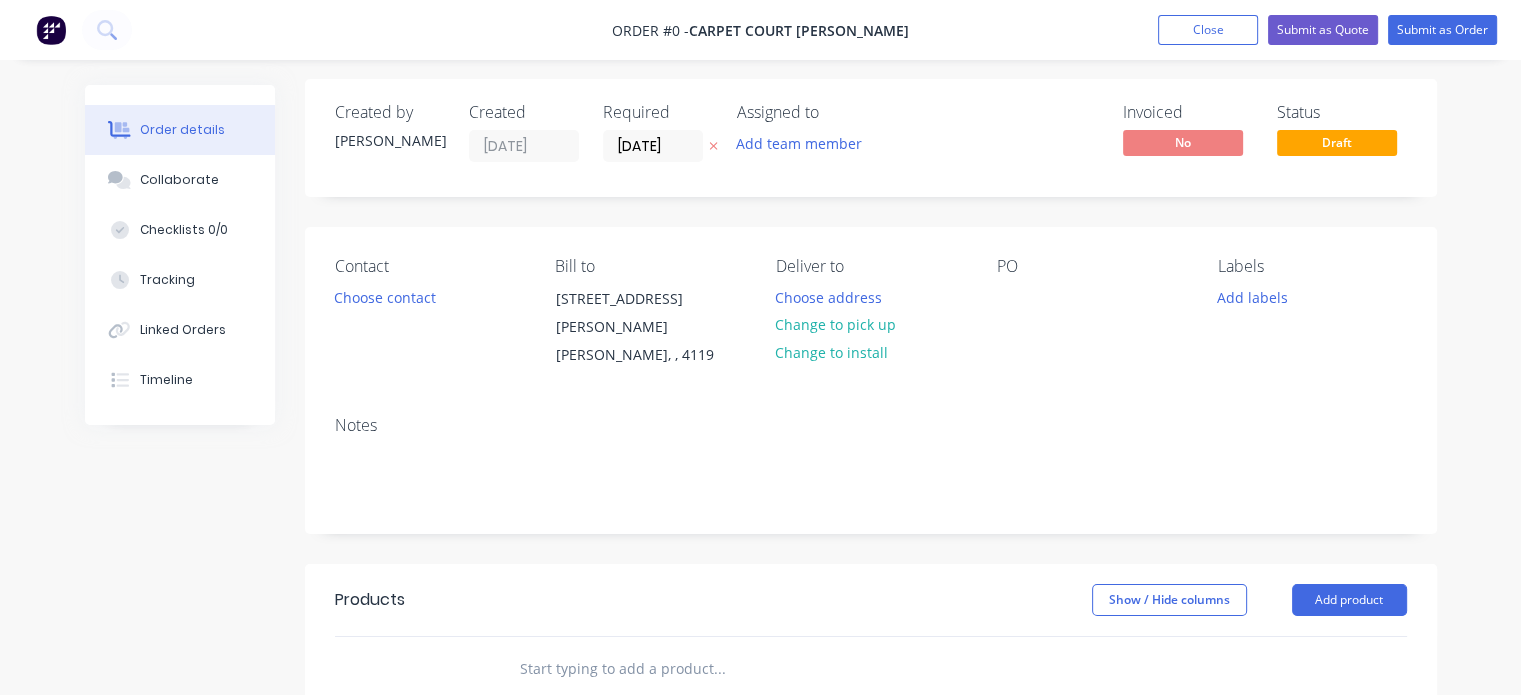 scroll, scrollTop: 0, scrollLeft: 0, axis: both 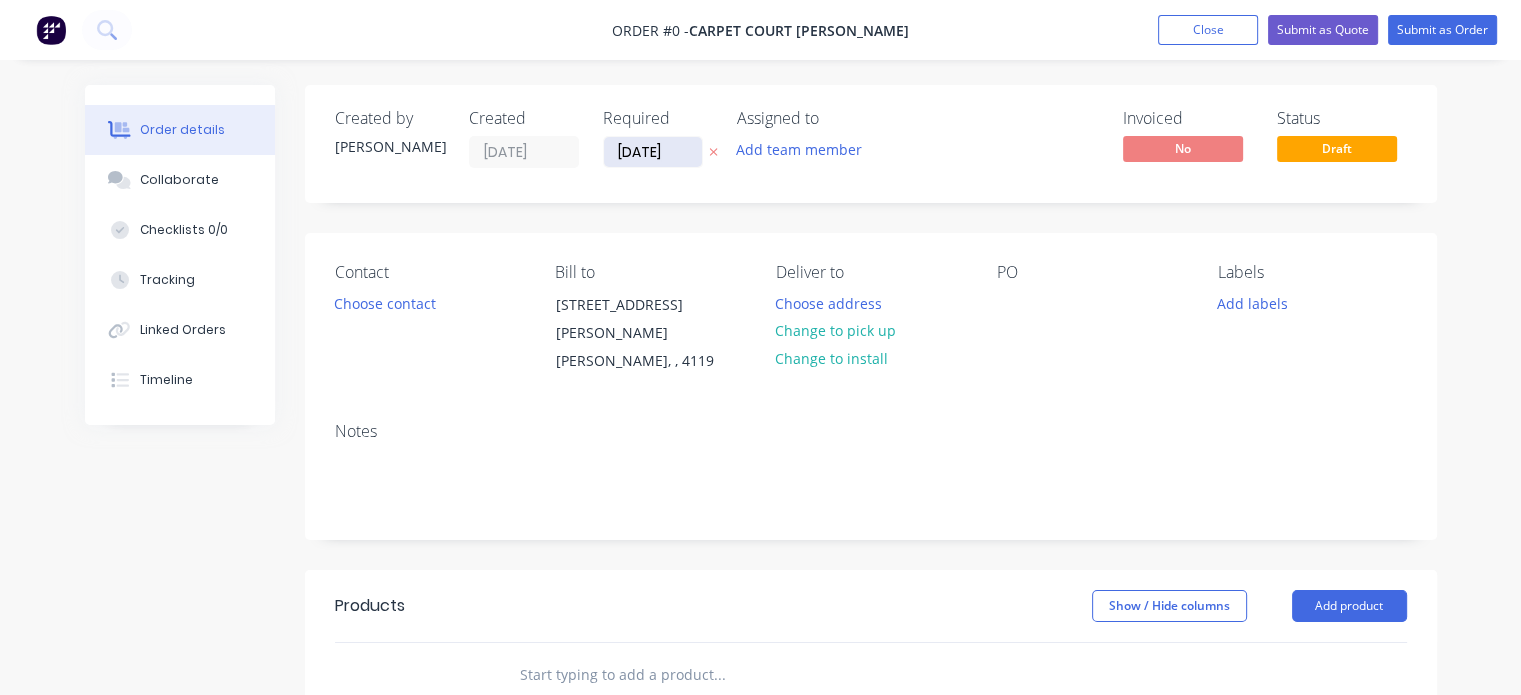 click on "[DATE]" at bounding box center [653, 152] 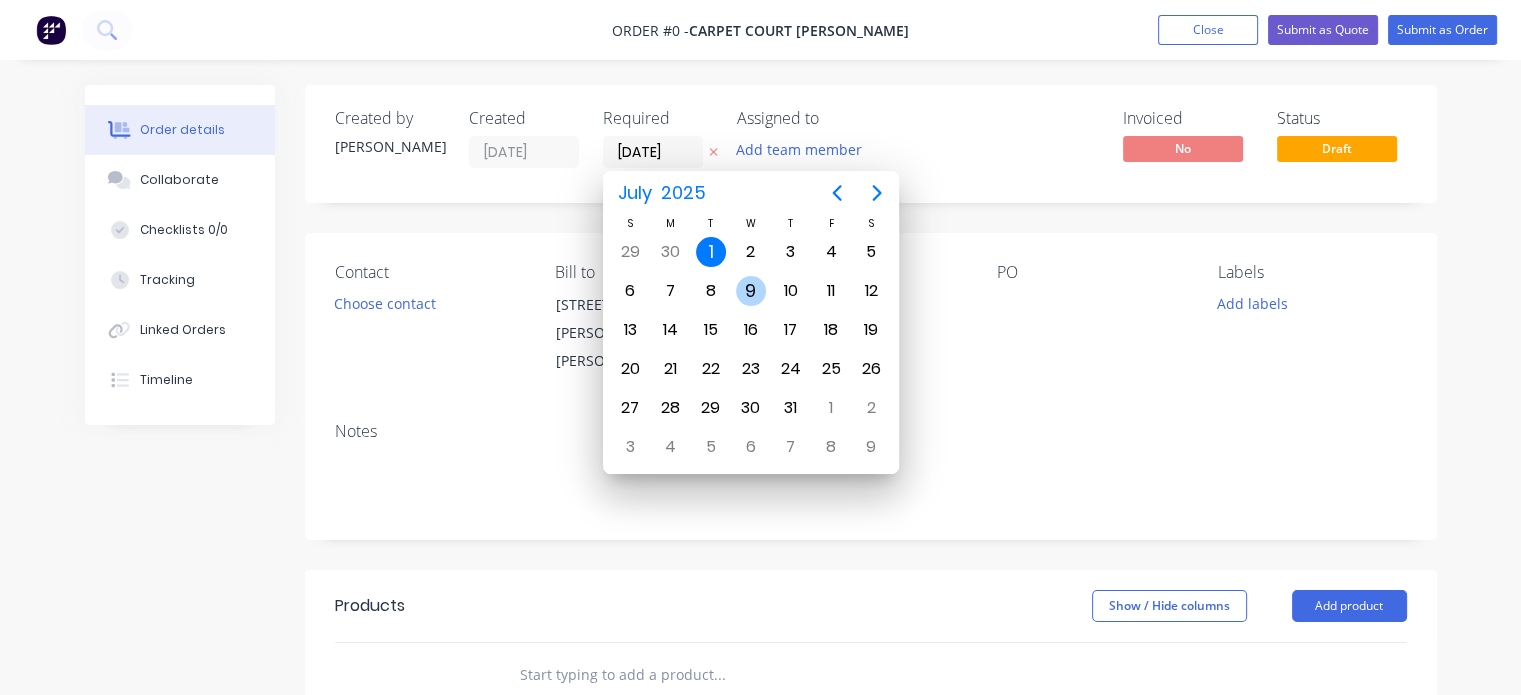 click on "9" at bounding box center [751, 291] 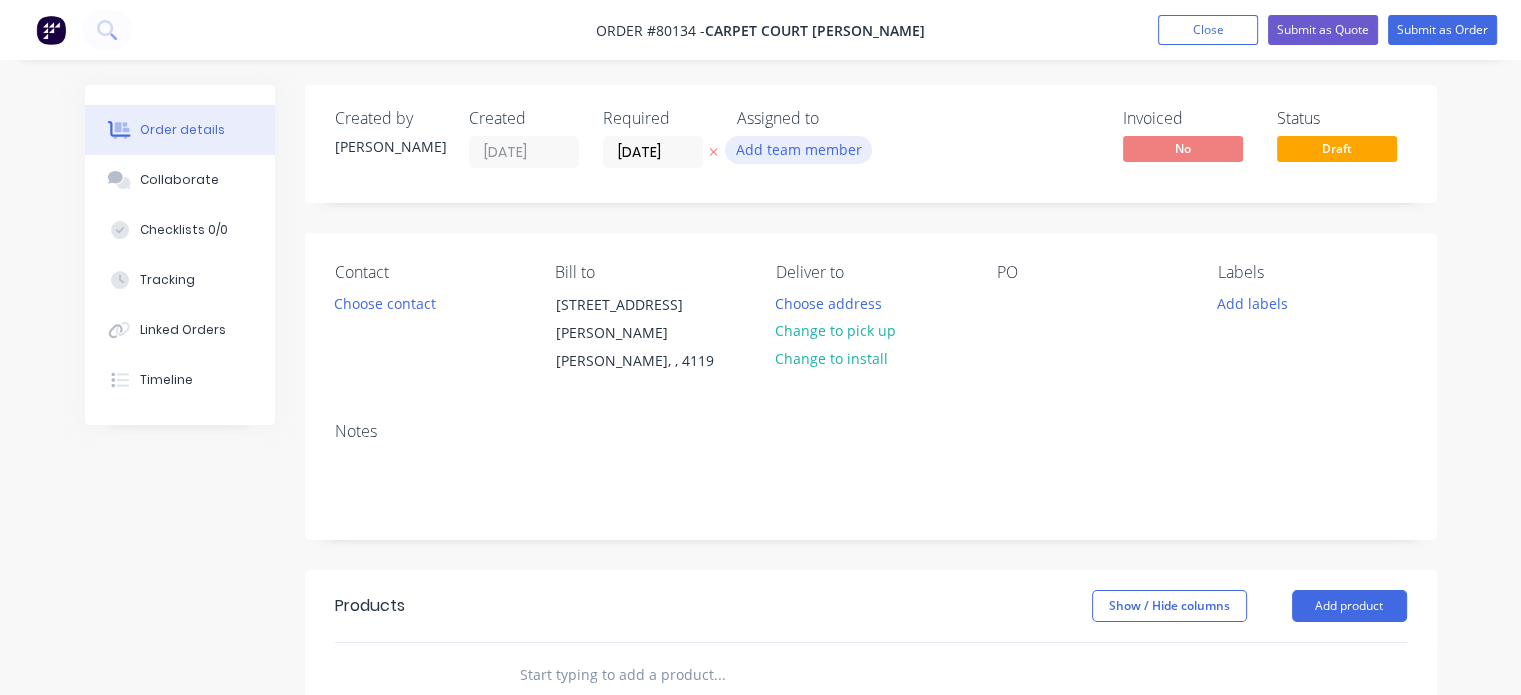 click on "Add team member" at bounding box center (798, 149) 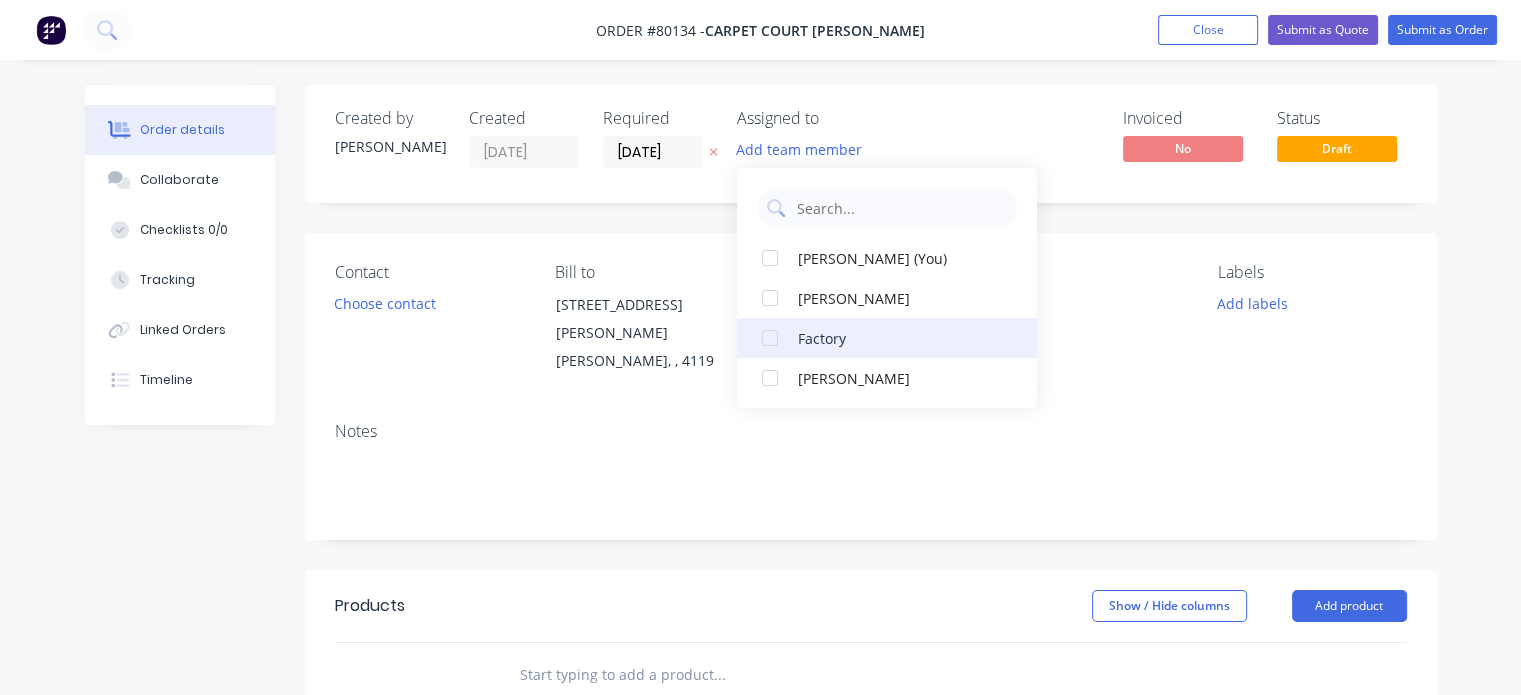 click at bounding box center [770, 338] 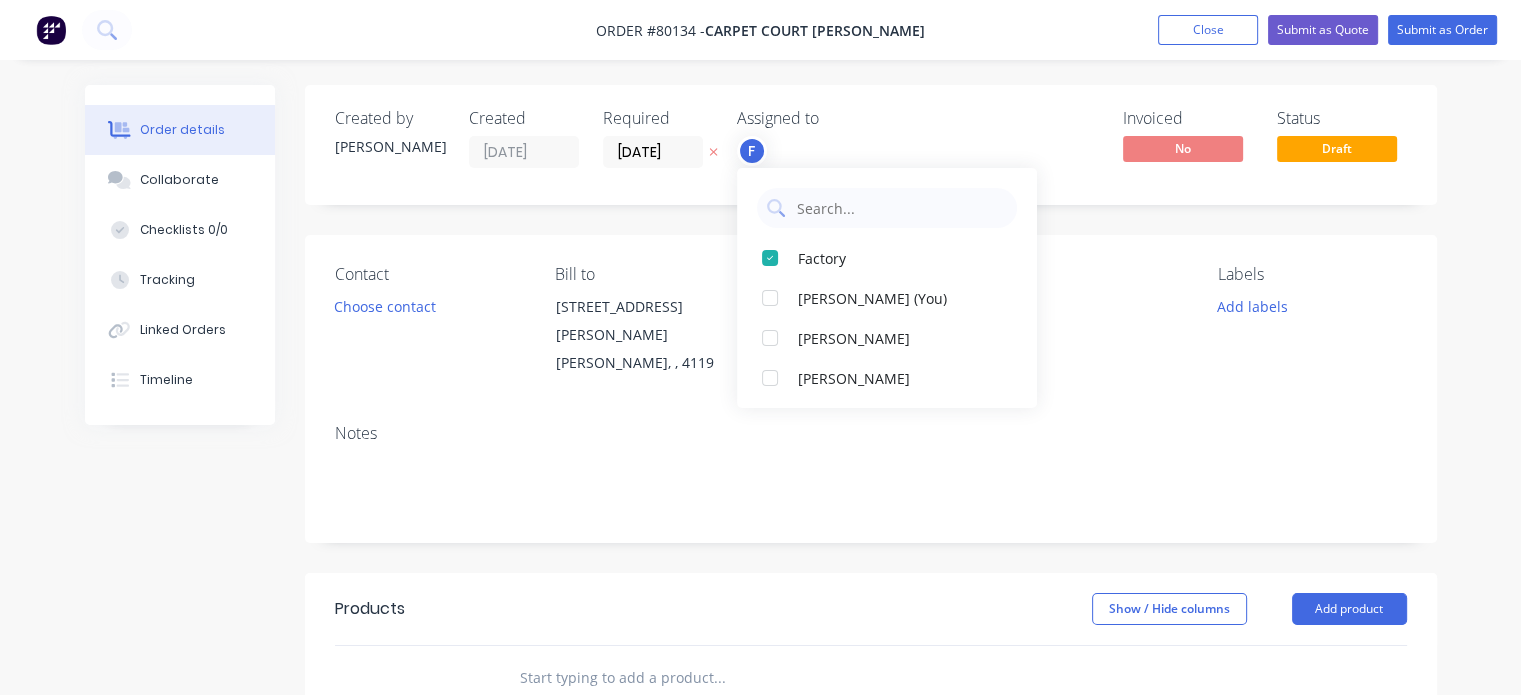 click on "Notes" at bounding box center [871, 433] 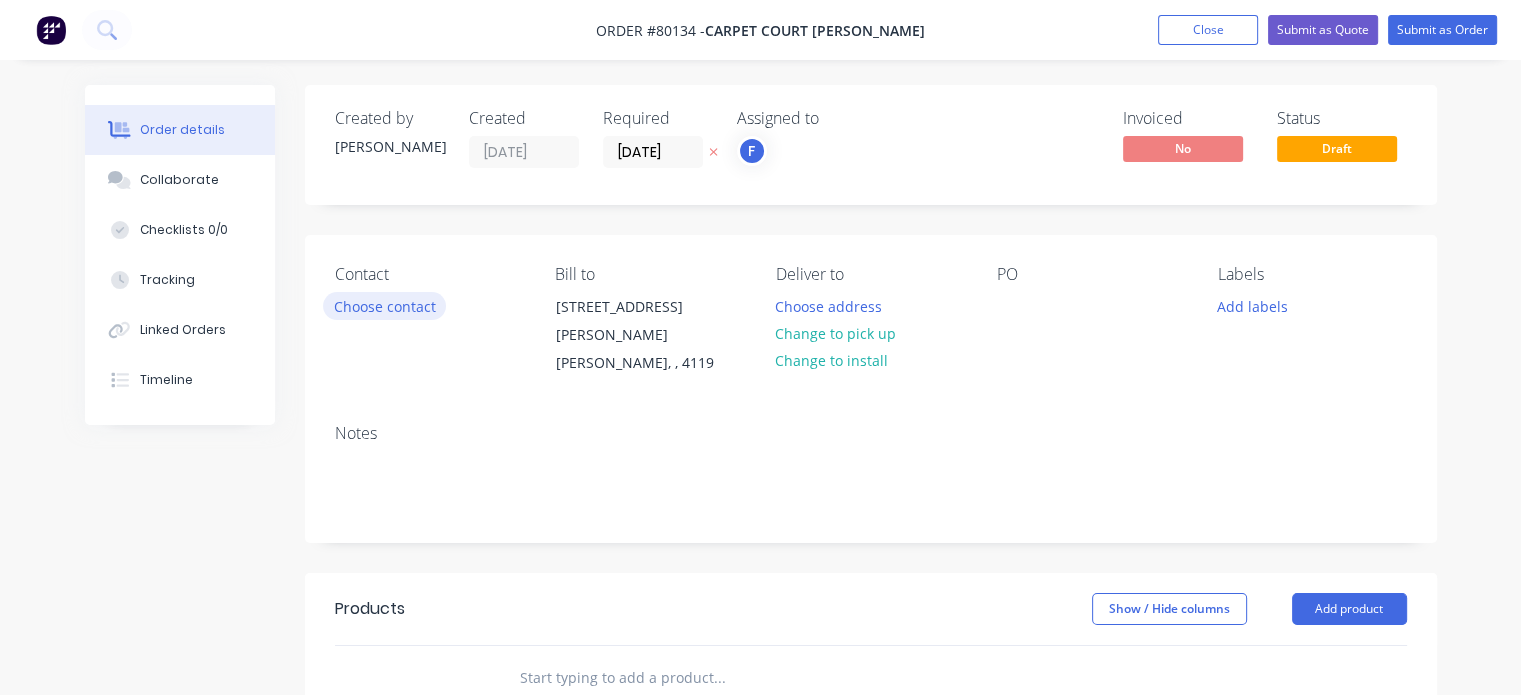 click on "Choose contact" at bounding box center [384, 305] 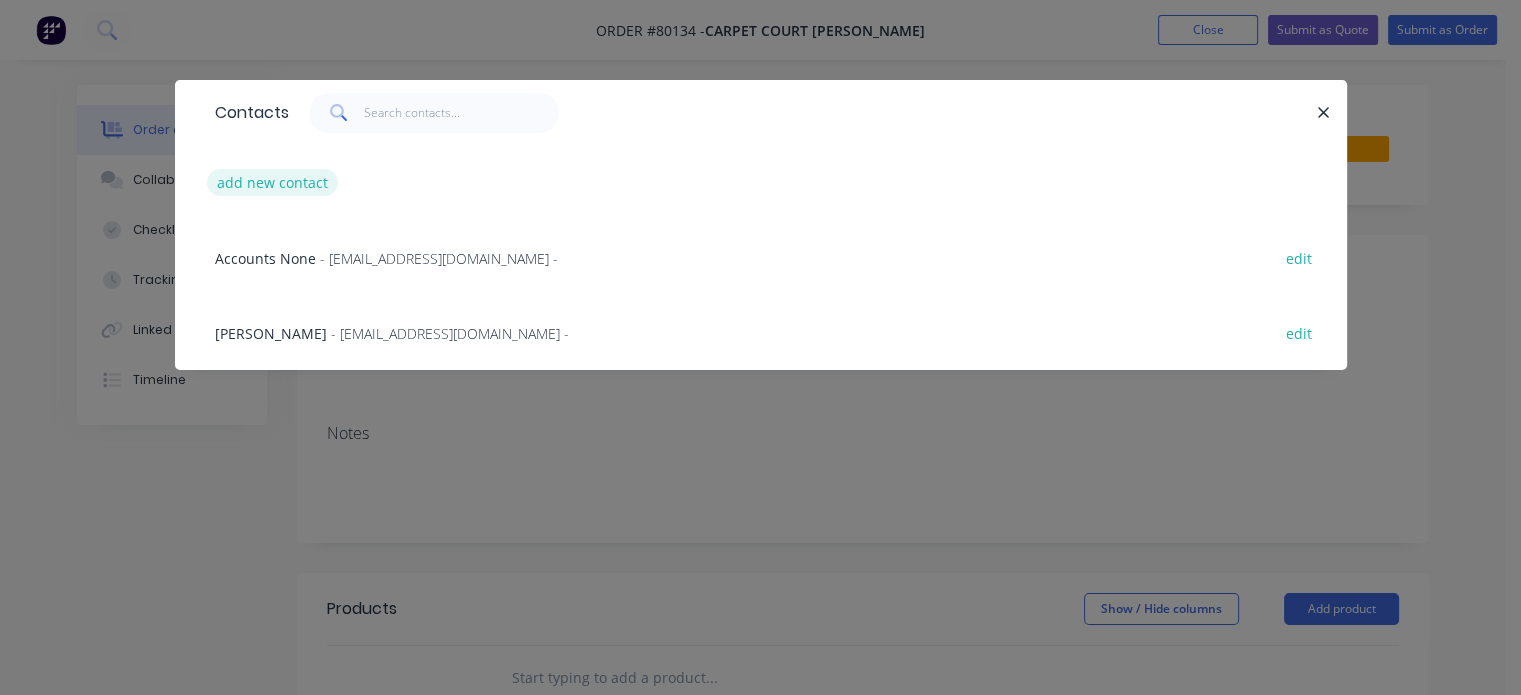 click on "add new contact" at bounding box center [273, 182] 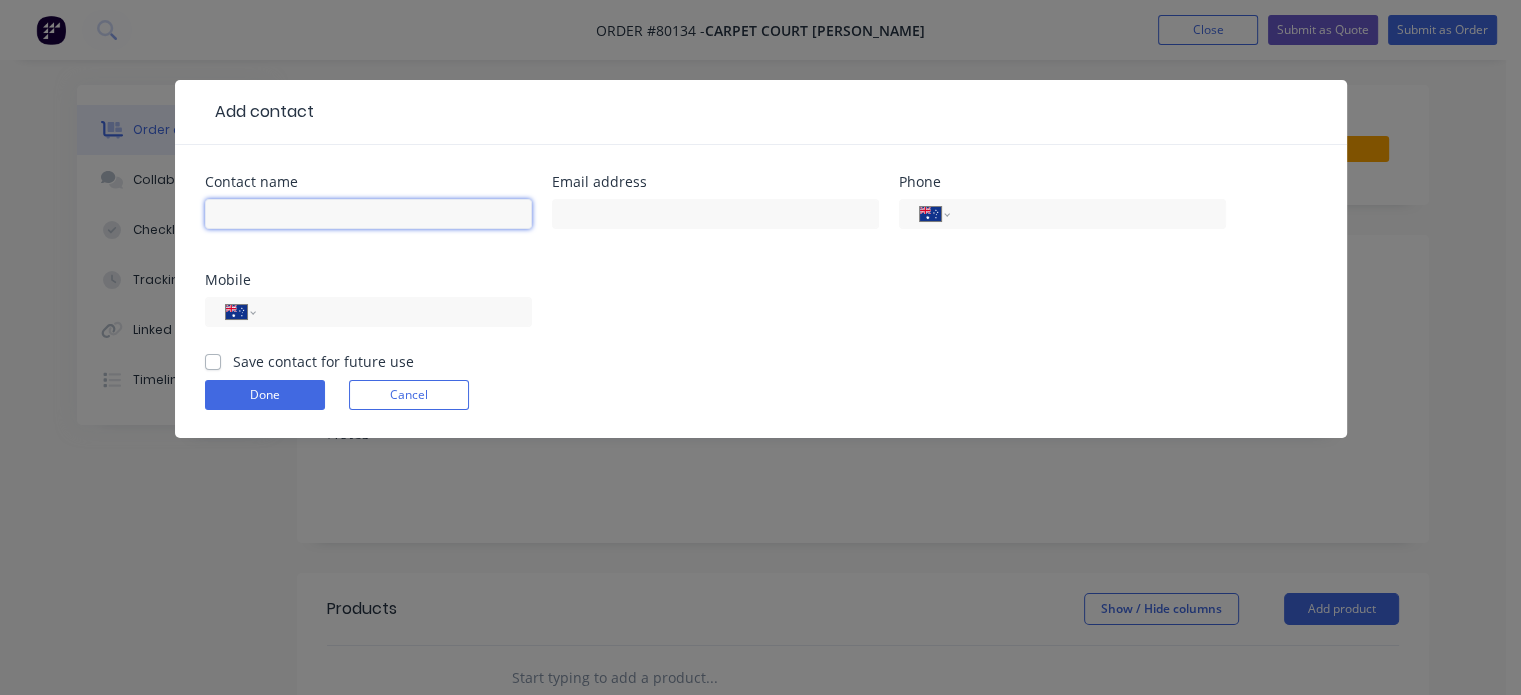 click at bounding box center [368, 214] 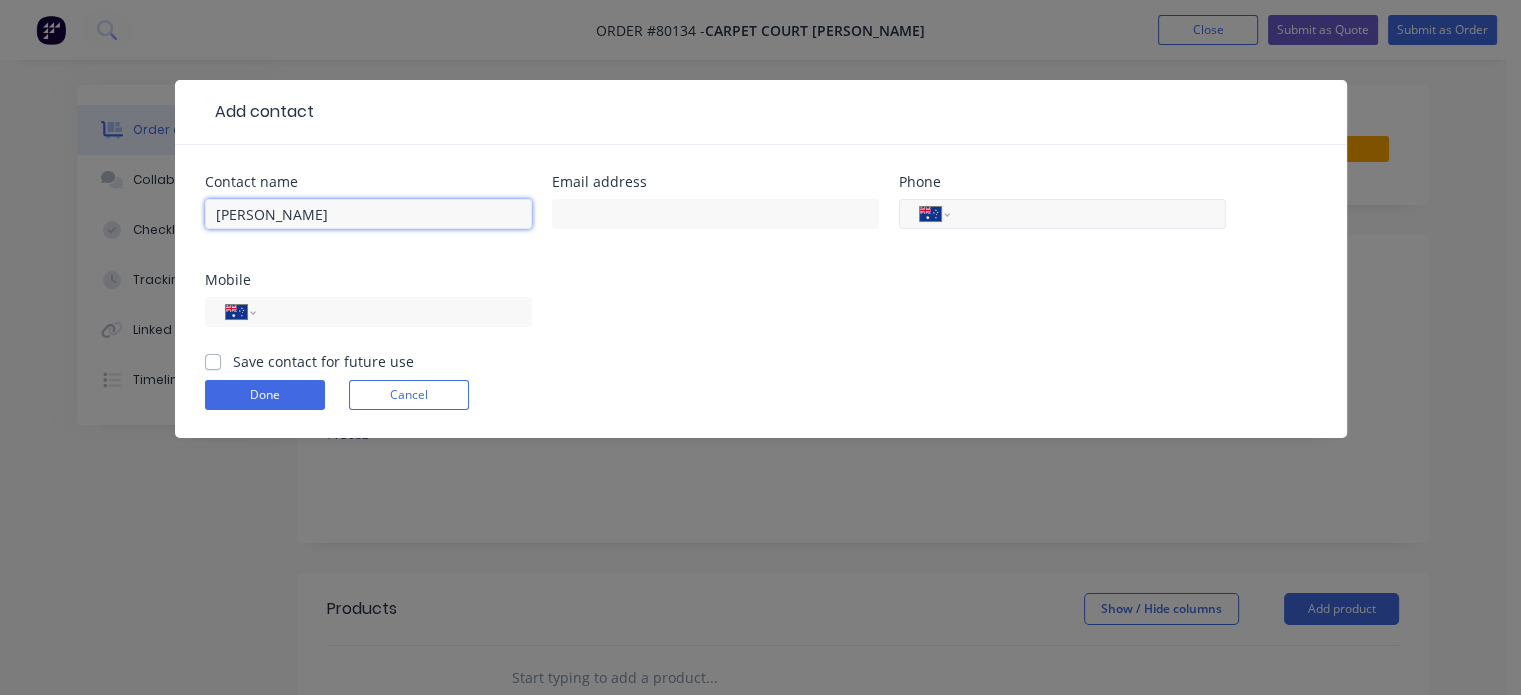 type on "[PERSON_NAME]" 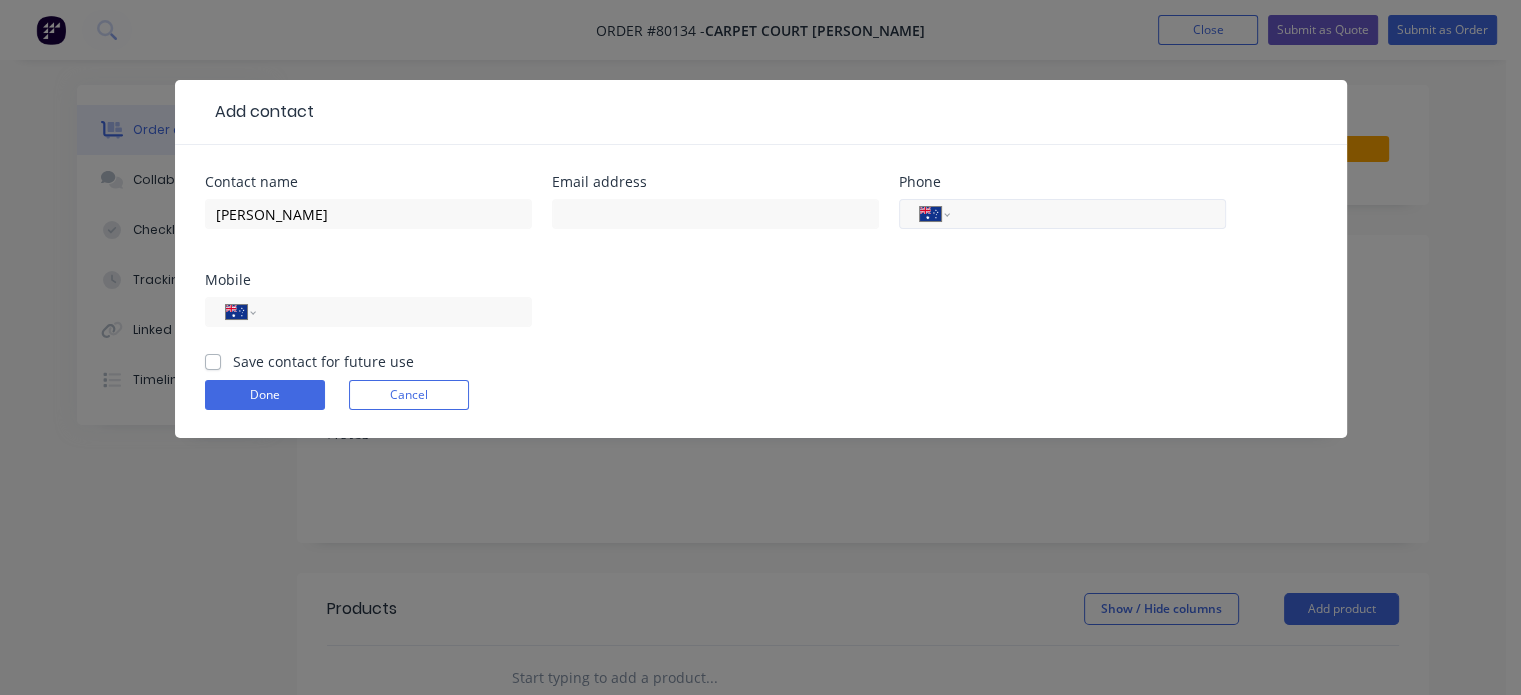 click at bounding box center [1079, 214] 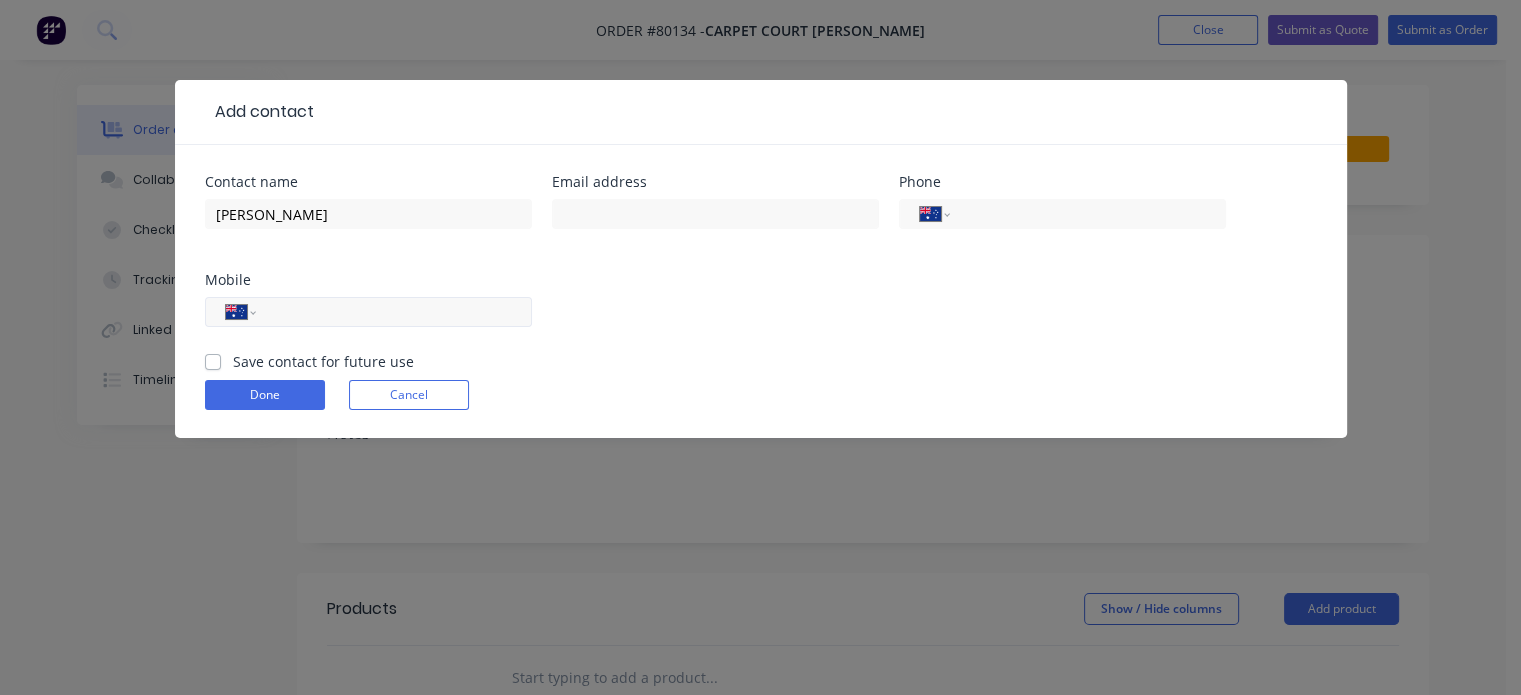 click at bounding box center (390, 312) 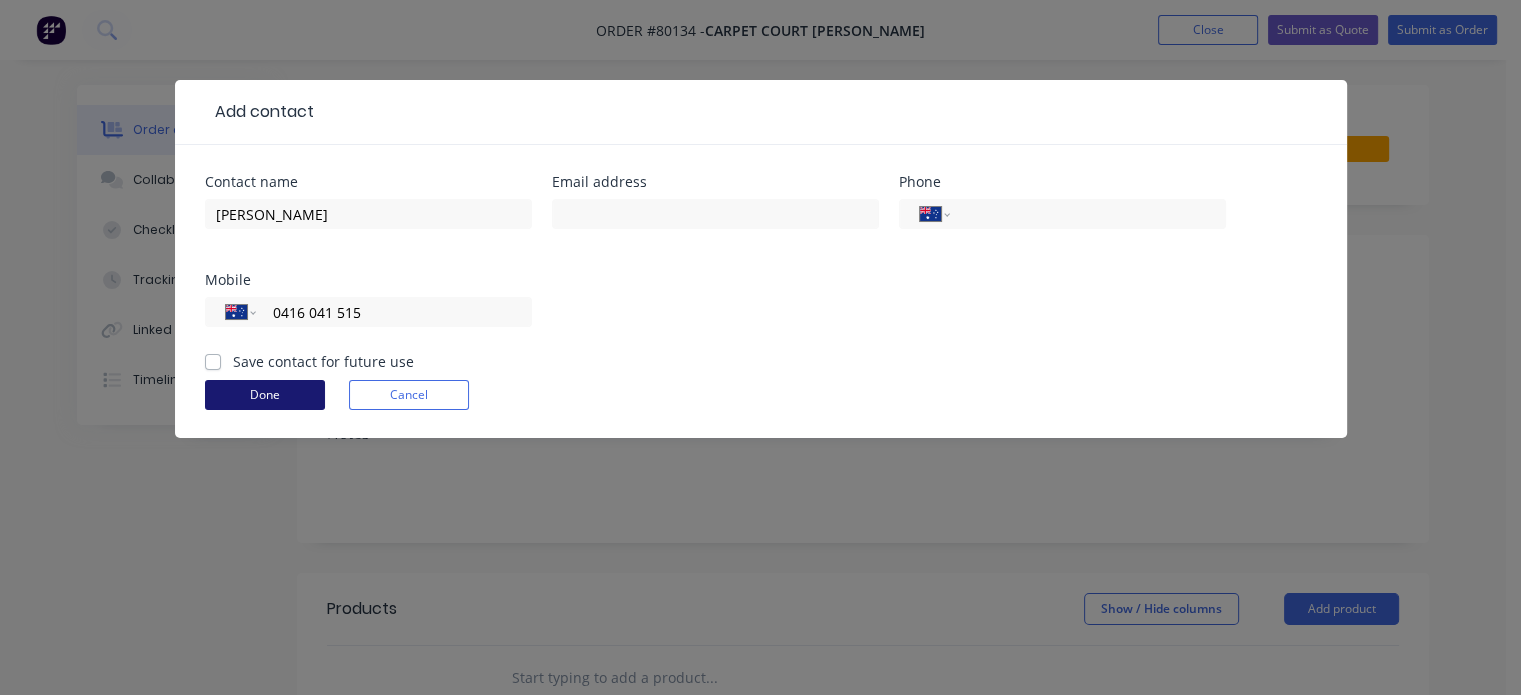 type on "0416 041 515" 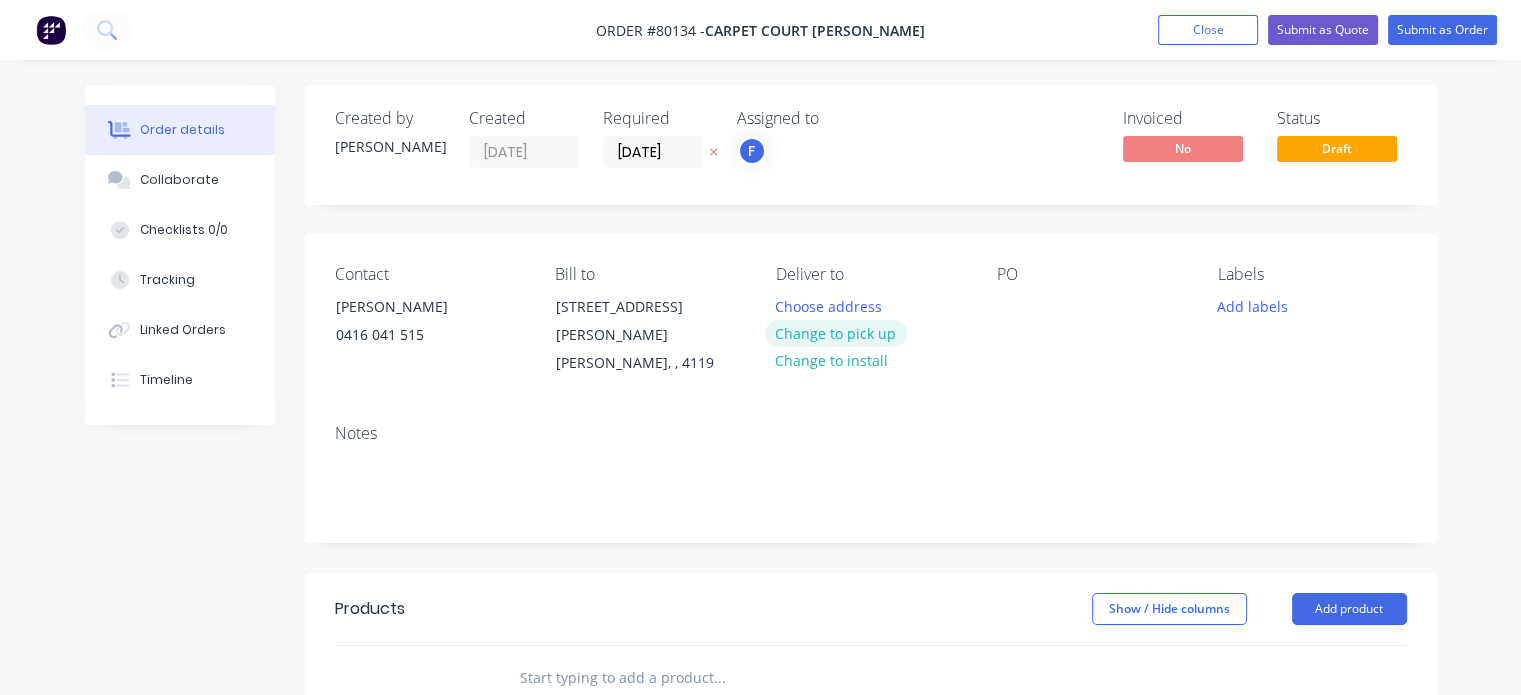 click on "Change to pick up" at bounding box center (836, 333) 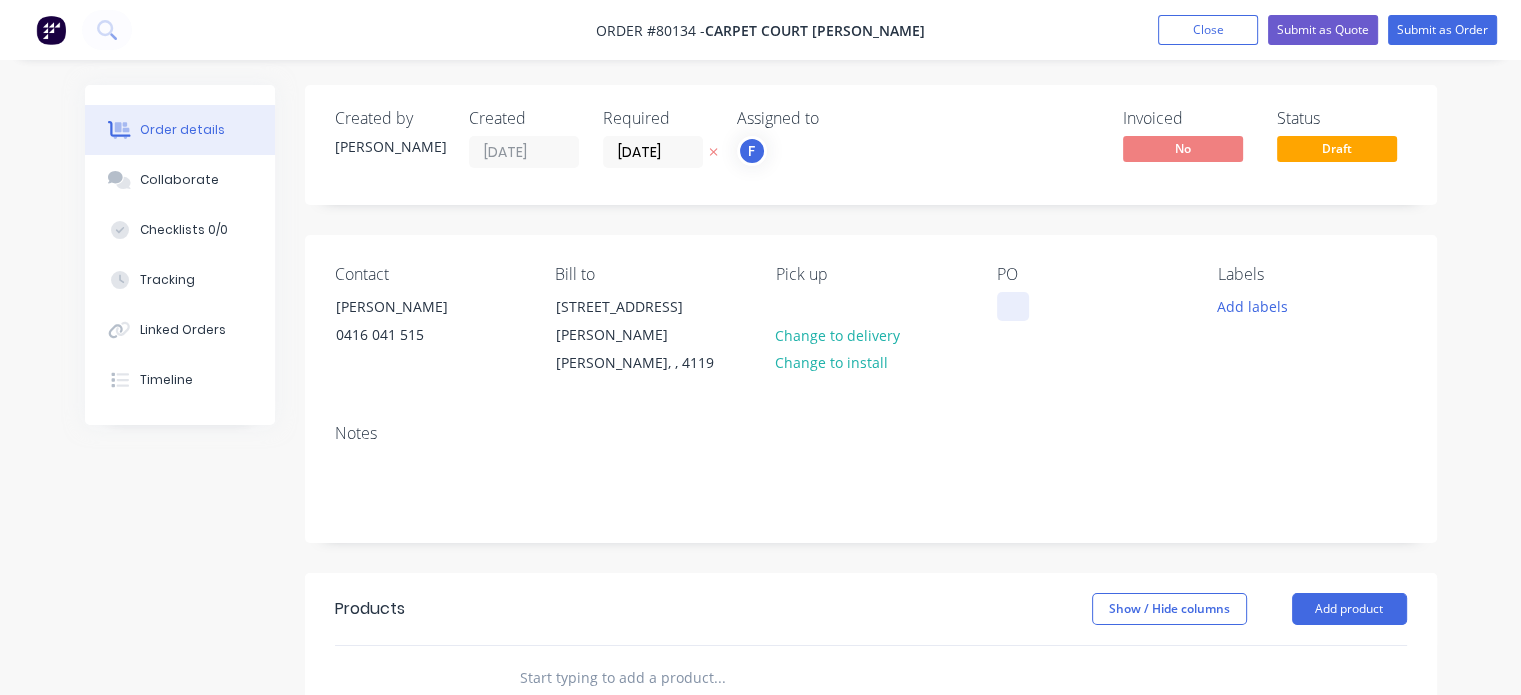 click at bounding box center (1013, 306) 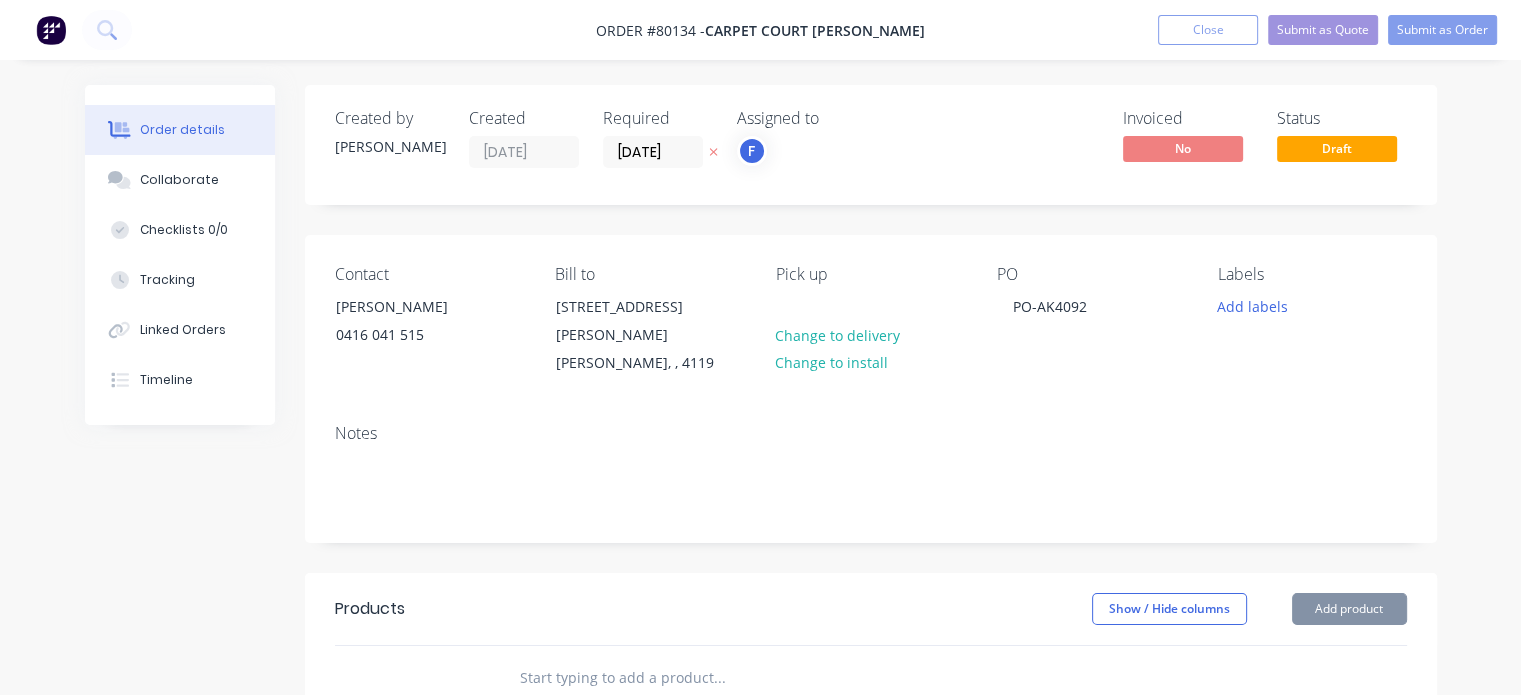 type 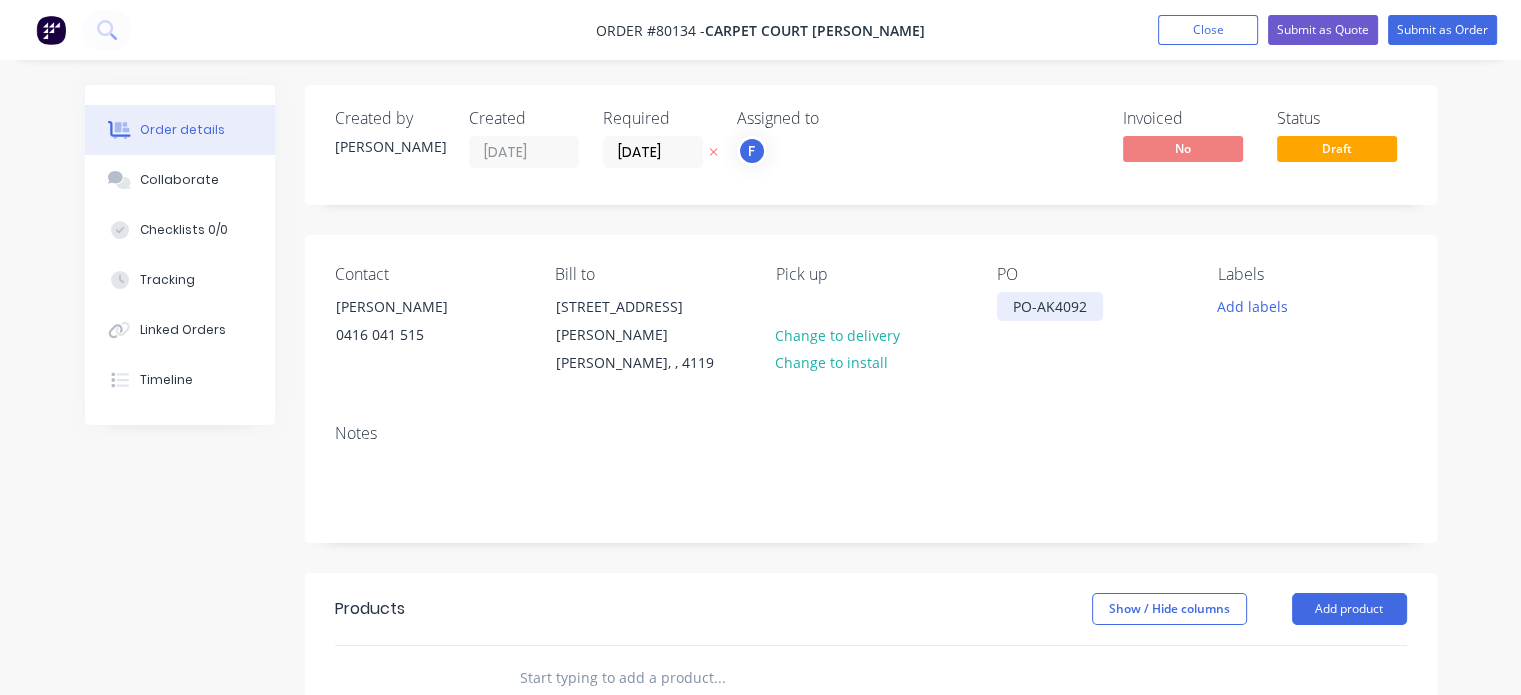 click on "PO-AK4092" at bounding box center [1050, 306] 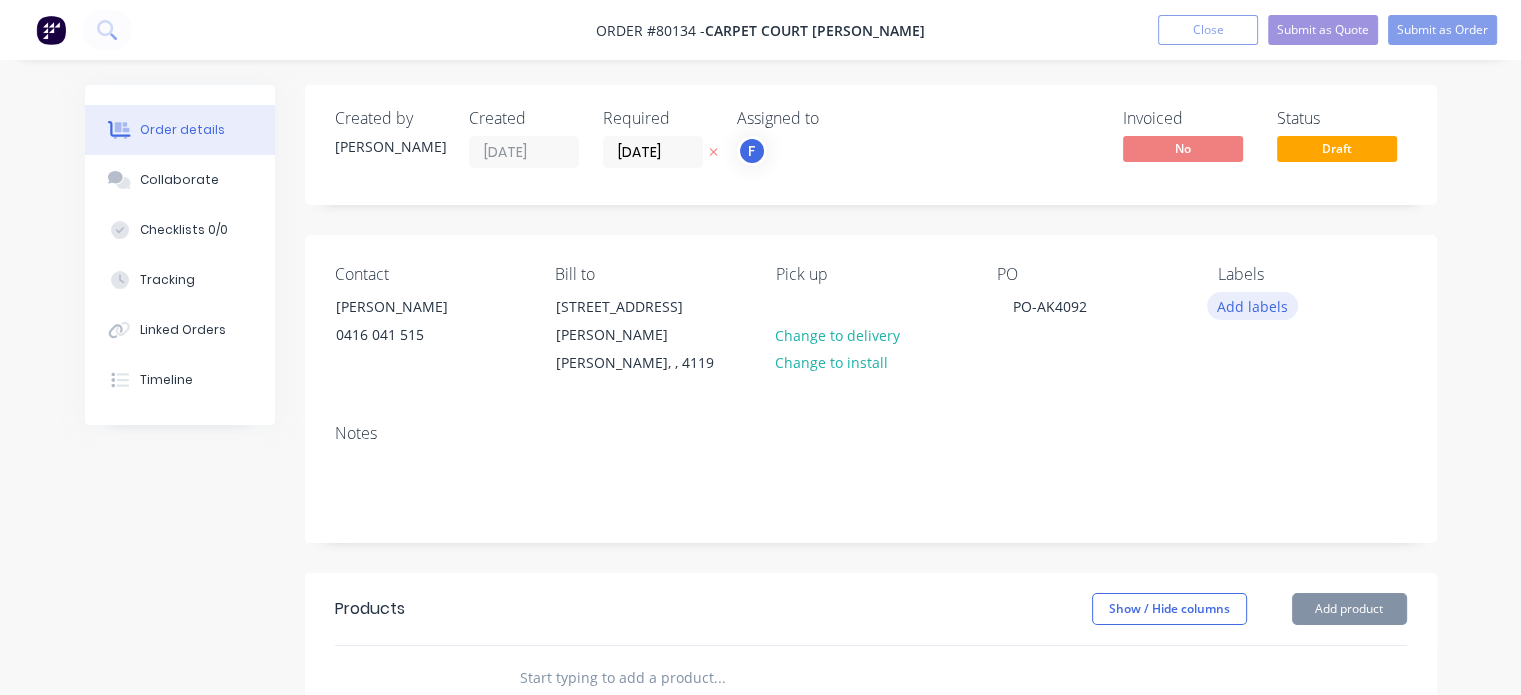 click on "Add labels" at bounding box center (1253, 305) 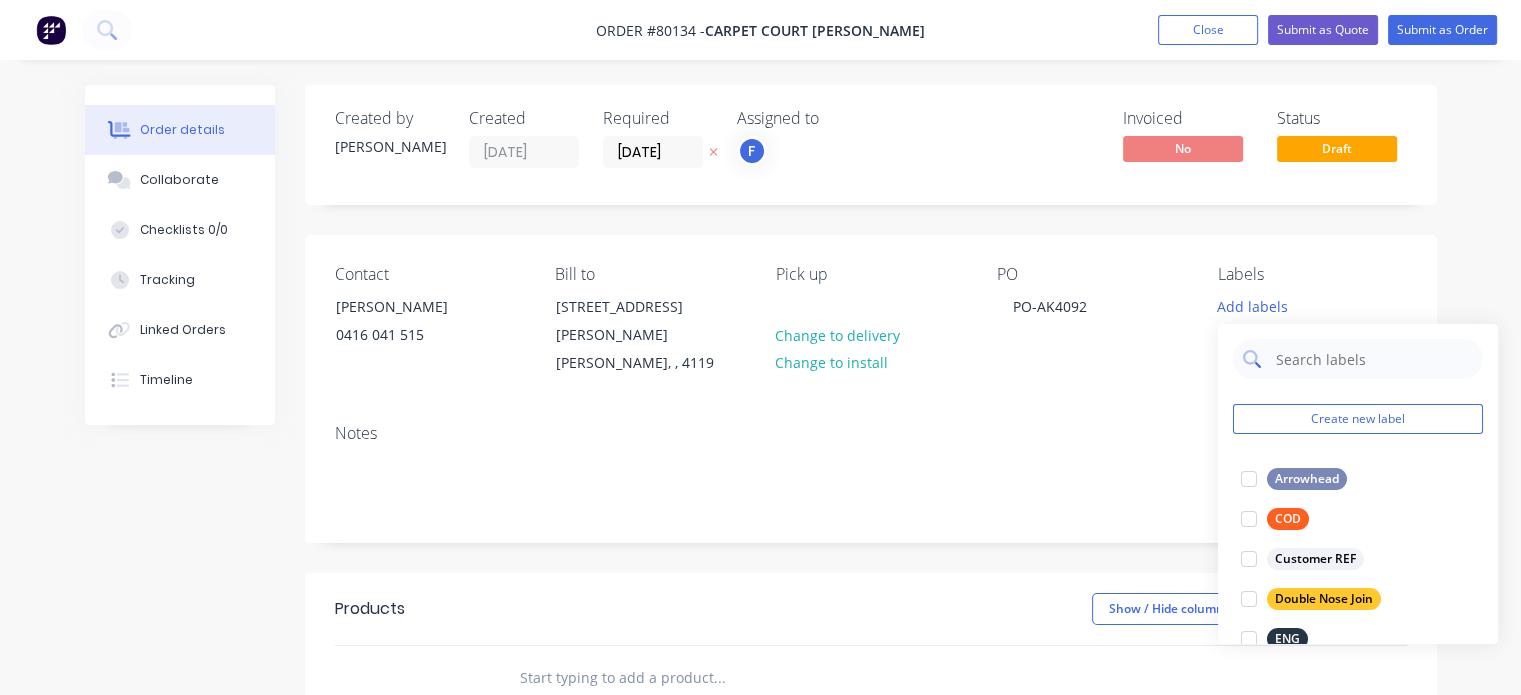 click at bounding box center (1373, 359) 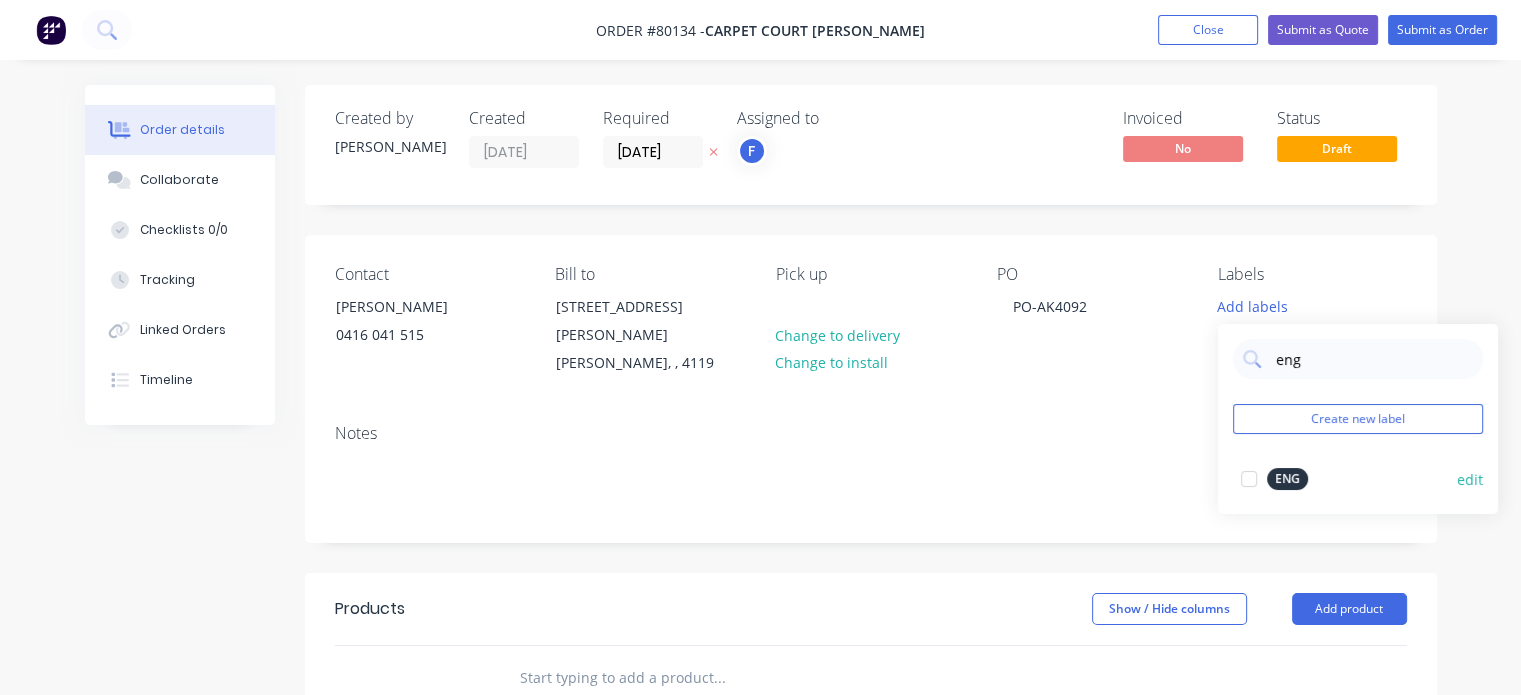 type on "eng" 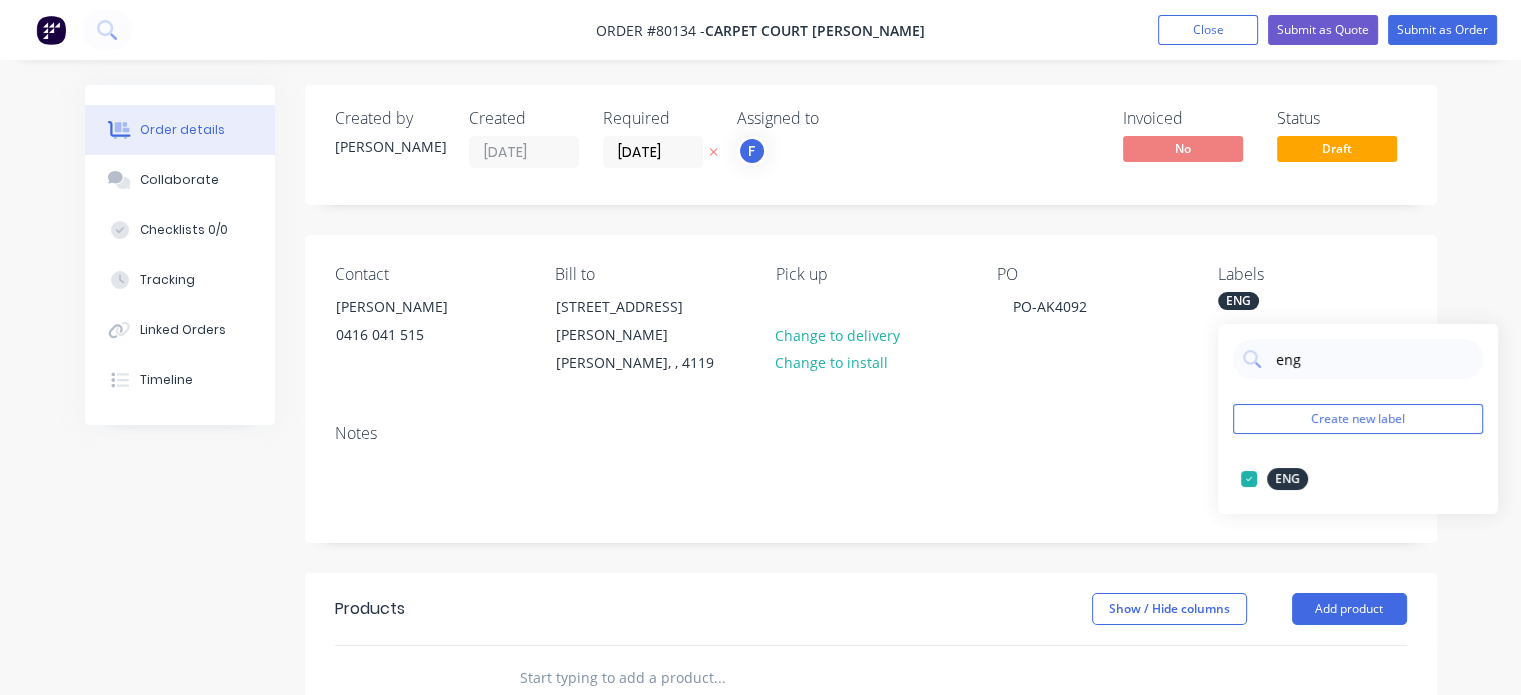 click on "Show / Hide columns Add product" at bounding box center [984, 609] 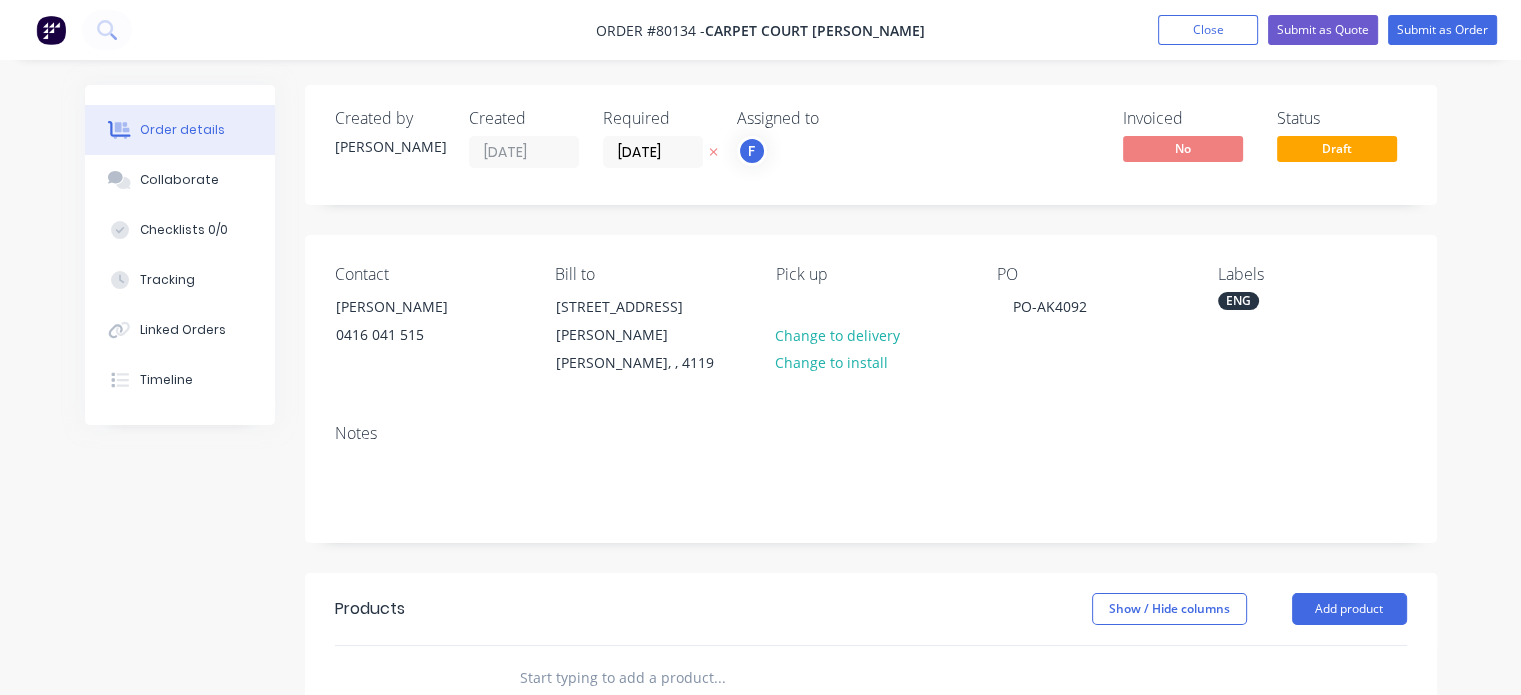 scroll, scrollTop: 188, scrollLeft: 0, axis: vertical 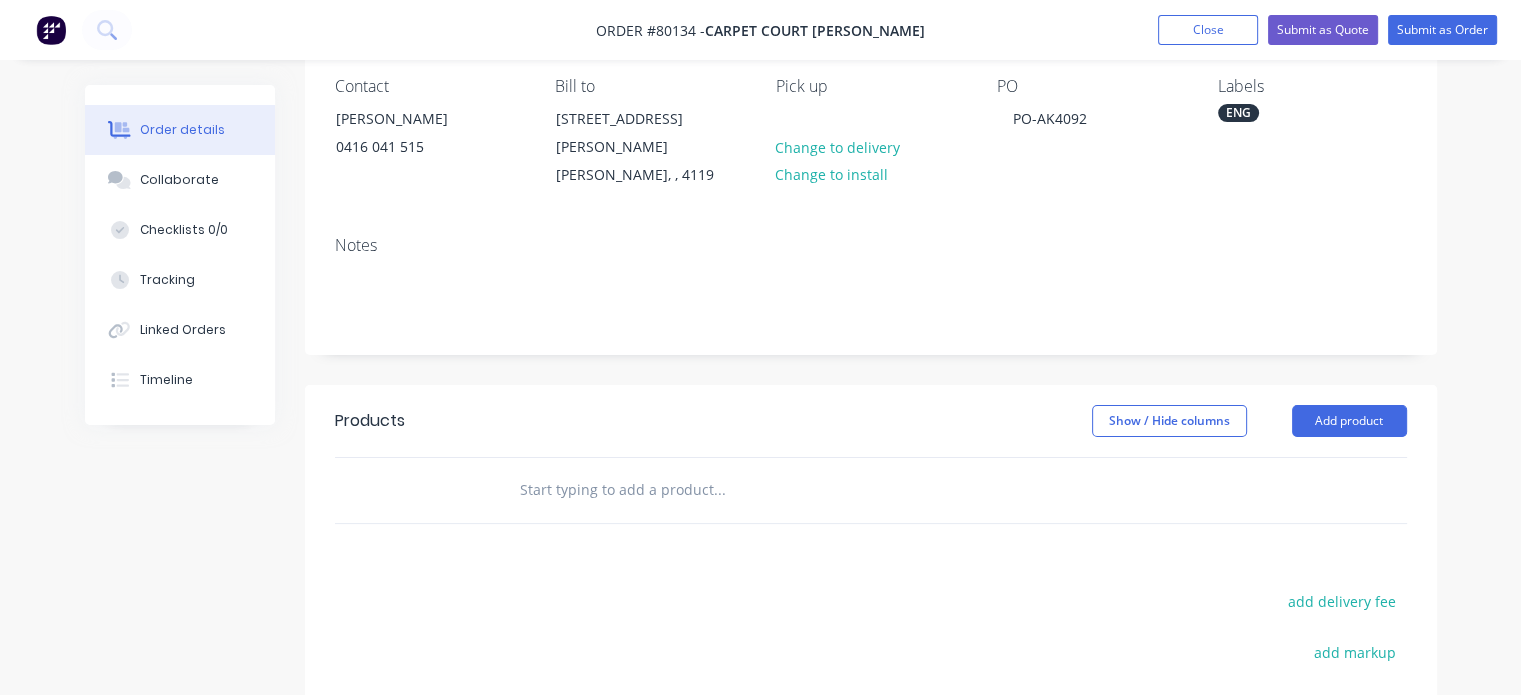 click at bounding box center (719, 490) 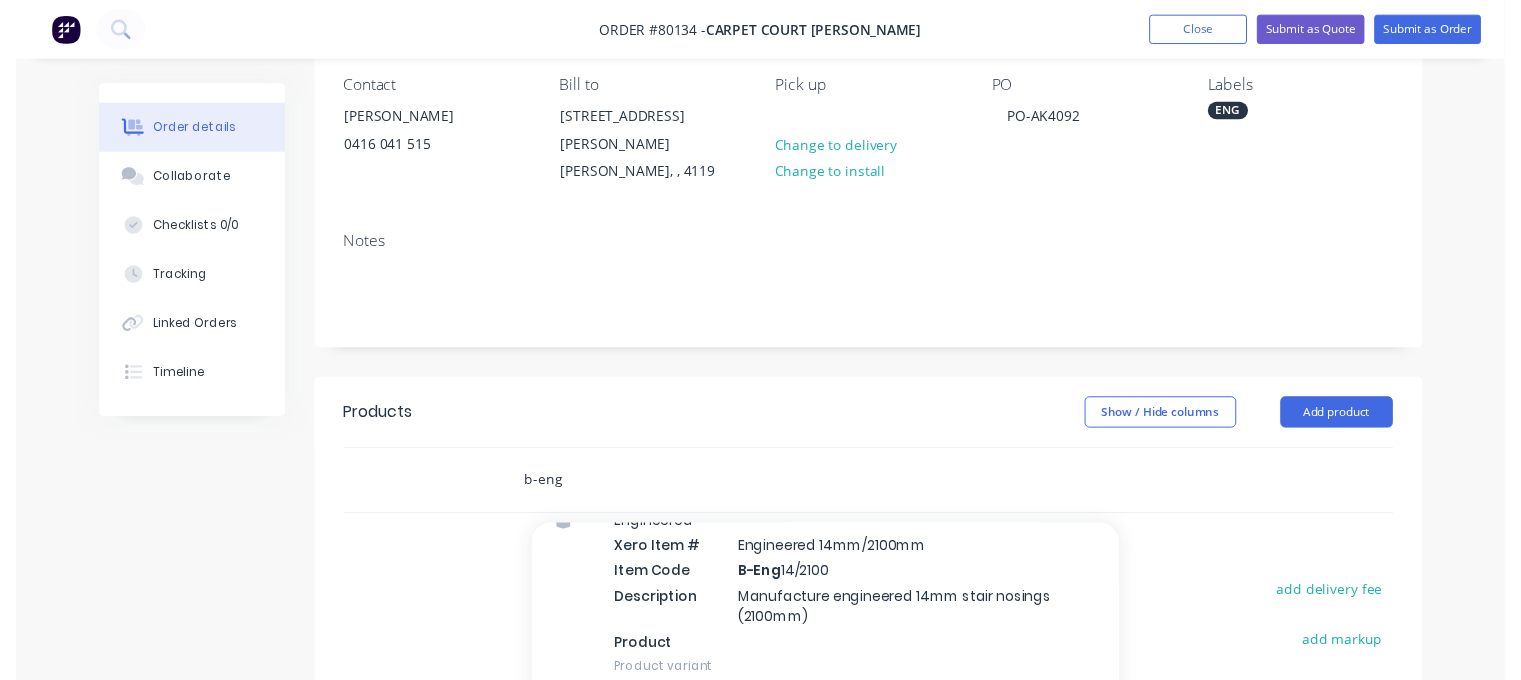 scroll, scrollTop: 719, scrollLeft: 0, axis: vertical 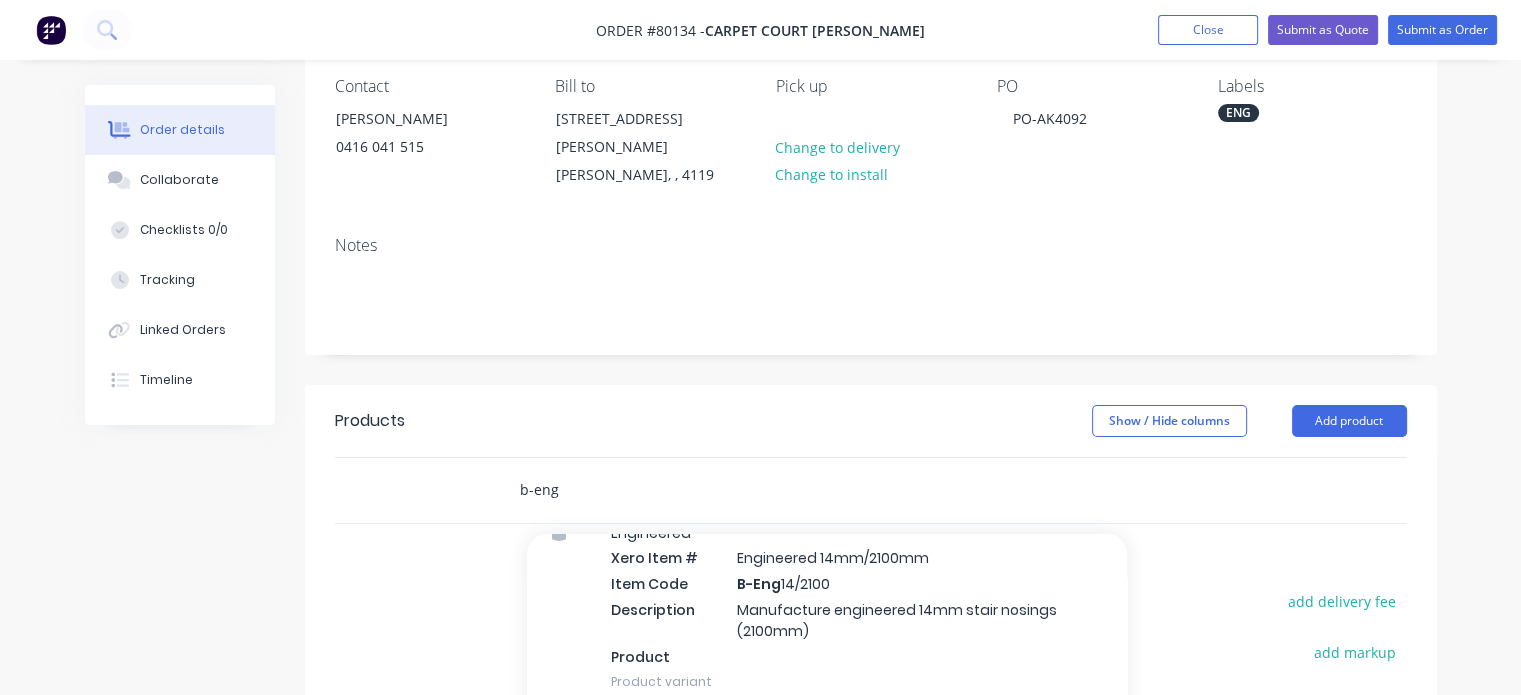 type on "b-eng" 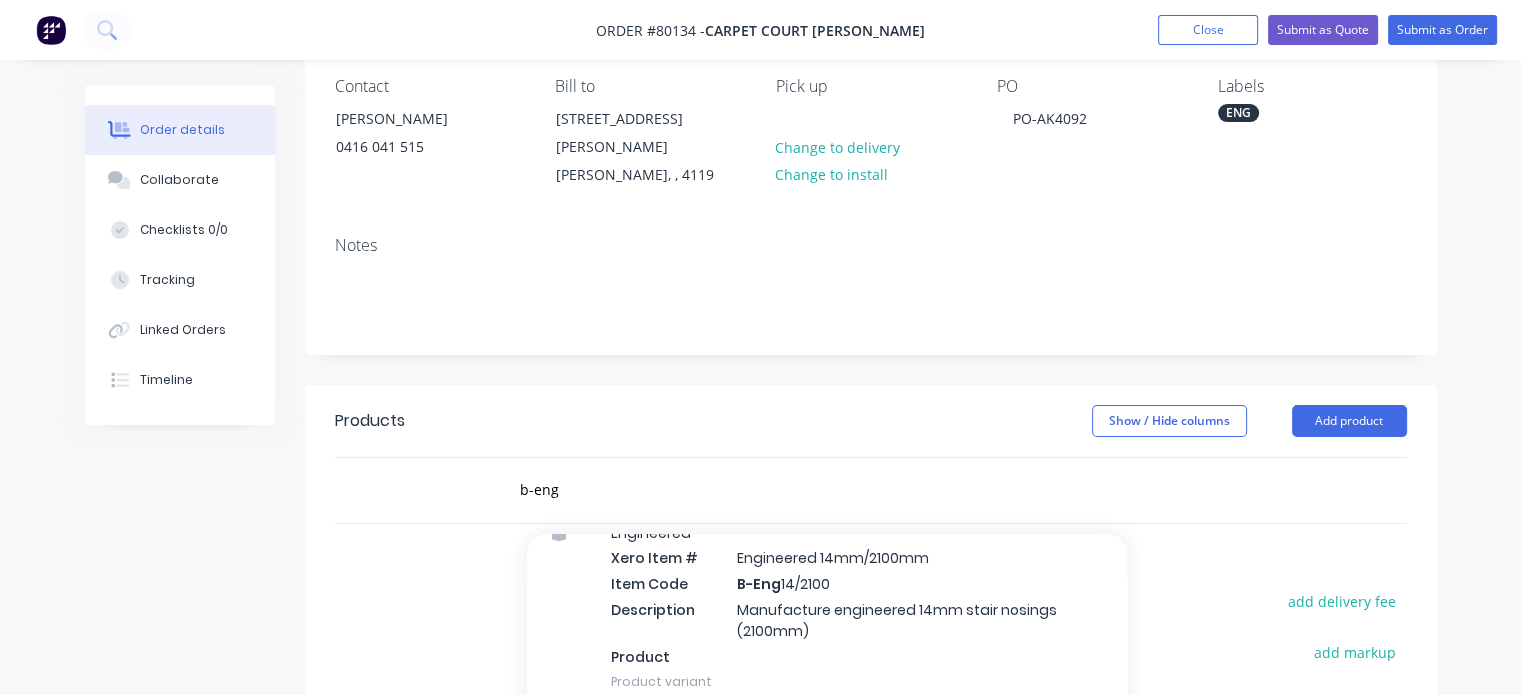 click on "Engineered Xero   Item # Engineered 14mm/2100mm Item Code B-Eng 14/2100 Description Manufacture engineered 14mm stair nosings (2100mm) Product Product variant" at bounding box center [827, 607] 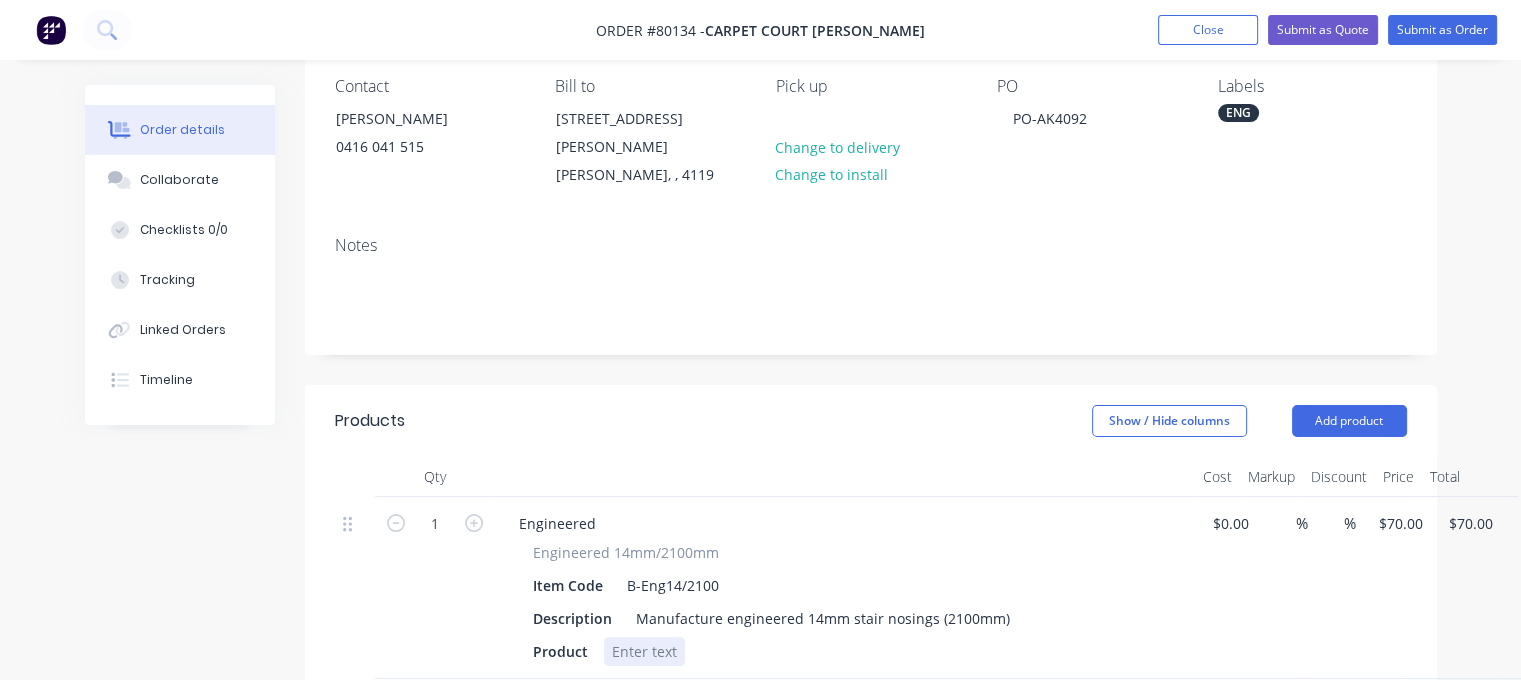 click on "Product" at bounding box center (841, 651) 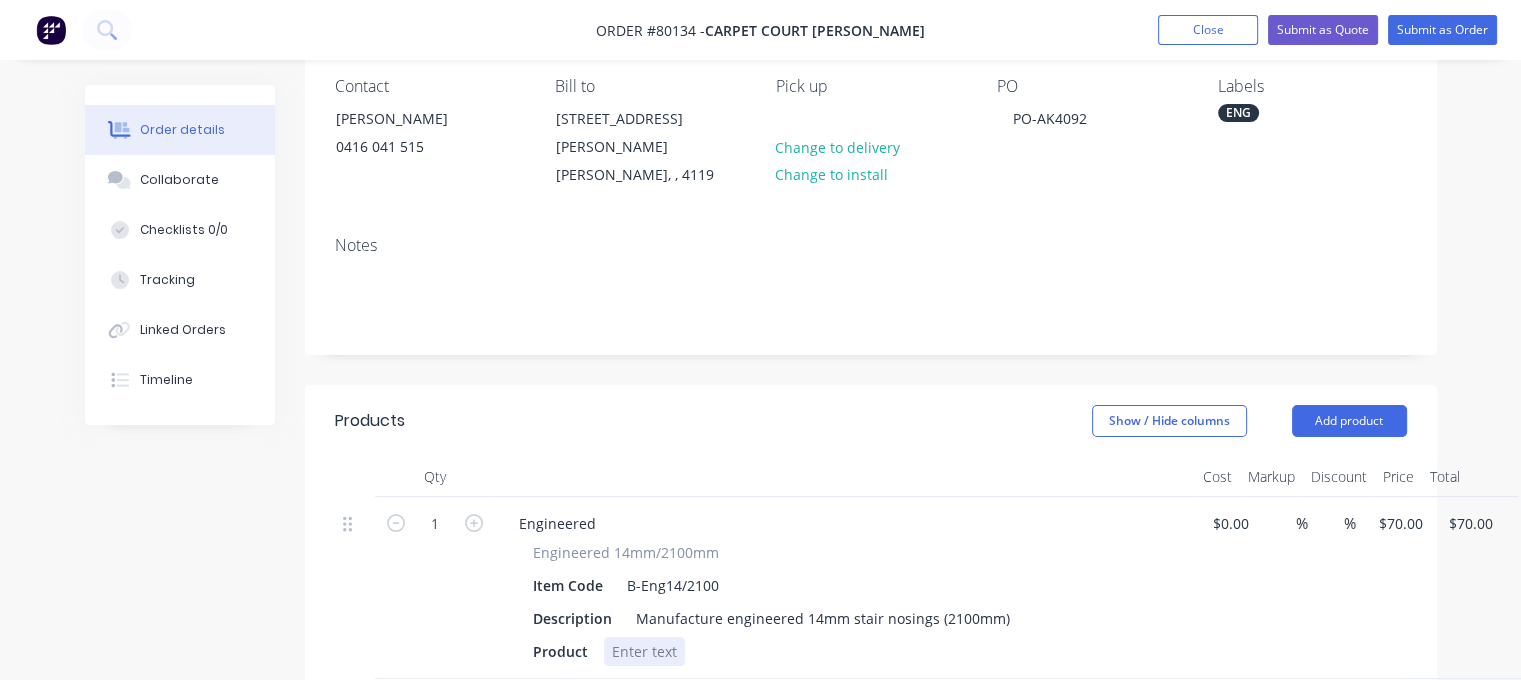 type 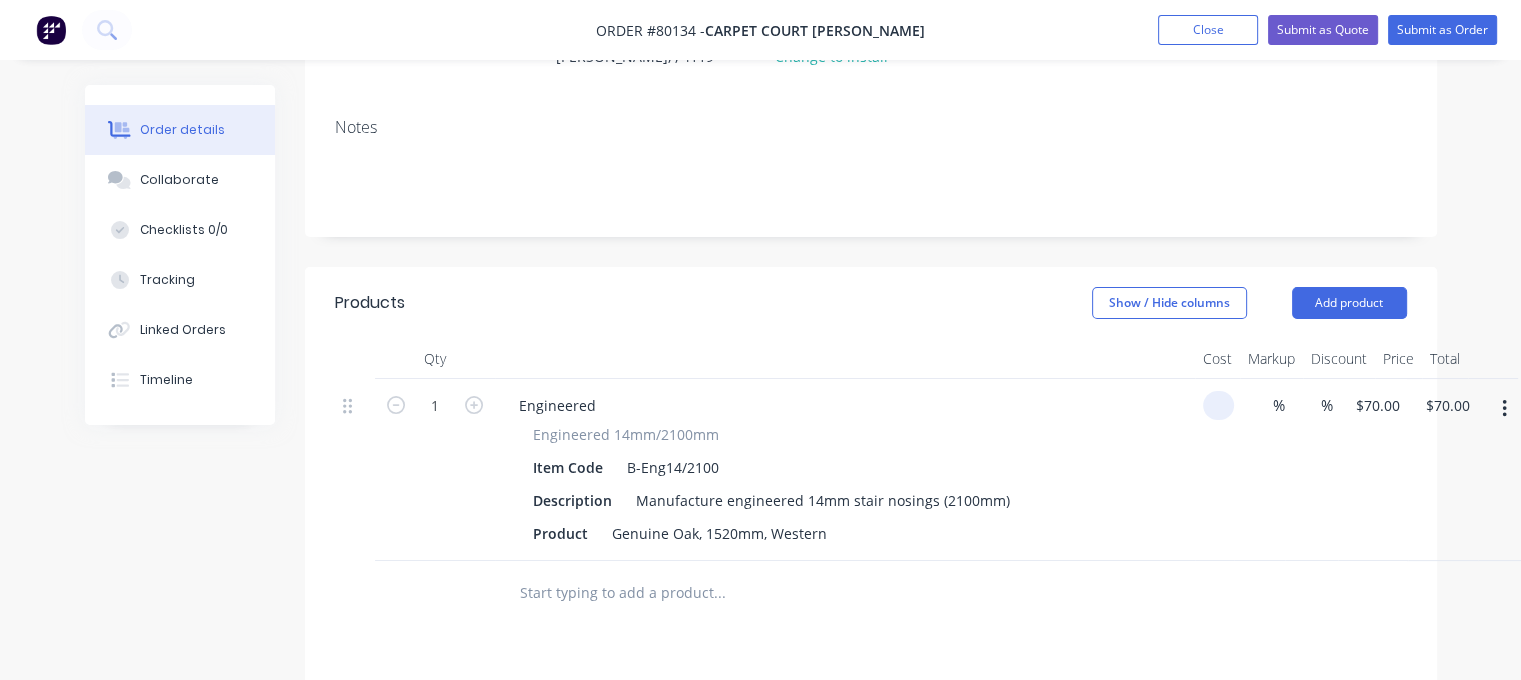 scroll, scrollTop: 311, scrollLeft: 0, axis: vertical 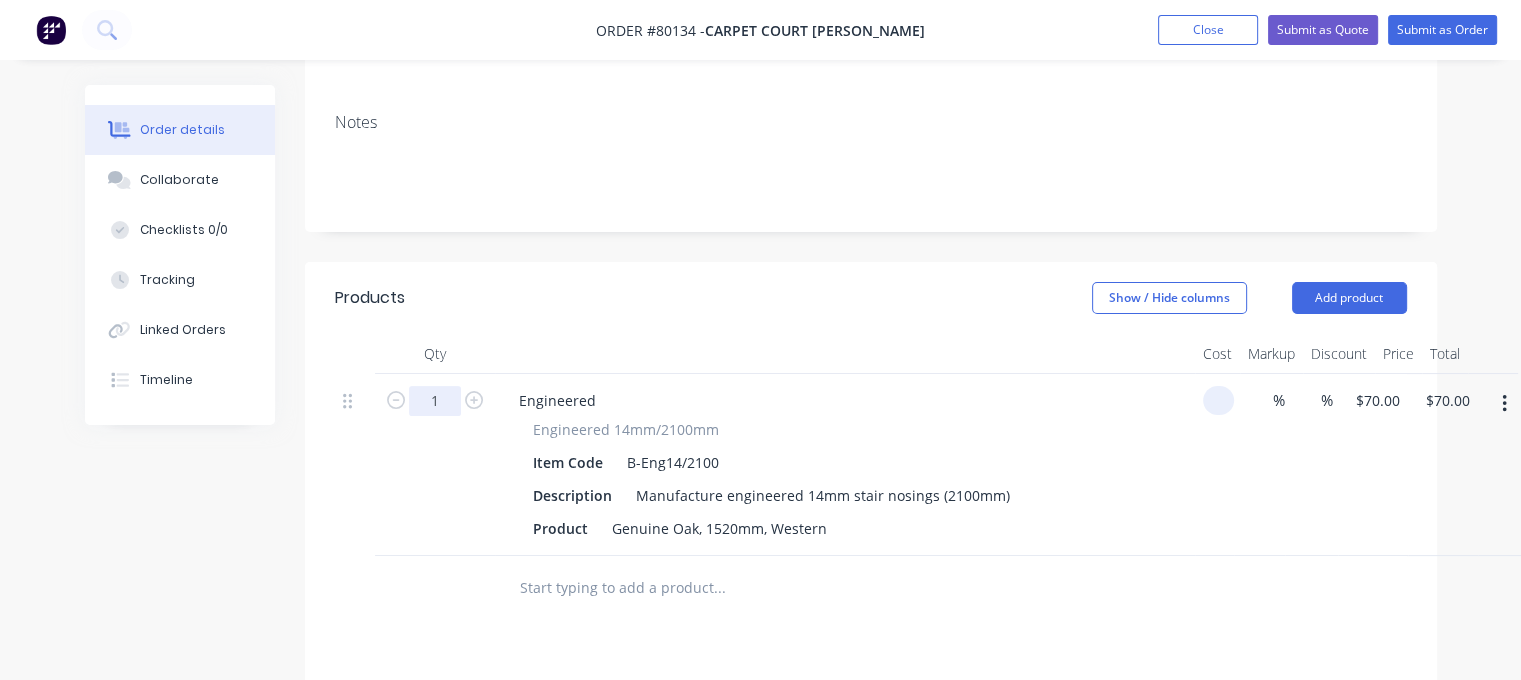 type on "$0.00" 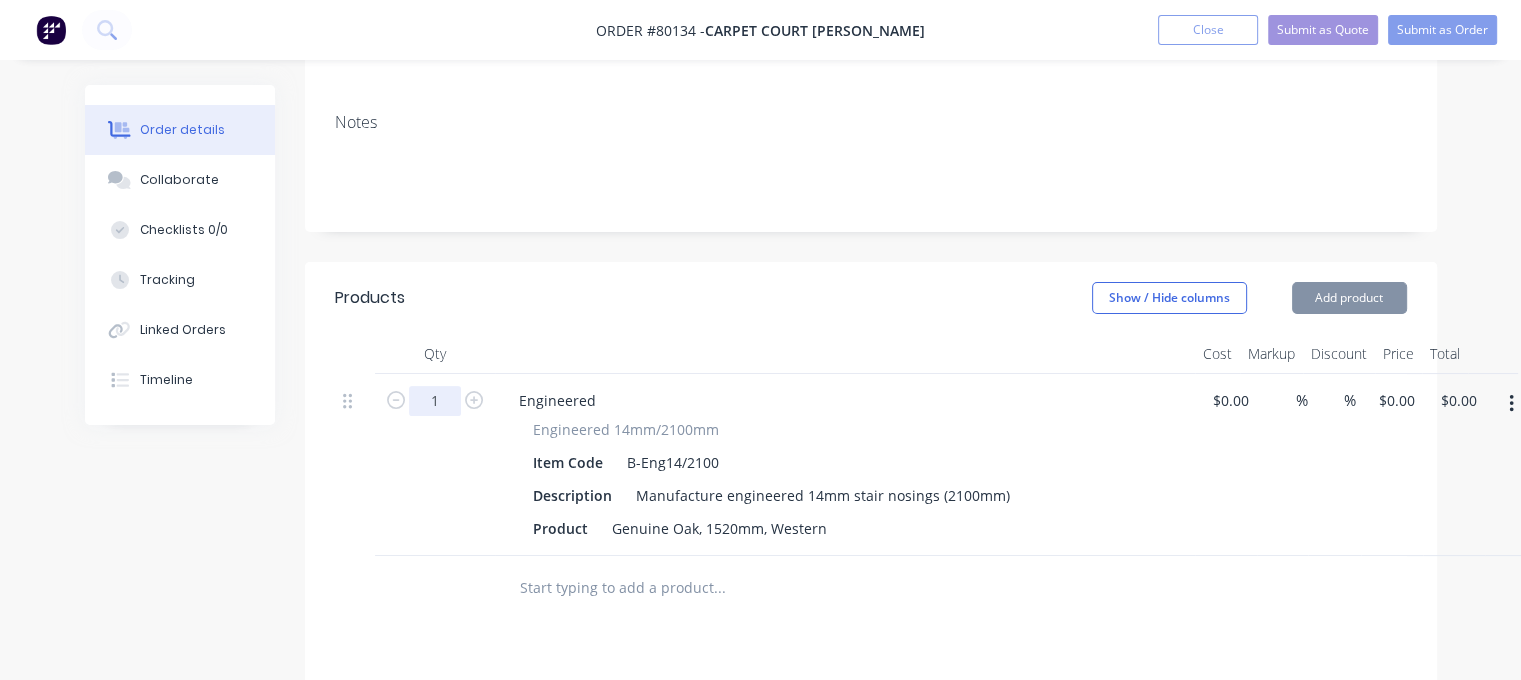 click on "1" at bounding box center (435, 401) 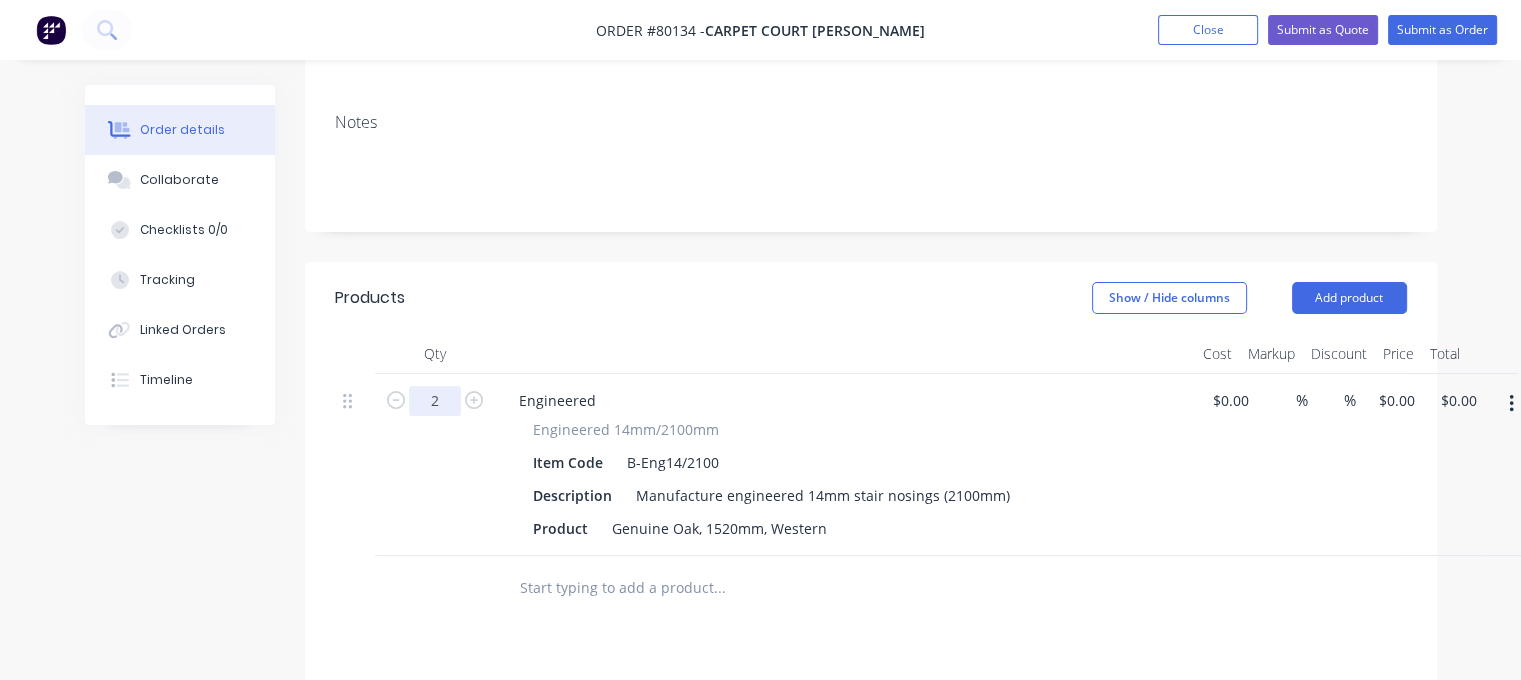 type on "2" 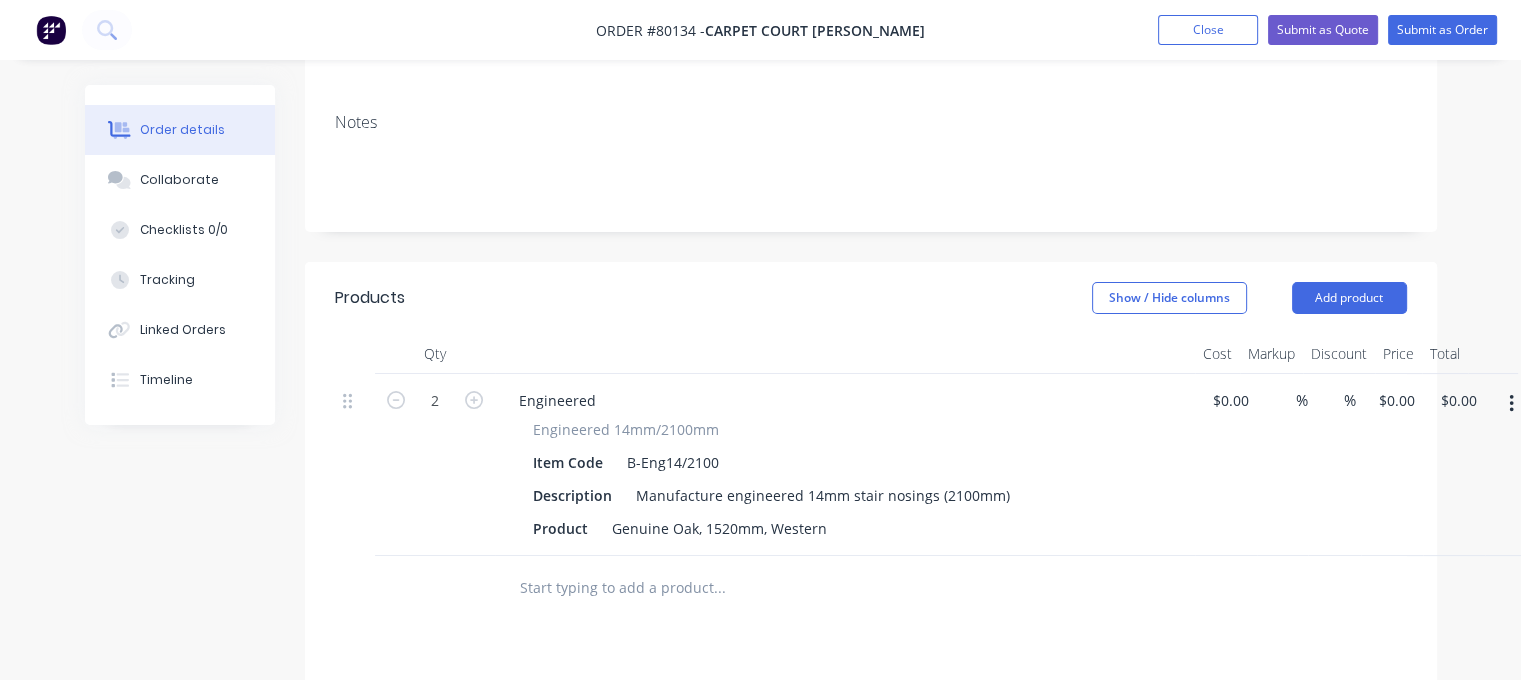 click at bounding box center (719, 588) 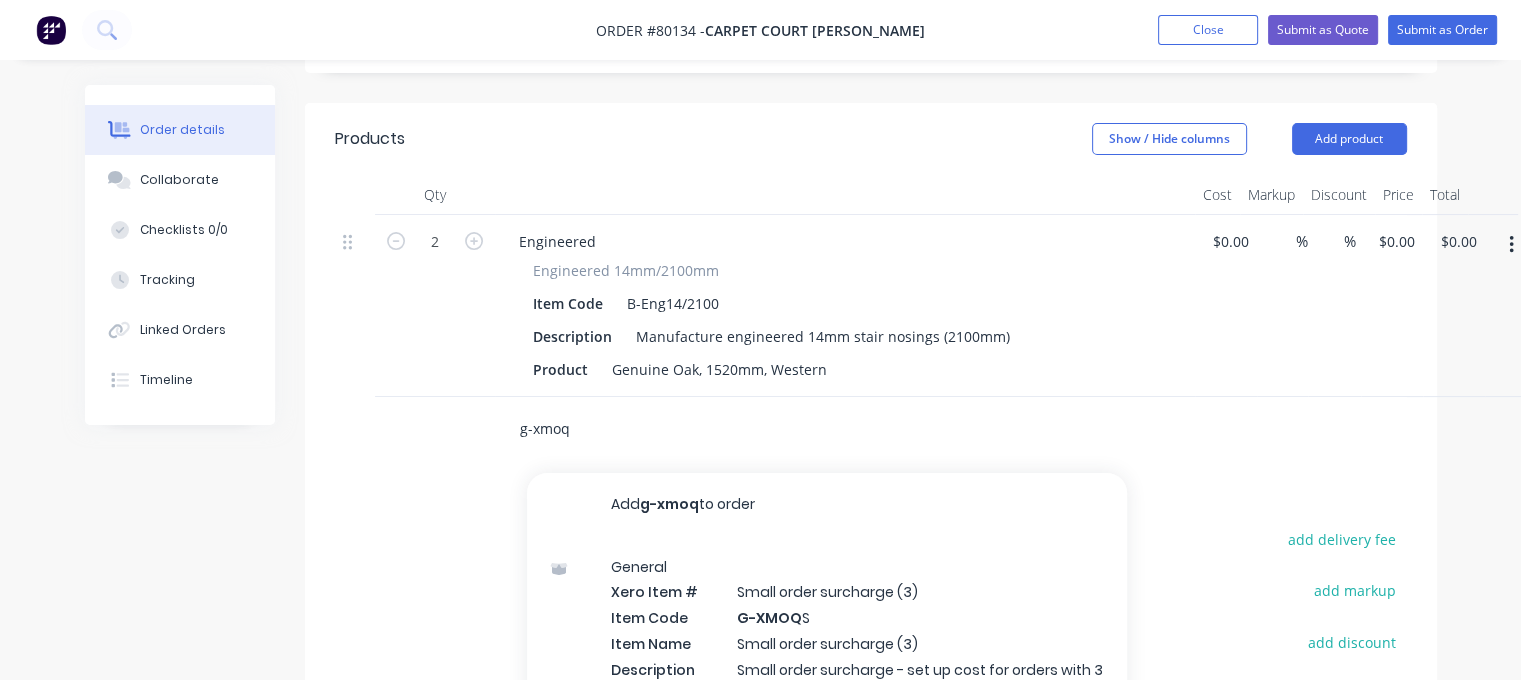 scroll, scrollTop: 472, scrollLeft: 0, axis: vertical 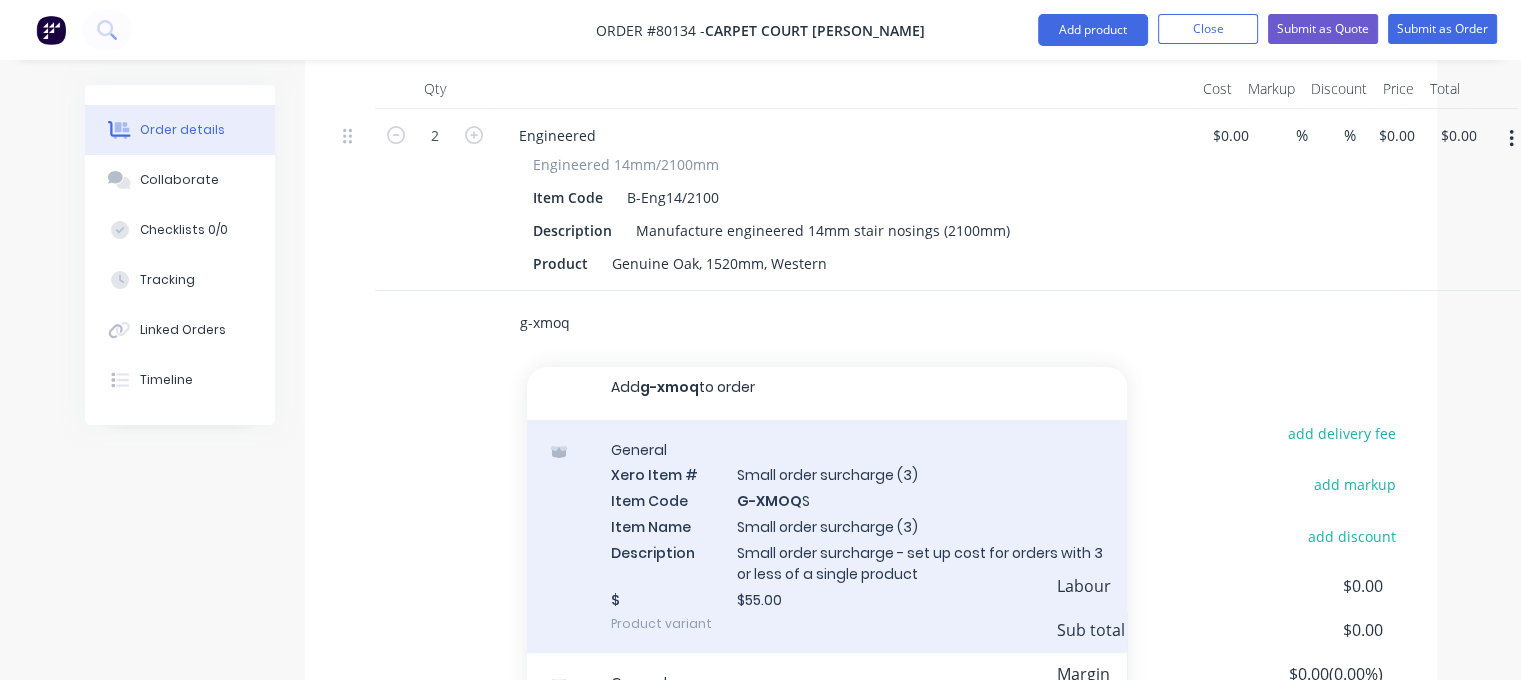 type on "g-xmoq" 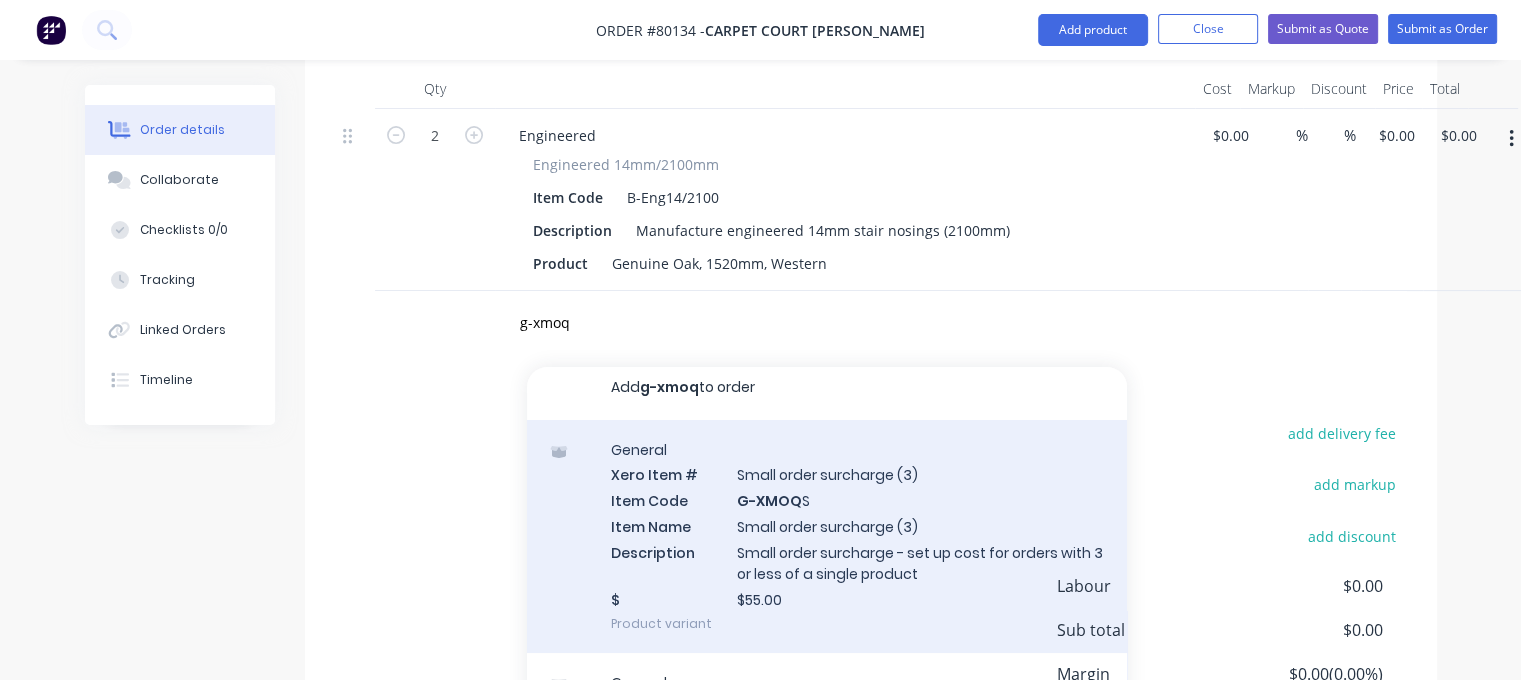 click on "General Xero   Item # Small order surcharge (3) Item Code G-XMOQ S Item Name Small order surcharge (3) Description Small order surcharge - set up cost for orders with 3 or less of a single product $ $55.00 Product variant" at bounding box center (827, 537) 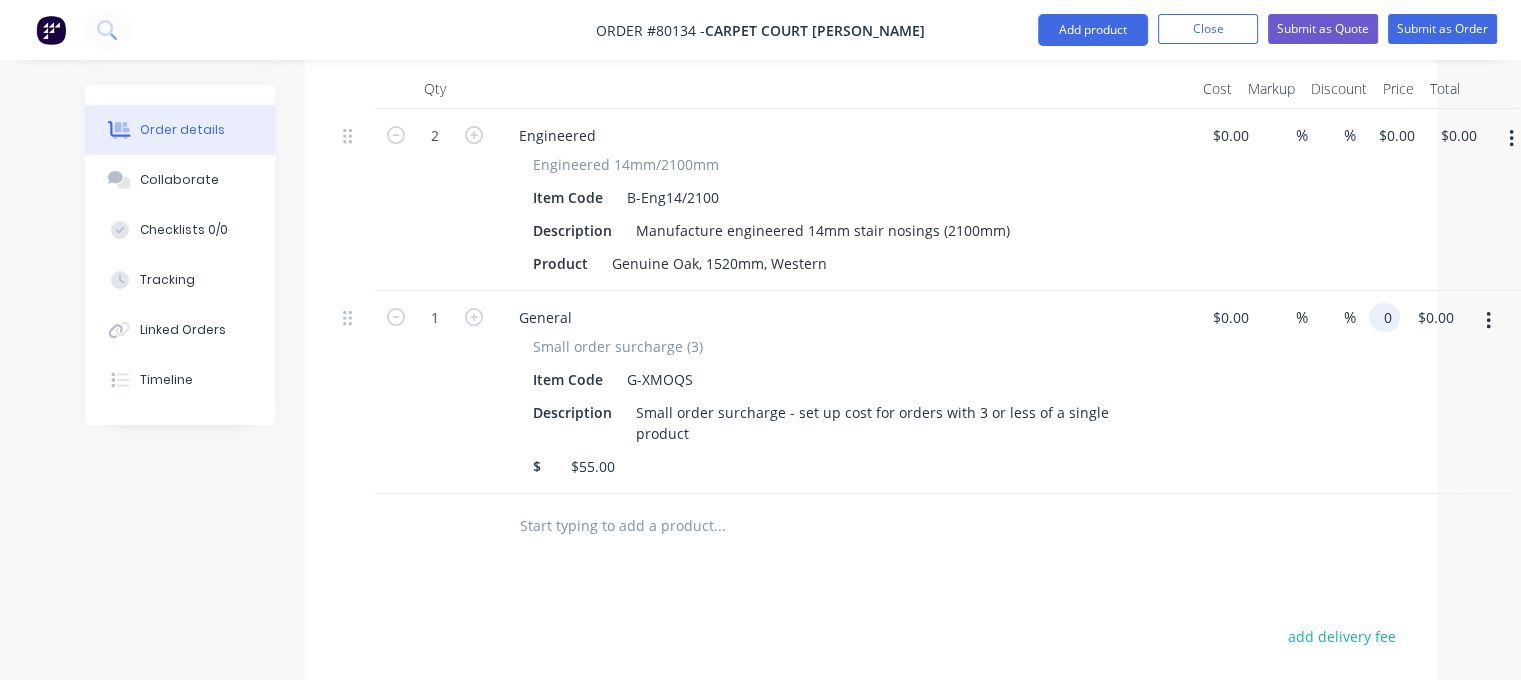 click on "0" at bounding box center (1388, 317) 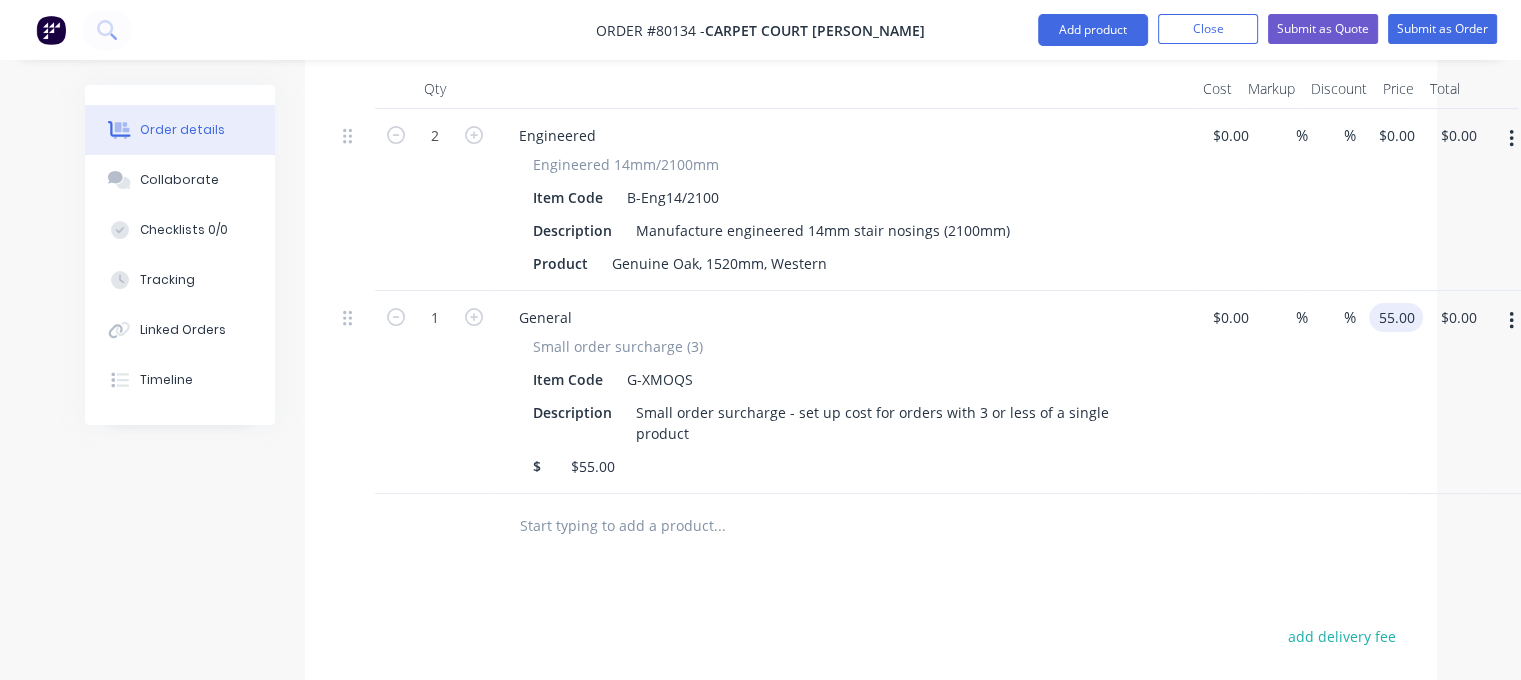 type on "$55.00" 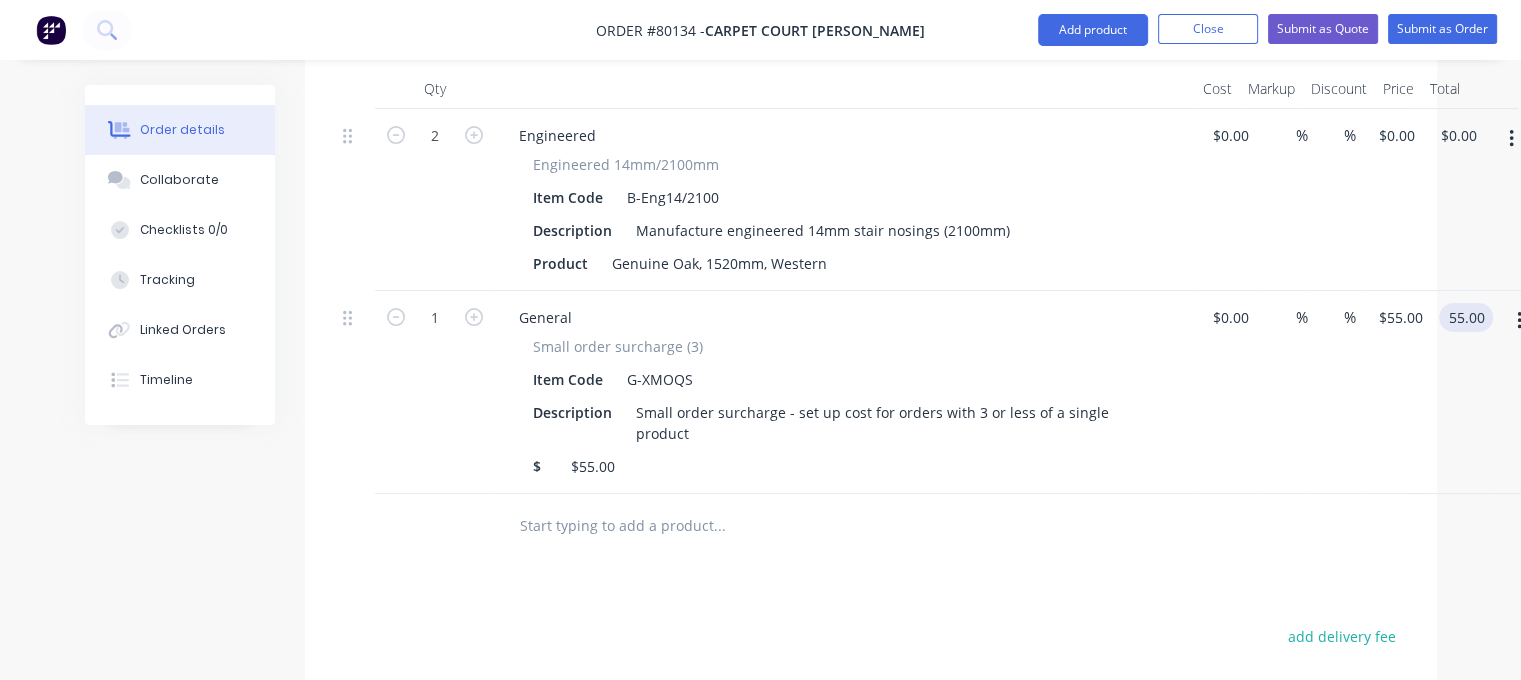 scroll, scrollTop: 592, scrollLeft: 3, axis: both 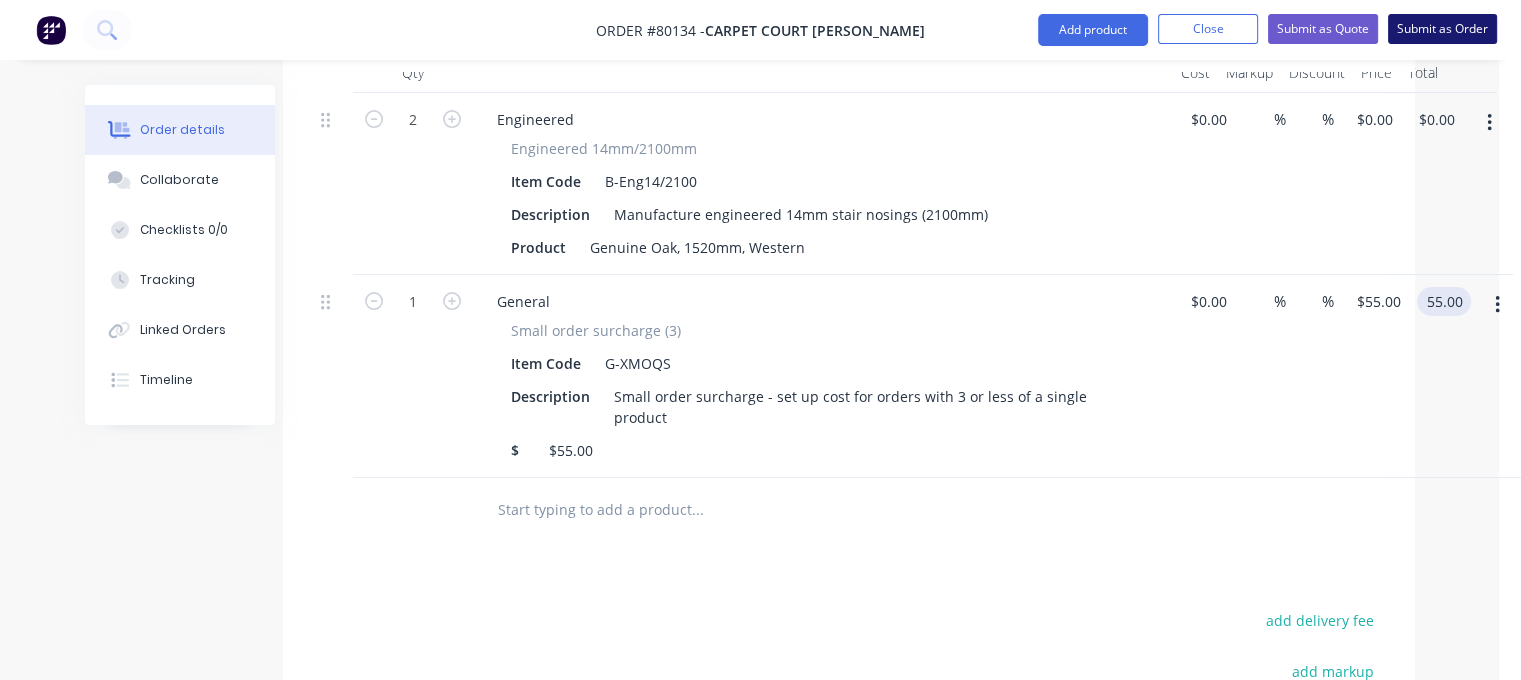 type on "$55.00" 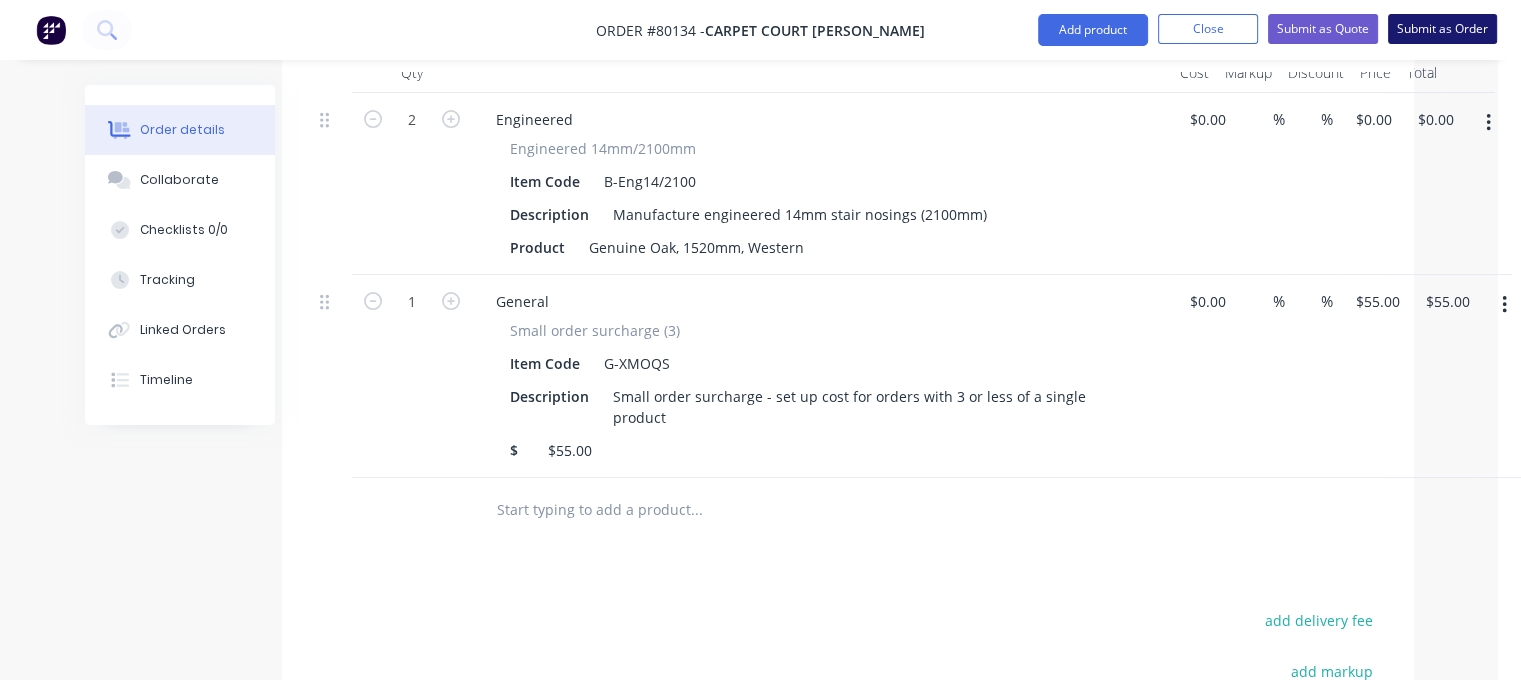 click on "Submit as Order" at bounding box center [1442, 29] 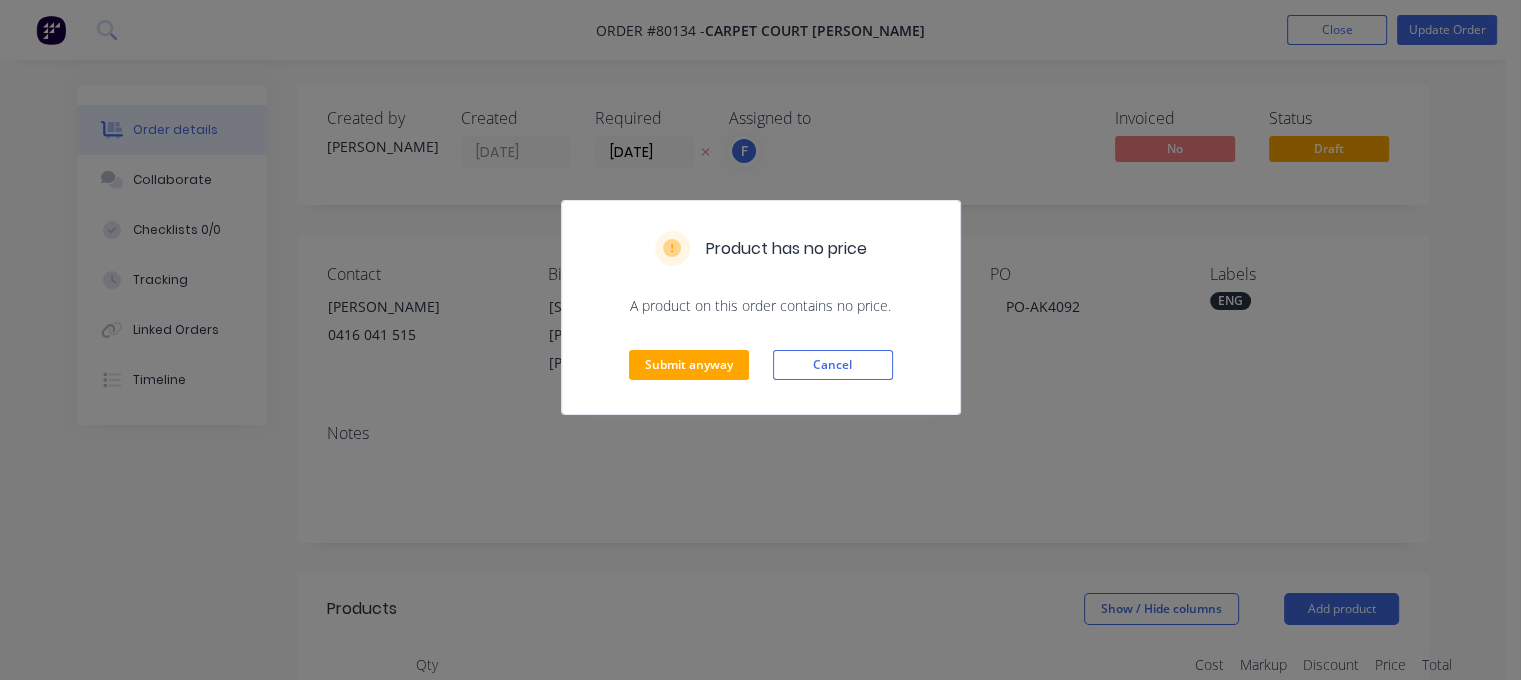 click on "Submit anyway Cancel" at bounding box center [761, 365] 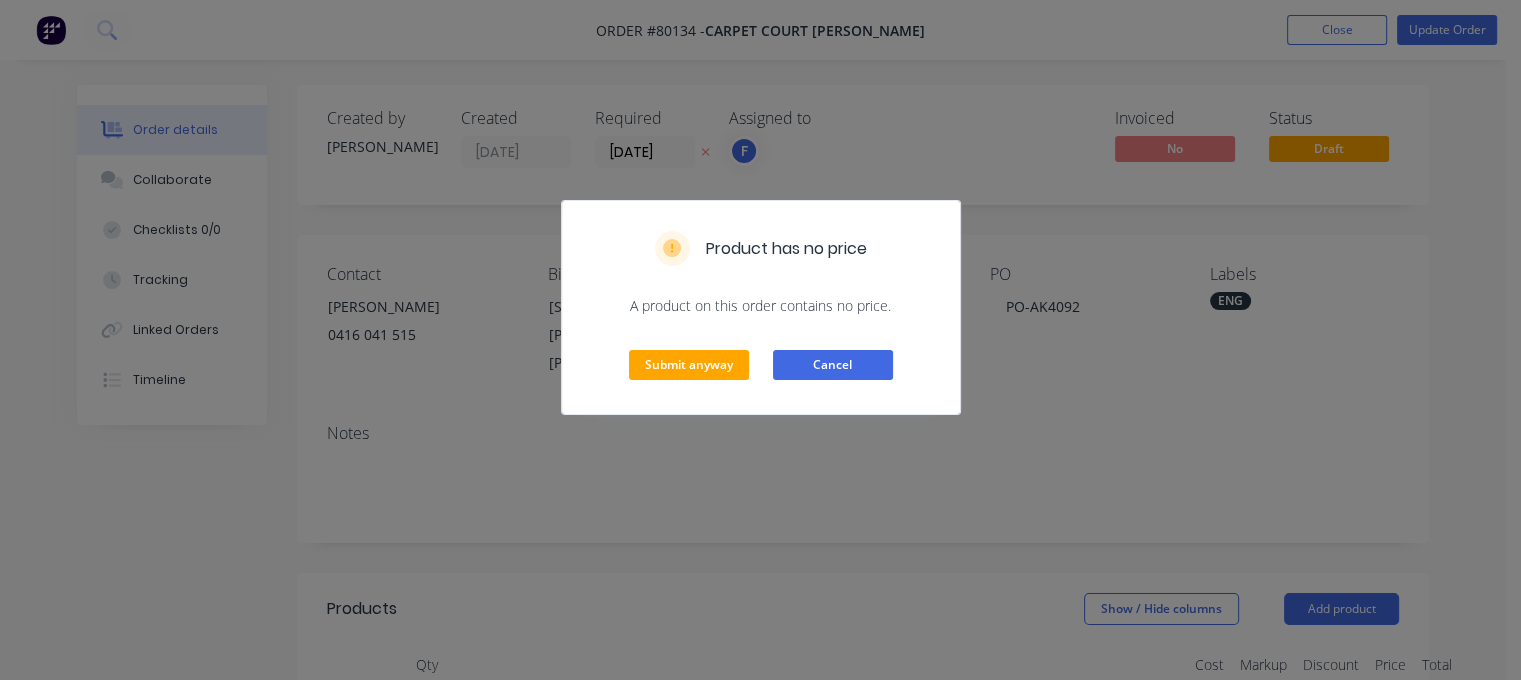 click on "Cancel" at bounding box center [833, 365] 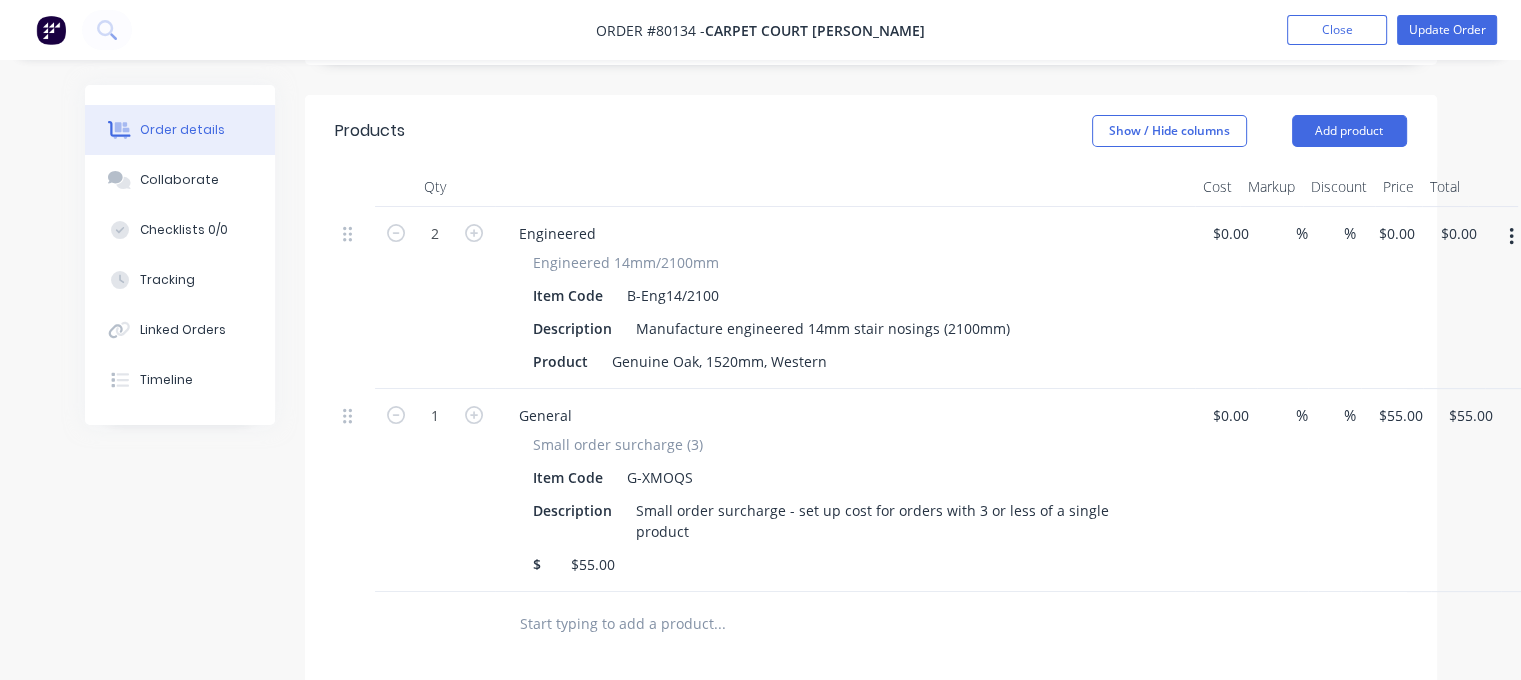 scroll, scrollTop: 481, scrollLeft: 0, axis: vertical 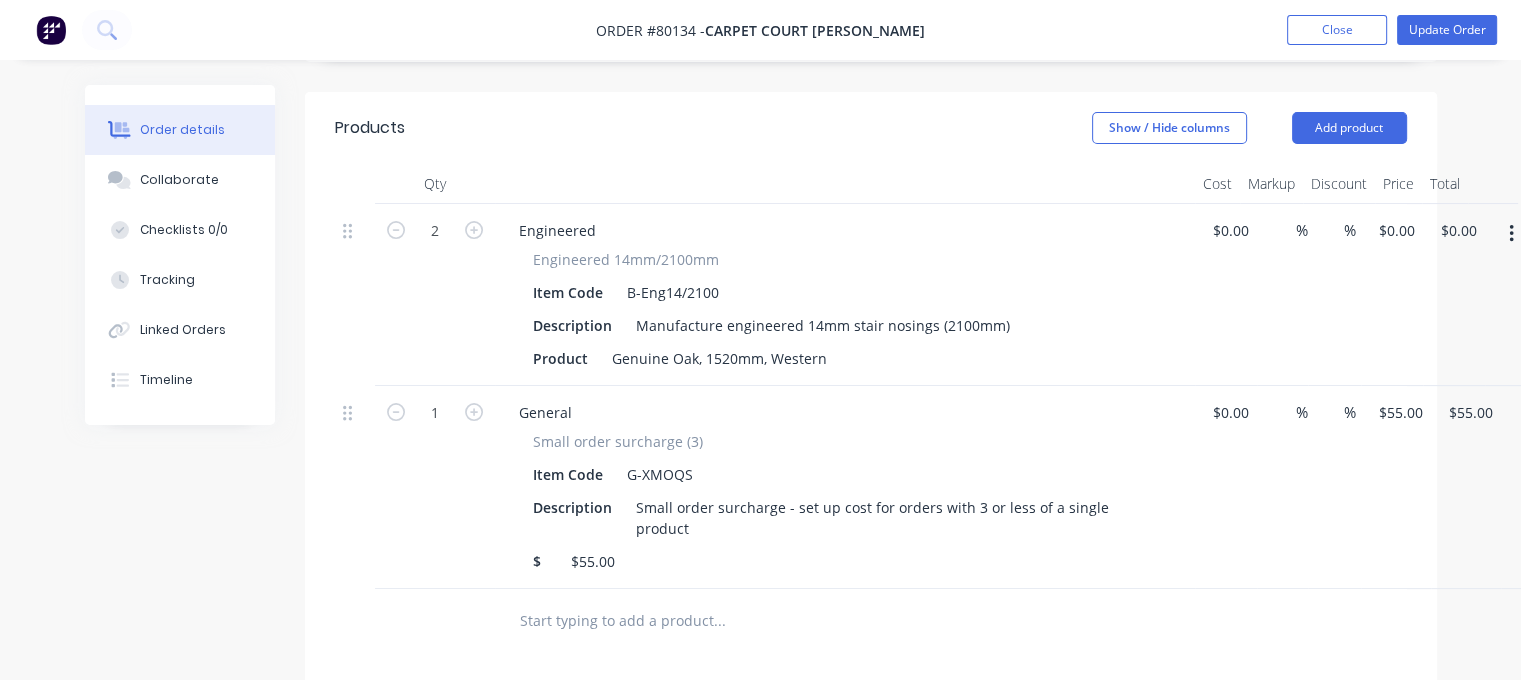 type 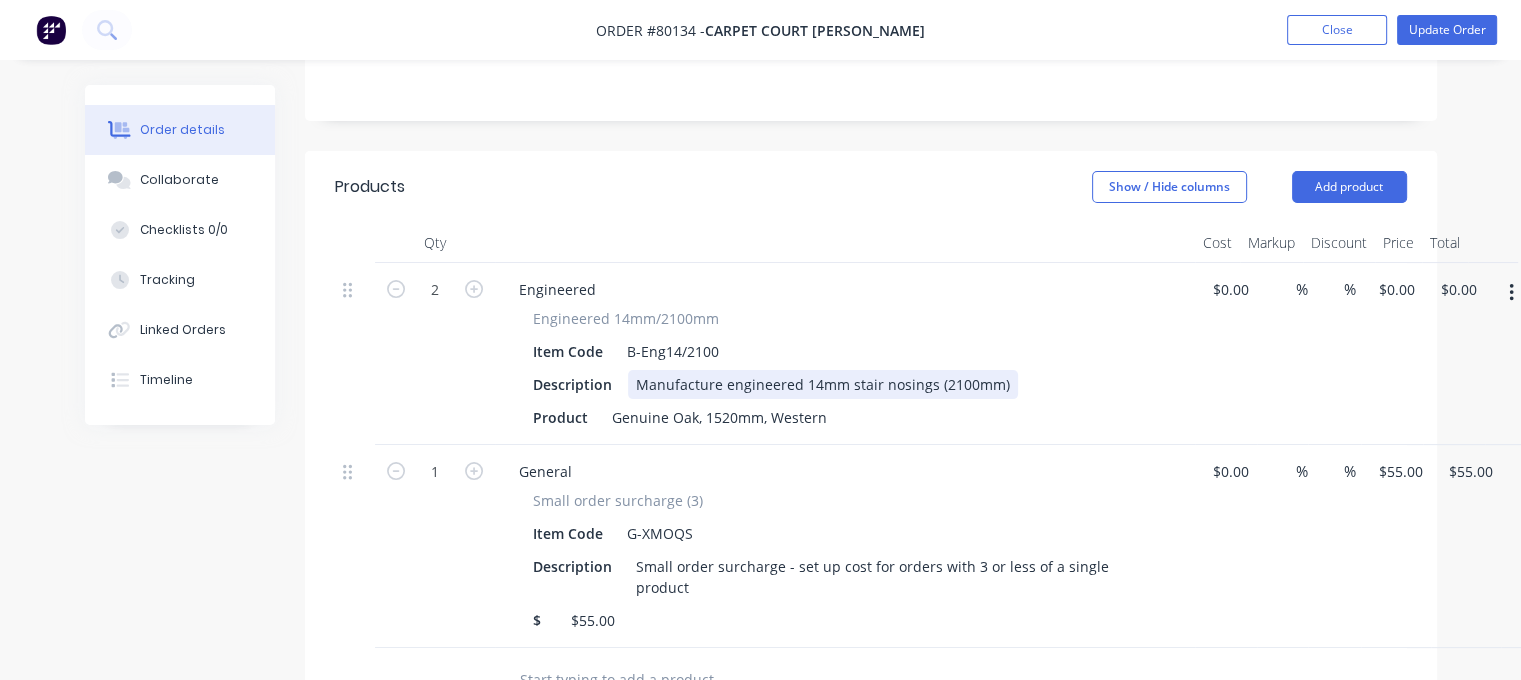 scroll, scrollTop: 423, scrollLeft: 0, axis: vertical 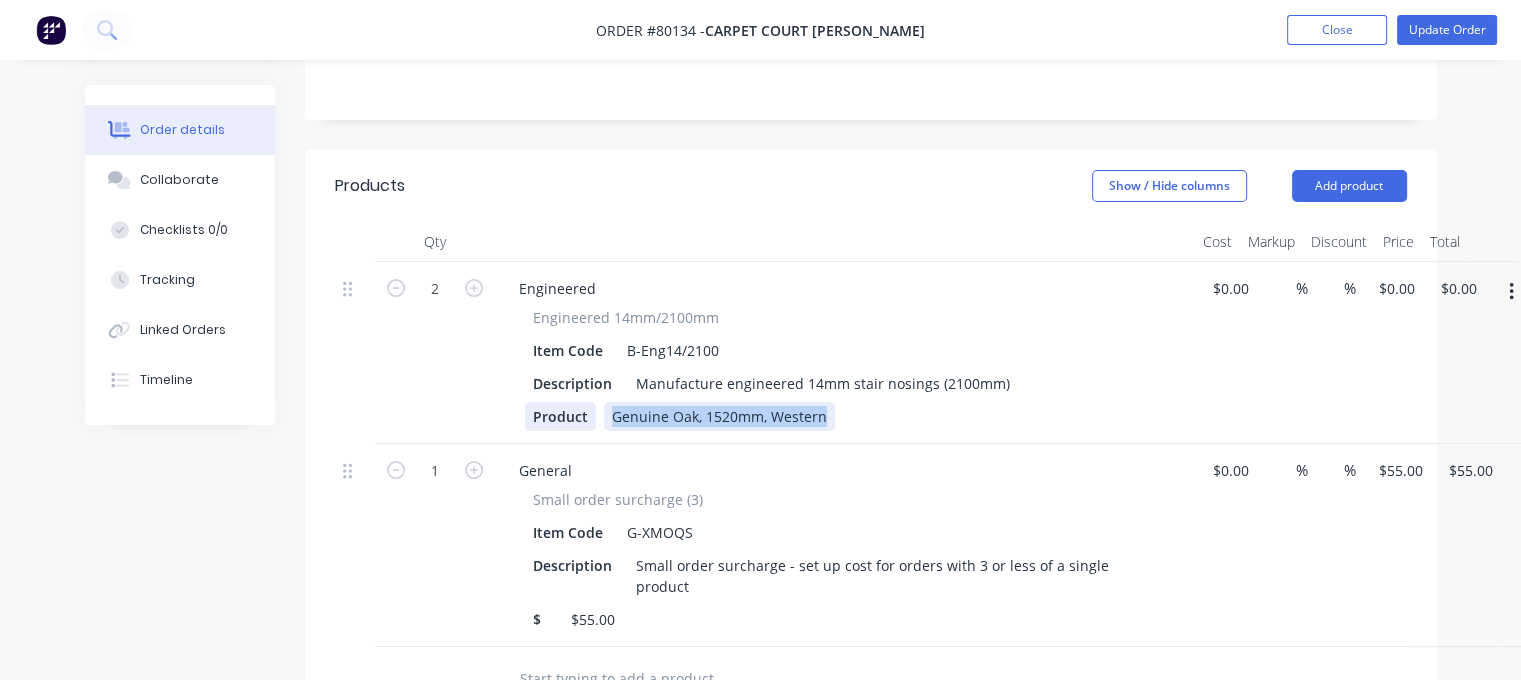 drag, startPoint x: 824, startPoint y: 394, endPoint x: 533, endPoint y: 396, distance: 291.00687 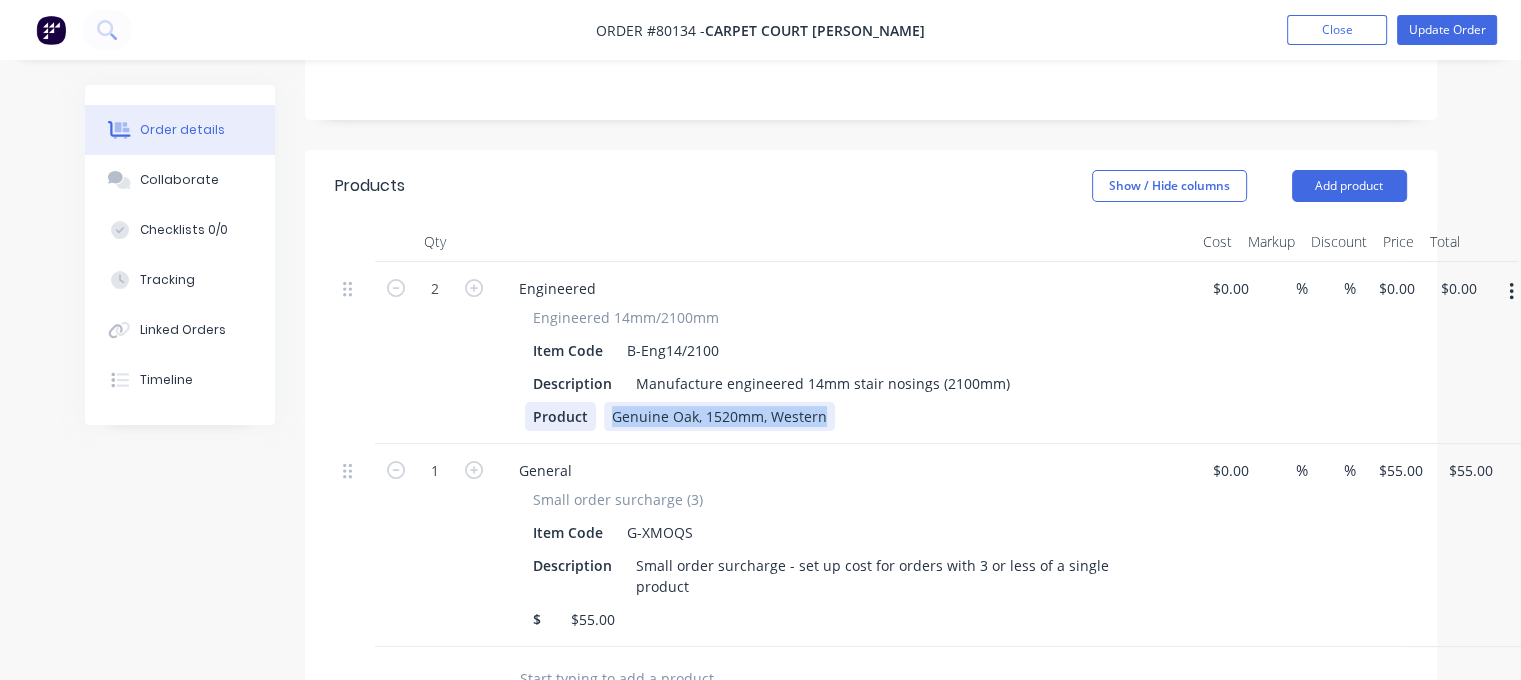 click on "Product Genuine Oak, 1520mm, Western" at bounding box center (841, 416) 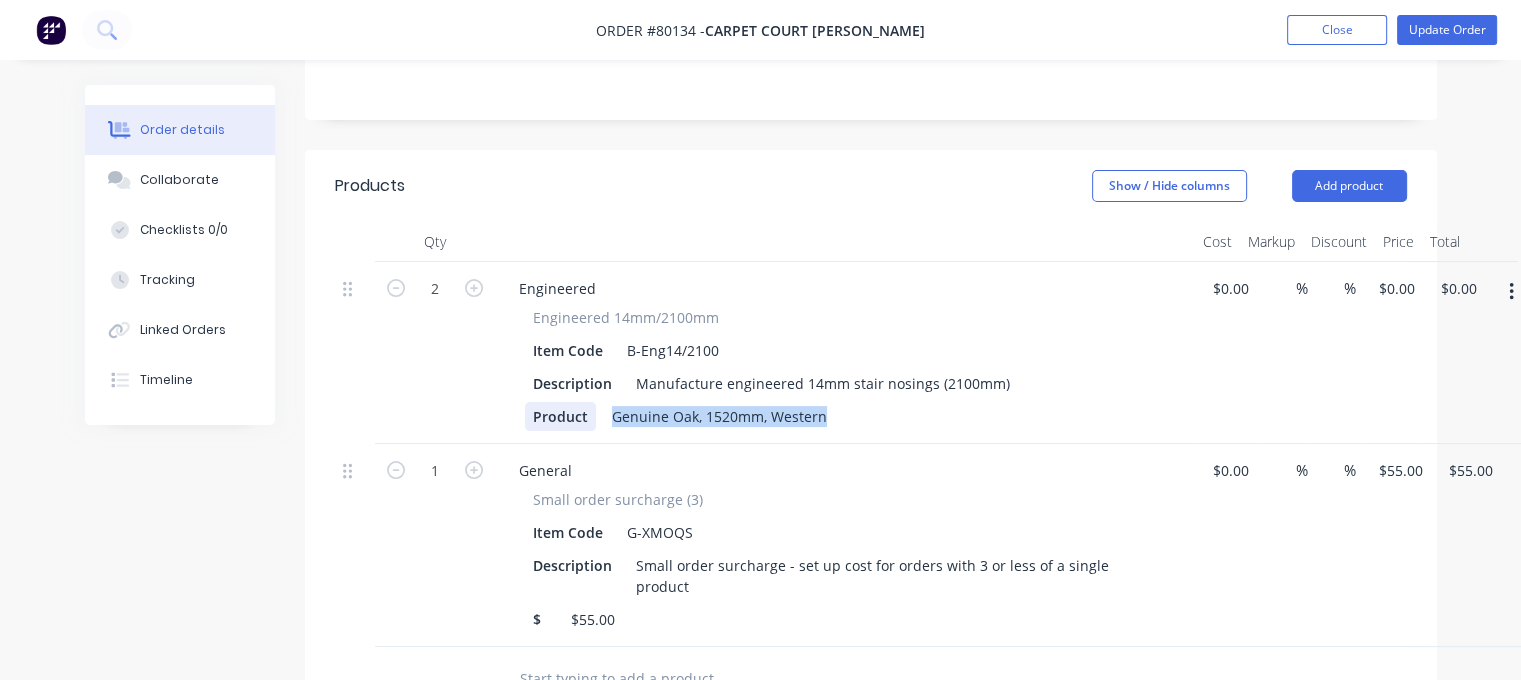 click on "Product" at bounding box center (560, 416) 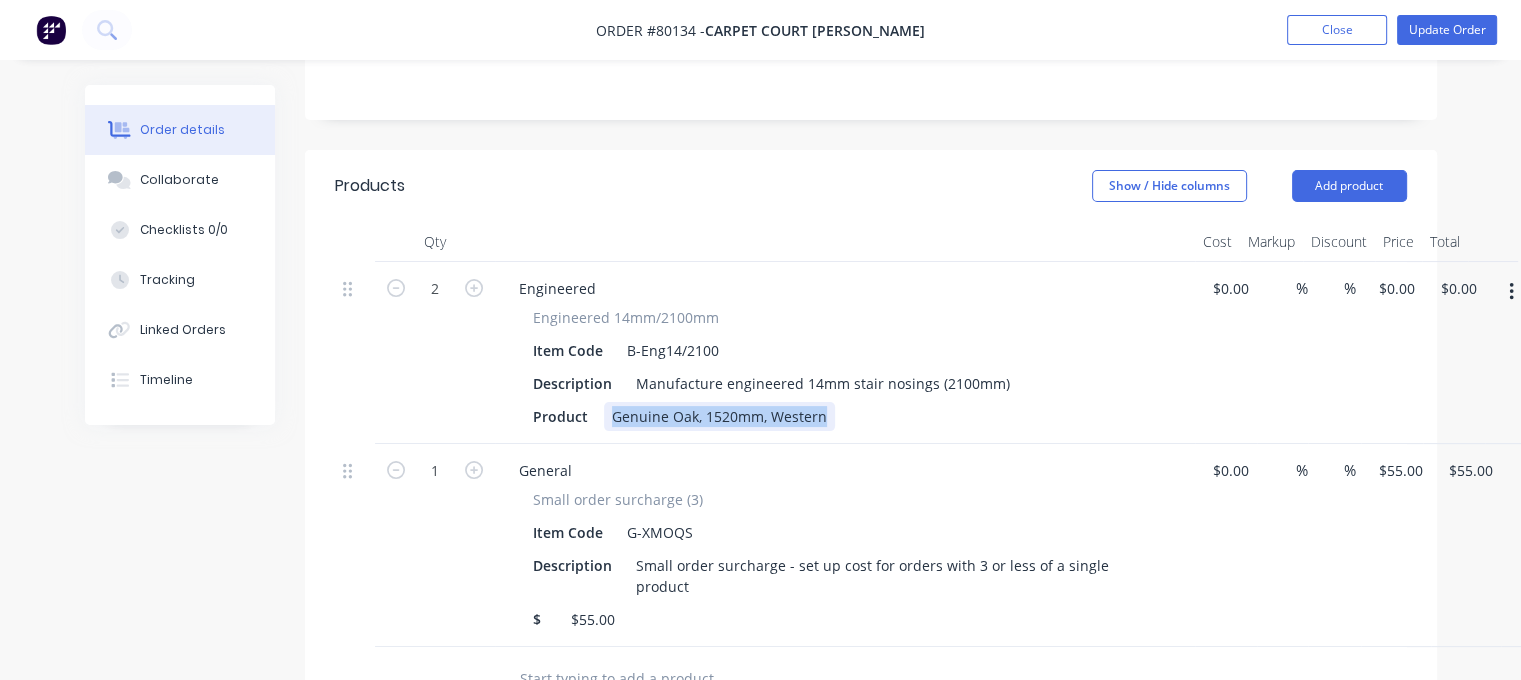 drag, startPoint x: 822, startPoint y: 402, endPoint x: 601, endPoint y: 393, distance: 221.18318 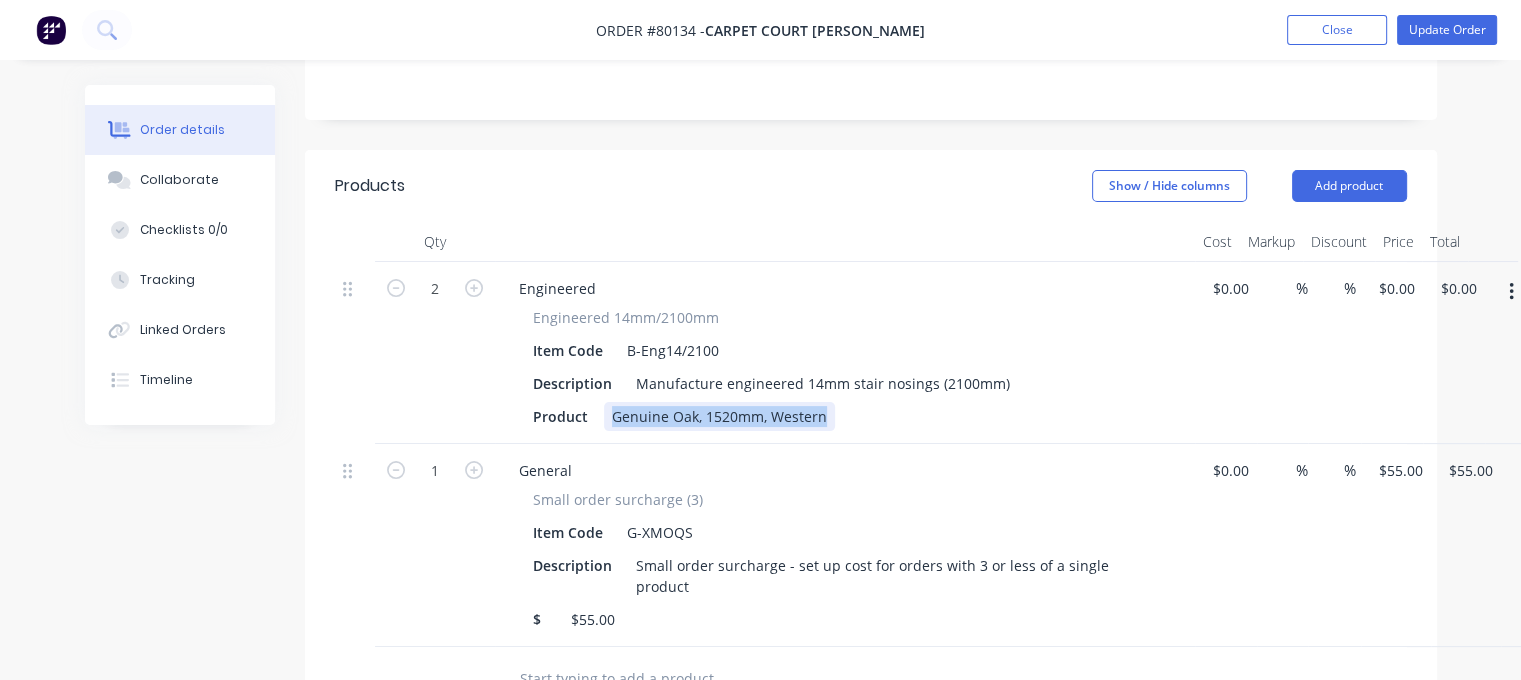 click on "Genuine Oak, 1520mm, Western" at bounding box center (719, 416) 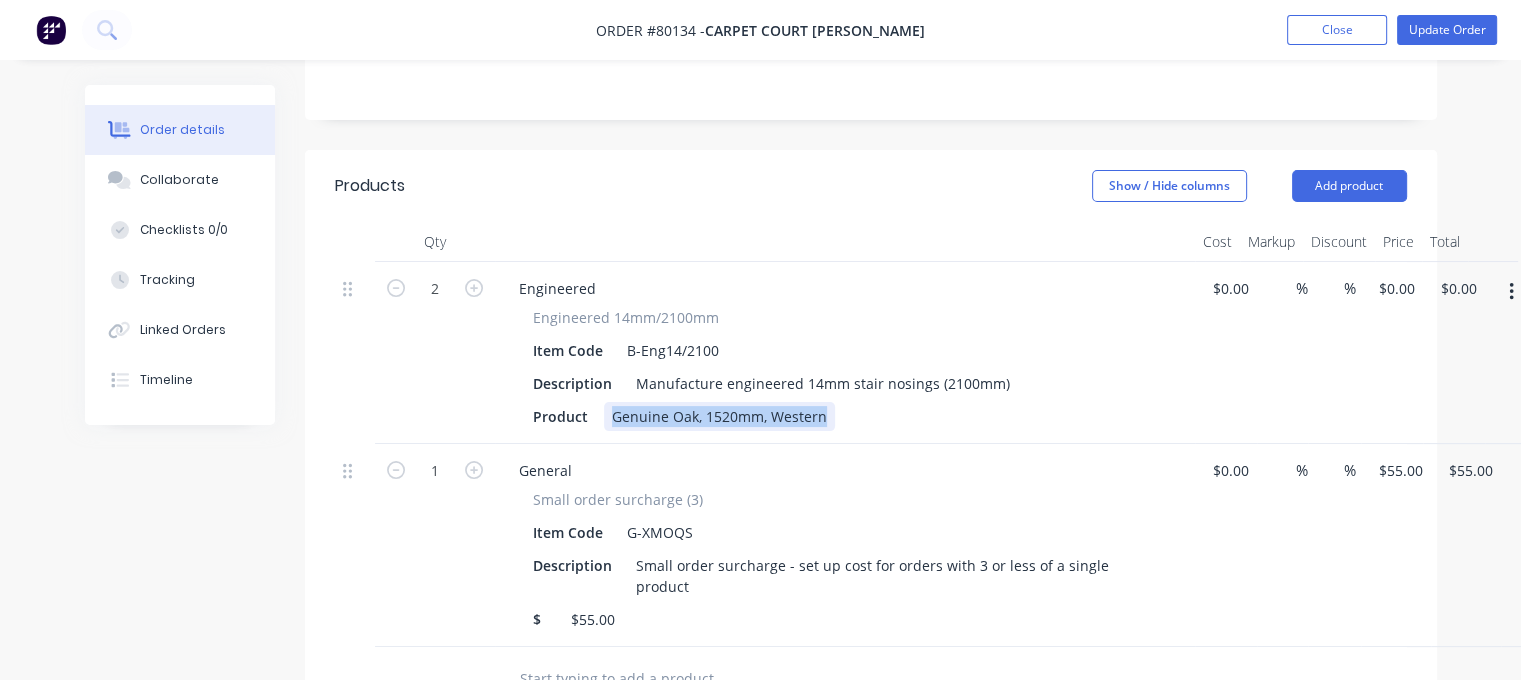 copy on "Genuine Oak, 1520mm, Western" 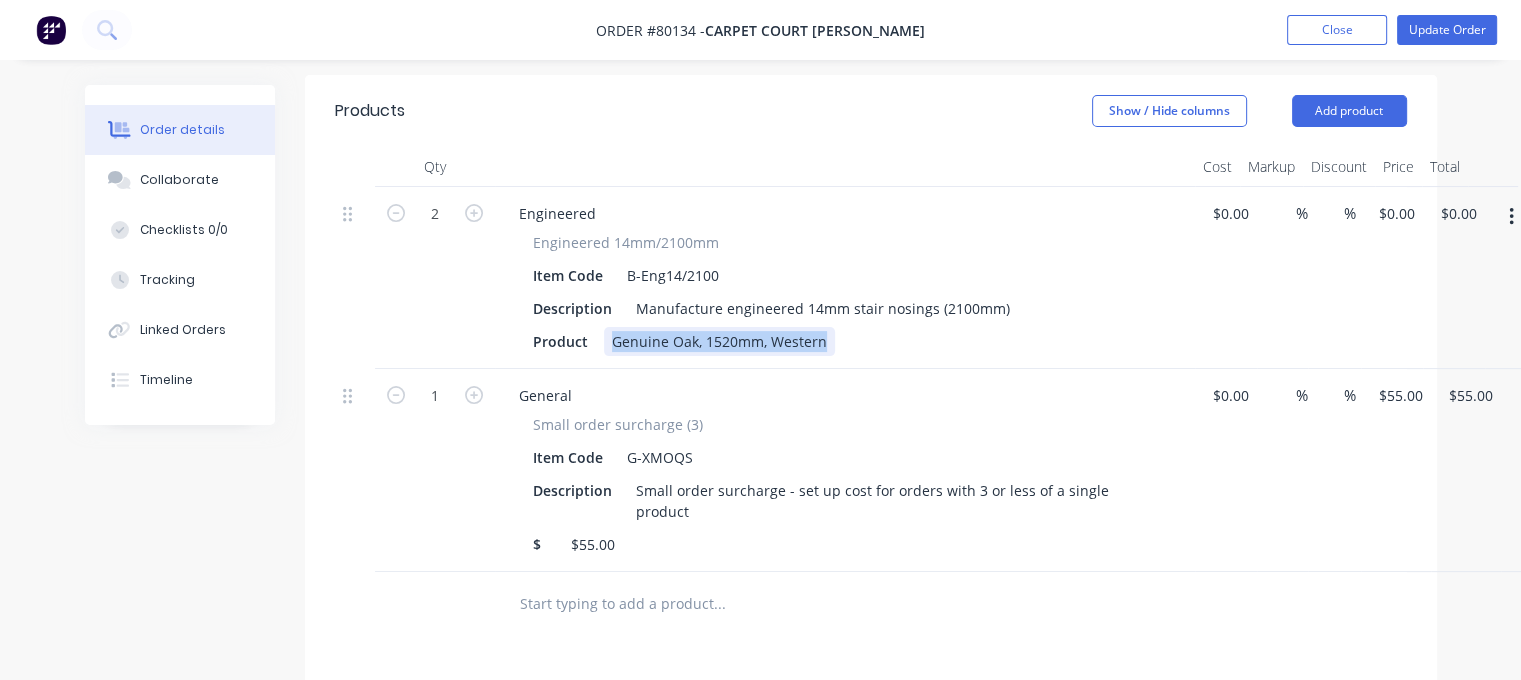 scroll, scrollTop: 522, scrollLeft: 0, axis: vertical 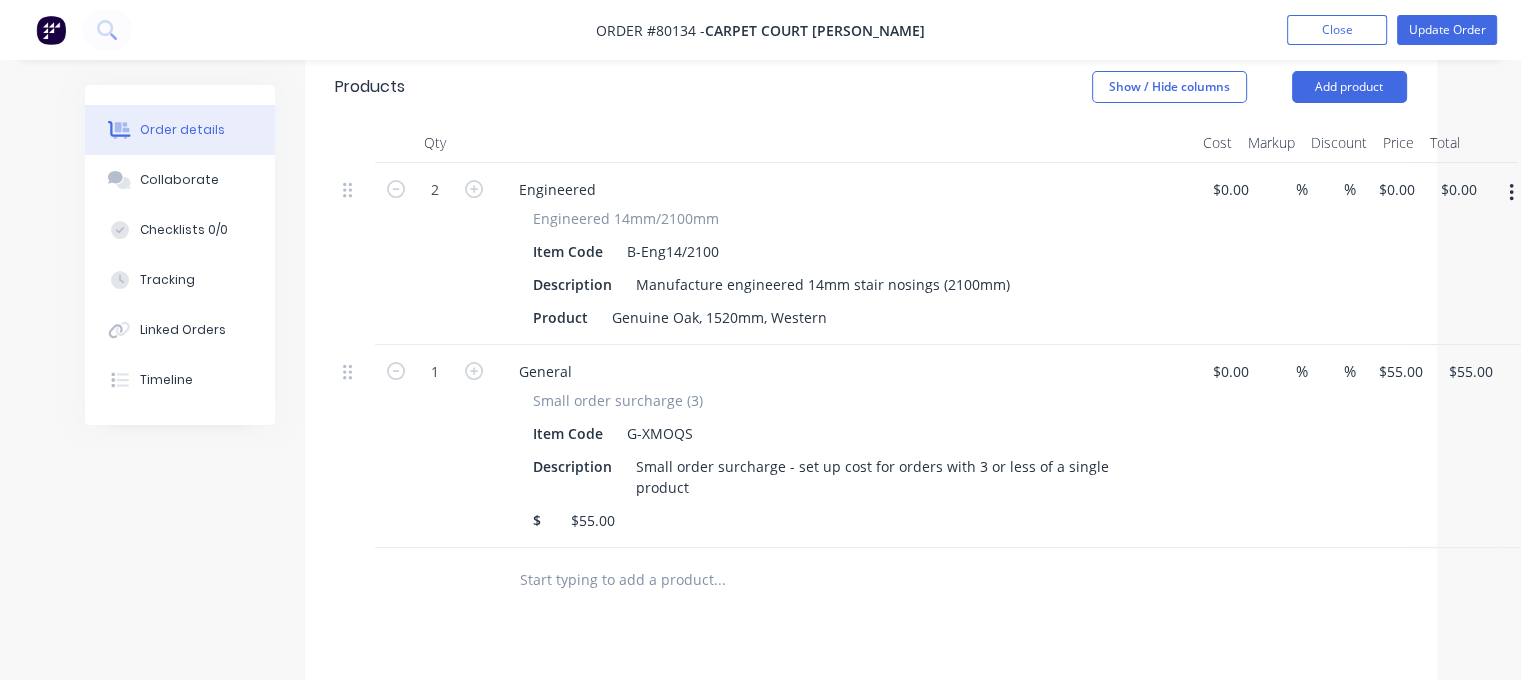 click at bounding box center [719, 580] 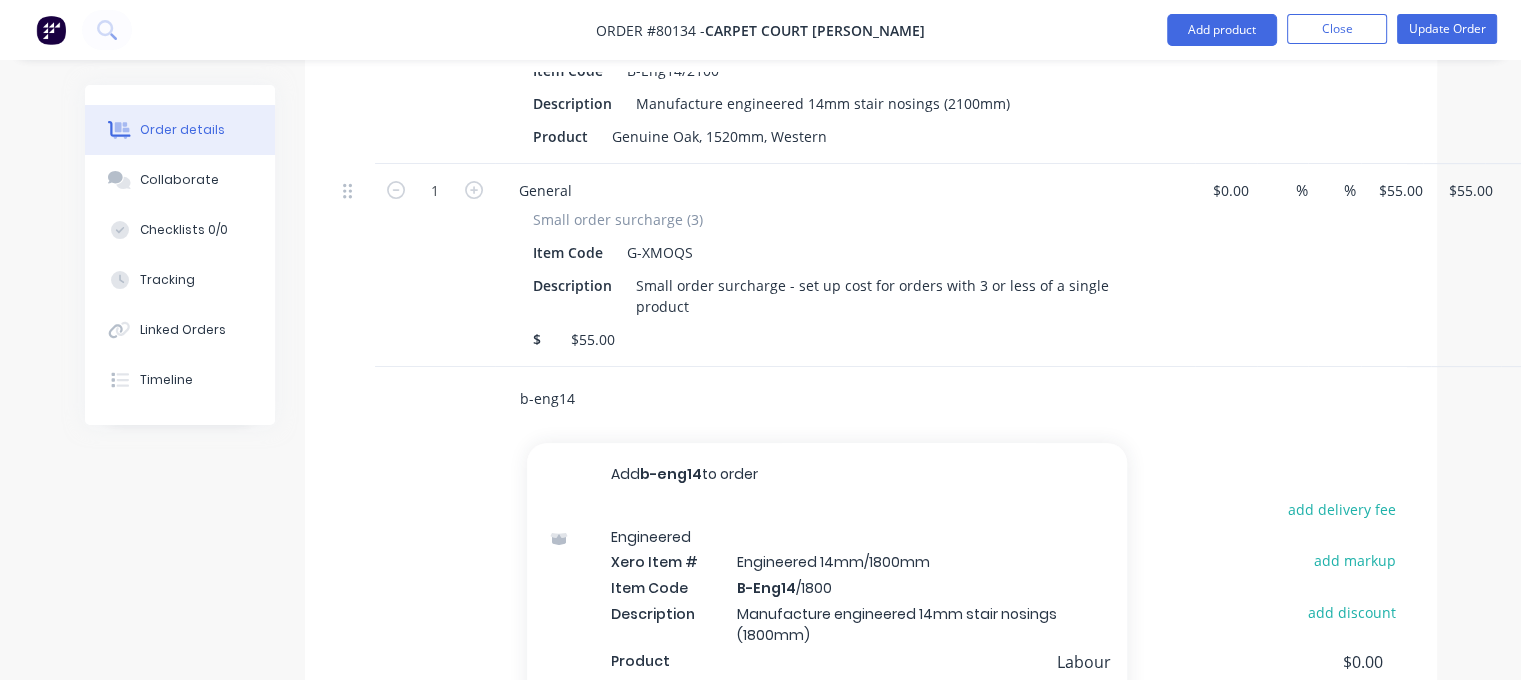 scroll, scrollTop: 711, scrollLeft: 0, axis: vertical 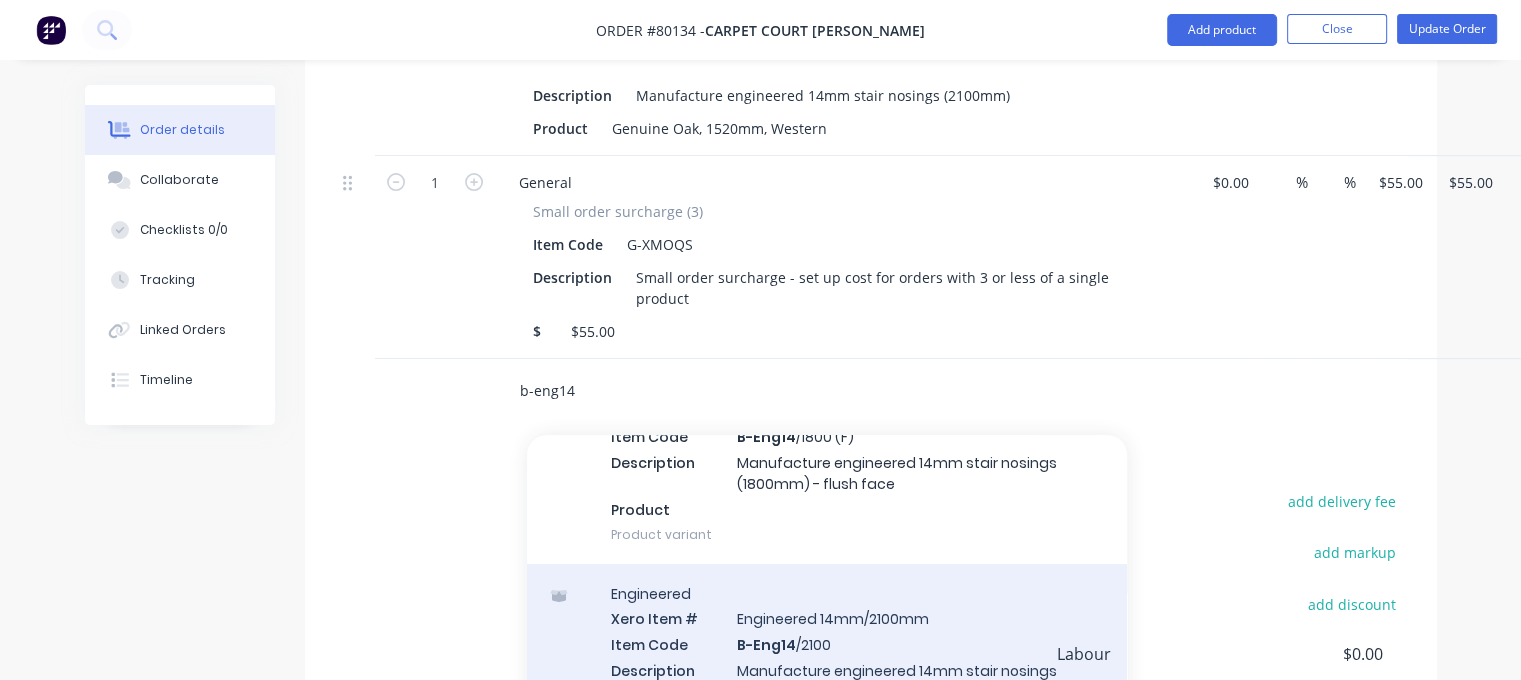 type on "b-eng14" 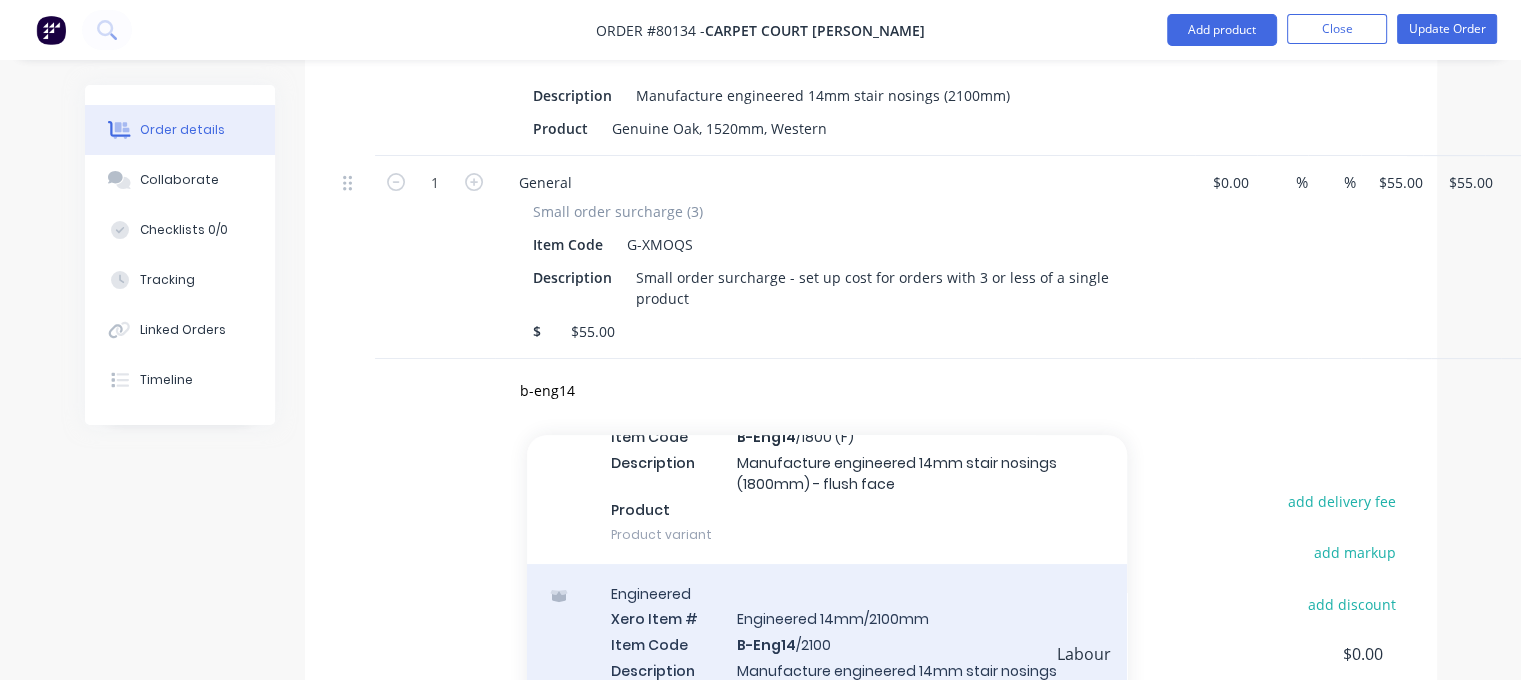 click on "Engineered Xero   Item # Engineered 14mm/2100mm Item Code B-Eng14 /2100 Description Manufacture engineered 14mm stair nosings (2100mm) Product Product variant" at bounding box center [827, 668] 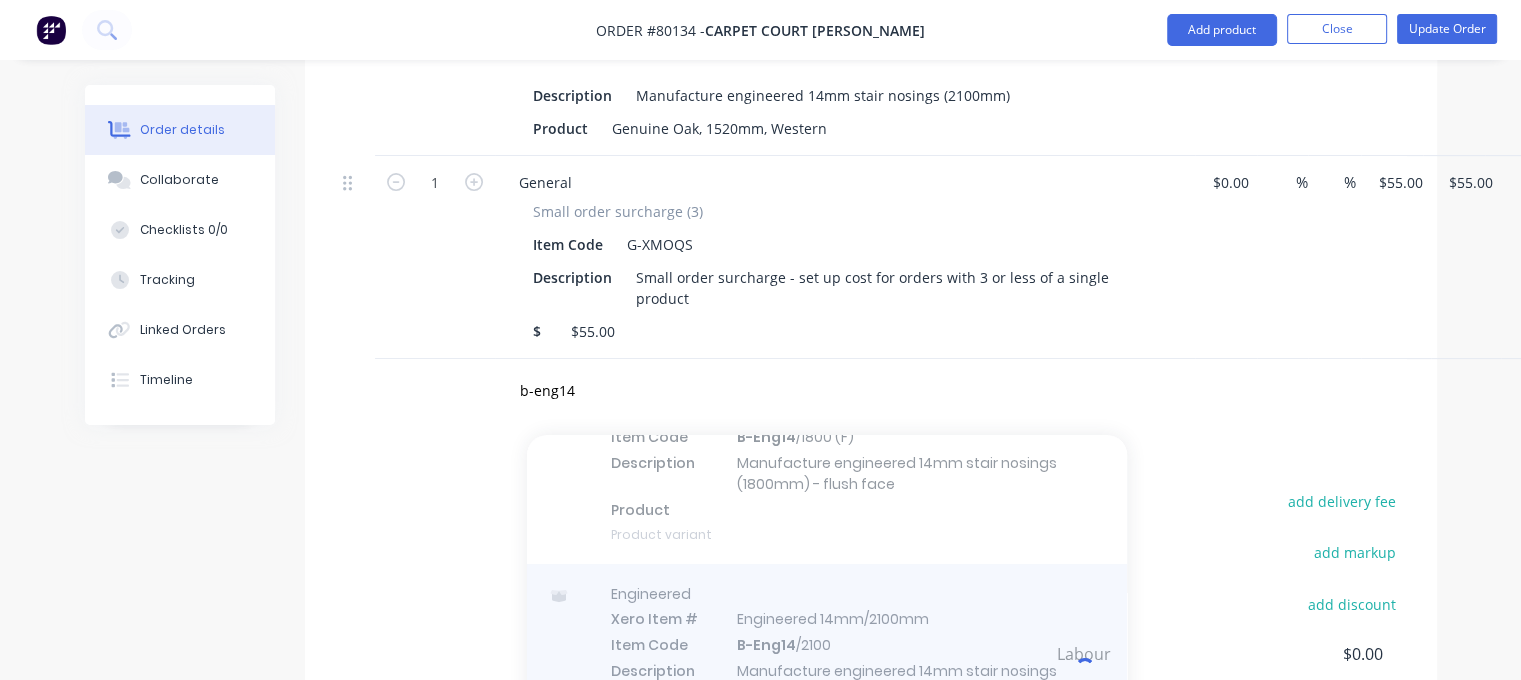 type 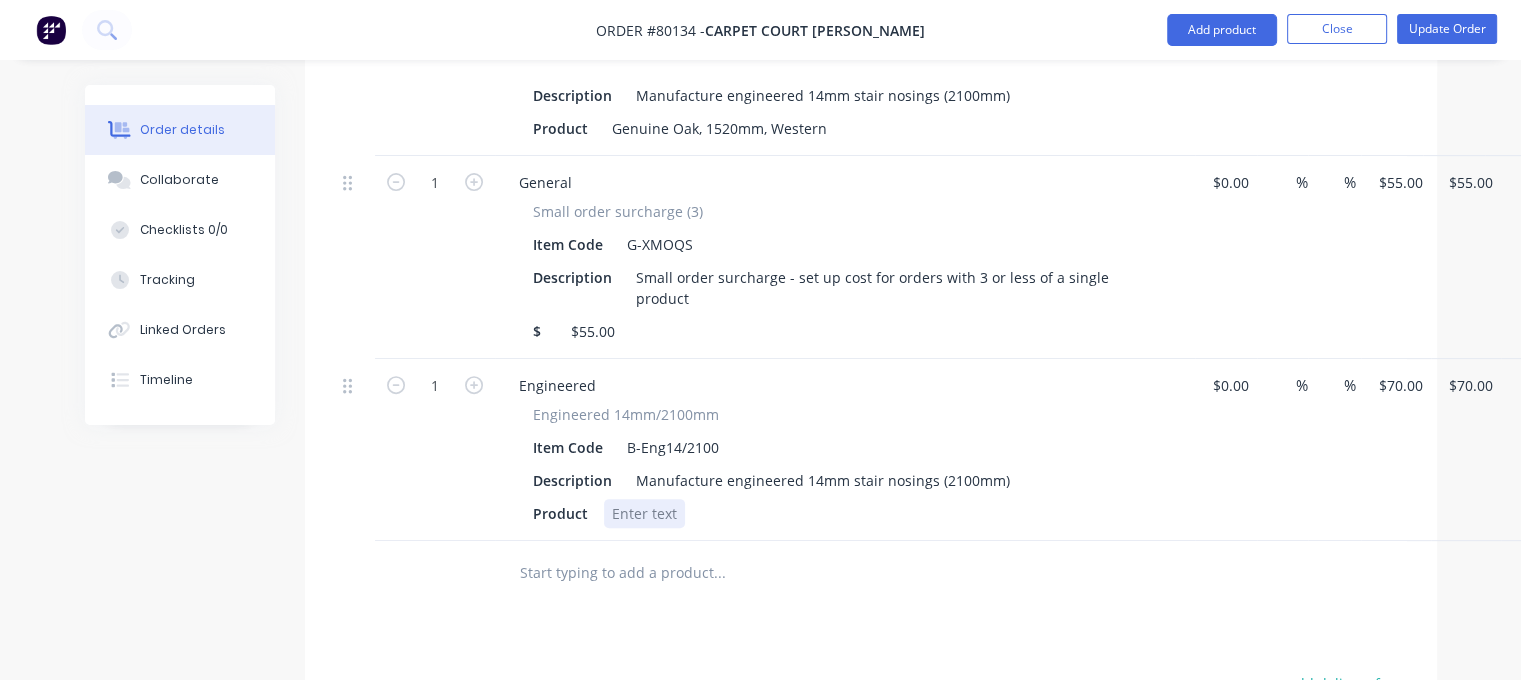 click at bounding box center (644, 513) 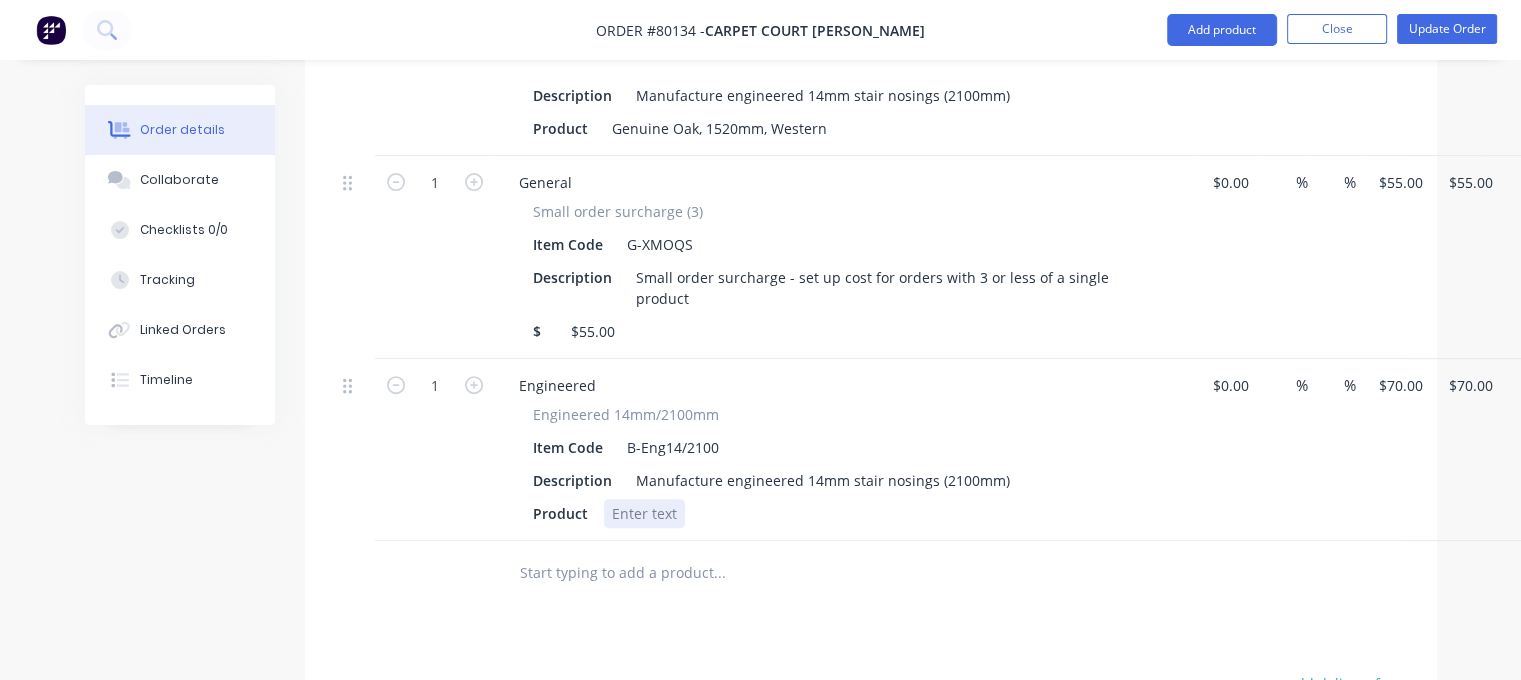paste 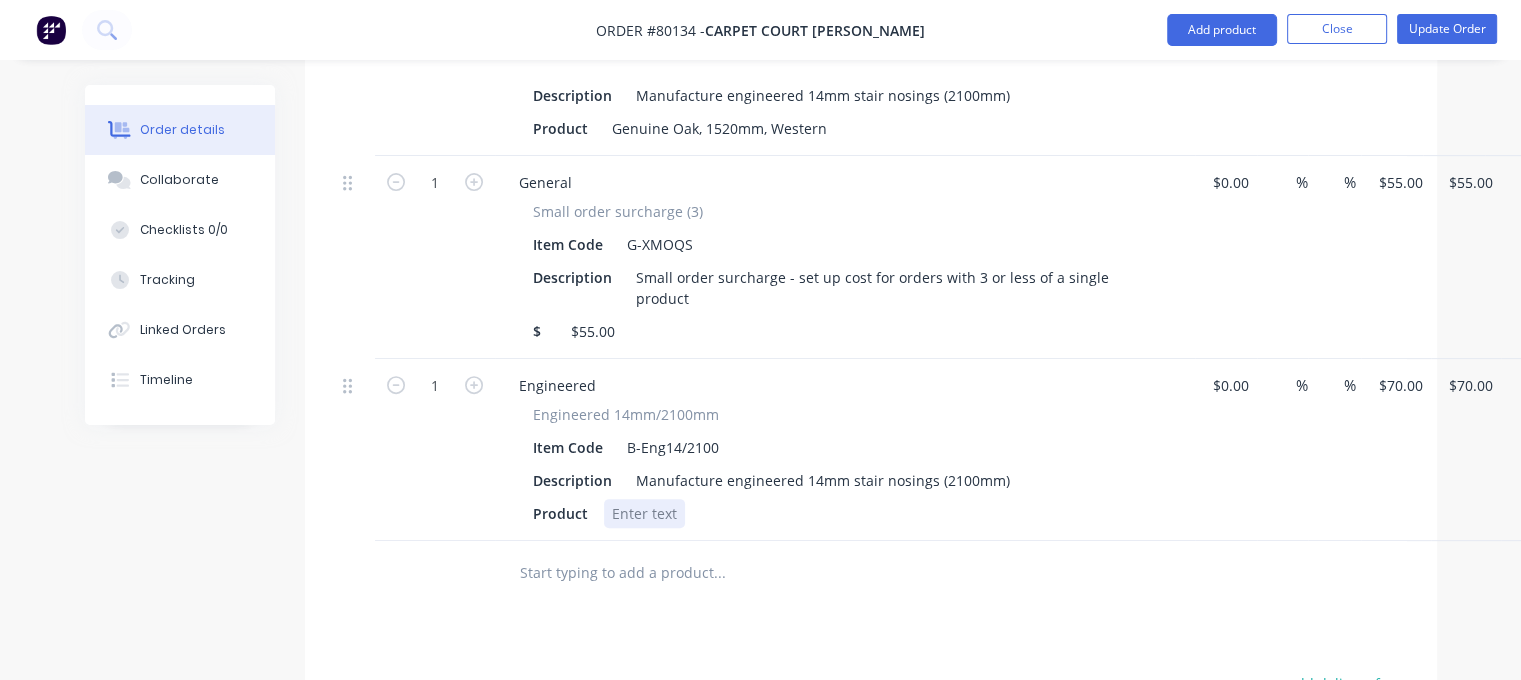 type 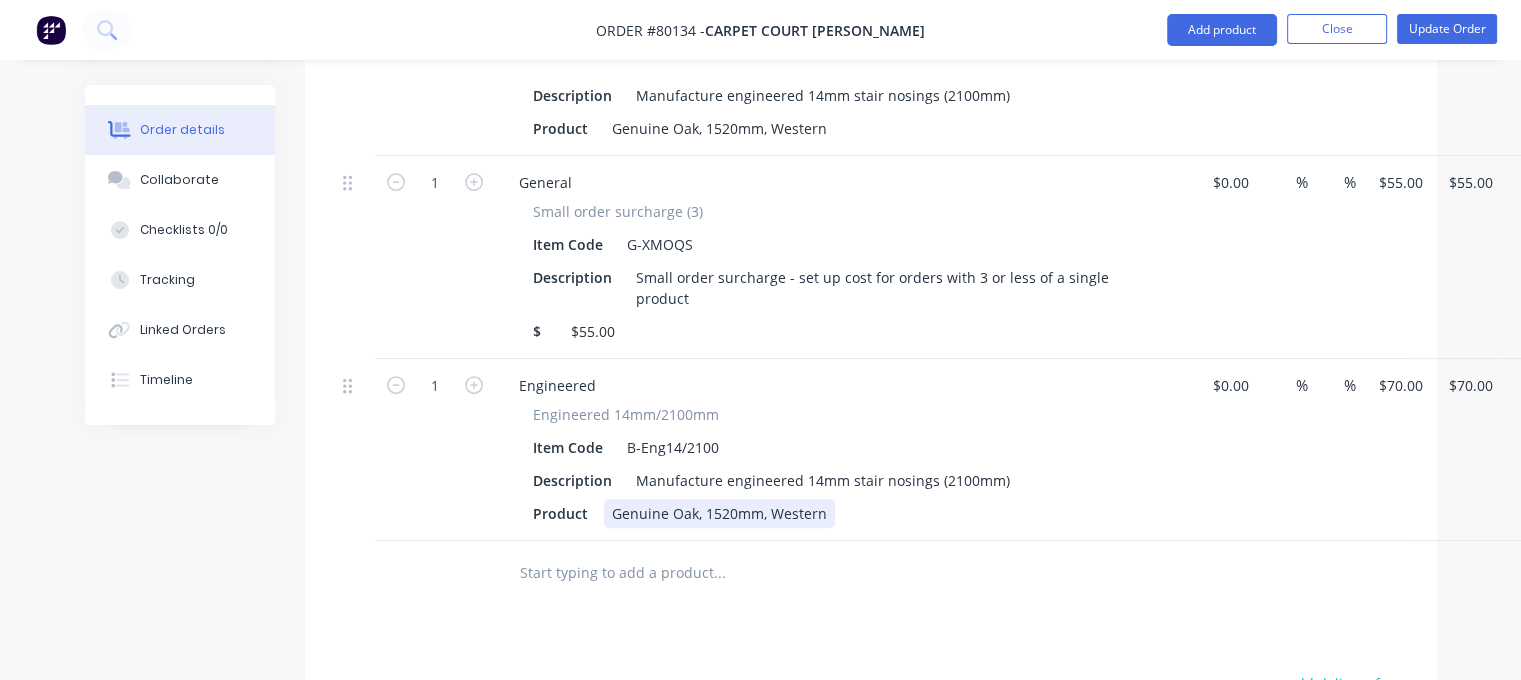 click on "Genuine Oak, 1520mm, Western" at bounding box center (719, 513) 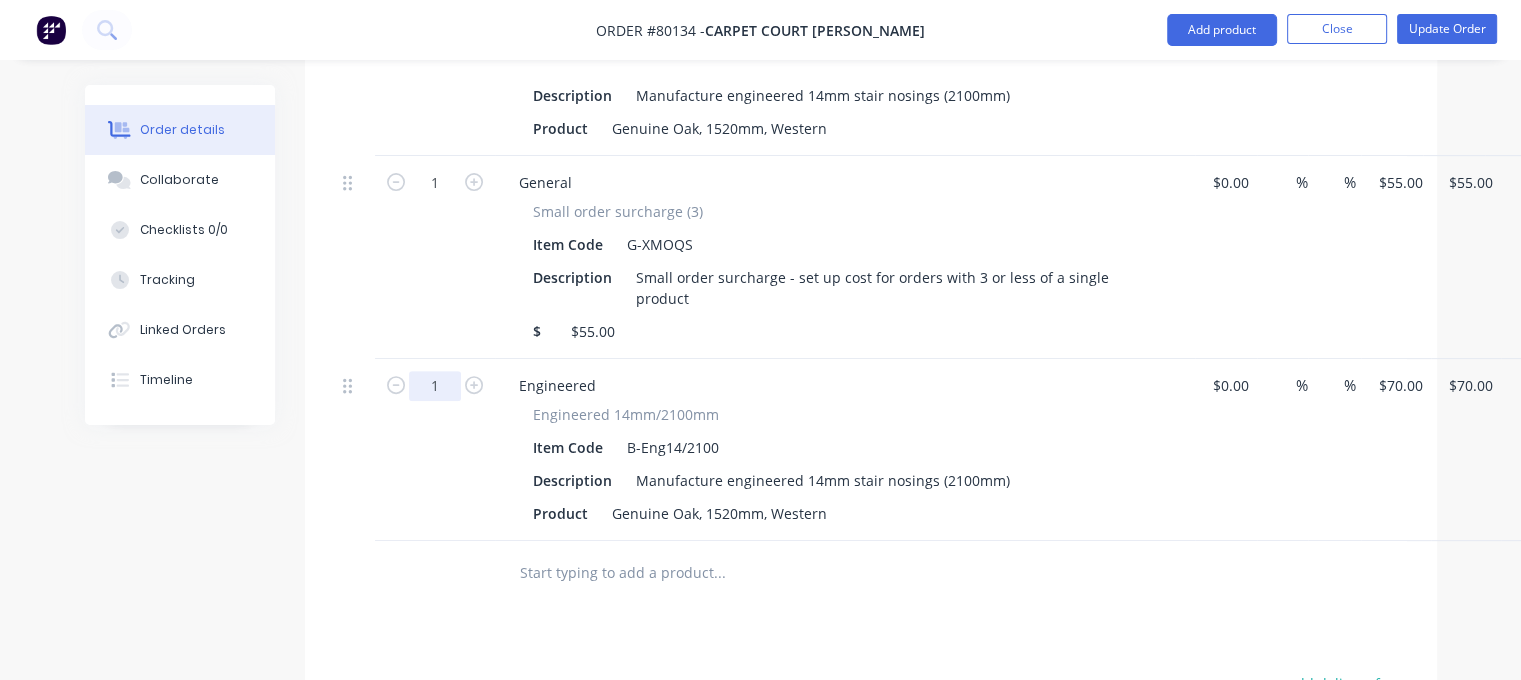 click on "1" at bounding box center (435, 1) 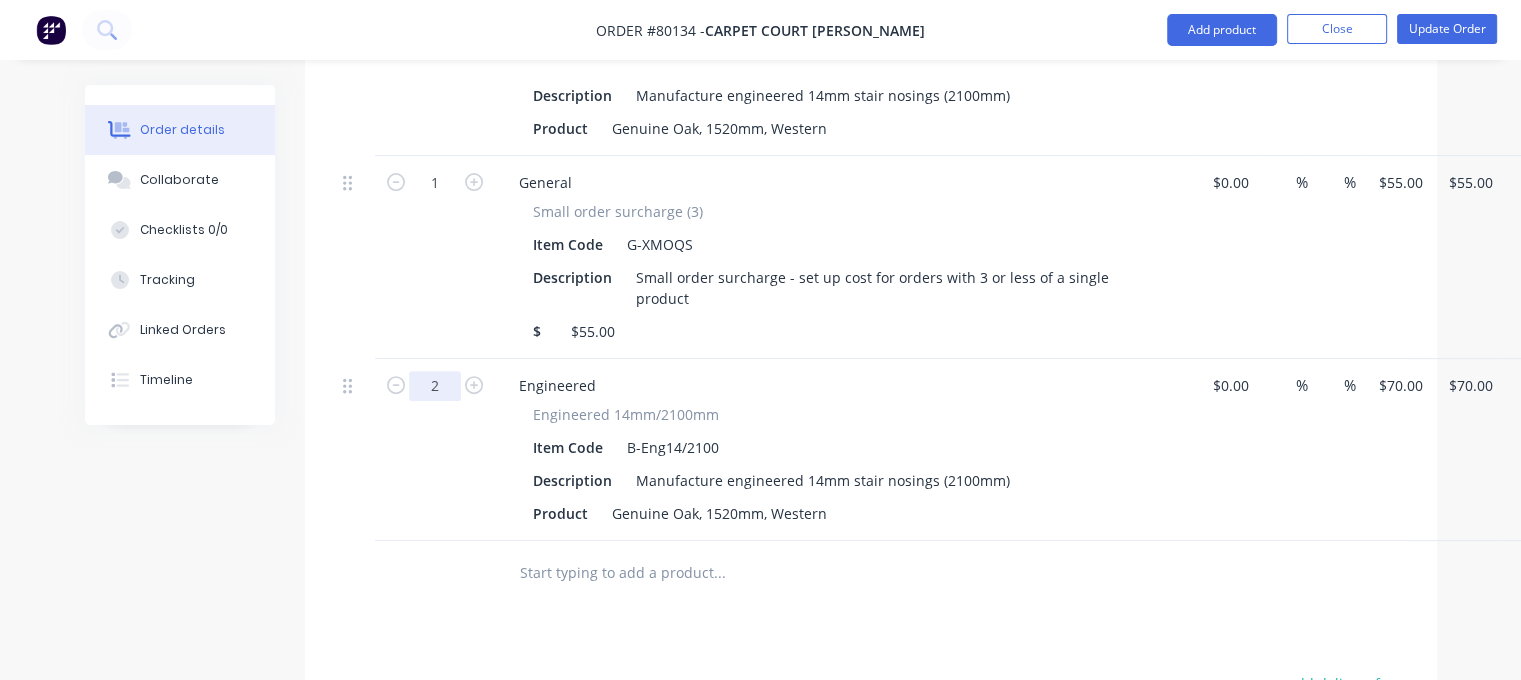 type on "2" 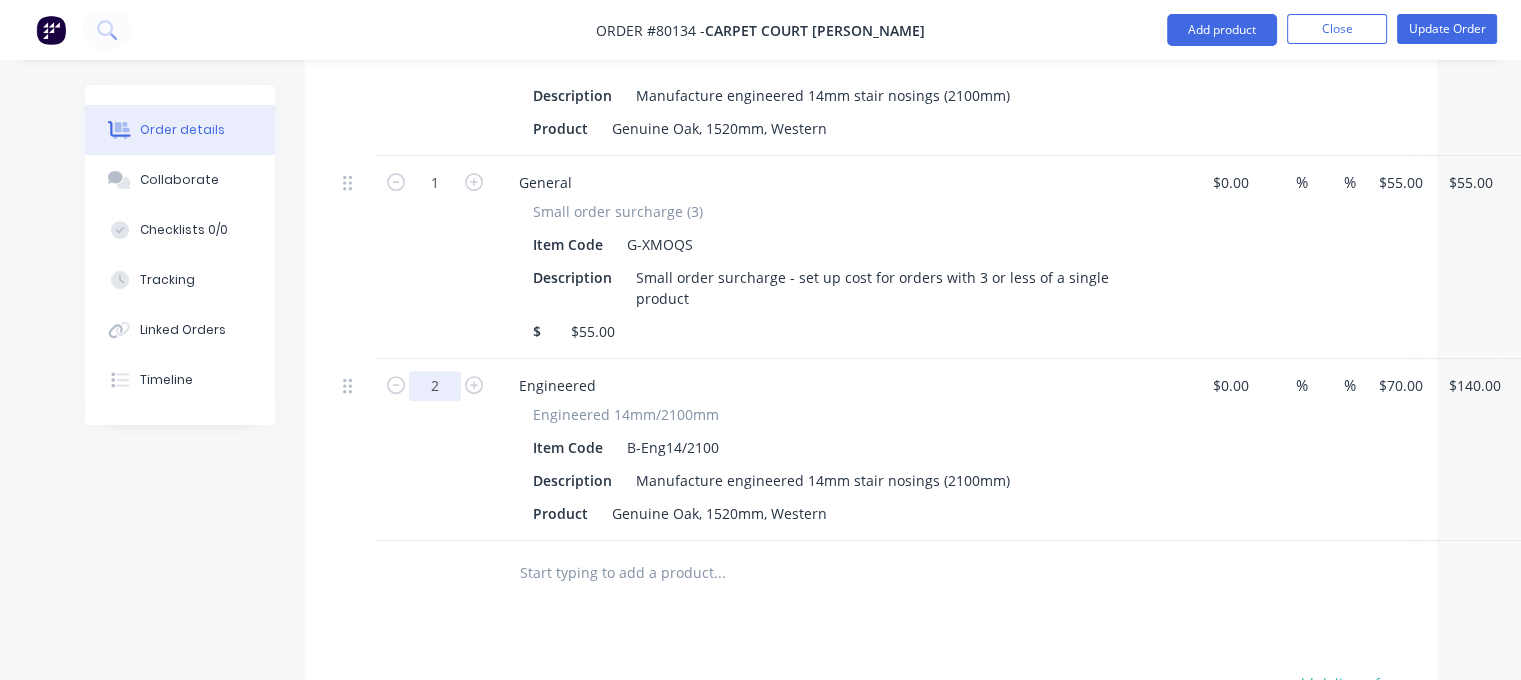 type 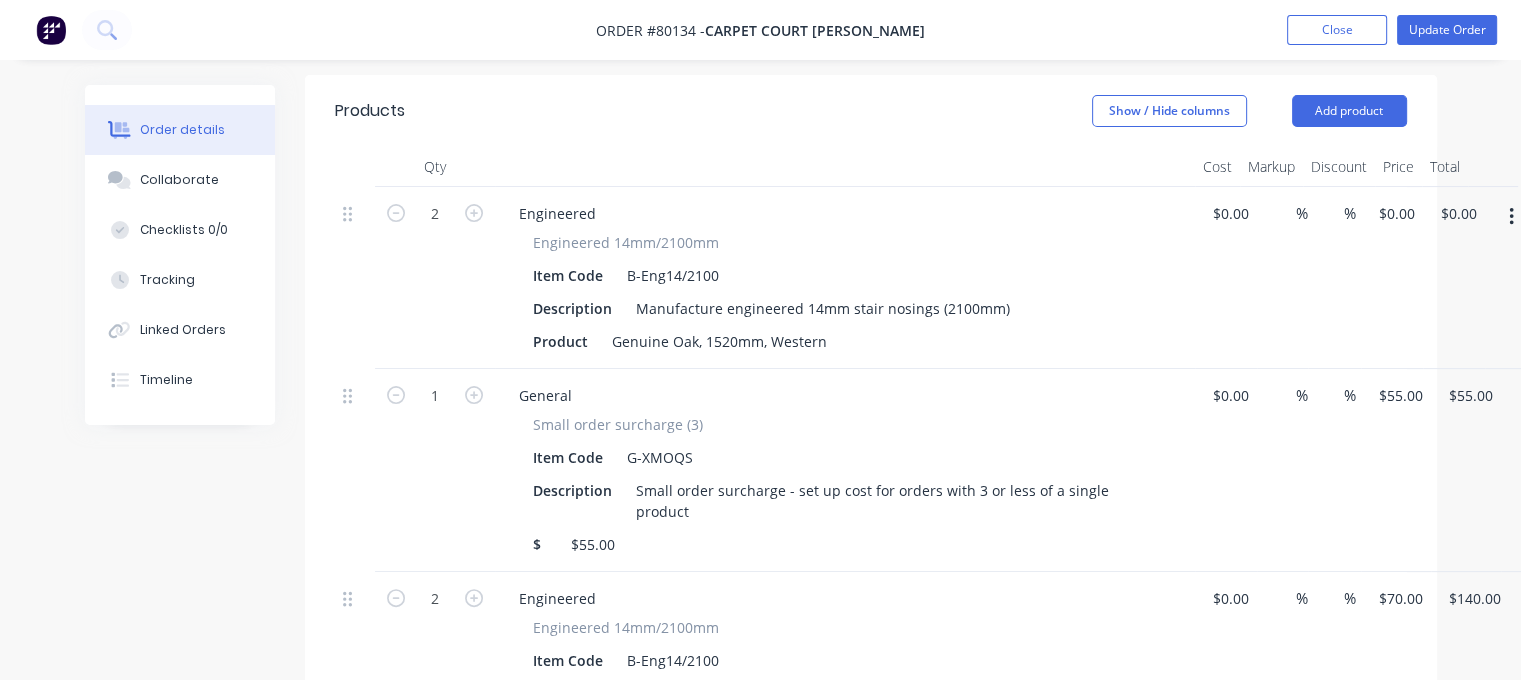 scroll, scrollTop: 494, scrollLeft: 0, axis: vertical 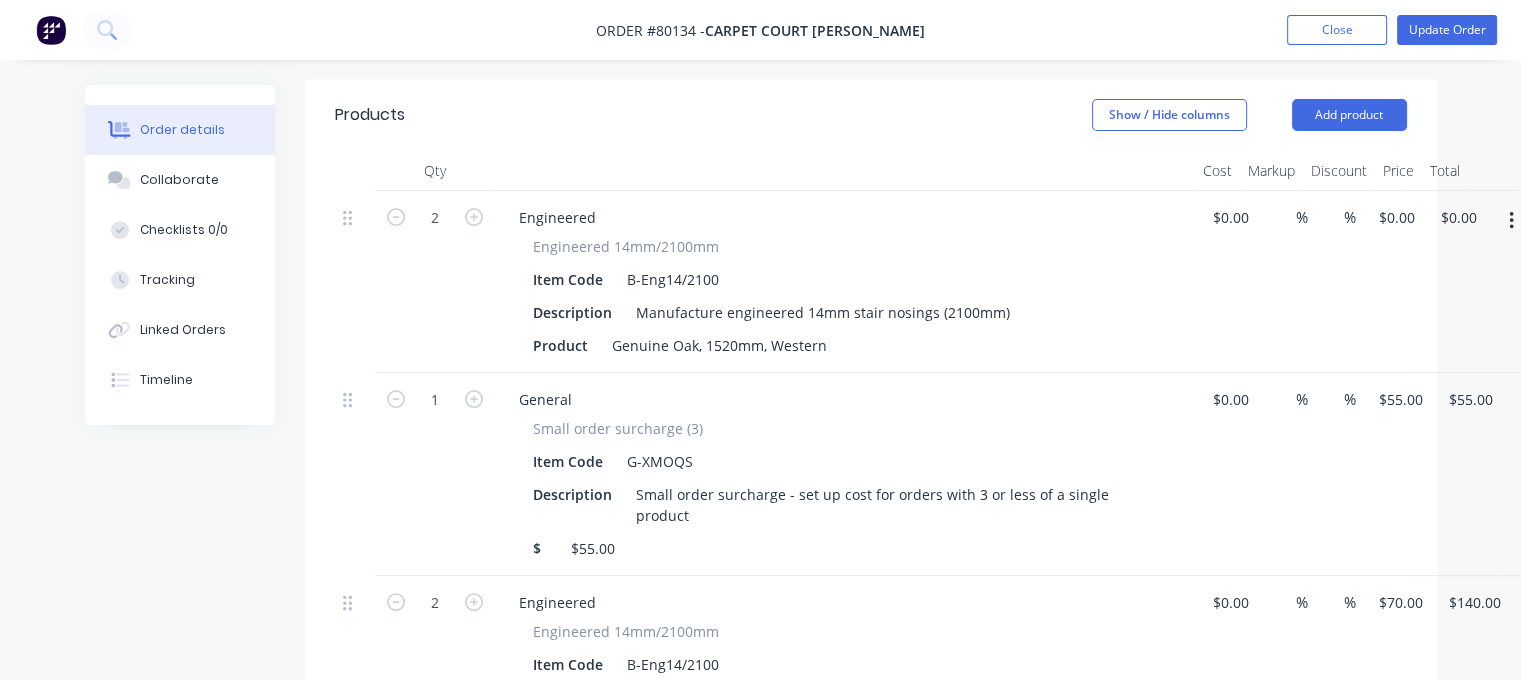 click 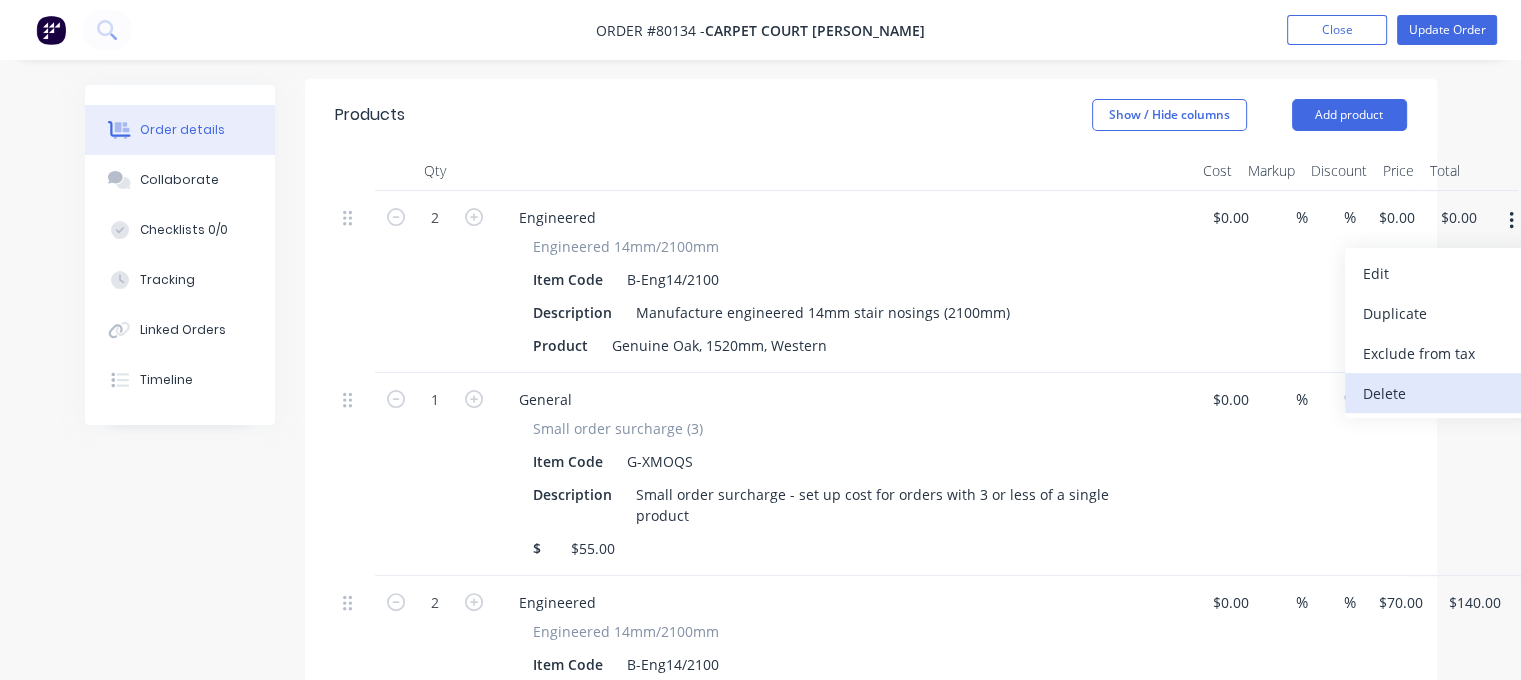 click on "Delete" at bounding box center (1440, 393) 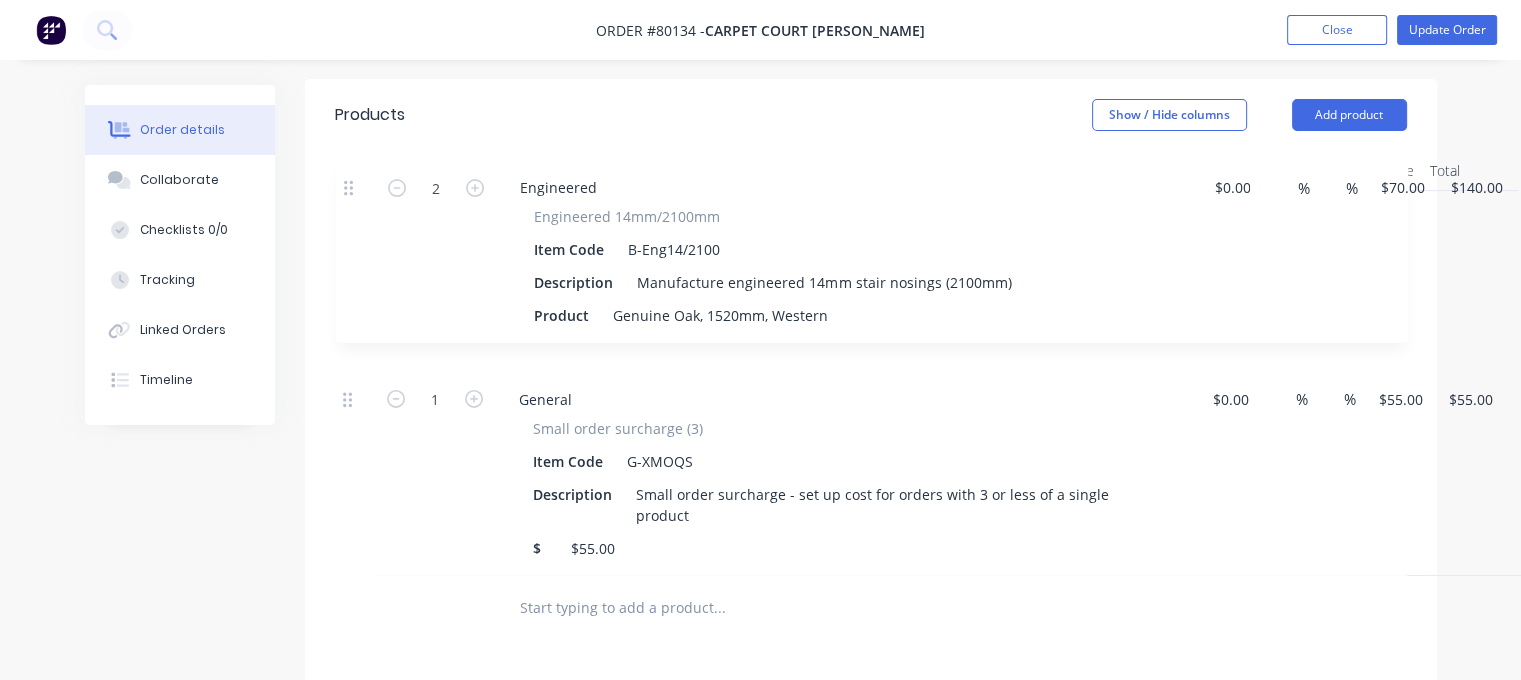 drag, startPoint x: 344, startPoint y: 382, endPoint x: 352, endPoint y: 179, distance: 203.15758 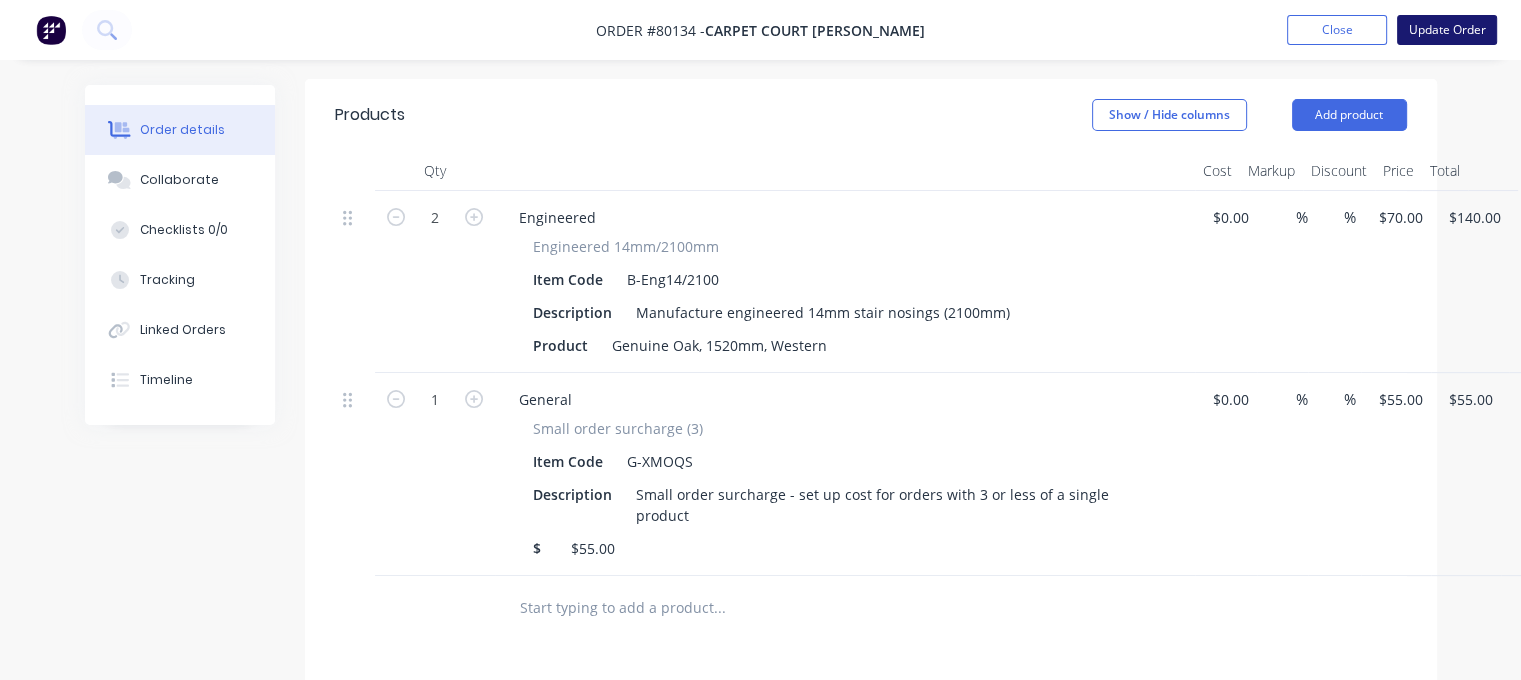 click on "Update Order" at bounding box center (1447, 30) 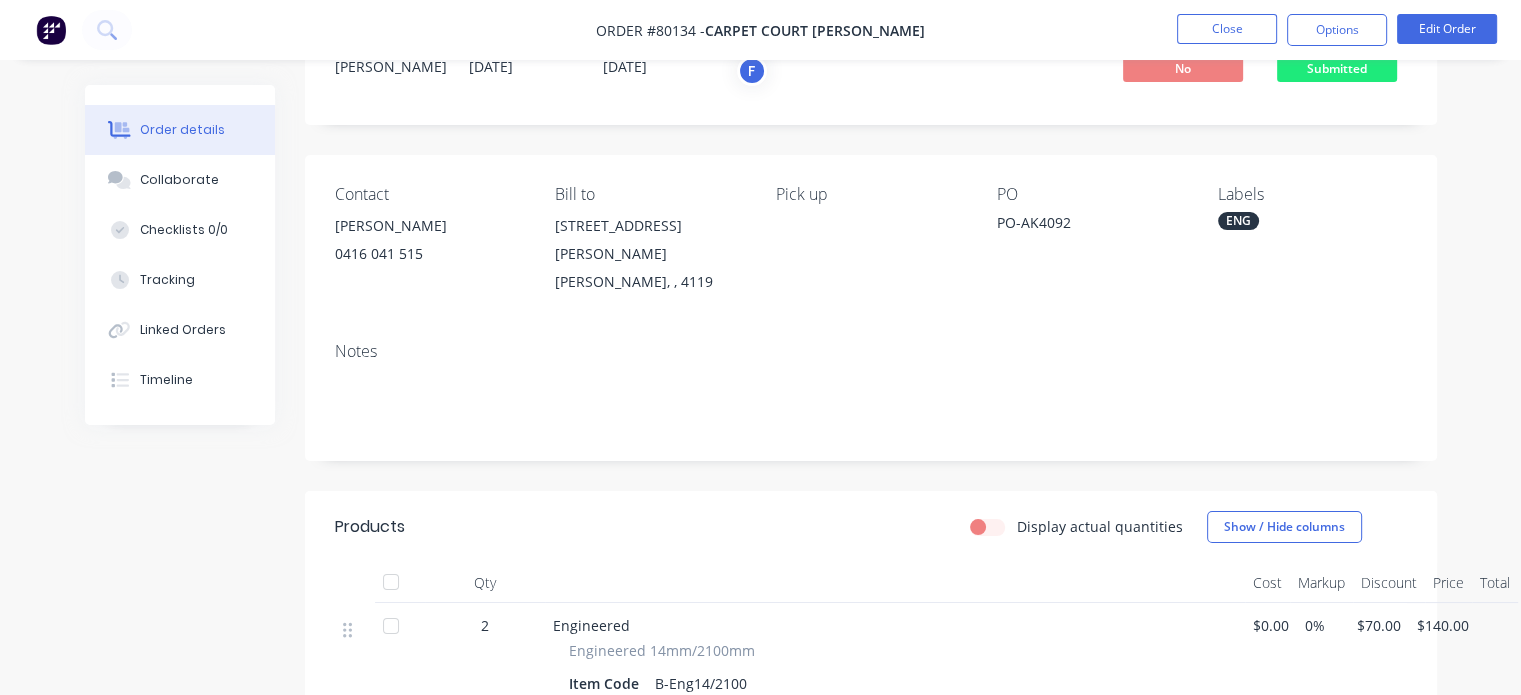 scroll, scrollTop: 0, scrollLeft: 0, axis: both 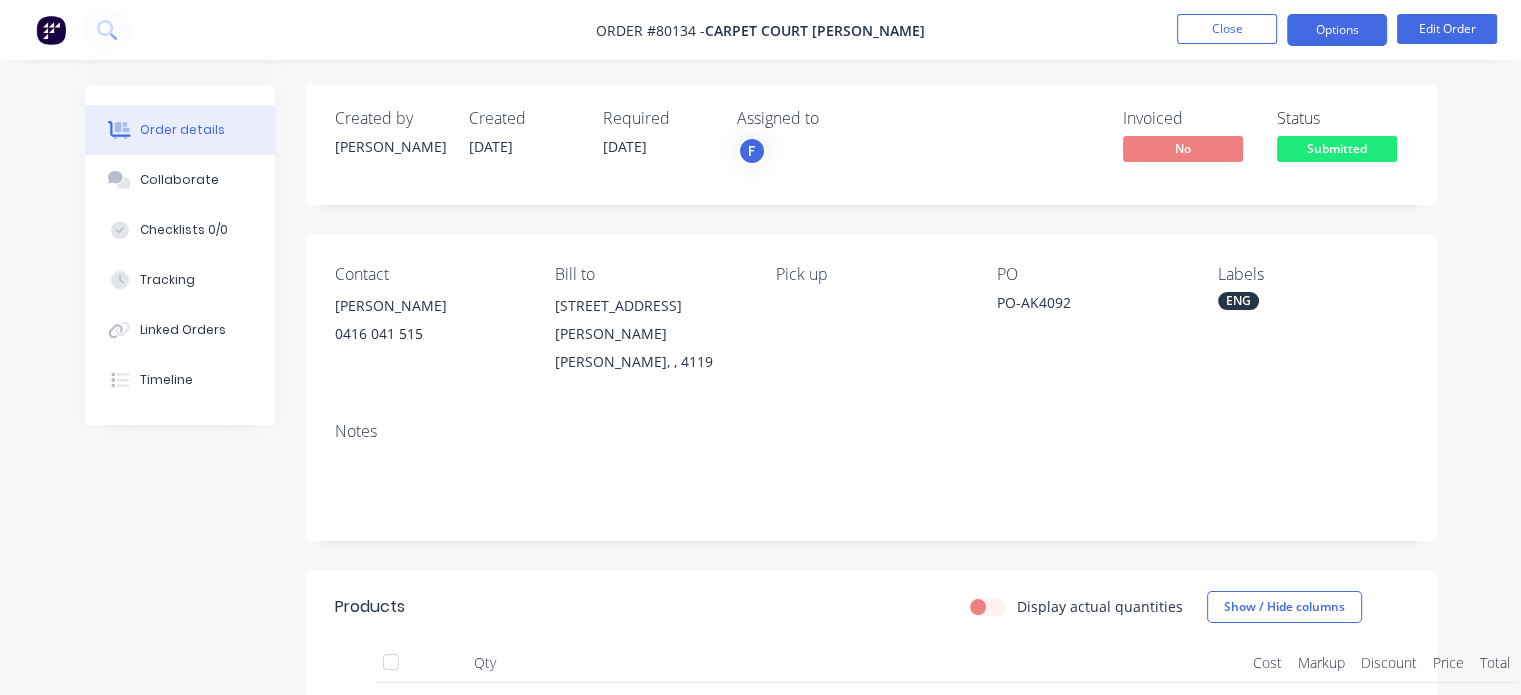 click on "Options" at bounding box center [1337, 30] 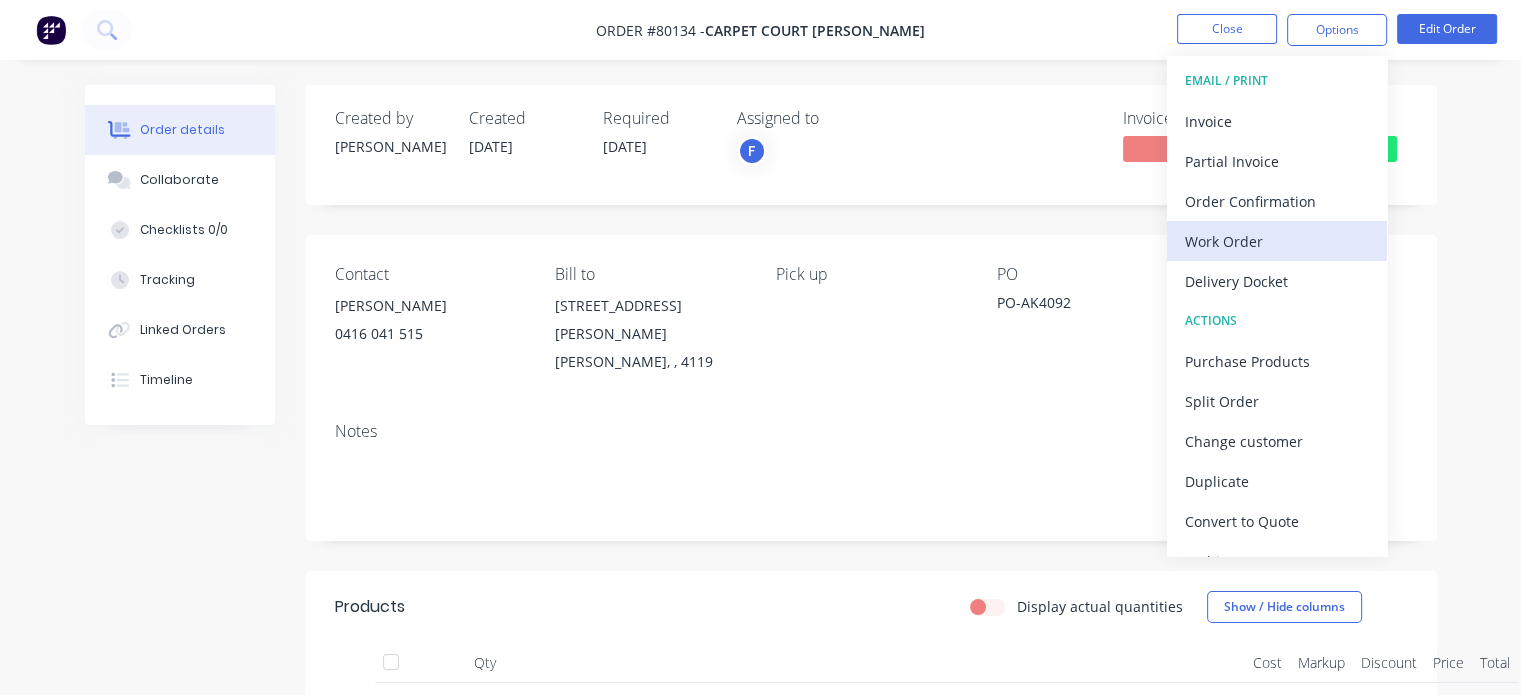click on "Work Order" at bounding box center [1277, 241] 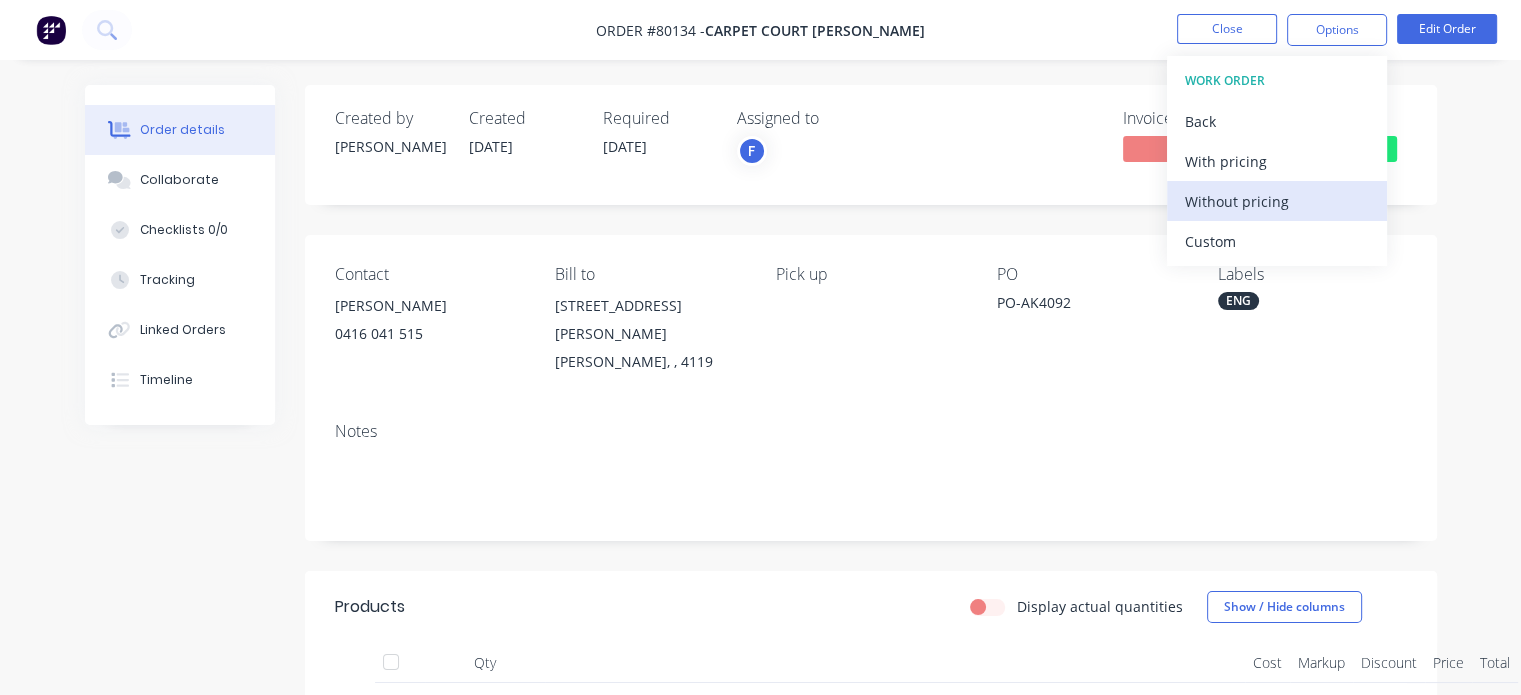 click on "Without pricing" at bounding box center [1277, 201] 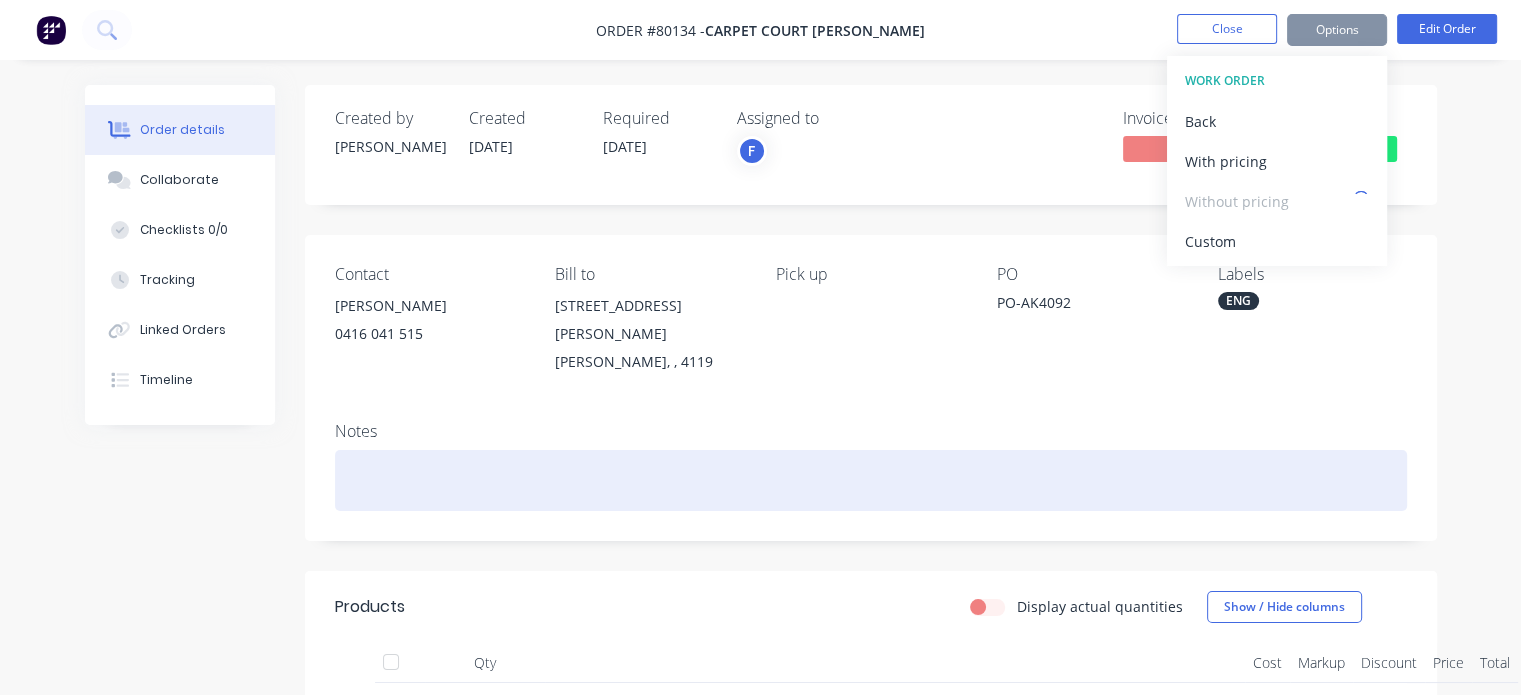 click at bounding box center [871, 480] 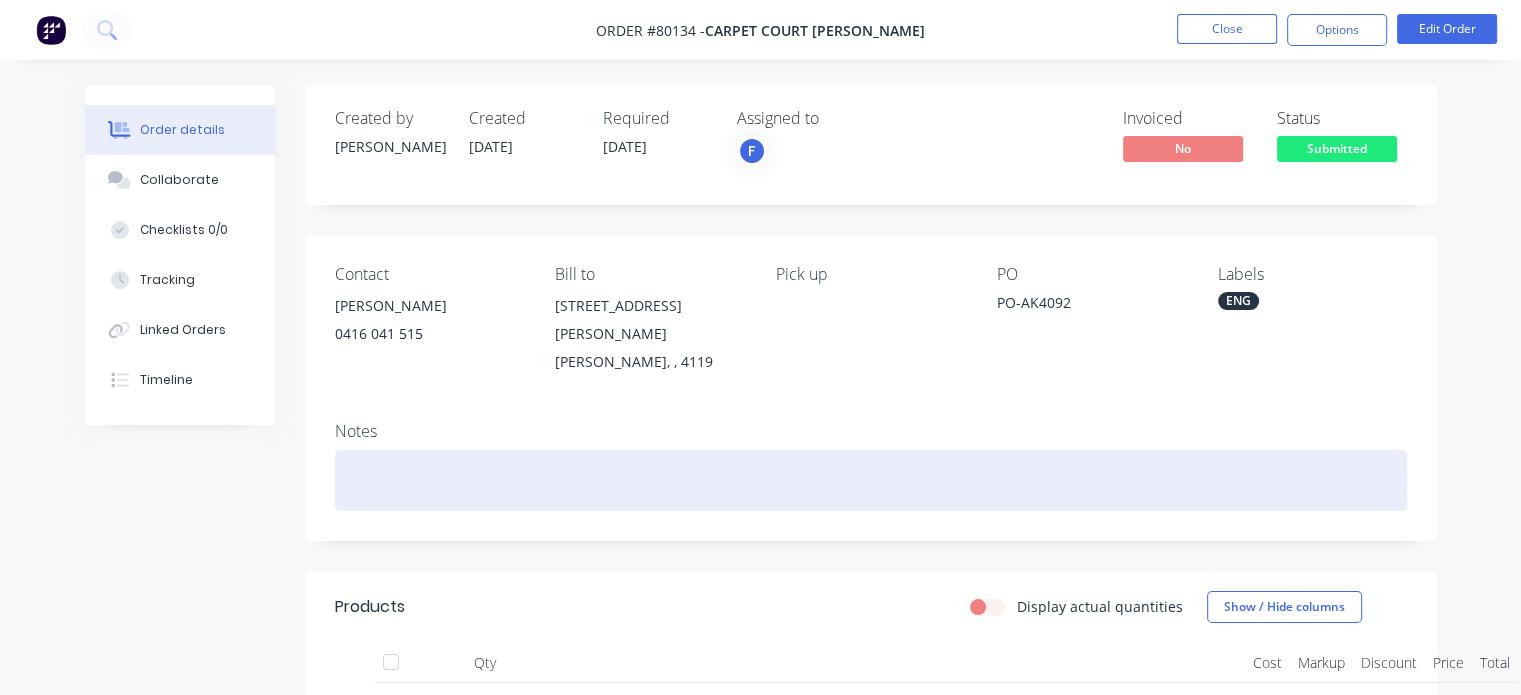 type 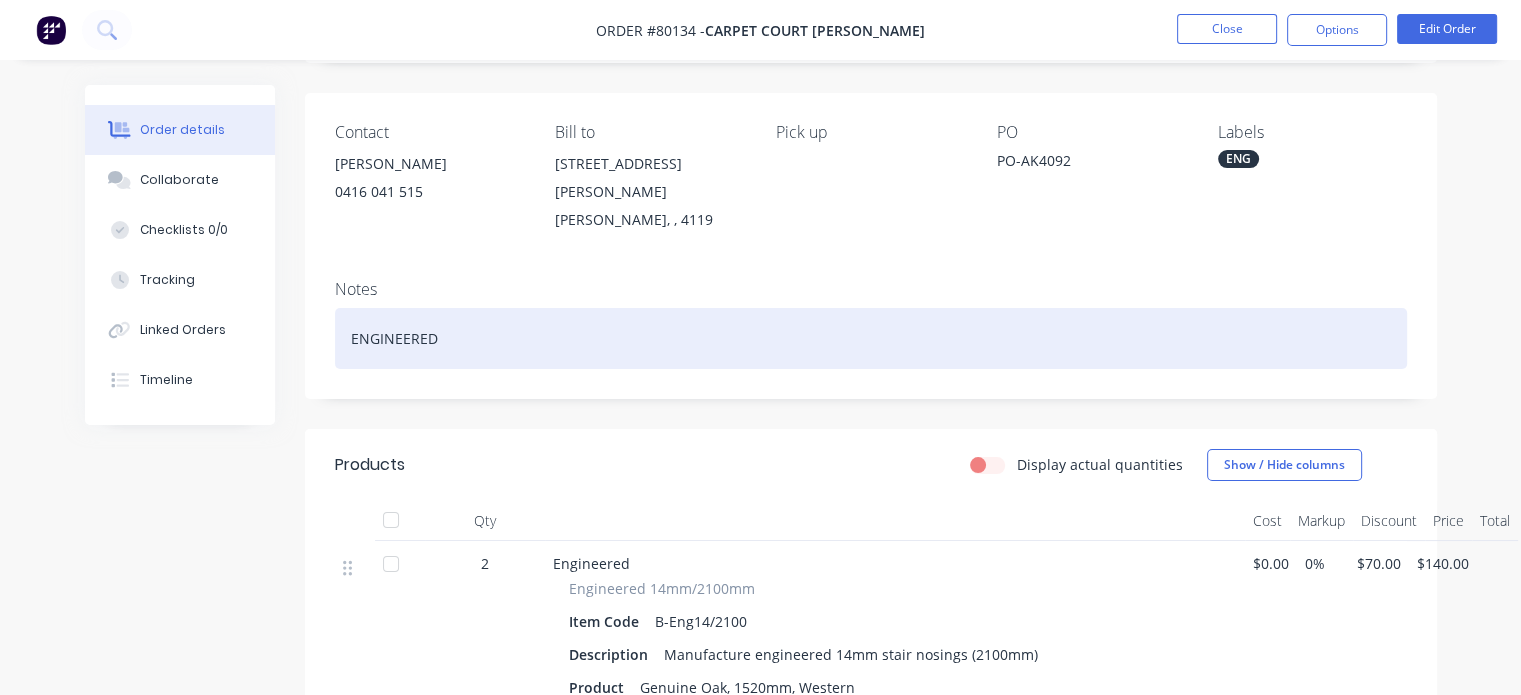 scroll, scrollTop: 140, scrollLeft: 0, axis: vertical 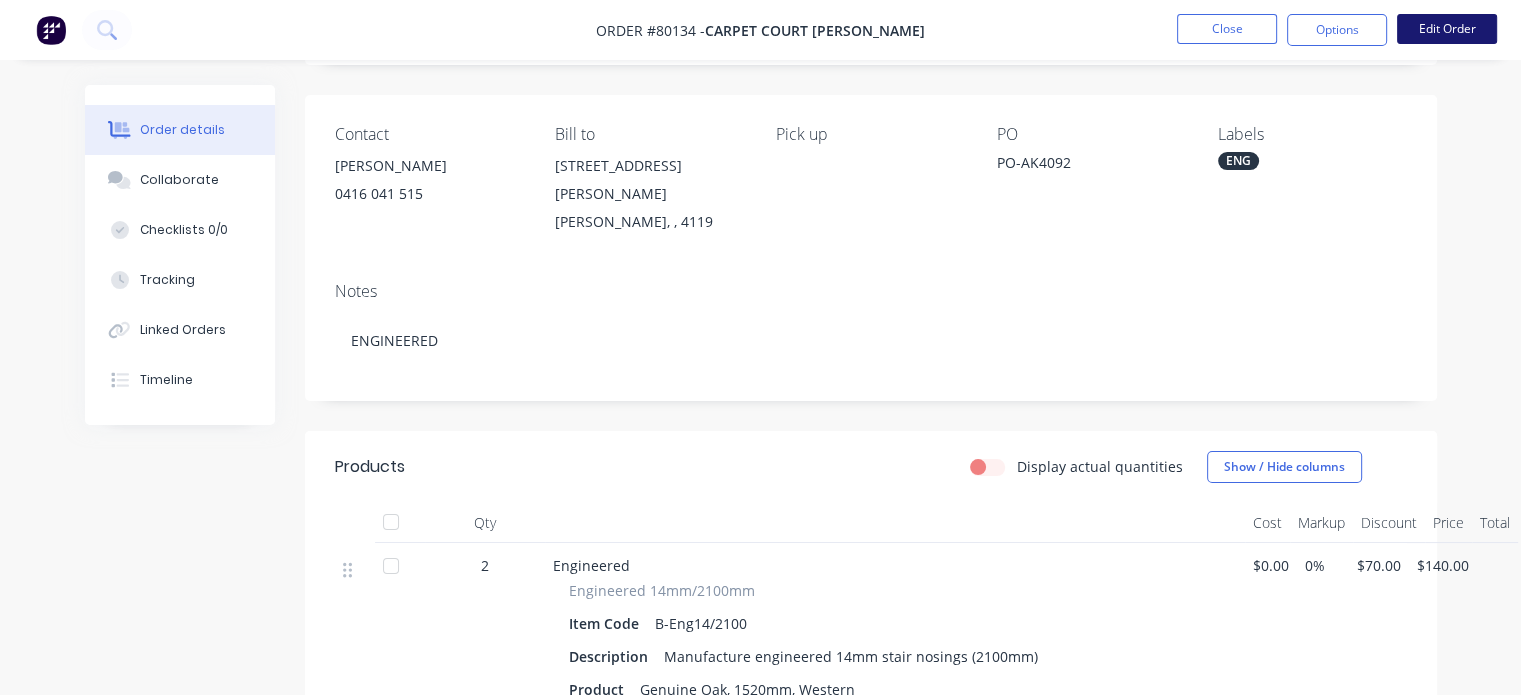click on "Edit Order" at bounding box center [1447, 29] 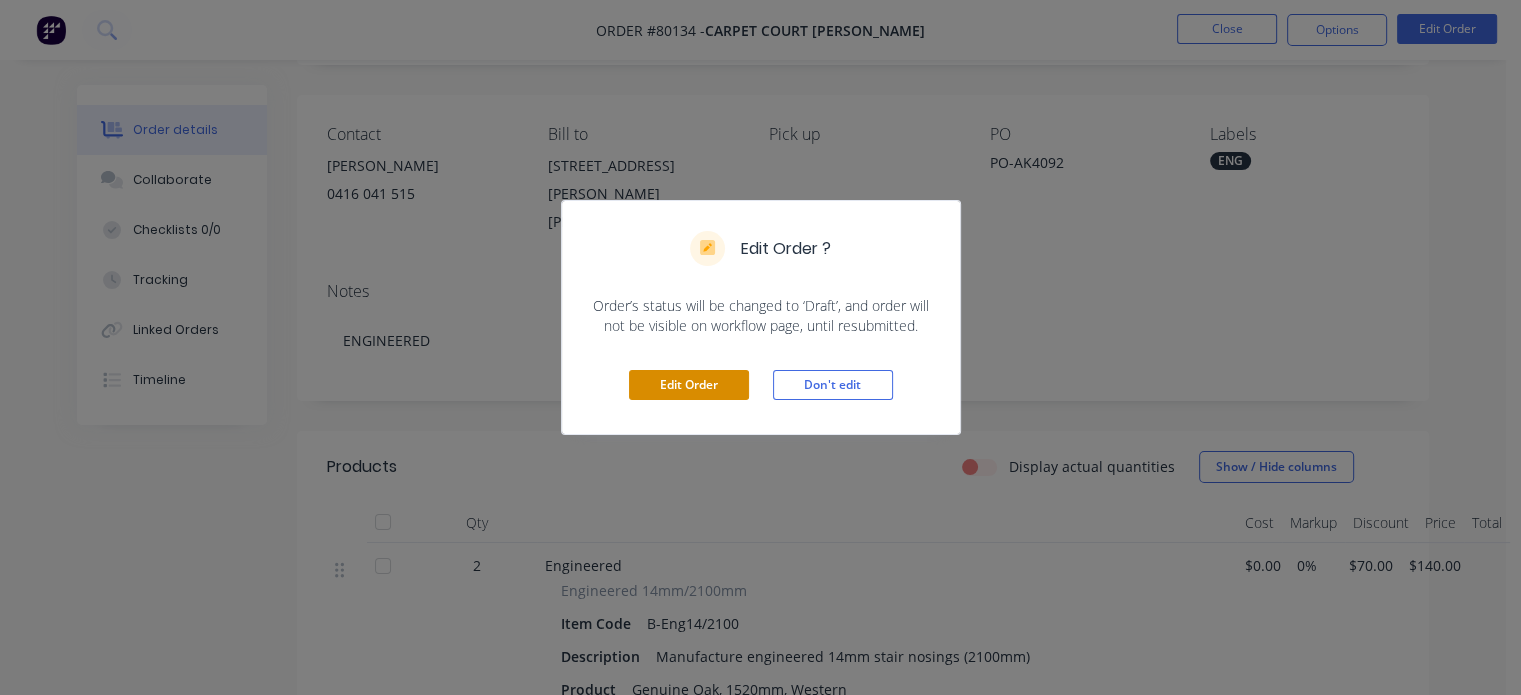 click on "Edit Order" at bounding box center [689, 385] 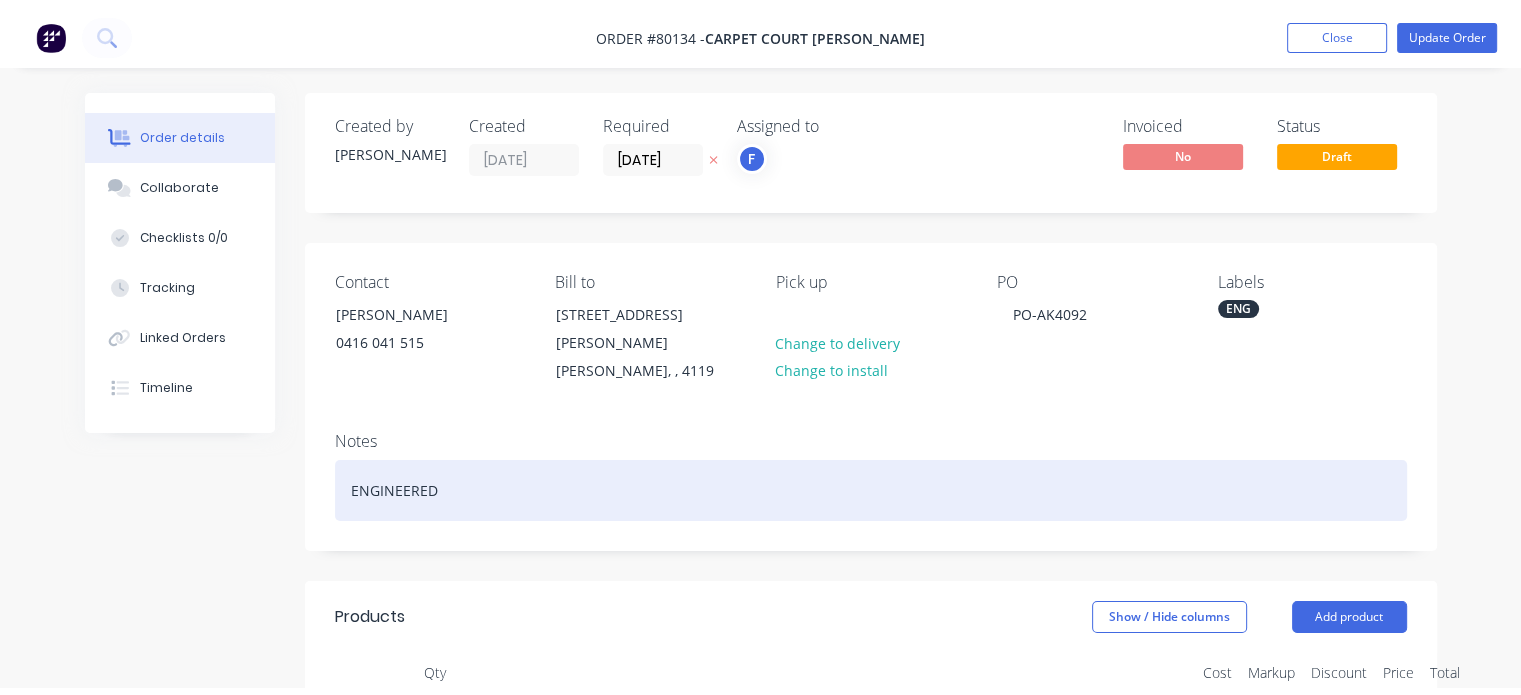 scroll, scrollTop: 0, scrollLeft: 0, axis: both 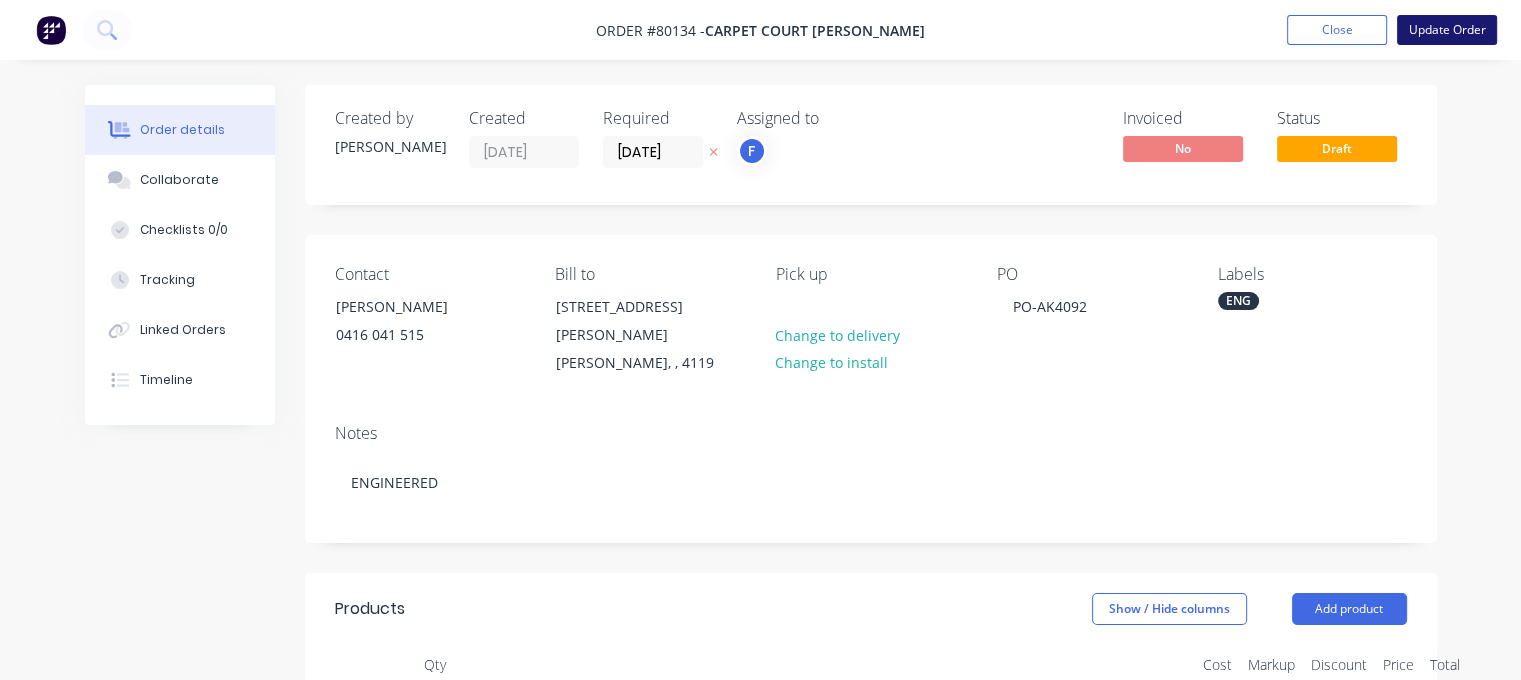 click on "Update Order" at bounding box center [1447, 30] 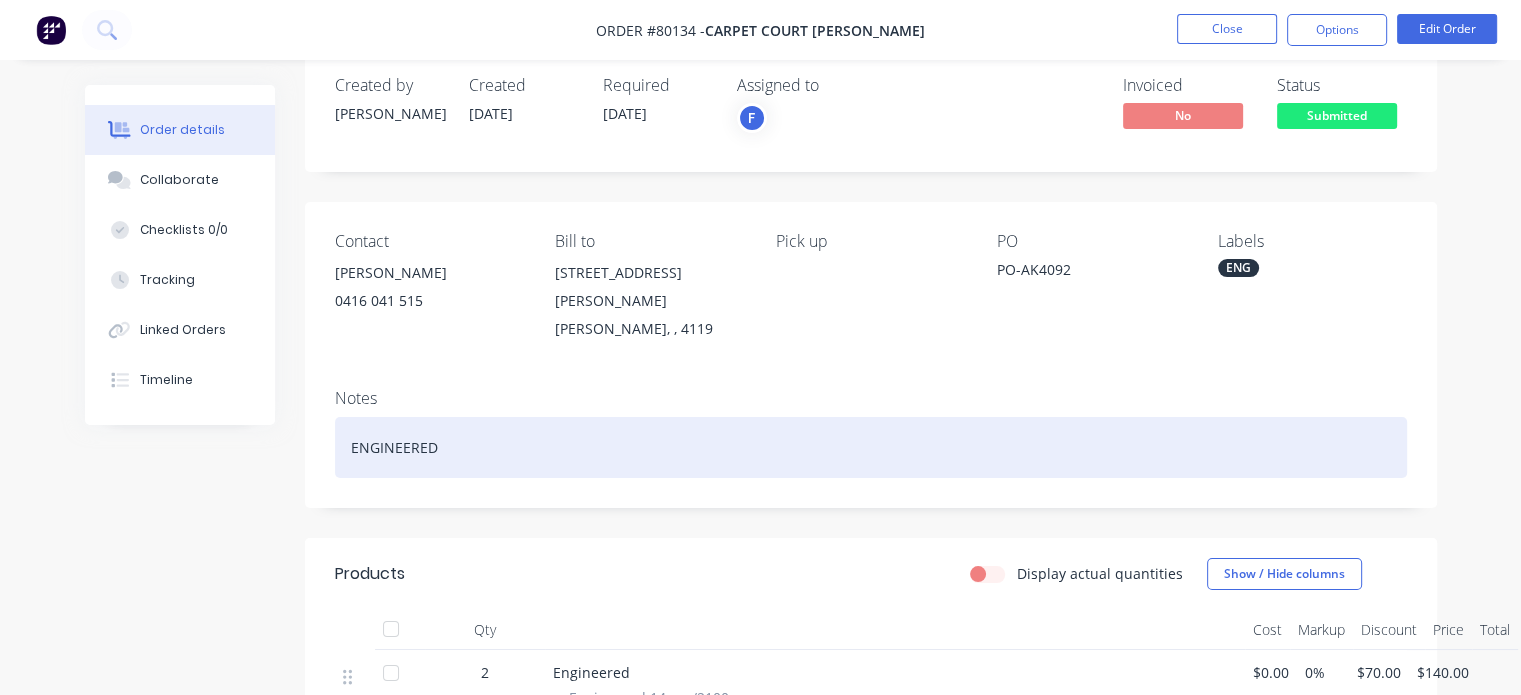 scroll, scrollTop: 25, scrollLeft: 0, axis: vertical 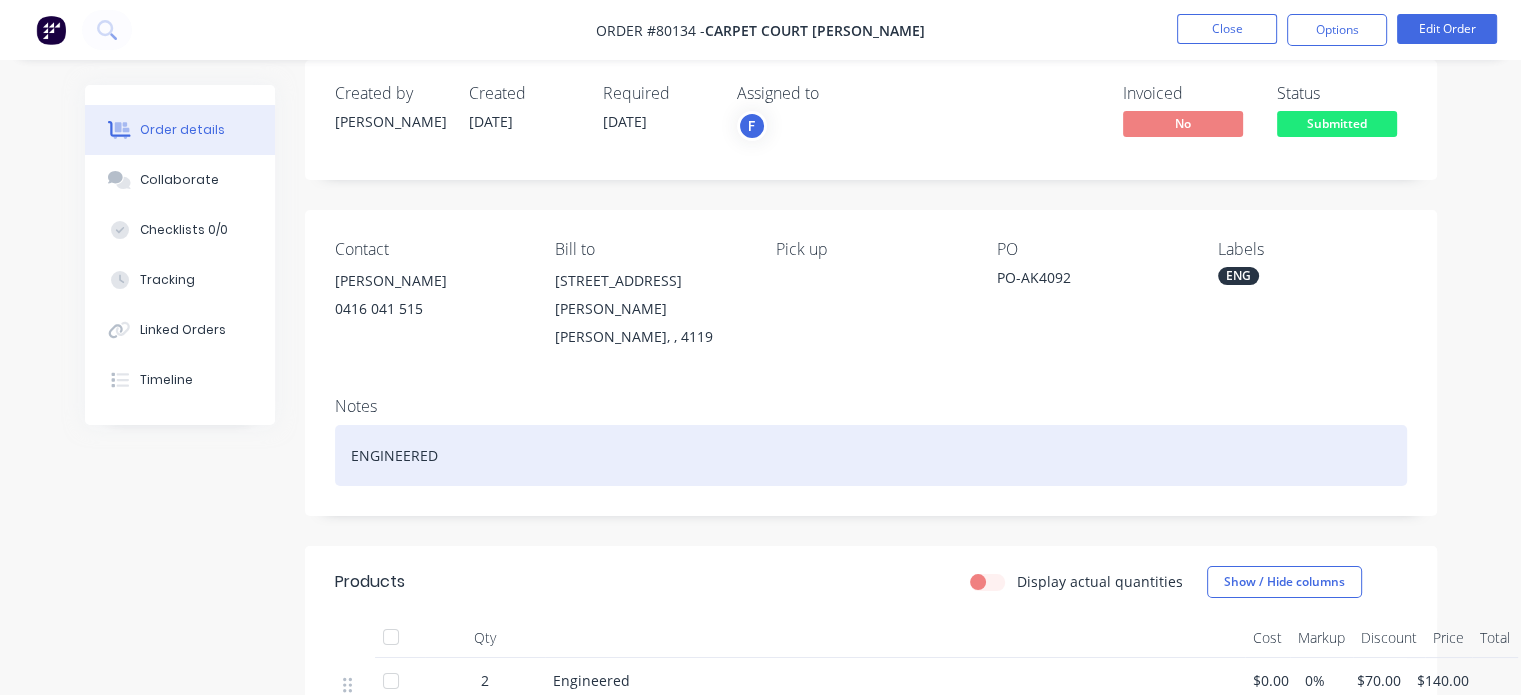 click on "Notes ENGINEERED" at bounding box center [871, 448] 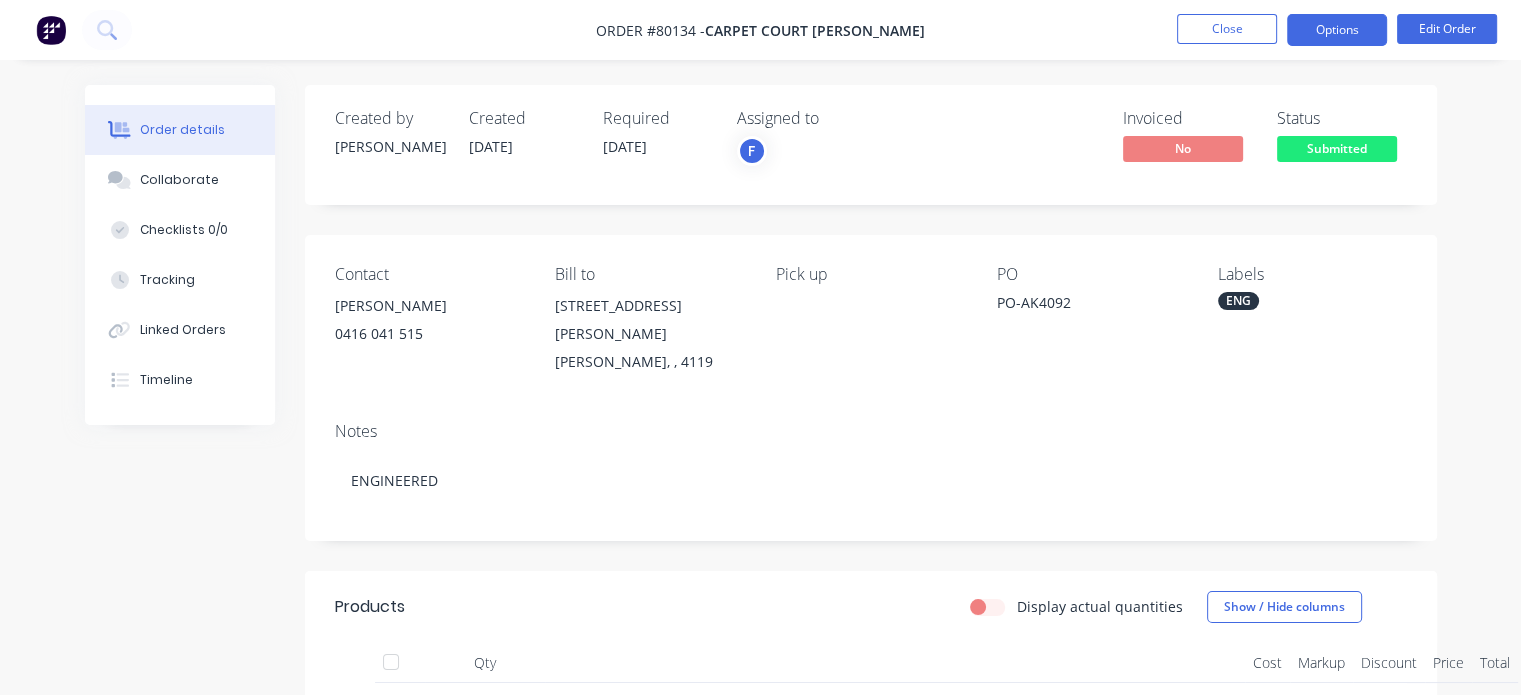 click on "Options" at bounding box center (1337, 30) 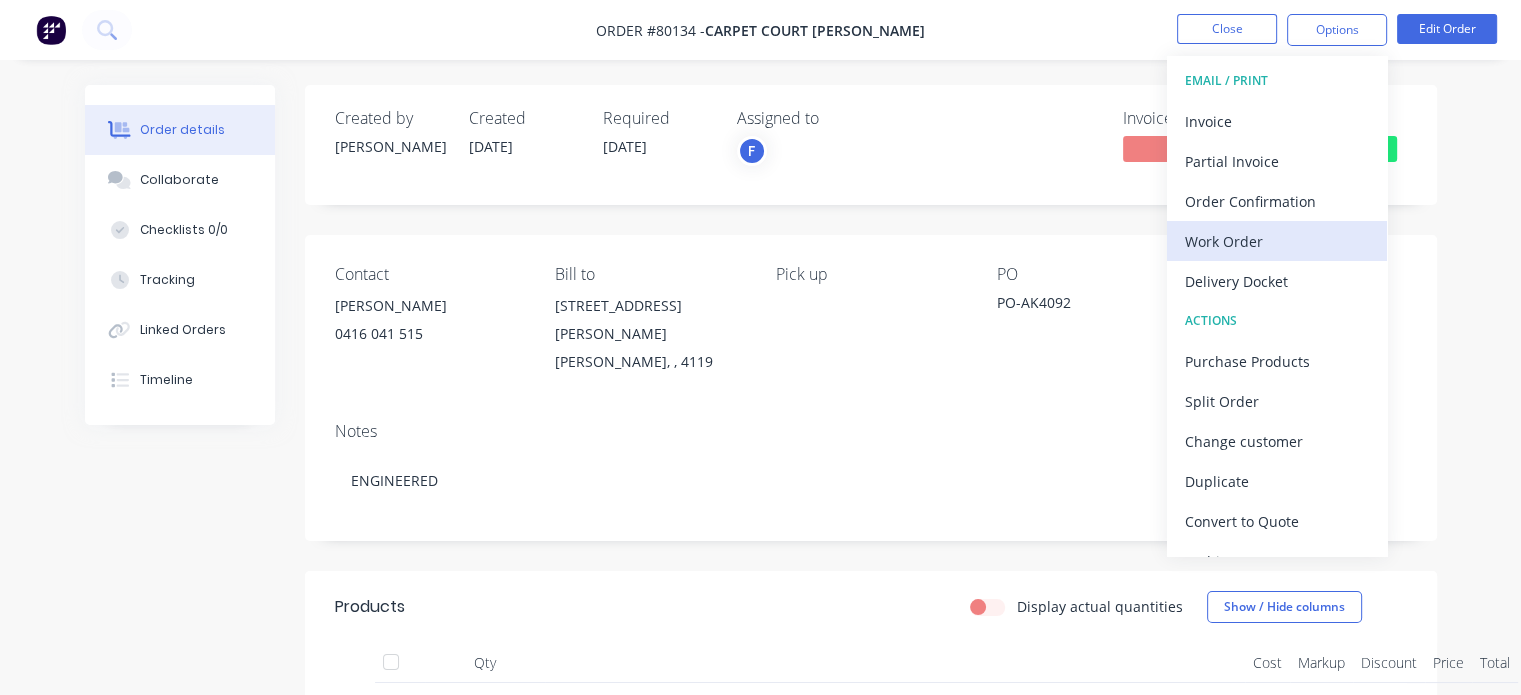 click on "Work Order" at bounding box center [1277, 241] 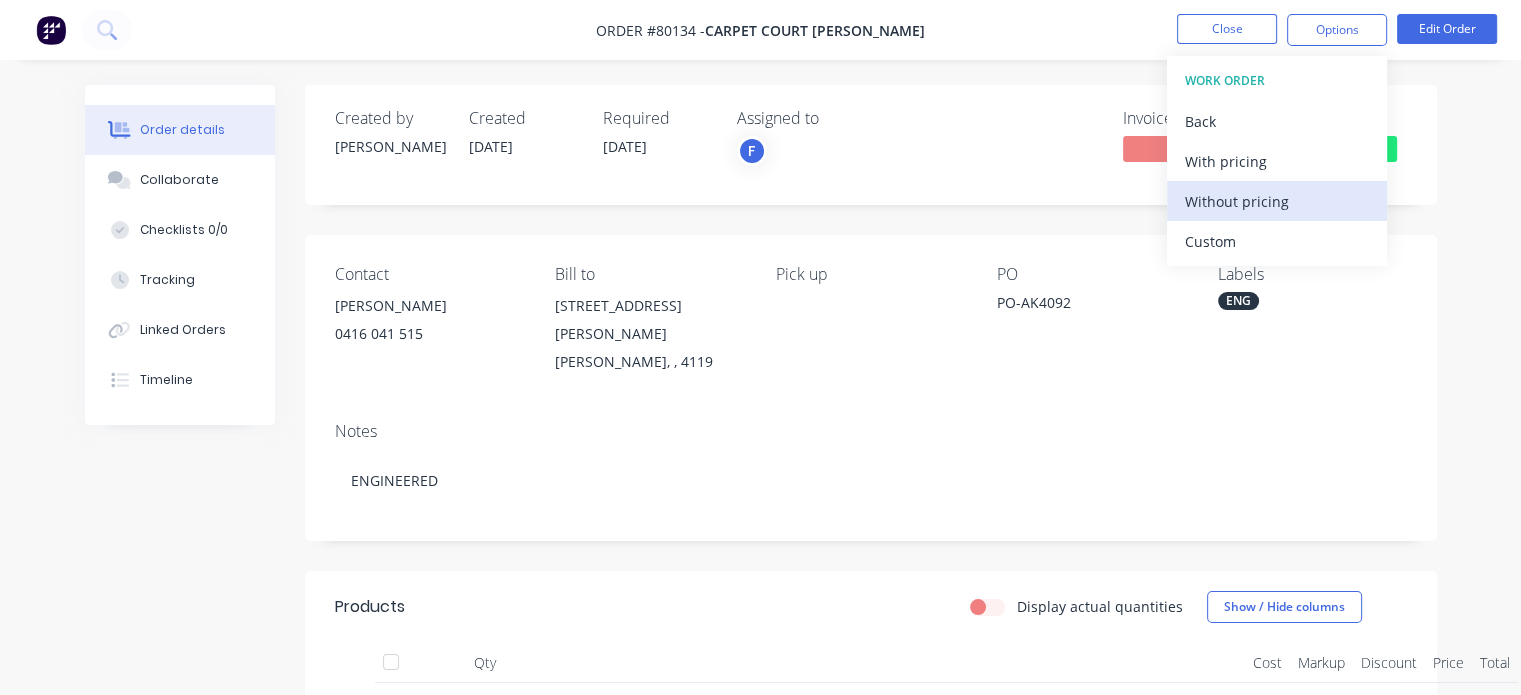 click on "Without pricing" at bounding box center (1277, 201) 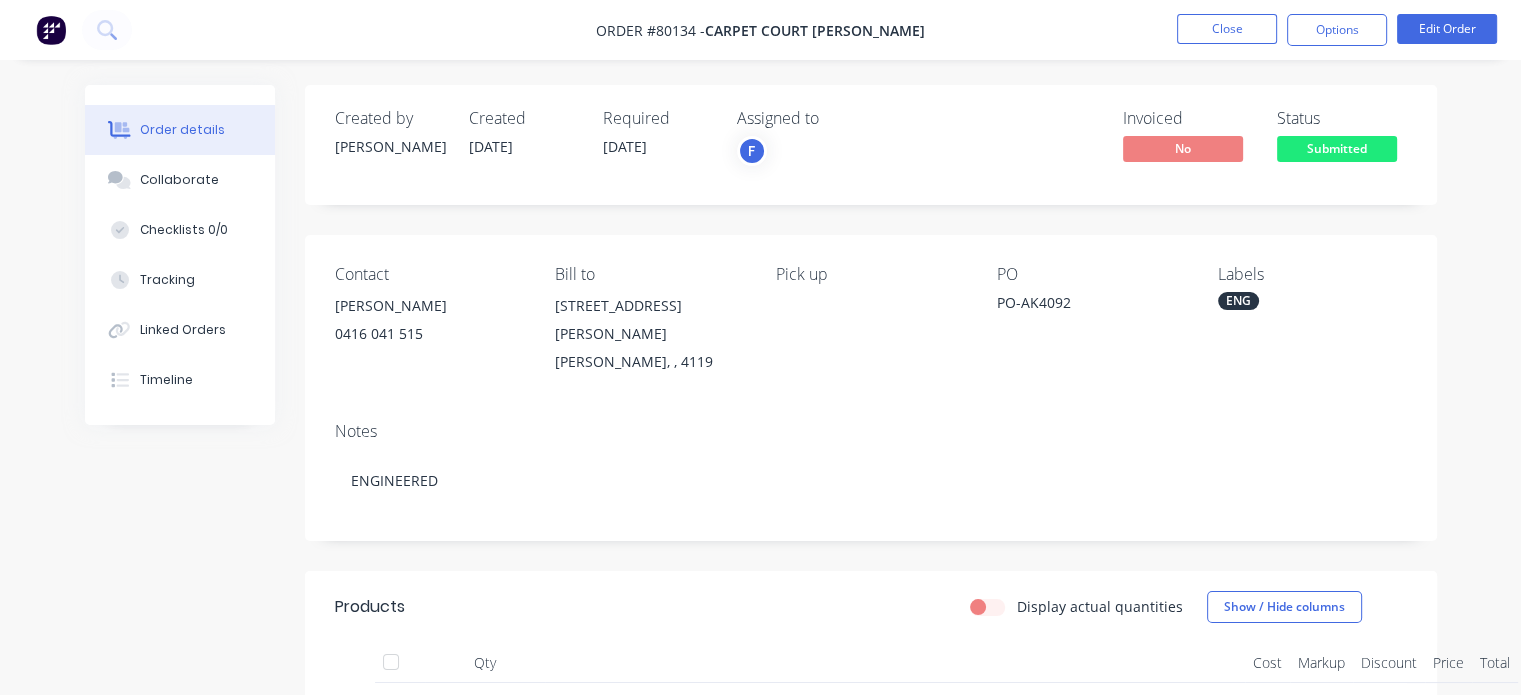 click on "Order #80134 -  Carpet Court [PERSON_NAME] Close Options     Edit Order" at bounding box center [760, 30] 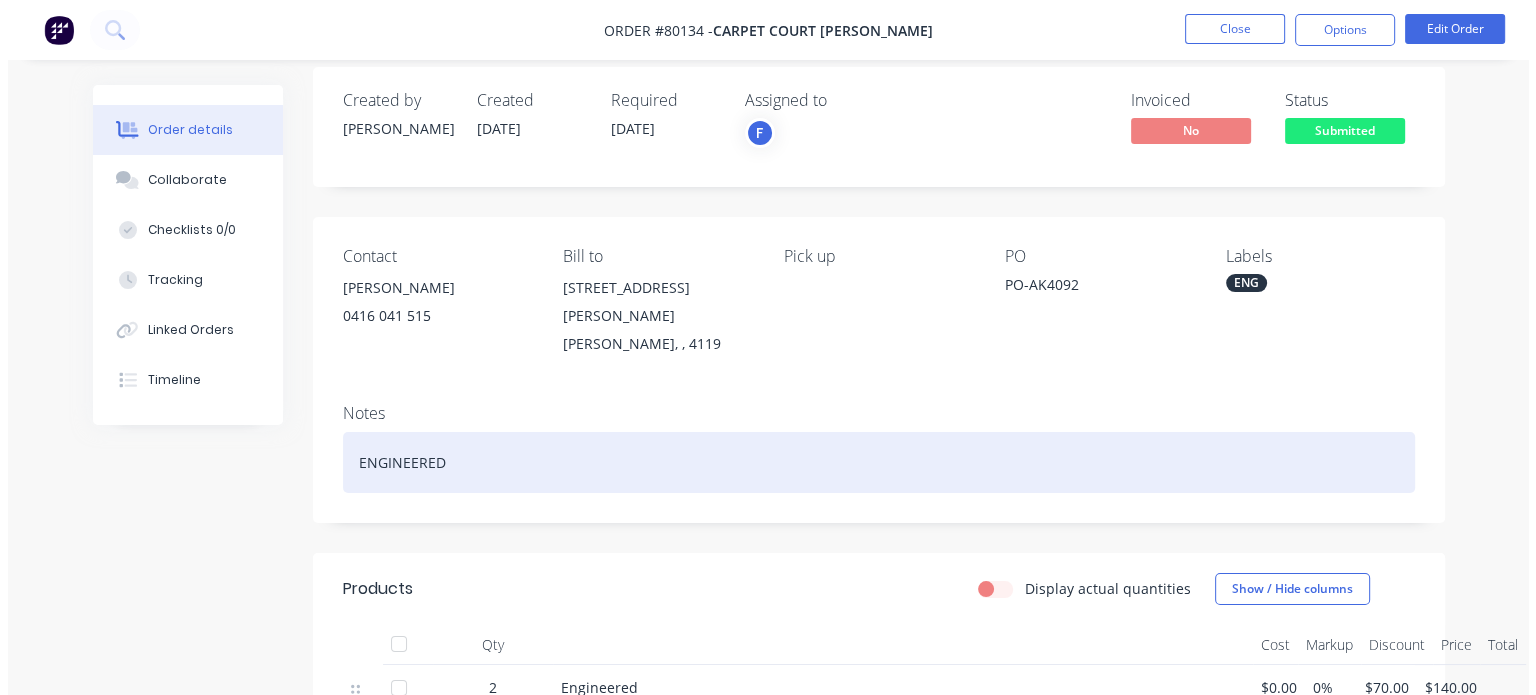 scroll, scrollTop: 0, scrollLeft: 0, axis: both 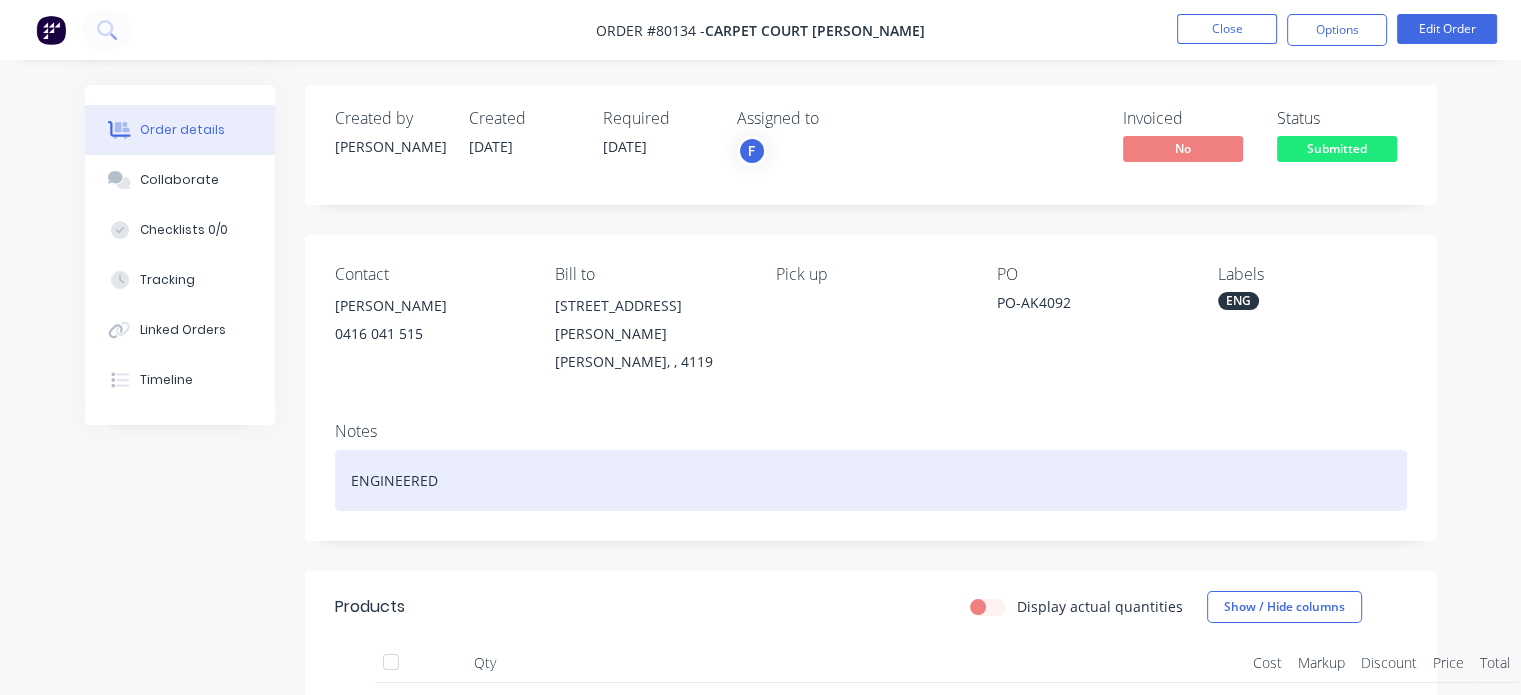 click on "ENGINEERED" at bounding box center [871, 480] 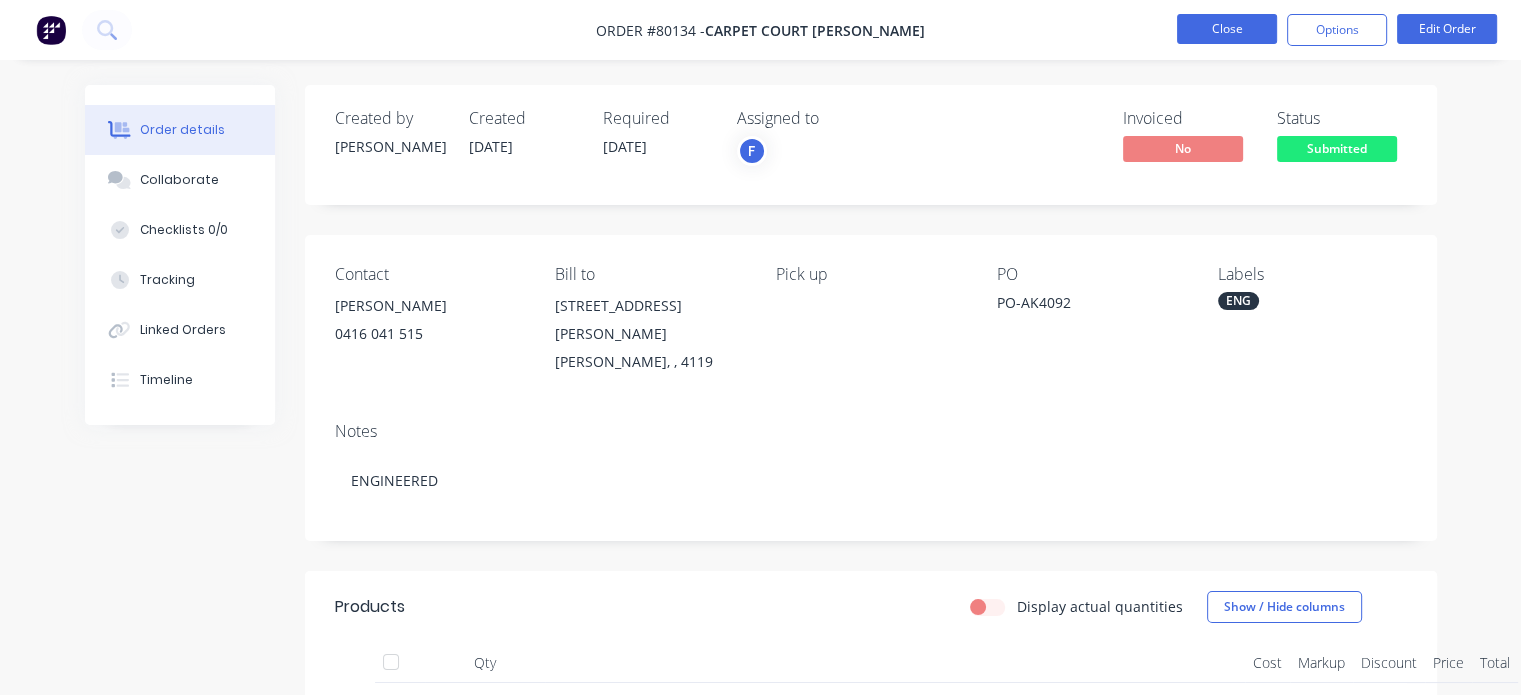 click on "Close" at bounding box center (1227, 29) 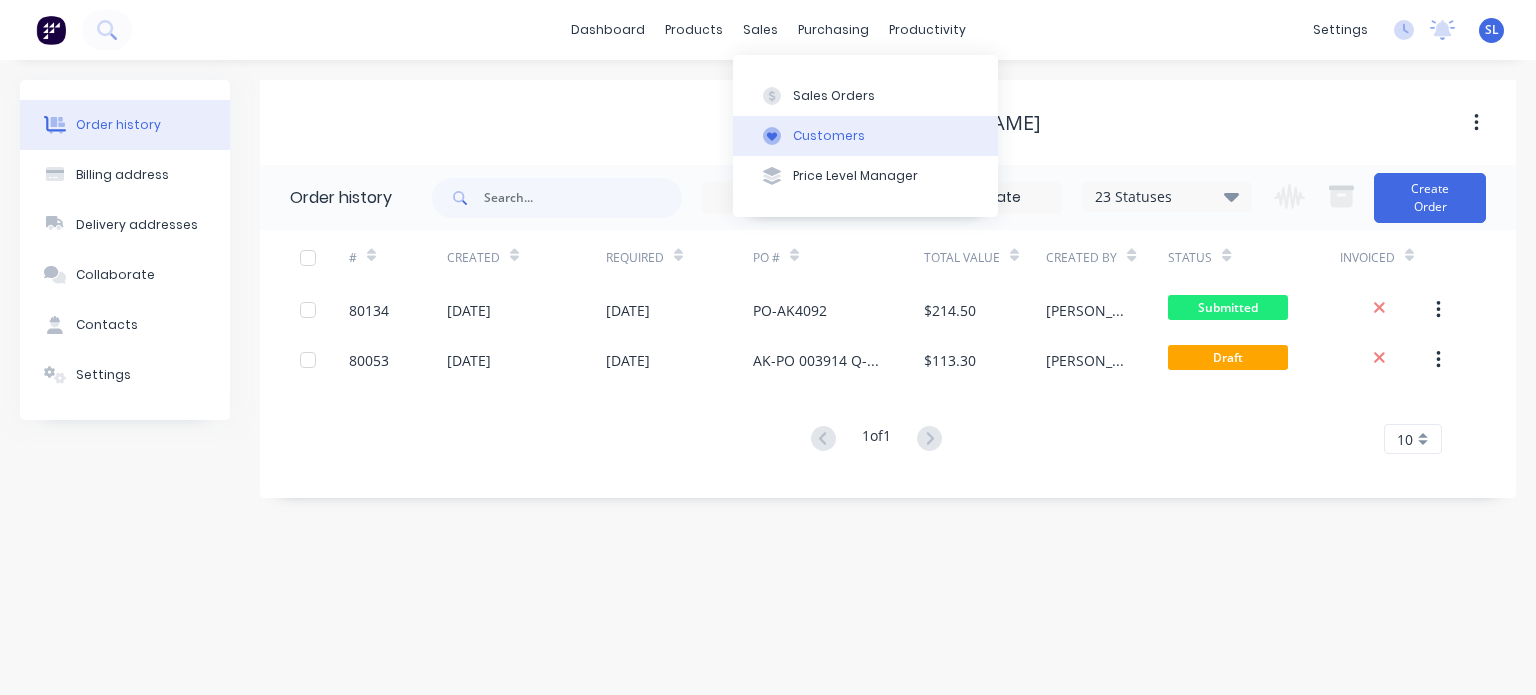 click on "Customers" at bounding box center [865, 136] 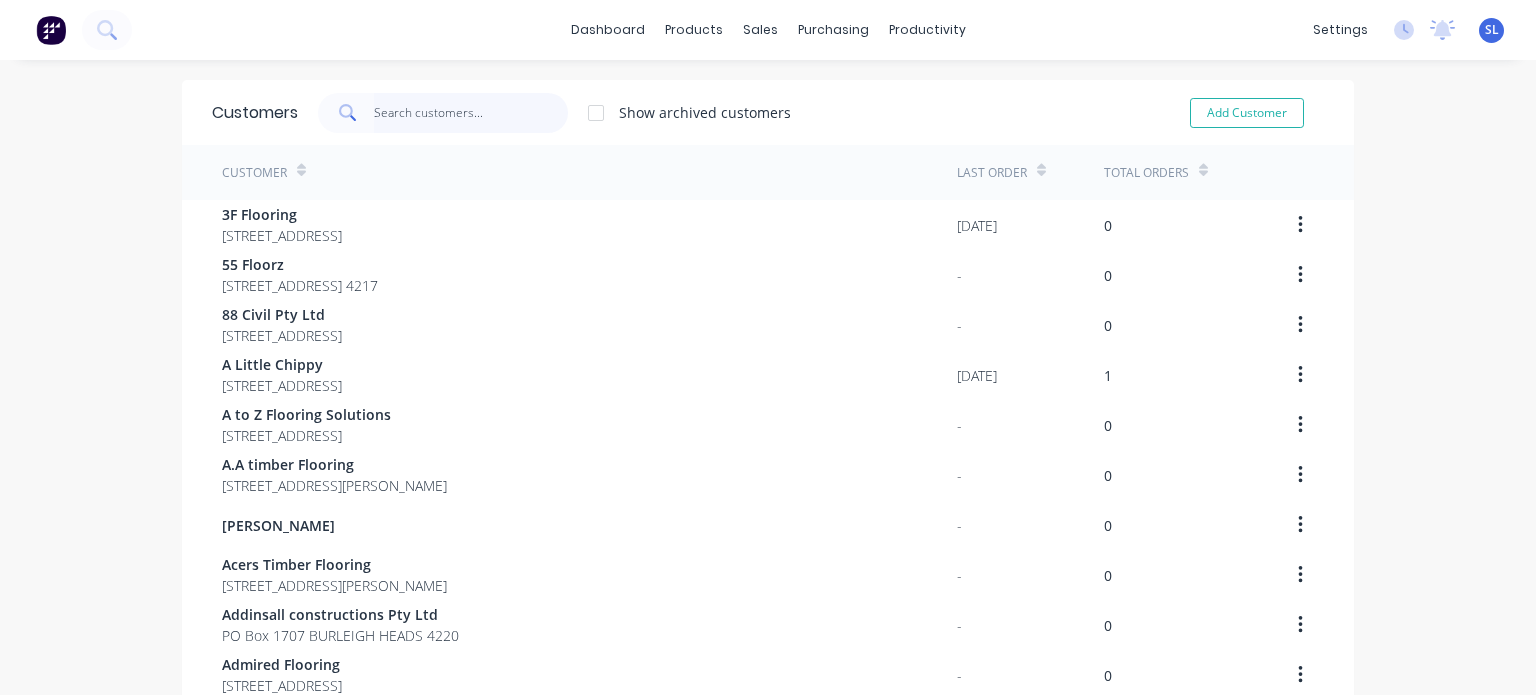 click at bounding box center (471, 113) 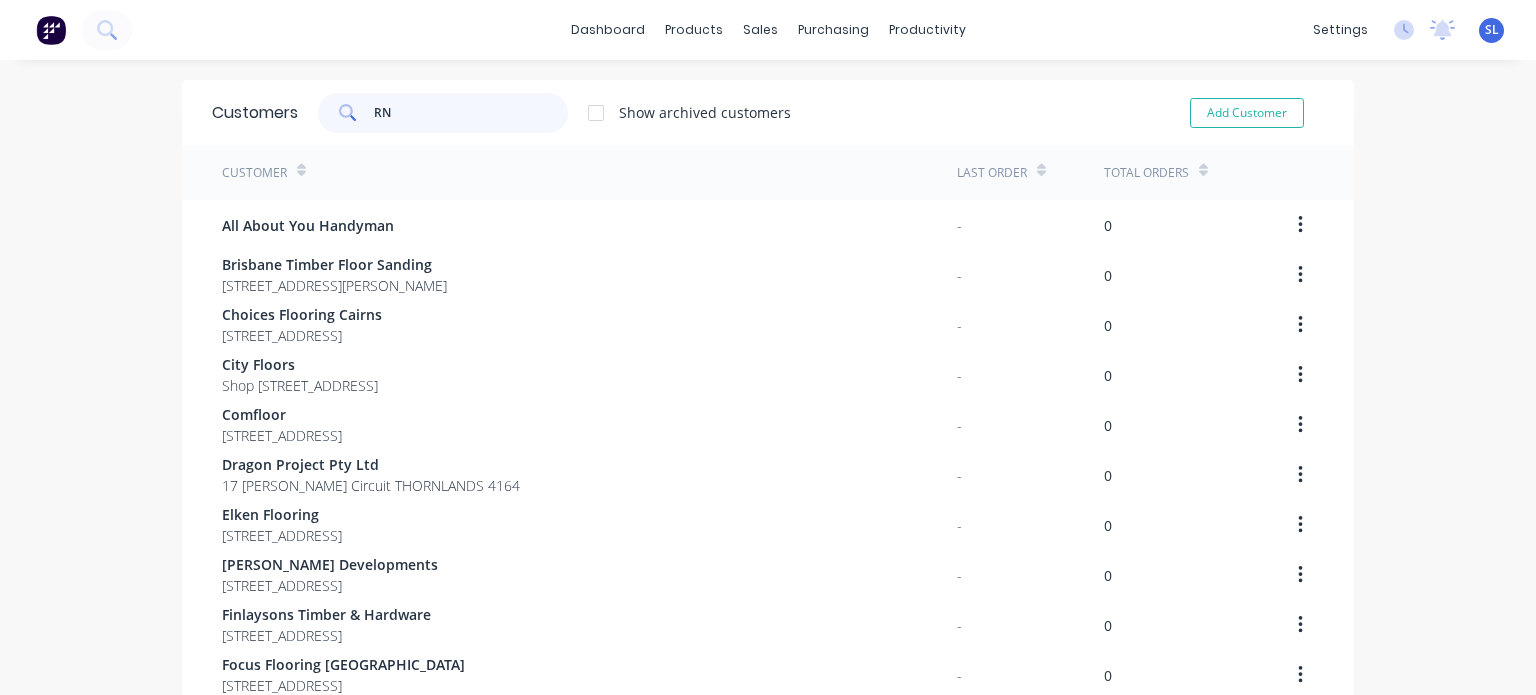 type on "R" 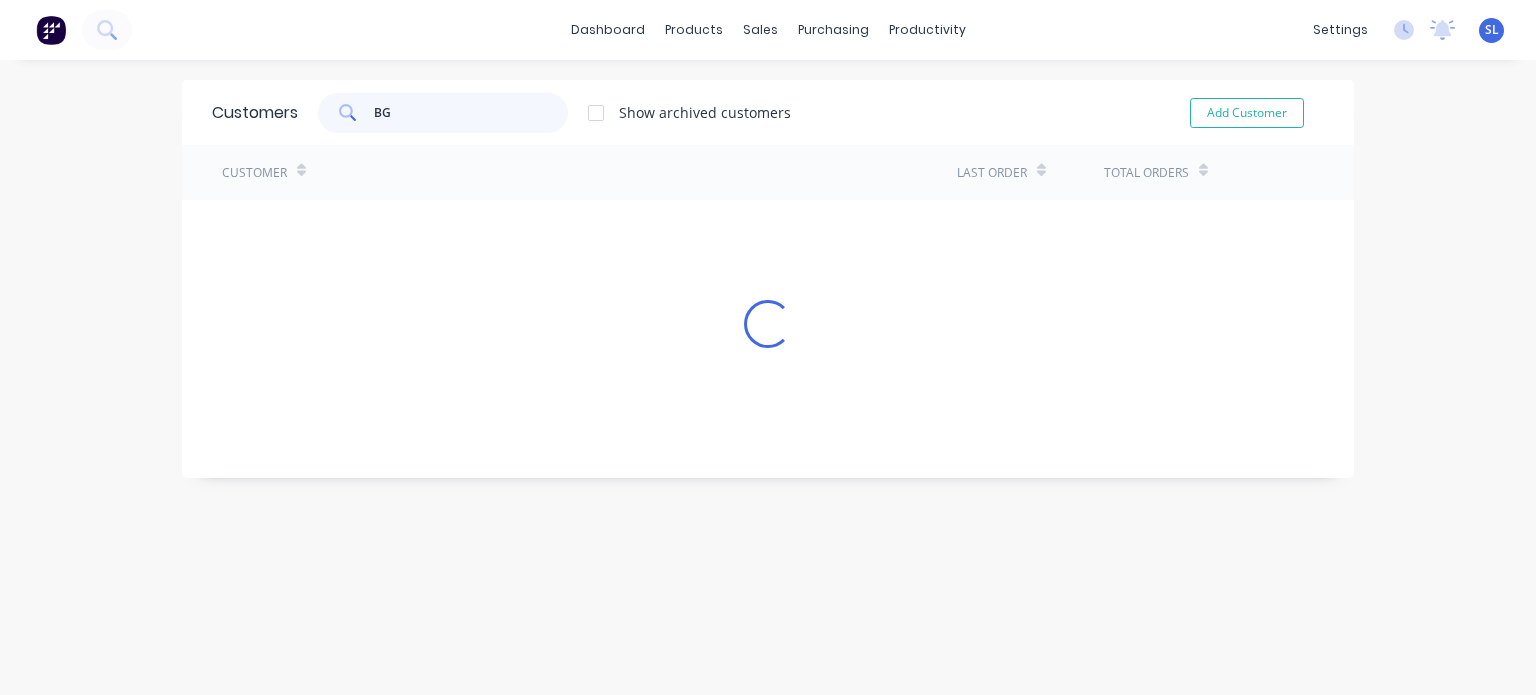 type on "B" 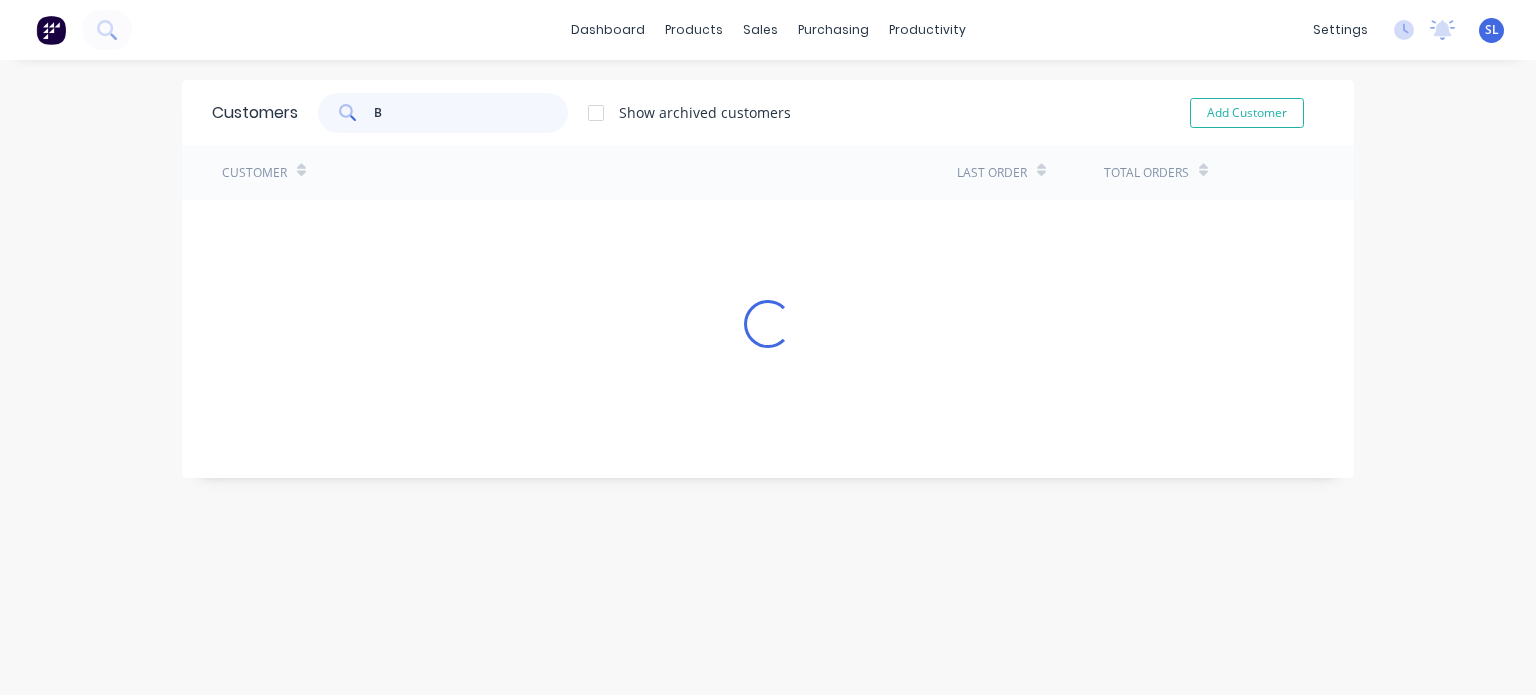 type 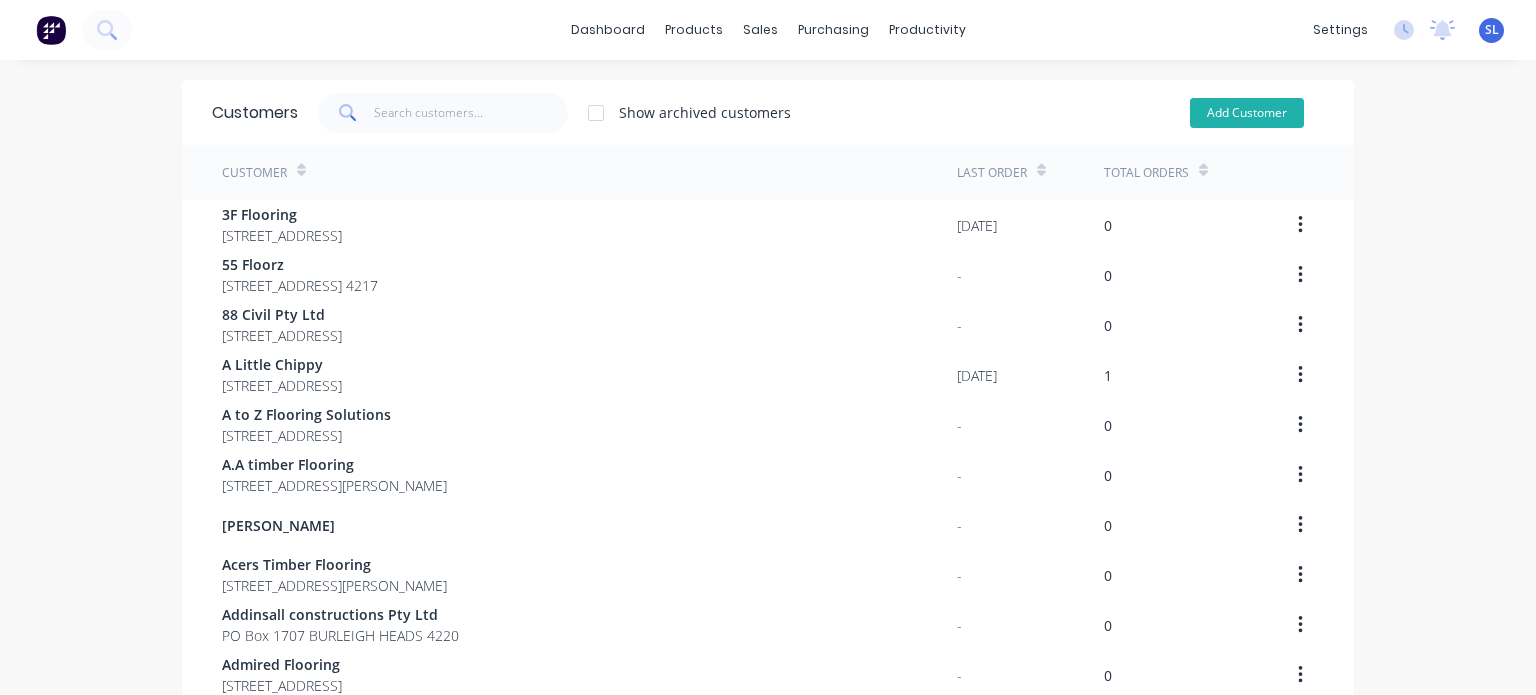 click on "Add Customer" at bounding box center [1247, 113] 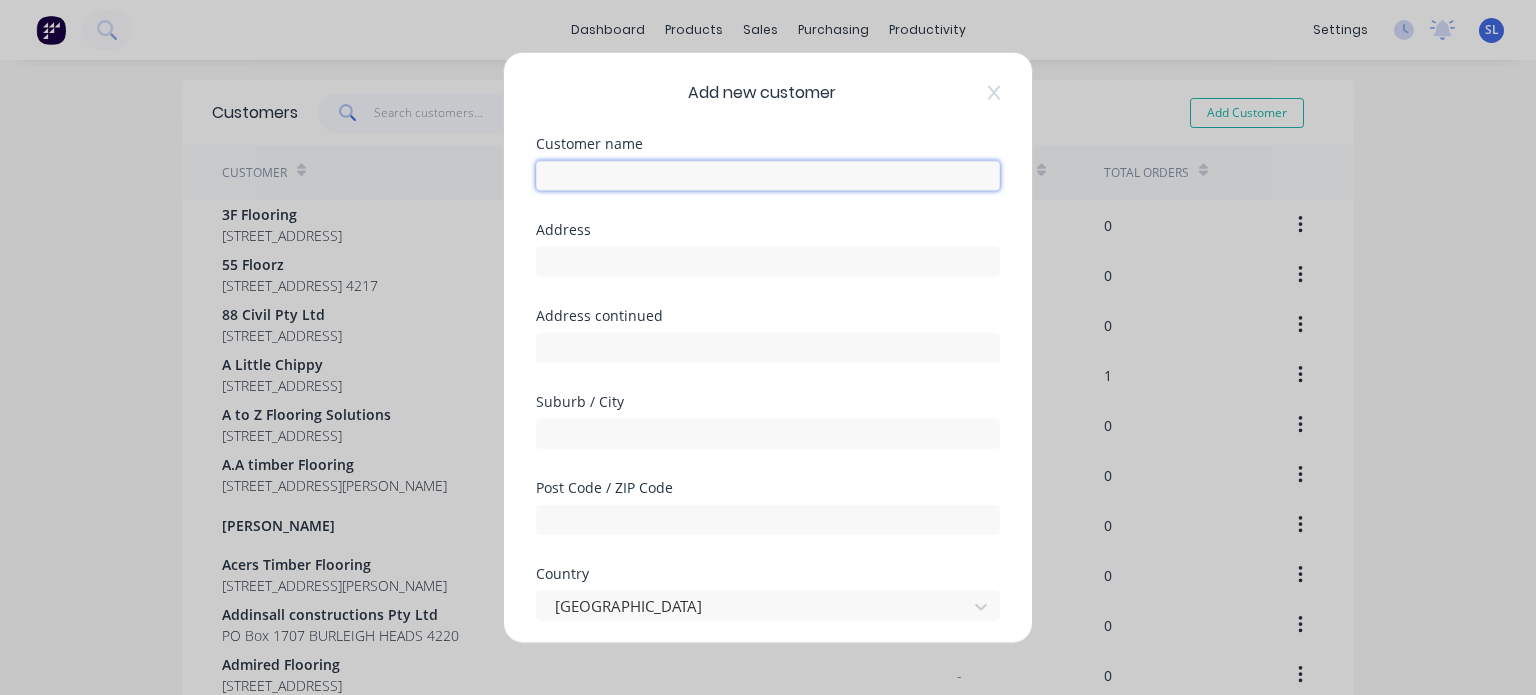 click at bounding box center [768, 175] 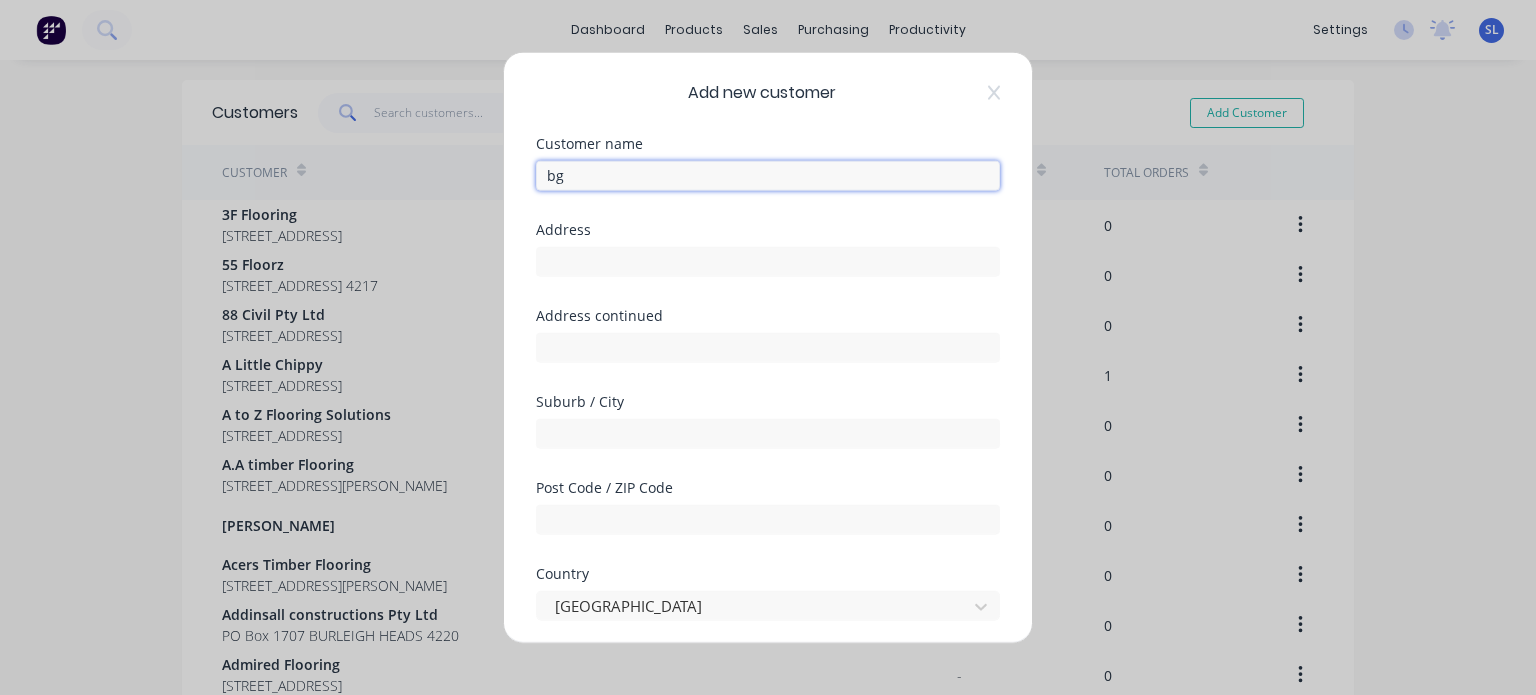 type on "b" 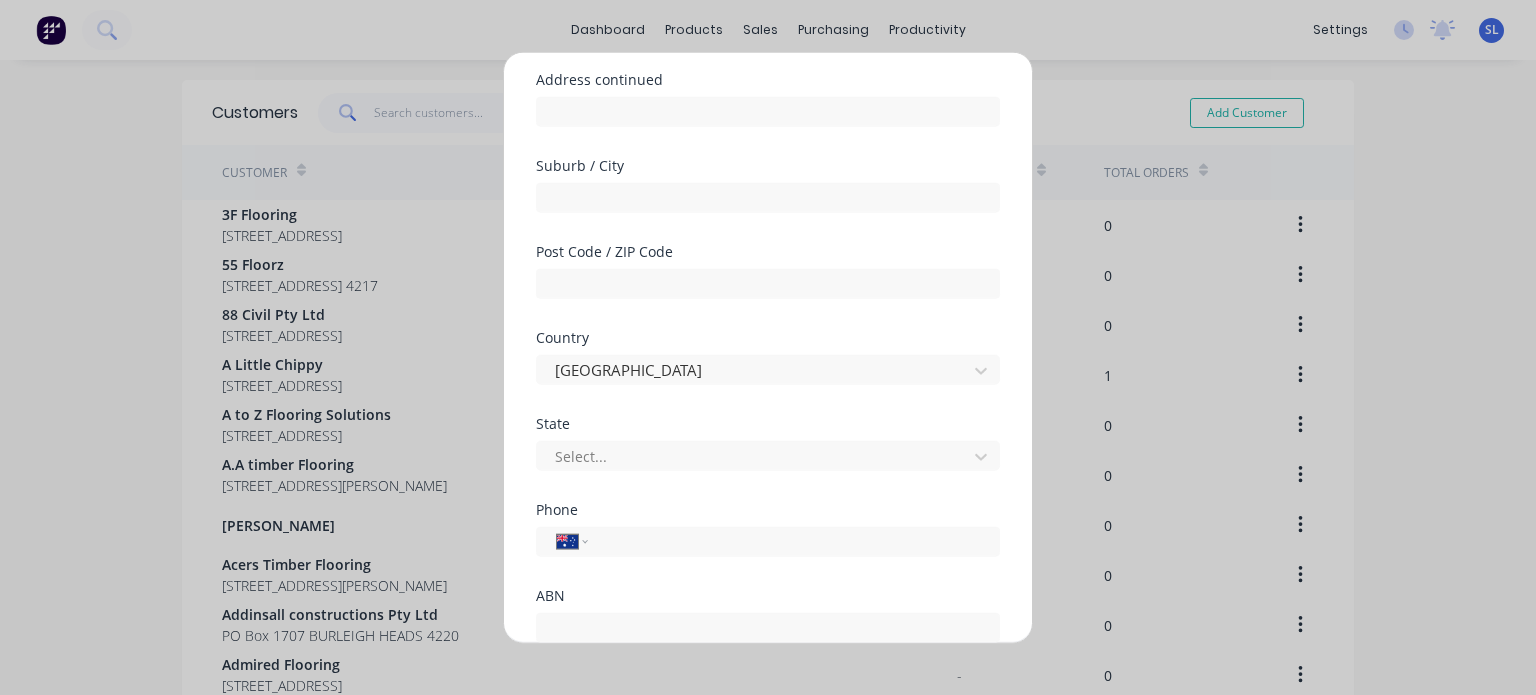 scroll, scrollTop: 231, scrollLeft: 0, axis: vertical 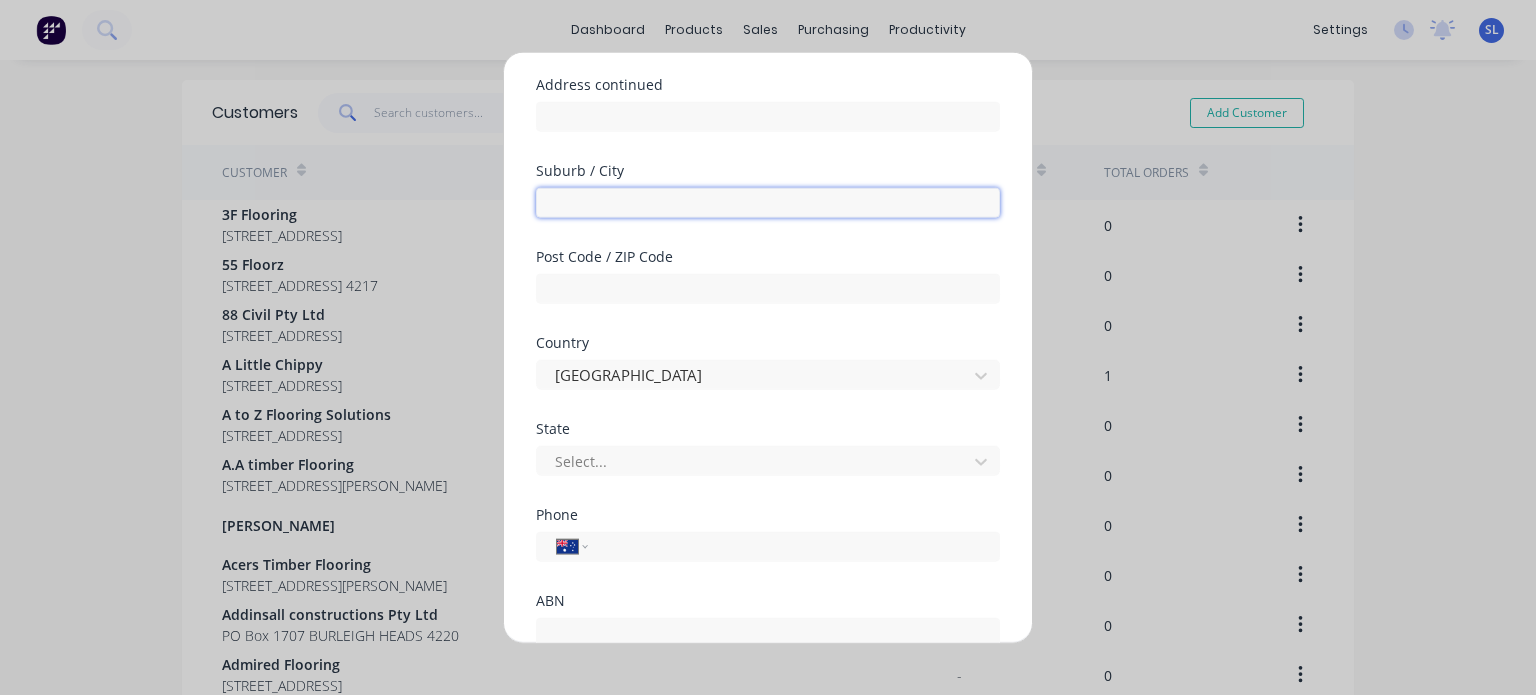 click at bounding box center [768, 202] 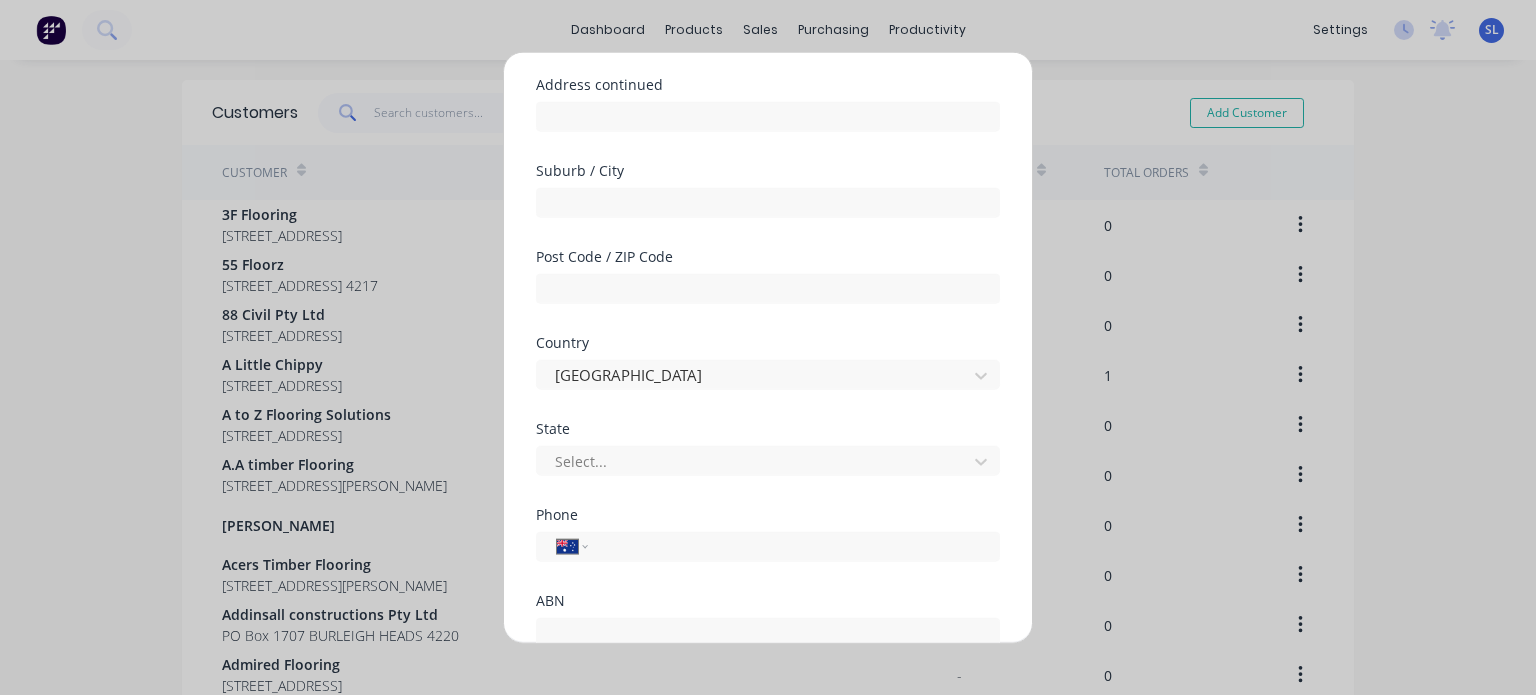 click on "Add new customer Customer name BG Flooring Solutions Address Address continued Suburb / City Post Code / ZIP Code Country [GEOGRAPHIC_DATA] State Select... Phone International [GEOGRAPHIC_DATA] [GEOGRAPHIC_DATA] [GEOGRAPHIC_DATA] [GEOGRAPHIC_DATA] [US_STATE] [GEOGRAPHIC_DATA] [GEOGRAPHIC_DATA] [GEOGRAPHIC_DATA] [GEOGRAPHIC_DATA] [GEOGRAPHIC_DATA] [GEOGRAPHIC_DATA] [GEOGRAPHIC_DATA] [DATE][GEOGRAPHIC_DATA] [GEOGRAPHIC_DATA] [GEOGRAPHIC_DATA] [GEOGRAPHIC_DATA] [GEOGRAPHIC_DATA] [GEOGRAPHIC_DATA] [GEOGRAPHIC_DATA] [GEOGRAPHIC_DATA] [GEOGRAPHIC_DATA] [GEOGRAPHIC_DATA] [GEOGRAPHIC_DATA] [GEOGRAPHIC_DATA] [GEOGRAPHIC_DATA] [GEOGRAPHIC_DATA] [GEOGRAPHIC_DATA] [GEOGRAPHIC_DATA] [GEOGRAPHIC_DATA] [GEOGRAPHIC_DATA] [GEOGRAPHIC_DATA] [GEOGRAPHIC_DATA] [GEOGRAPHIC_DATA] [GEOGRAPHIC_DATA] [GEOGRAPHIC_DATA] [GEOGRAPHIC_DATA] [GEOGRAPHIC_DATA] [GEOGRAPHIC_DATA] [GEOGRAPHIC_DATA] [GEOGRAPHIC_DATA] [GEOGRAPHIC_DATA] [GEOGRAPHIC_DATA] [GEOGRAPHIC_DATA] [GEOGRAPHIC_DATA] [GEOGRAPHIC_DATA] [GEOGRAPHIC_DATA] [GEOGRAPHIC_DATA] [GEOGRAPHIC_DATA] [GEOGRAPHIC_DATA] [GEOGRAPHIC_DATA] [GEOGRAPHIC_DATA], [GEOGRAPHIC_DATA] [GEOGRAPHIC_DATA] [GEOGRAPHIC_DATA] [GEOGRAPHIC_DATA] [GEOGRAPHIC_DATA] [GEOGRAPHIC_DATA] [GEOGRAPHIC_DATA] [GEOGRAPHIC_DATA] [GEOGRAPHIC_DATA] [GEOGRAPHIC_DATA] [GEOGRAPHIC_DATA] [GEOGRAPHIC_DATA] [GEOGRAPHIC_DATA] [GEOGRAPHIC_DATA] [GEOGRAPHIC_DATA] [GEOGRAPHIC_DATA] [GEOGRAPHIC_DATA] [GEOGRAPHIC_DATA] [GEOGRAPHIC_DATA] [GEOGRAPHIC_DATA] [GEOGRAPHIC_DATA] [GEOGRAPHIC_DATA] [GEOGRAPHIC_DATA] [GEOGRAPHIC_DATA] [GEOGRAPHIC_DATA]" at bounding box center (768, 347) 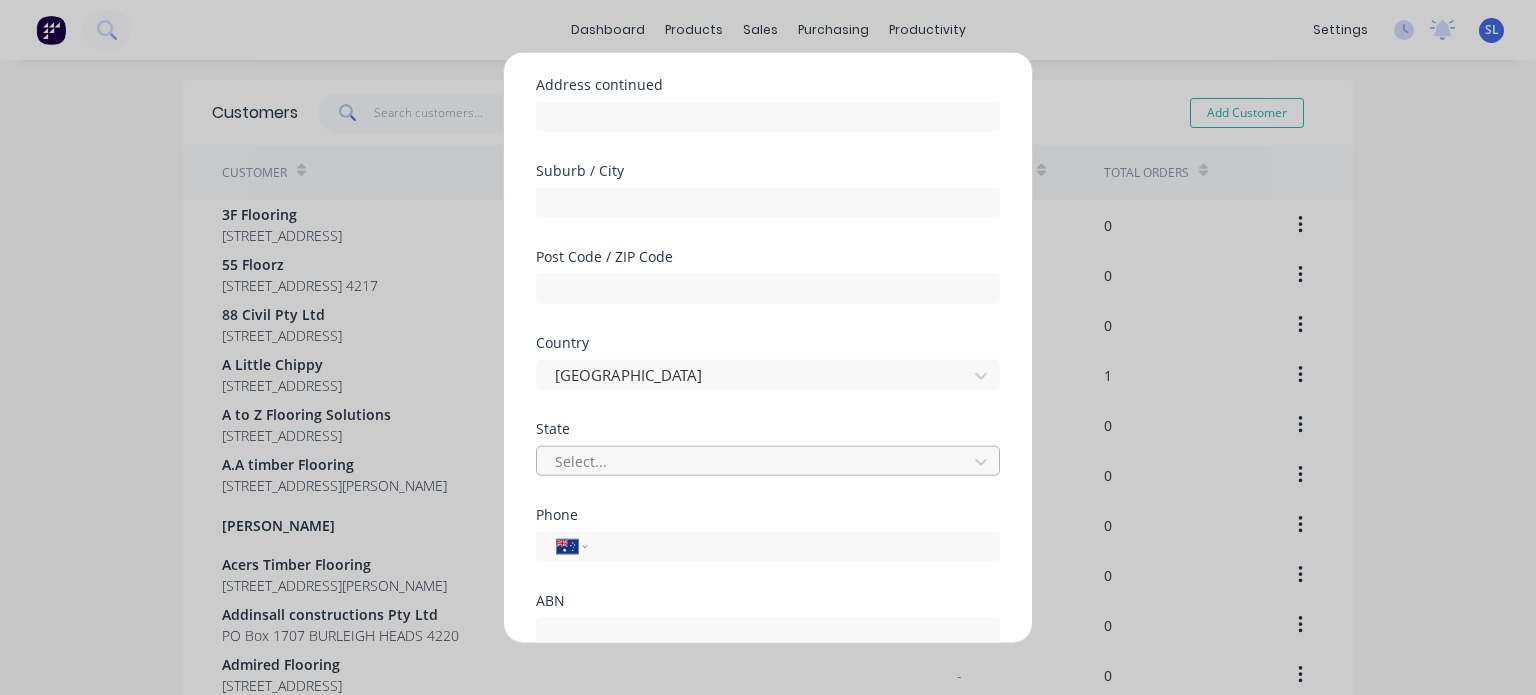 scroll, scrollTop: 0, scrollLeft: 0, axis: both 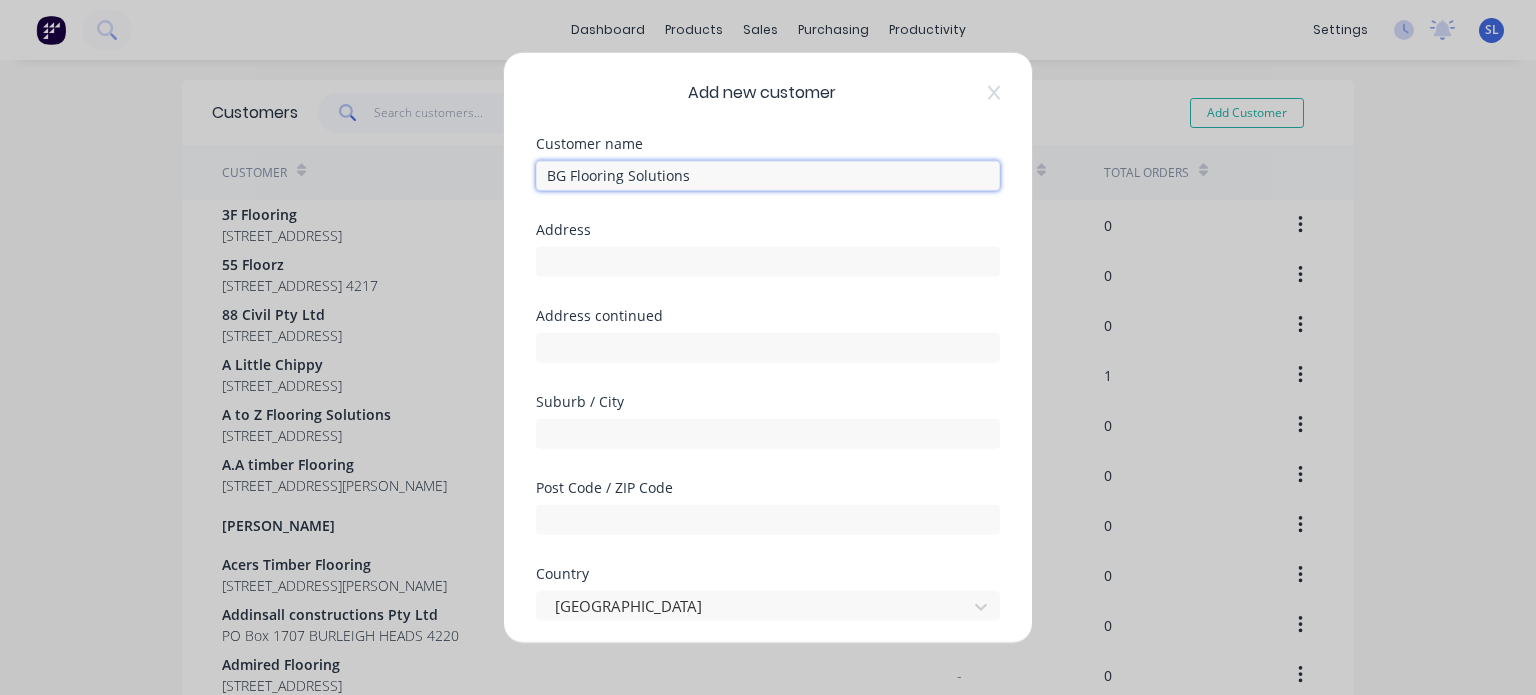 click on "BG Flooring Solutions" at bounding box center (768, 175) 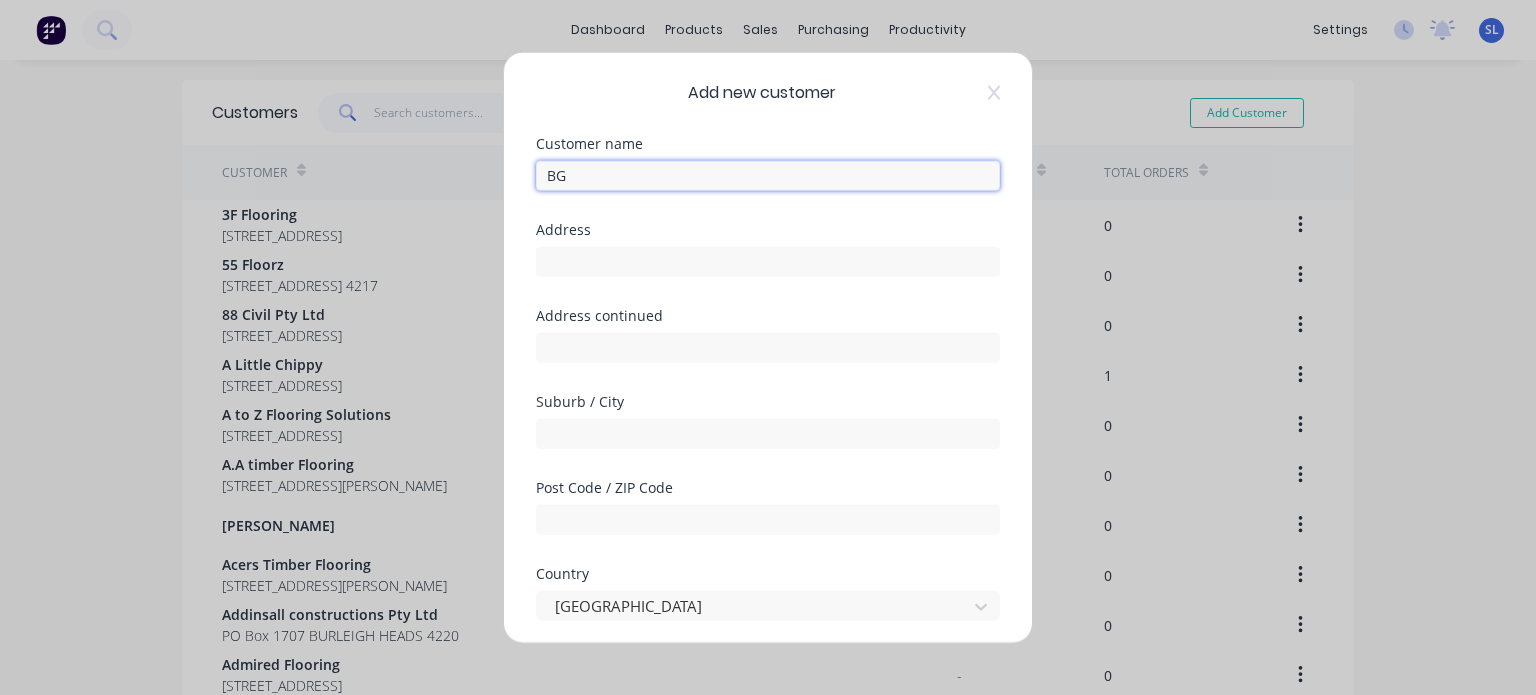 type on "B" 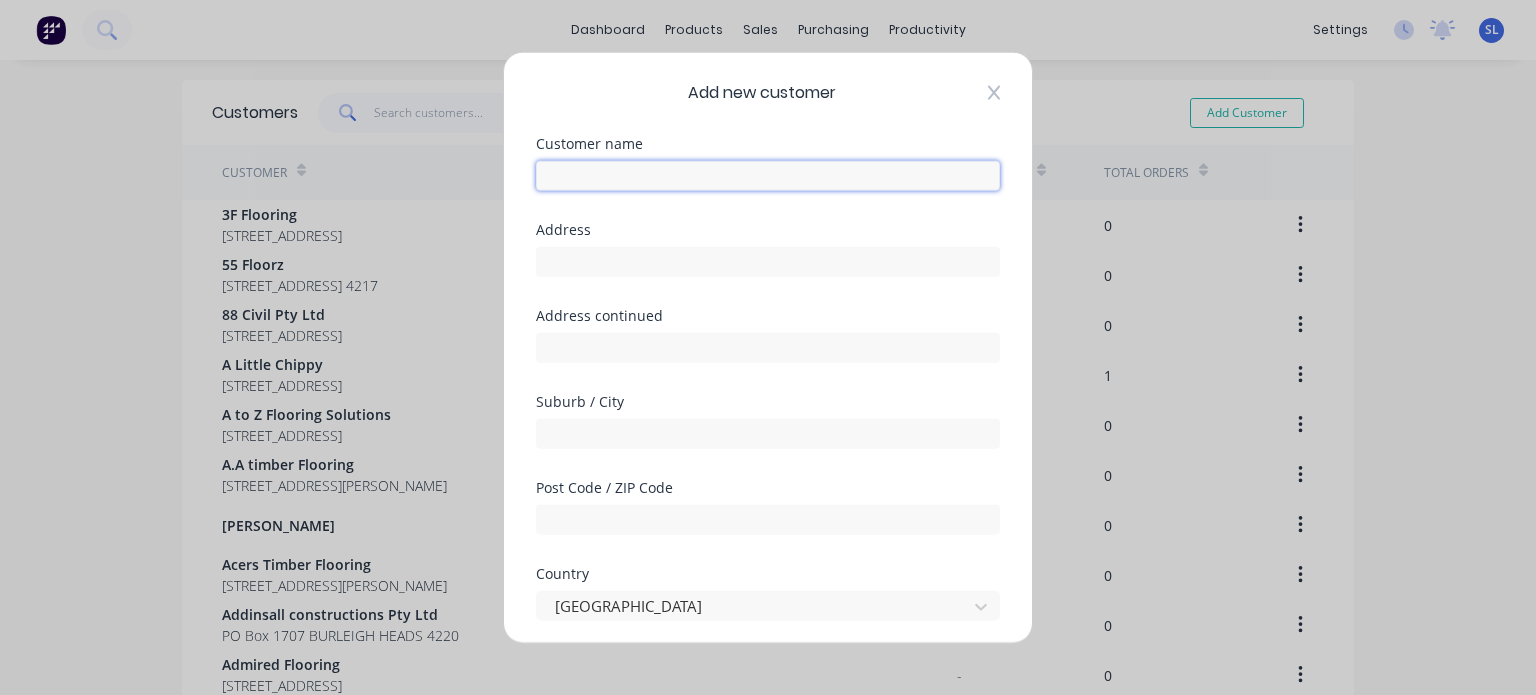 type 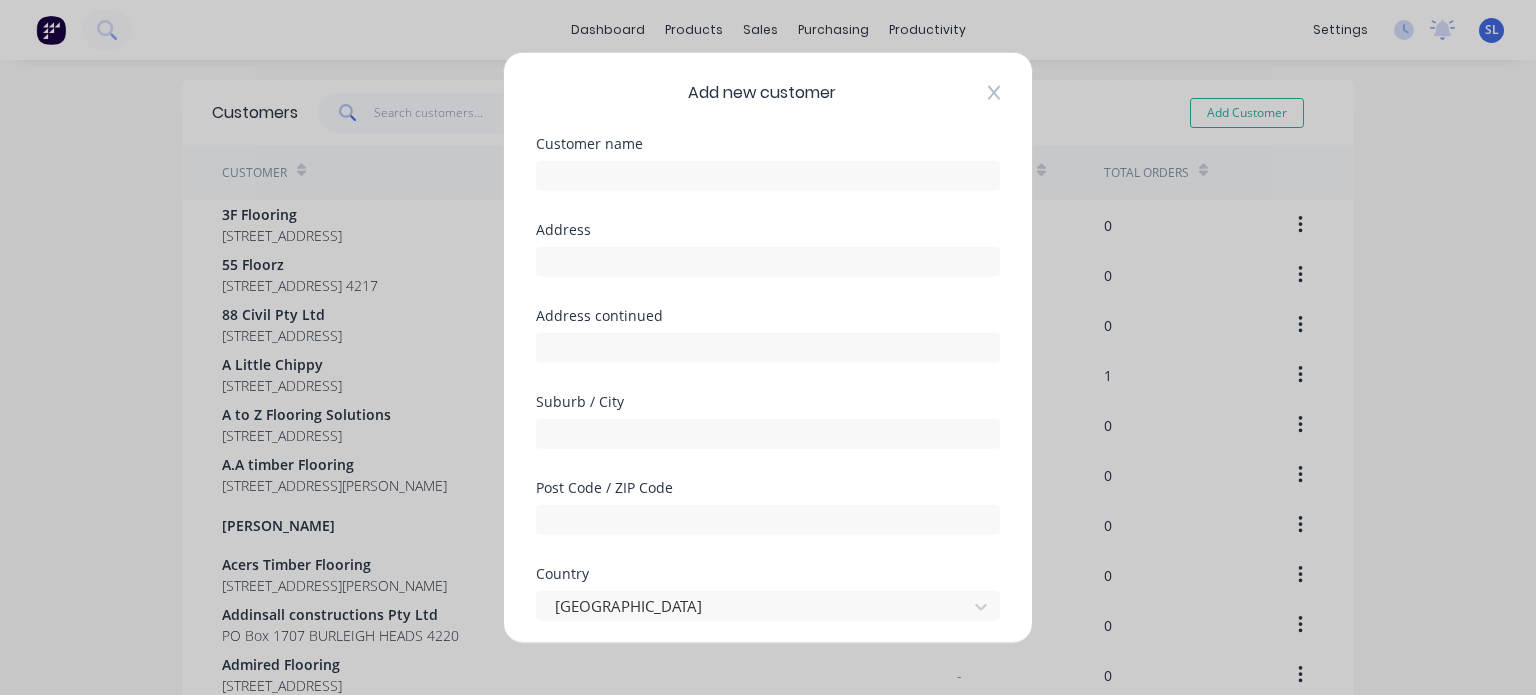 click 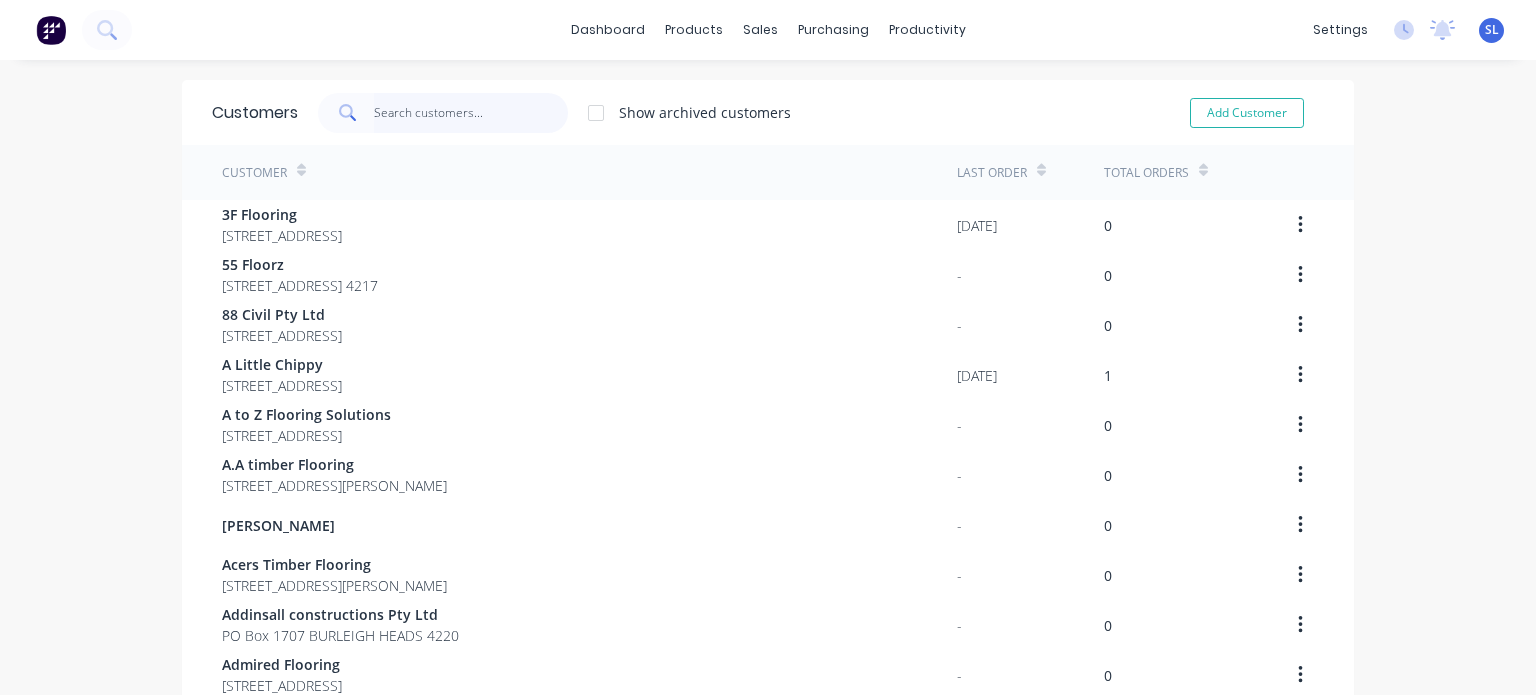 click at bounding box center (471, 113) 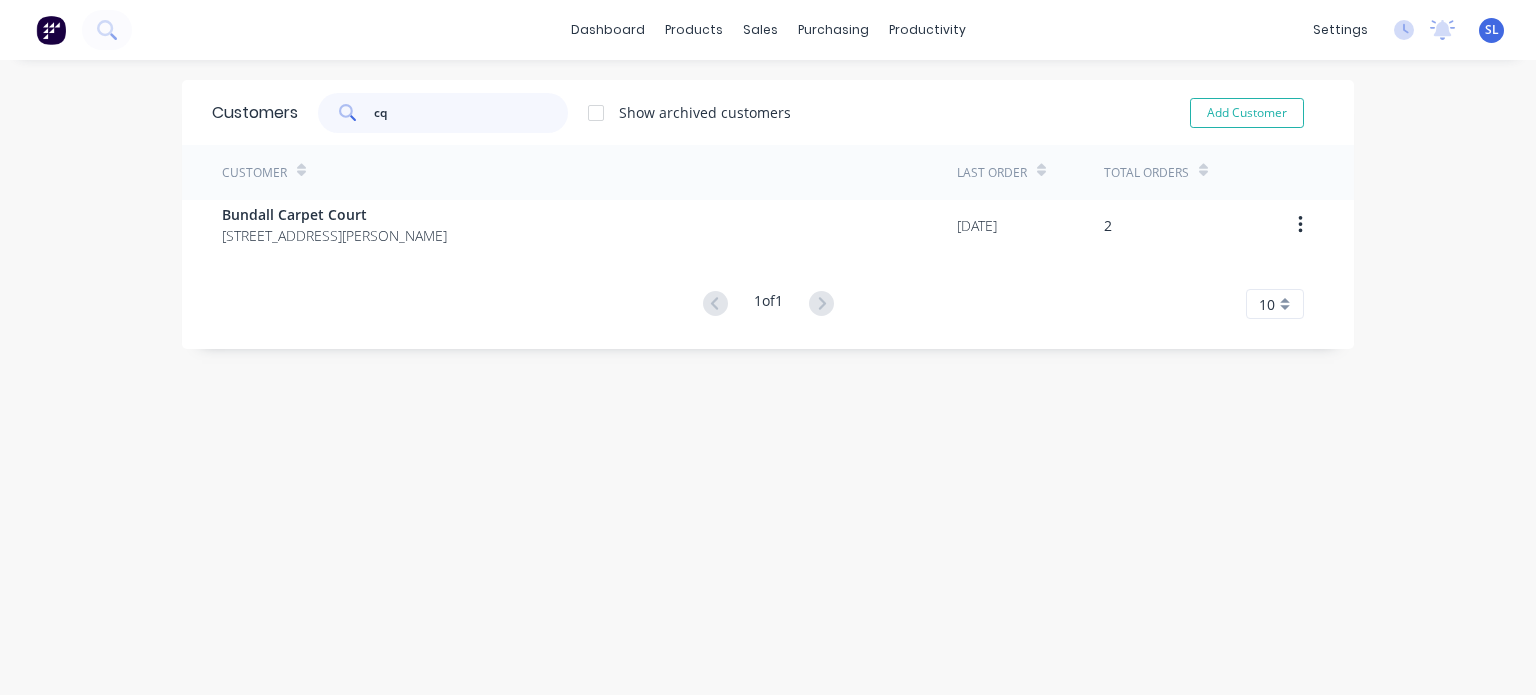 click on "cq" at bounding box center (471, 113) 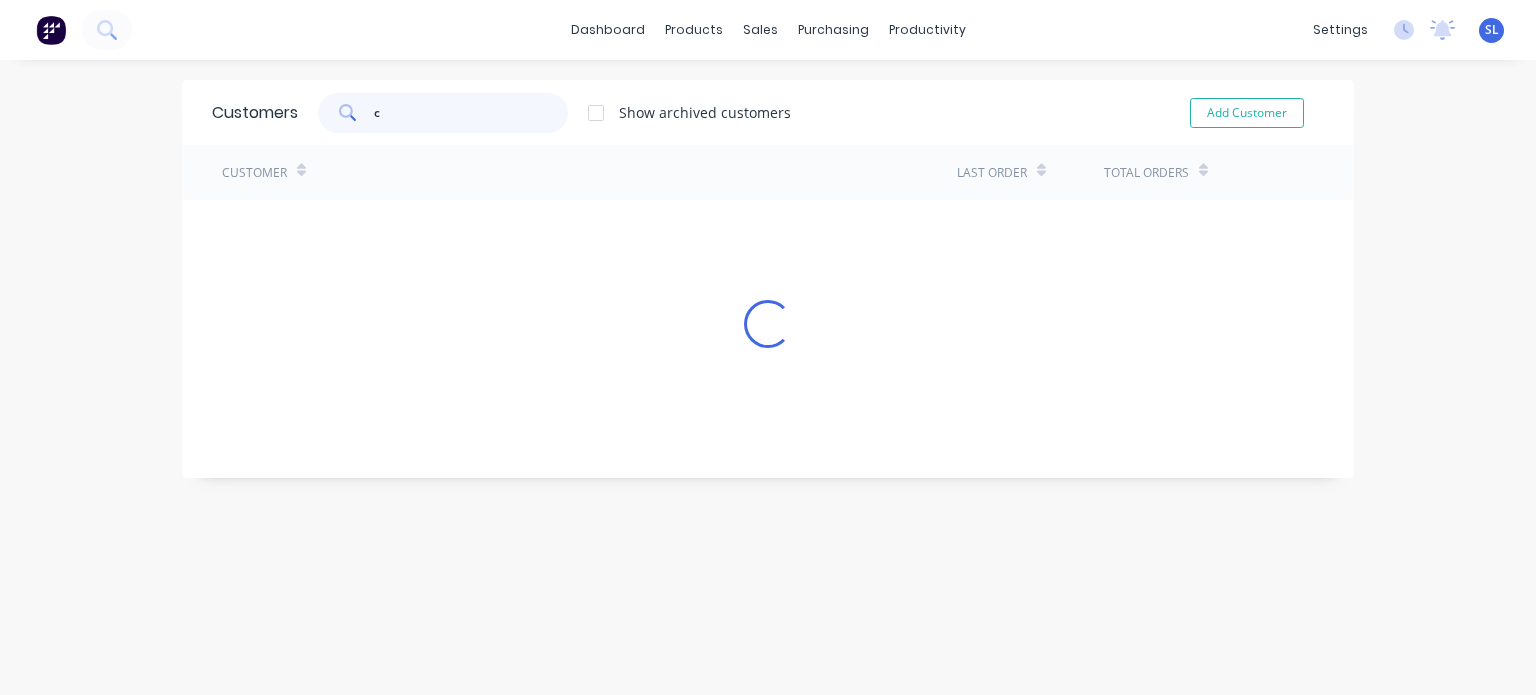 type 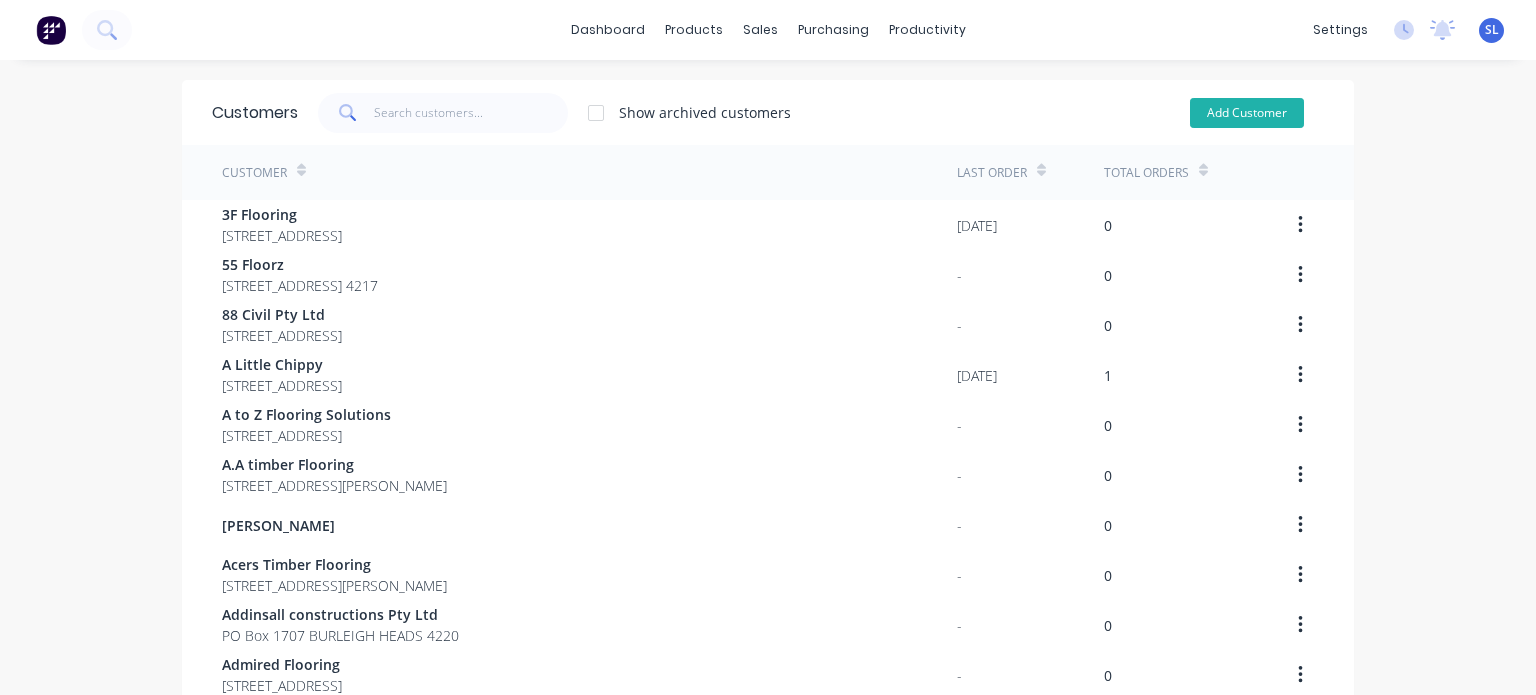 click on "Add Customer" at bounding box center [1247, 113] 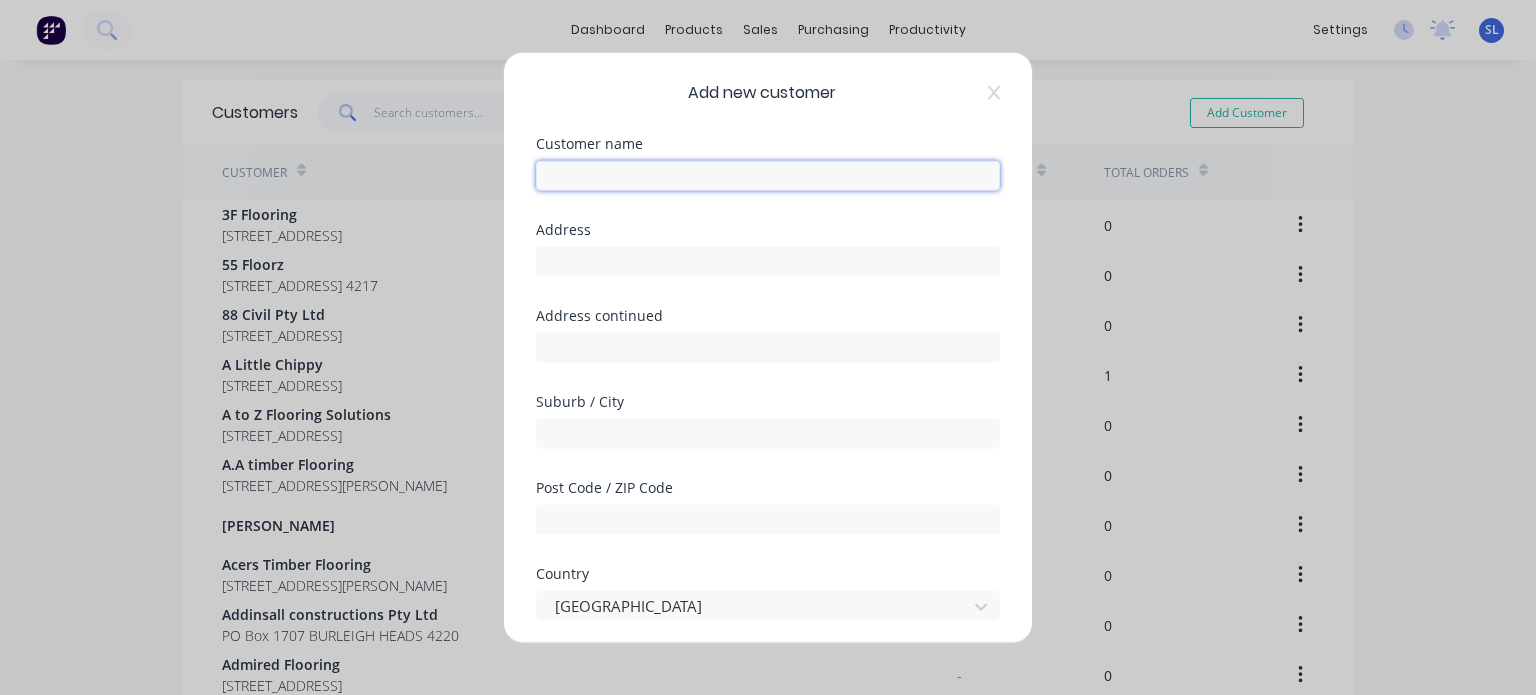 click at bounding box center (768, 175) 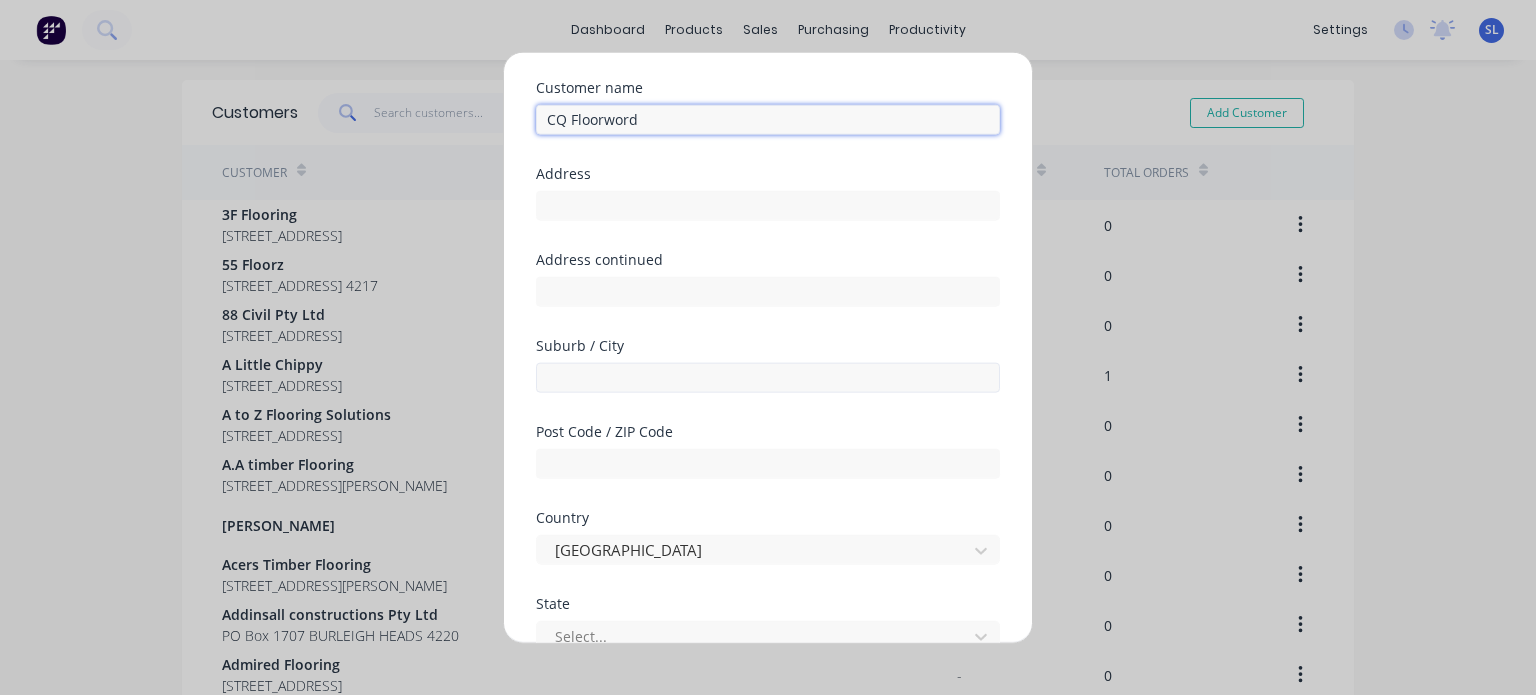 scroll, scrollTop: 84, scrollLeft: 0, axis: vertical 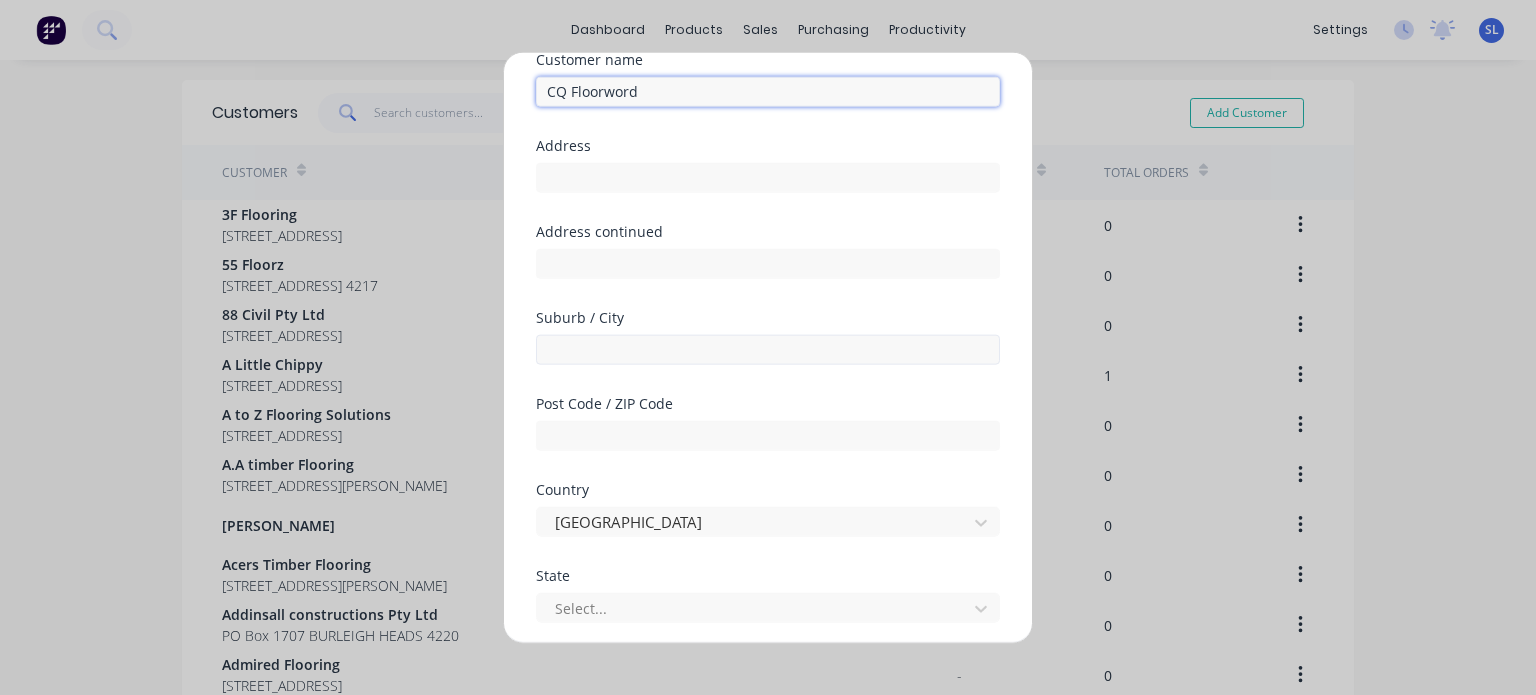 type on "CQ Floorword" 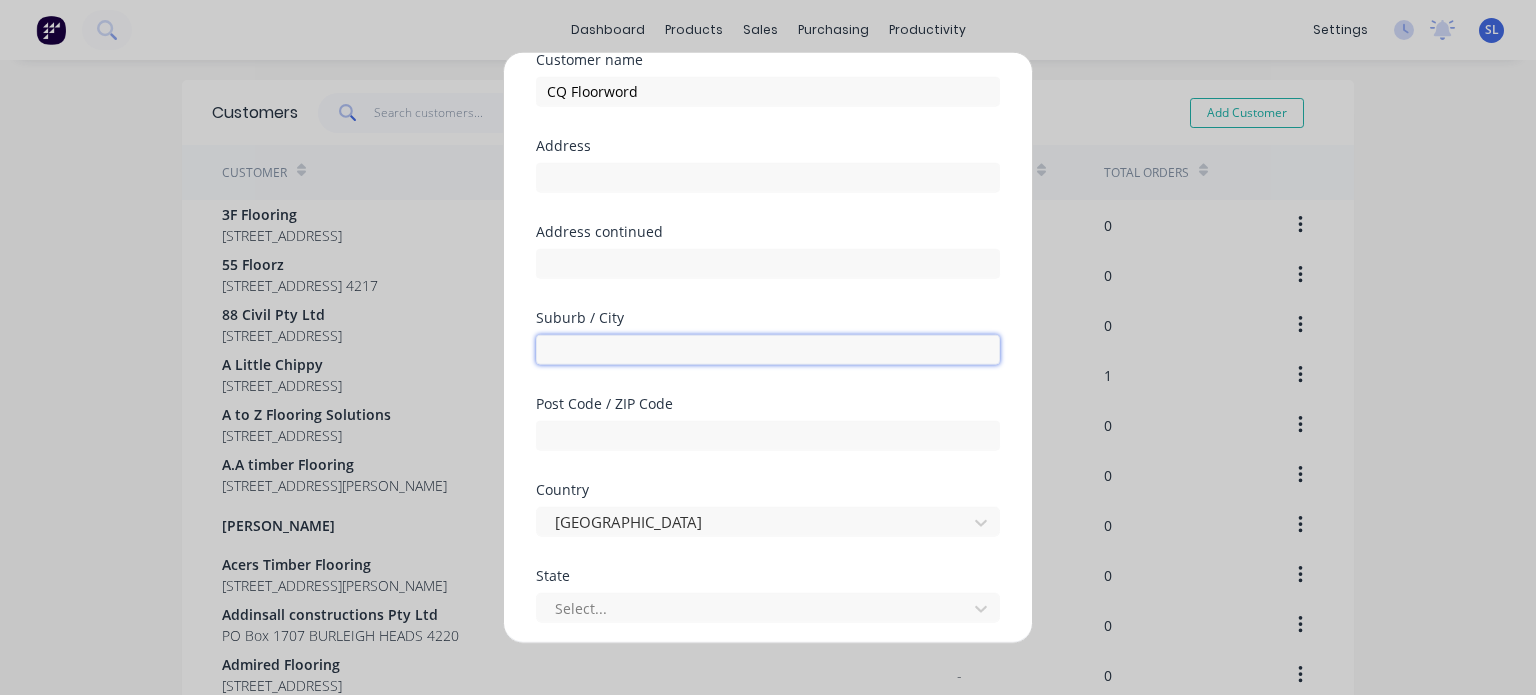 click at bounding box center [768, 349] 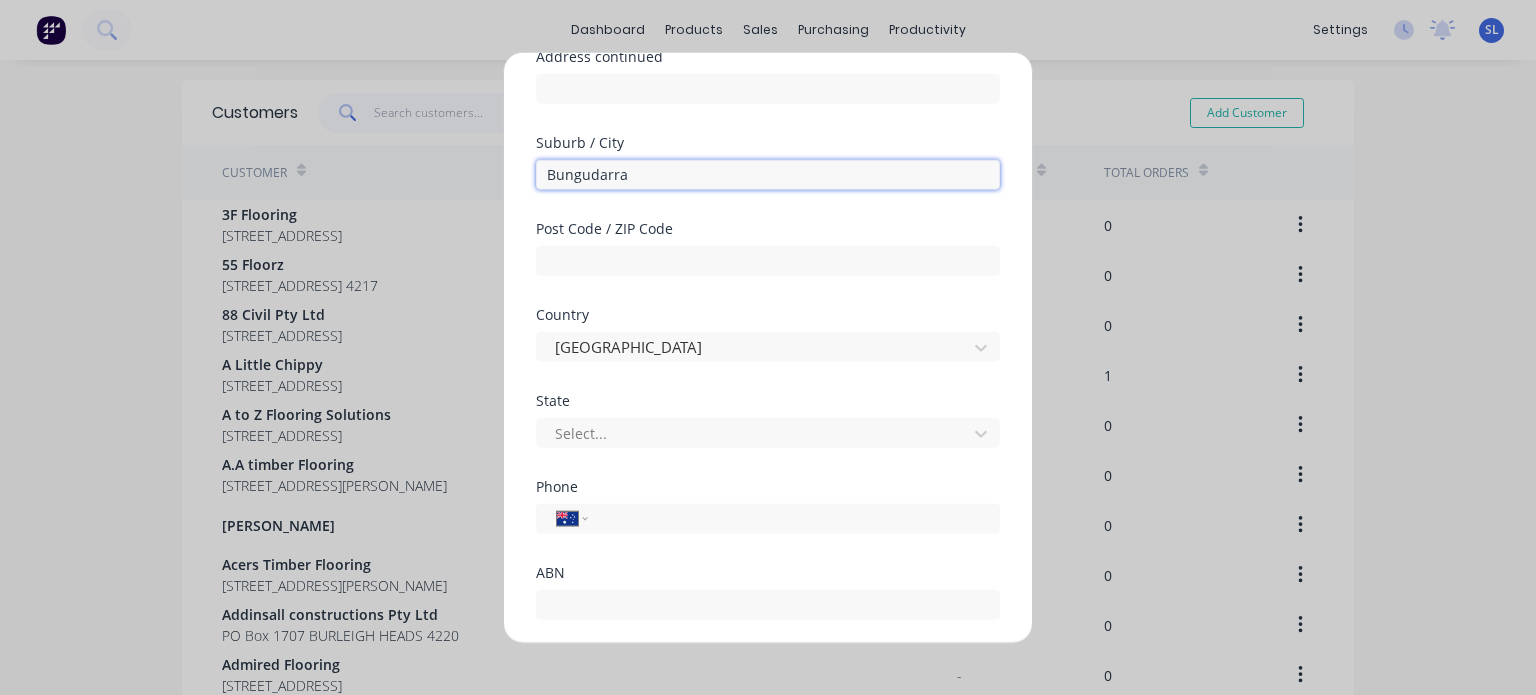 scroll, scrollTop: 262, scrollLeft: 0, axis: vertical 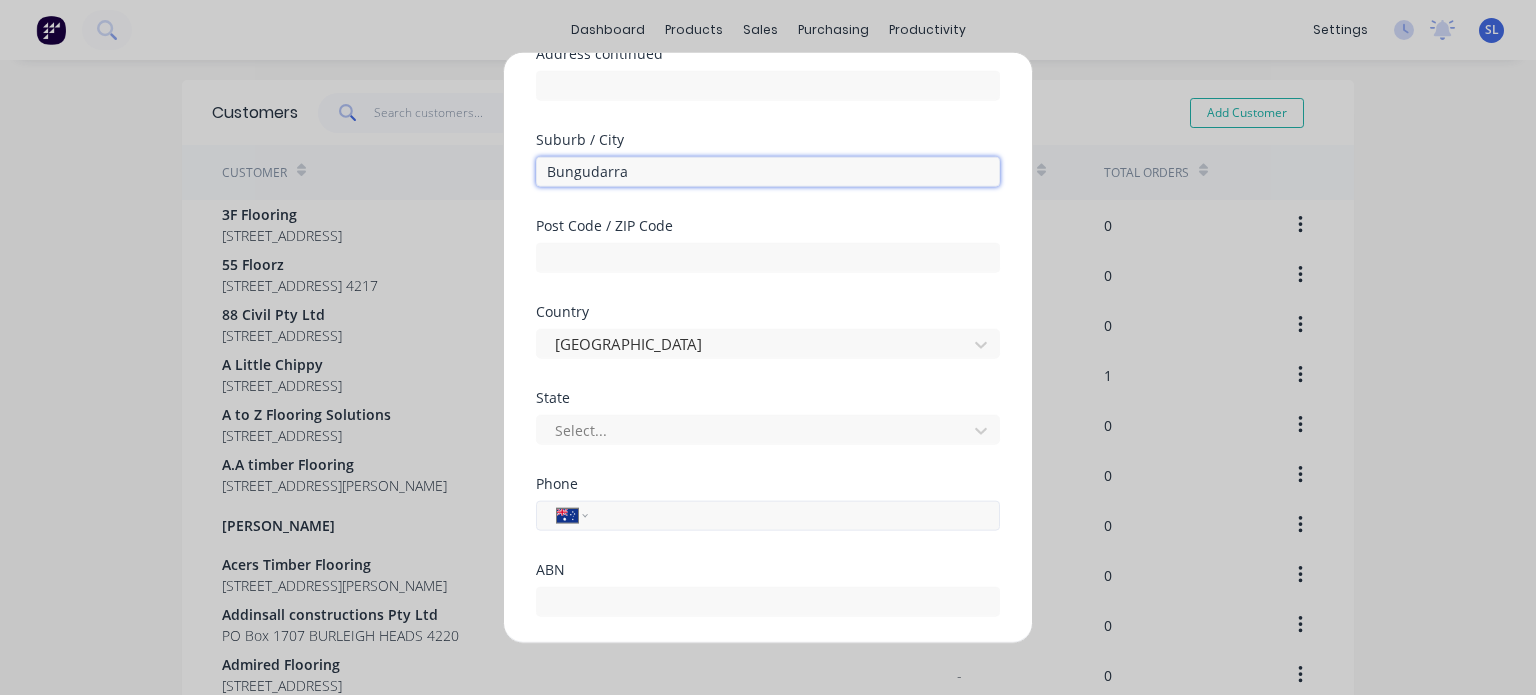 type on "Bungudarra" 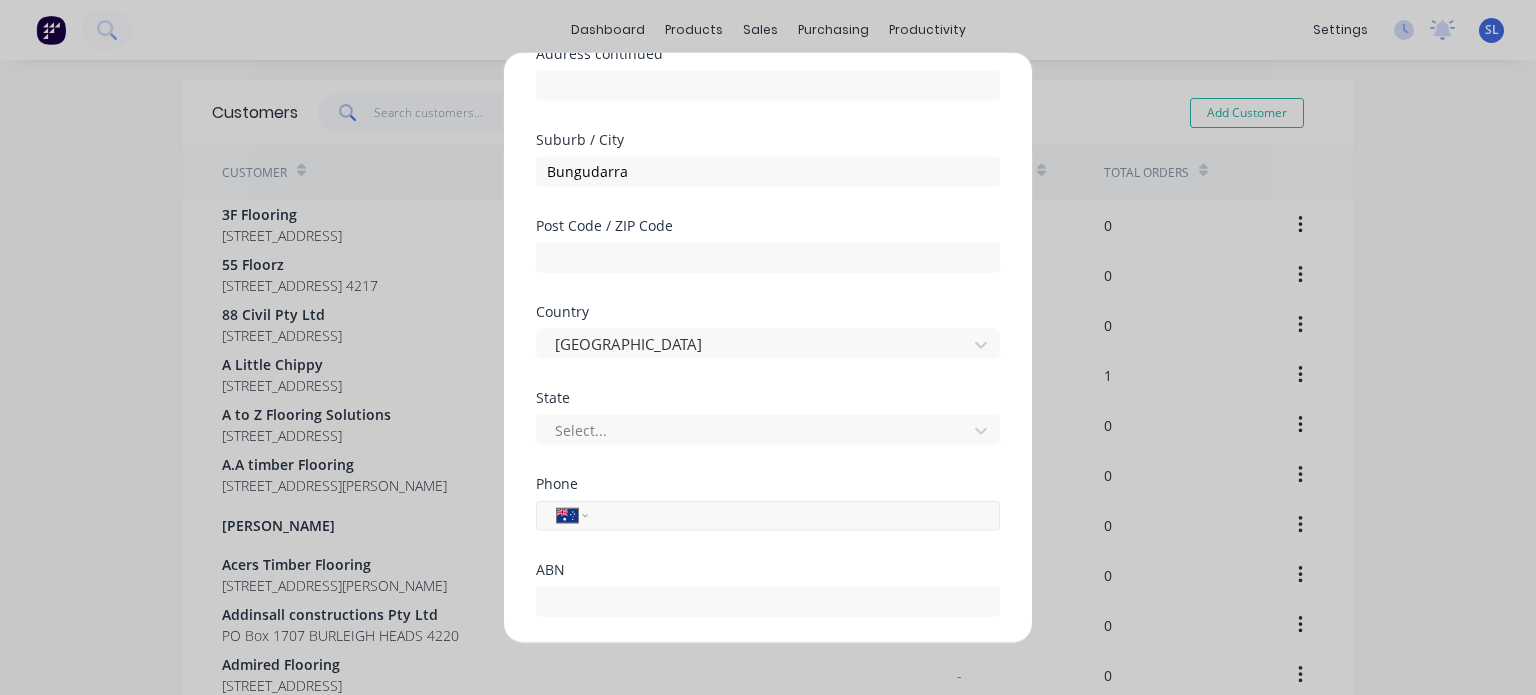 click at bounding box center [785, 515] 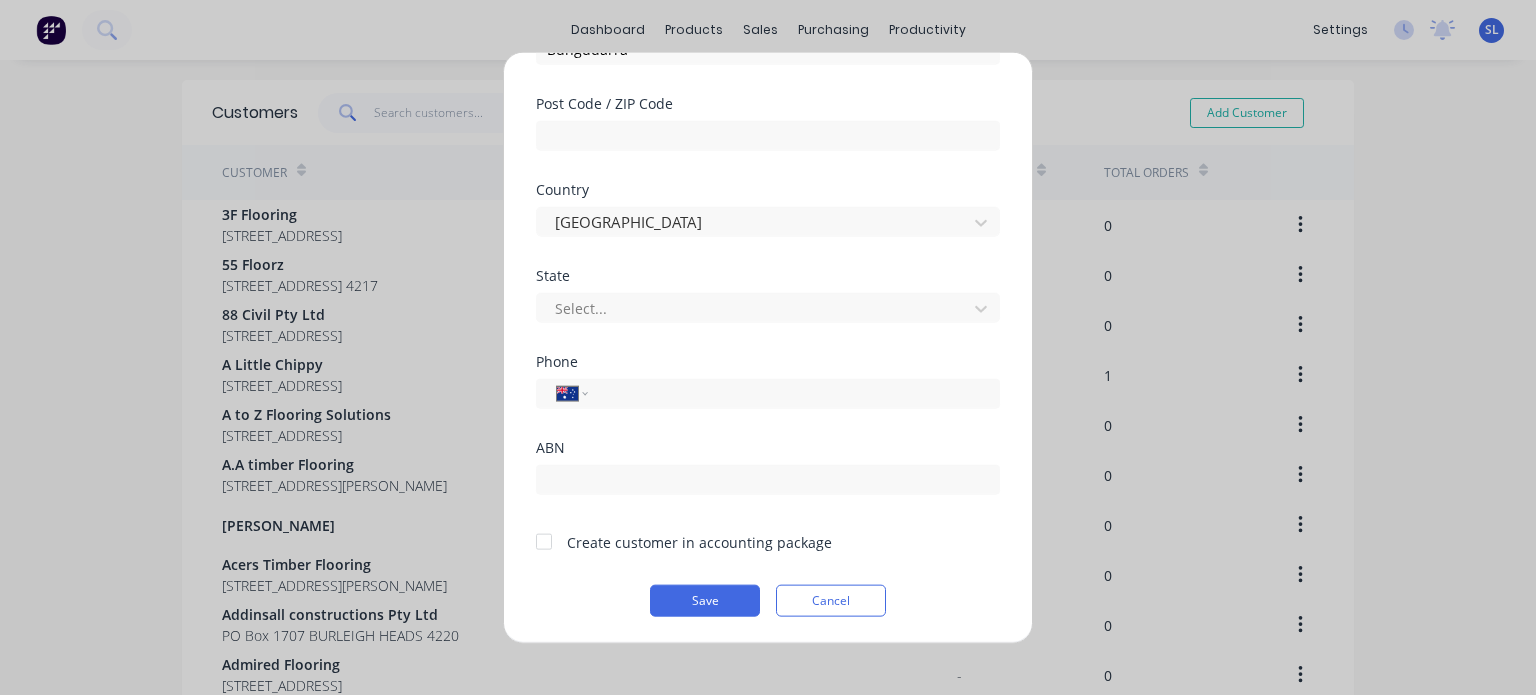 scroll, scrollTop: 384, scrollLeft: 0, axis: vertical 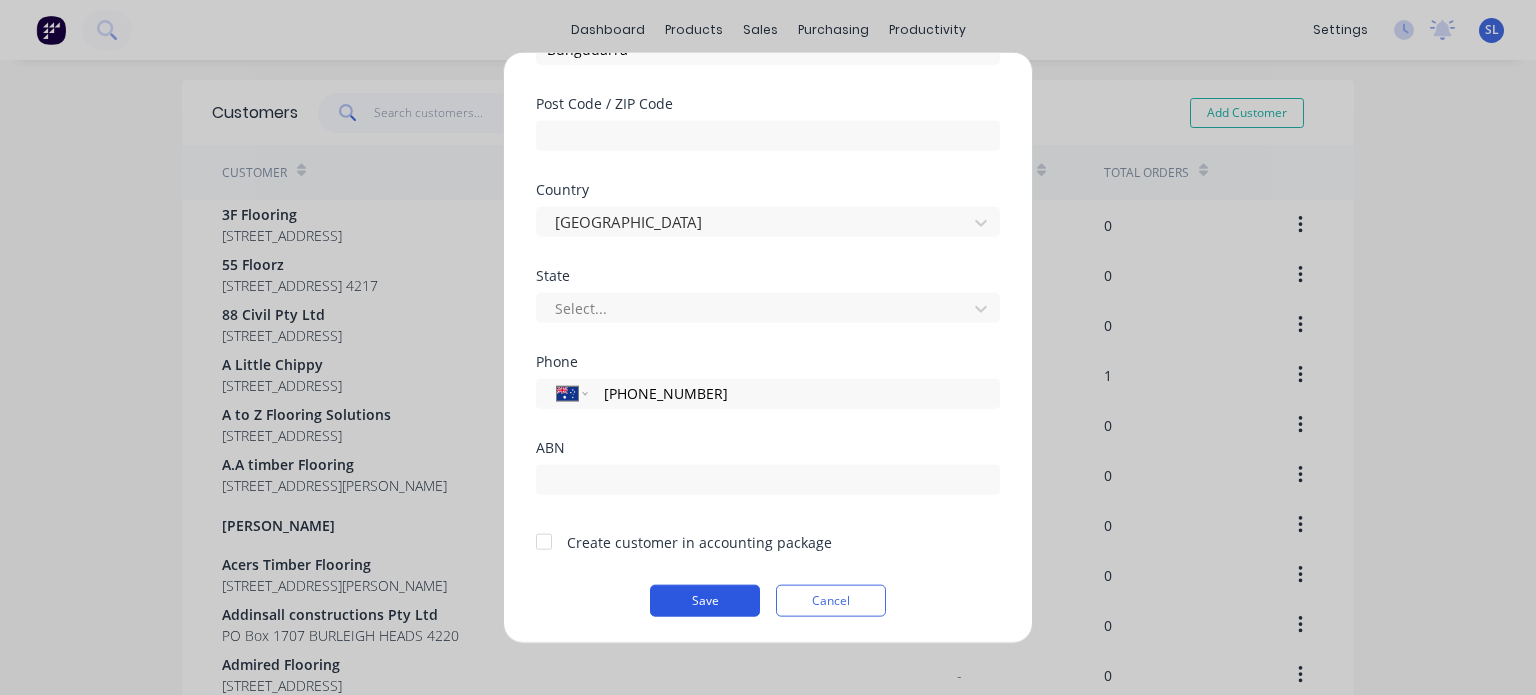 type on "[PHONE_NUMBER]" 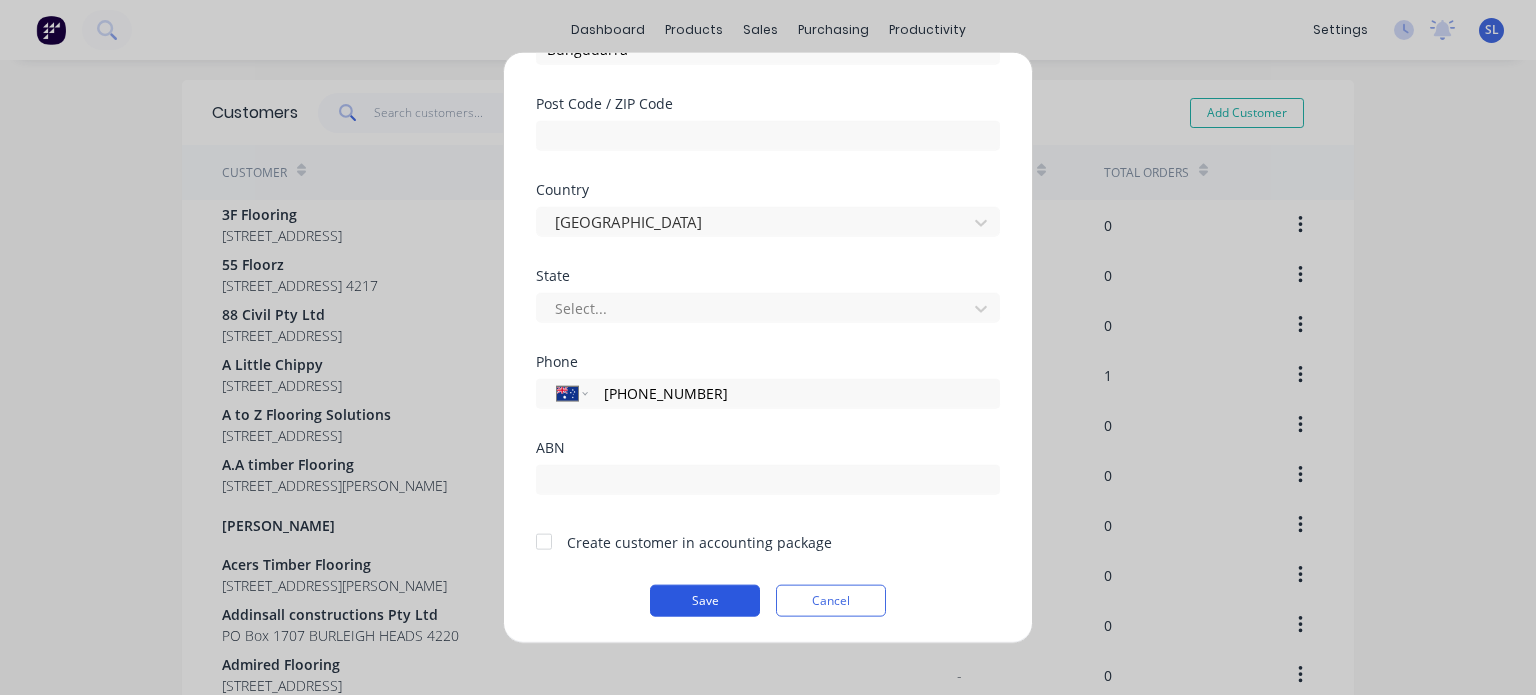 click on "Save" at bounding box center (705, 600) 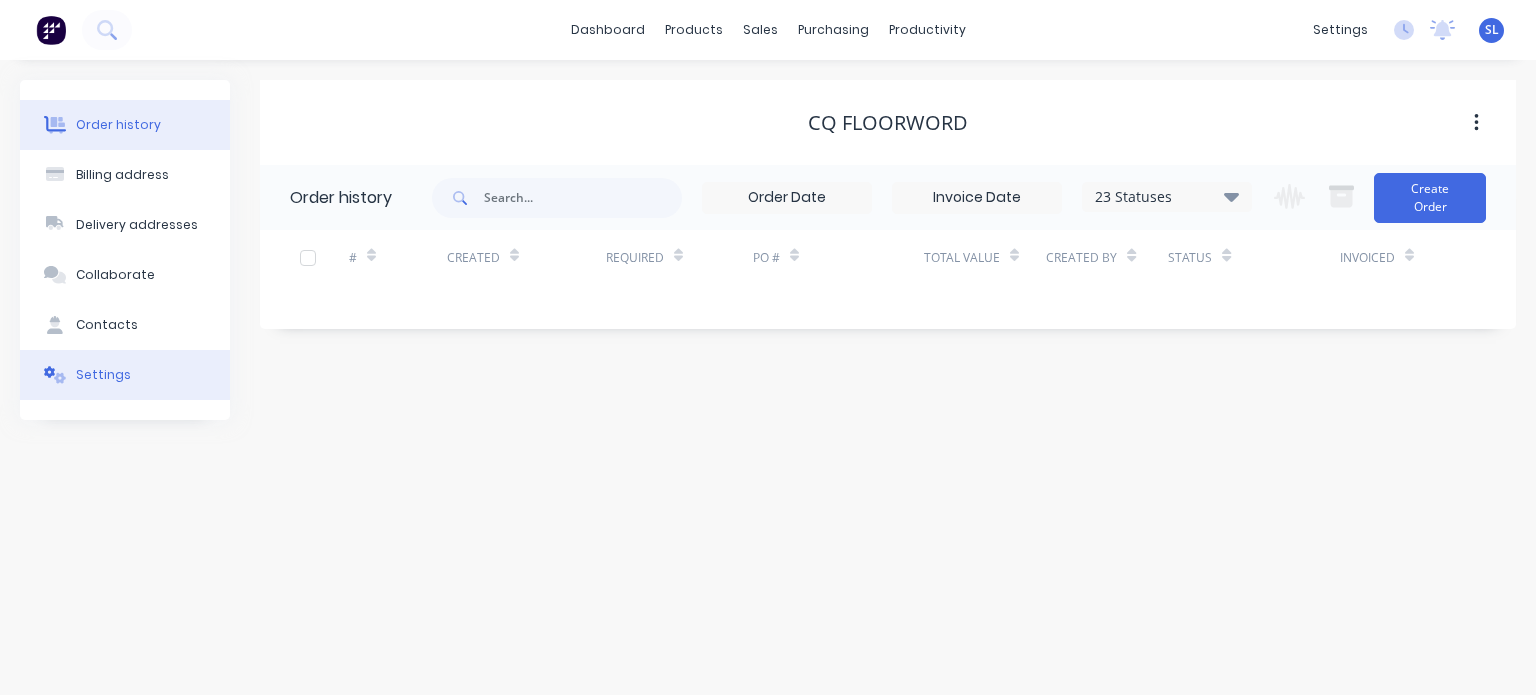 click on "Settings" at bounding box center [103, 375] 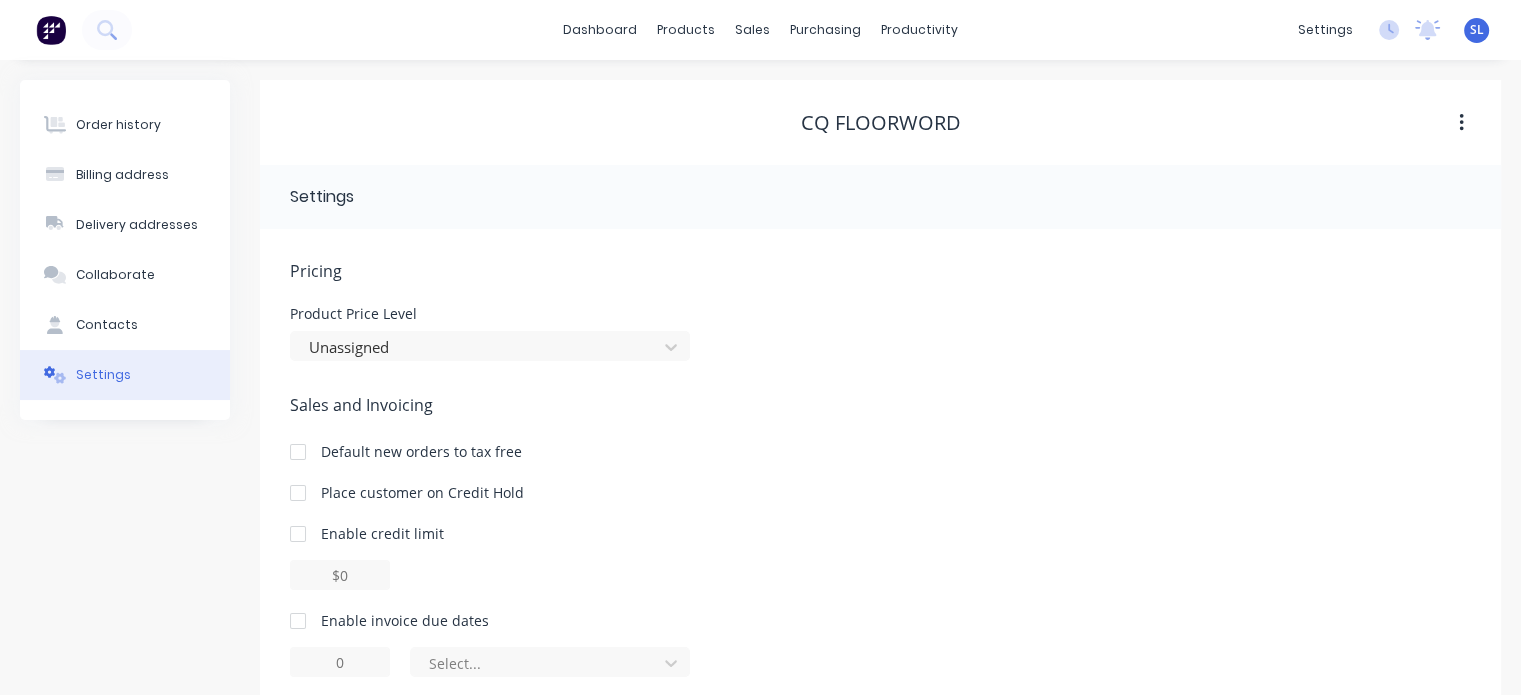 scroll, scrollTop: 52, scrollLeft: 0, axis: vertical 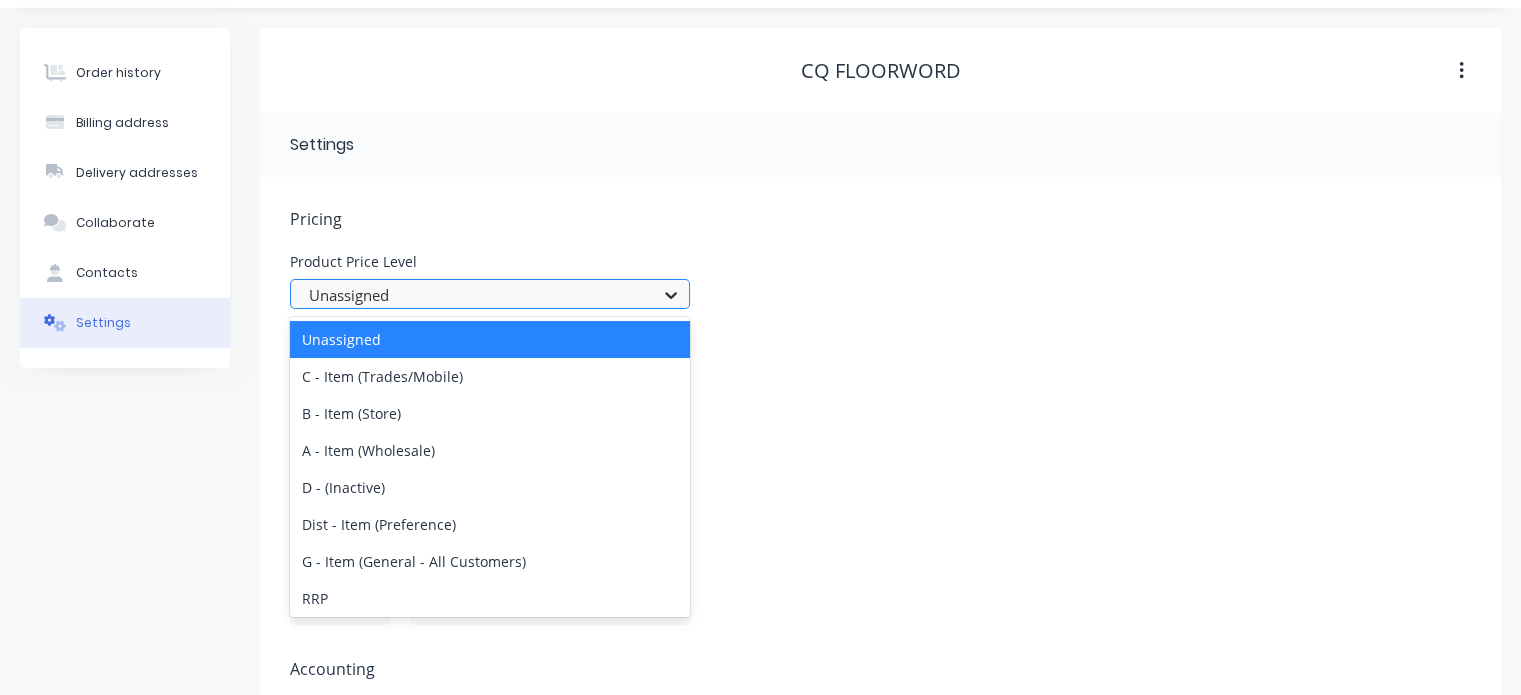 click 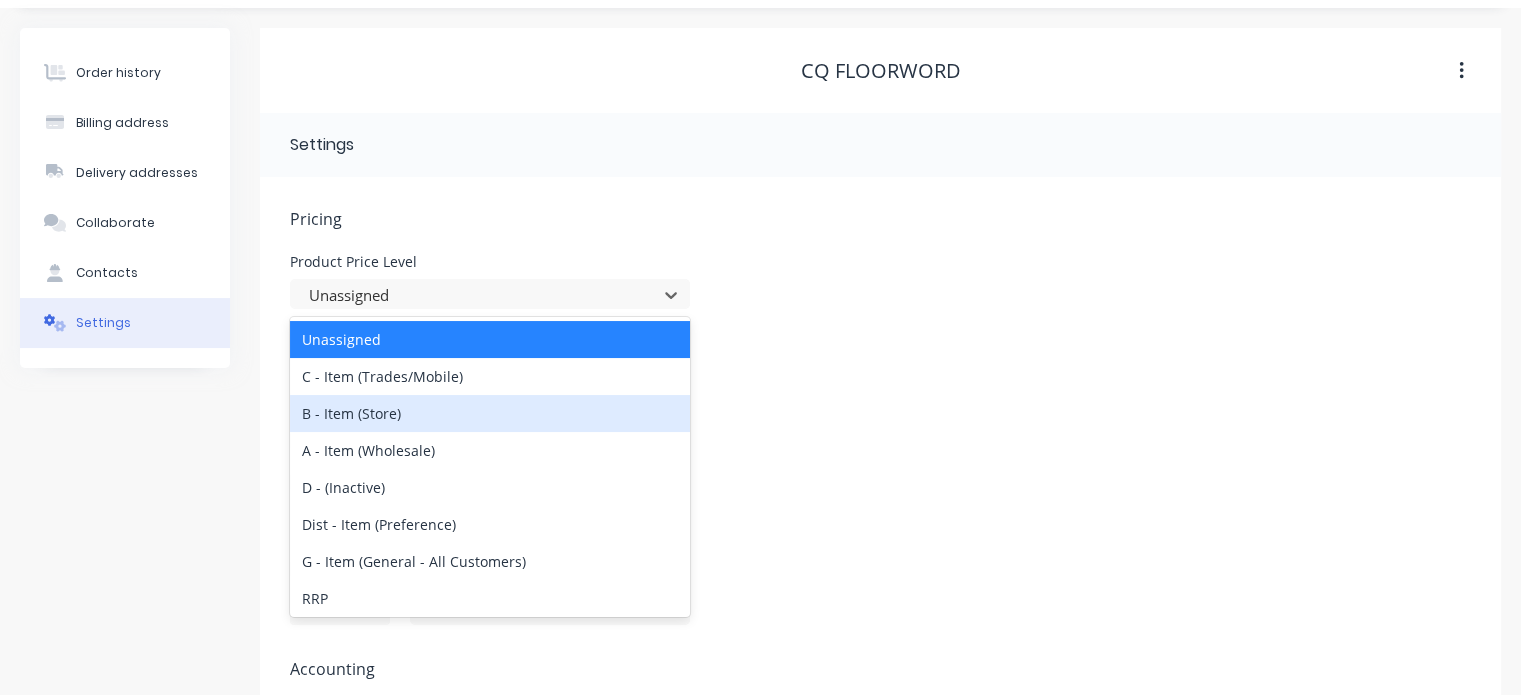 click on "B - Item (Store)" at bounding box center [490, 413] 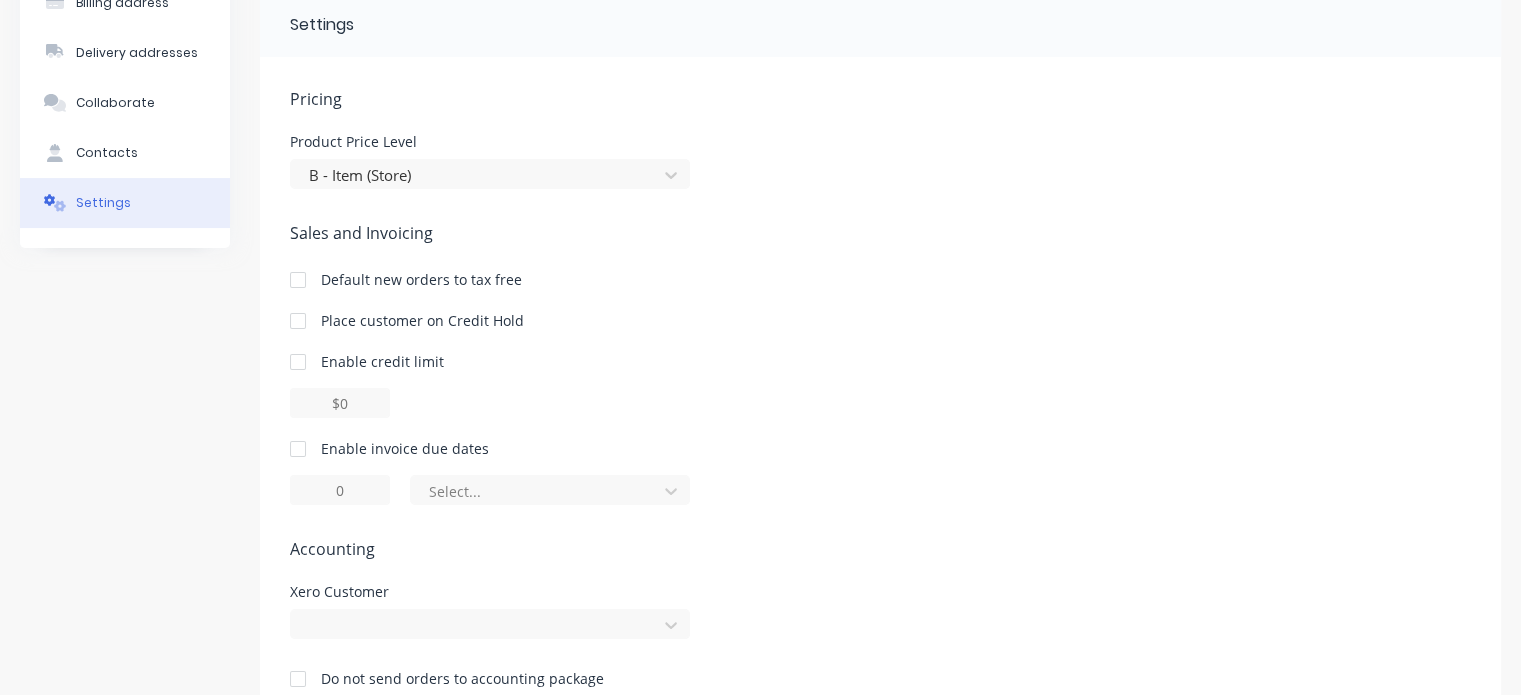 scroll, scrollTop: 217, scrollLeft: 0, axis: vertical 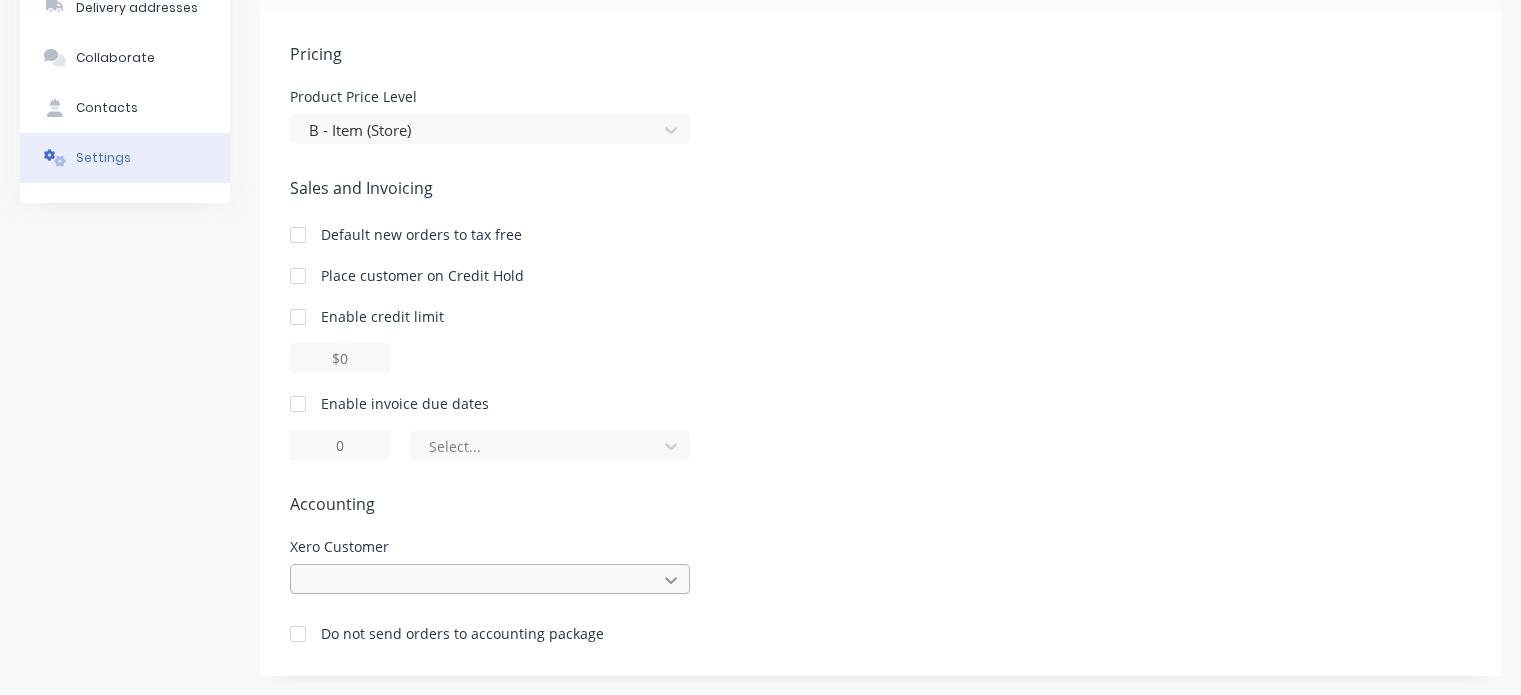 click at bounding box center [490, 579] 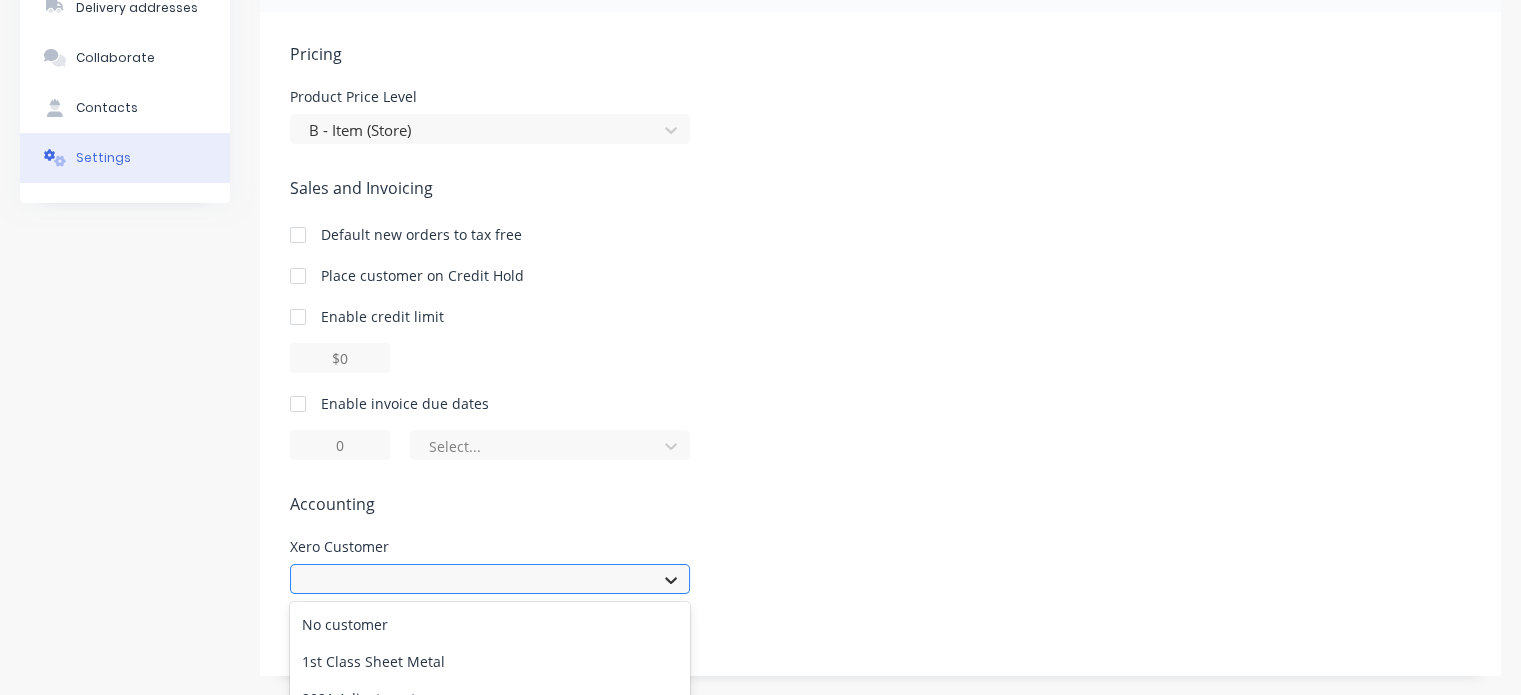 scroll, scrollTop: 424, scrollLeft: 0, axis: vertical 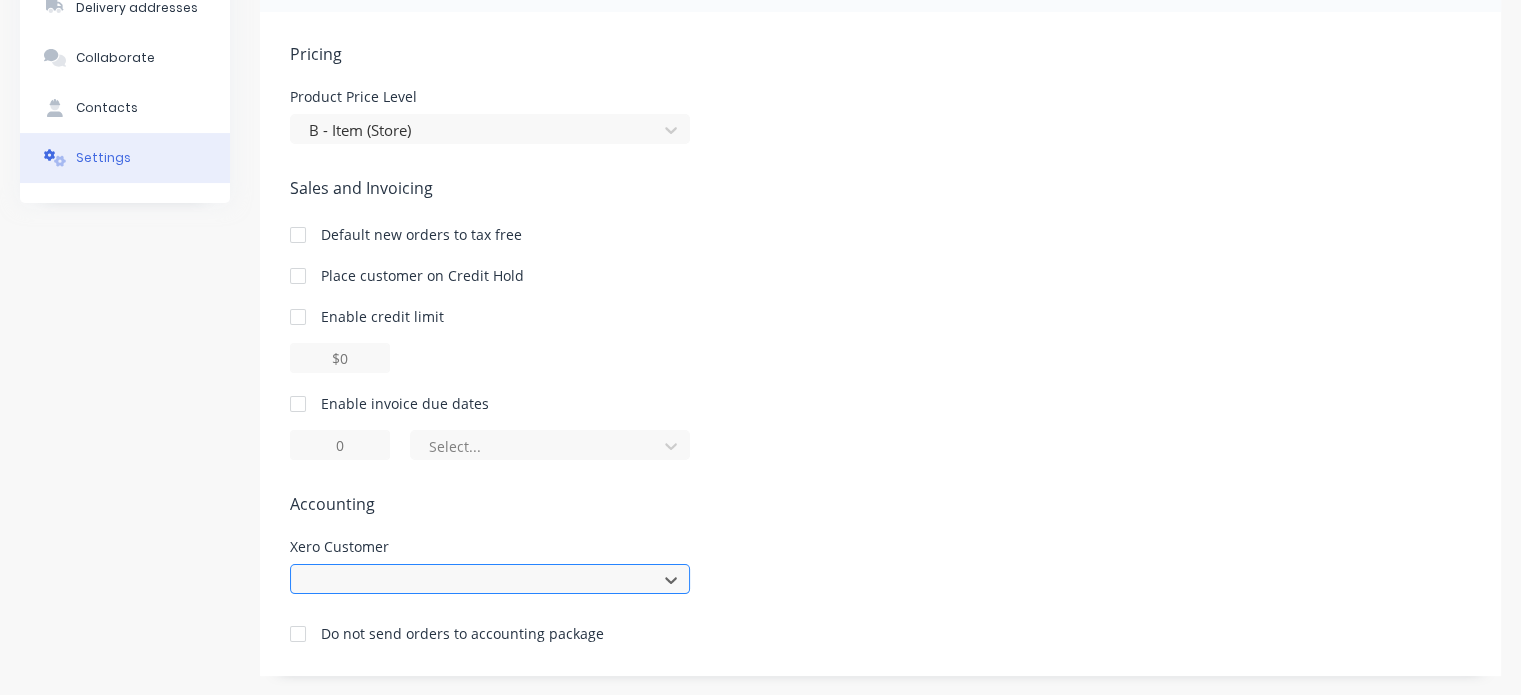 click on "Pricing Product Price Level B - Item (Store) Sales and Invoicing Default new orders to tax free Place customer on Credit Hold Enable credit limit Enable invoice due dates Select... Accounting Xero Customer Do not send orders to accounting package" at bounding box center (880, 359) 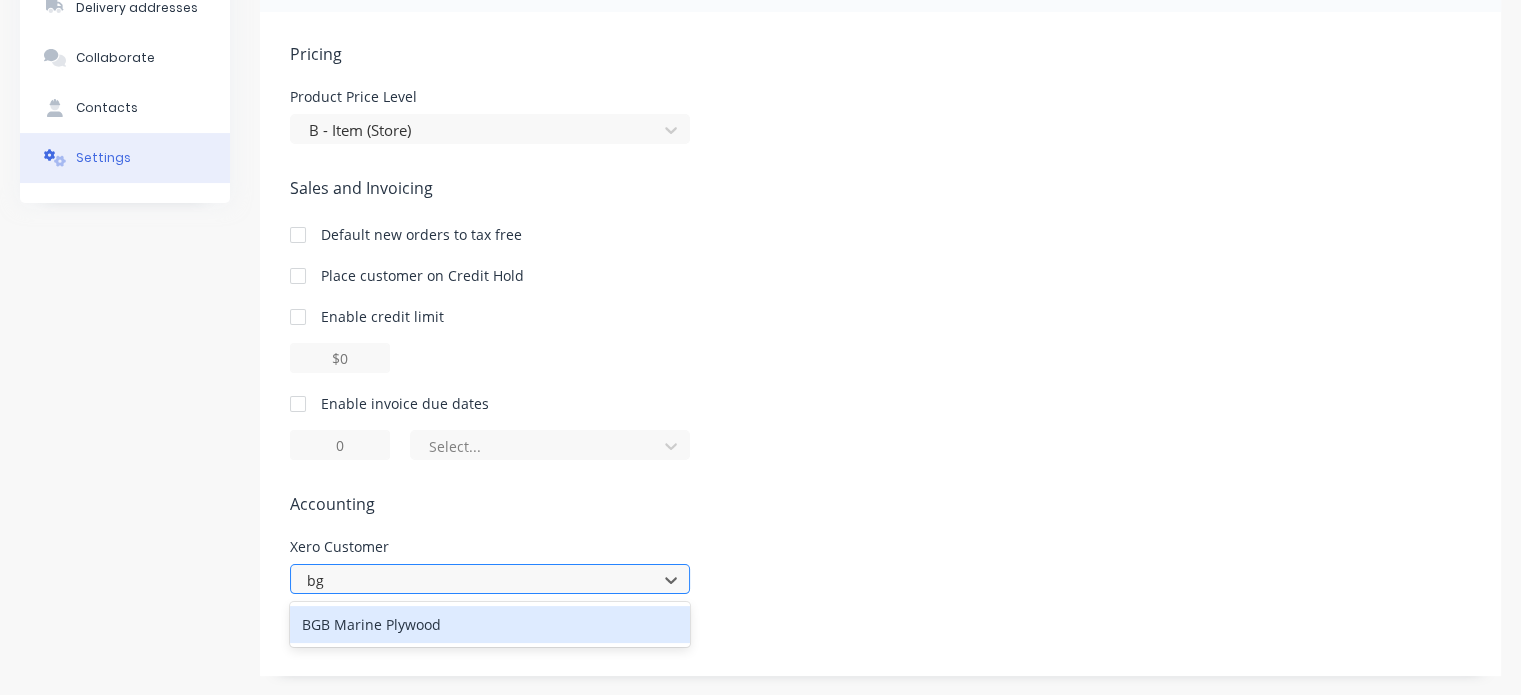 type on "b" 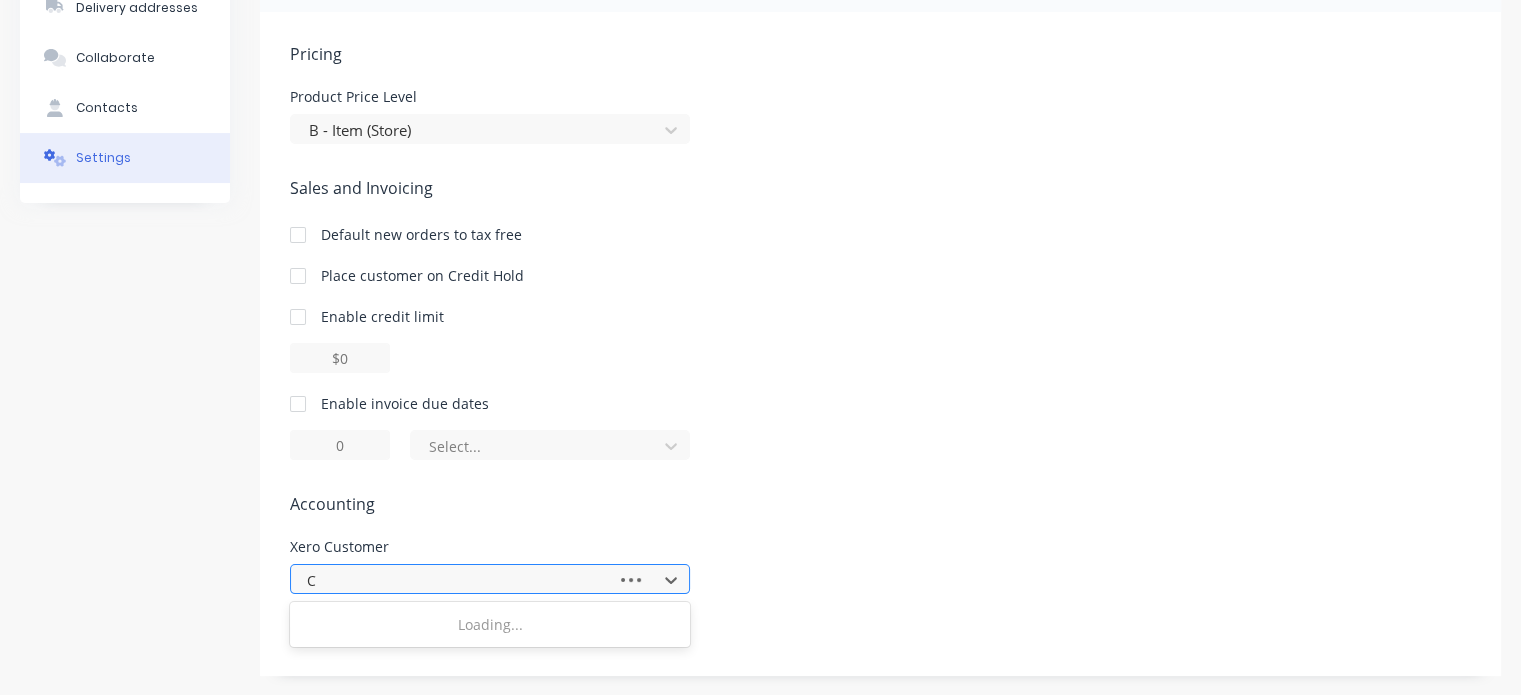 type on "CQ" 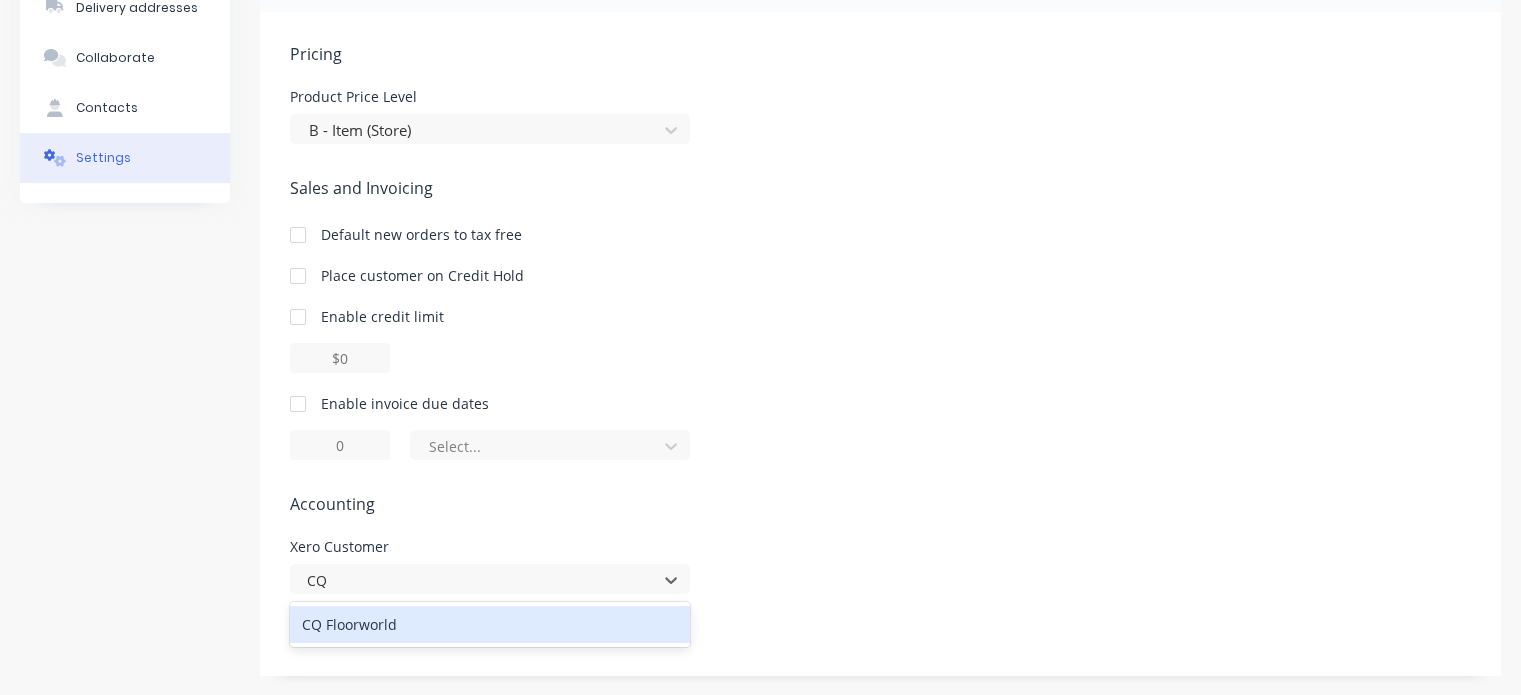 click on "CQ Floorworld" at bounding box center [490, 624] 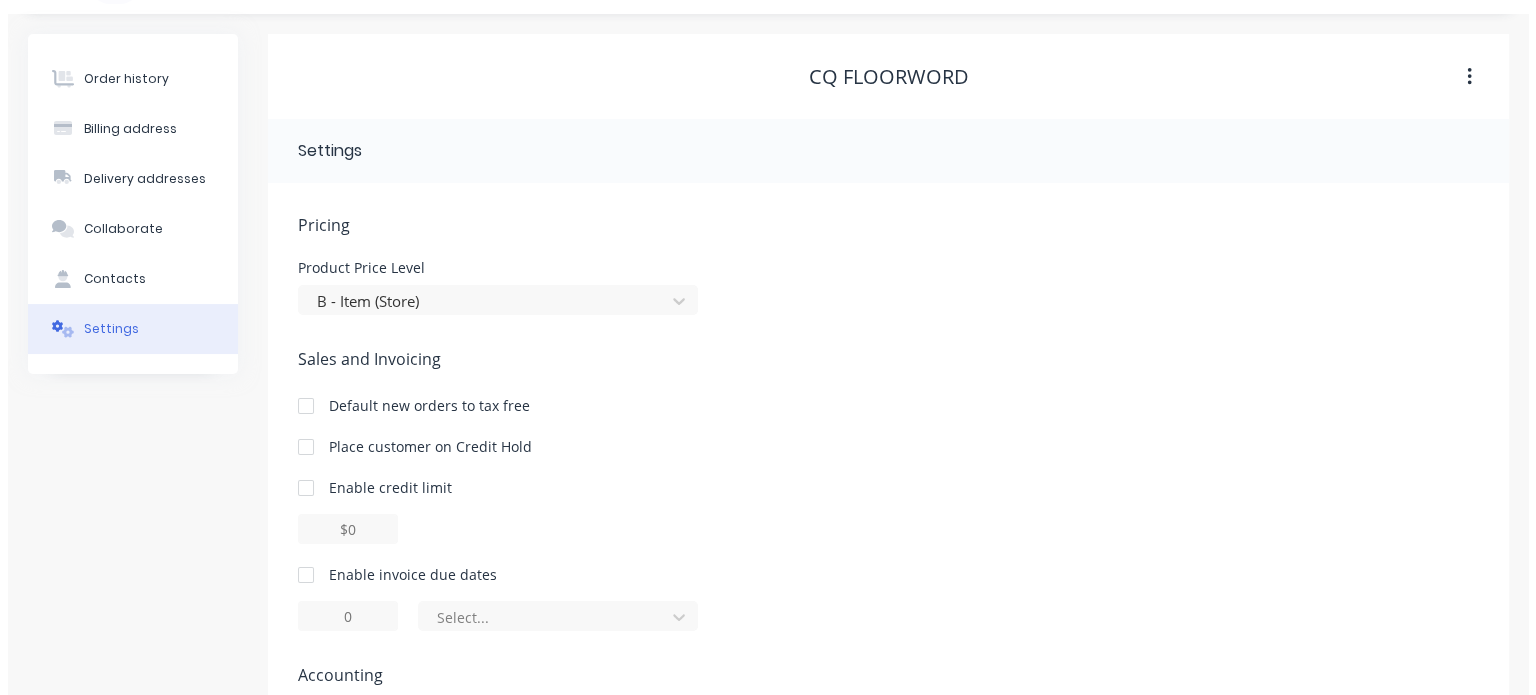 scroll, scrollTop: 0, scrollLeft: 0, axis: both 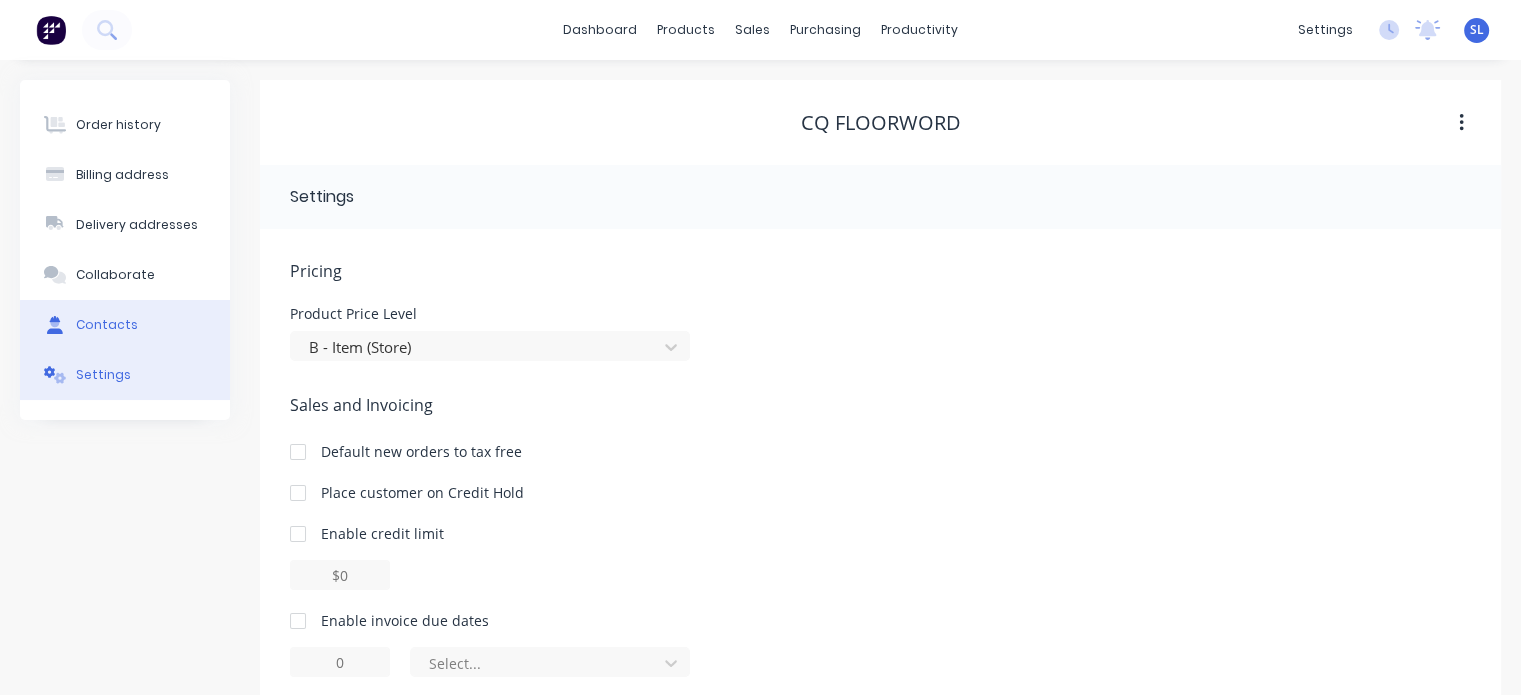 click on "Contacts" at bounding box center [107, 325] 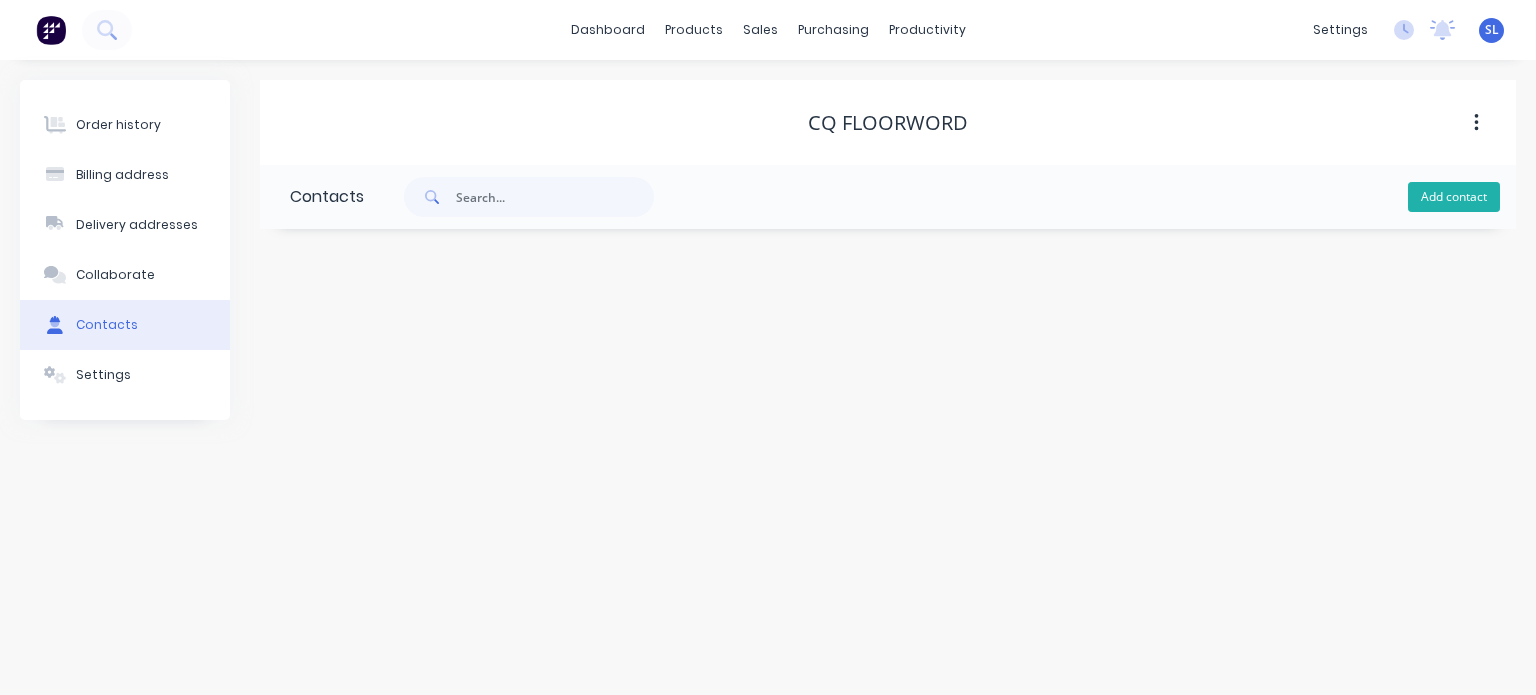 click on "Add contact" at bounding box center (1454, 197) 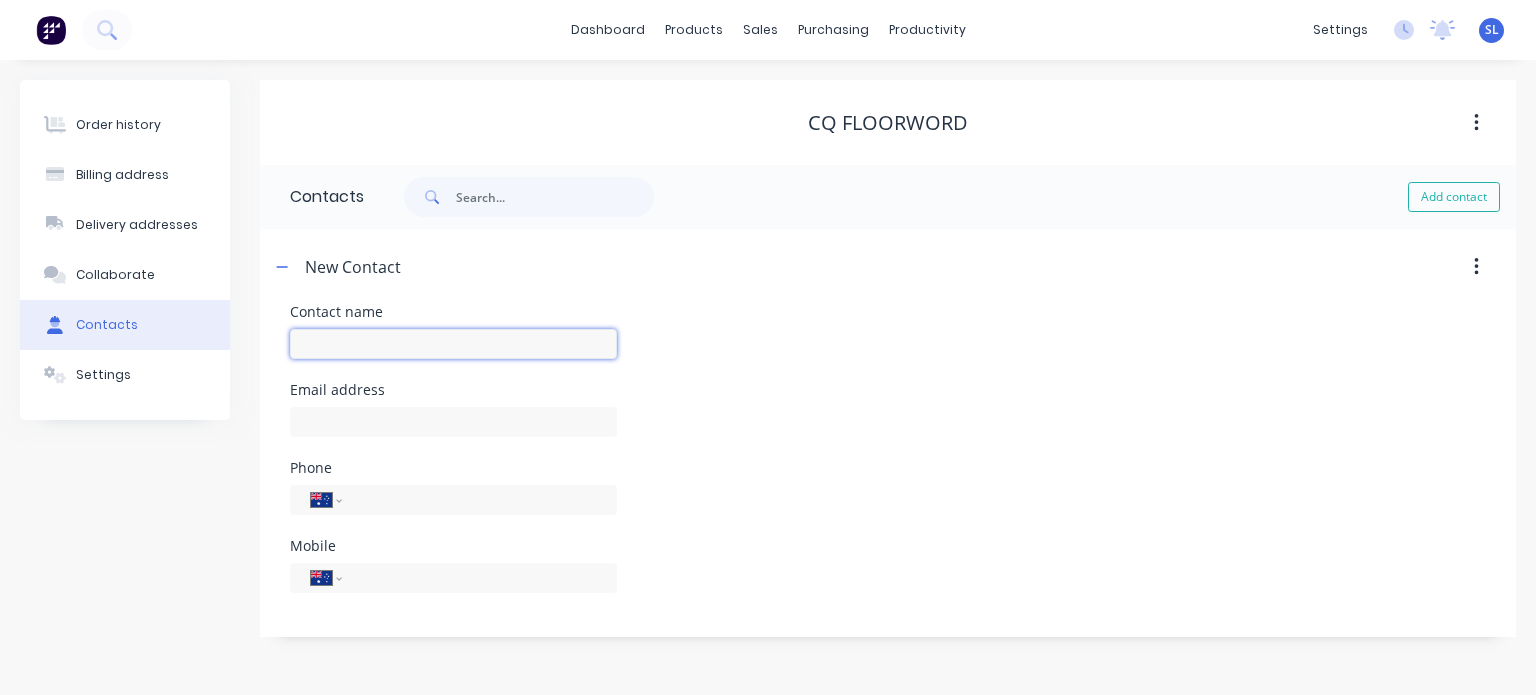click at bounding box center (453, 344) 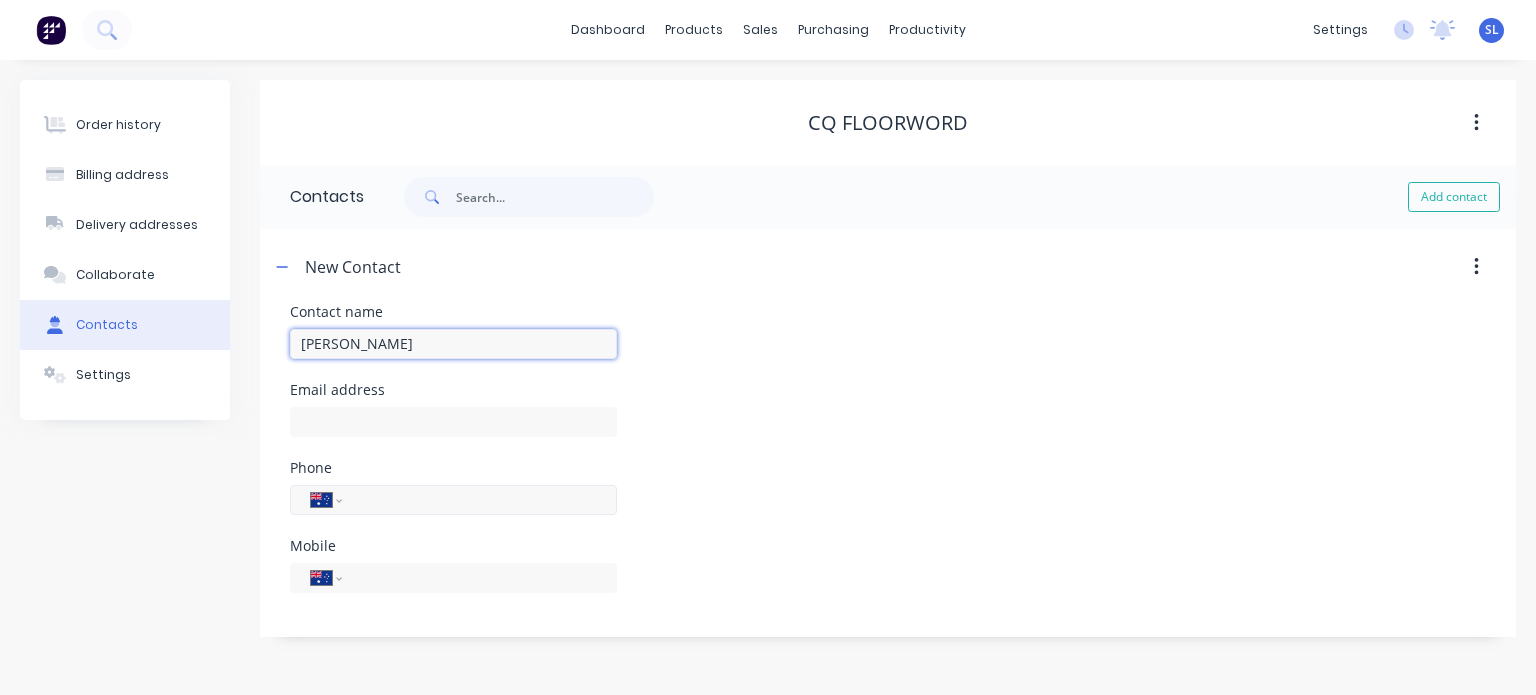 type on "[PERSON_NAME]" 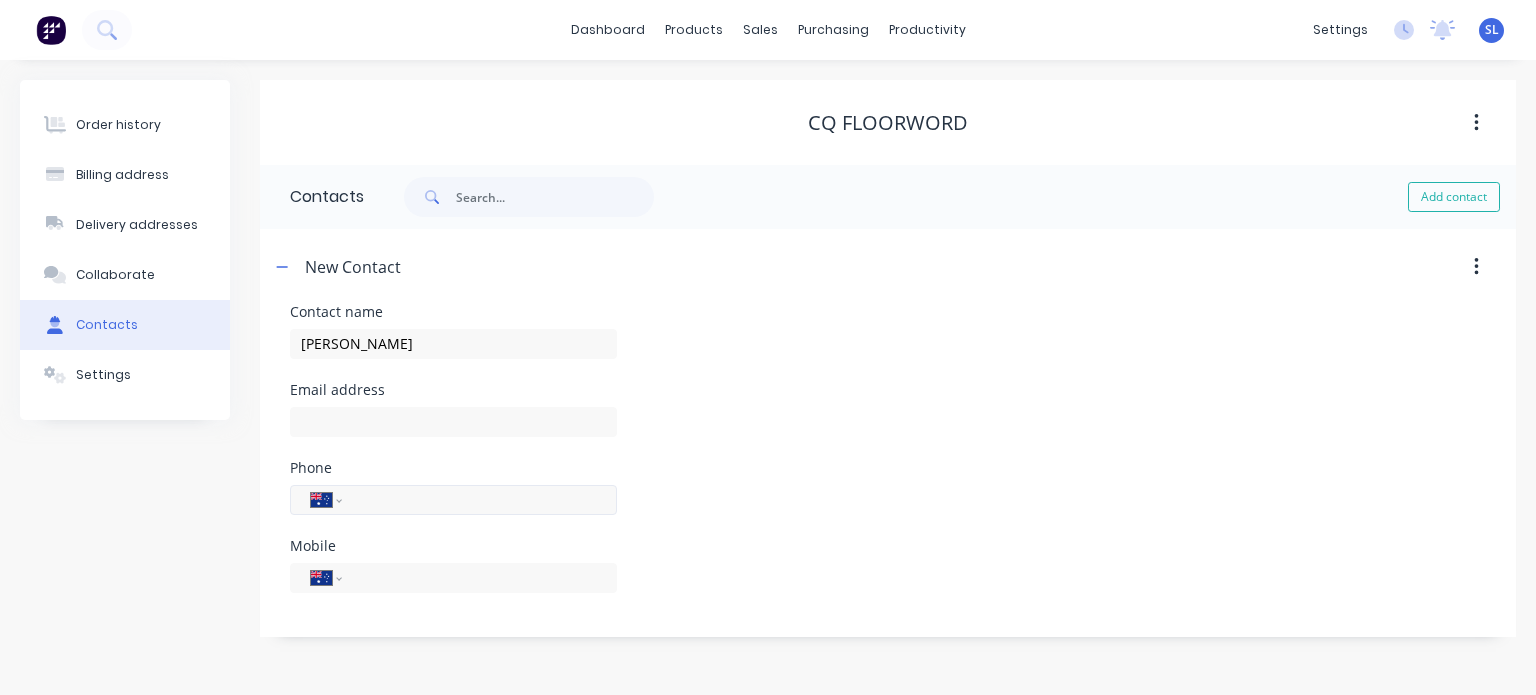 select on "AU" 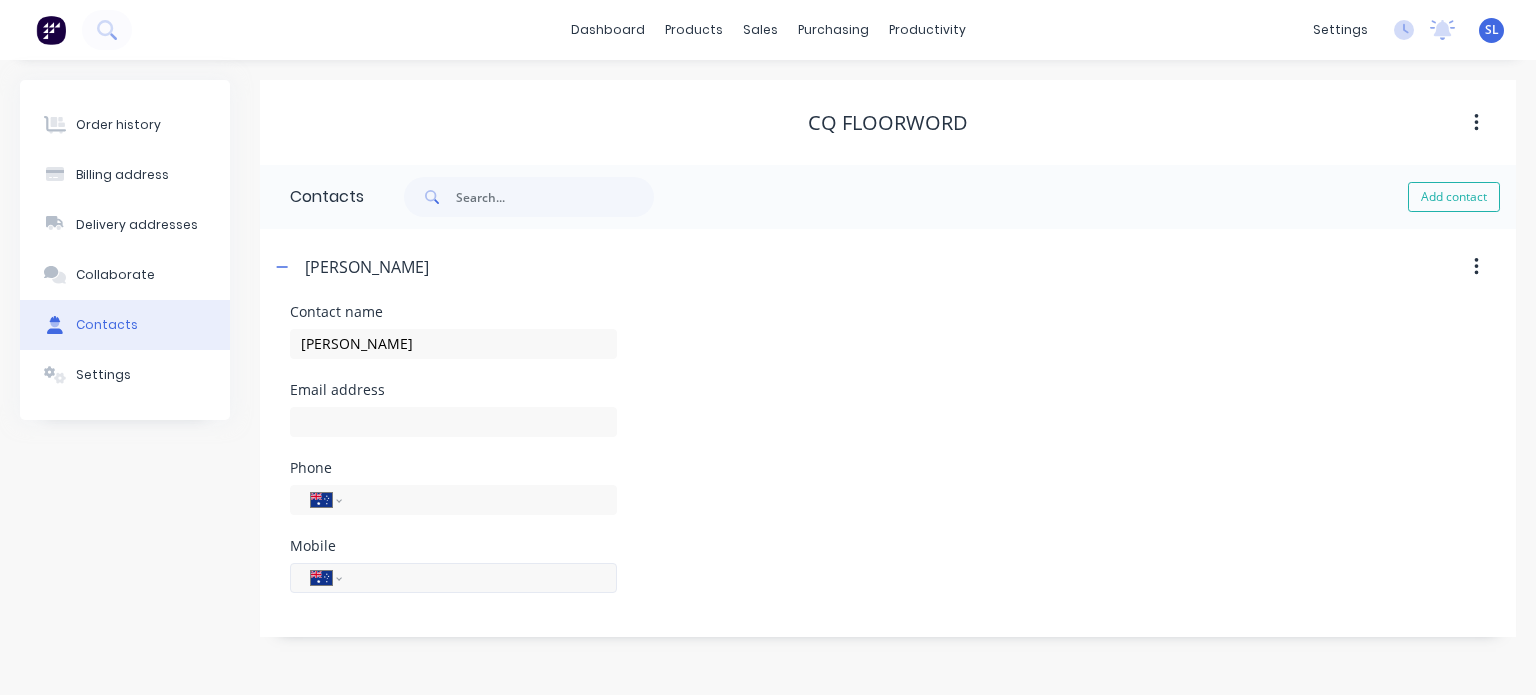 click at bounding box center [476, 577] 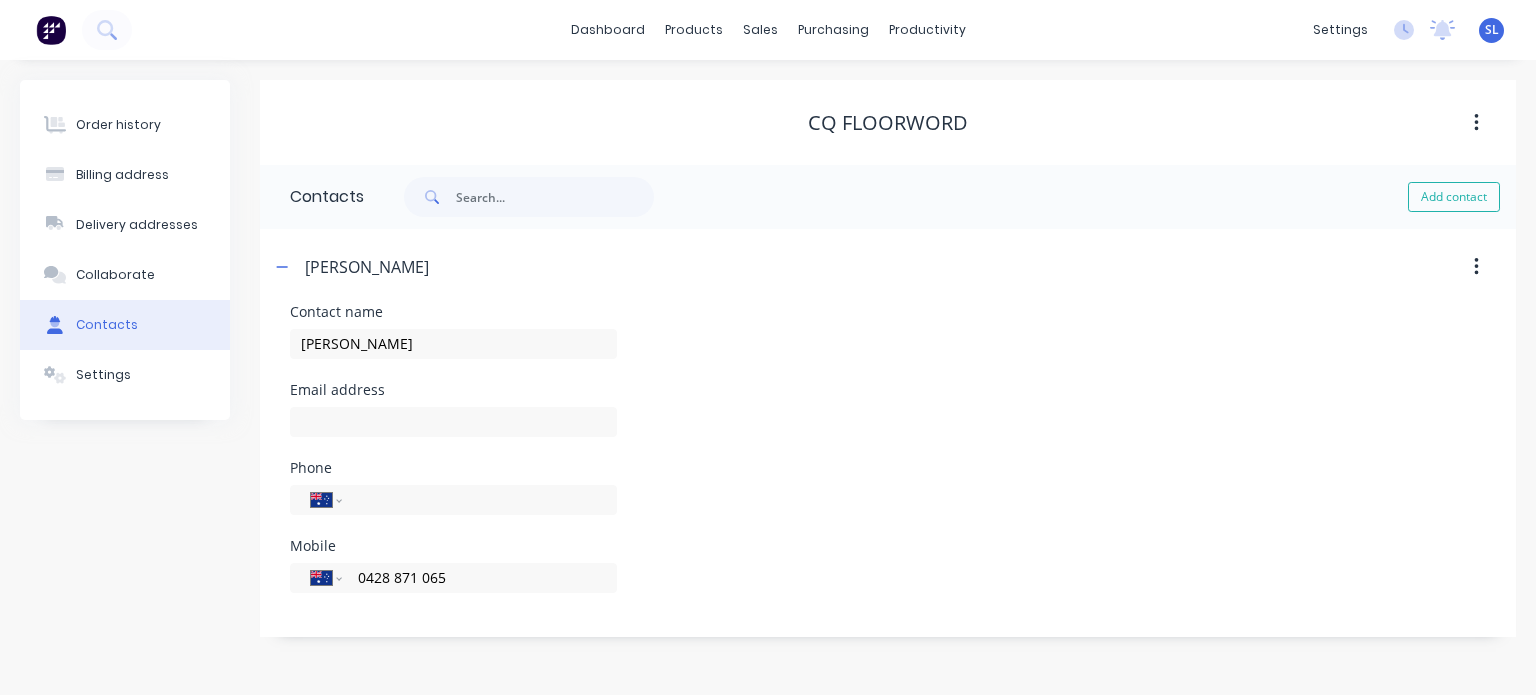 type on "0428 871 065" 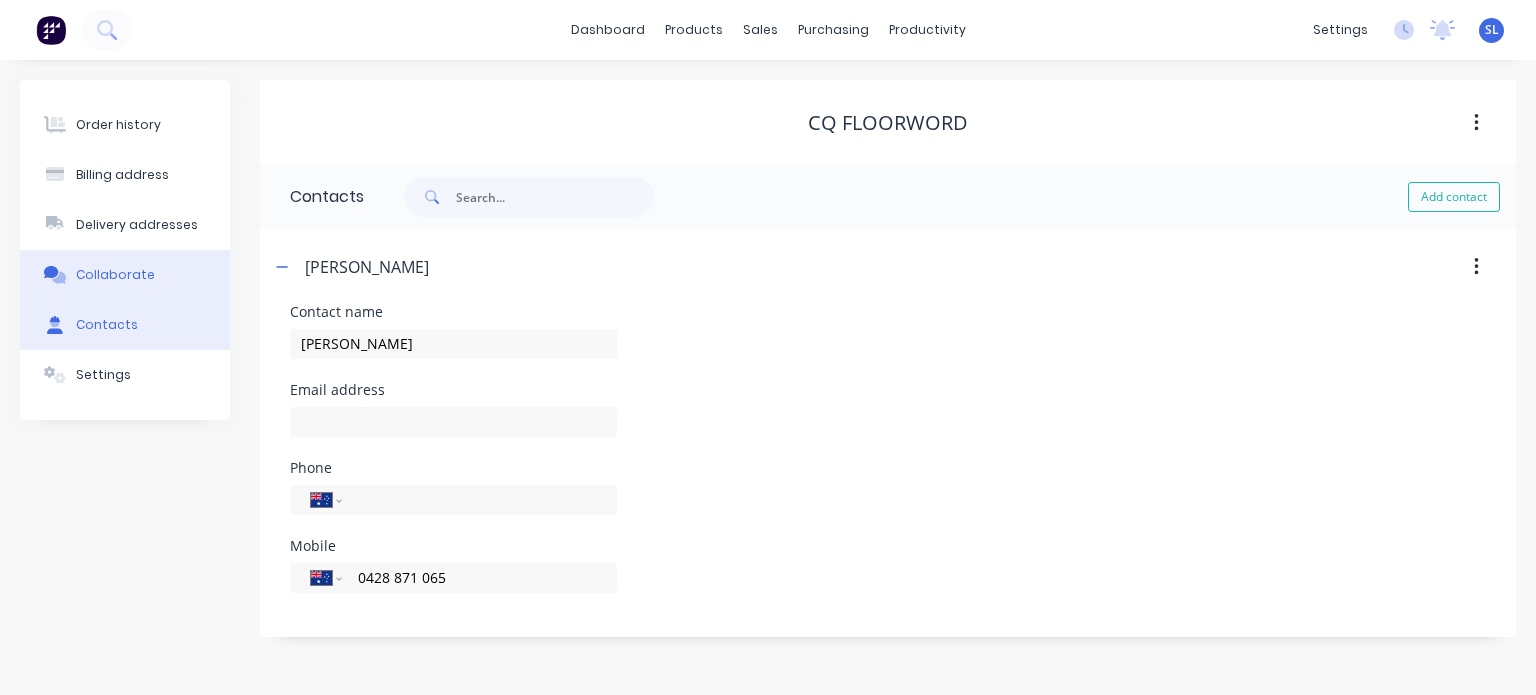 click on "Collaborate" at bounding box center [125, 275] 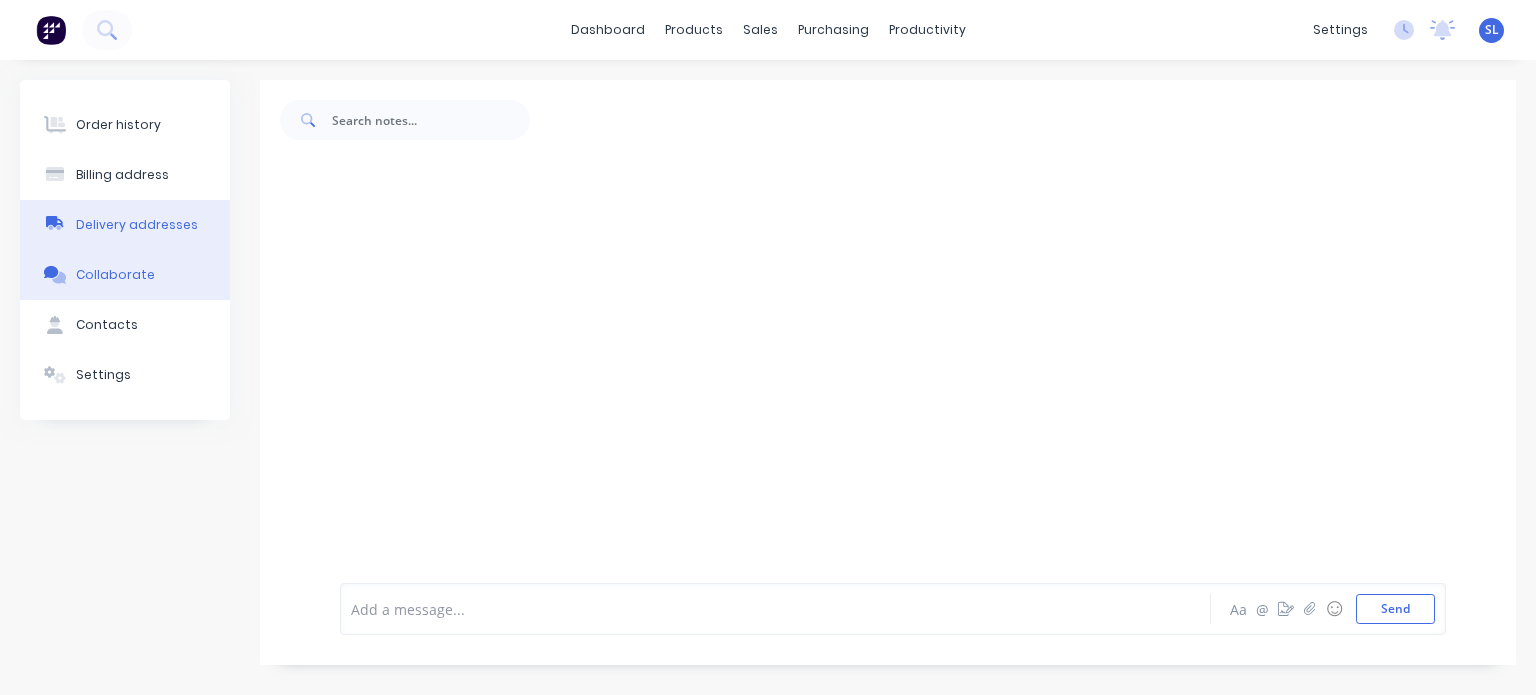 click on "Delivery addresses" at bounding box center (137, 225) 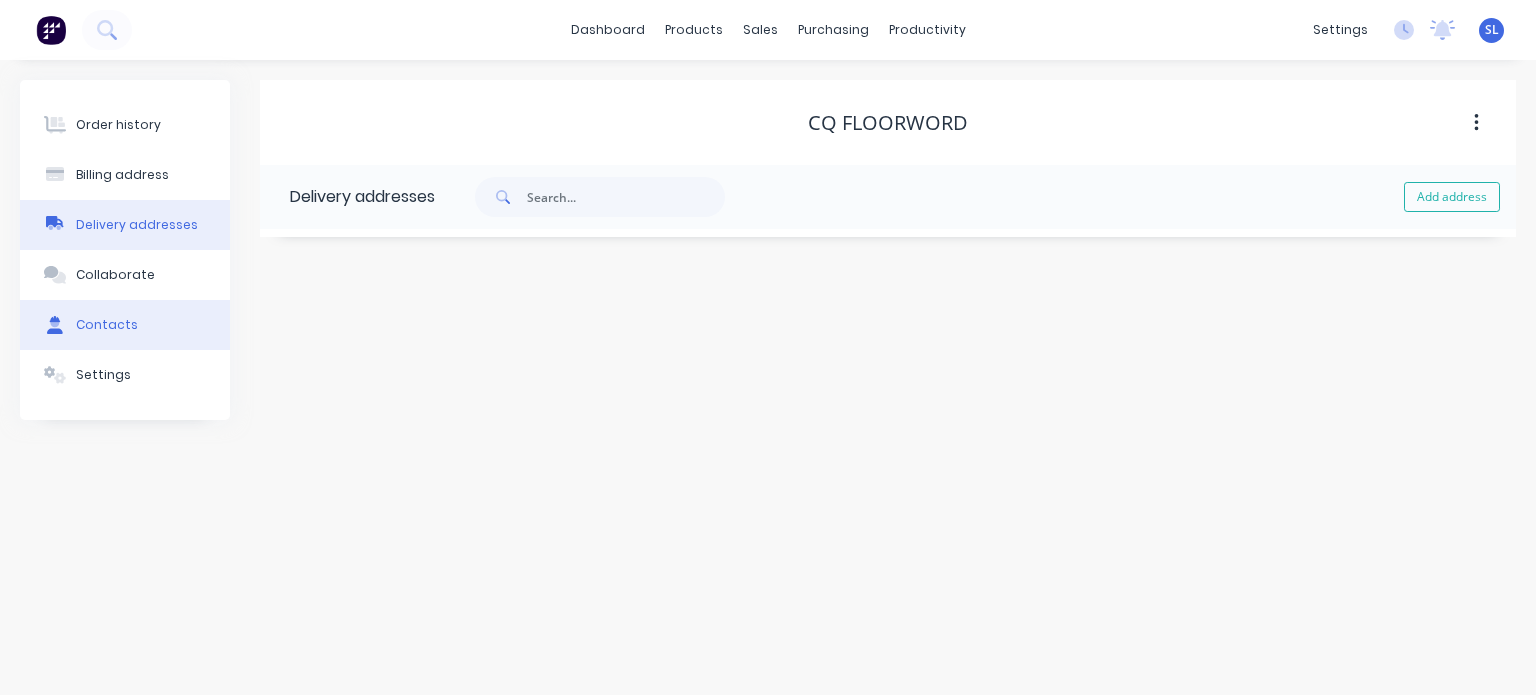 click on "Contacts" at bounding box center [107, 325] 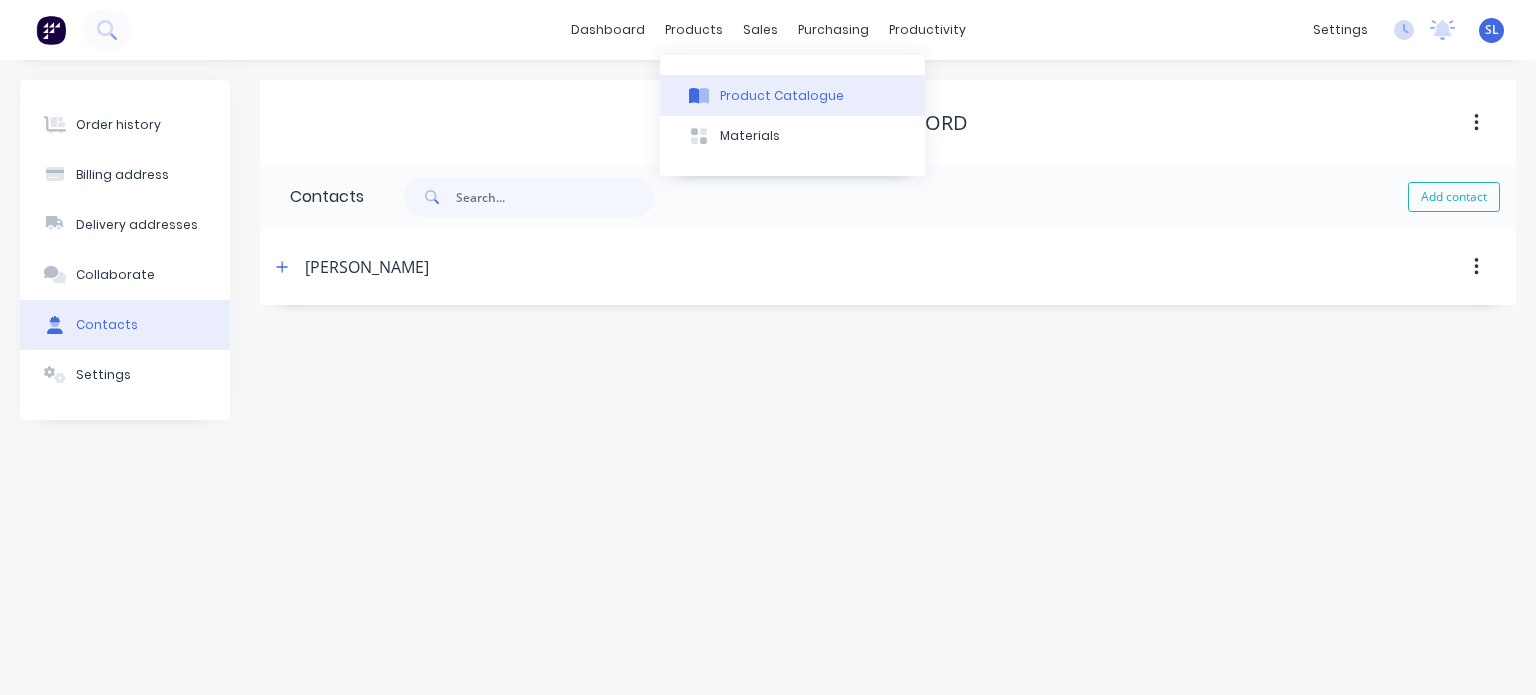 click on "Product Catalogue" at bounding box center (782, 96) 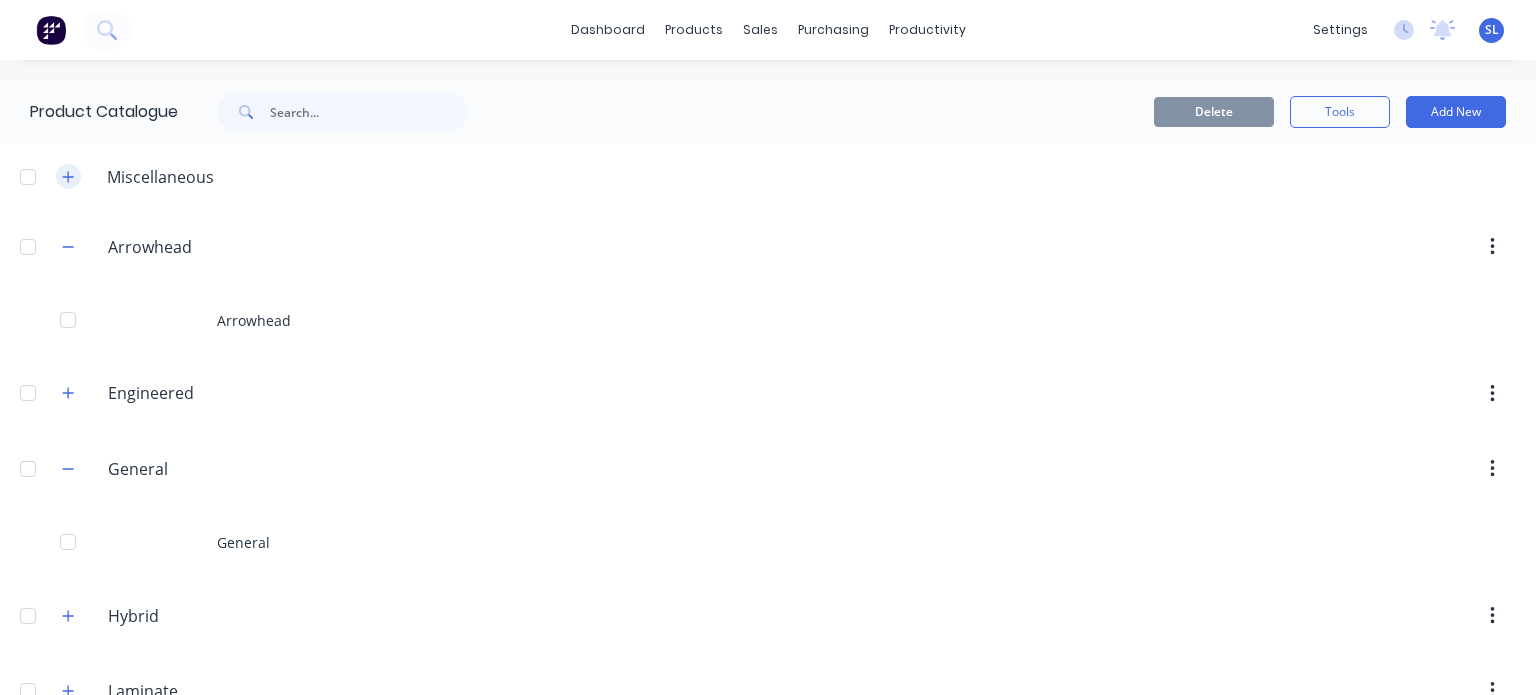 click 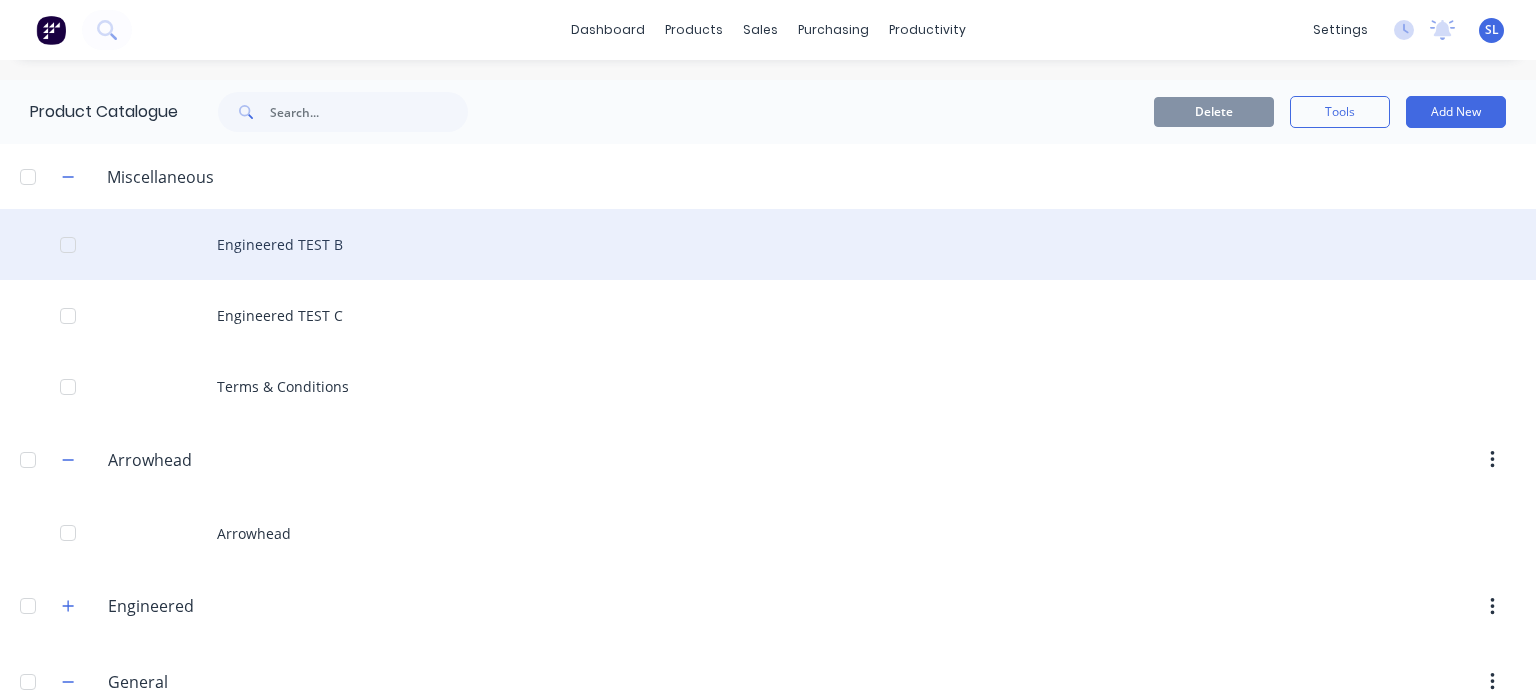 click on "Engineered TEST B" at bounding box center [768, 244] 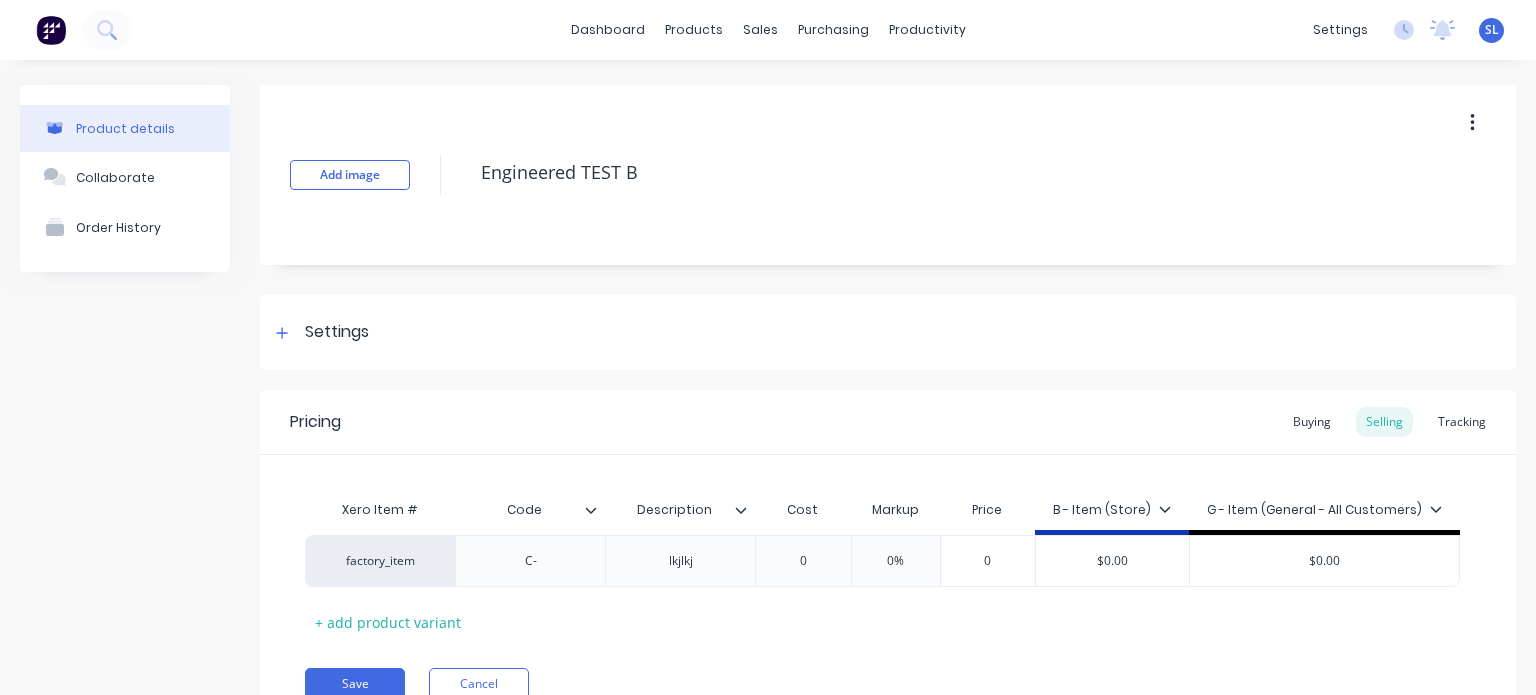 click at bounding box center [1472, 123] 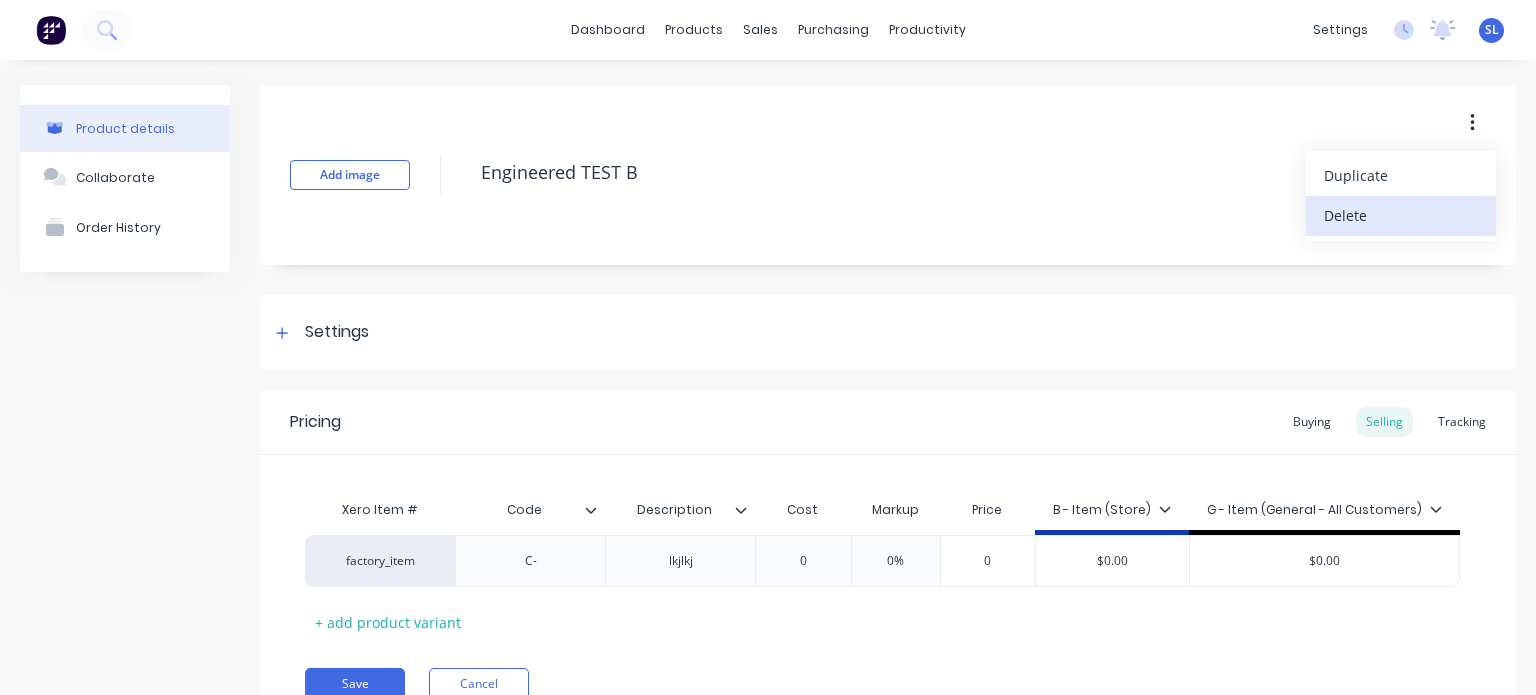 click on "Delete" at bounding box center [1401, 215] 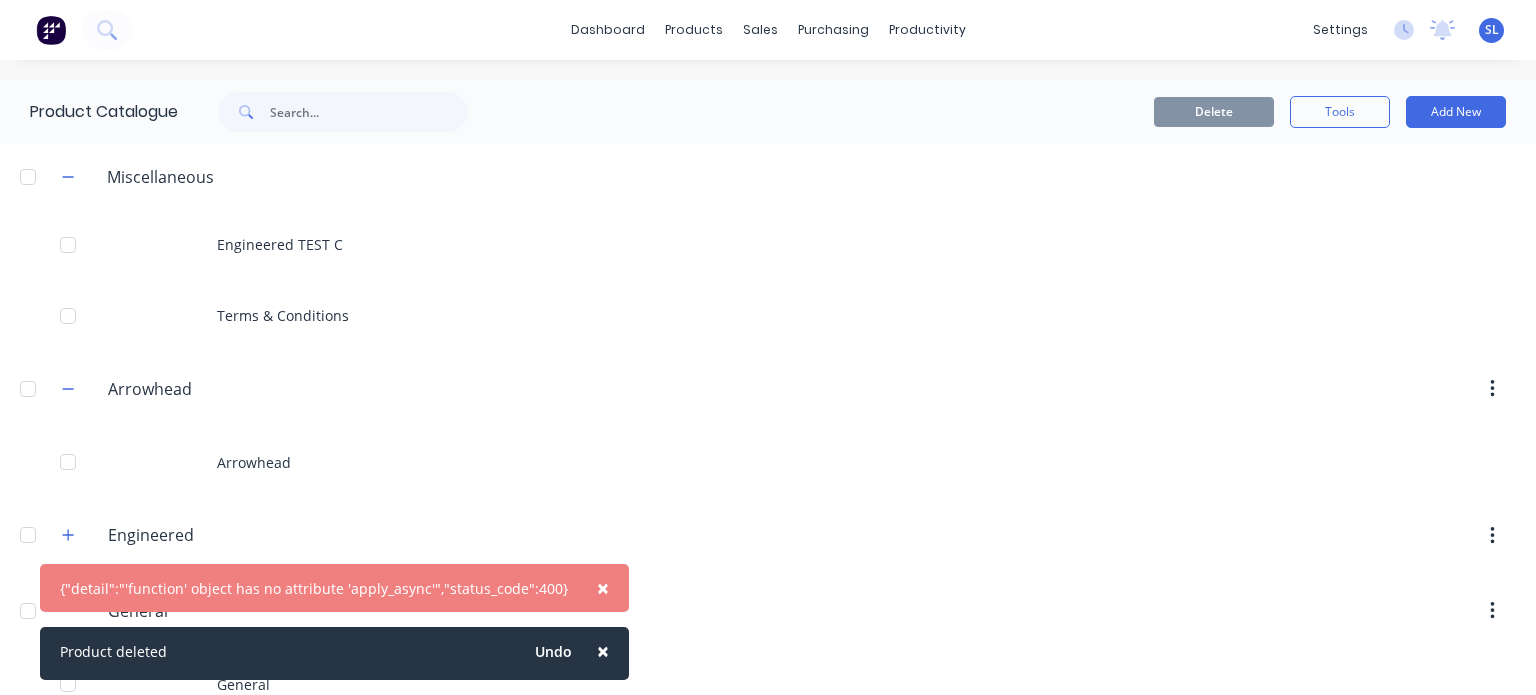 click on "×" at bounding box center (603, 588) 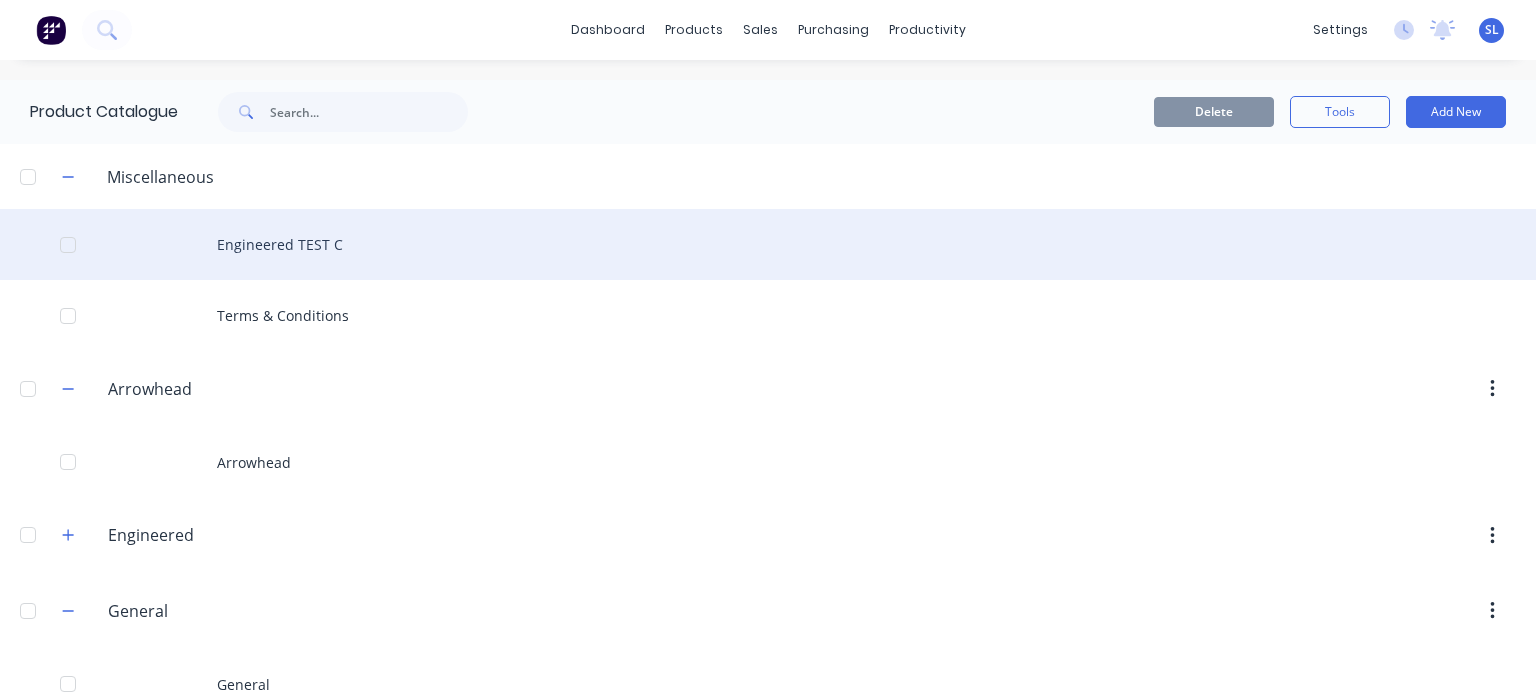 click on "Engineered TEST C" at bounding box center (768, 244) 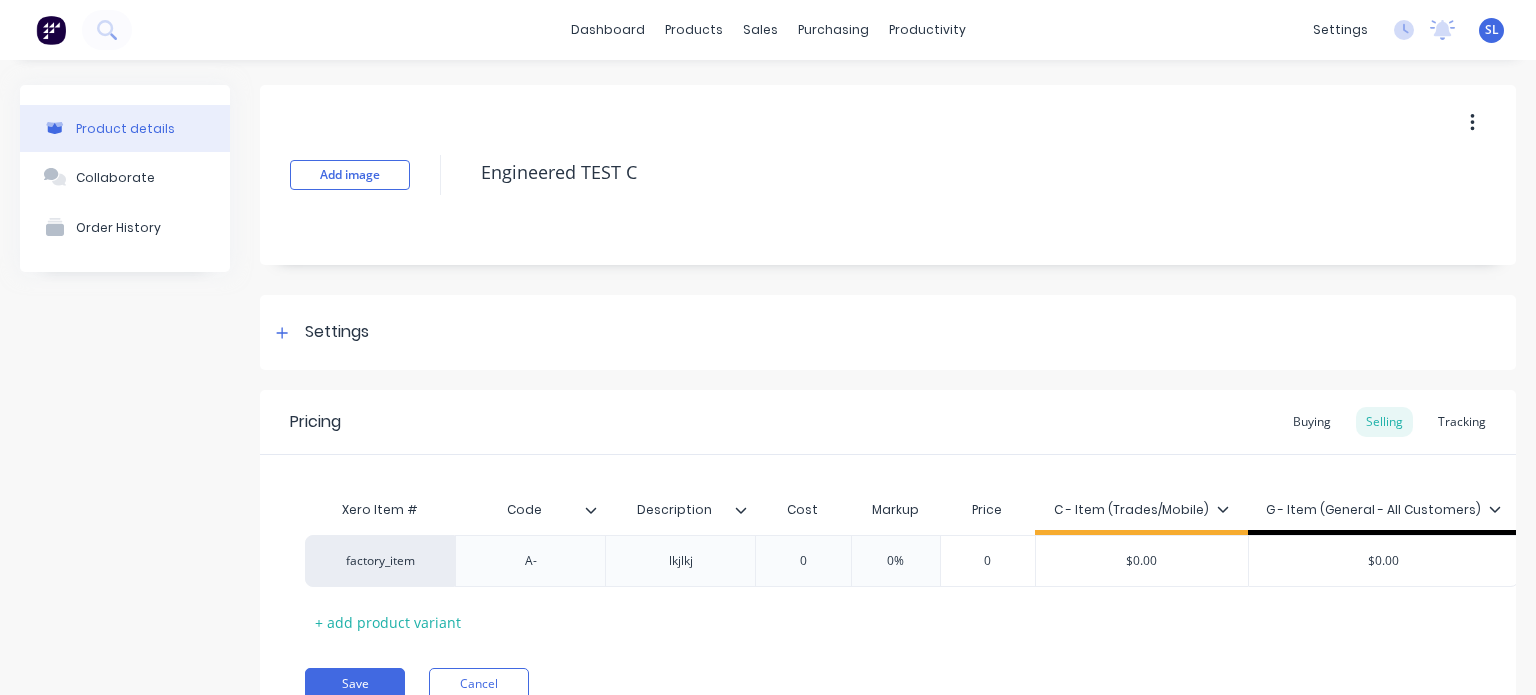 click at bounding box center (1472, 123) 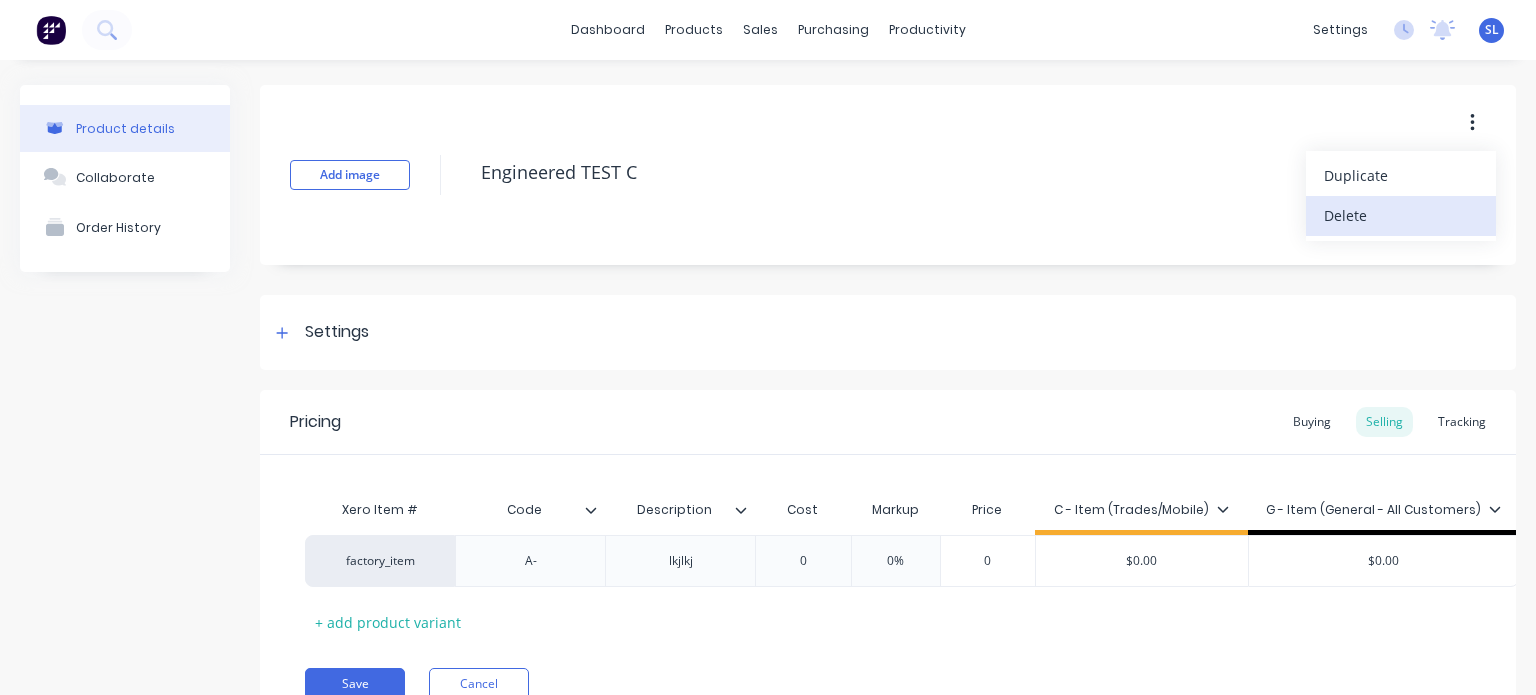 click on "Delete" at bounding box center [1401, 215] 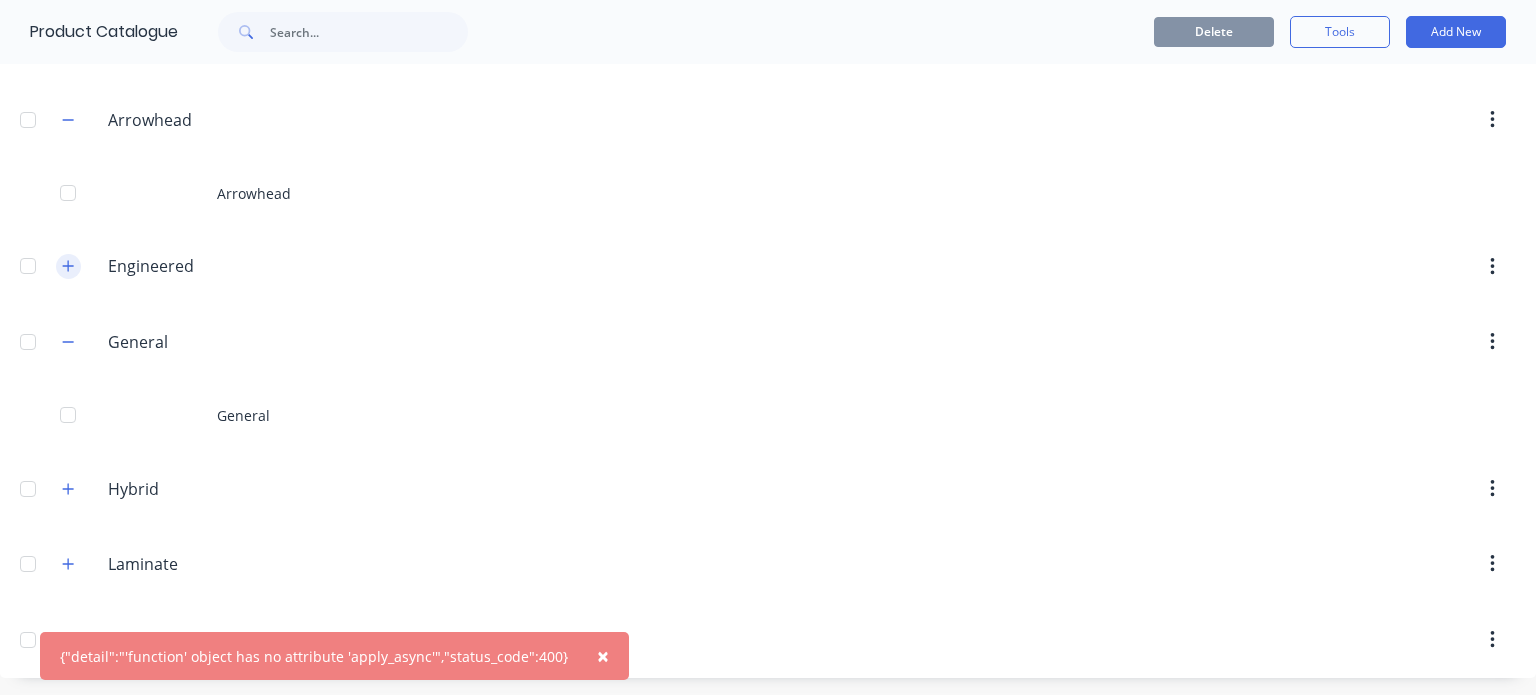 scroll, scrollTop: 0, scrollLeft: 0, axis: both 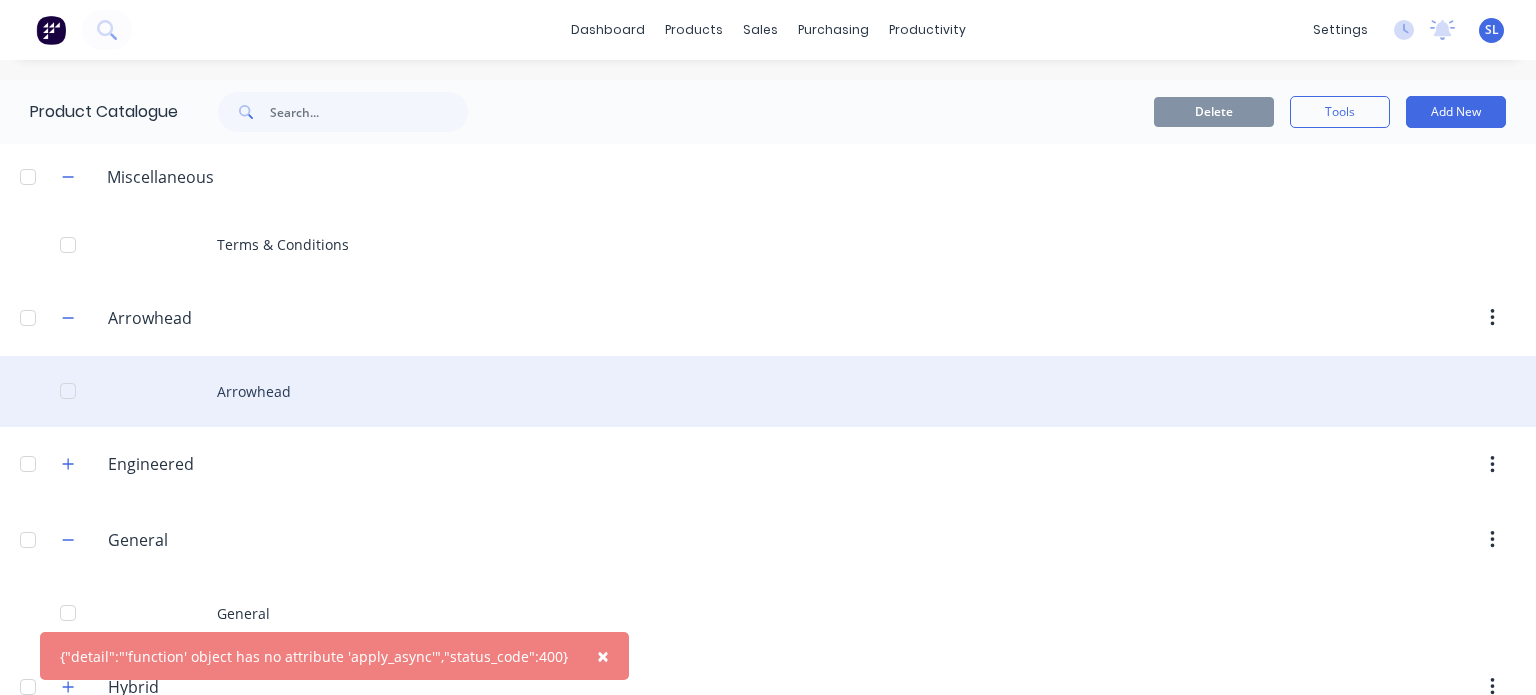 click on "Arrowhead" at bounding box center (768, 391) 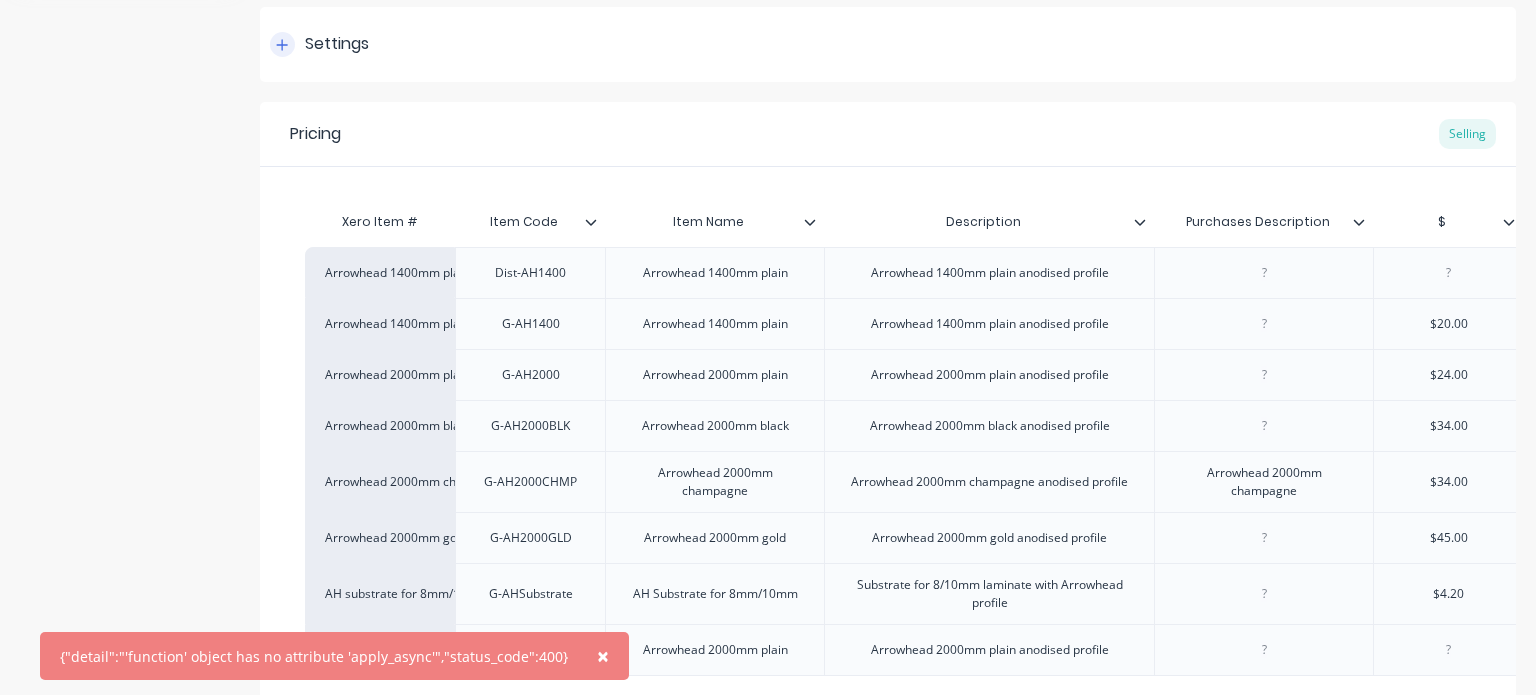 scroll, scrollTop: 286, scrollLeft: 0, axis: vertical 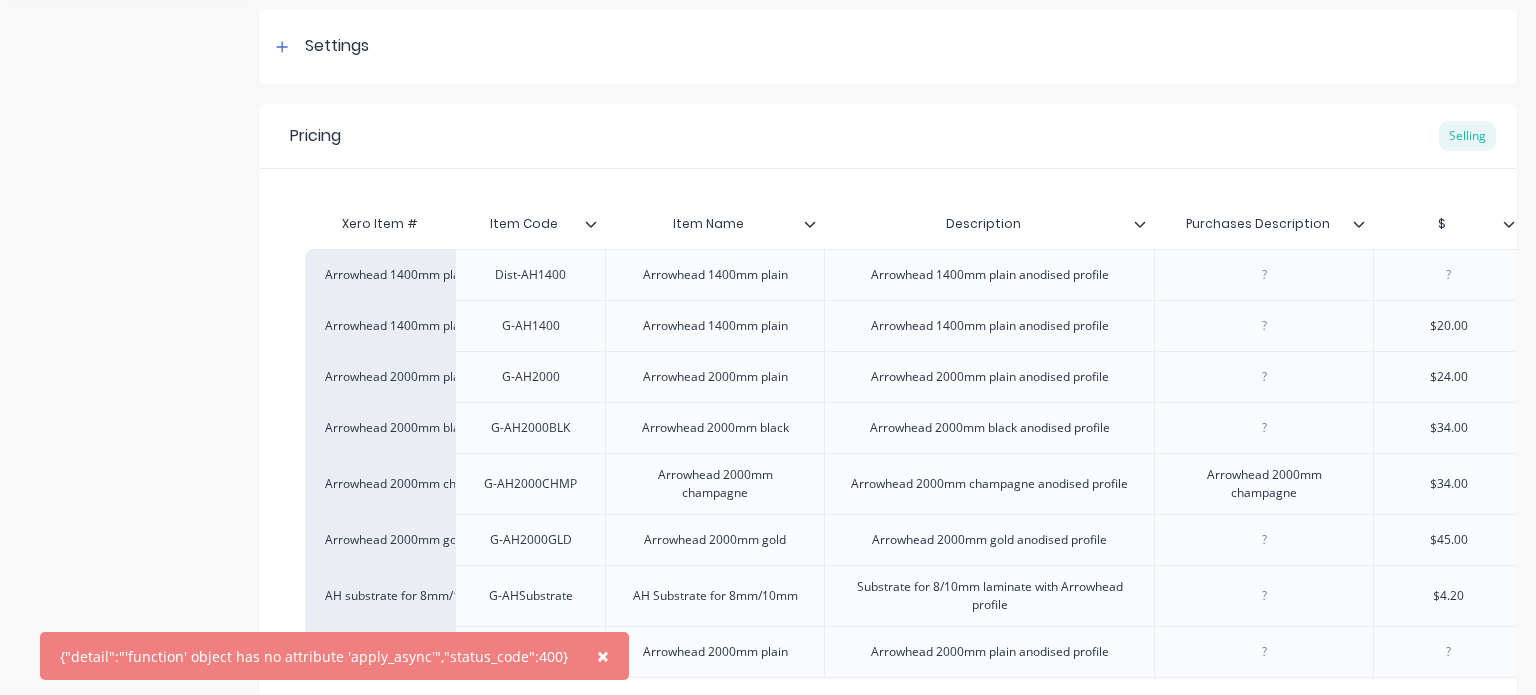 click 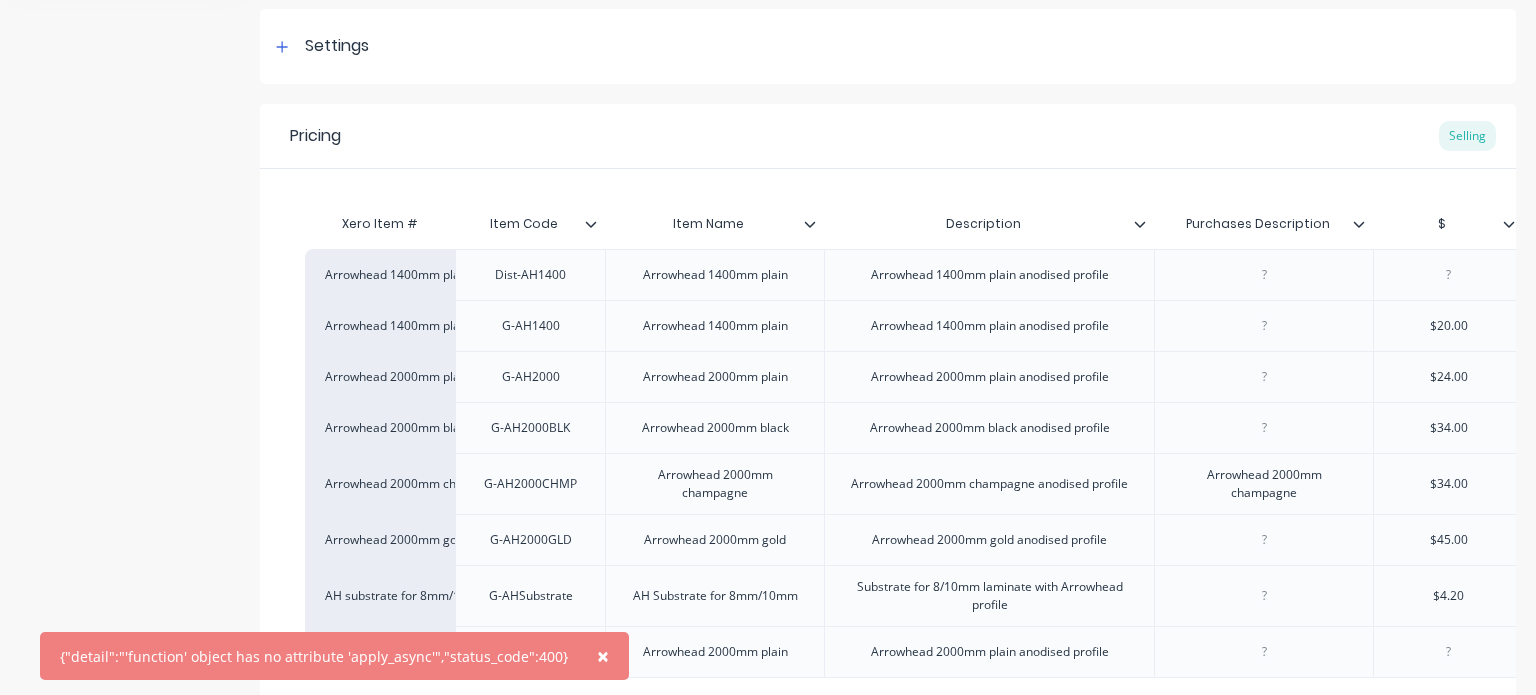 click on "Xero Item # Item Code Item Name Description Purchases Description $ G - Item (General - All Customers) Arrowhead 1400mm plain Dist-AH1400 Arrowhead 1400mm plain Arrowhead 1400mm plain anodised profile $0.00 Arrowhead 1400mm plain G-AH1400 Arrowhead 1400mm plain Arrowhead 1400mm plain anodised profile $20.00 $20.00 Arrowhead 2000mm plain G-AH2000 [GEOGRAPHIC_DATA] 2000mm plain Arrowhead 2000mm plain anodised profile $24.00 $24.00 Arrowhead 2000mm black G-AH2000BLK Arrowhead 2000mm black Arrowhead 2000mm black anodised profile $34.00 $34.00 Arrowhead 2000mm champagne G-AH2000CHMP Arrowhead 2000mm champagne Arrowhead 2000mm champagne anodised profile Arrowhead 2000mm champagne $34.00 $34.00 Arrowhead 2000mm gold G-AH2000GLD Arrowhead 2000mm gold Arrowhead 2000mm gold anodised profile $45.00 $45.00 AH substrate for 8mm/10mm G-AHSubstrate AH Substrate for 8mm/10mm Substrate for 8/10mm laminate with Arrowhead profile $4.20 $4.20 Arrowhead 2000mm plain Dist-AH2000 Arrowhead 2000mm plain $0.00 + add product variant" at bounding box center [888, 449] 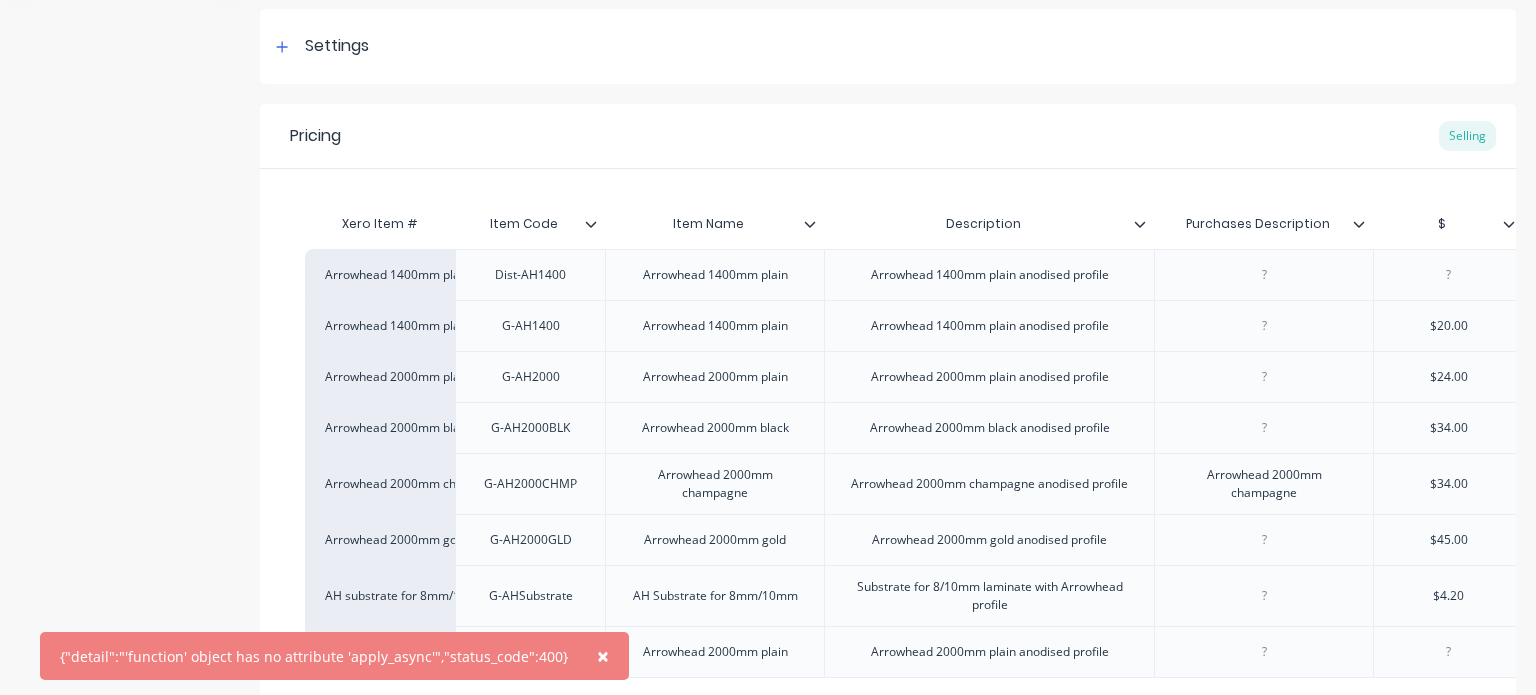 click 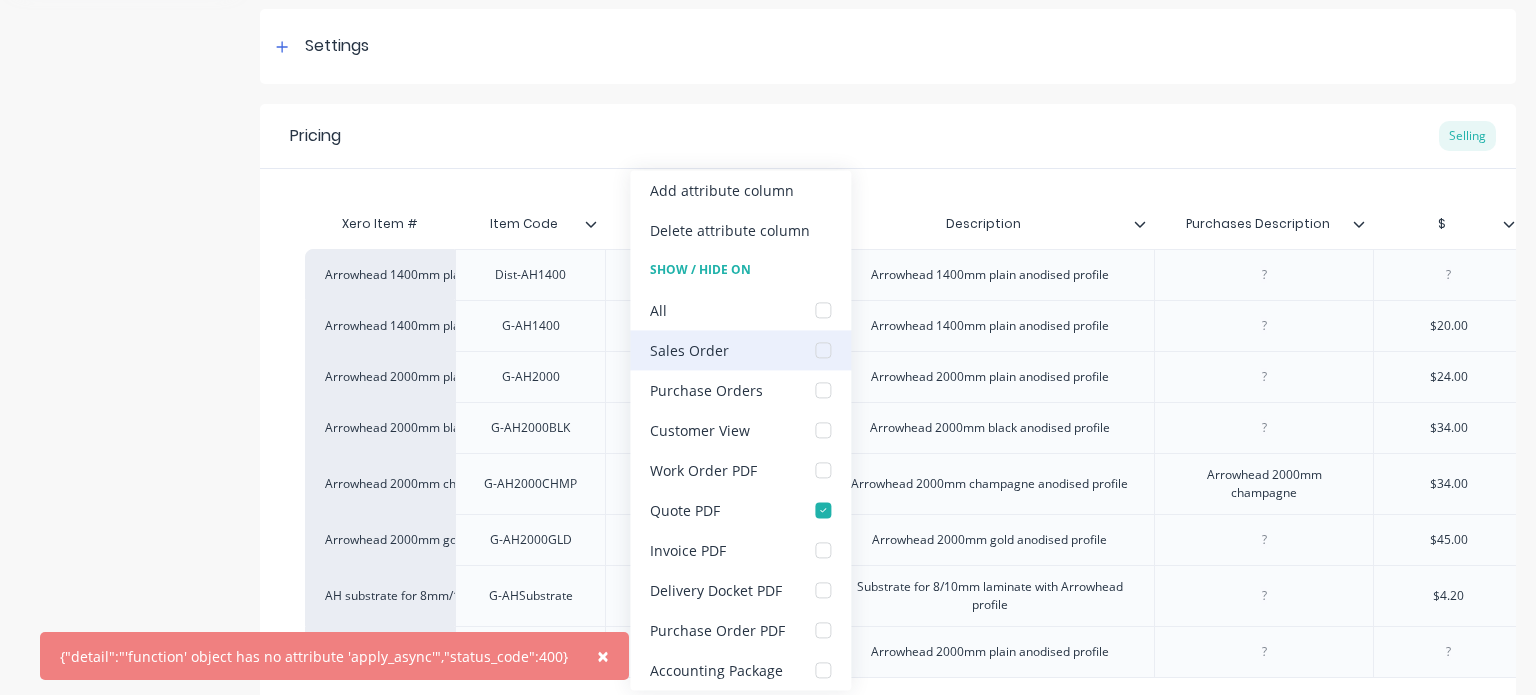 click at bounding box center [823, 350] 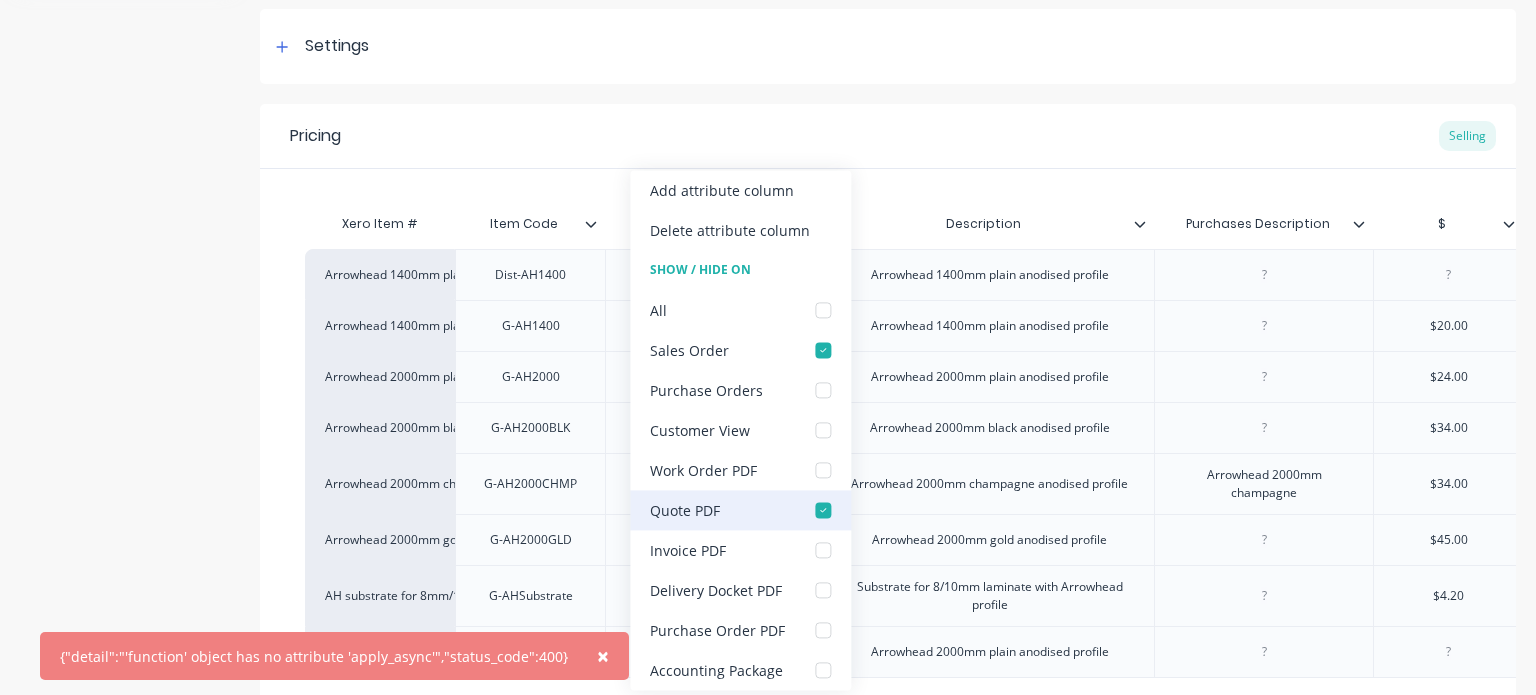 click at bounding box center [823, 510] 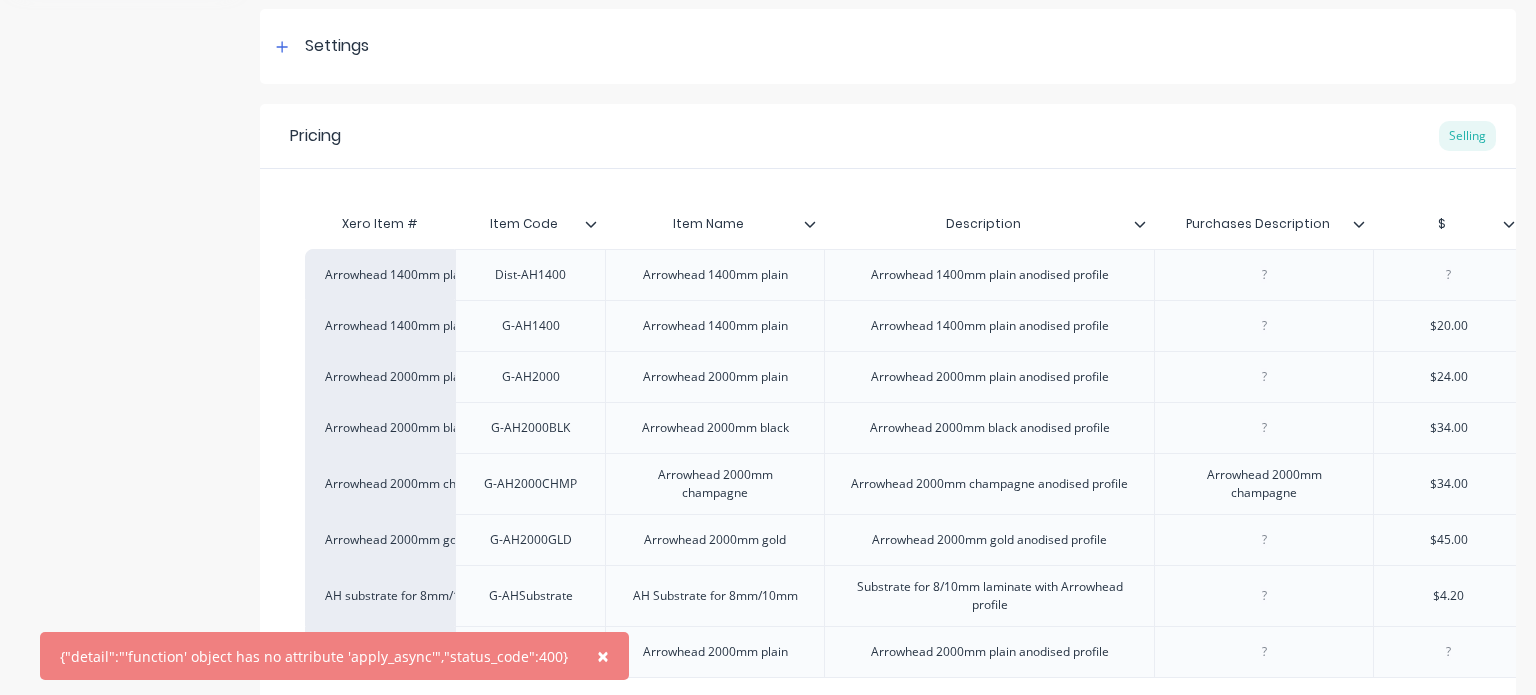 click on "Pricing Selling" at bounding box center (888, 136) 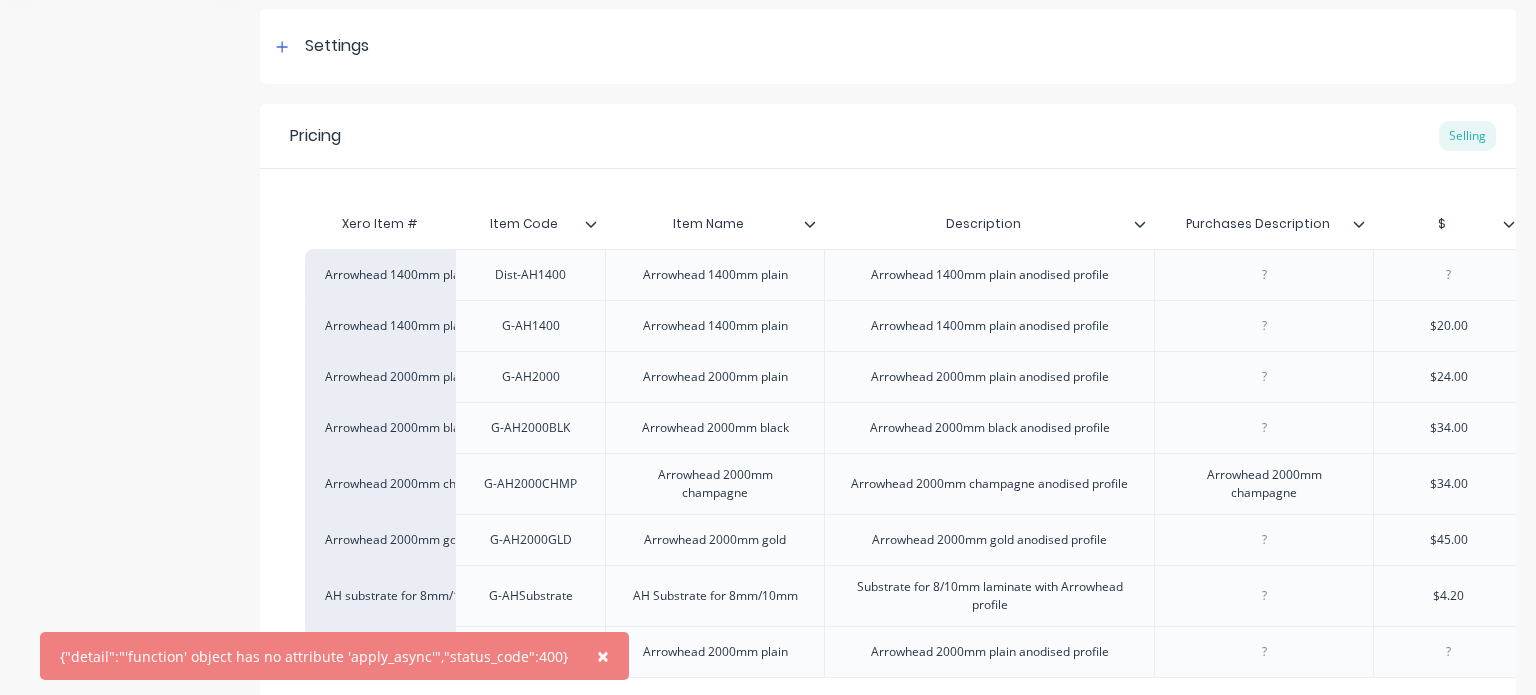 click 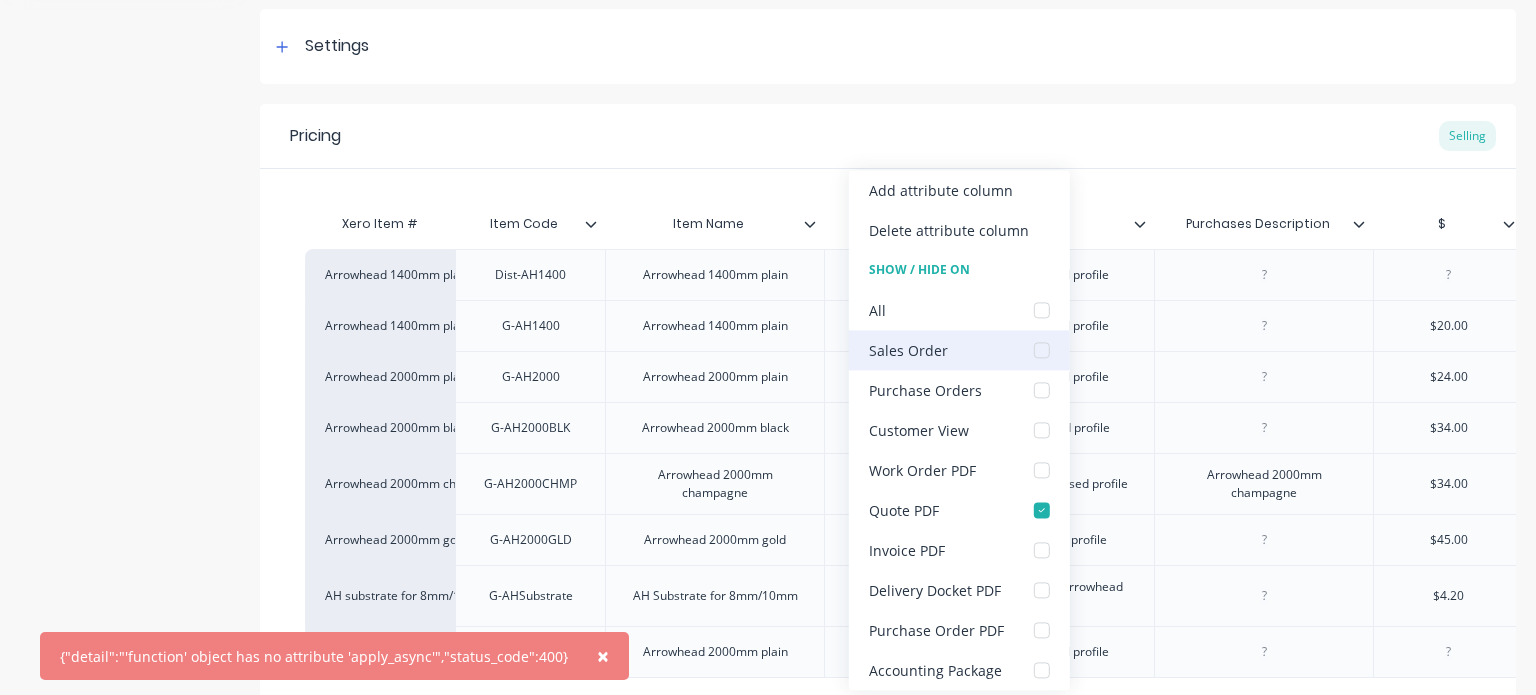 click at bounding box center (1042, 350) 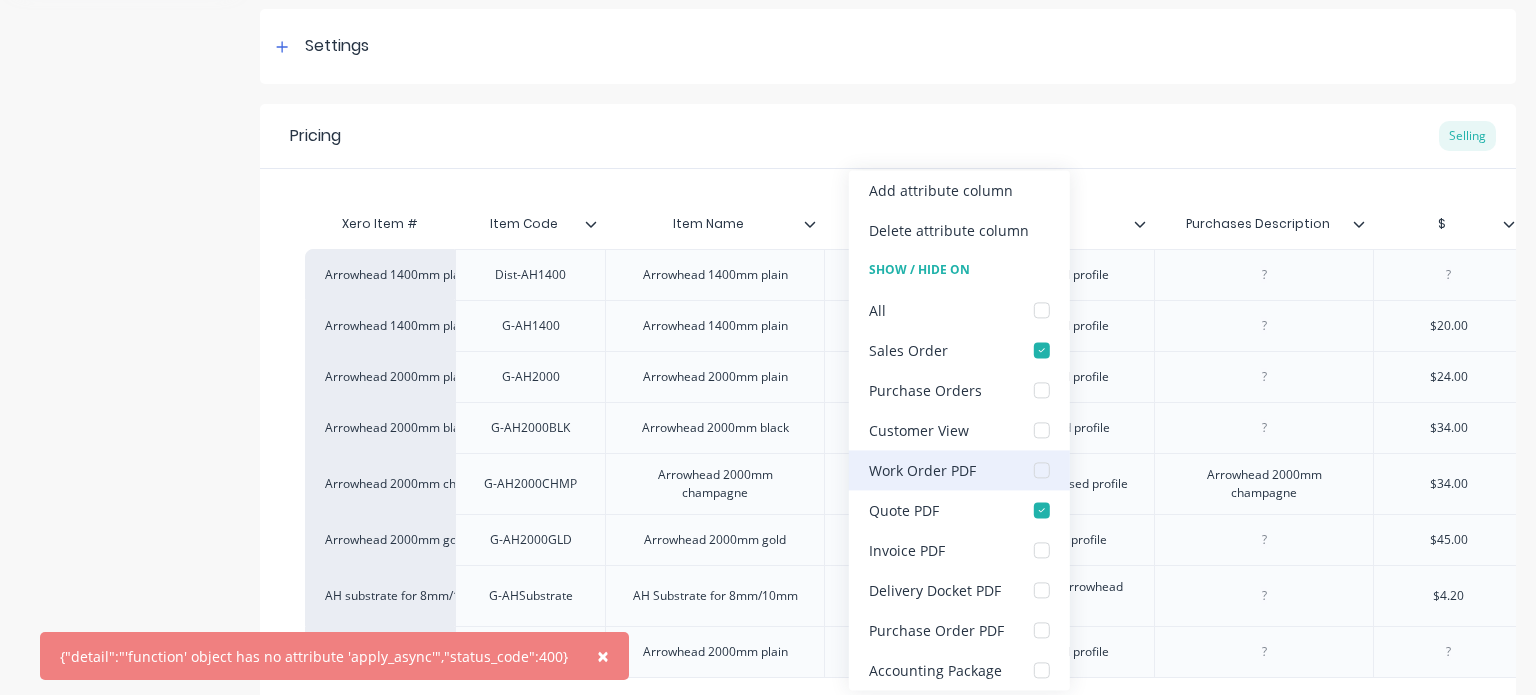 click at bounding box center [1042, 470] 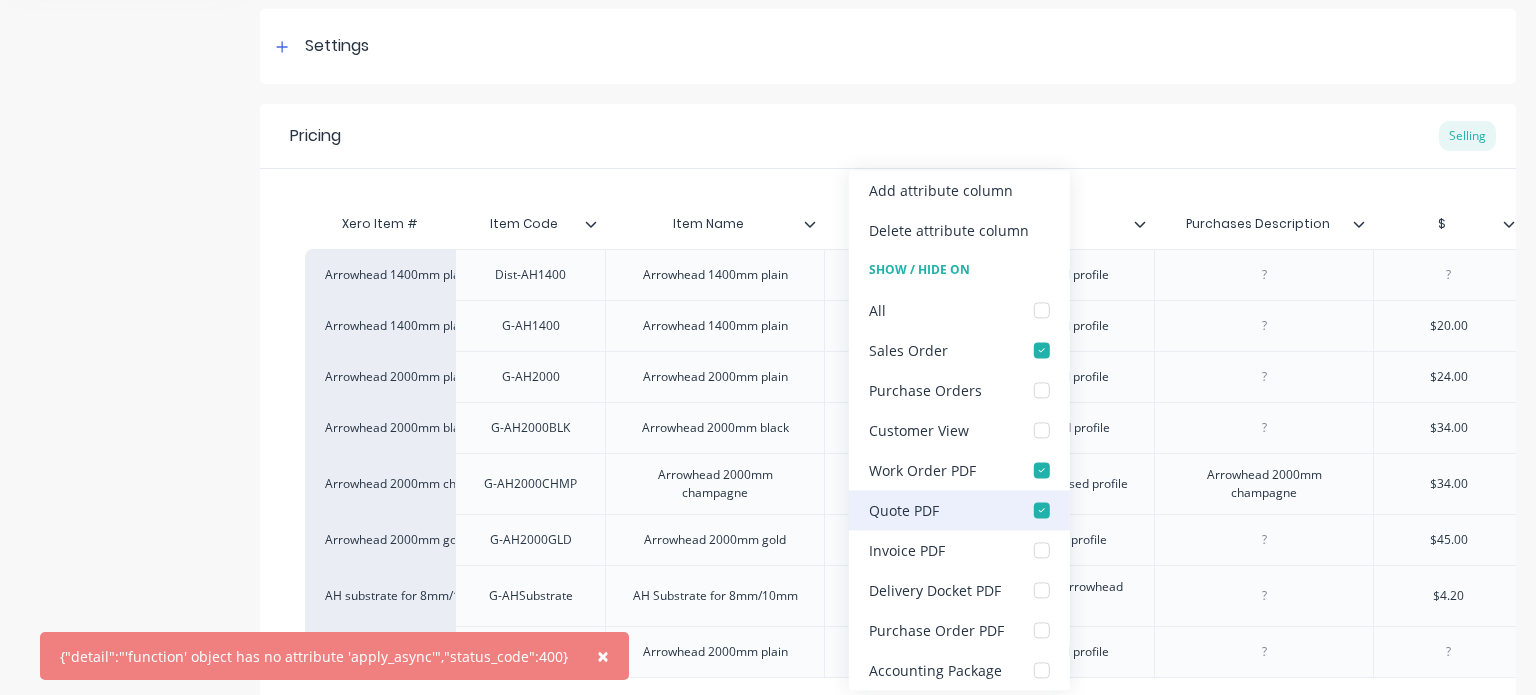 click at bounding box center [1042, 510] 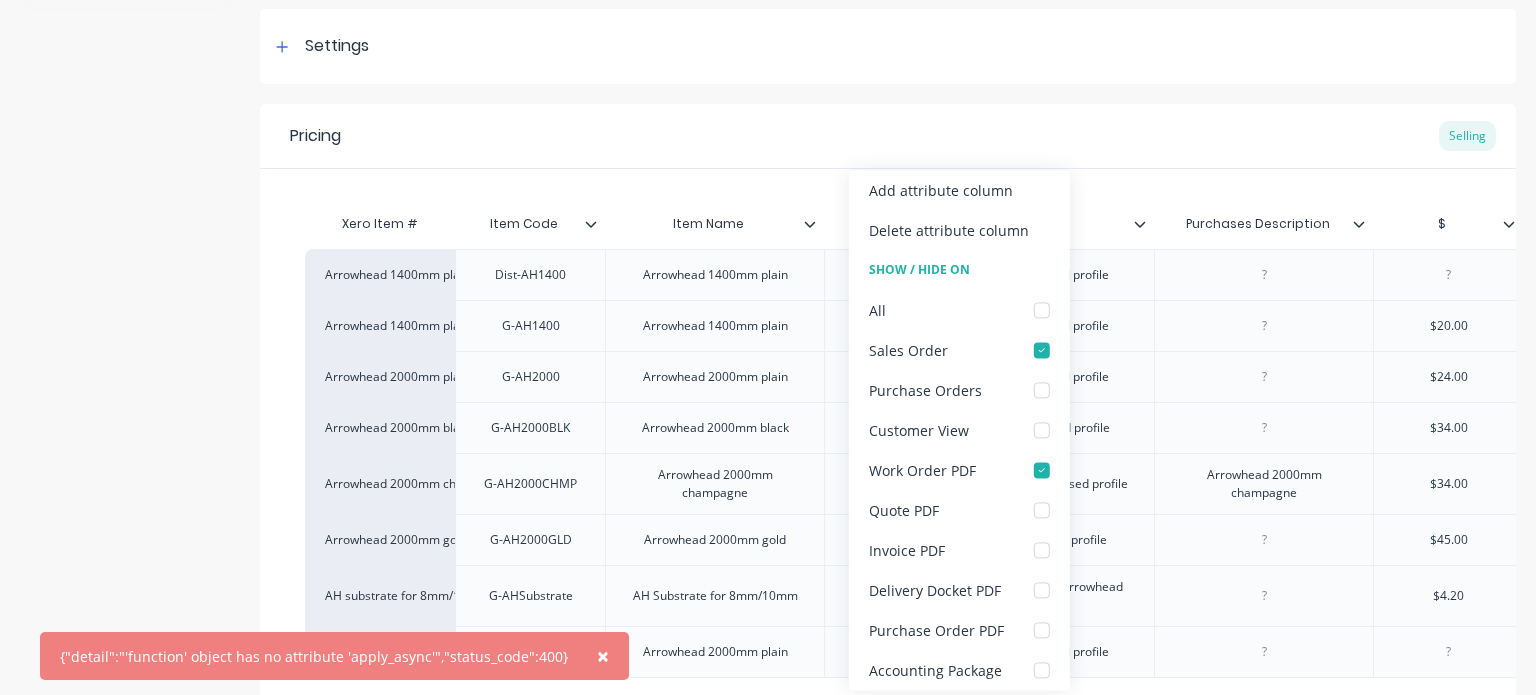 click on "Add image Arrowhead   Settings Product Options I buy this item I sell this item I track stock for this item I track costs and markups for this item Product is bought/sold tax-free Product is bought / sold in Basic Quantities Product Category Arrowhead Available Materials None Pricing Selling Xero Item # Item Code Item Name Description Purchases Description $ G - Item (General - All Customers) Arrowhead 1400mm plain Dist-AH1400 Arrowhead 1400mm plain Arrowhead 1400mm plain anodised profile $0.00 Arrowhead 1400mm plain G-AH1400 Arrowhead 1400mm plain Arrowhead 1400mm plain anodised profile $20.00 $20.00 Arrowhead 2000mm plain G-AH2000 Arrowhead 2000mm plain Arrowhead 2000mm plain anodised profile $24.00 $24.00 Arrowhead 2000mm black G-AH2000BLK Arrowhead 2000mm black Arrowhead 2000mm black anodised profile $34.00 $34.00 Arrowhead 2000mm champagne G-AH2000CHMP Arrowhead 2000mm champagne Arrowhead 2000mm champagne anodised profile Arrowhead 2000mm champagne $34.00 $34.00 Arrowhead 2000mm gold G-AH2000GLD $45.00" at bounding box center [888, 325] 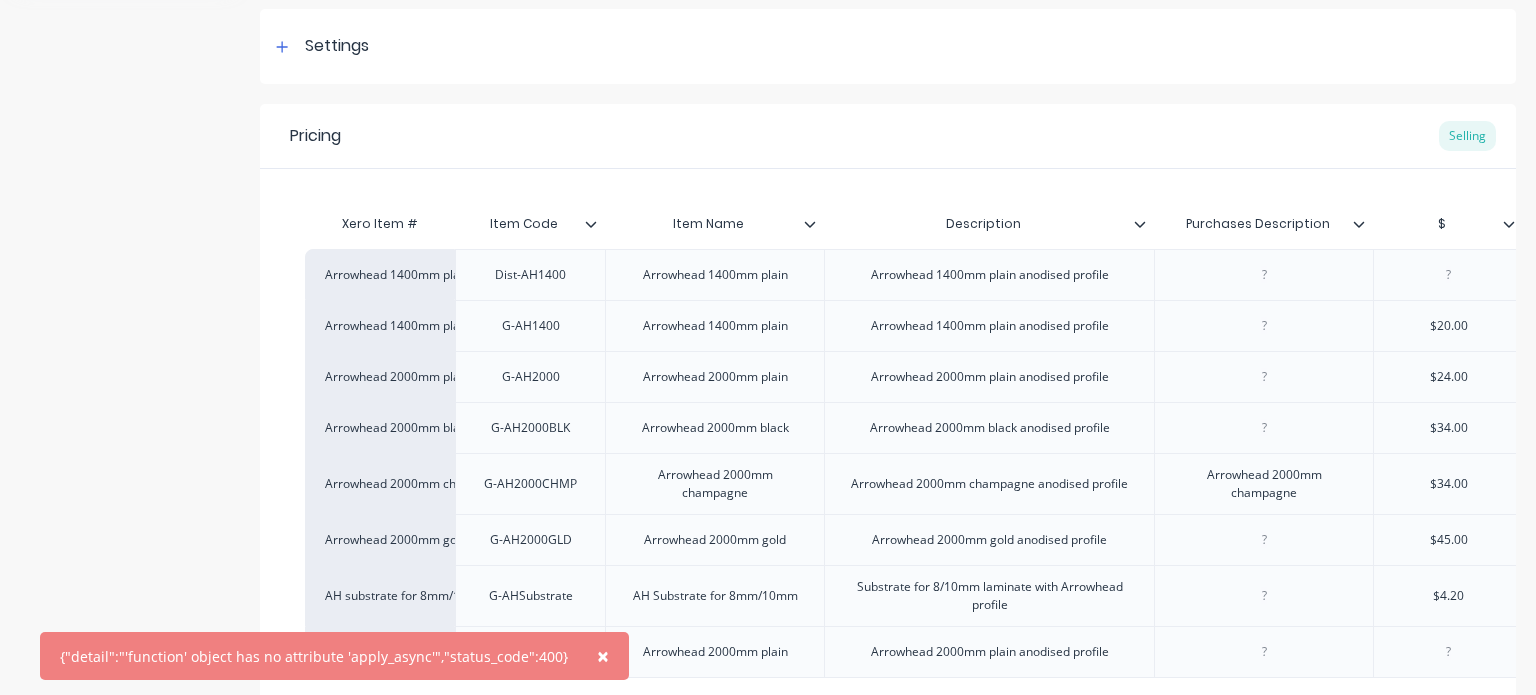 type on "Item Name" 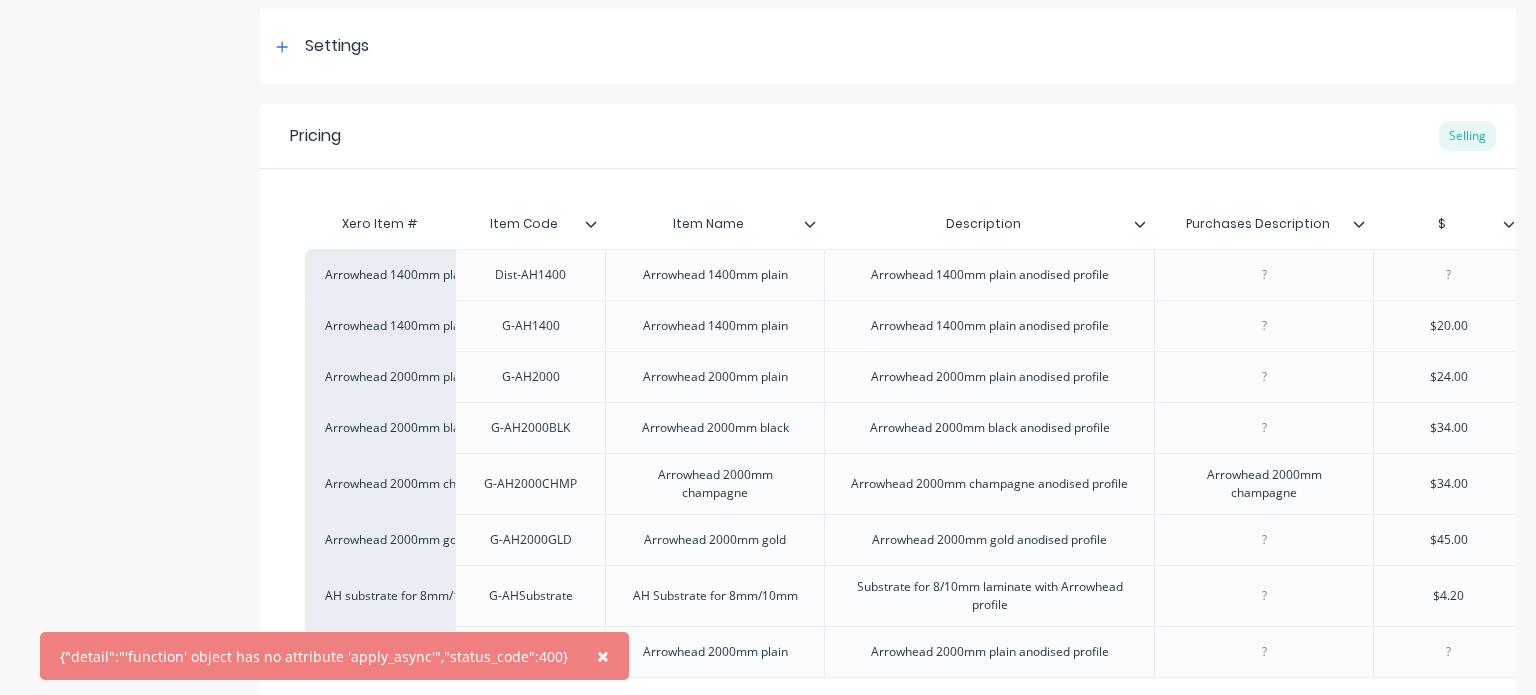 click on "Pricing Selling" at bounding box center (888, 136) 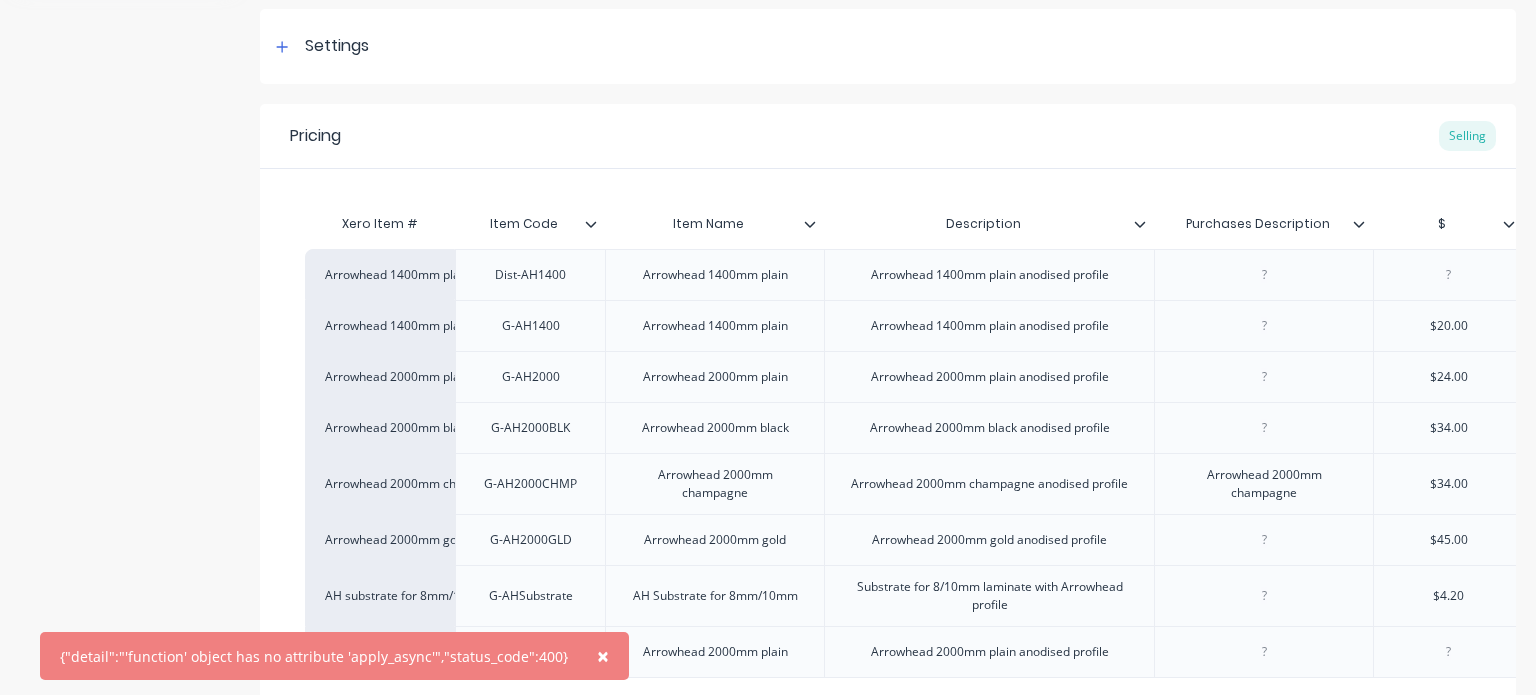 click 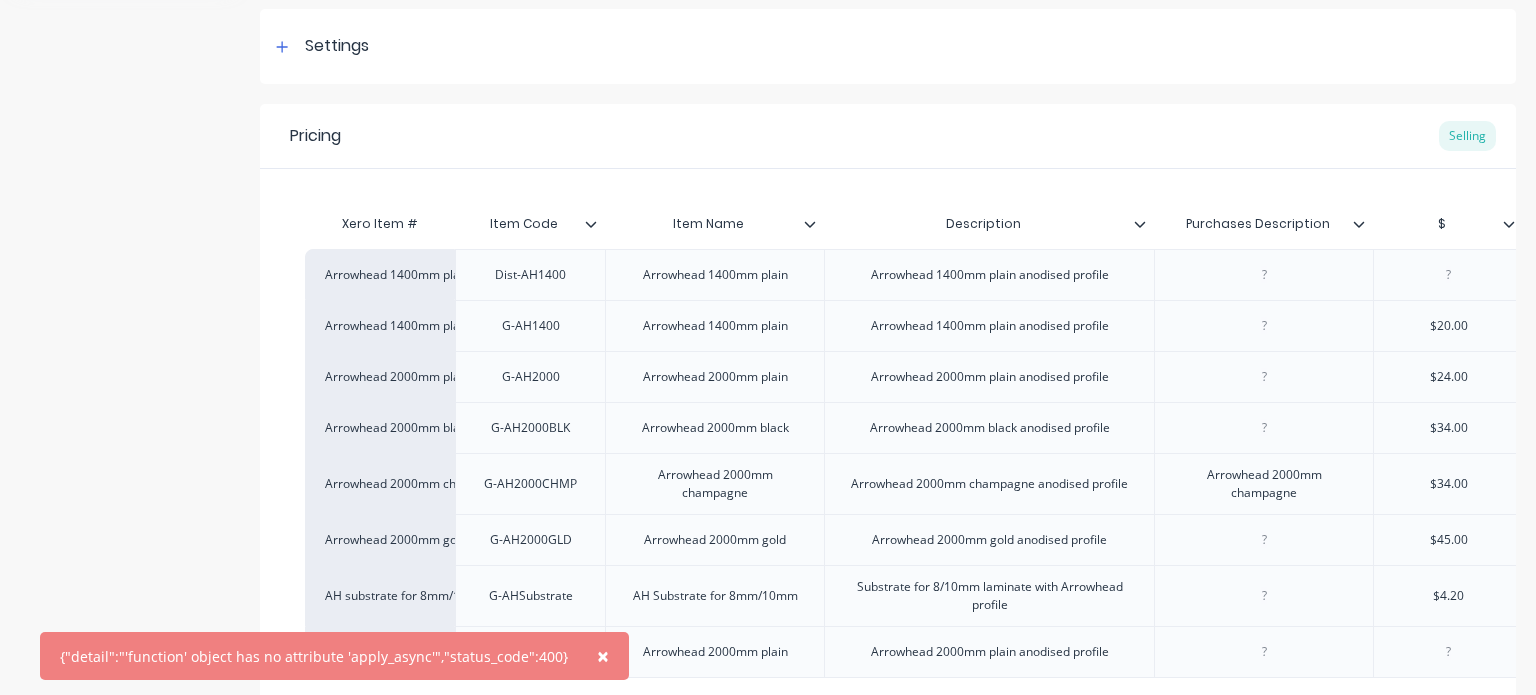 click on "Add image Arrowhead   Settings Product Options I buy this item I sell this item I track stock for this item I track costs and markups for this item Product is bought/sold tax-free Product is bought / sold in Basic Quantities Product Category Arrowhead Available Materials None Pricing Selling Xero Item # Item Code Item Name Description Purchases Description $ G - Item (General - All Customers) Arrowhead 1400mm plain Dist-AH1400 Arrowhead 1400mm plain Arrowhead 1400mm plain anodised profile $0.00 Arrowhead 1400mm plain G-AH1400 Arrowhead 1400mm plain Arrowhead 1400mm plain anodised profile $20.00 $20.00 Arrowhead 2000mm plain G-AH2000 Arrowhead 2000mm plain Arrowhead 2000mm plain anodised profile $24.00 $24.00 Arrowhead 2000mm black G-AH2000BLK Arrowhead 2000mm black Arrowhead 2000mm black anodised profile $34.00 $34.00 Arrowhead 2000mm champagne G-AH2000CHMP Arrowhead 2000mm champagne Arrowhead 2000mm champagne anodised profile Arrowhead 2000mm champagne $34.00 $34.00 Arrowhead 2000mm gold G-AH2000GLD $45.00" at bounding box center (888, 325) 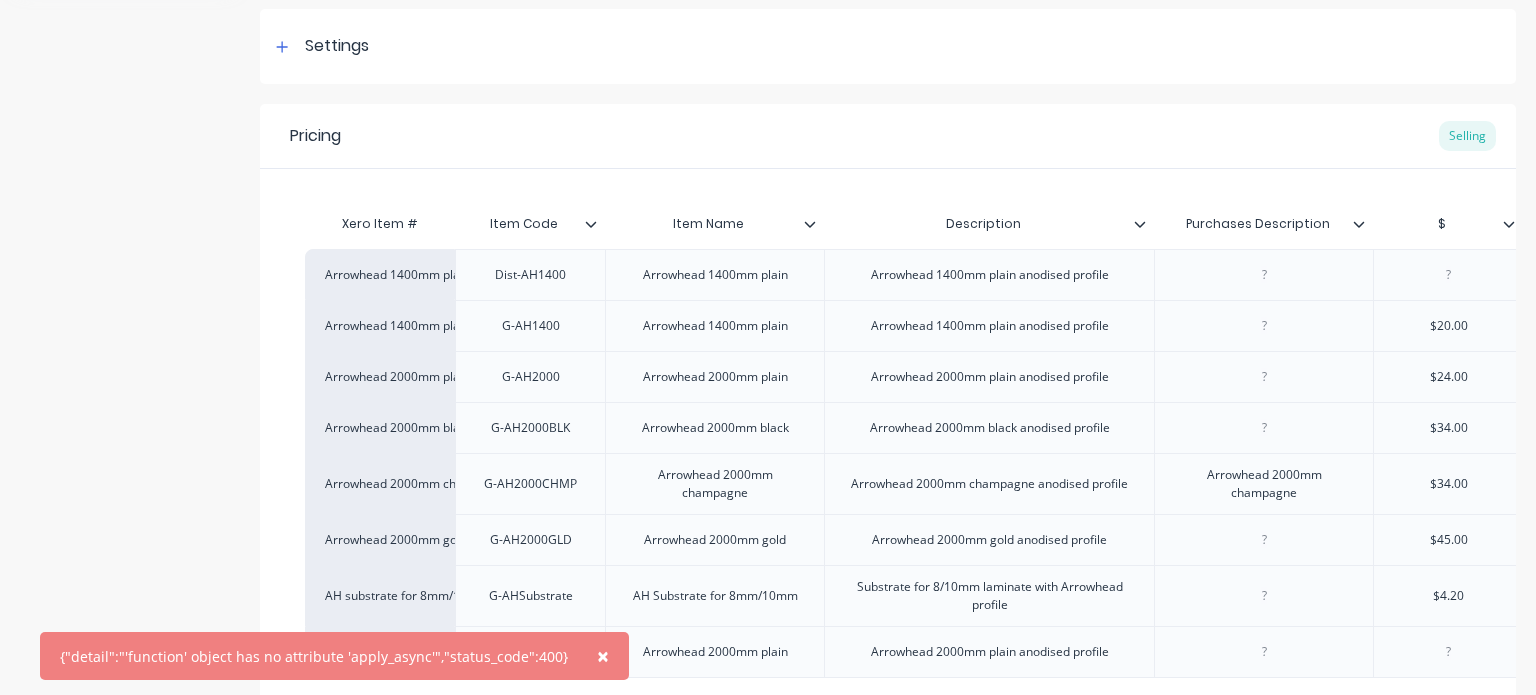 click 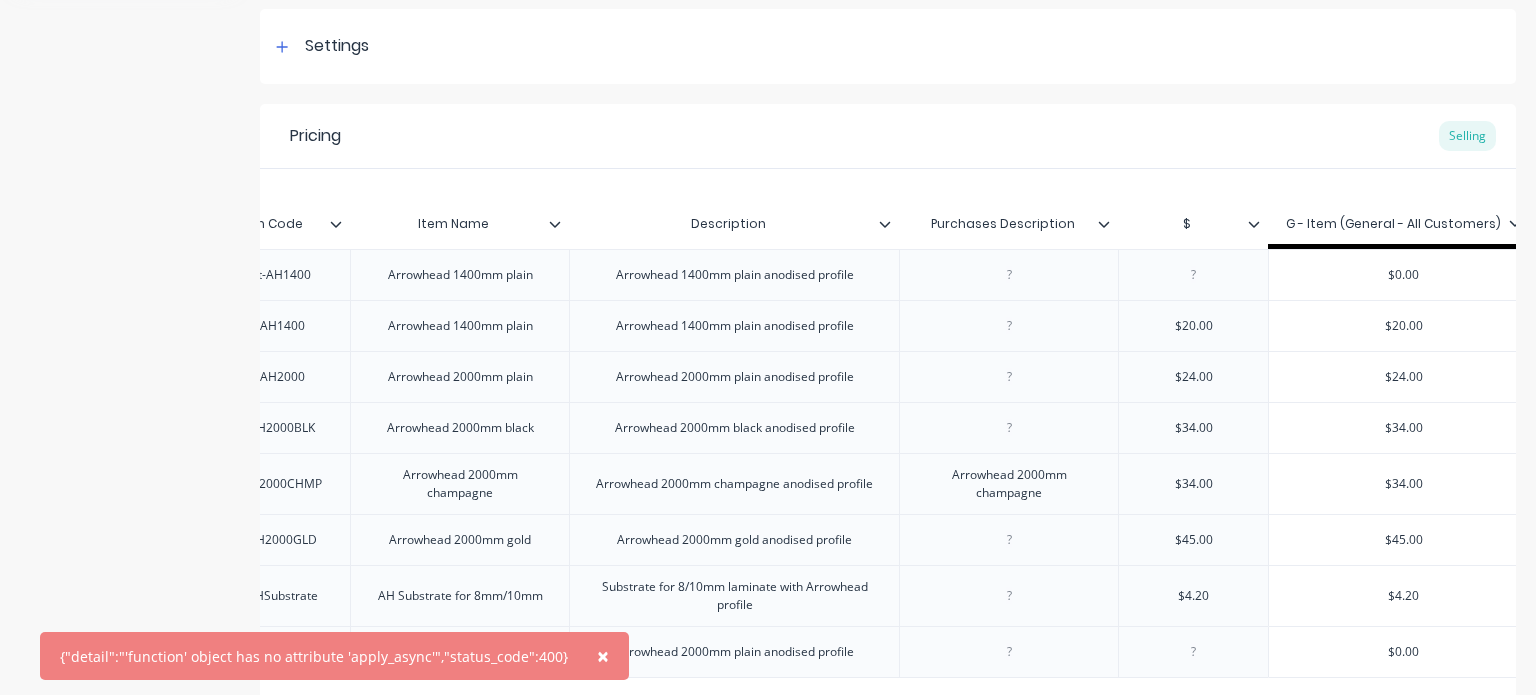 scroll, scrollTop: 0, scrollLeft: 258, axis: horizontal 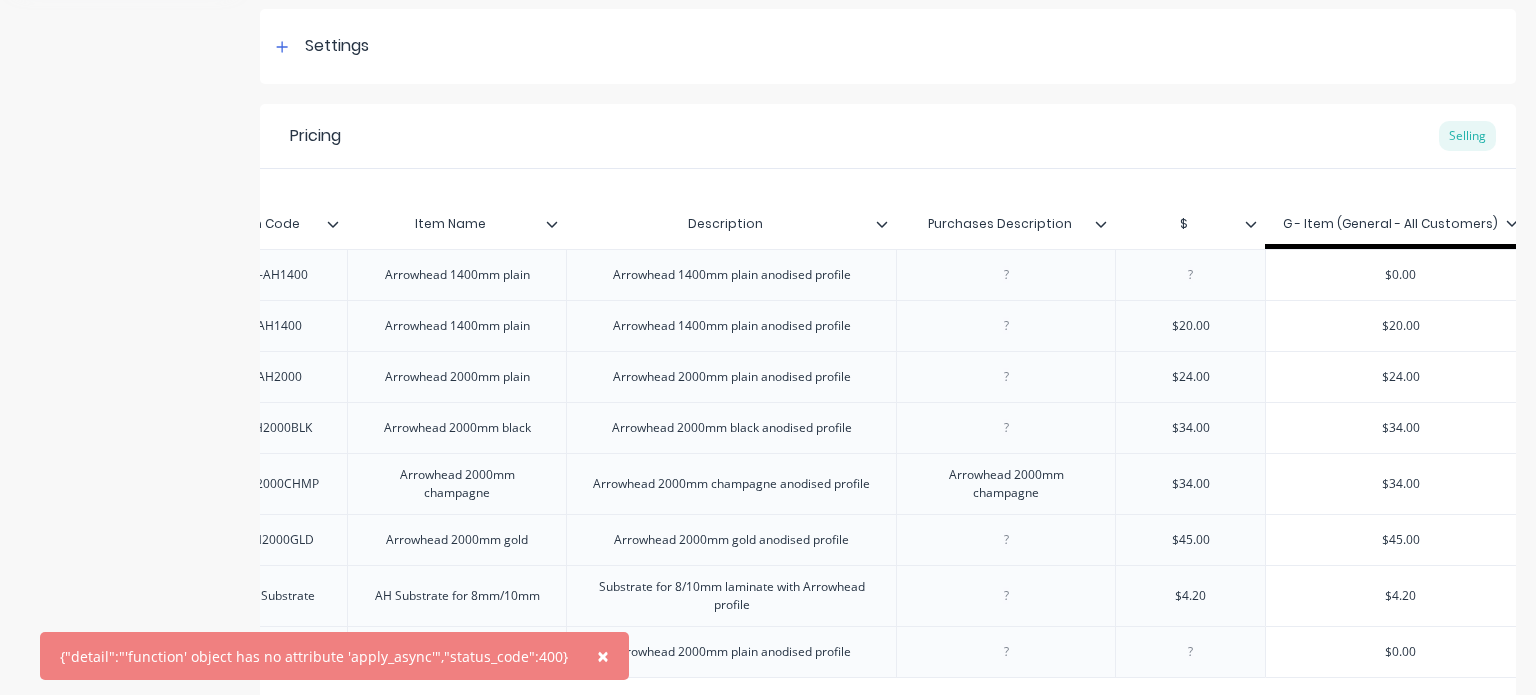 click 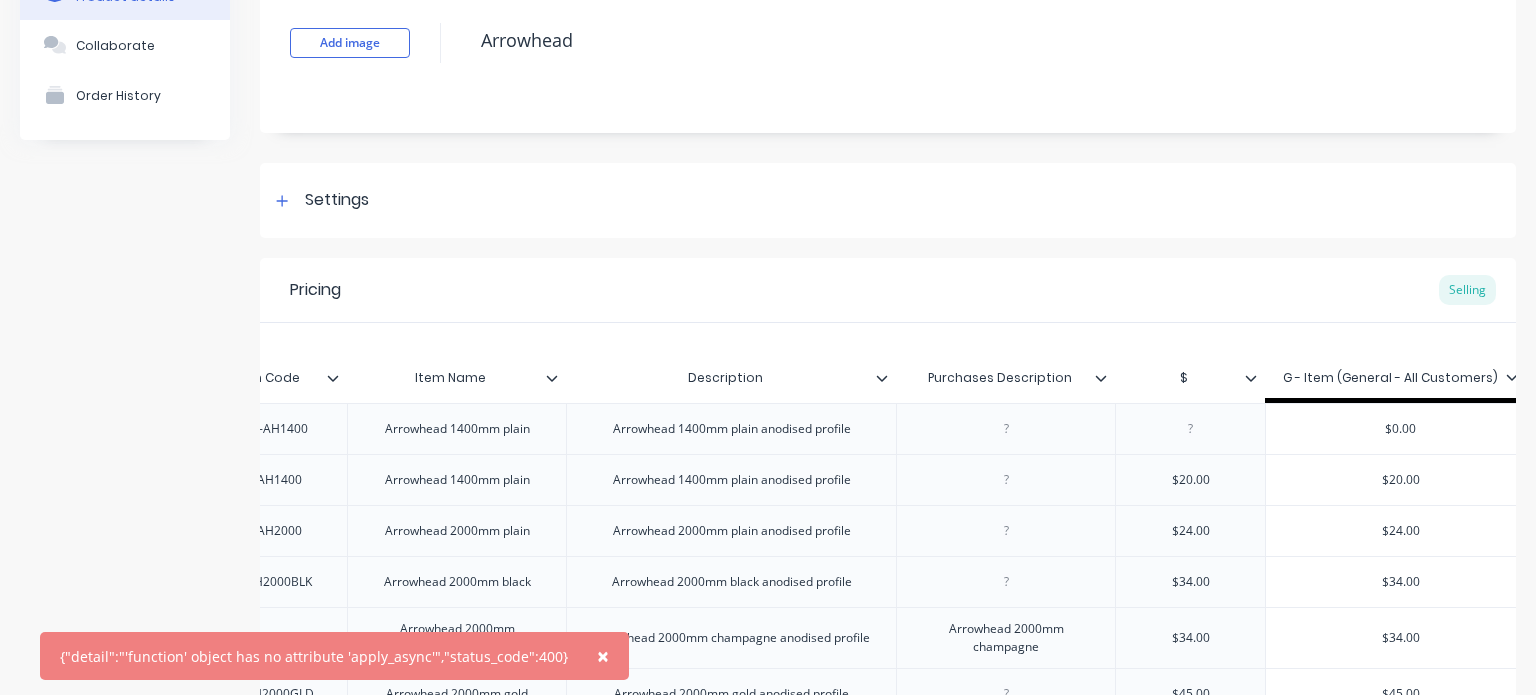 scroll, scrollTop: 248, scrollLeft: 0, axis: vertical 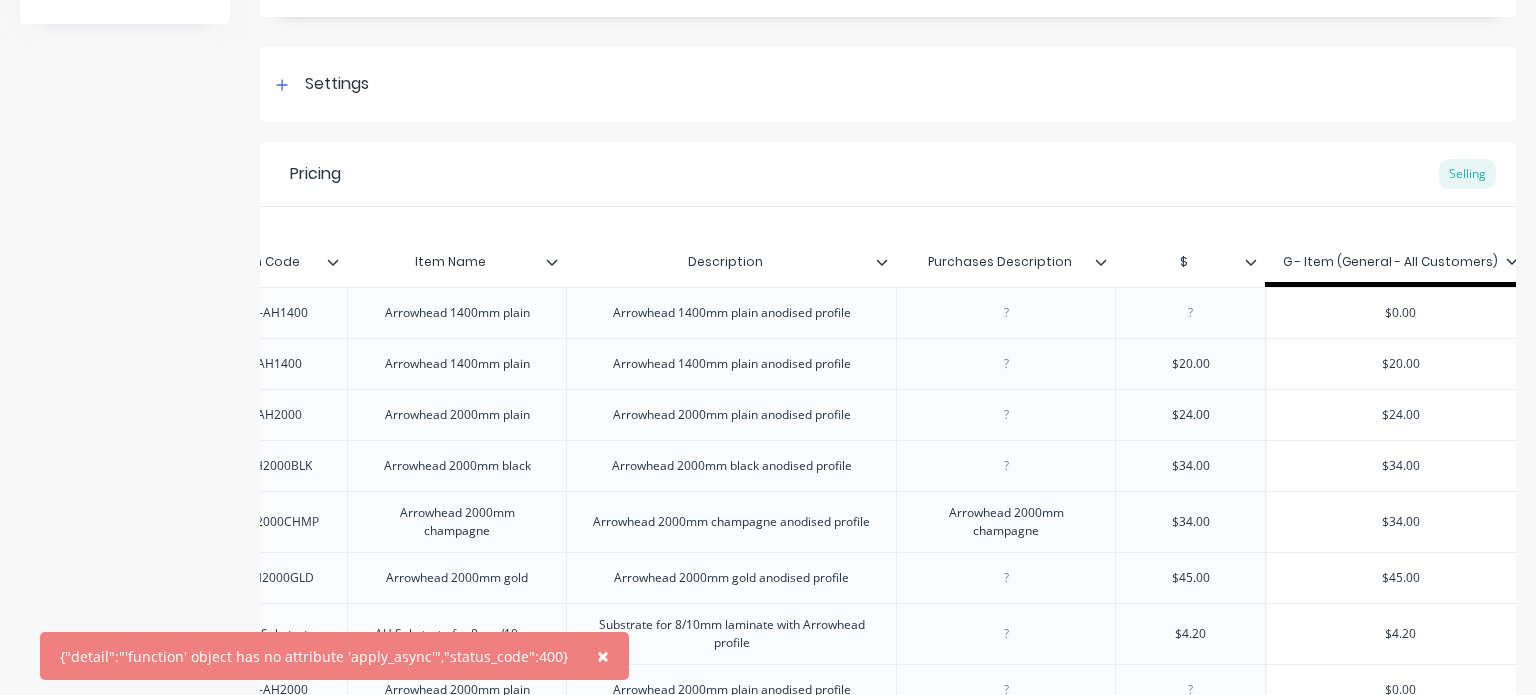 click 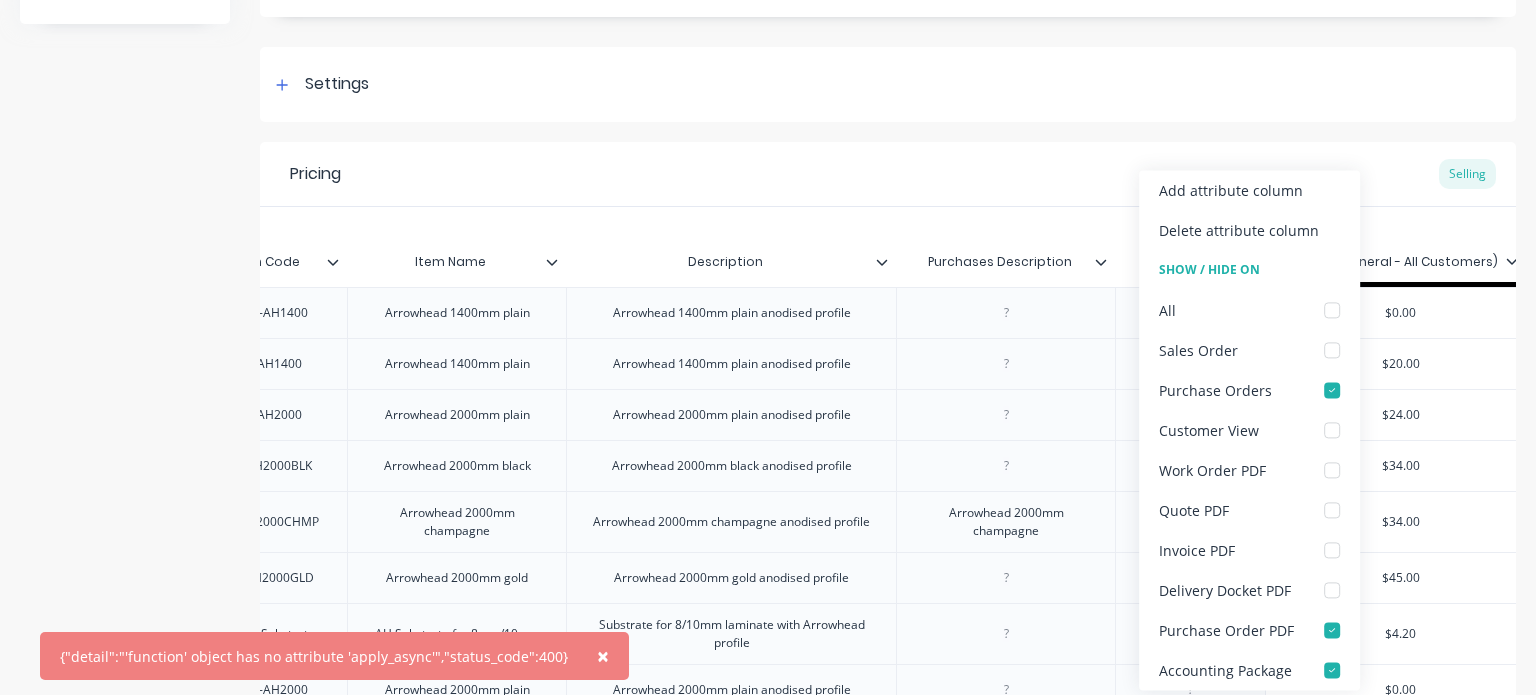 click on "Pricing Selling" at bounding box center [888, 174] 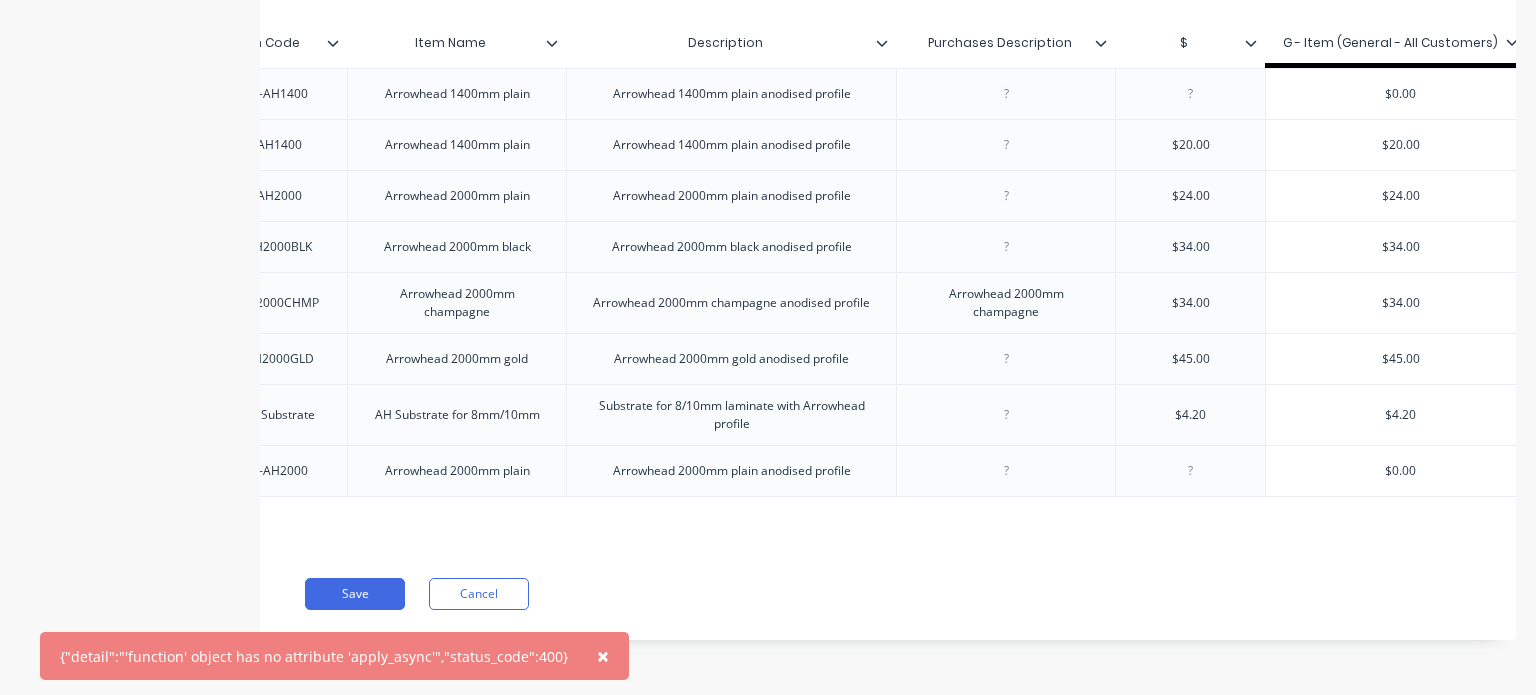 scroll, scrollTop: 0, scrollLeft: 0, axis: both 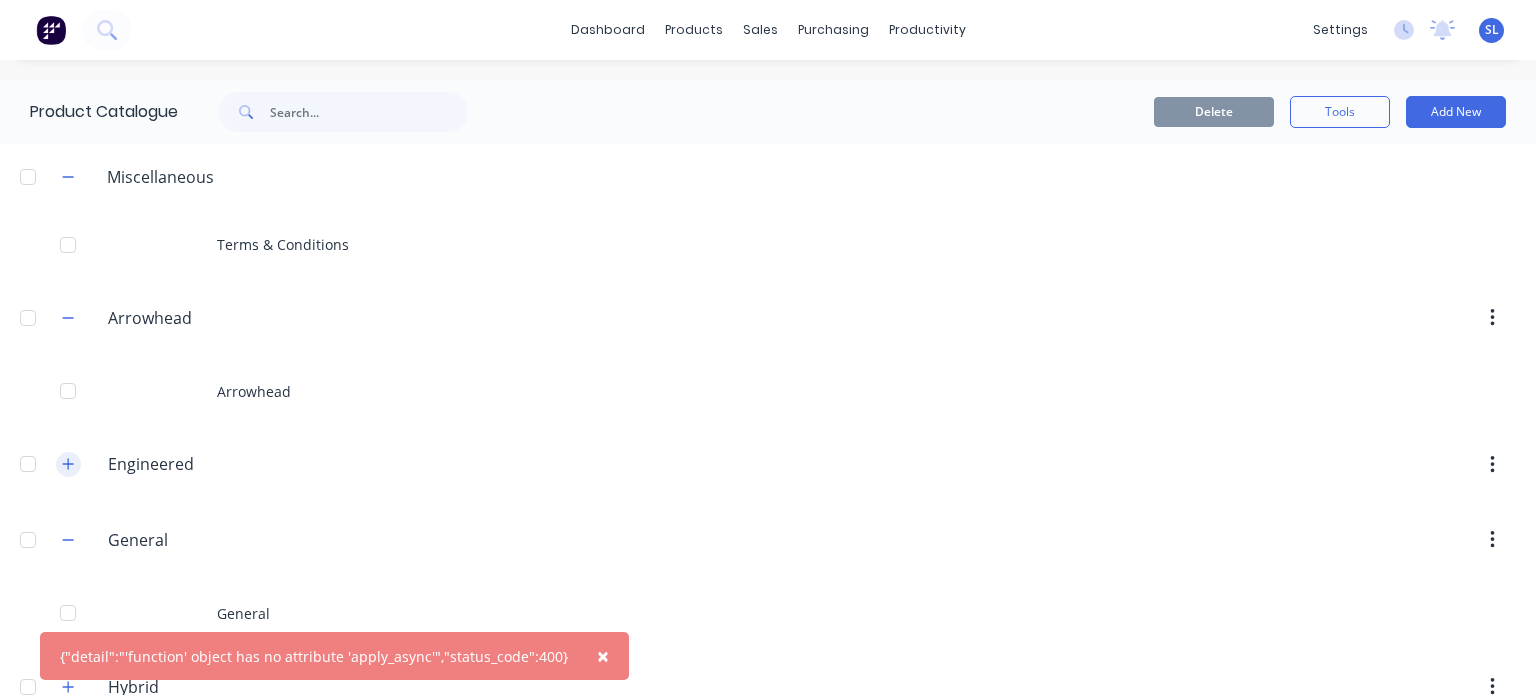 click 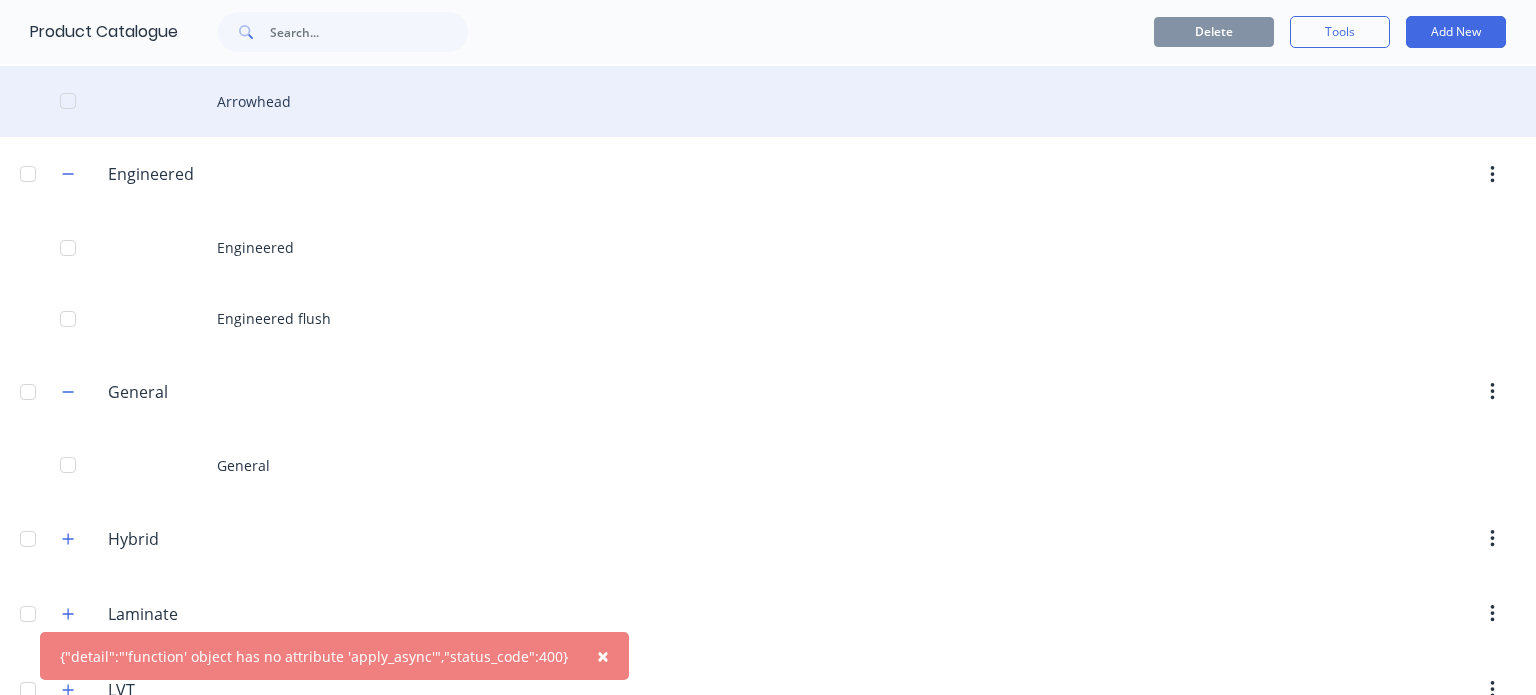 scroll, scrollTop: 291, scrollLeft: 0, axis: vertical 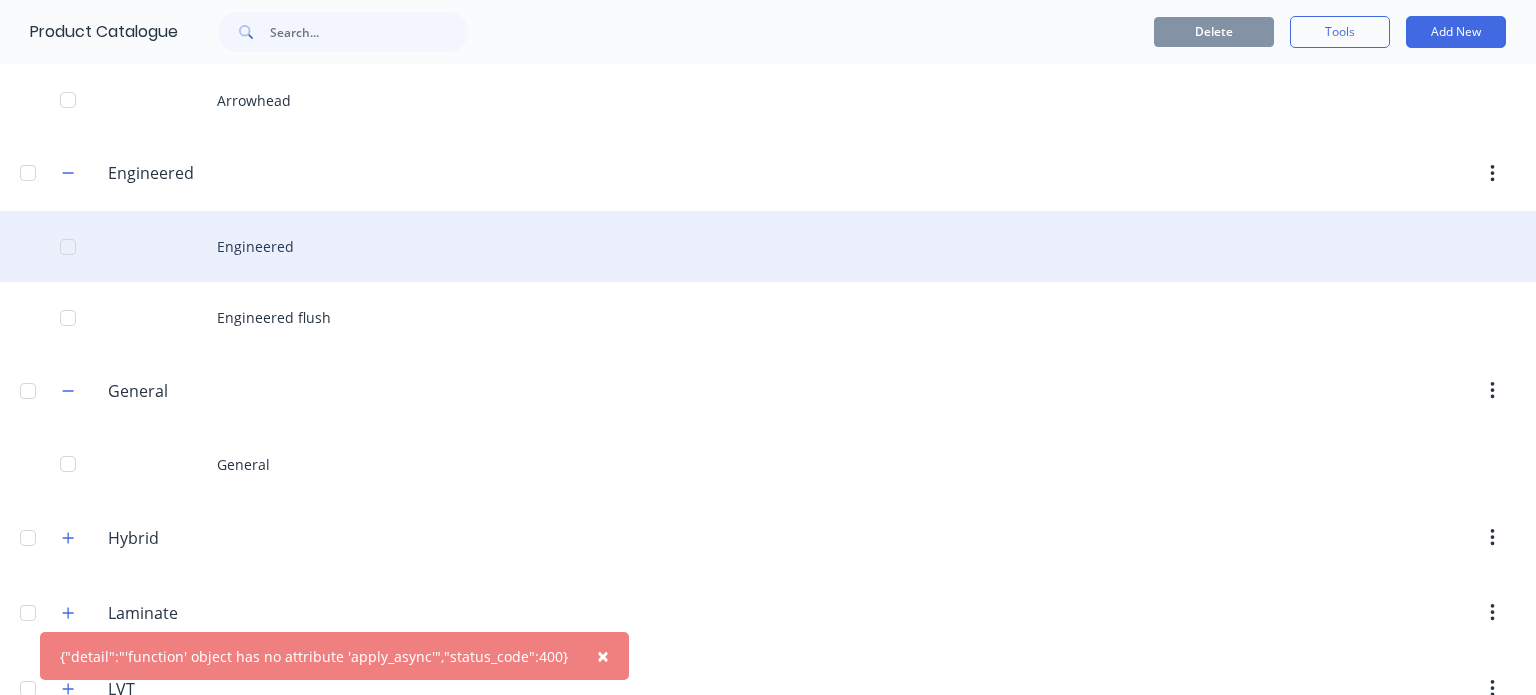 click on "Engineered" at bounding box center (768, 246) 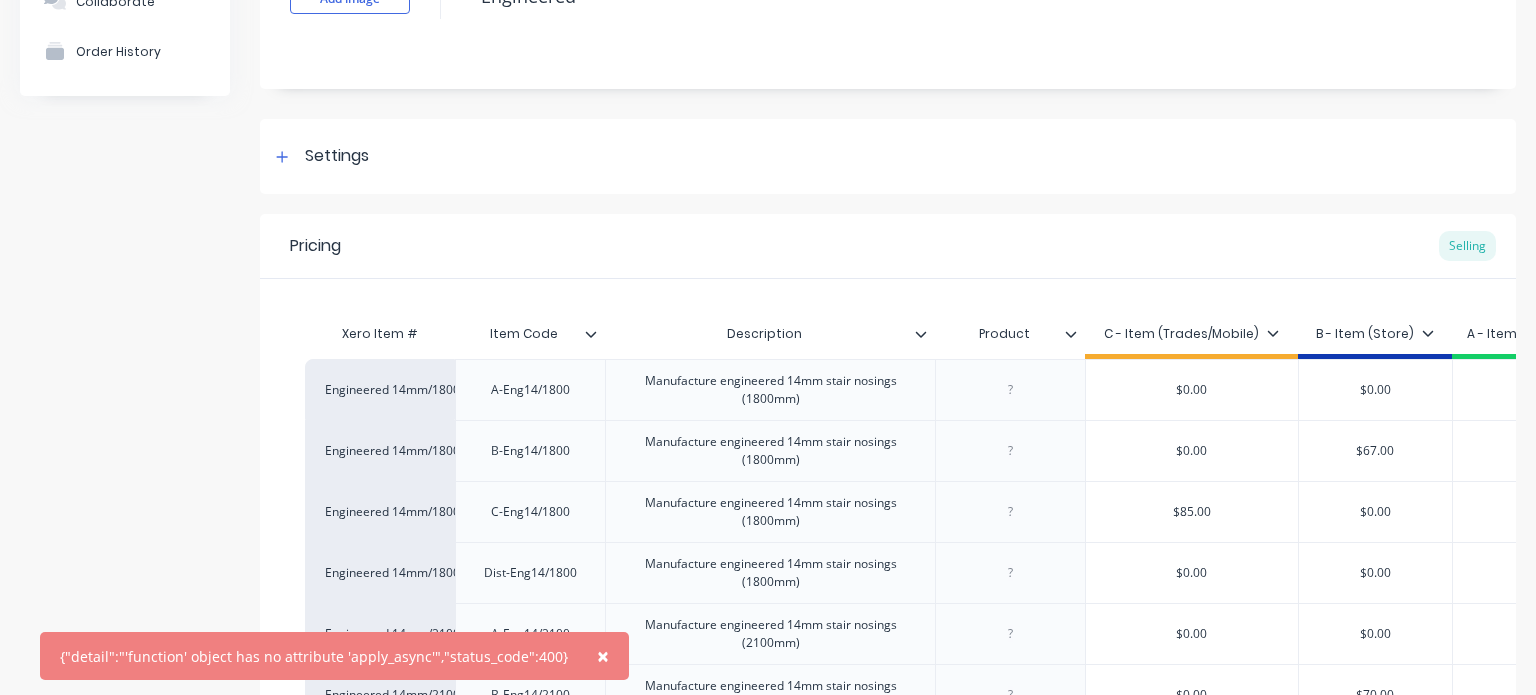 scroll, scrollTop: 194, scrollLeft: 0, axis: vertical 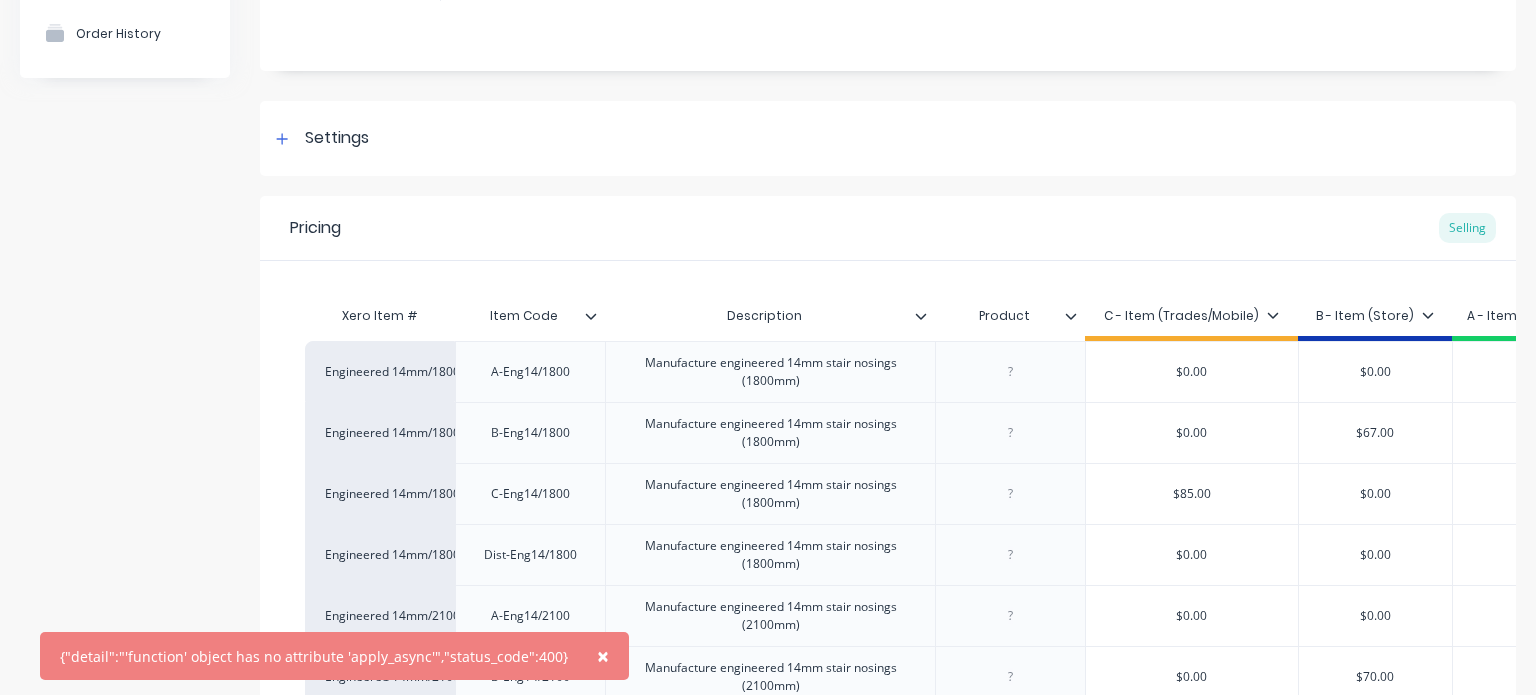 click 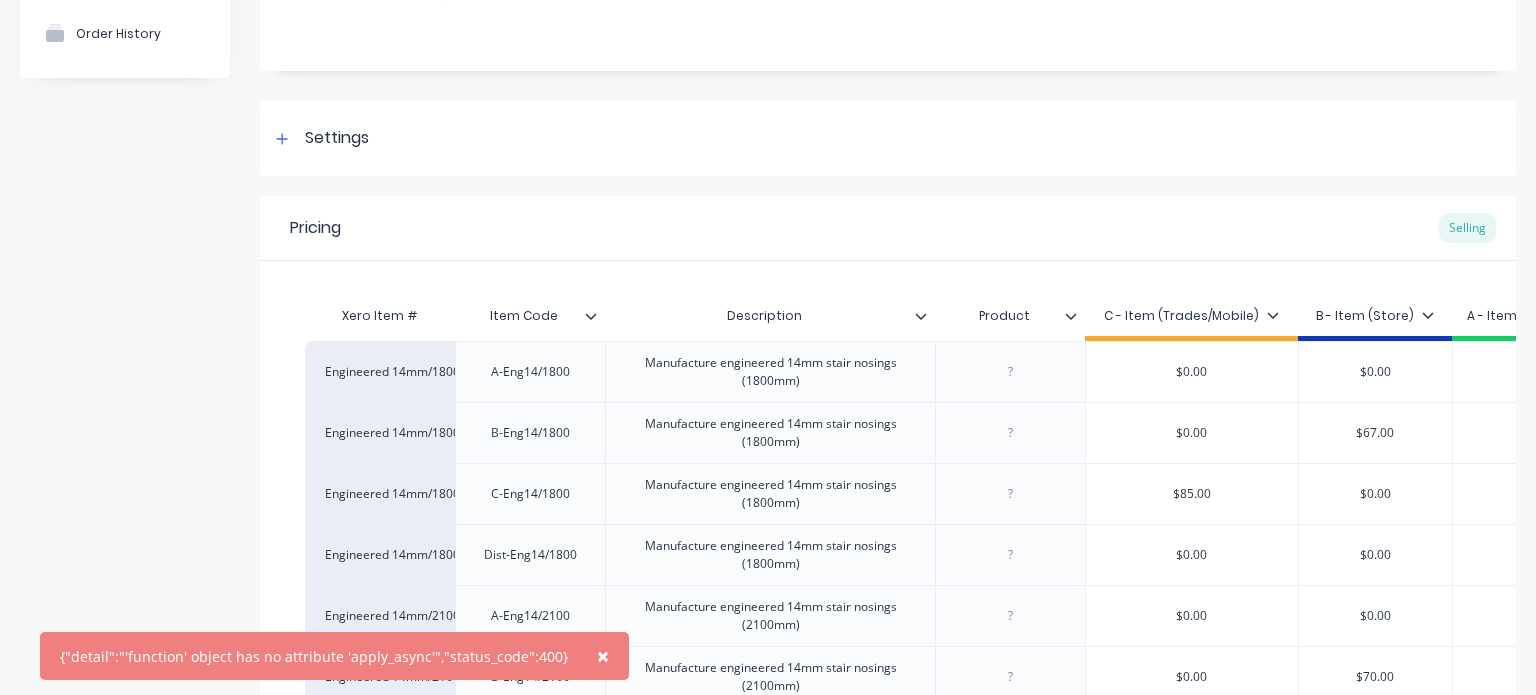 click on "Add image Engineered   Settings Product Options I buy this item I sell this item I track stock for this item I track costs and markups for this item Product is bought/sold tax-free Product is bought / sold in Basic Quantities Product Category Engineered Available Materials None Pricing Selling Xero Item # Item Code Description Product C - Item  (Trades/Mobile) B - Item (Store) A - Item (Wholesale) Dist - Item (Preference) Engineered 14mm/1800mm A-Eng14/1800 Manufacture engineered 14mm stair nosings (1800mm) $0.00 $0.00 $59.00 $0.00 Engineered 14mm/1800mm B-Eng14/1800 Manufacture engineered 14mm stair nosings (1800mm) $0.00 $67.00 $0.00 $0.00 Engineered 14mm/1800mm C-Eng14/1800 Manufacture engineered 14mm stair nosings (1800mm) $85.00 $0.00 $0.00 $0.00 Engineered 14mm/1800mm Dist-Eng14/1800 Manufacture engineered 14mm stair nosings (1800mm) $0.00 $0.00 $0.00 $56.00 Engineered 14mm/2100mm A-Eng14/2100 Manufacture engineered 14mm stair nosings (2100mm) $0.00 $0.00 $62.00 $0.00 Engineered 14mm/2100mm B-Eng14/2100" at bounding box center (888, 691) 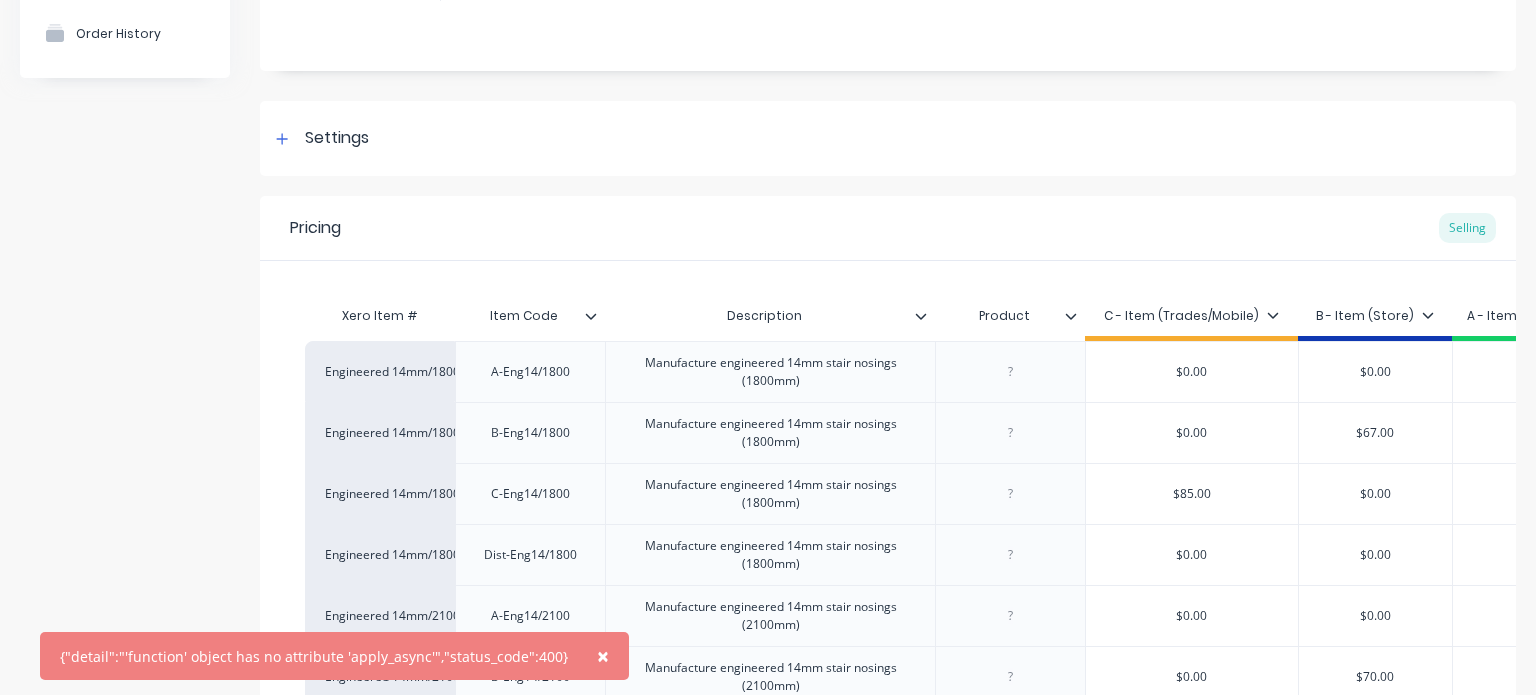 click 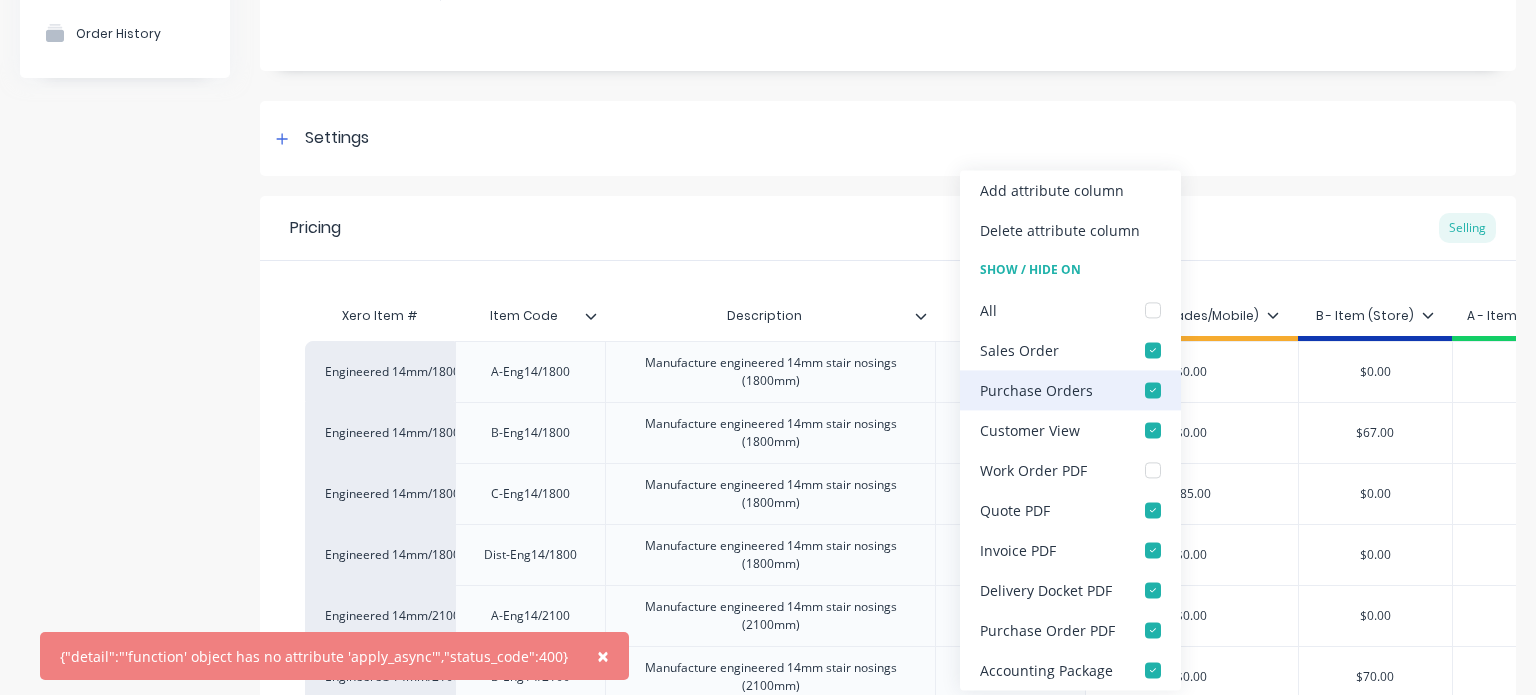 click at bounding box center [1153, 390] 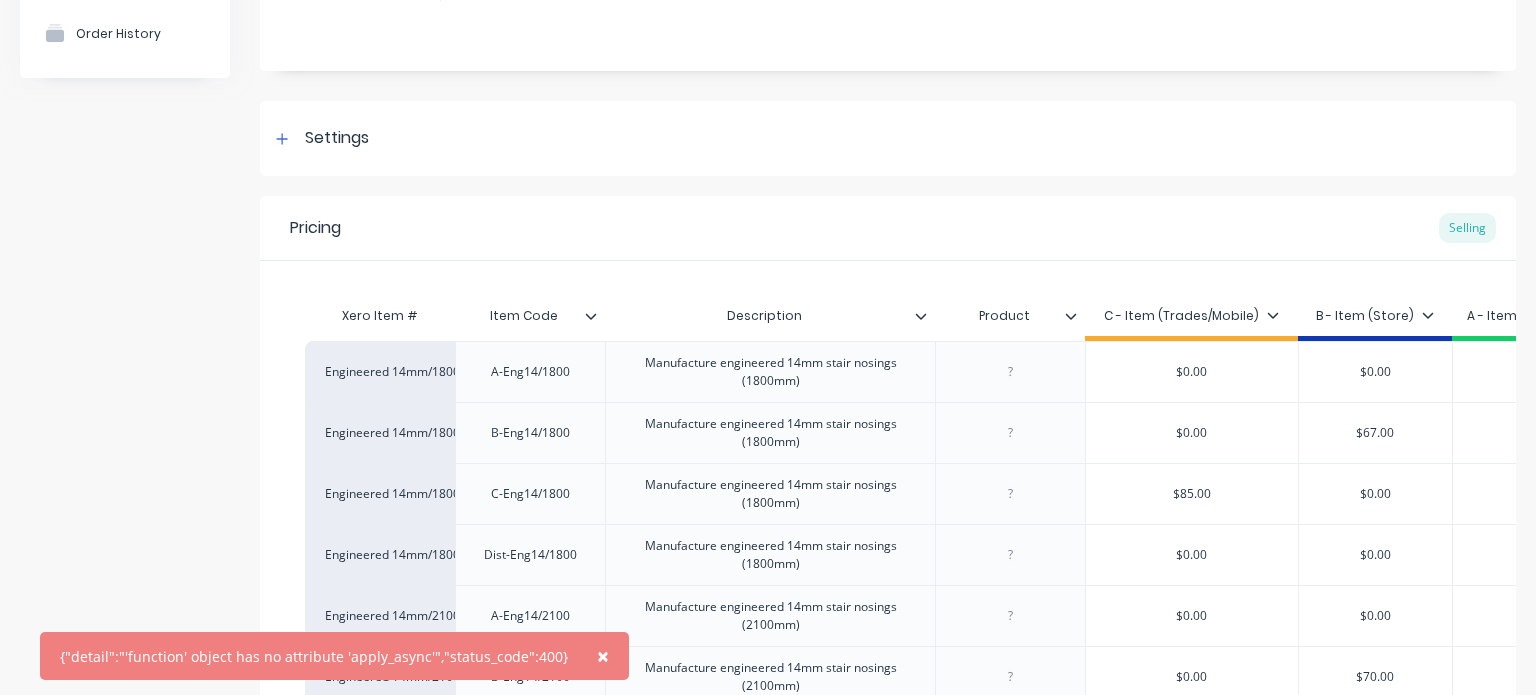 click on "Pricing Selling" at bounding box center [888, 228] 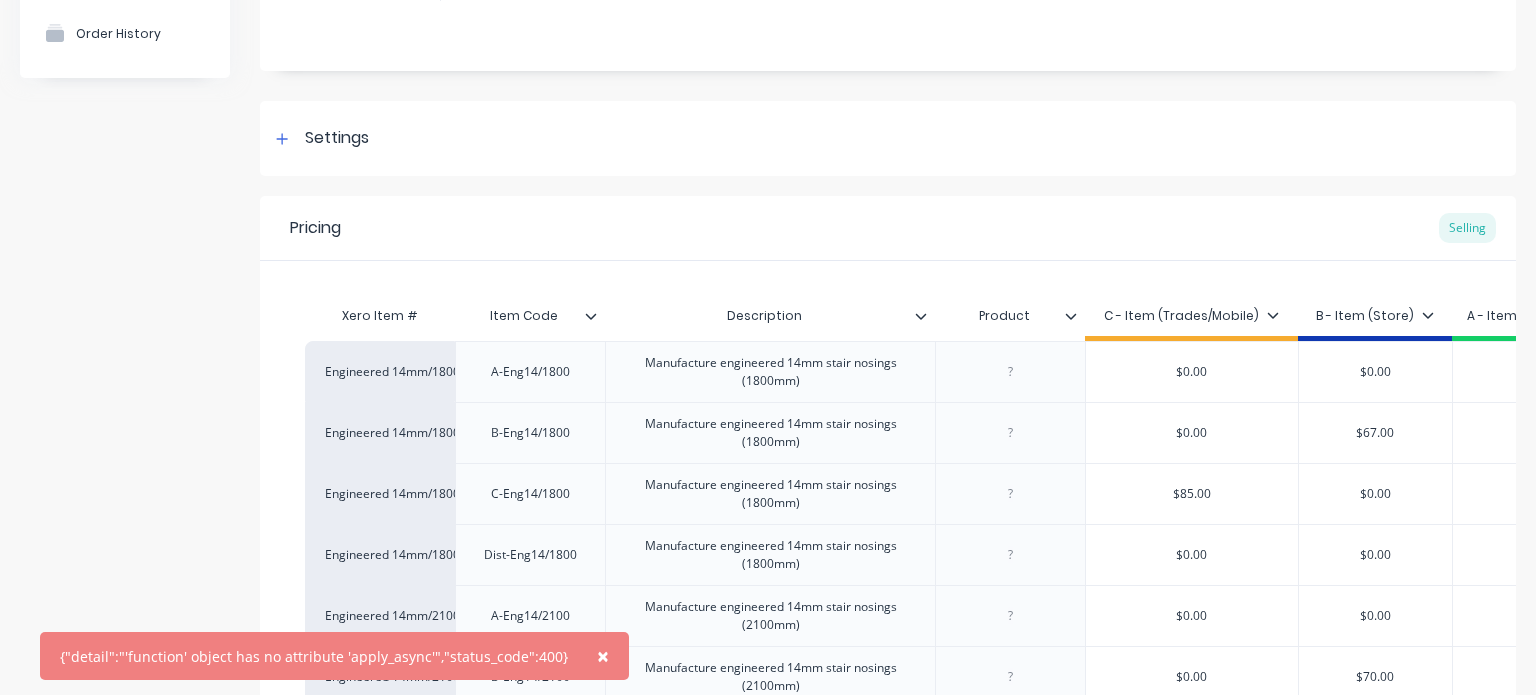 click 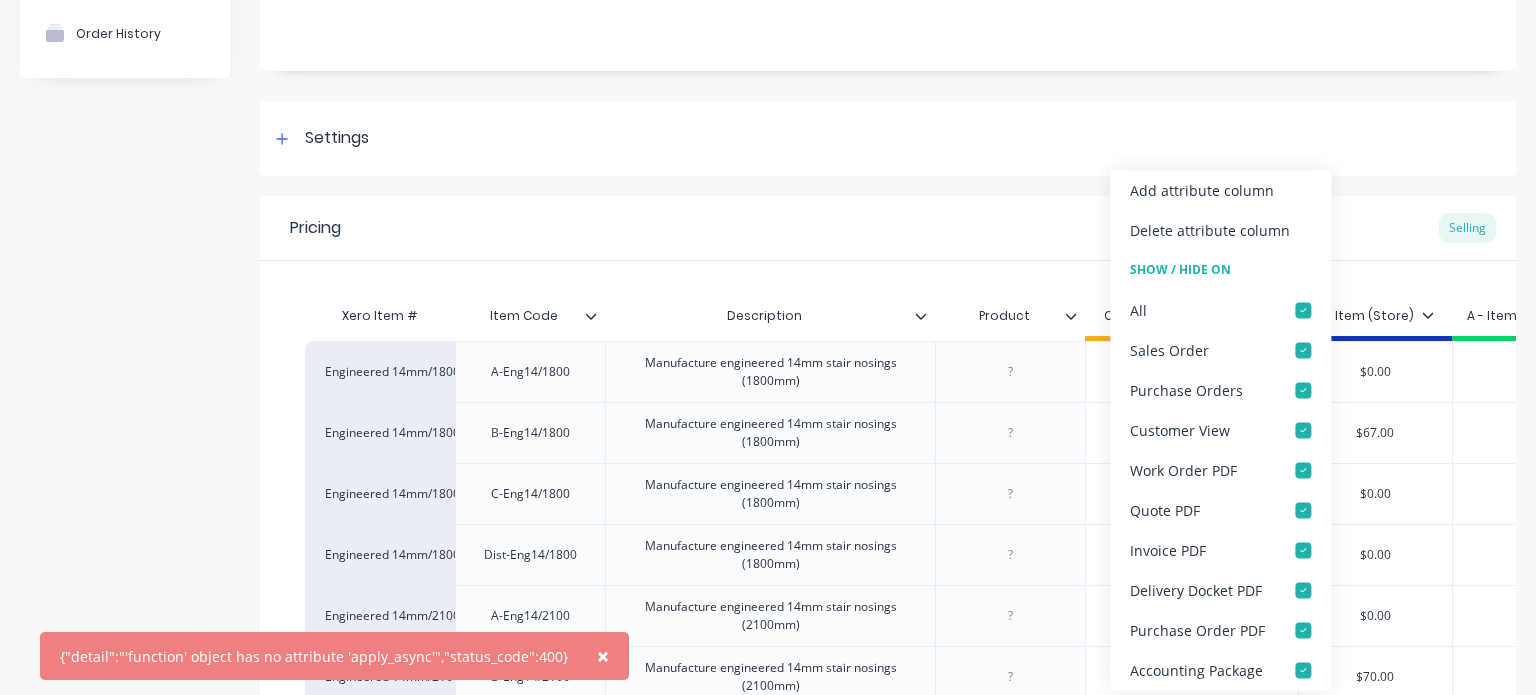 click on "Pricing Selling" at bounding box center [888, 228] 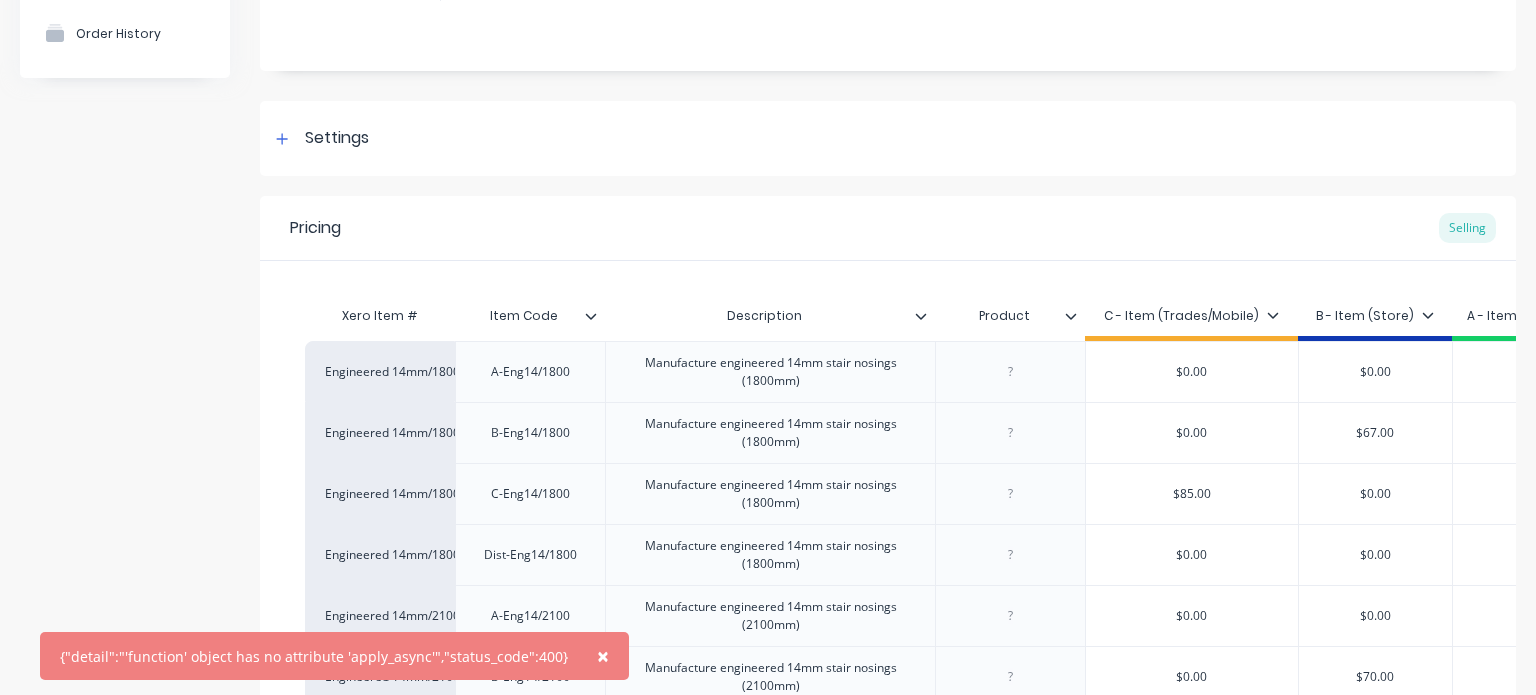 scroll, scrollTop: 324, scrollLeft: 0, axis: vertical 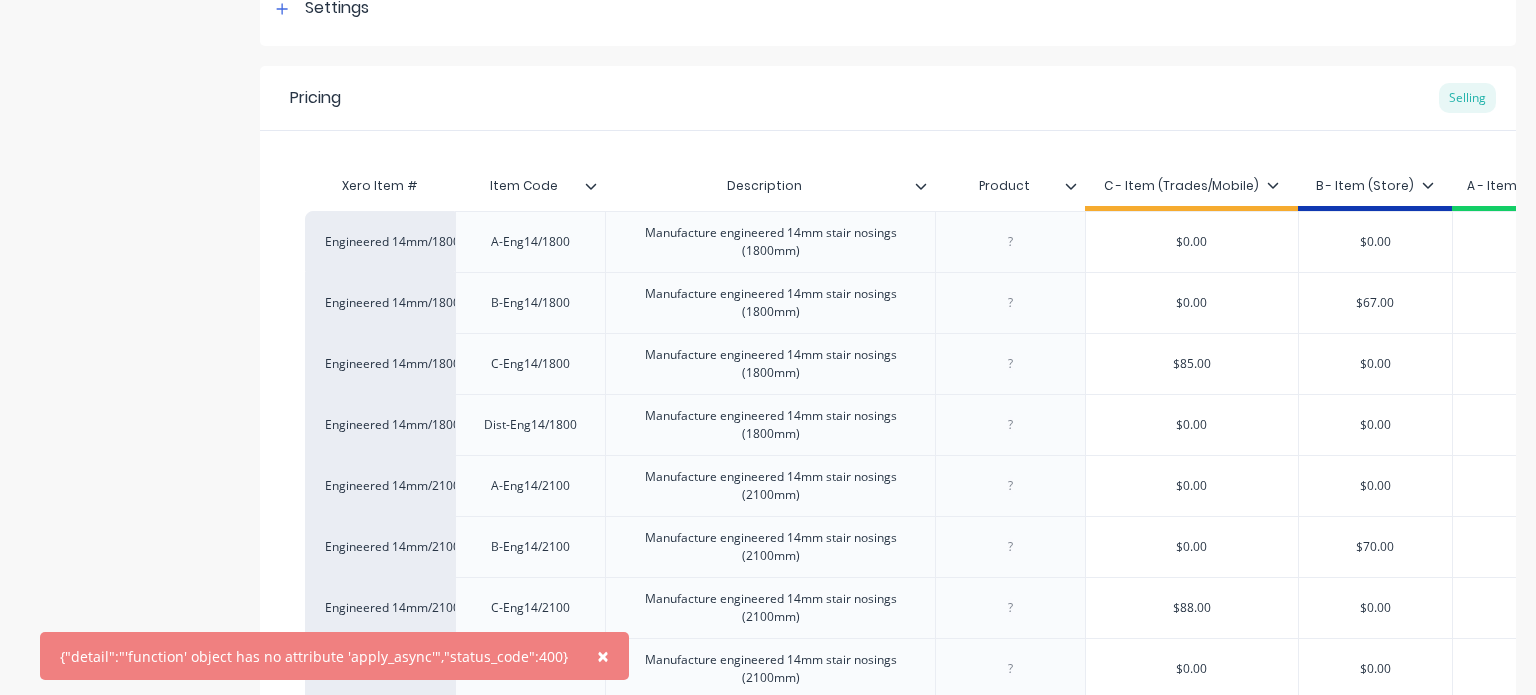 click on "×" at bounding box center [603, 656] 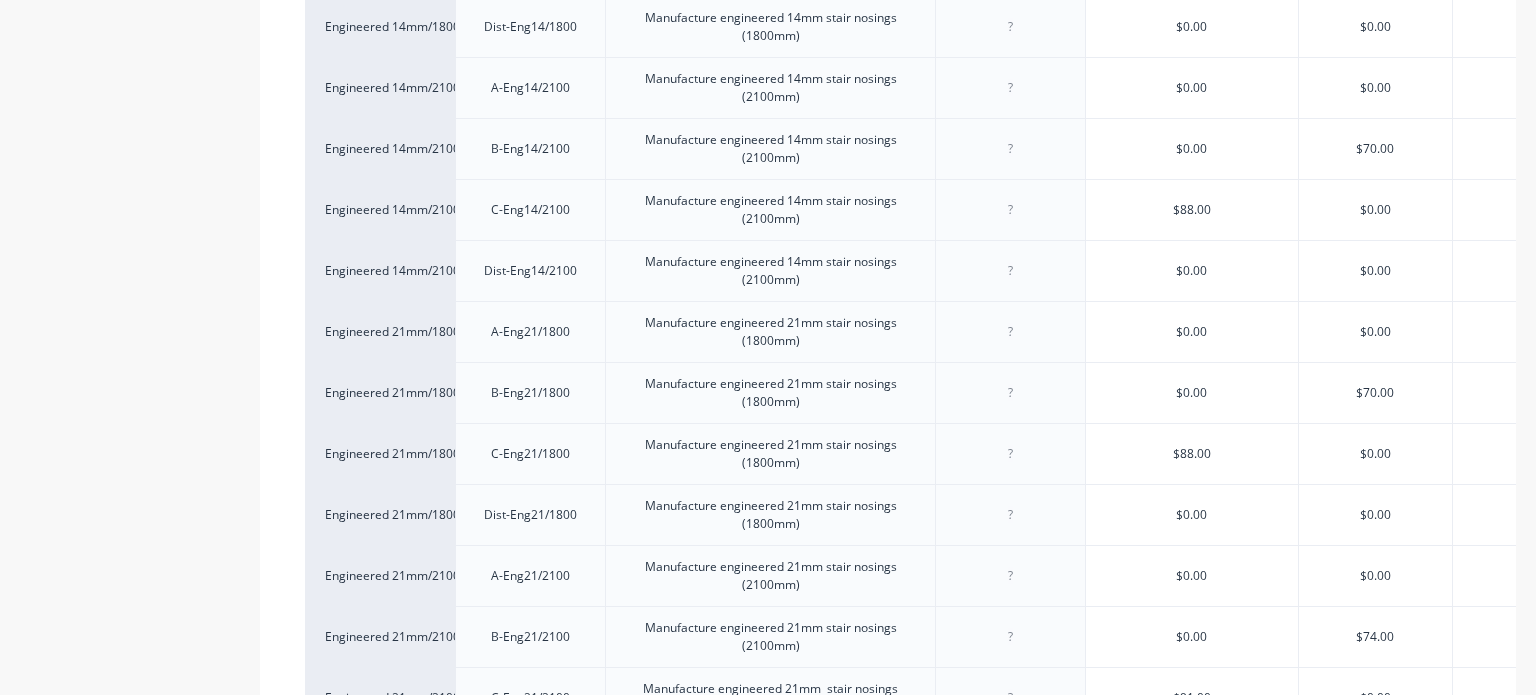 scroll, scrollTop: 1026, scrollLeft: 0, axis: vertical 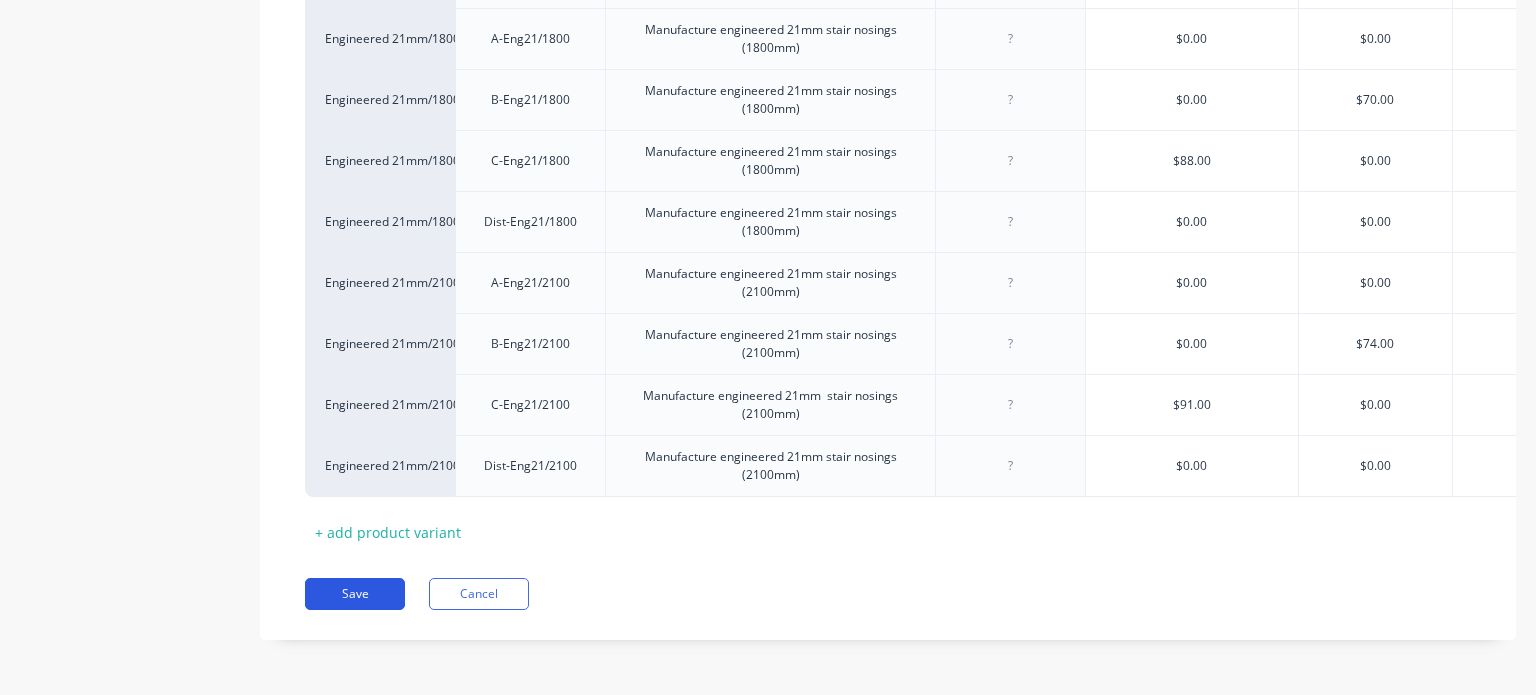 click on "Save" at bounding box center (355, 594) 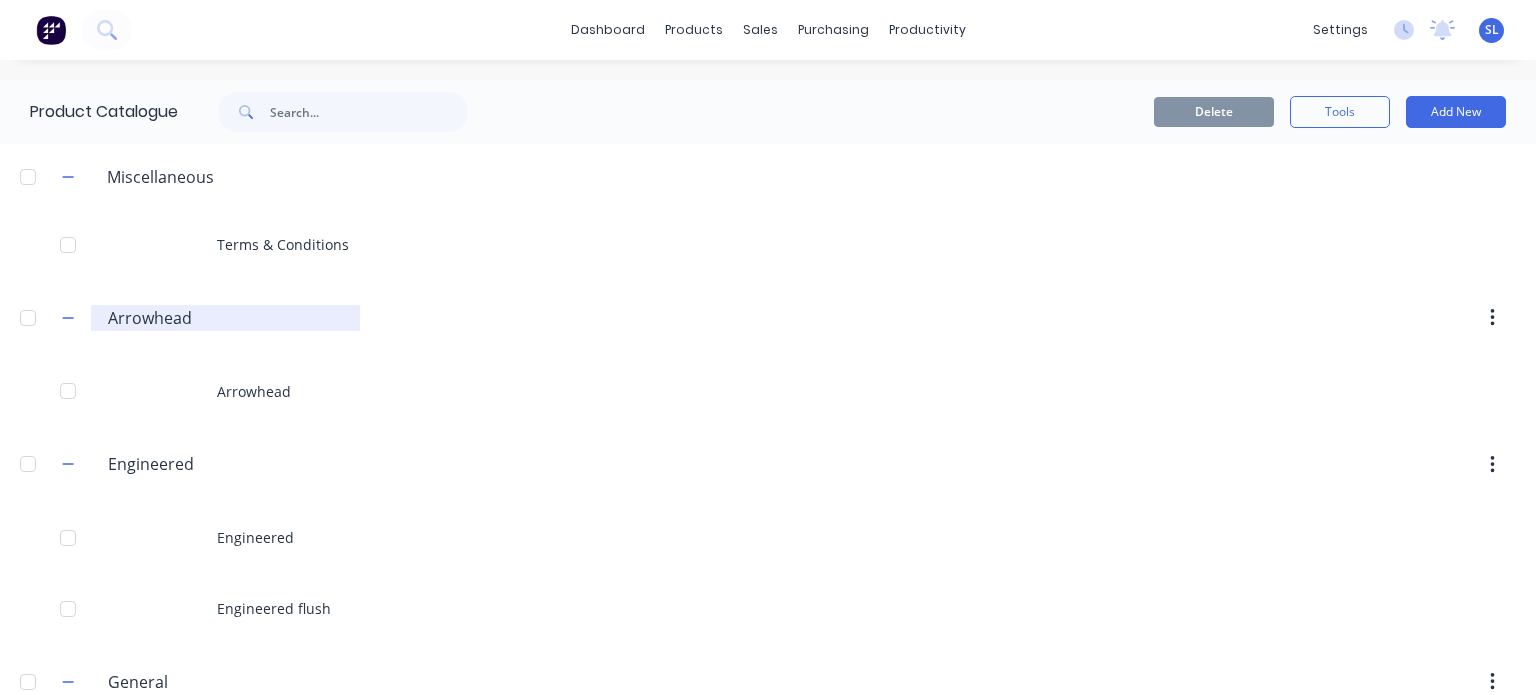 click on "Arrowhead" at bounding box center [226, 318] 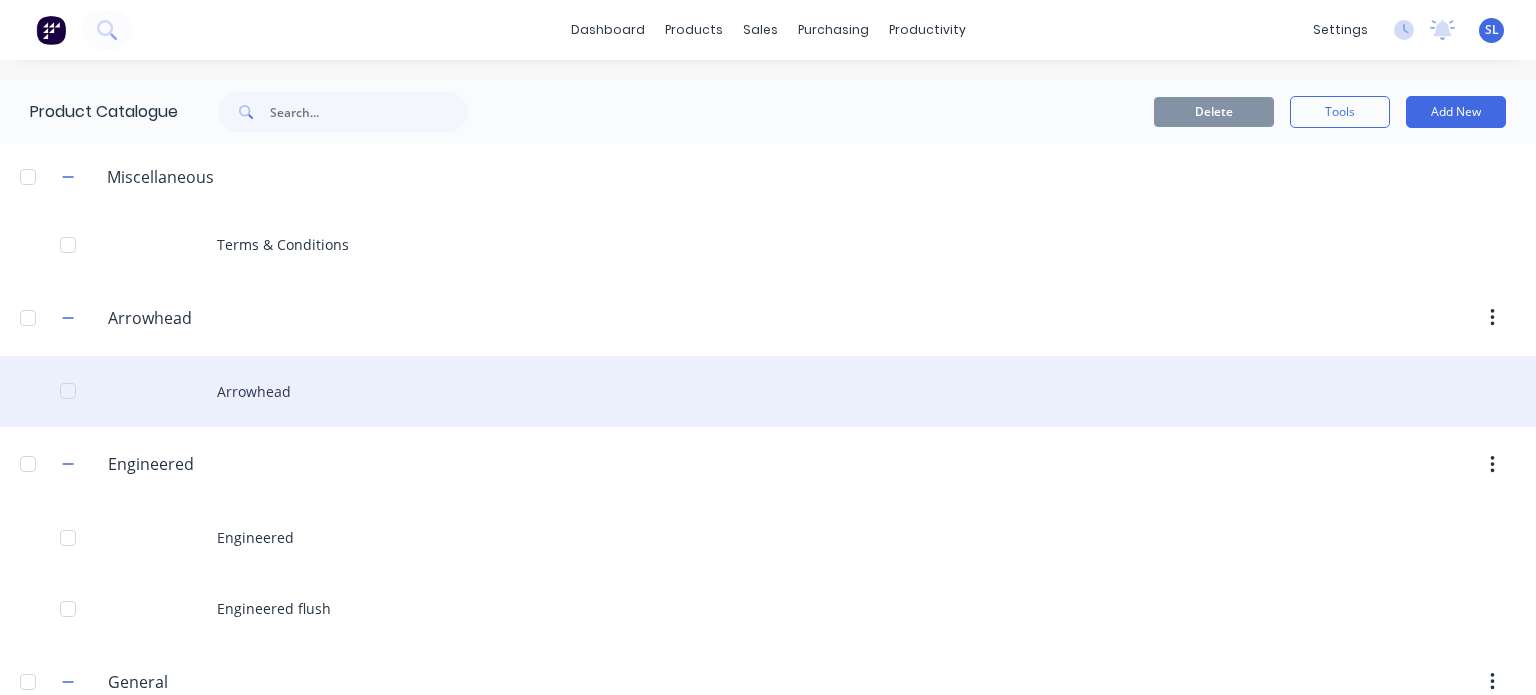 click on "Arrowhead" at bounding box center (768, 391) 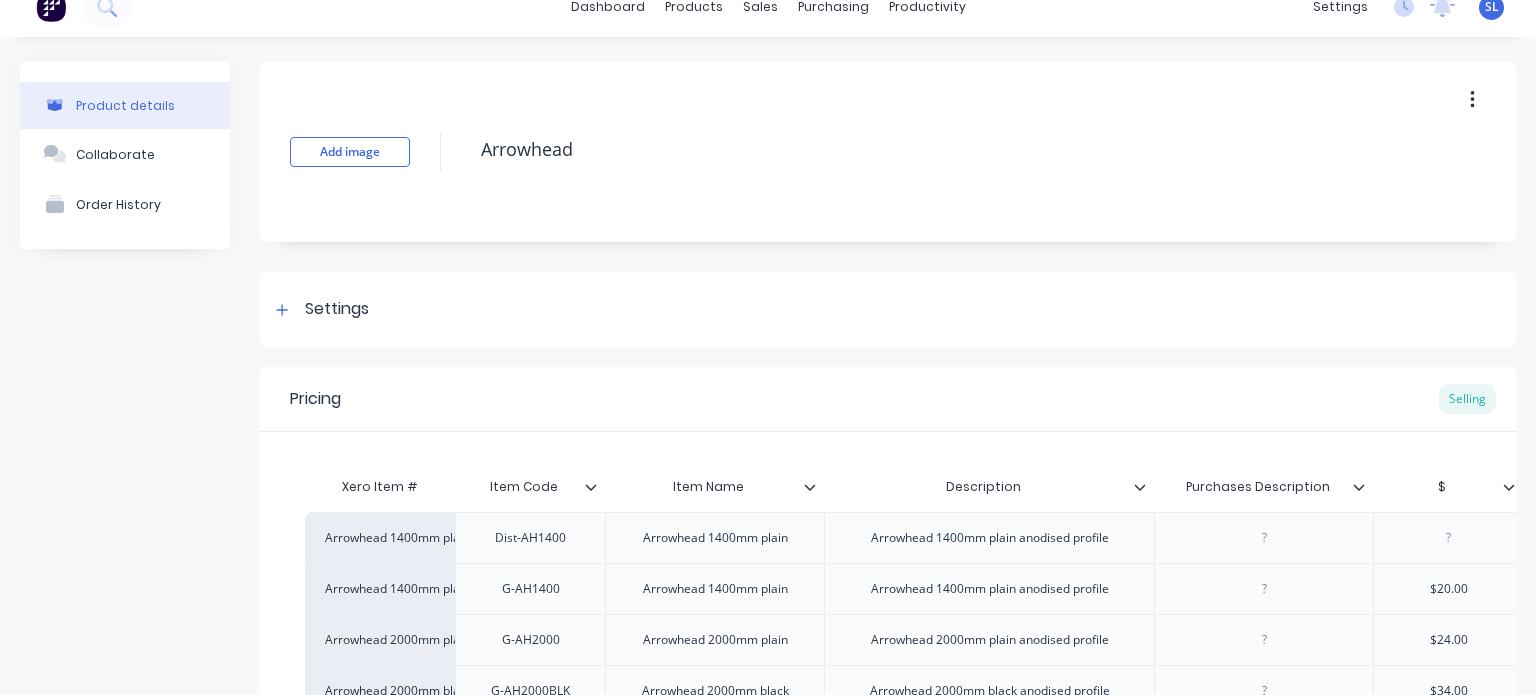 scroll, scrollTop: 0, scrollLeft: 0, axis: both 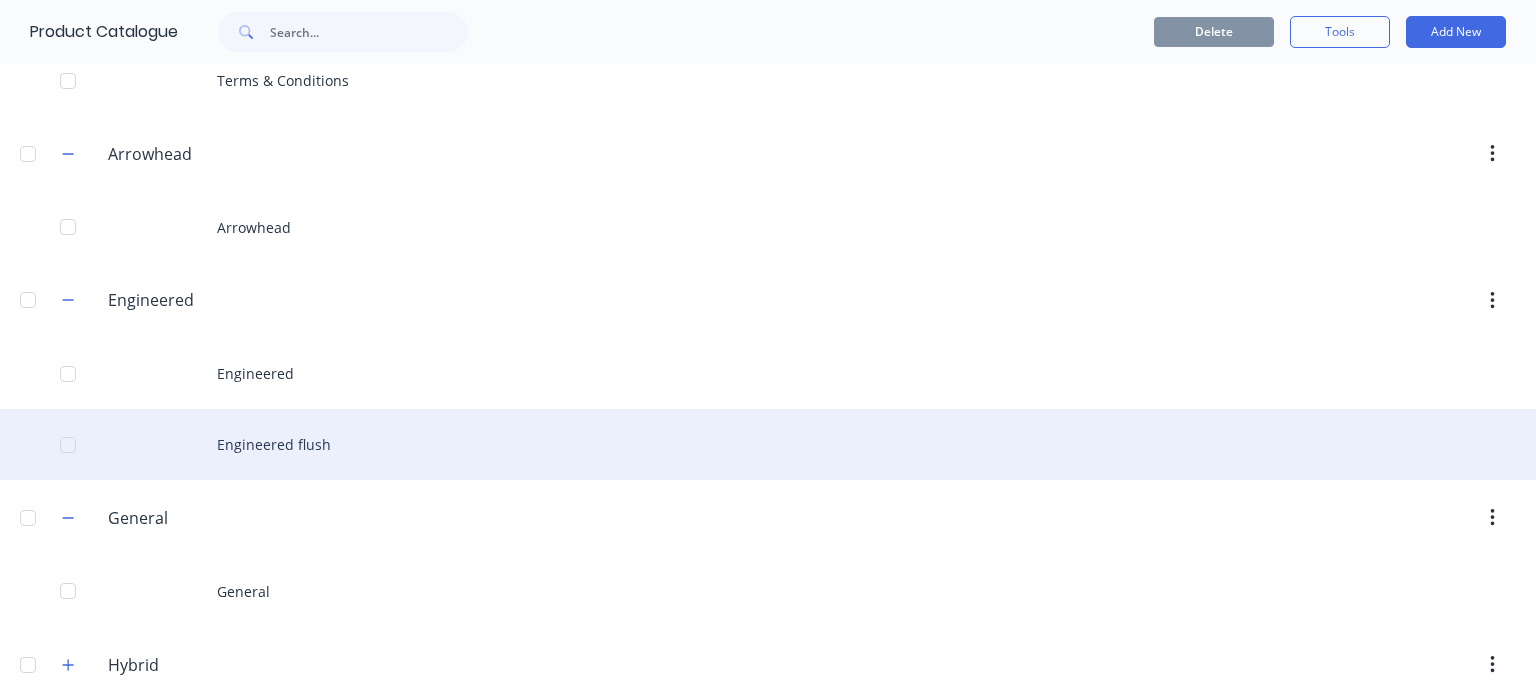 click on "Engineered flush" at bounding box center [768, 444] 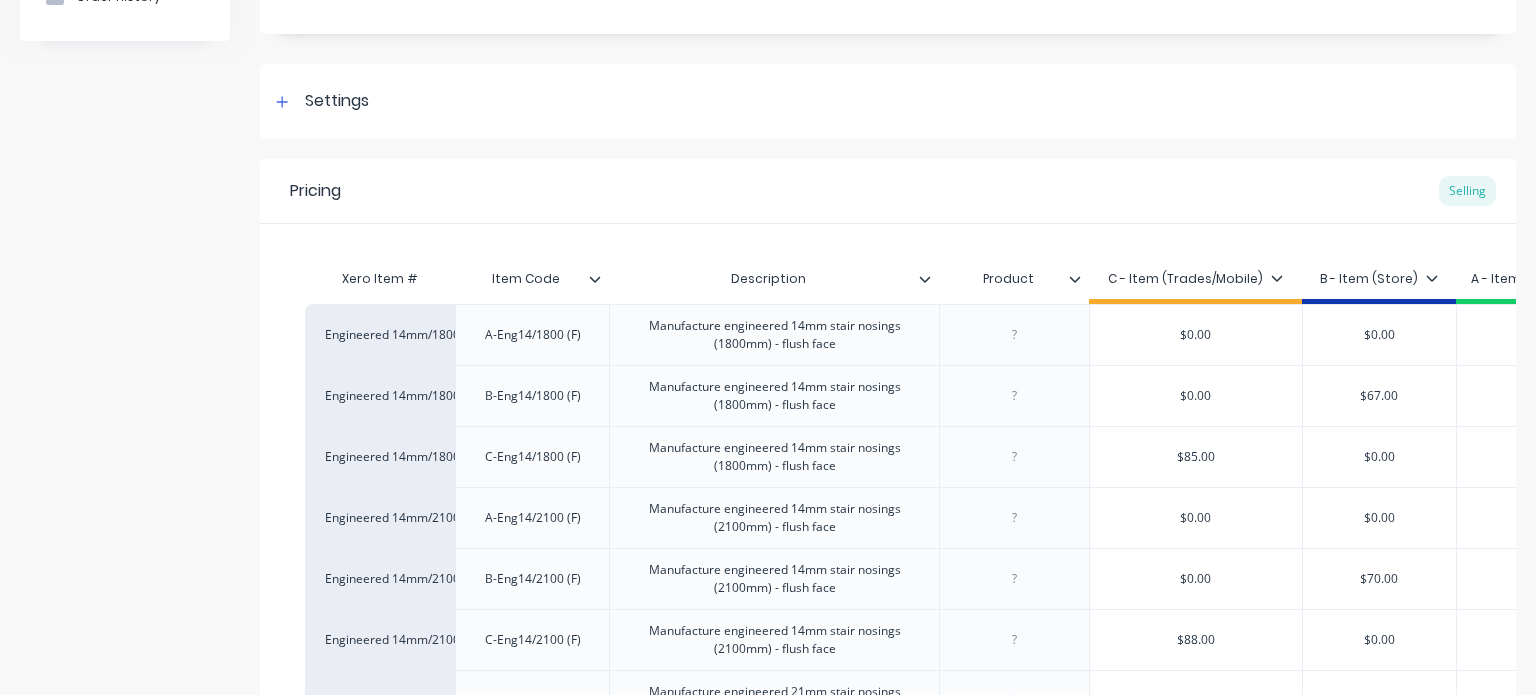 scroll, scrollTop: 232, scrollLeft: 0, axis: vertical 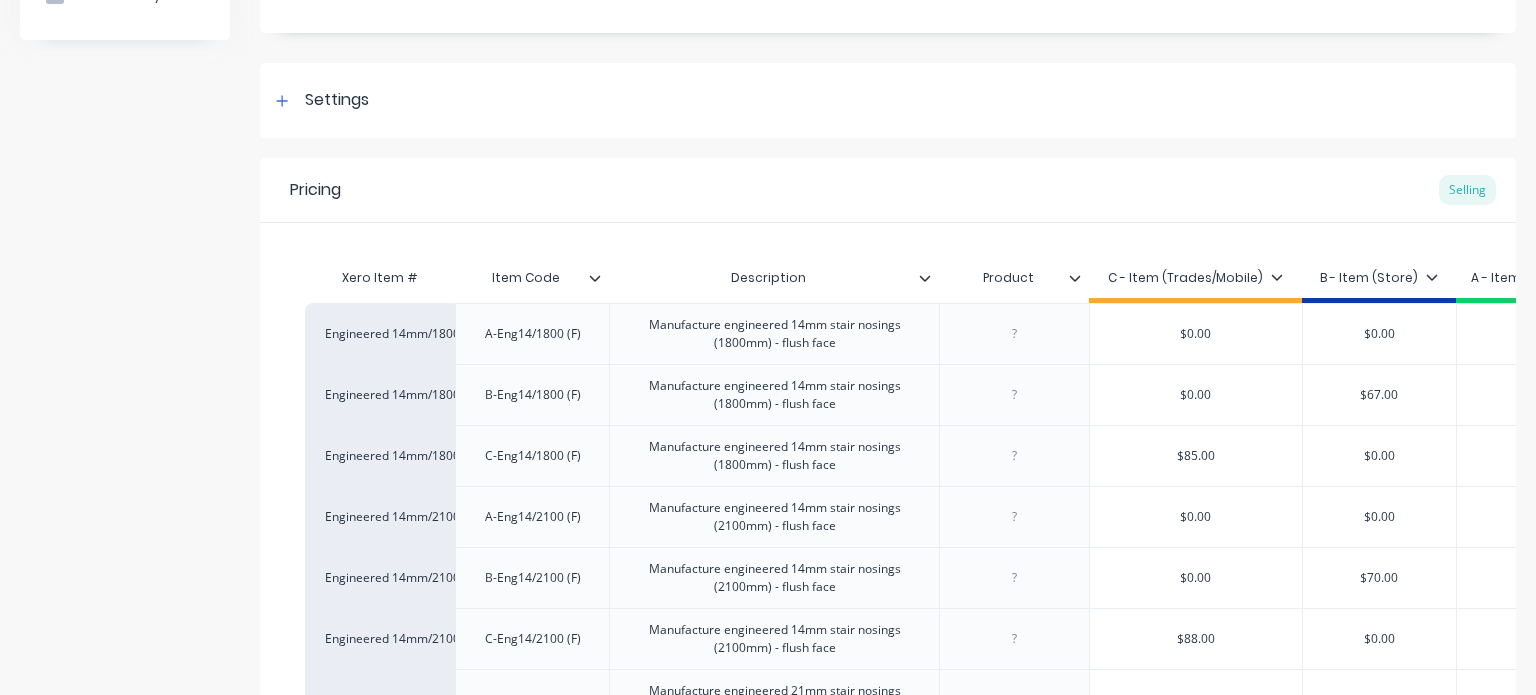 click 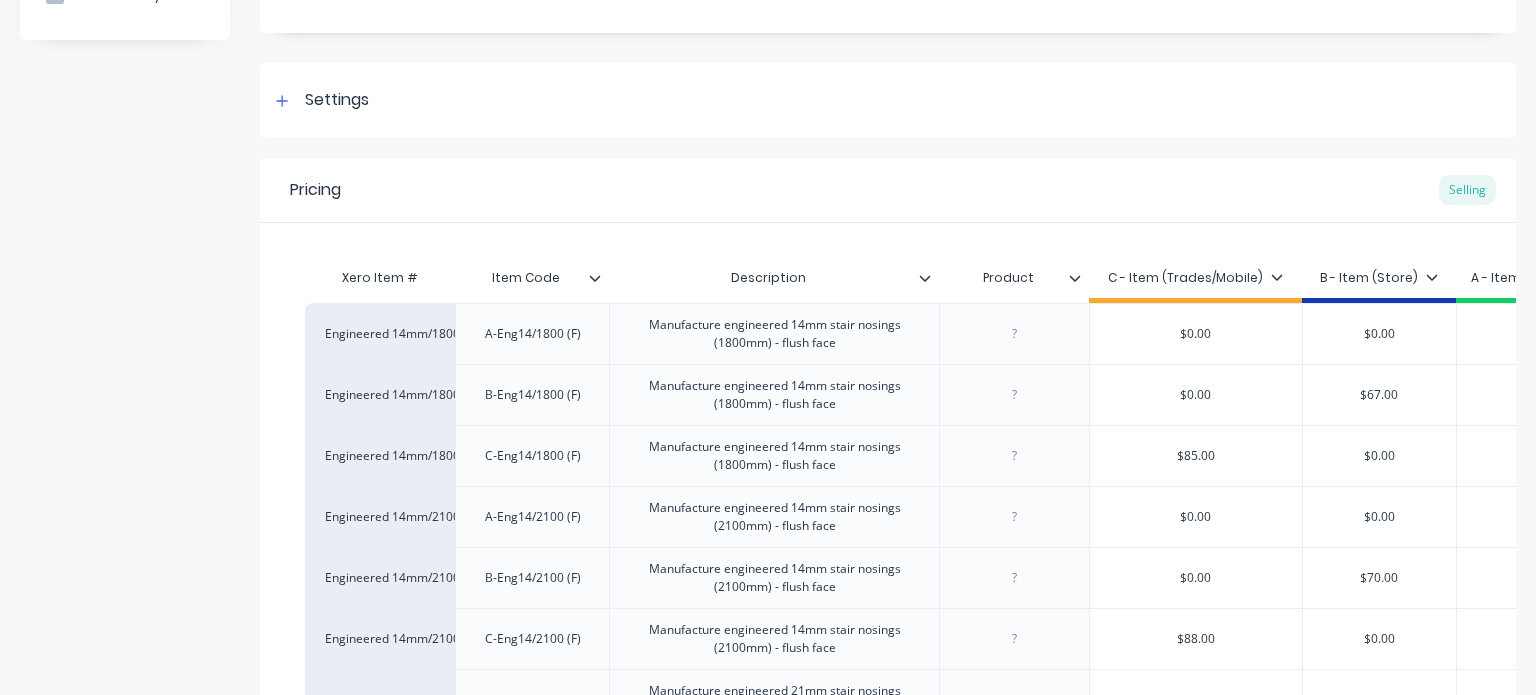 click on "Pricing Selling" at bounding box center [888, 190] 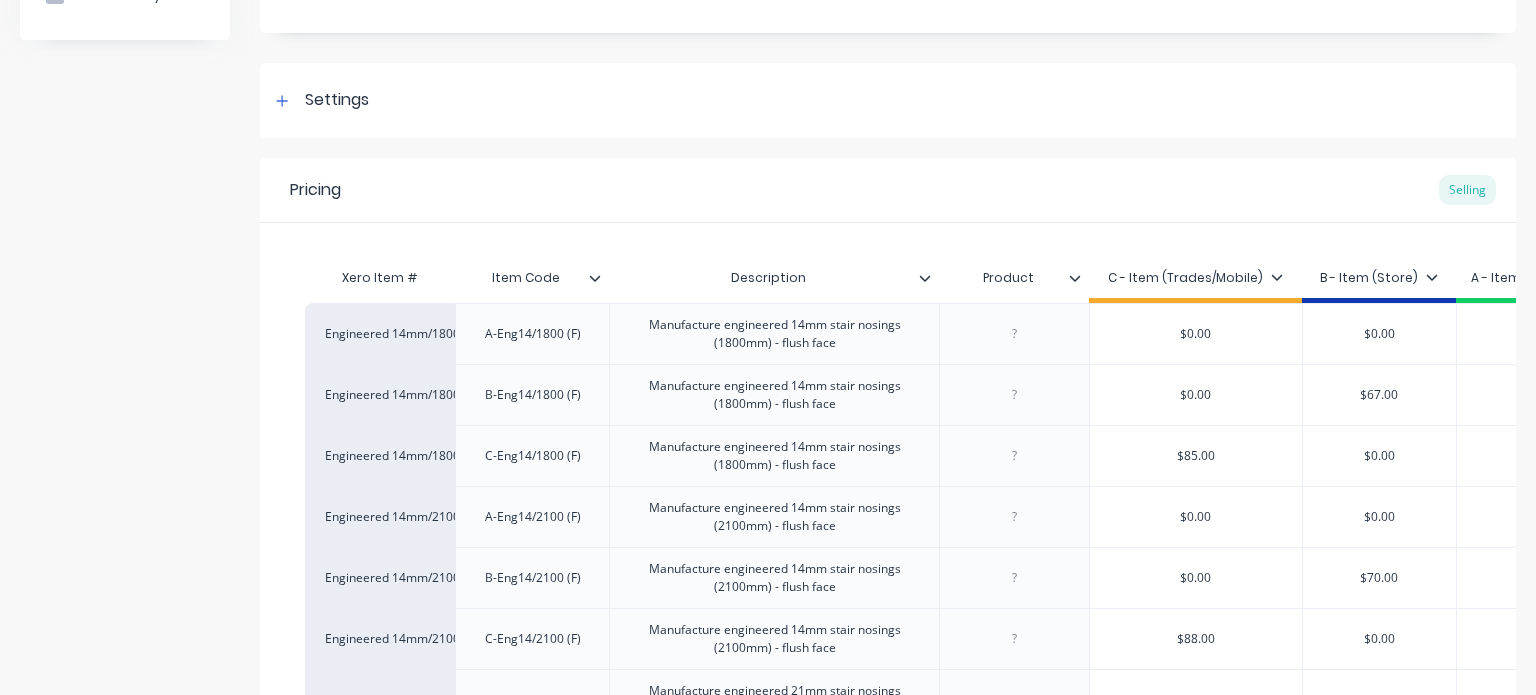 click at bounding box center [933, 278] 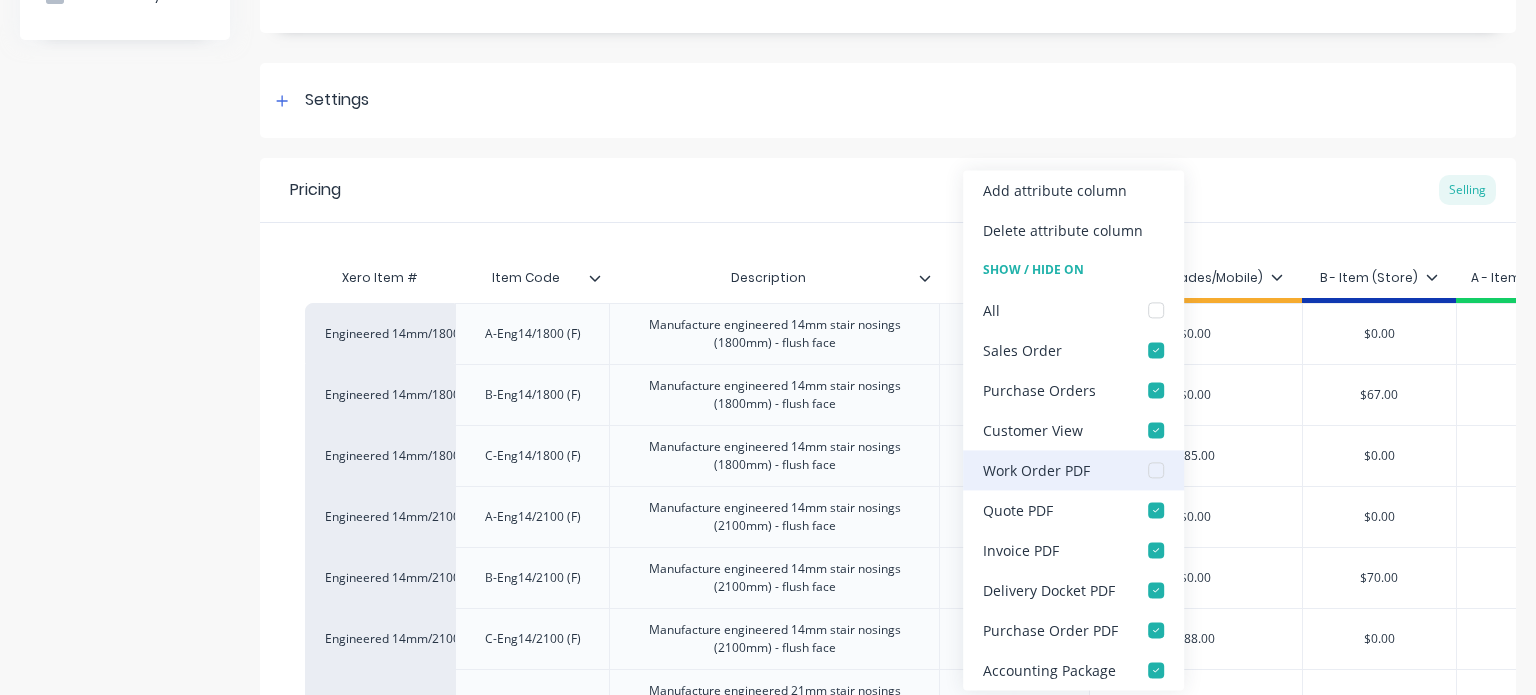 click at bounding box center [1156, 470] 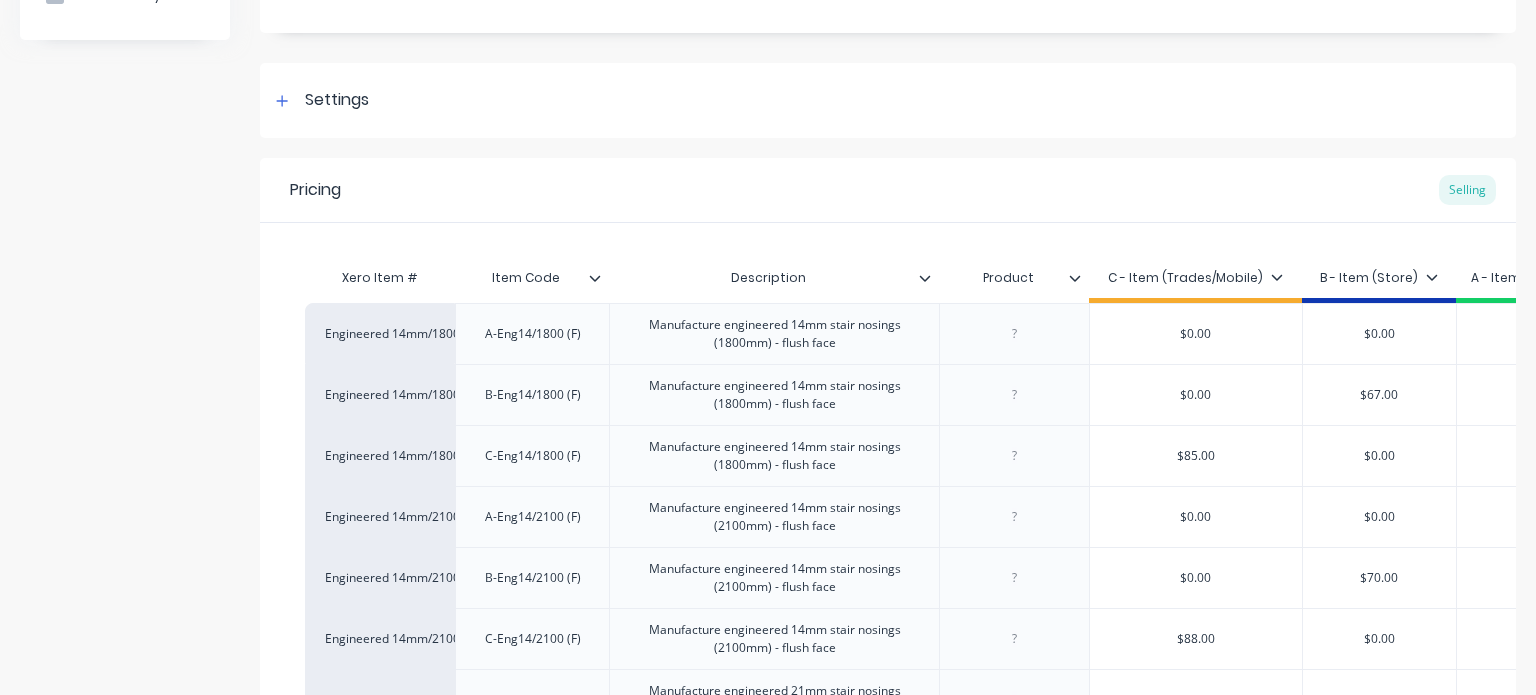 click on "Pricing Selling" at bounding box center (888, 190) 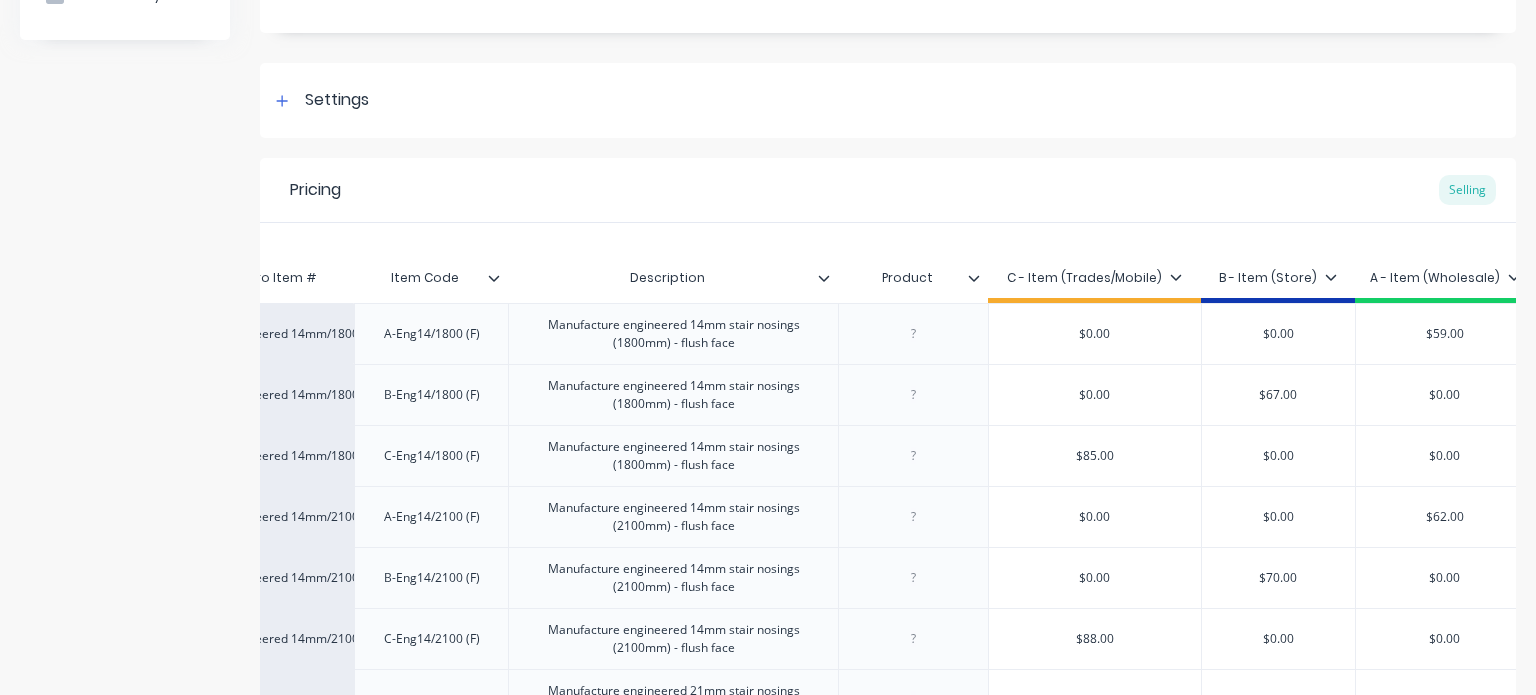 scroll, scrollTop: 0, scrollLeft: 134, axis: horizontal 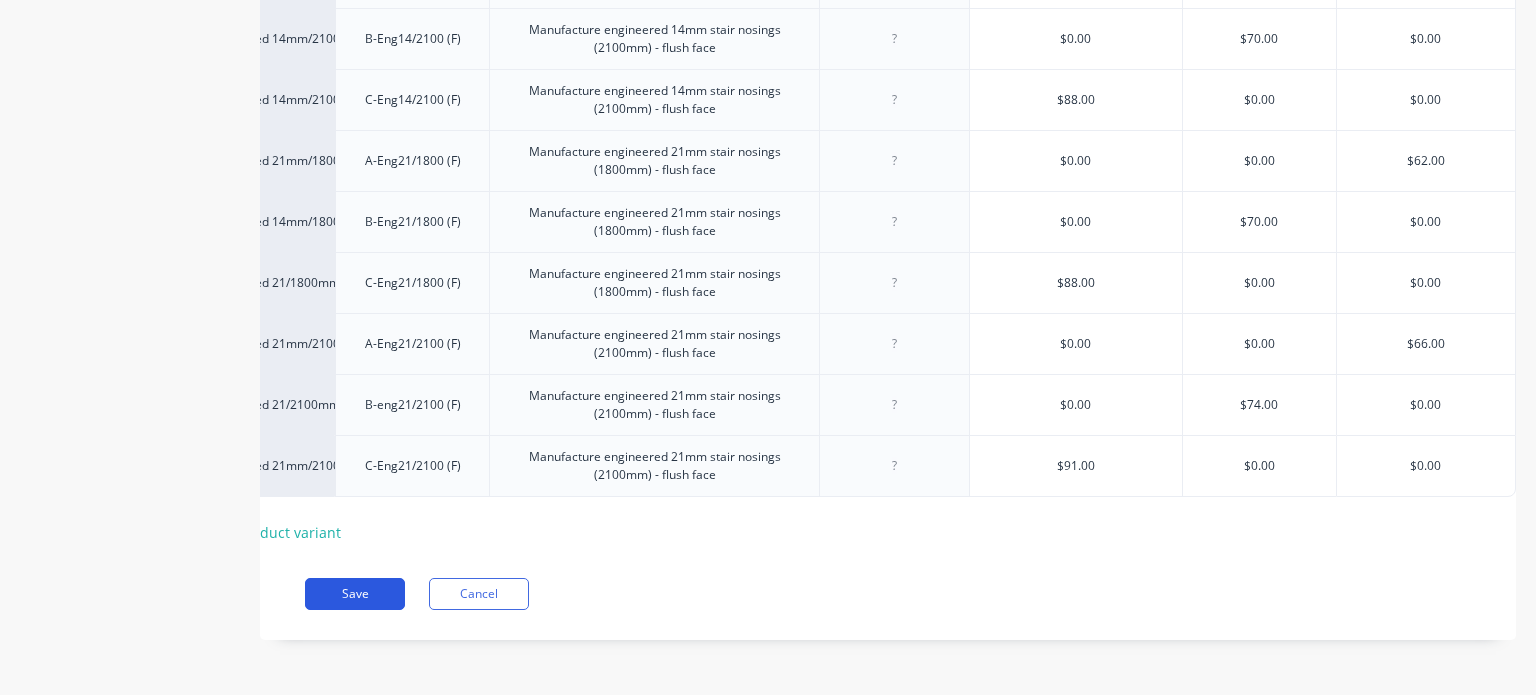 click on "Save" at bounding box center (355, 594) 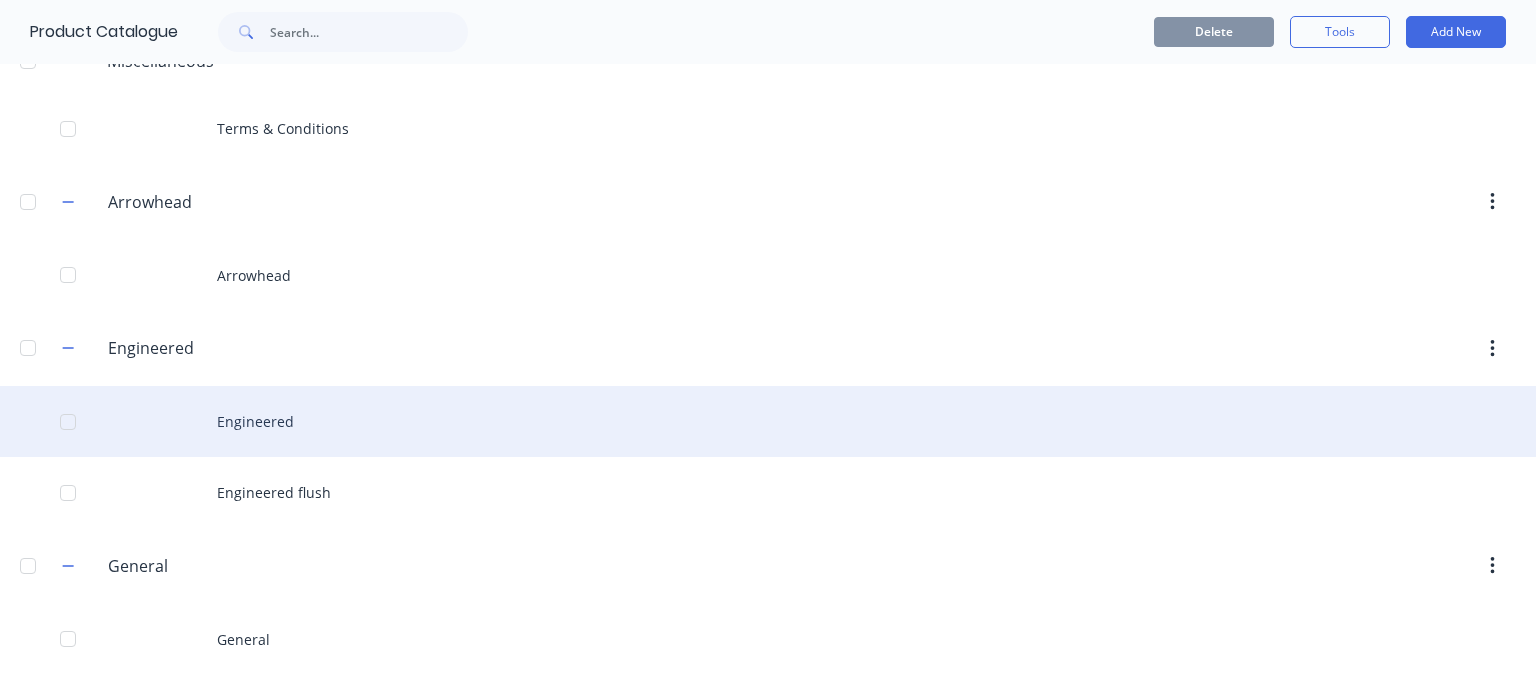 scroll, scrollTop: 123, scrollLeft: 0, axis: vertical 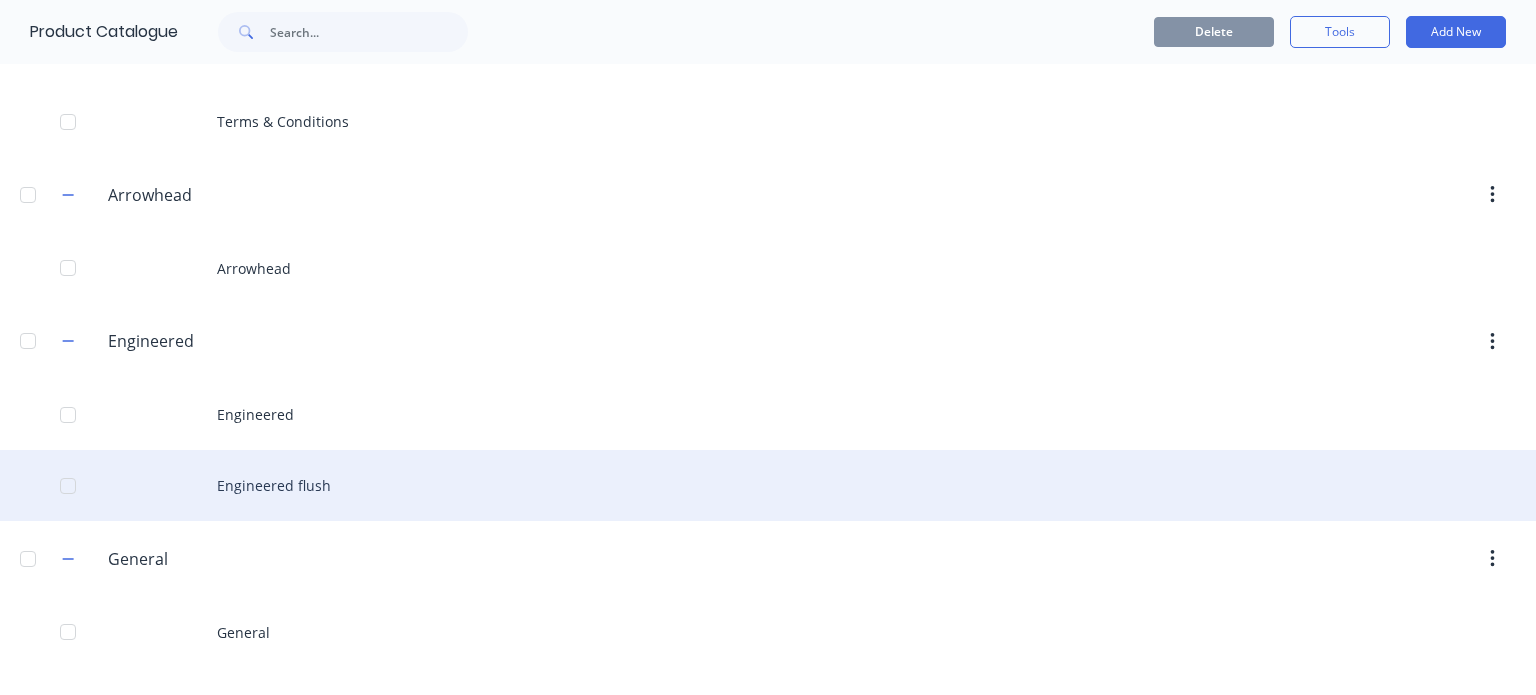click on "Engineered flush" at bounding box center [768, 485] 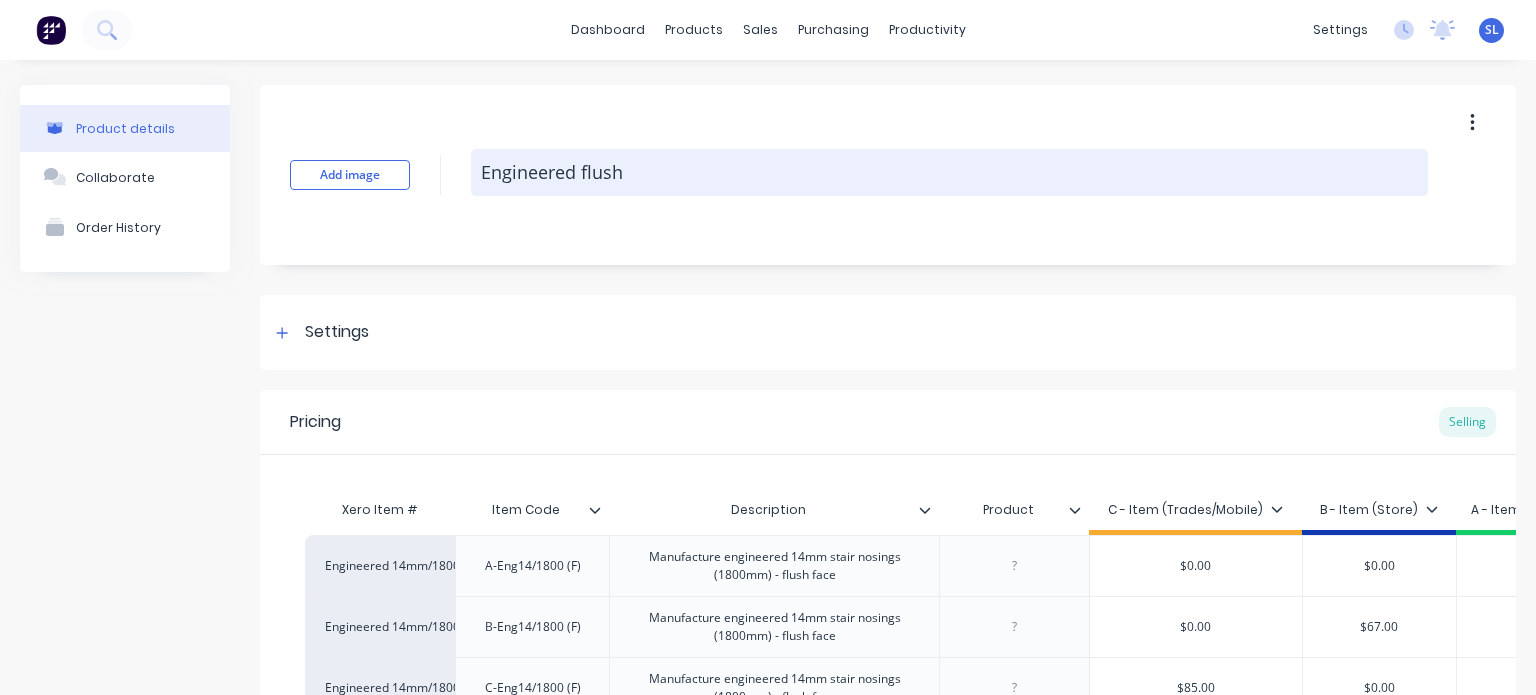 click on "Engineered flush" at bounding box center (949, 172) 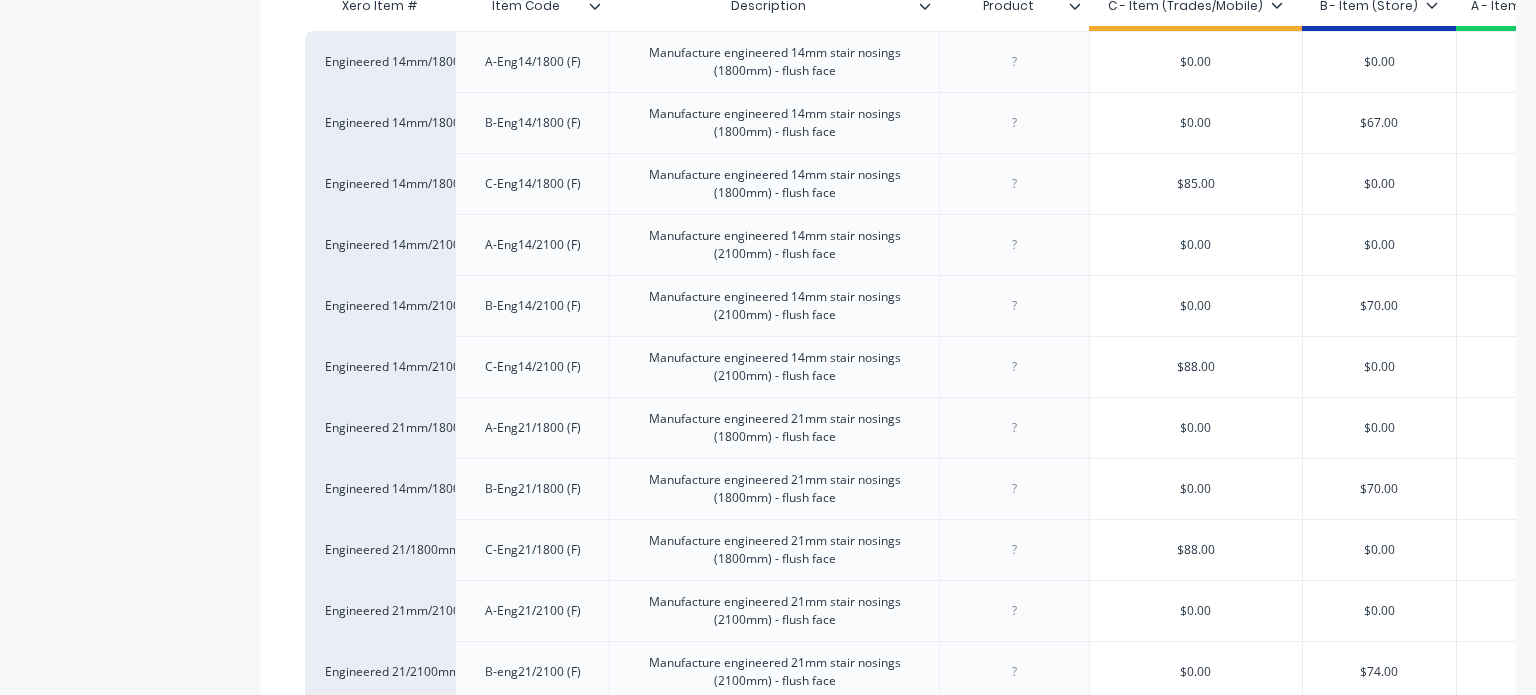 scroll, scrollTop: 783, scrollLeft: 0, axis: vertical 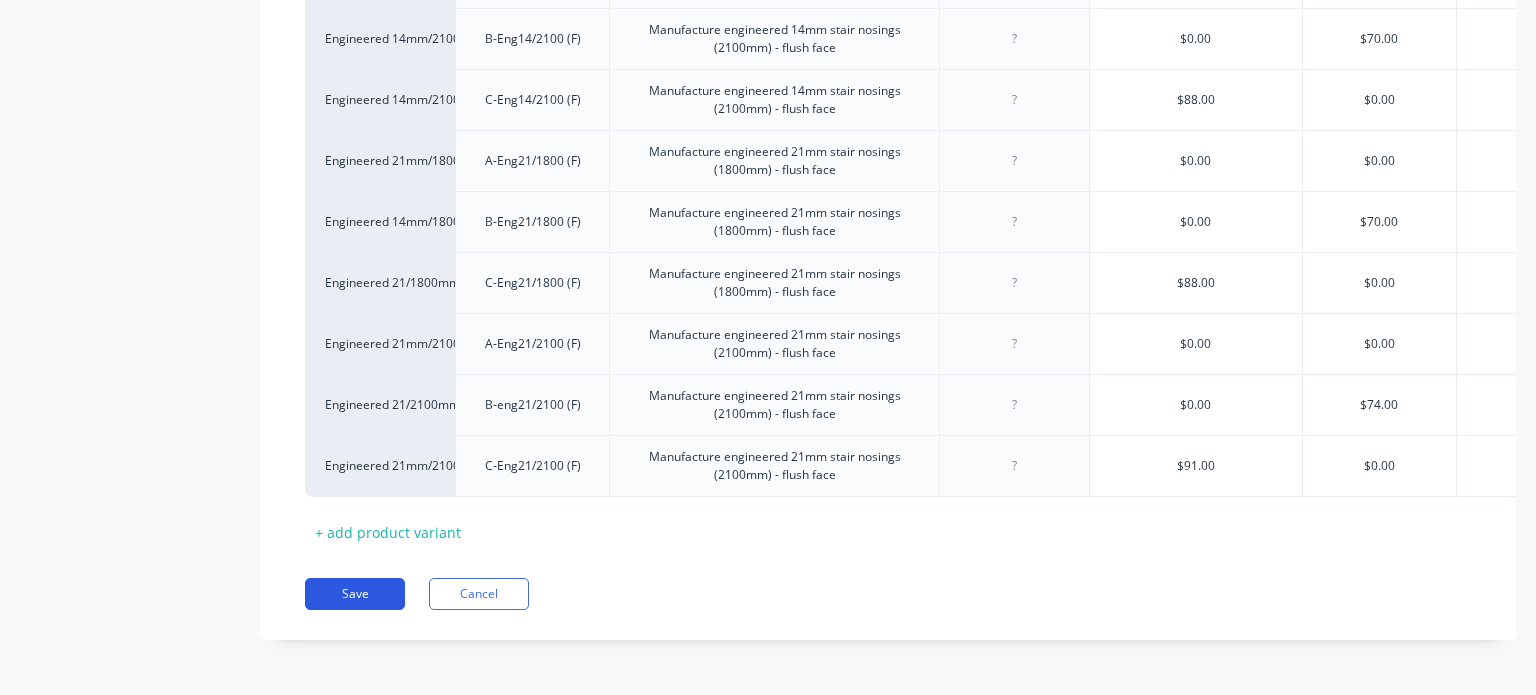 type on "Engineered Flush" 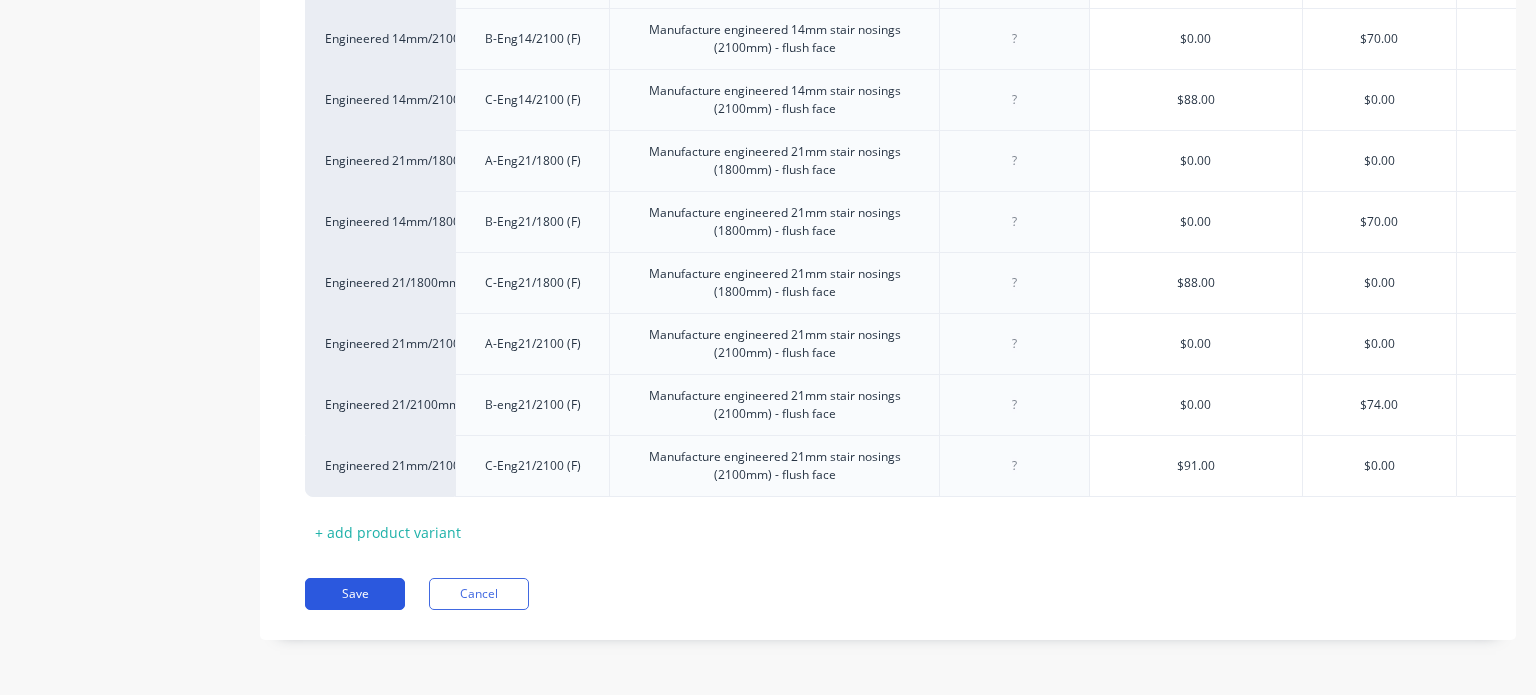 click on "Save" at bounding box center [355, 594] 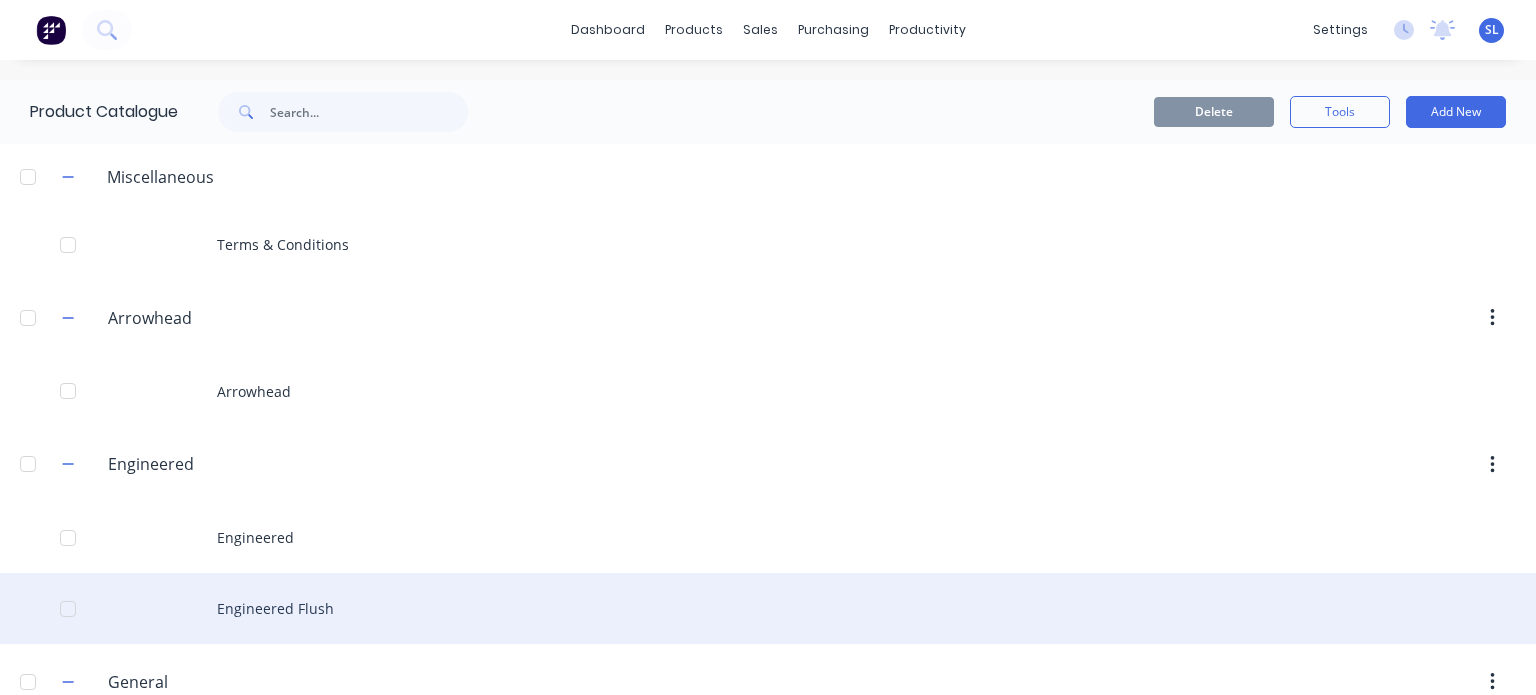 scroll, scrollTop: 340, scrollLeft: 0, axis: vertical 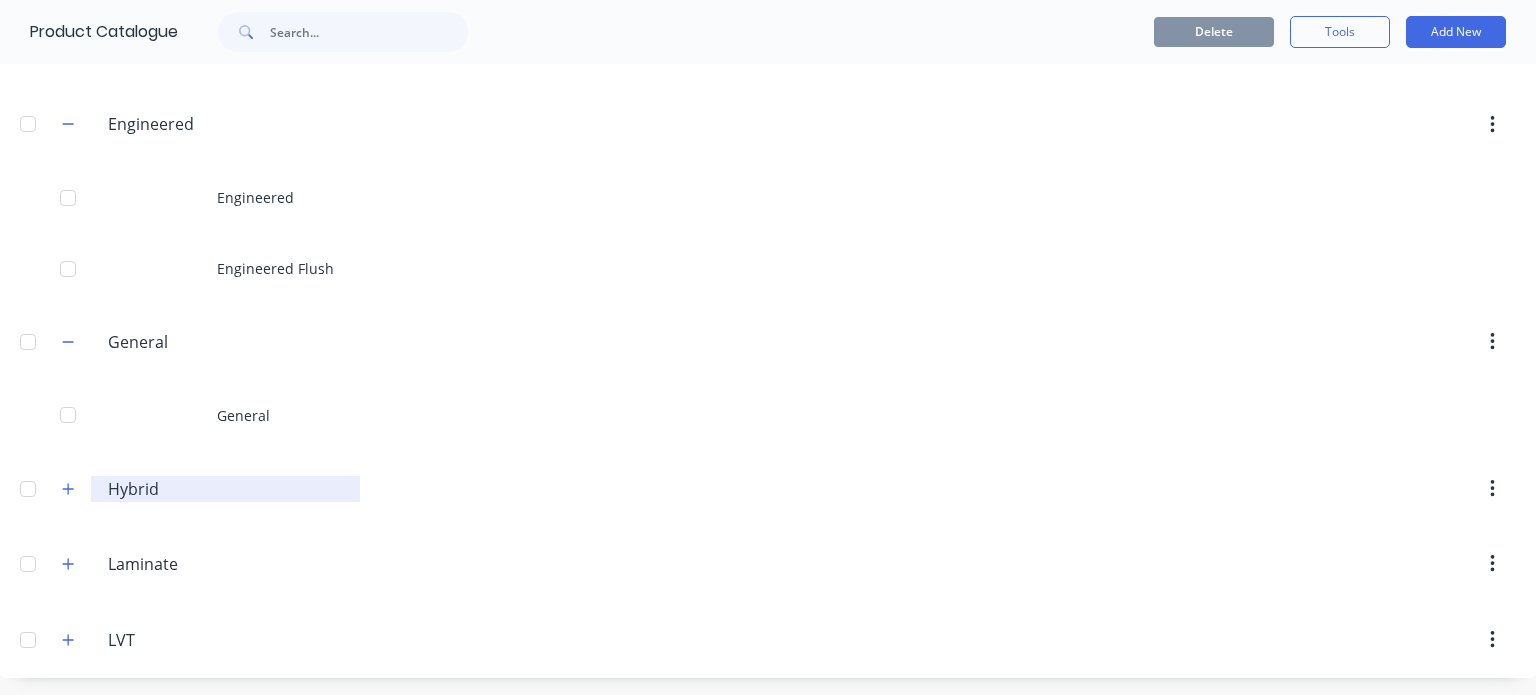 click on "Hybrid" at bounding box center [226, 489] 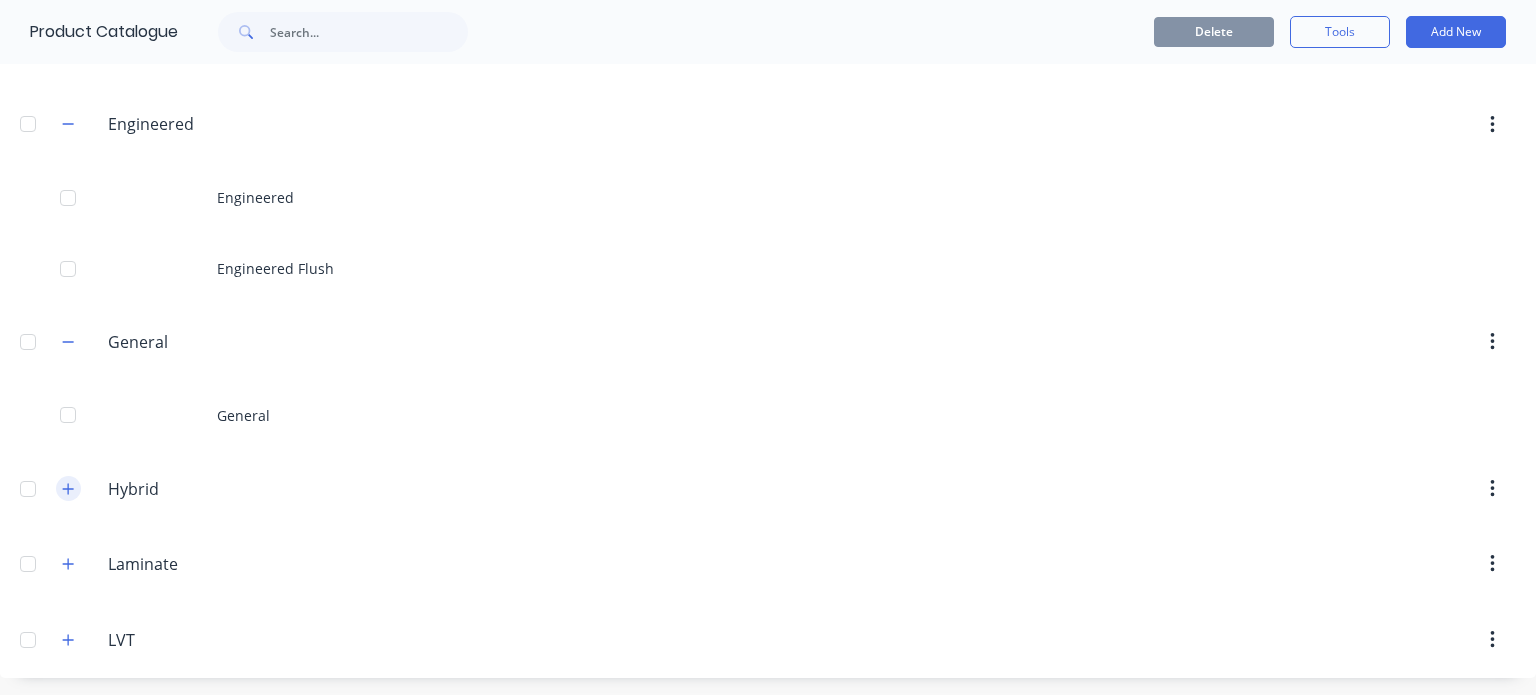 click 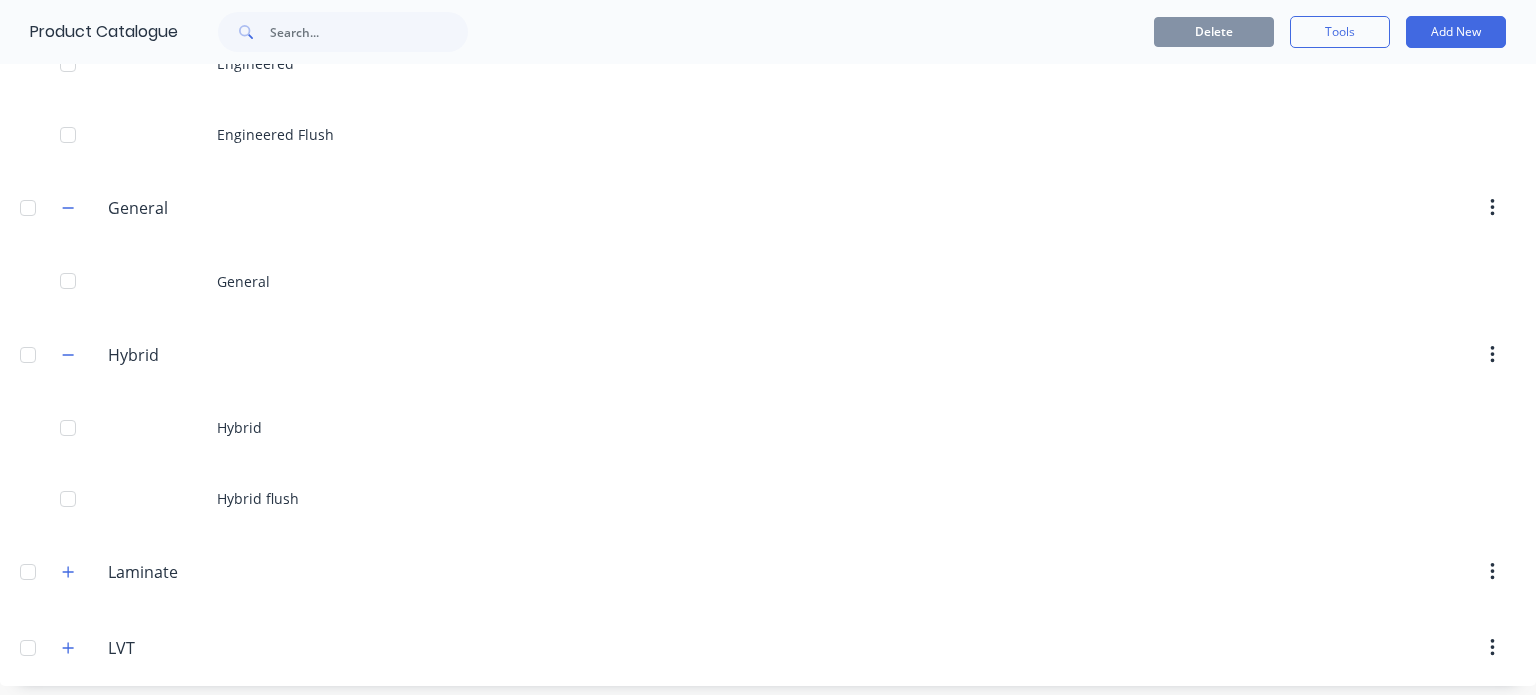 scroll, scrollTop: 480, scrollLeft: 0, axis: vertical 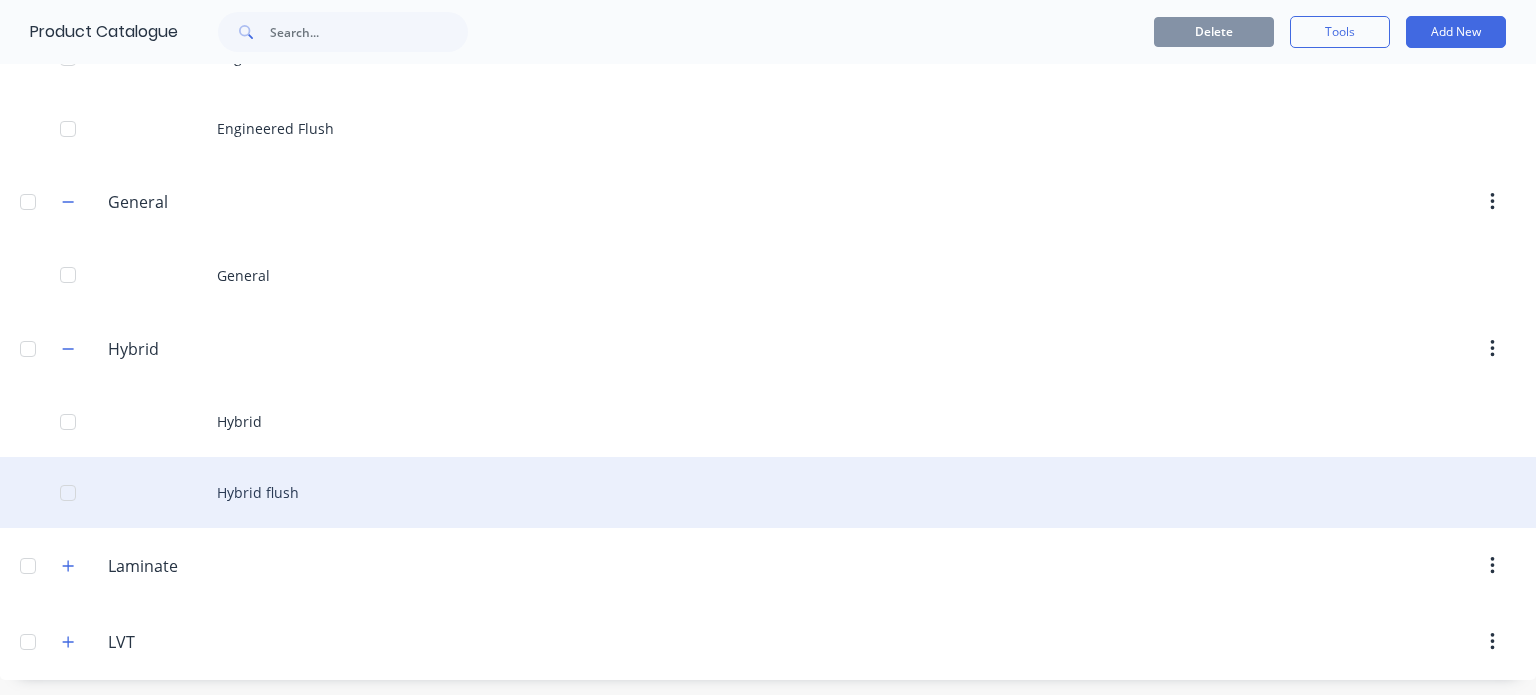 click on "Hybrid flush" at bounding box center [768, 492] 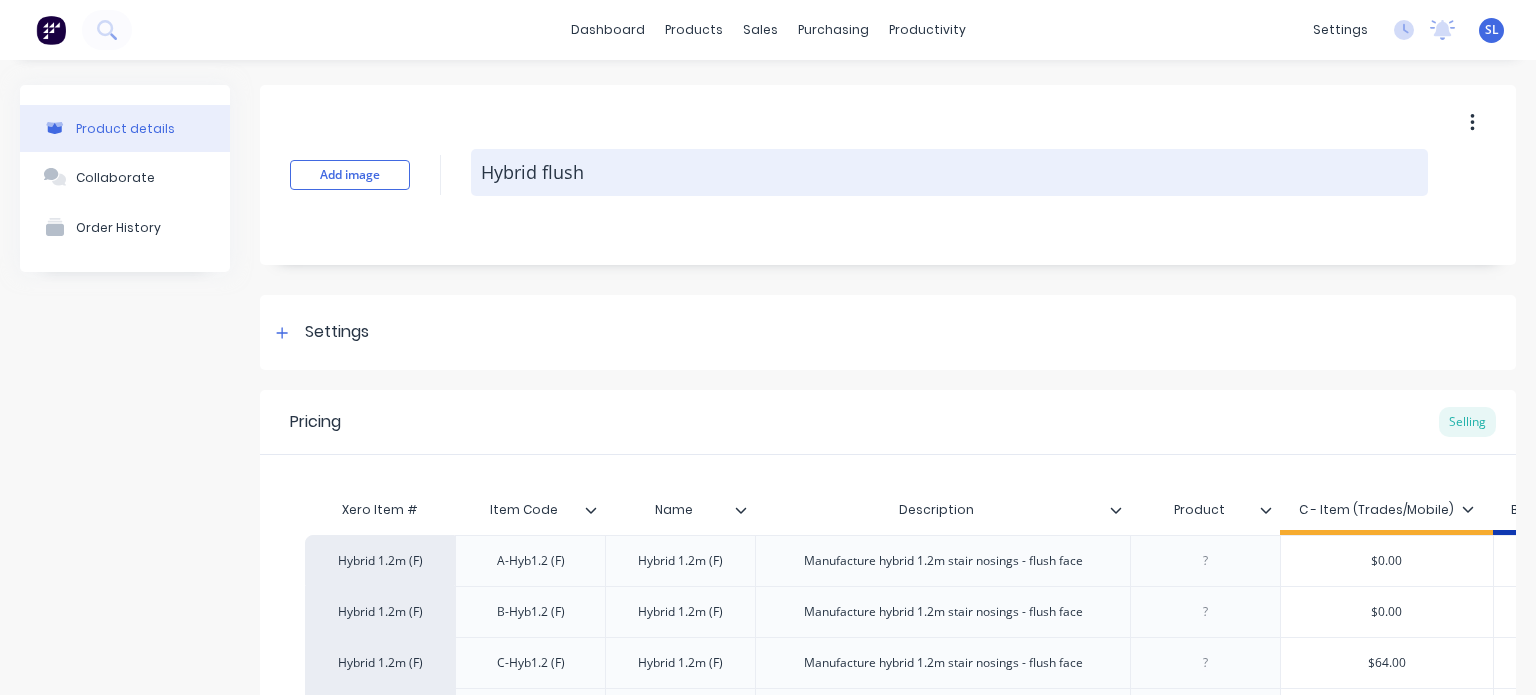 click on "Hybrid flush" at bounding box center [949, 172] 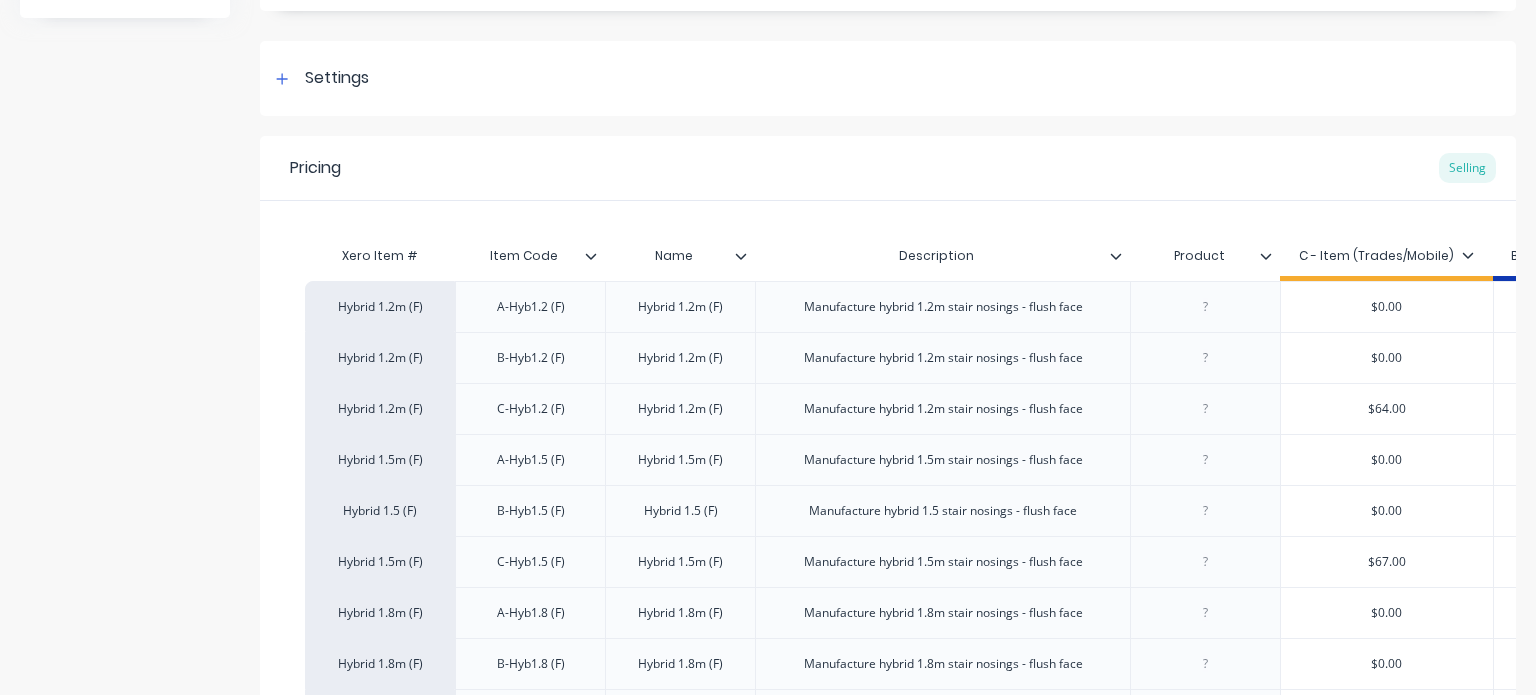 scroll, scrollTop: 510, scrollLeft: 0, axis: vertical 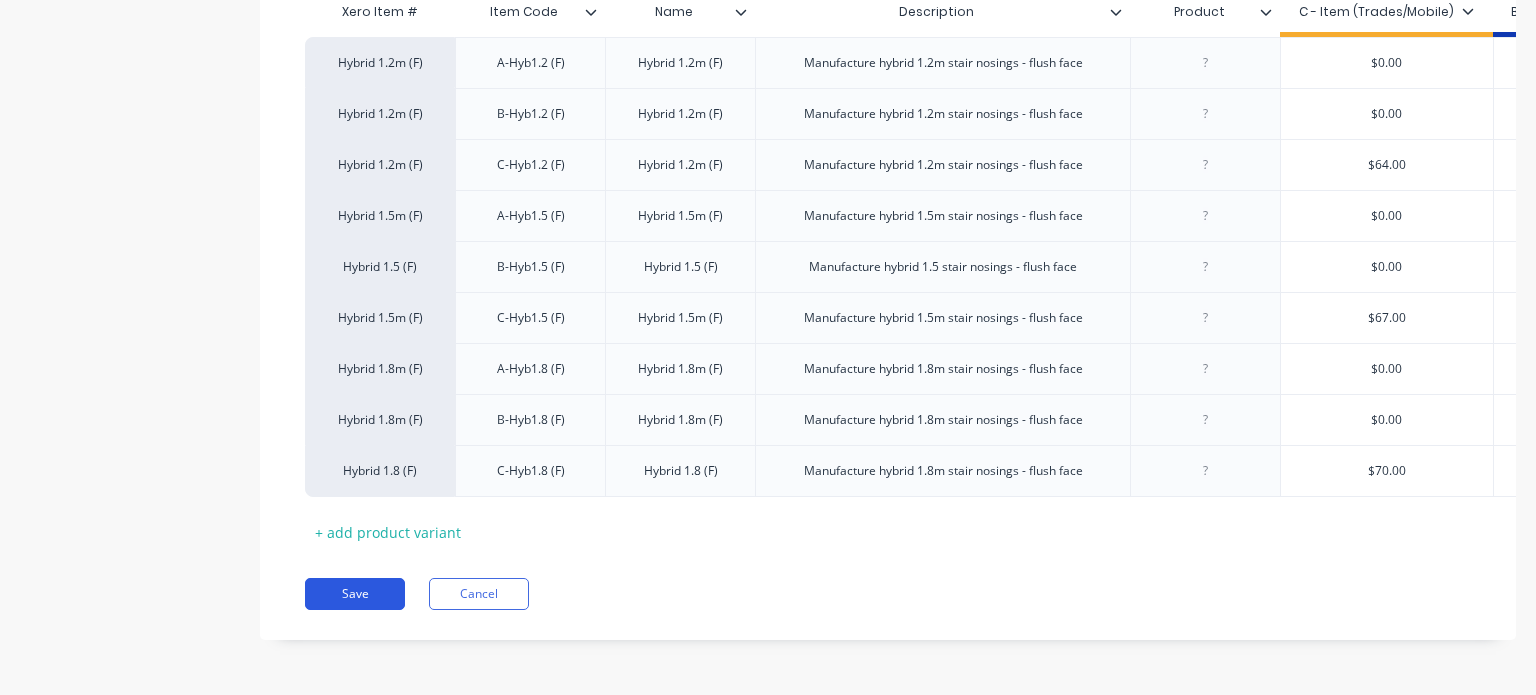 type on "Hybrid Flush" 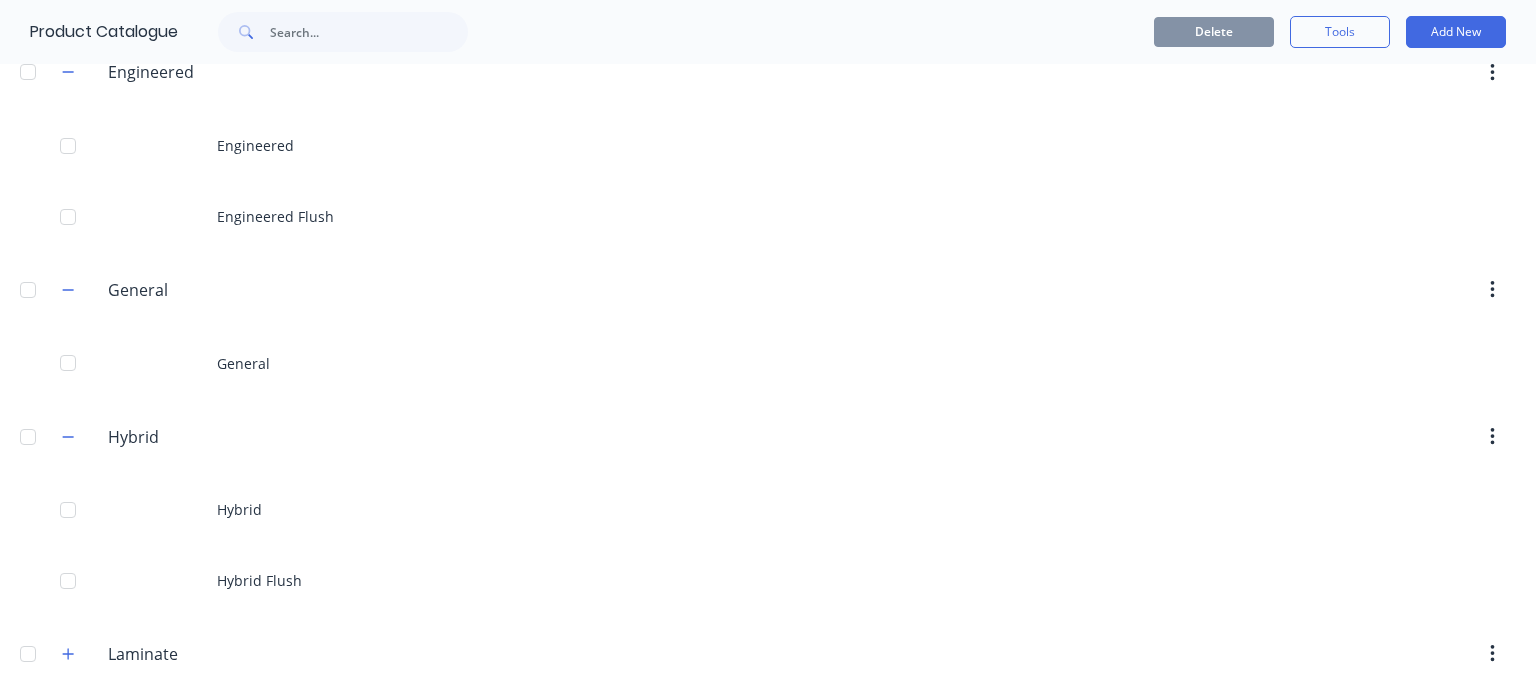 scroll, scrollTop: 412, scrollLeft: 0, axis: vertical 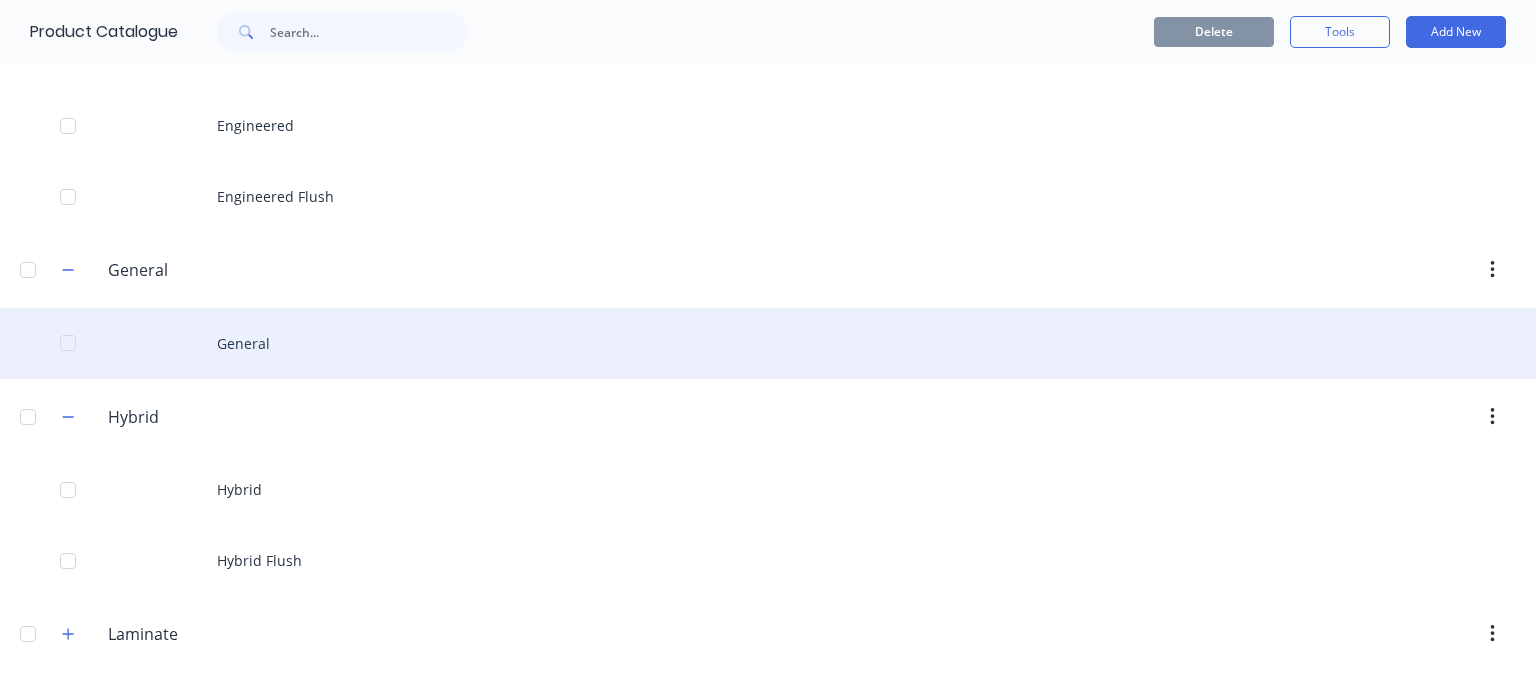 click on "General" at bounding box center (768, 343) 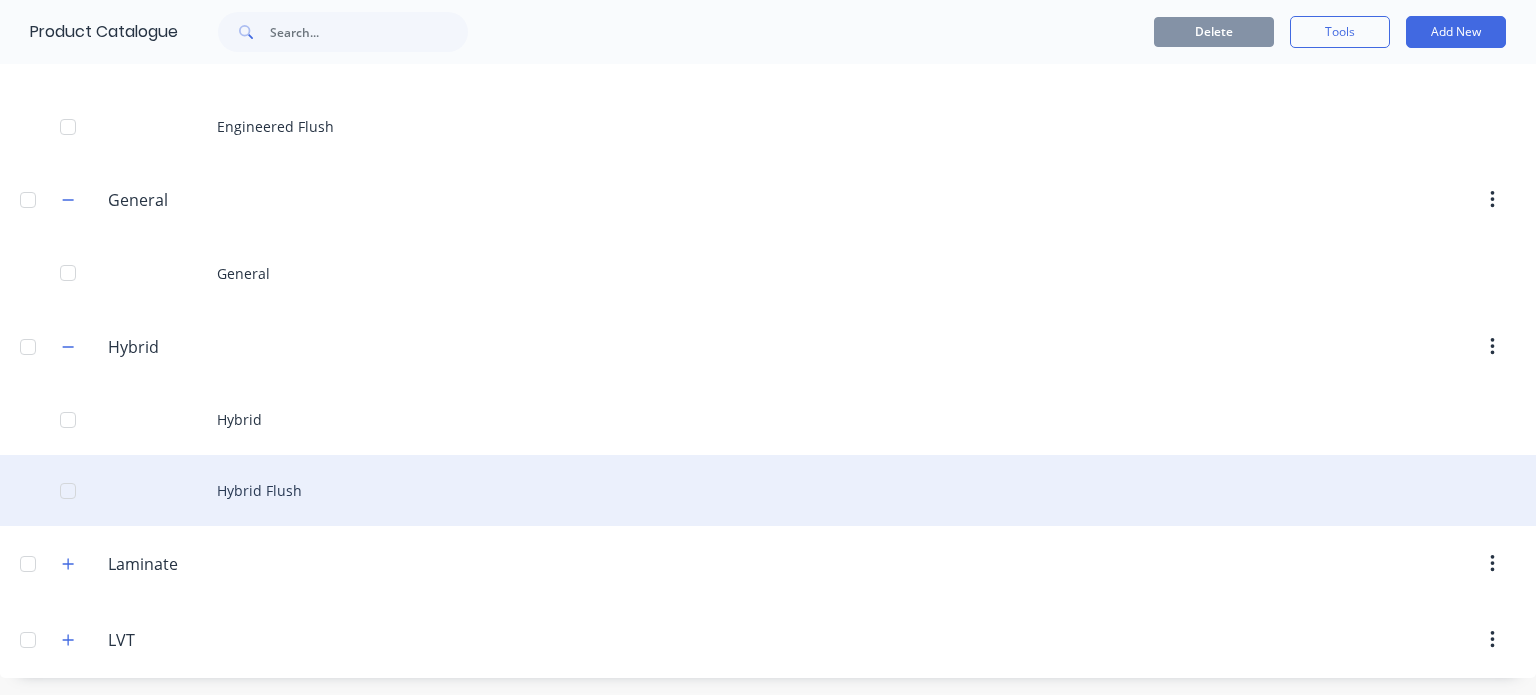 scroll, scrollTop: 482, scrollLeft: 0, axis: vertical 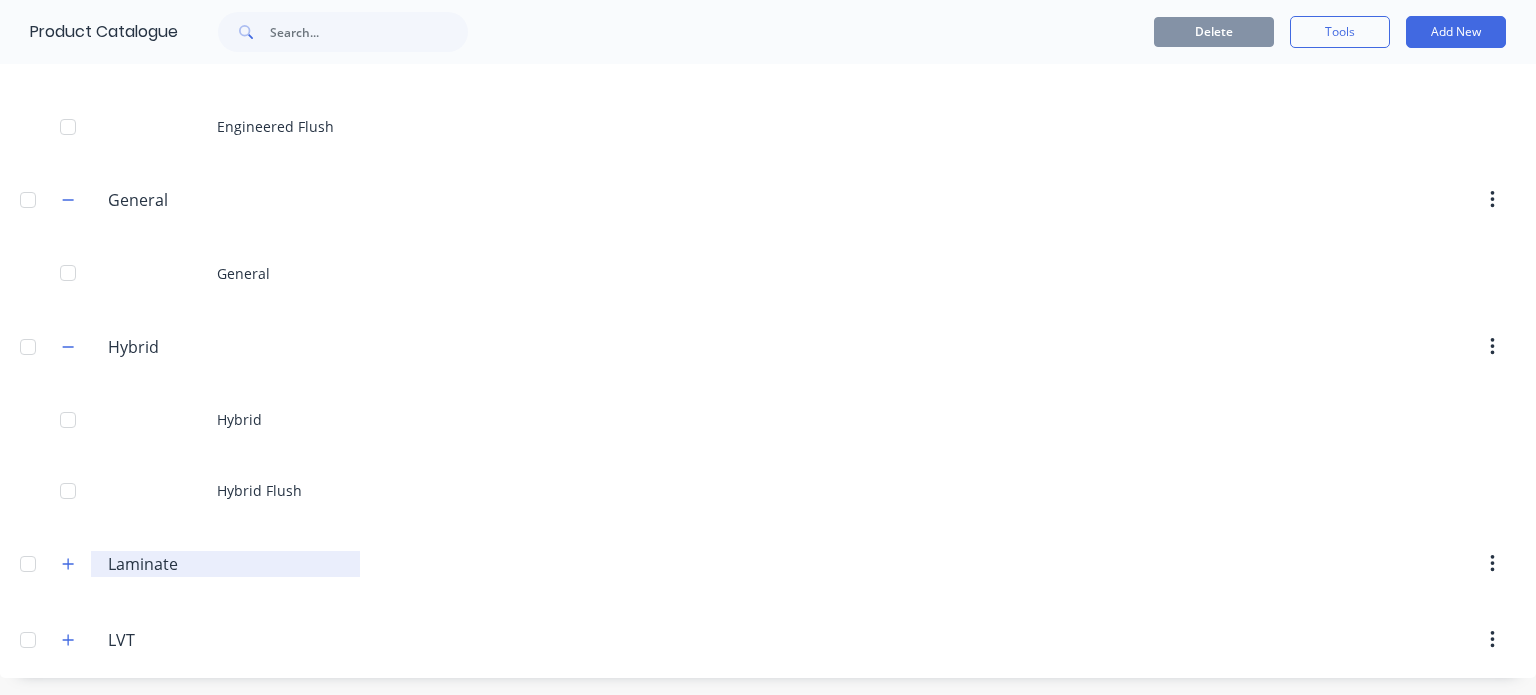 click on "Laminate" at bounding box center (226, 564) 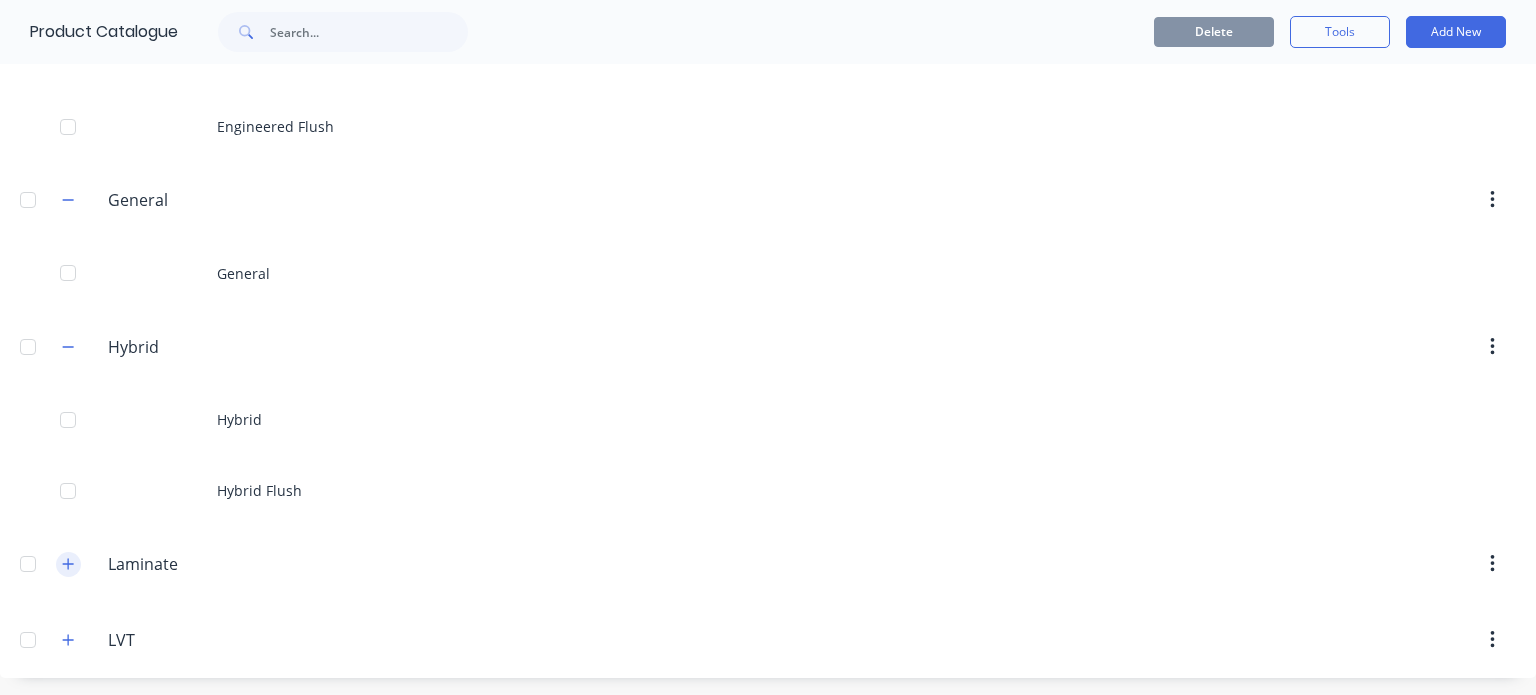 click at bounding box center (68, 564) 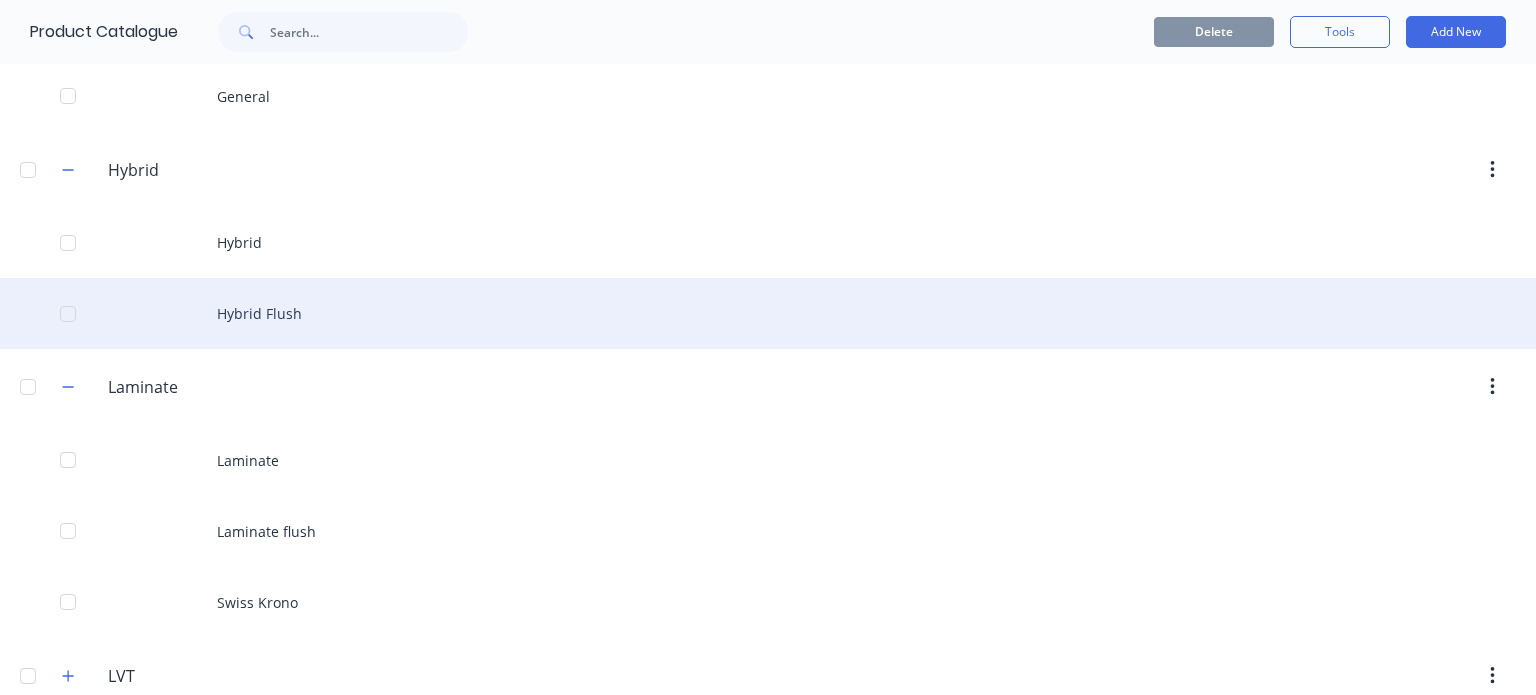 scroll, scrollTop: 695, scrollLeft: 0, axis: vertical 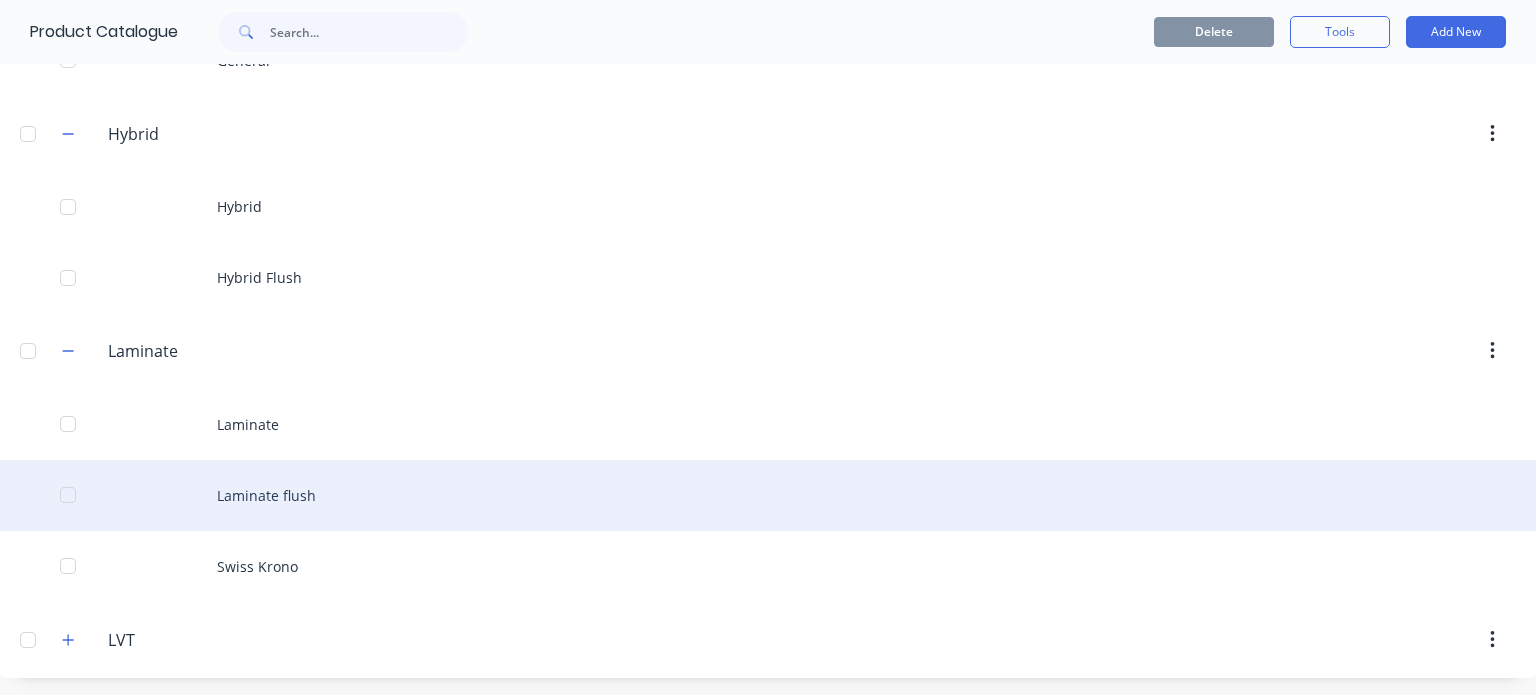 click on "Laminate flush" at bounding box center [768, 495] 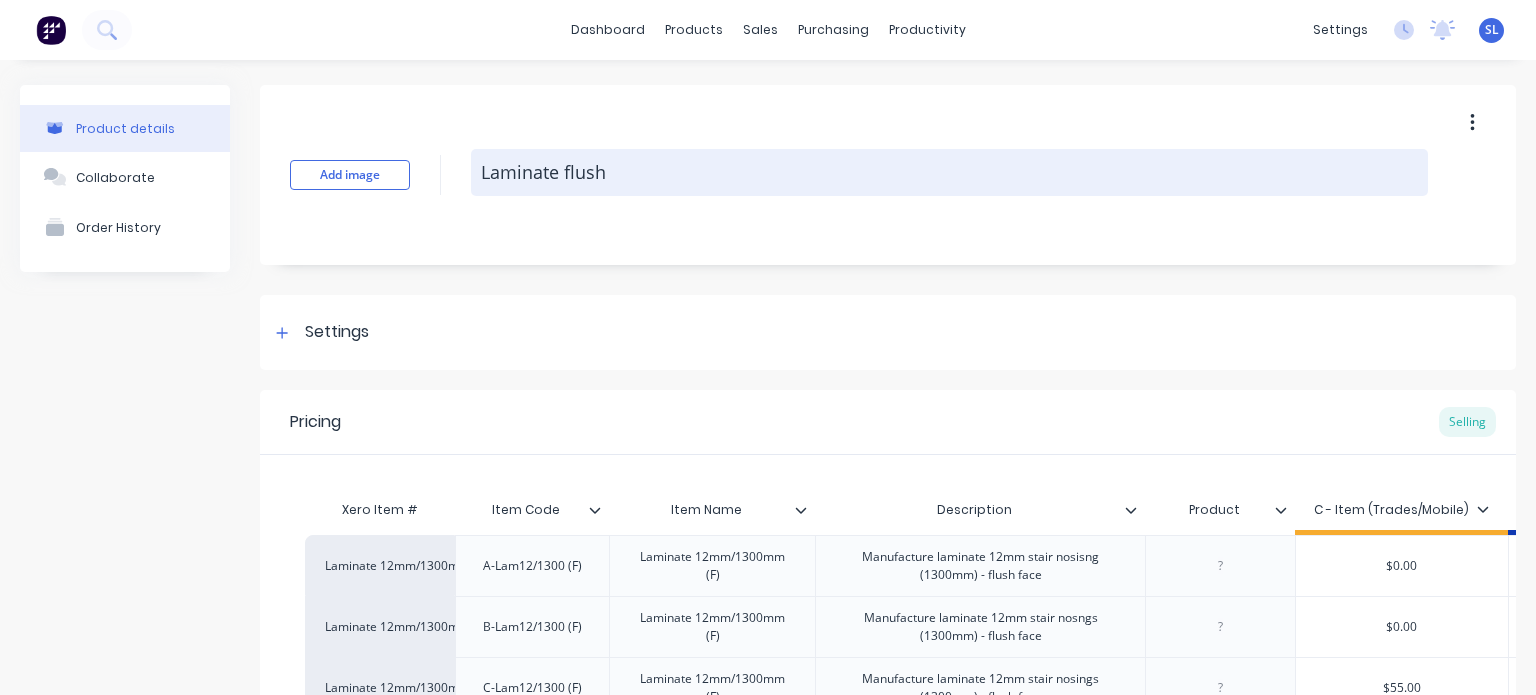 click on "Laminate flush" at bounding box center (949, 172) 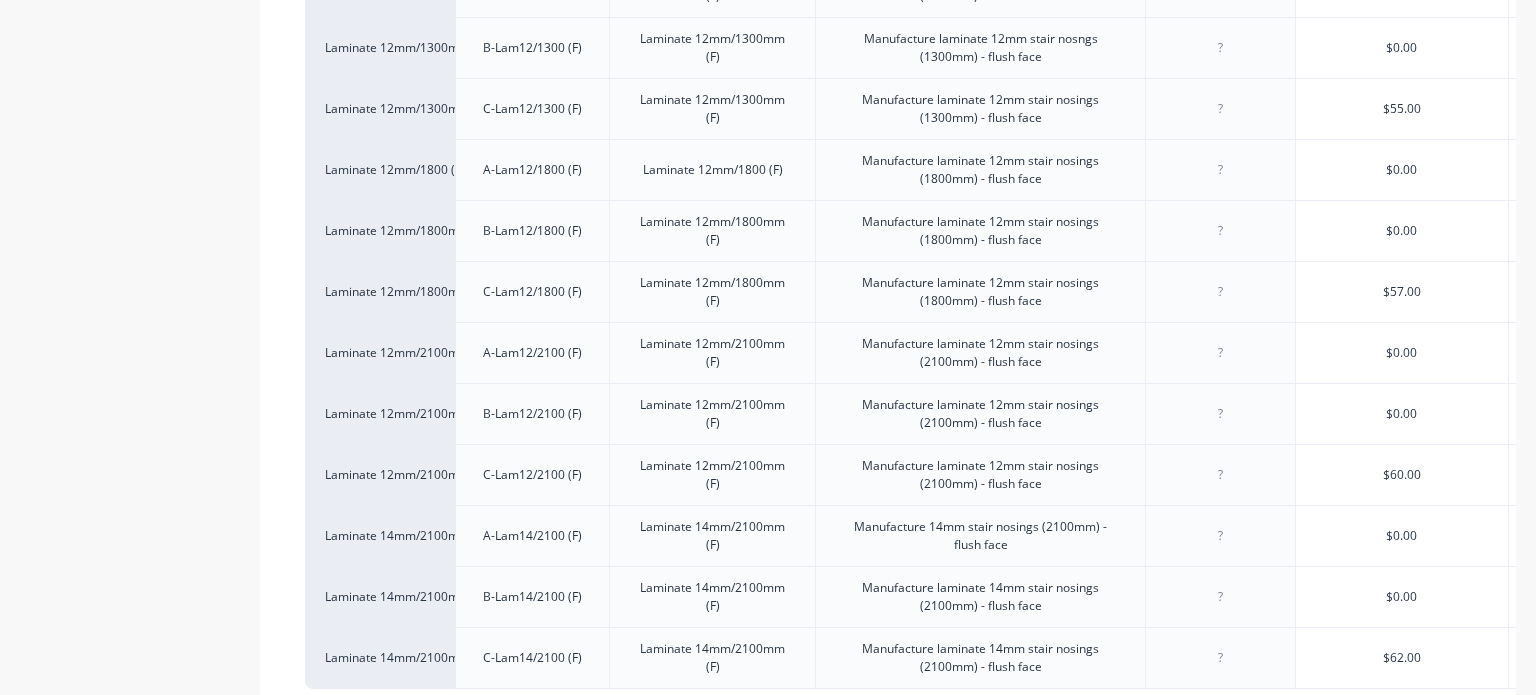 scroll, scrollTop: 783, scrollLeft: 0, axis: vertical 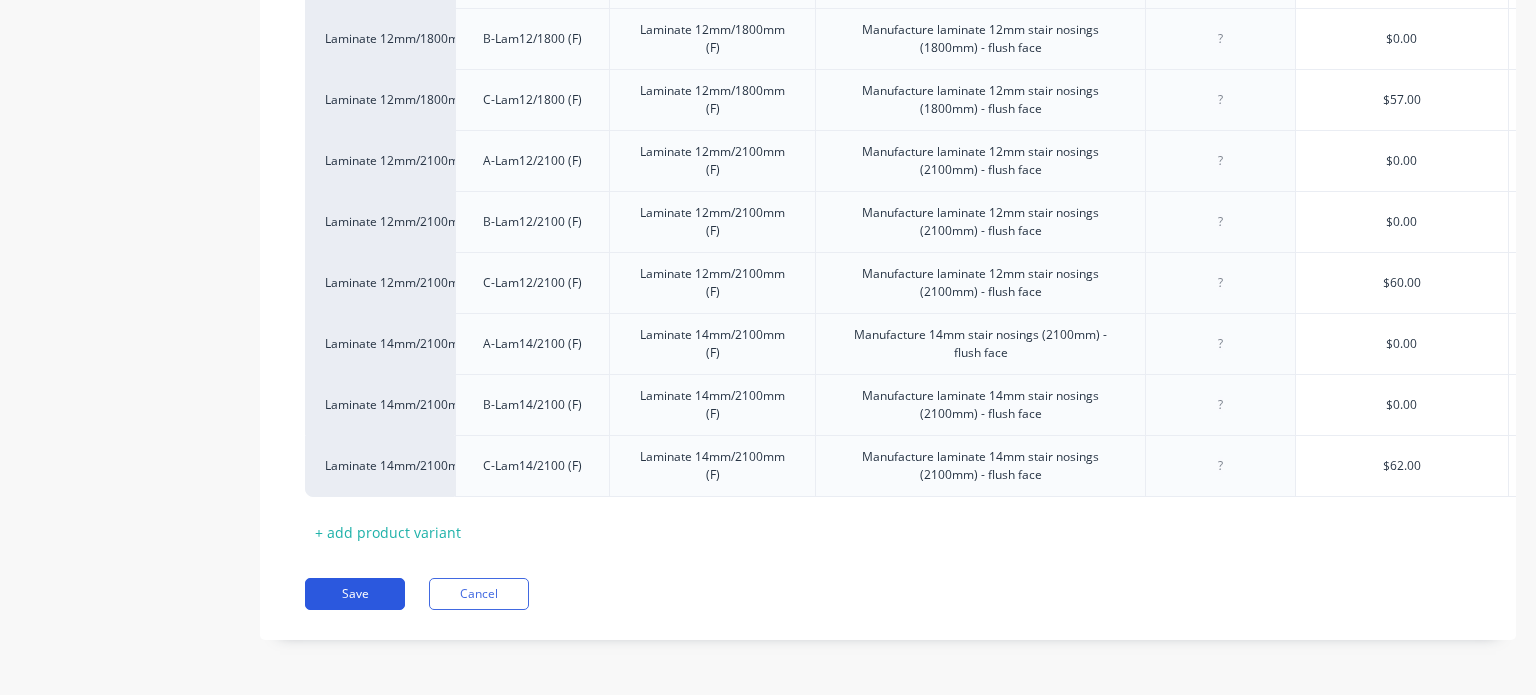 type on "Laminate Flush" 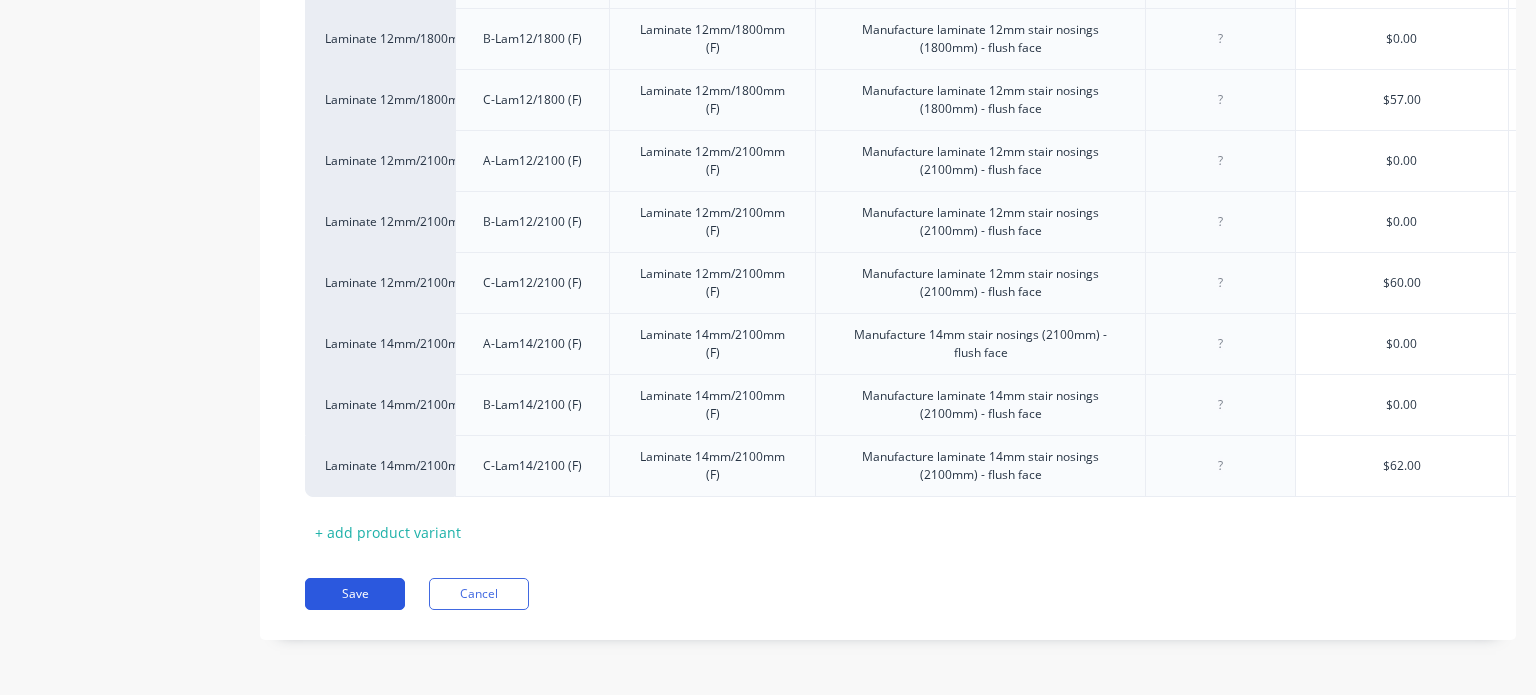 click on "Save" at bounding box center [355, 594] 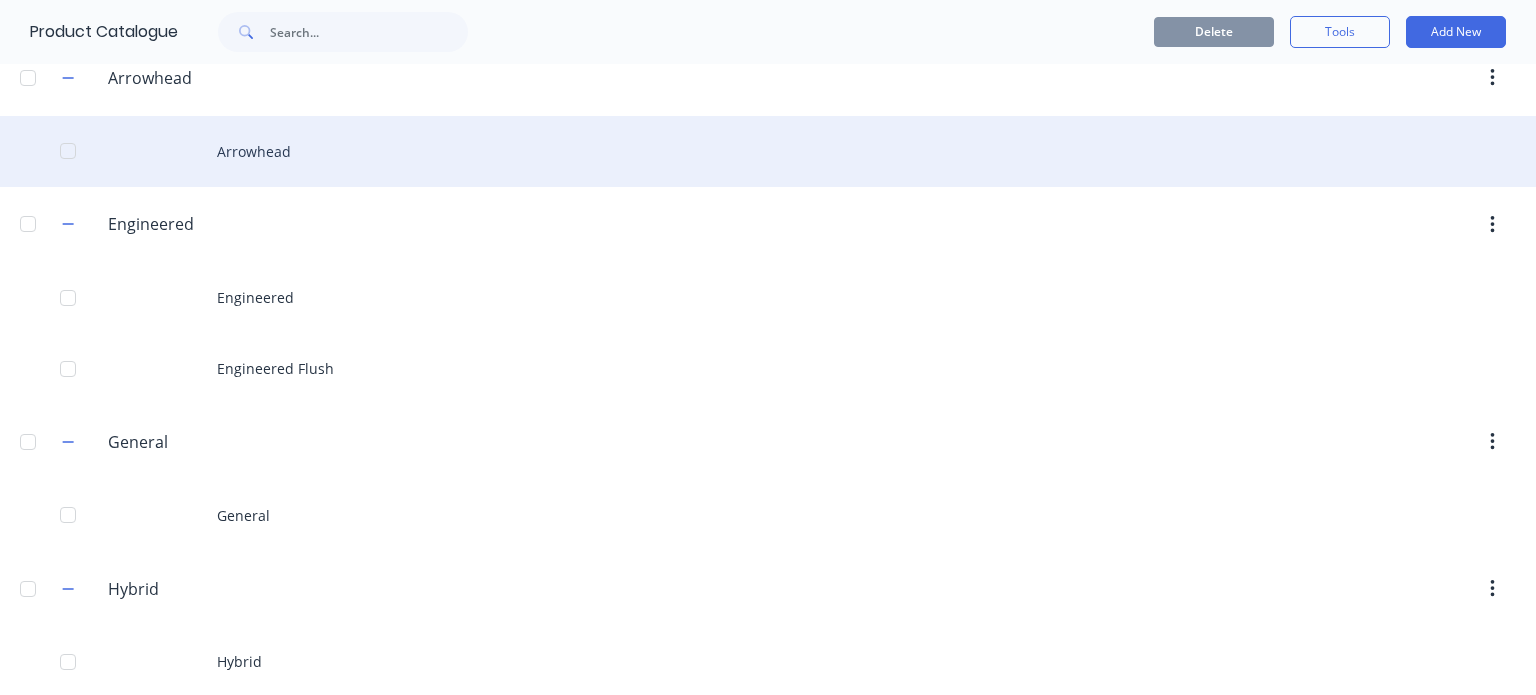 scroll, scrollTop: 240, scrollLeft: 0, axis: vertical 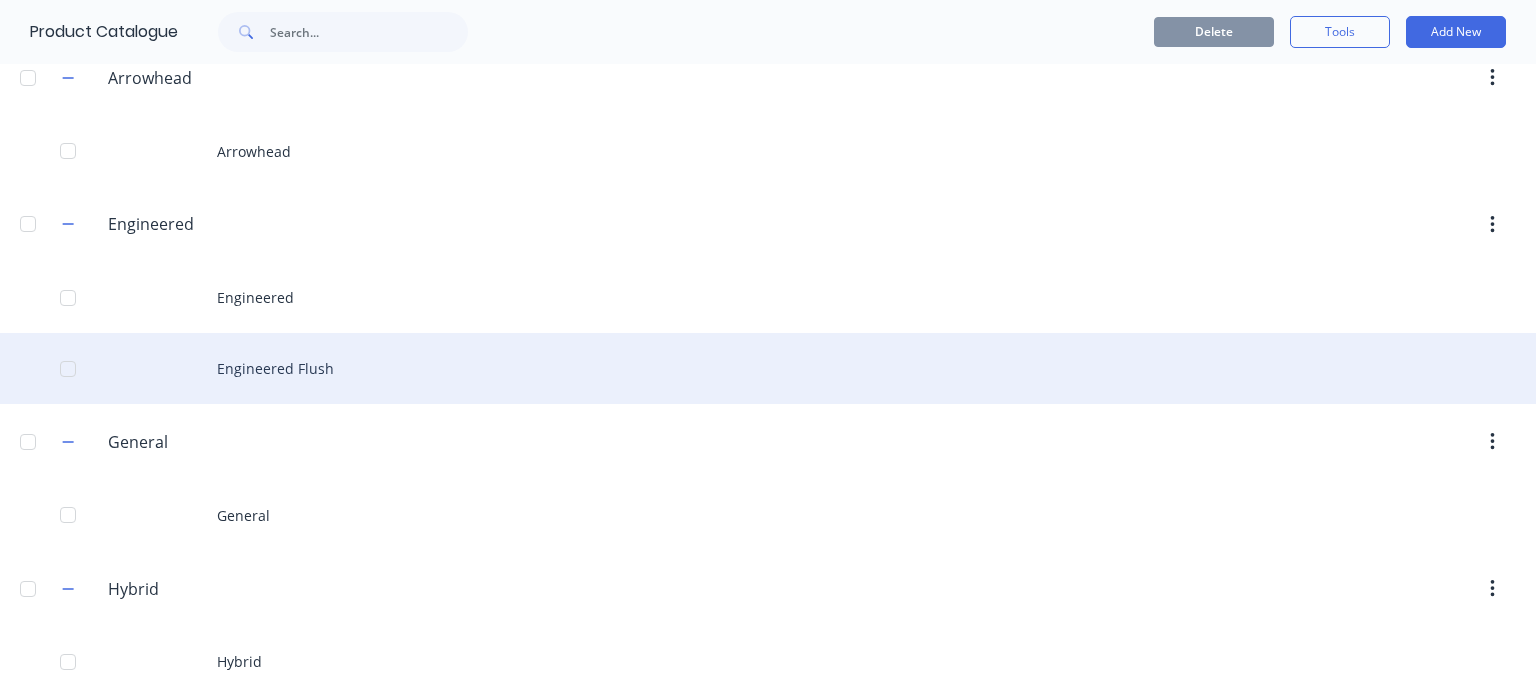 click on "Engineered Flush" at bounding box center [768, 368] 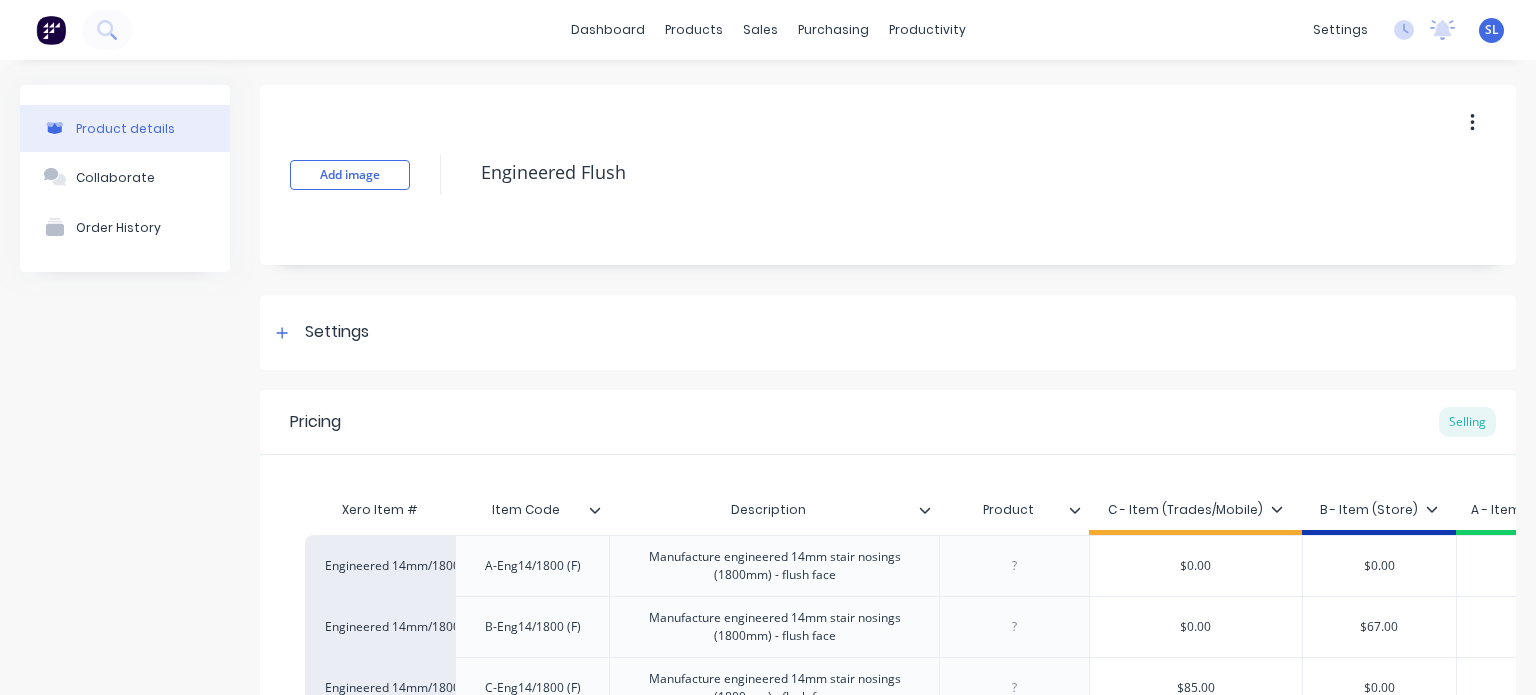 click 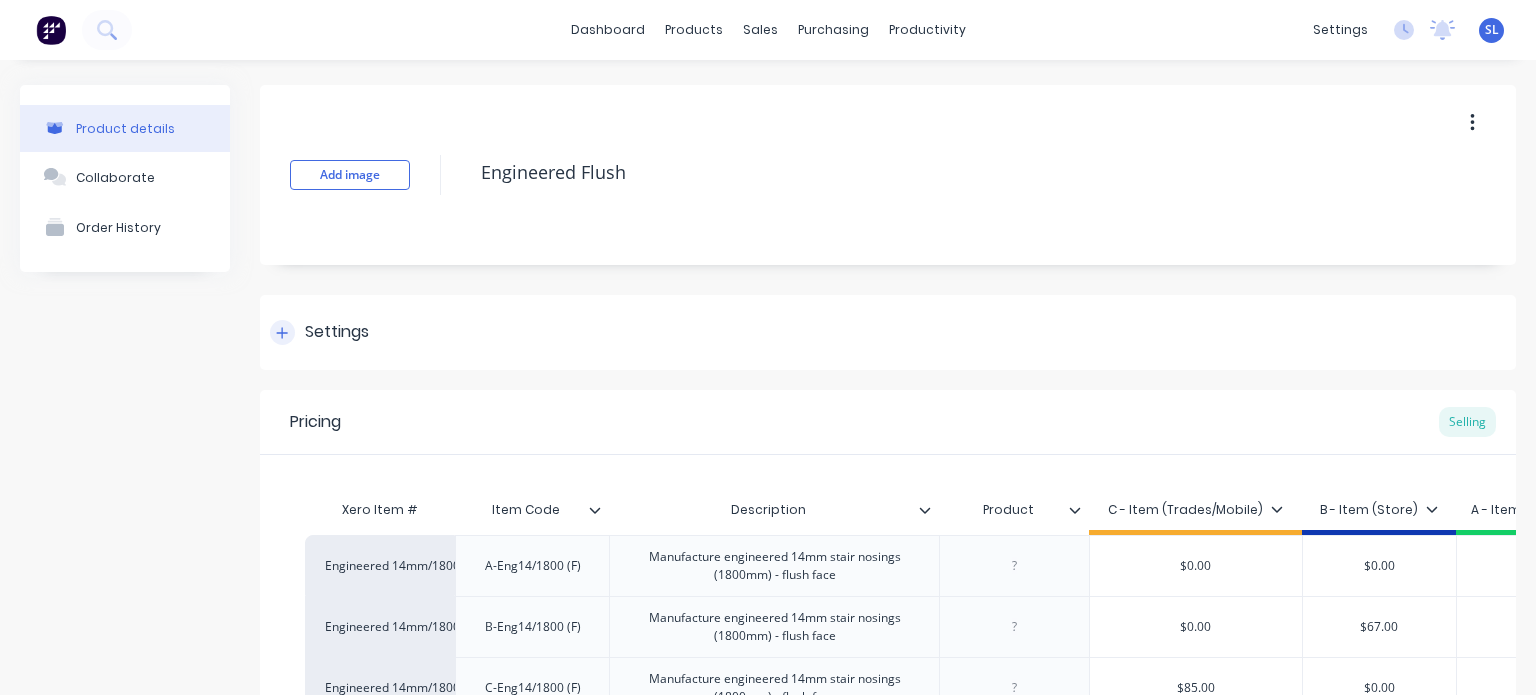 click on "Settings" at bounding box center (888, 332) 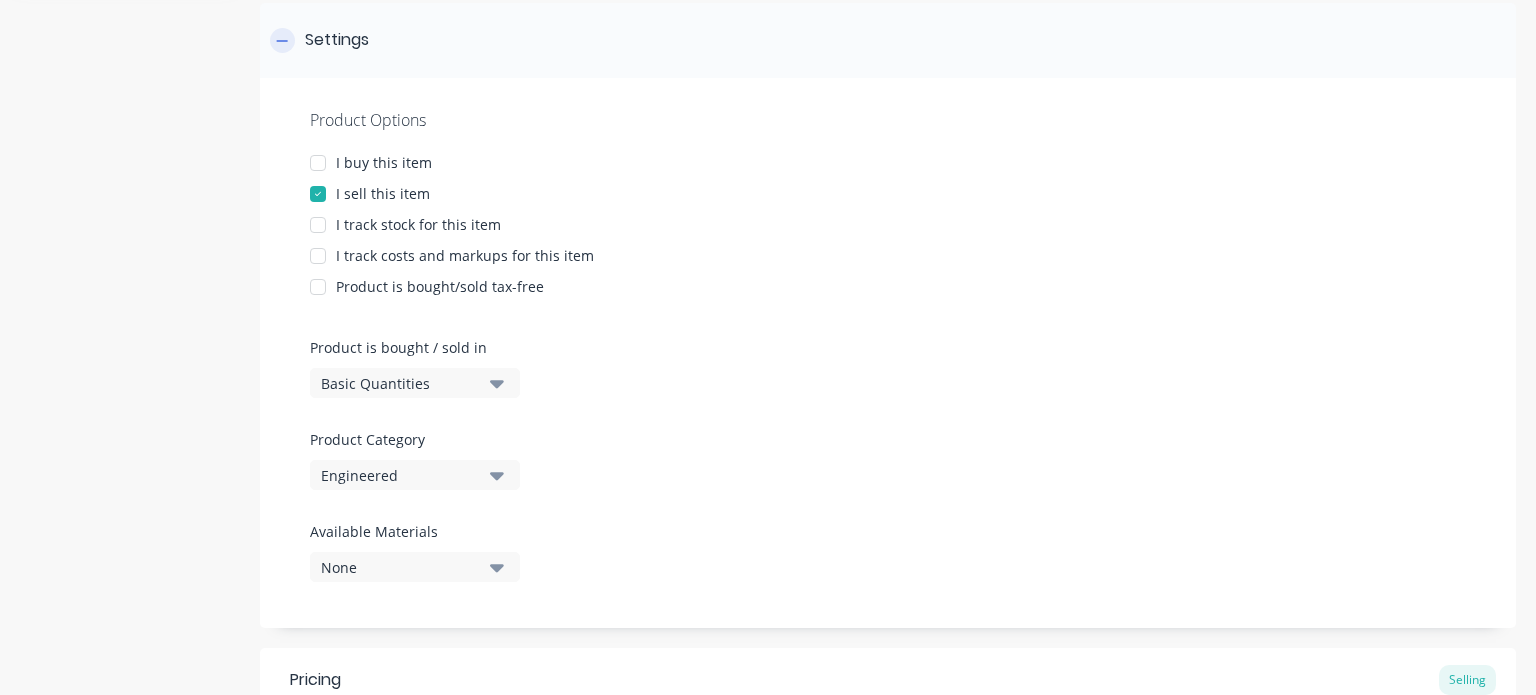scroll, scrollTop: 0, scrollLeft: 0, axis: both 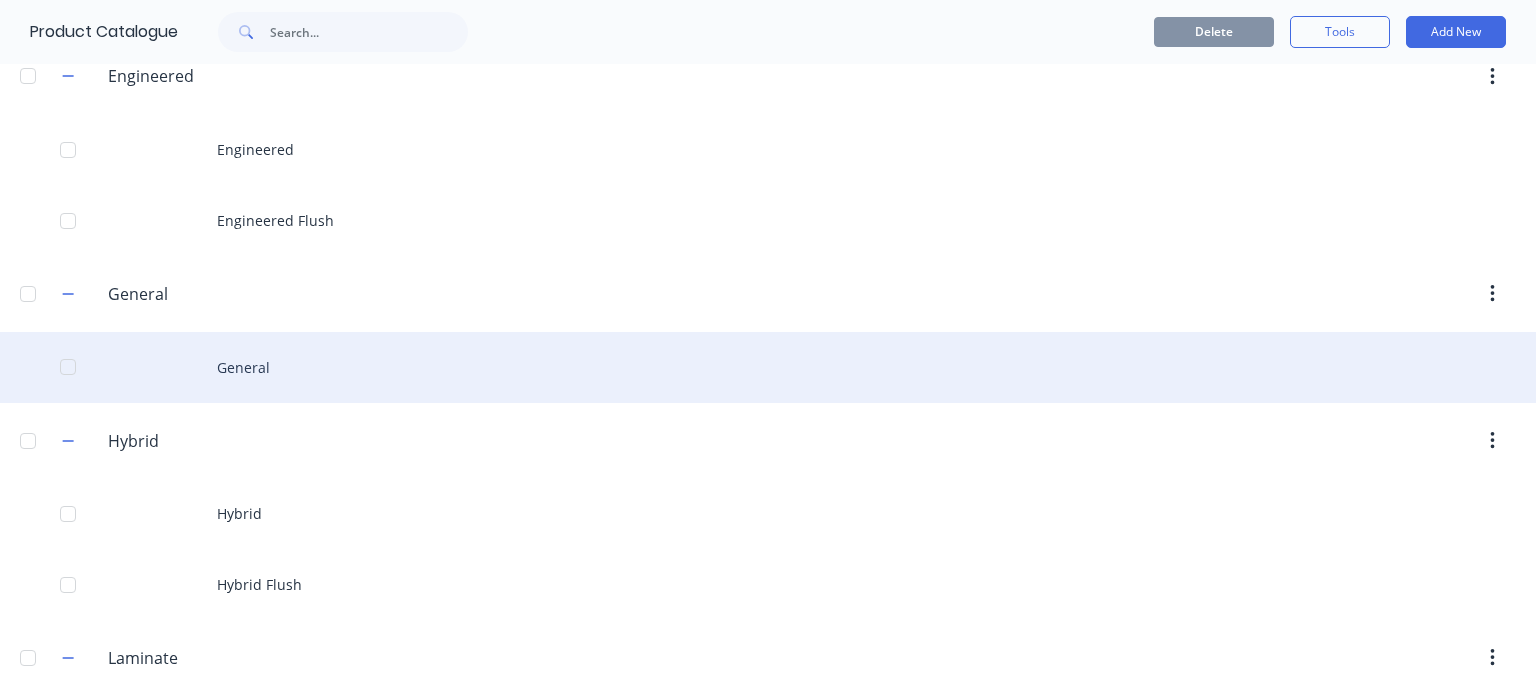 click on "General" at bounding box center [768, 367] 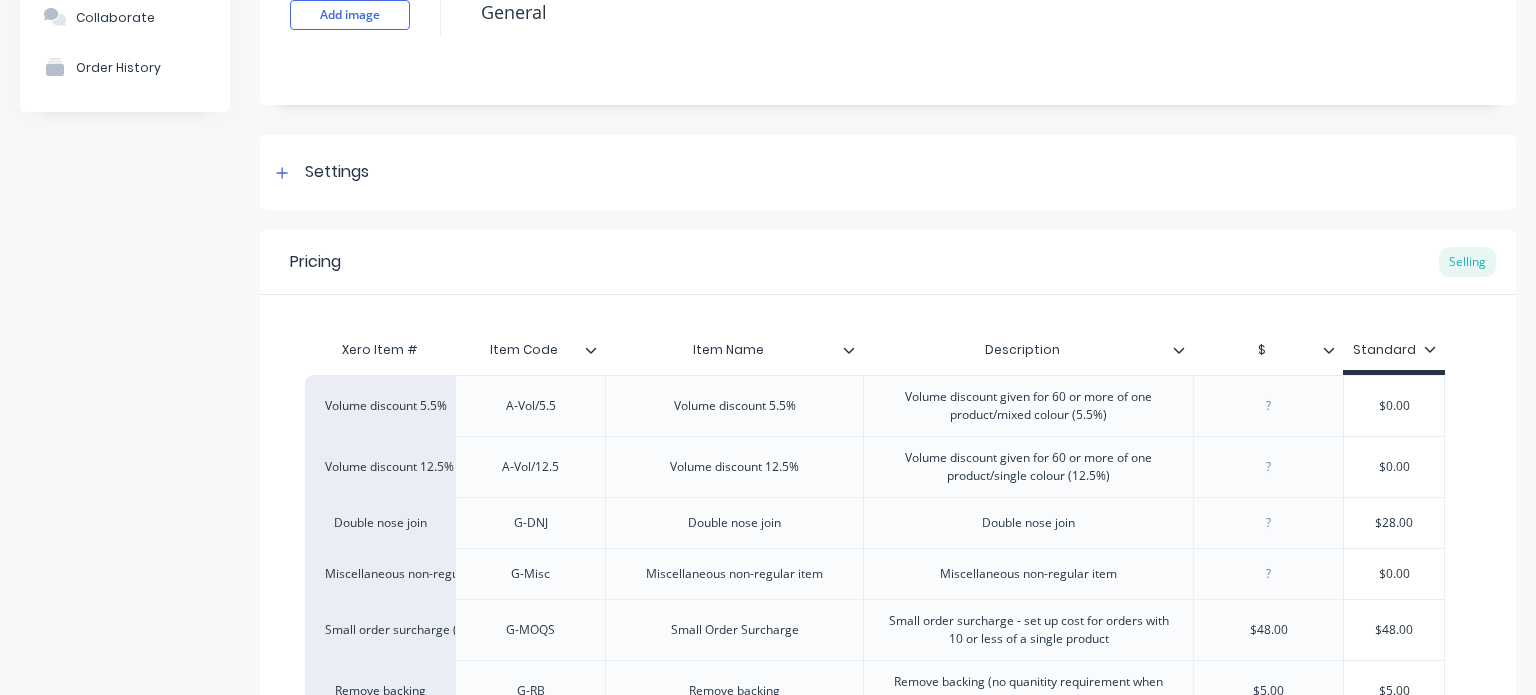 scroll, scrollTop: 388, scrollLeft: 0, axis: vertical 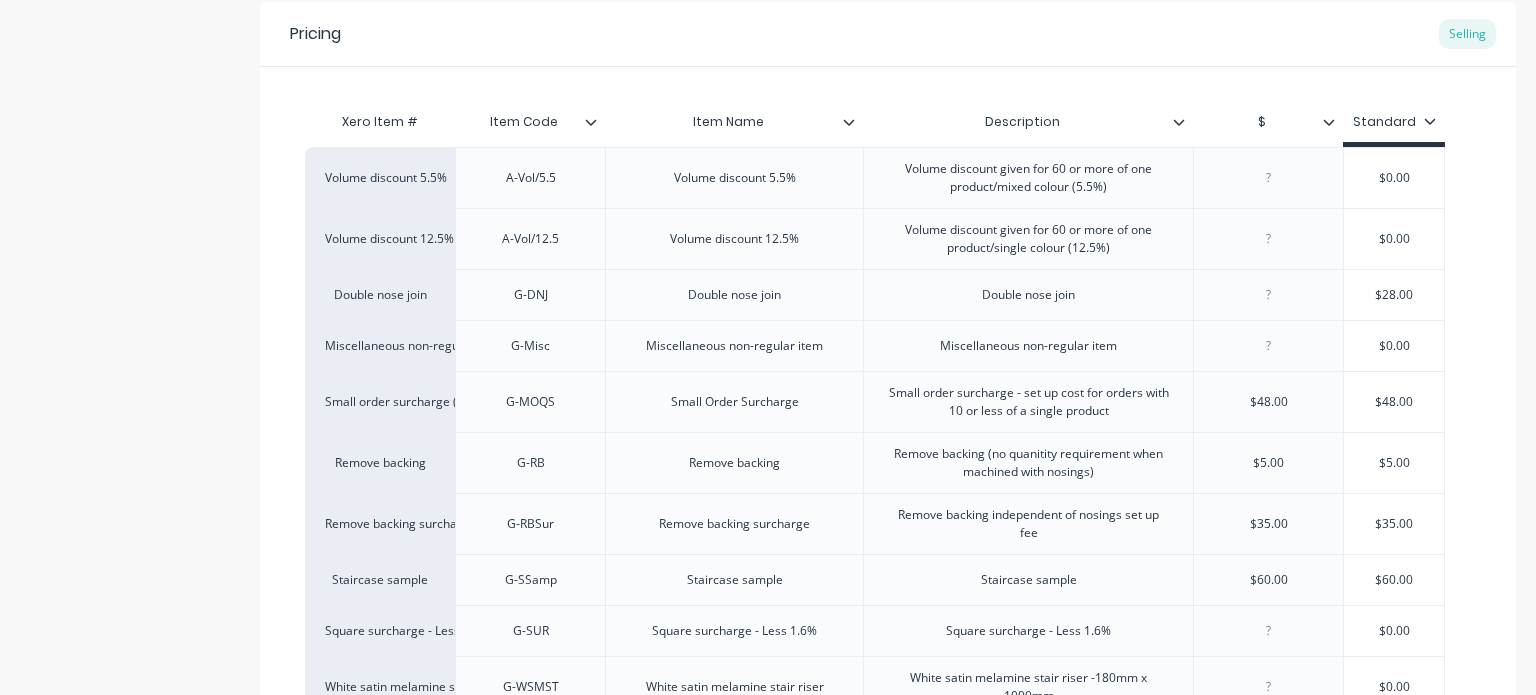 click 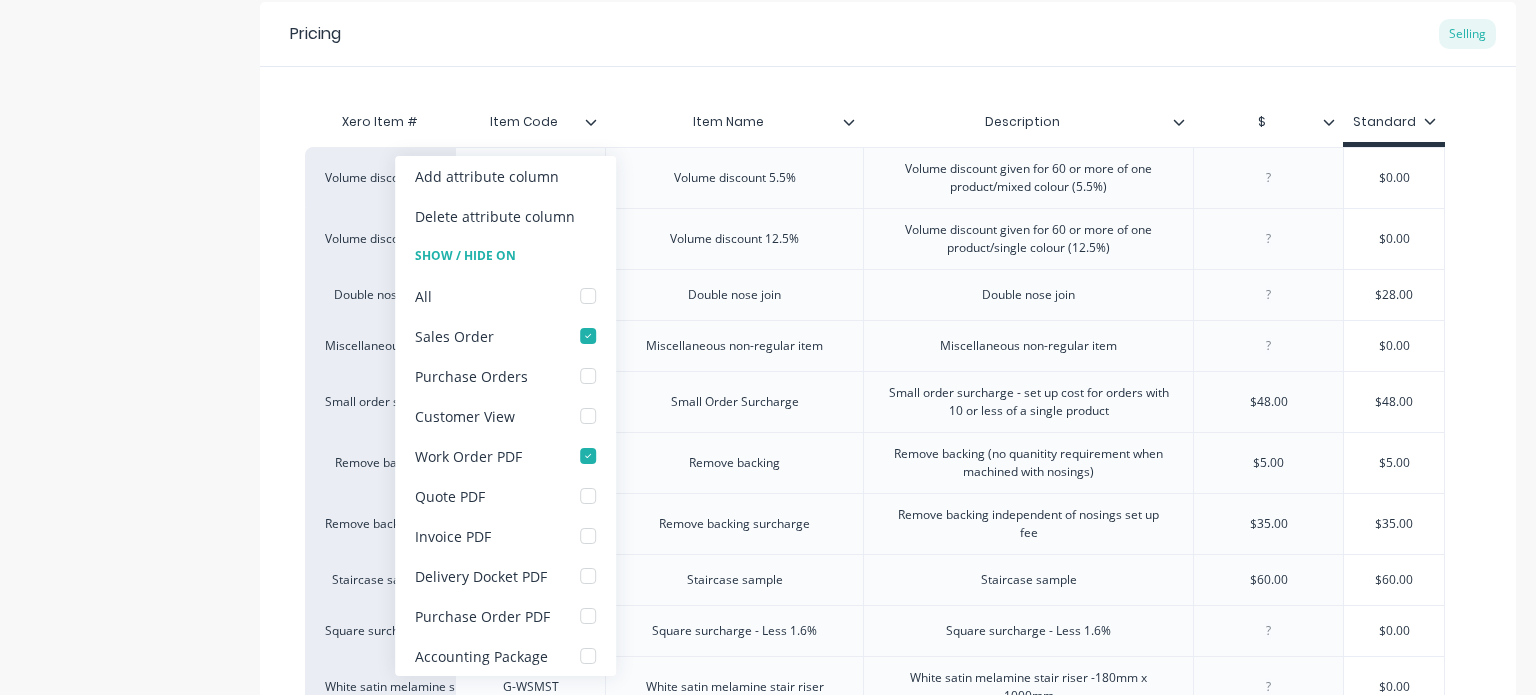 click on "Xero Item # Item Code Item Name Description $ Standard Volume discount 5.5% A-Vol/5.5 Volume discount 5.5% Volume discount given for 60 or more of one product/mixed colour (5.5%) $0.00 Volume discount 12.5% A-Vol/12.5 Volume discount 12.5% Volume discount given for 60 or more of one product/single colour (12.5%) $0.00 Double nose join G-DNJ Double nose join Double nose join $28.00 Miscellaneous non-regular item G-Misc Miscellaneous non-regular item Miscellaneous non-regular item $0.00 Small order surcharge (10) G-MOQS Small Order Surcharge Small order surcharge - set up cost for orders with 10 or less of a single product $48.00 $48.00 Remove backing G-RB Remove backing Remove backing (no quanitity requirement when machined with nosings) $5.00
$5.00 Remove backing surcharge G-RBSur Remove backing surcharge Remove backing independent of nosings set up fee $35.00 $35.00 Staircase sample G-SSamp Staircase sample Staircase sample $60.00 $60.00 Square surcharge - Less 1.6% G-SUR Square surcharge - Less 1.6% $0.00" at bounding box center (888, 662) 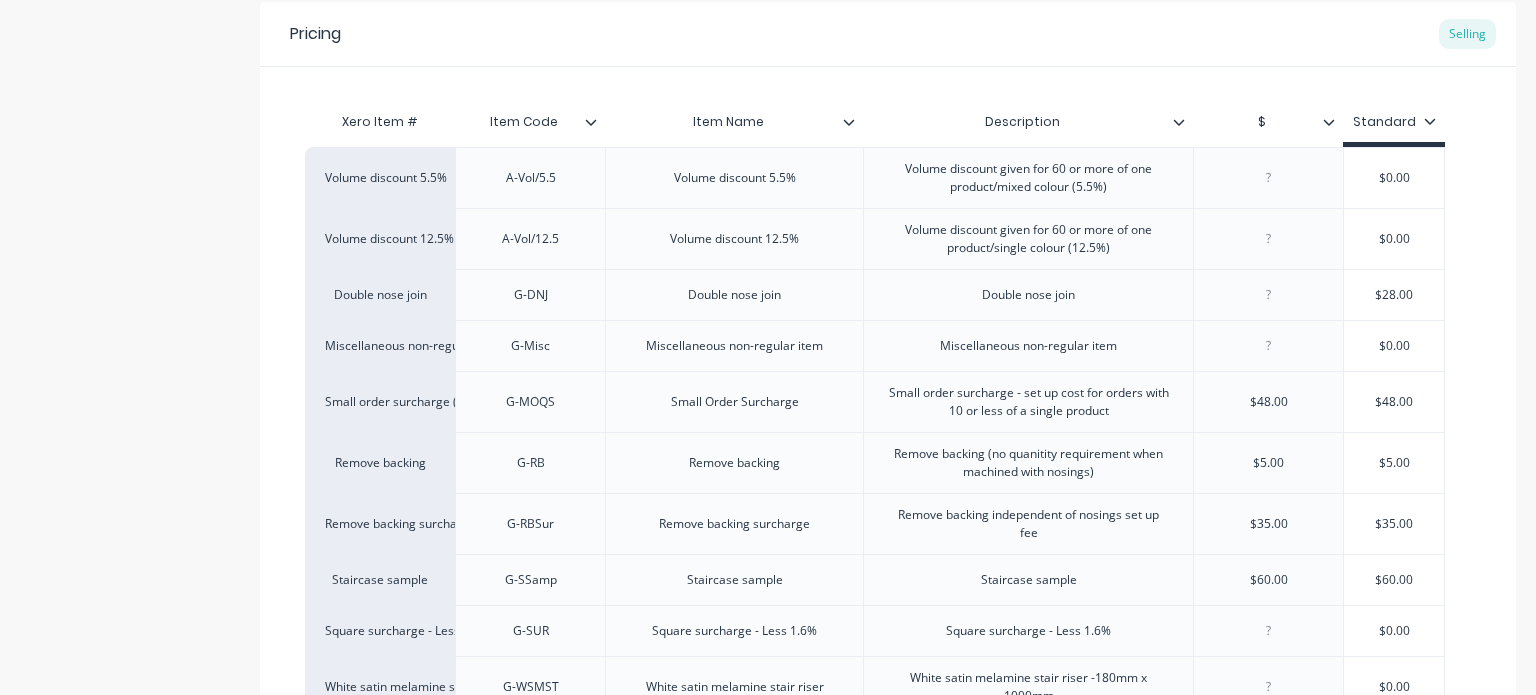 scroll, scrollTop: 423, scrollLeft: 0, axis: vertical 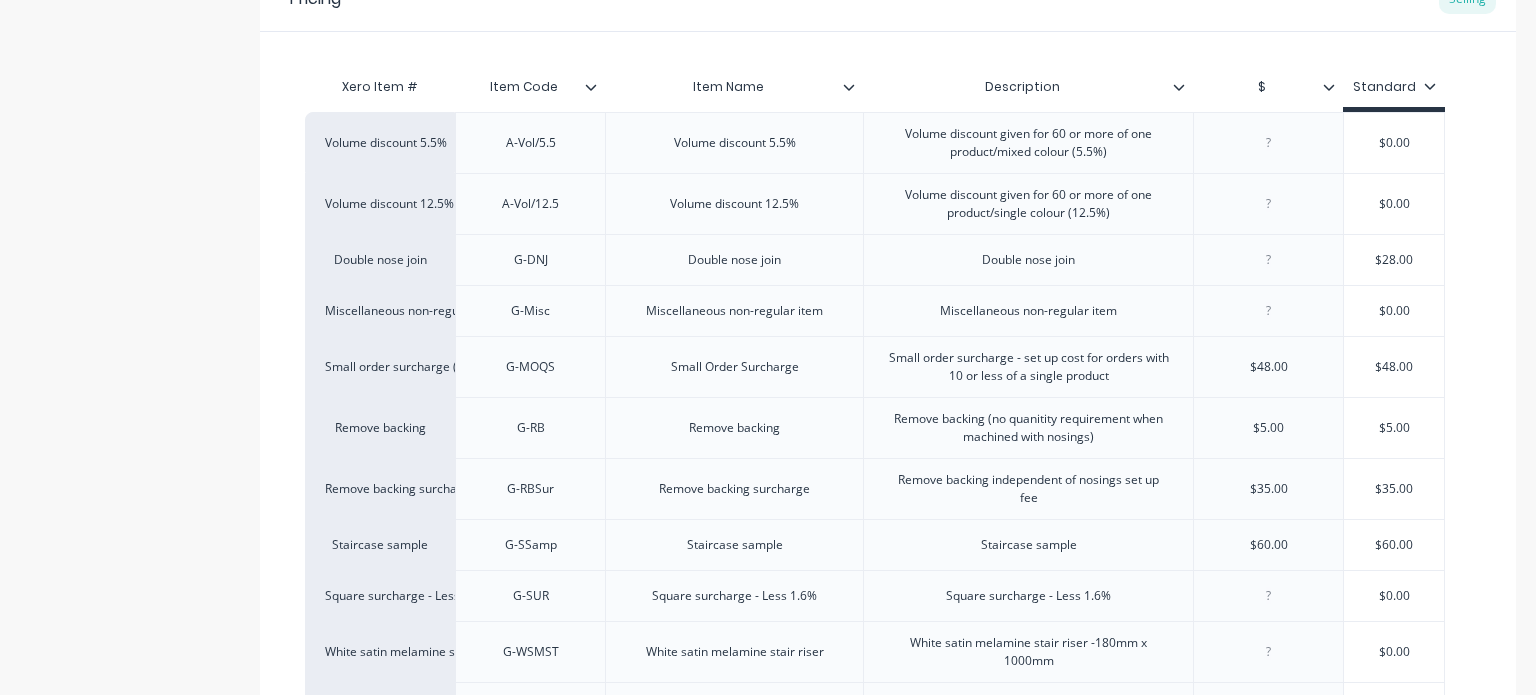 click 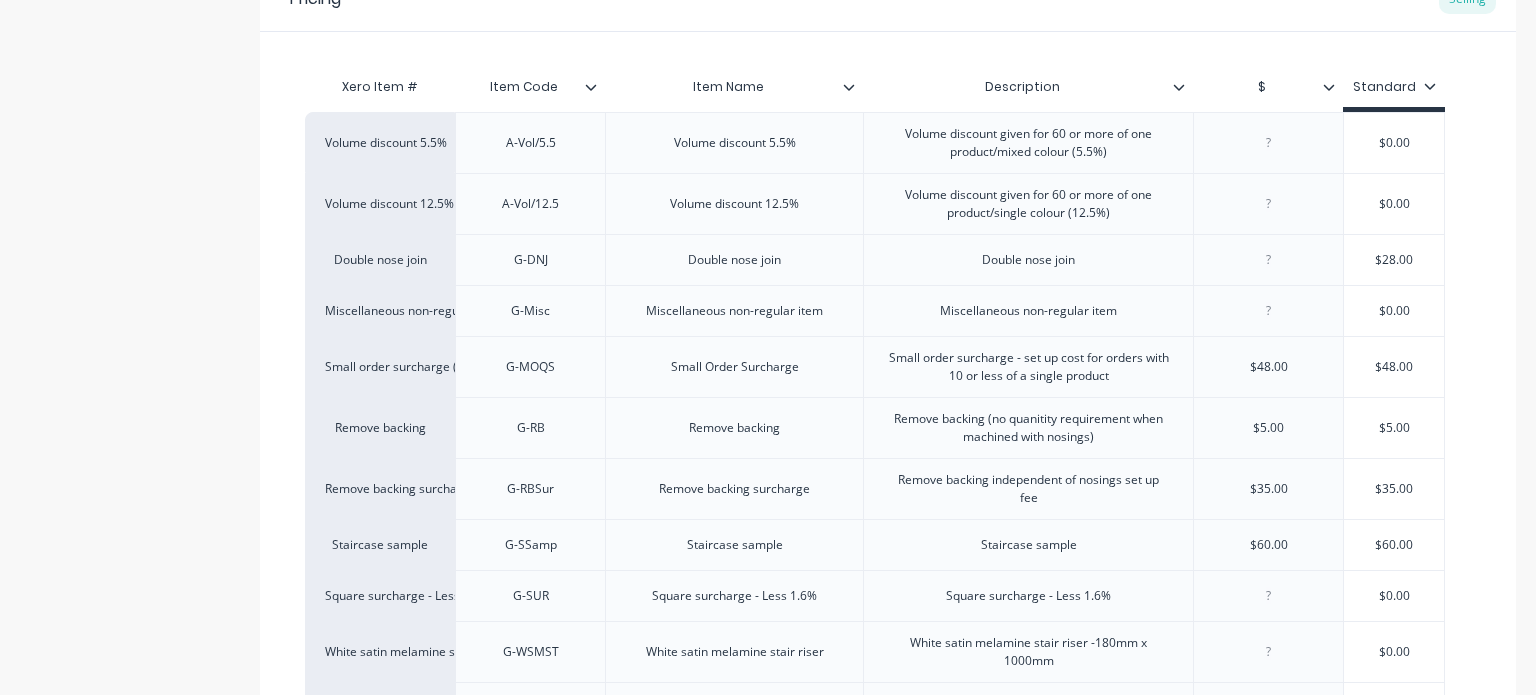 click on "Pricing Selling" at bounding box center (888, -1) 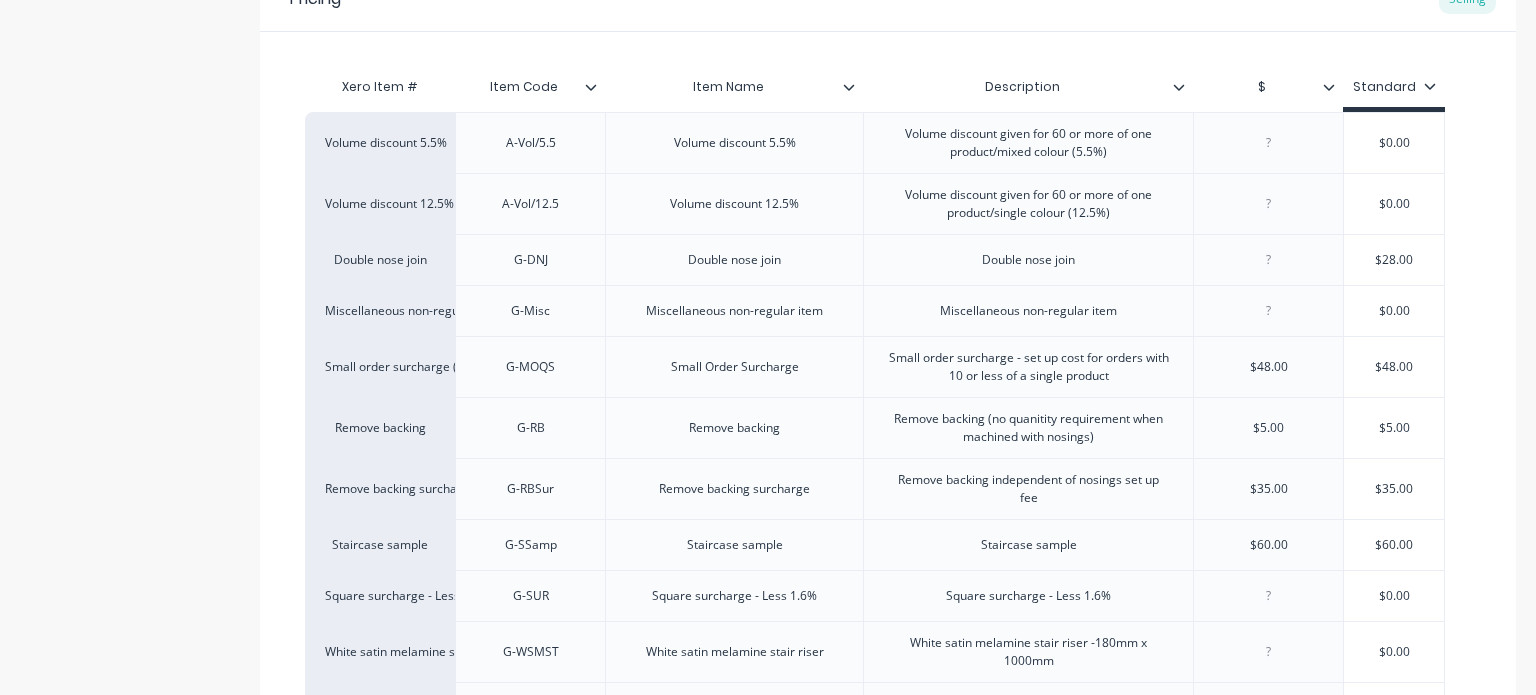 type on "Item Code" 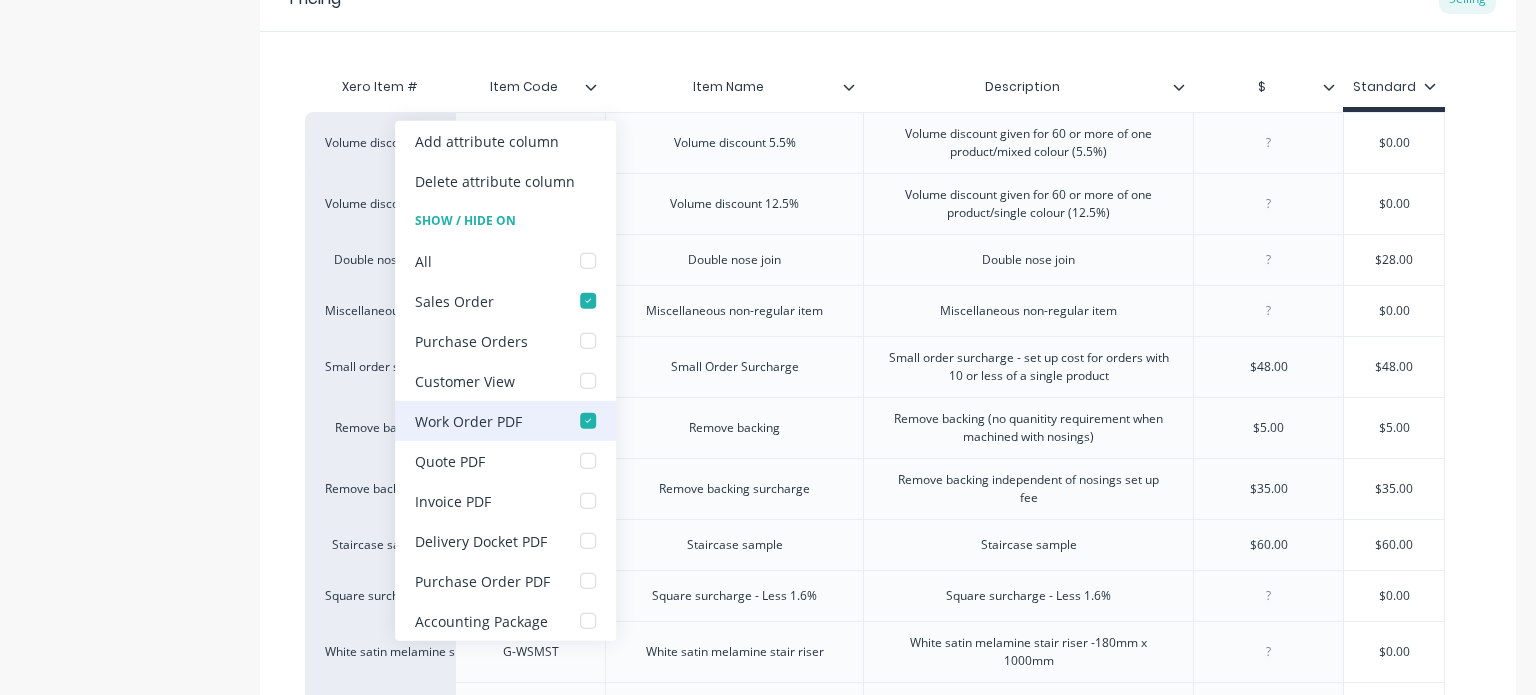 click at bounding box center [588, 421] 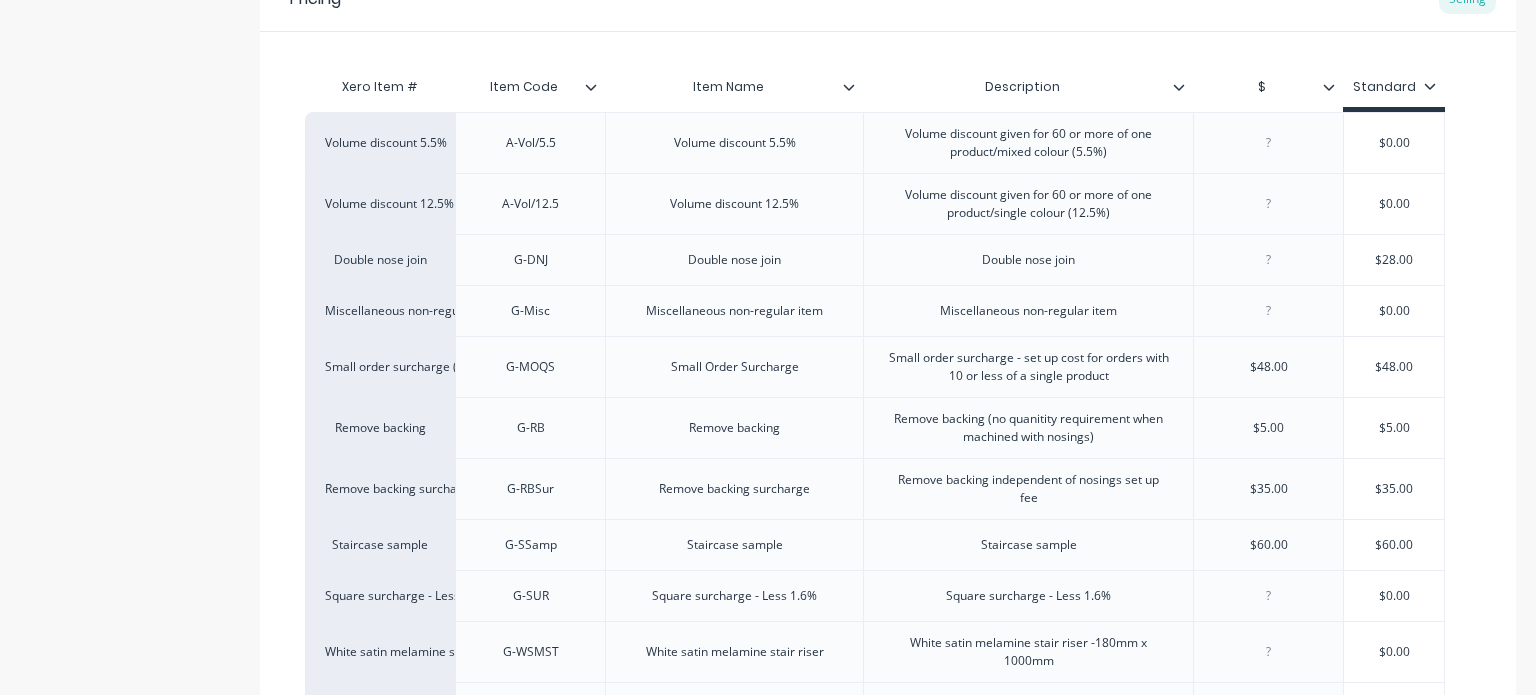 click at bounding box center (857, 87) 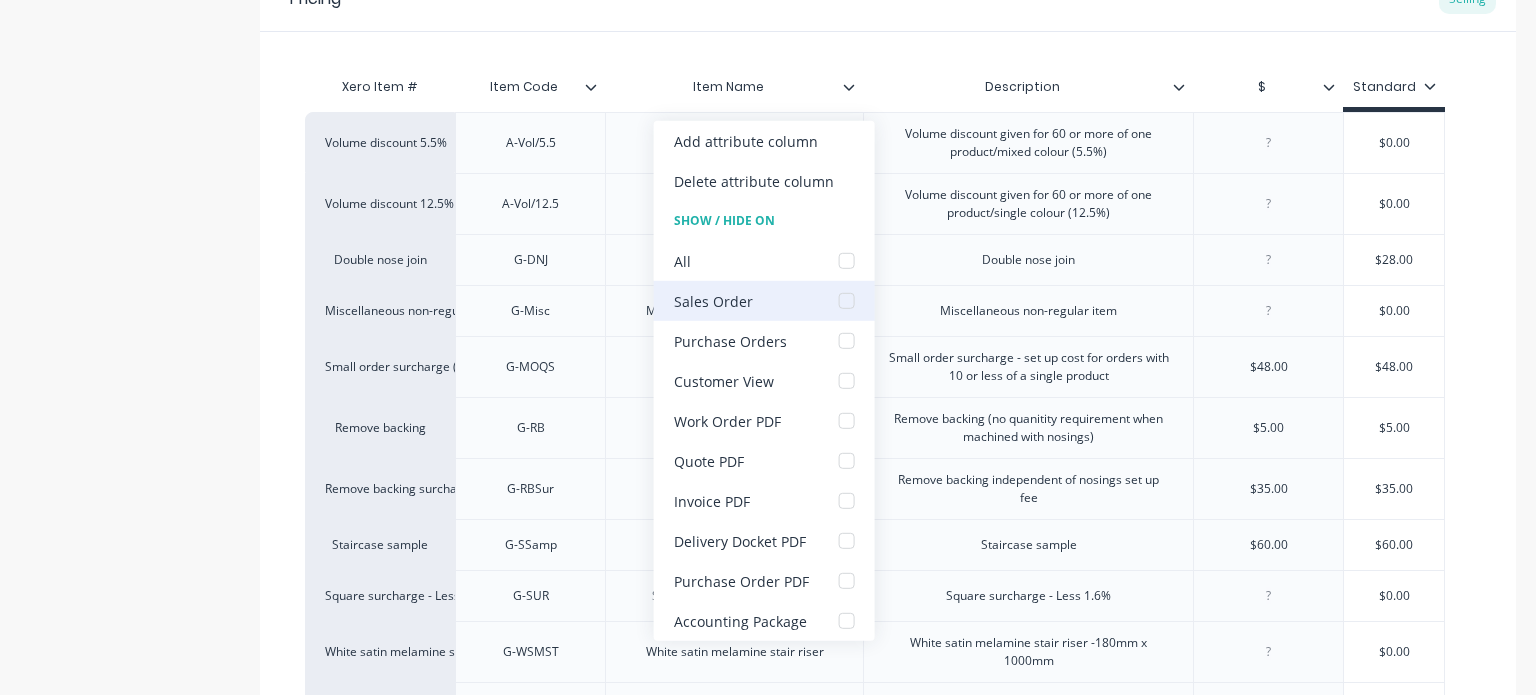 click at bounding box center (847, 301) 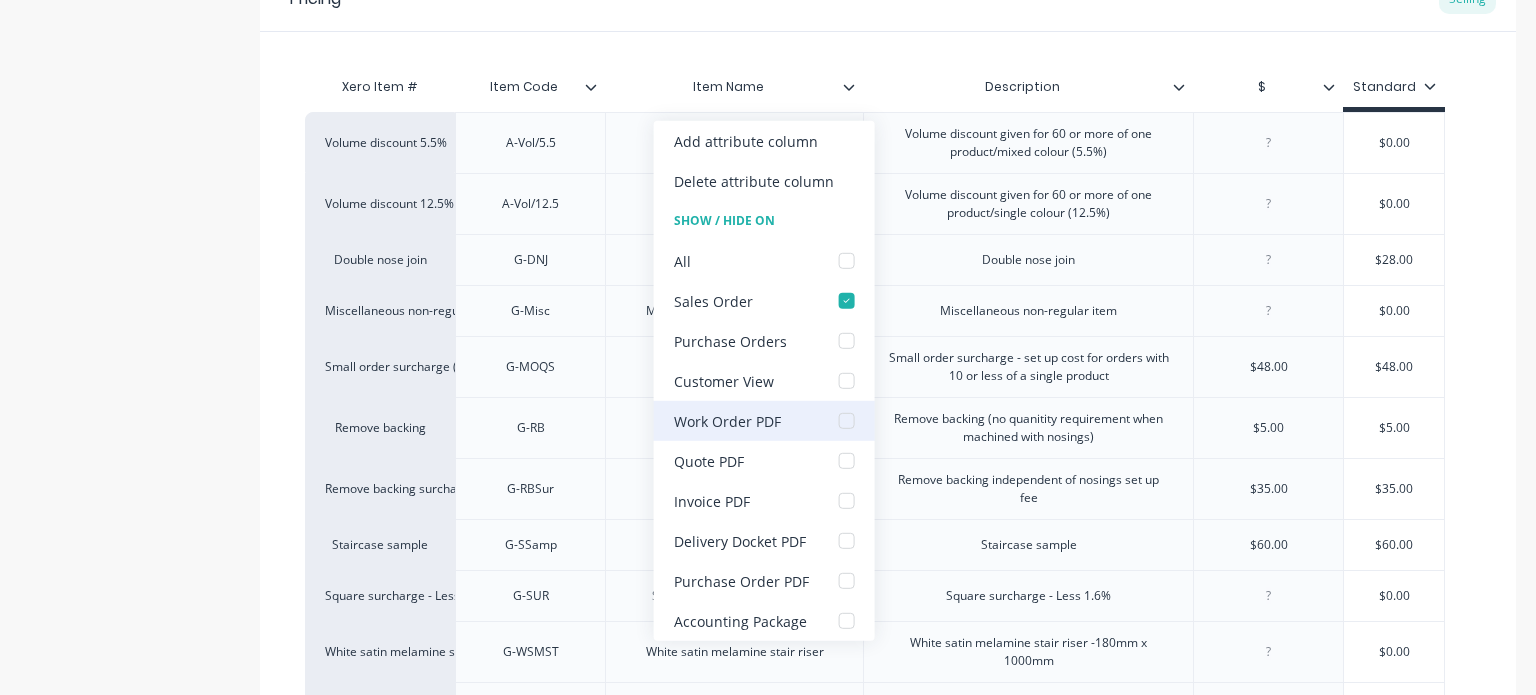 click at bounding box center (847, 421) 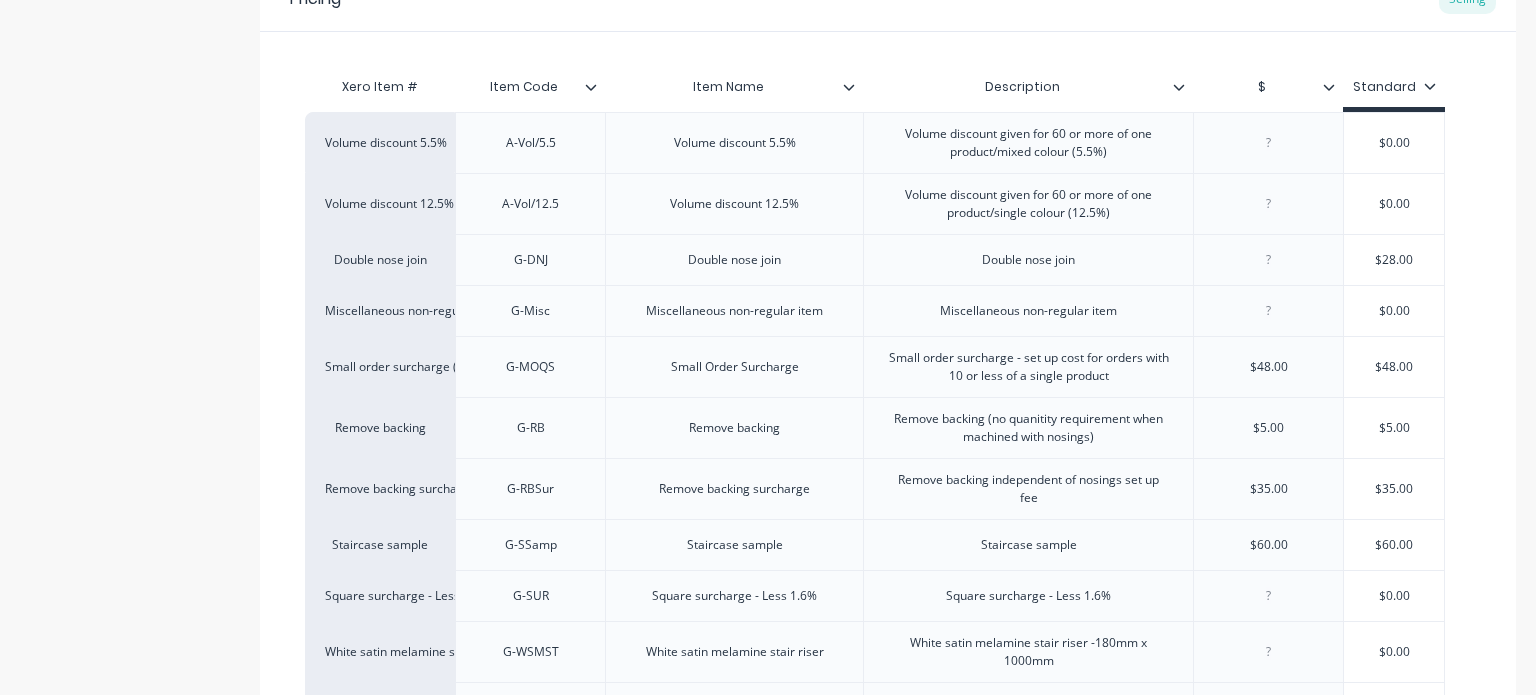 click on "Pricing Selling" at bounding box center [888, -1] 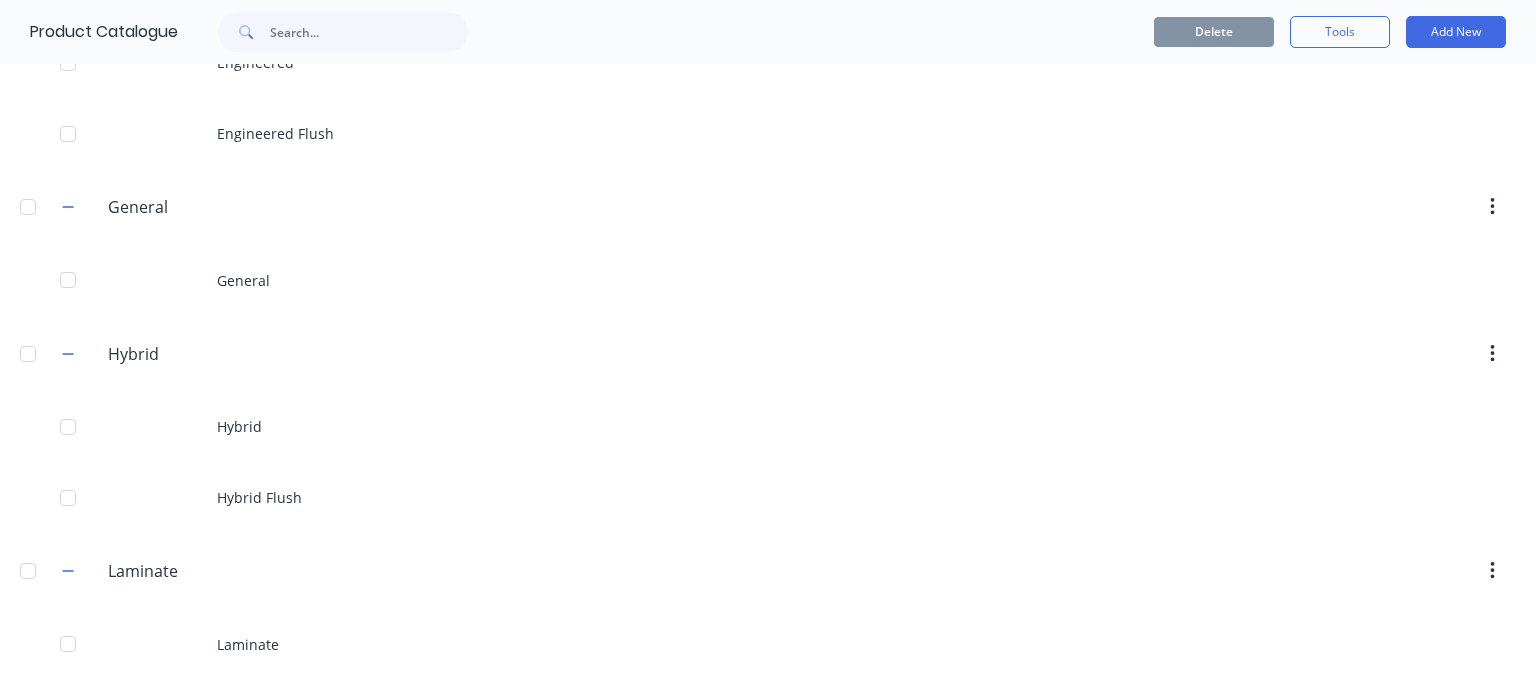 scroll, scrollTop: 624, scrollLeft: 0, axis: vertical 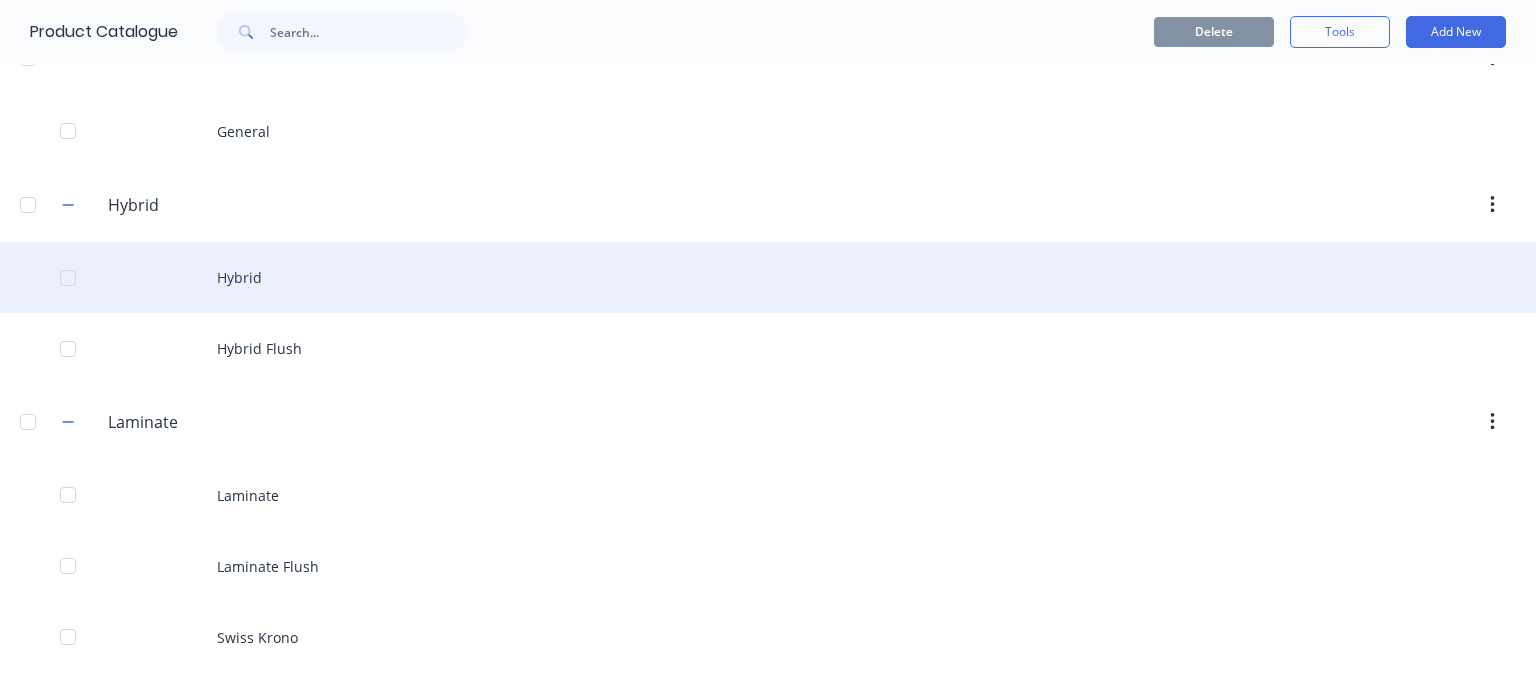 click on "Hybrid" at bounding box center [768, 277] 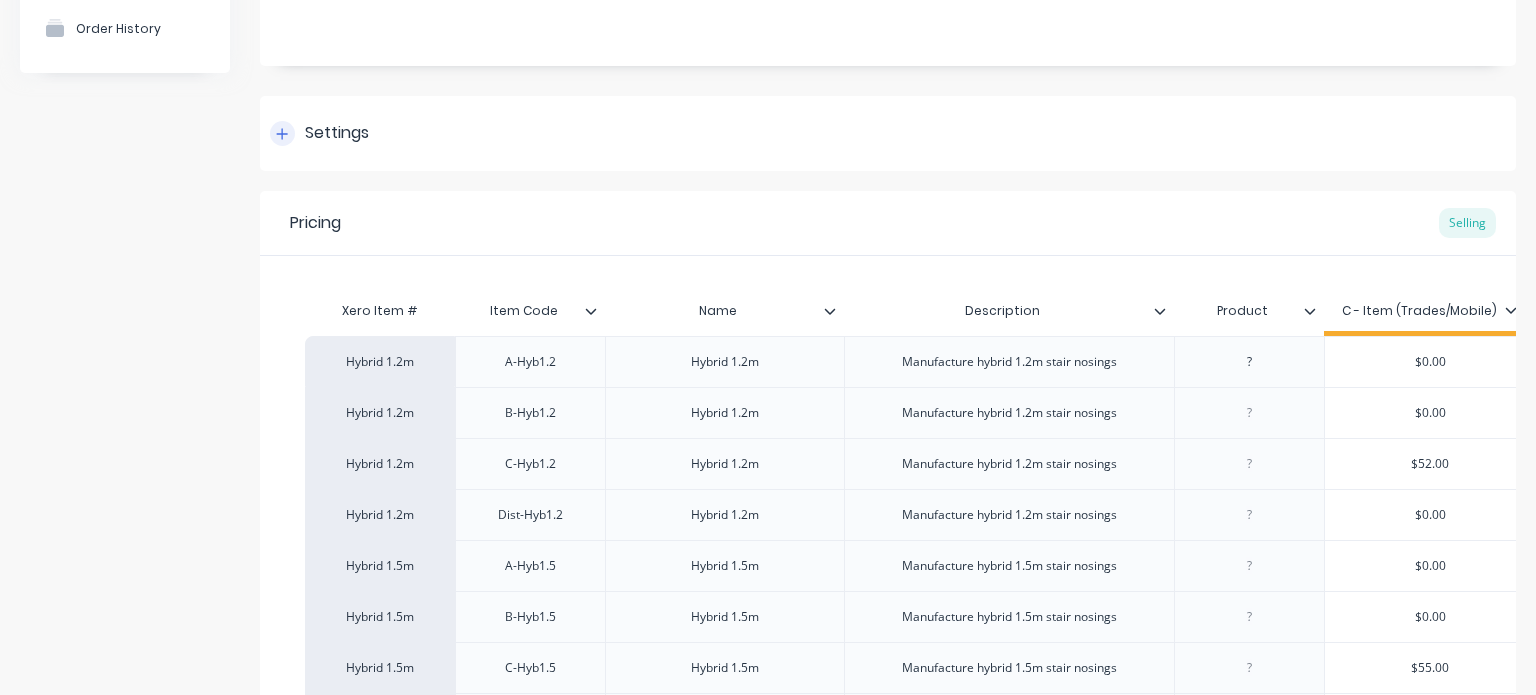 scroll, scrollTop: 200, scrollLeft: 0, axis: vertical 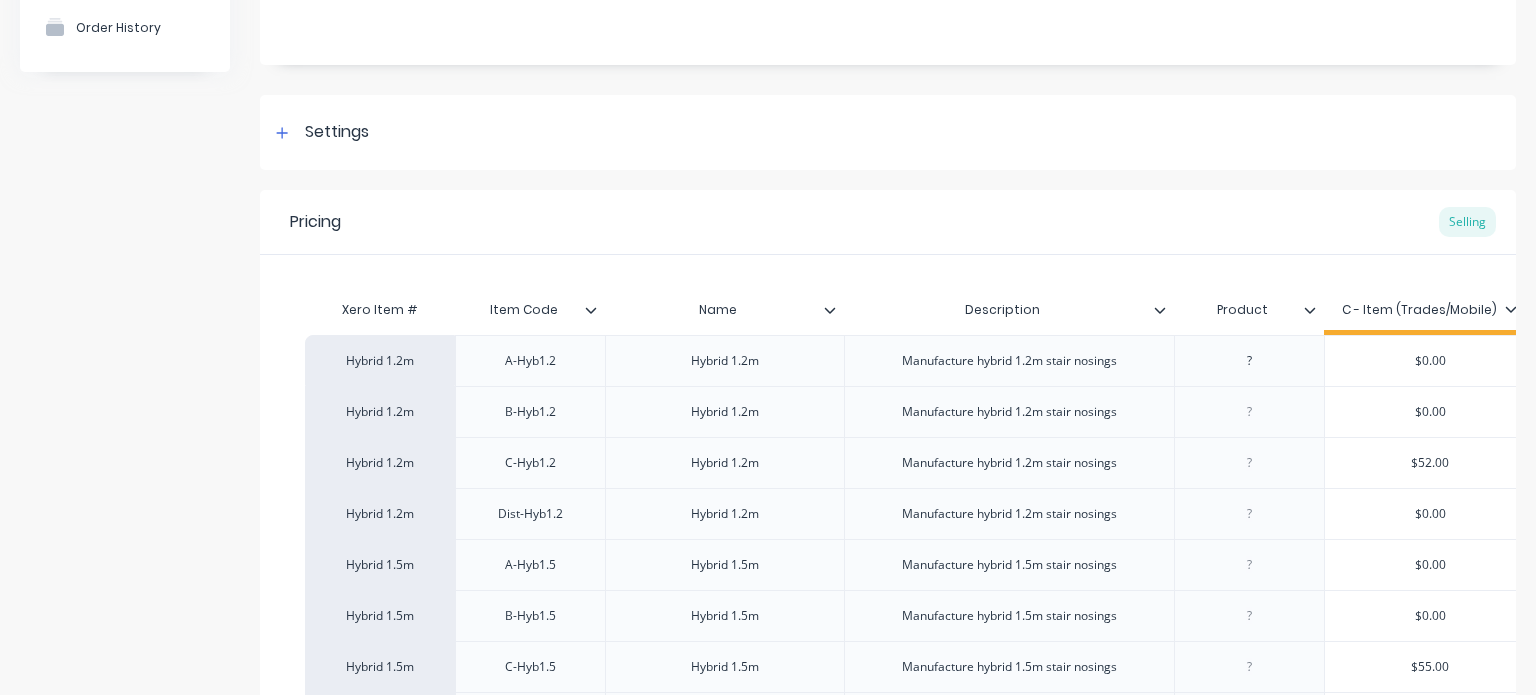 click 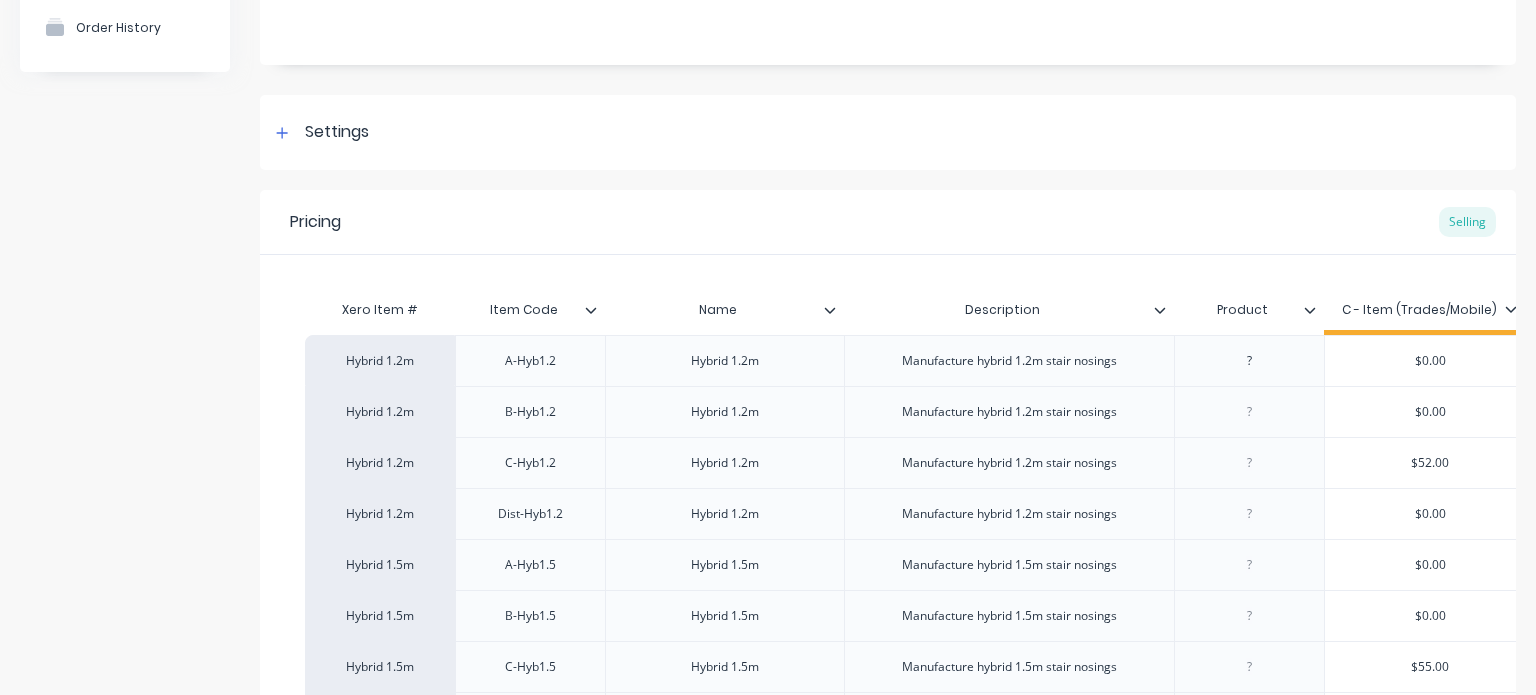 click on "Pricing Selling" at bounding box center (888, 222) 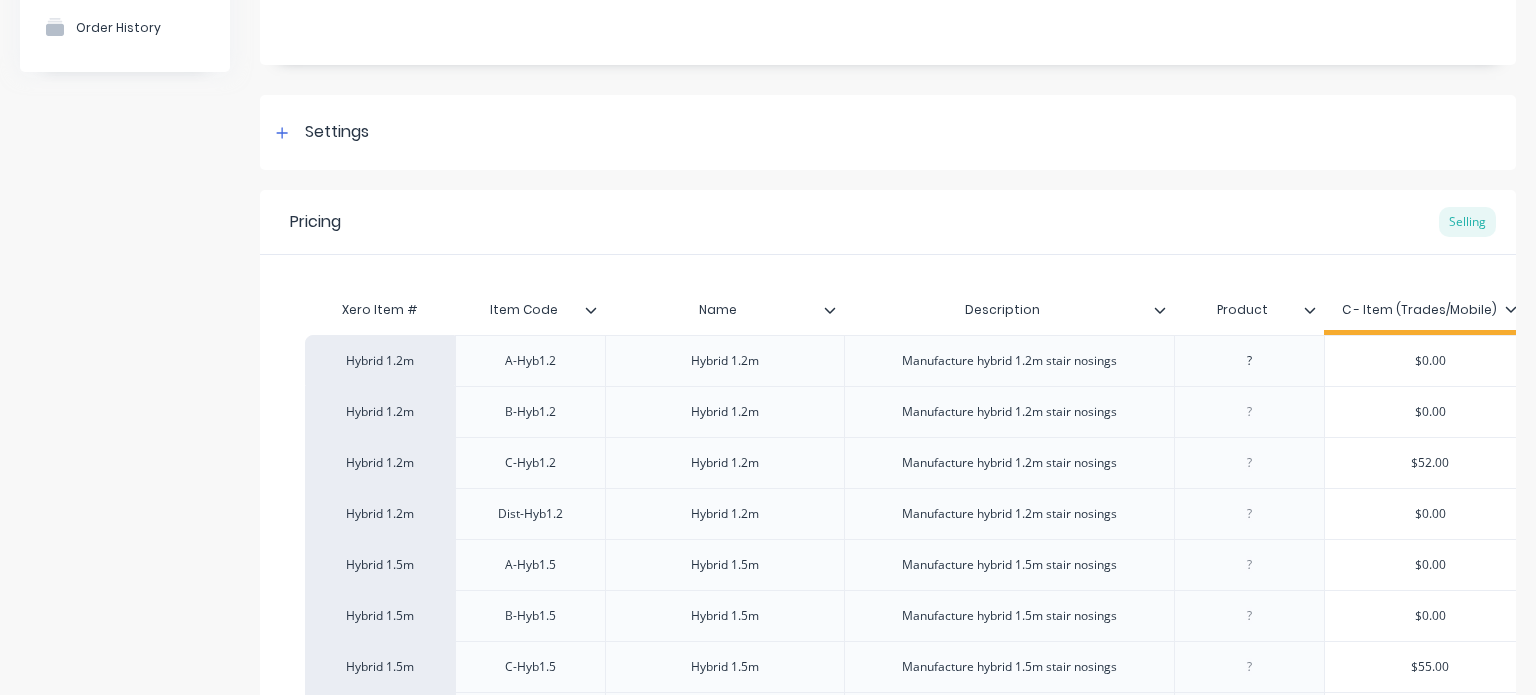 scroll, scrollTop: 255, scrollLeft: 0, axis: vertical 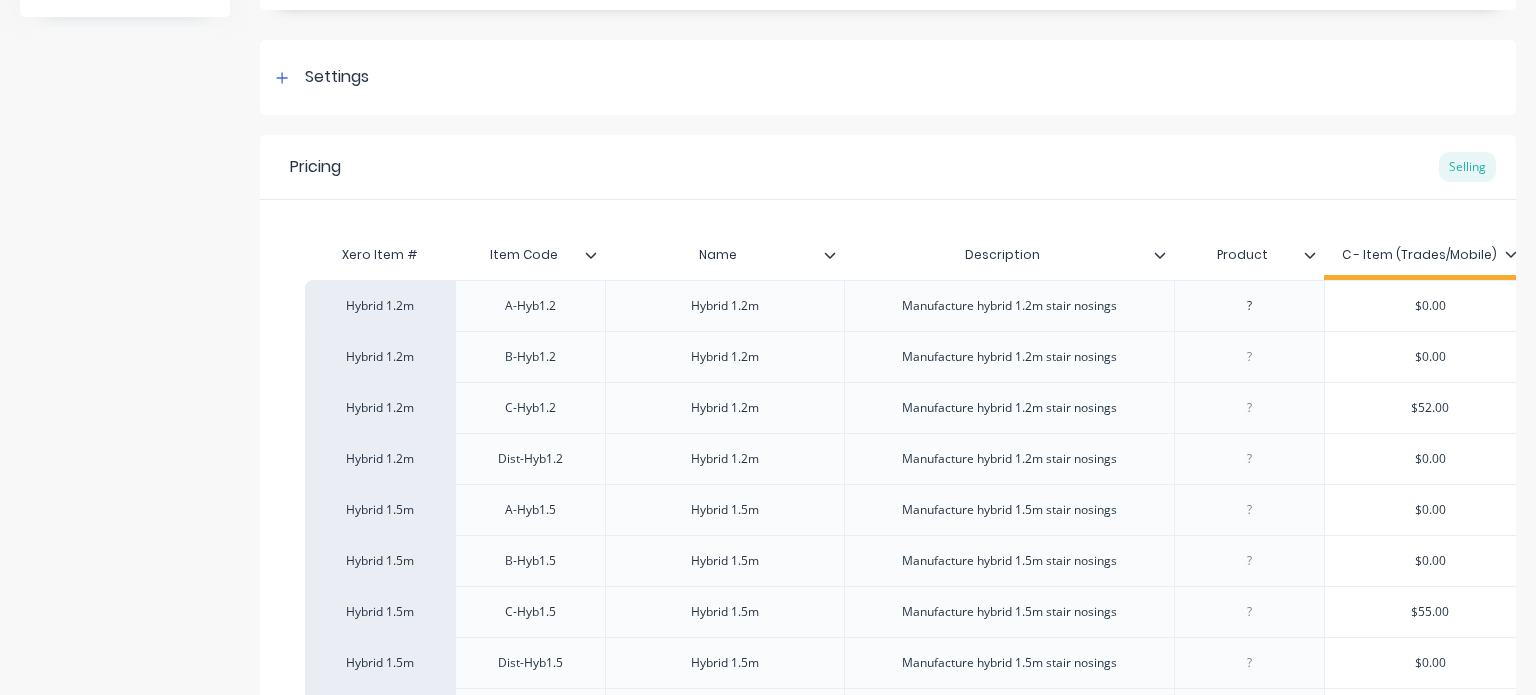 type on "Name" 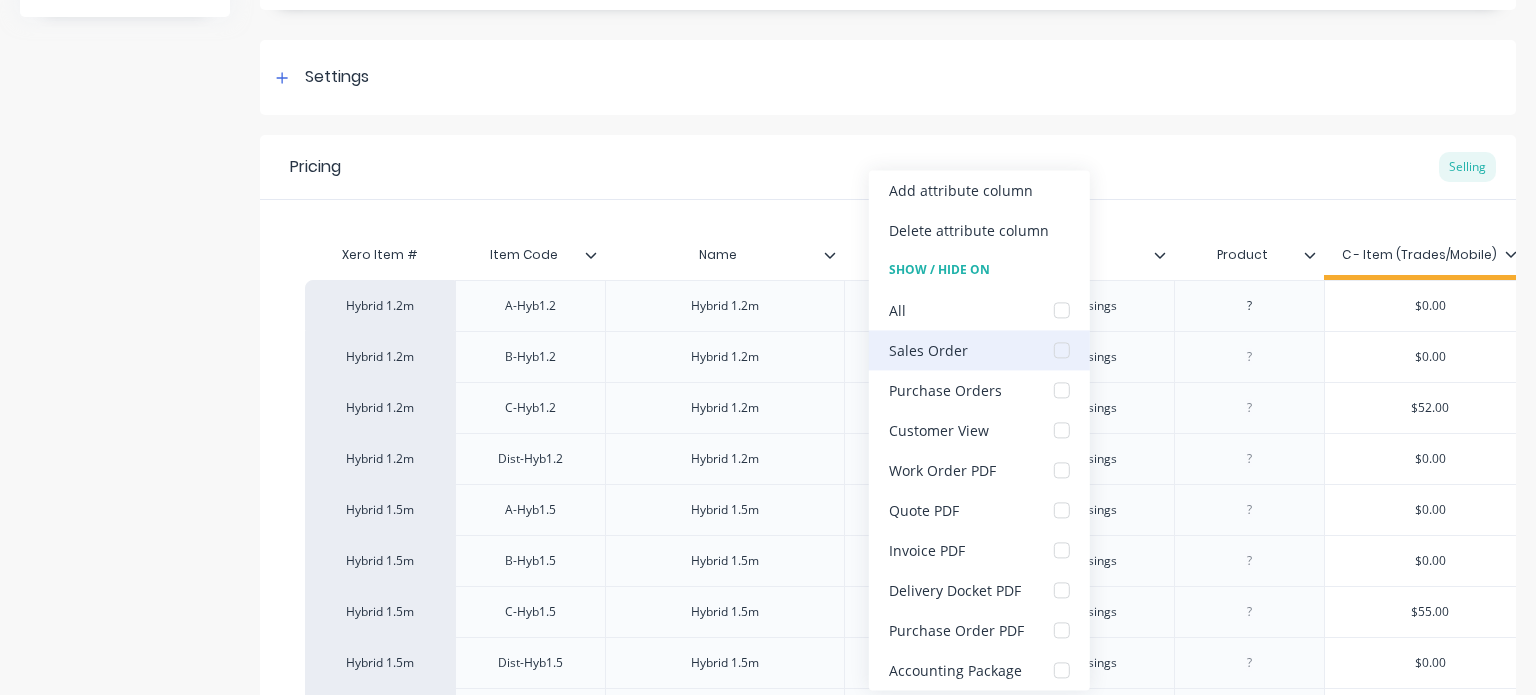 click at bounding box center (1062, 350) 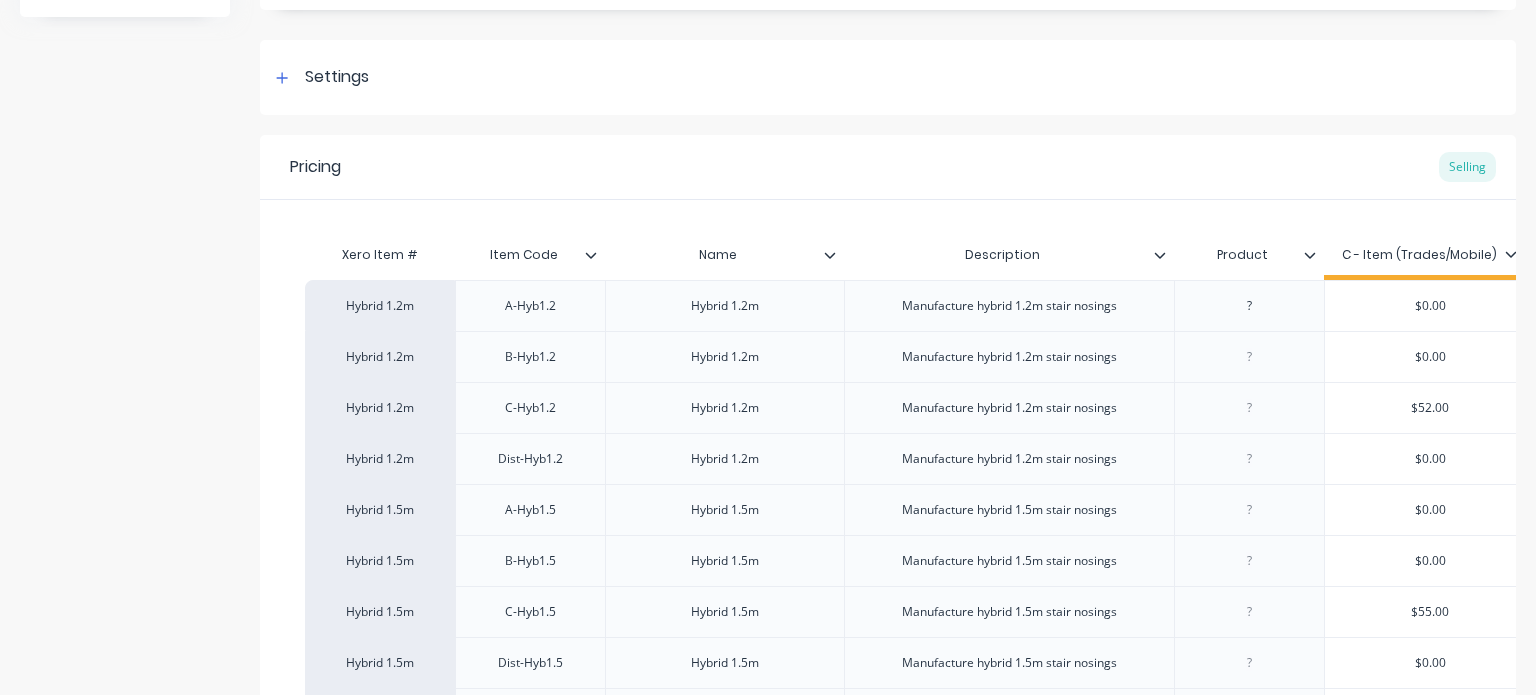 click on "Pricing Selling" at bounding box center (888, 167) 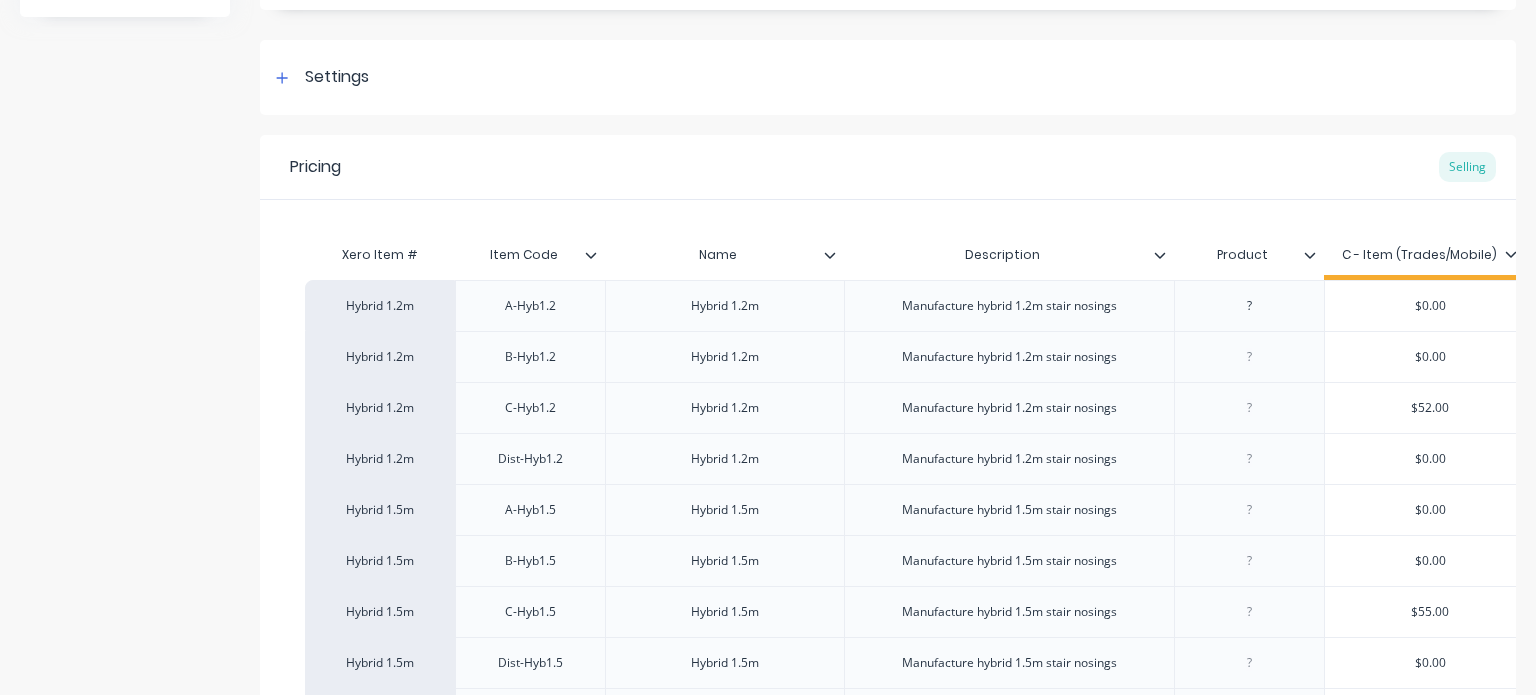 click 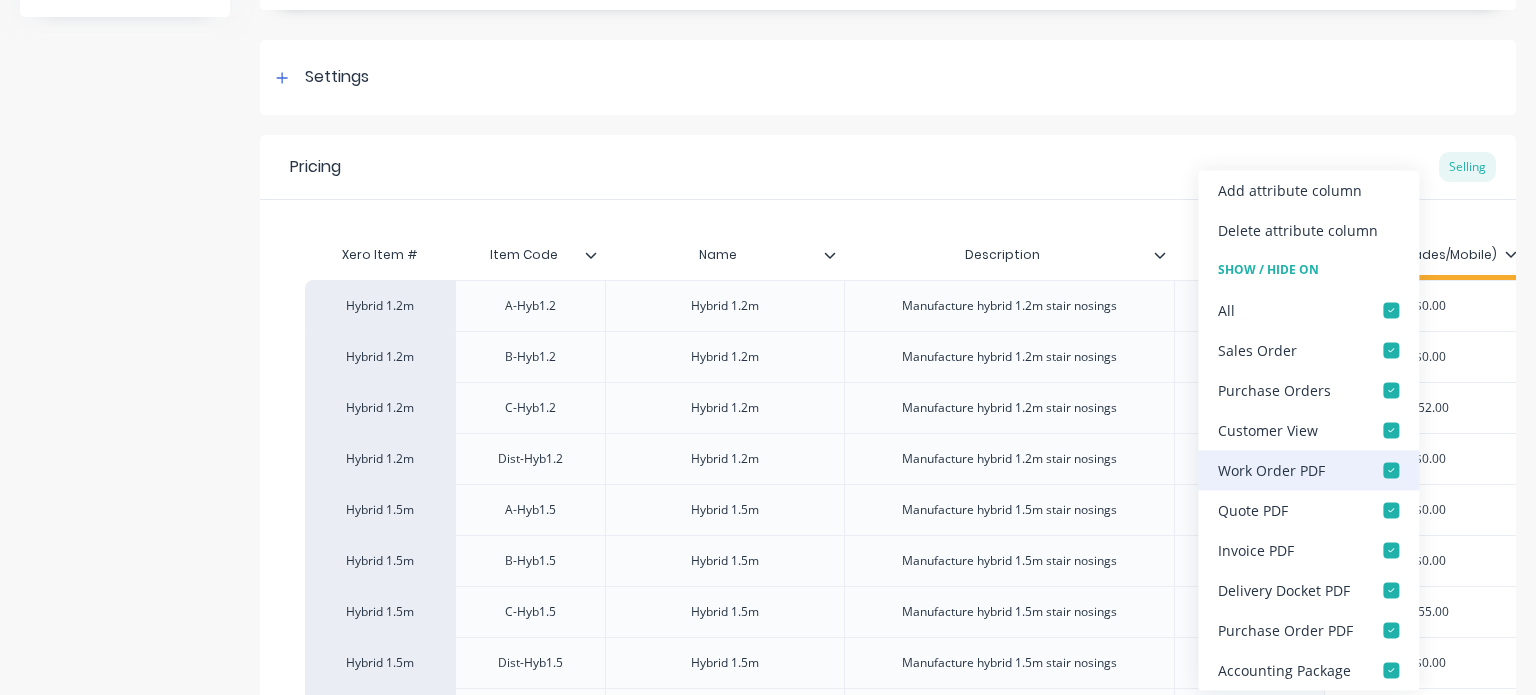 click at bounding box center (1391, 470) 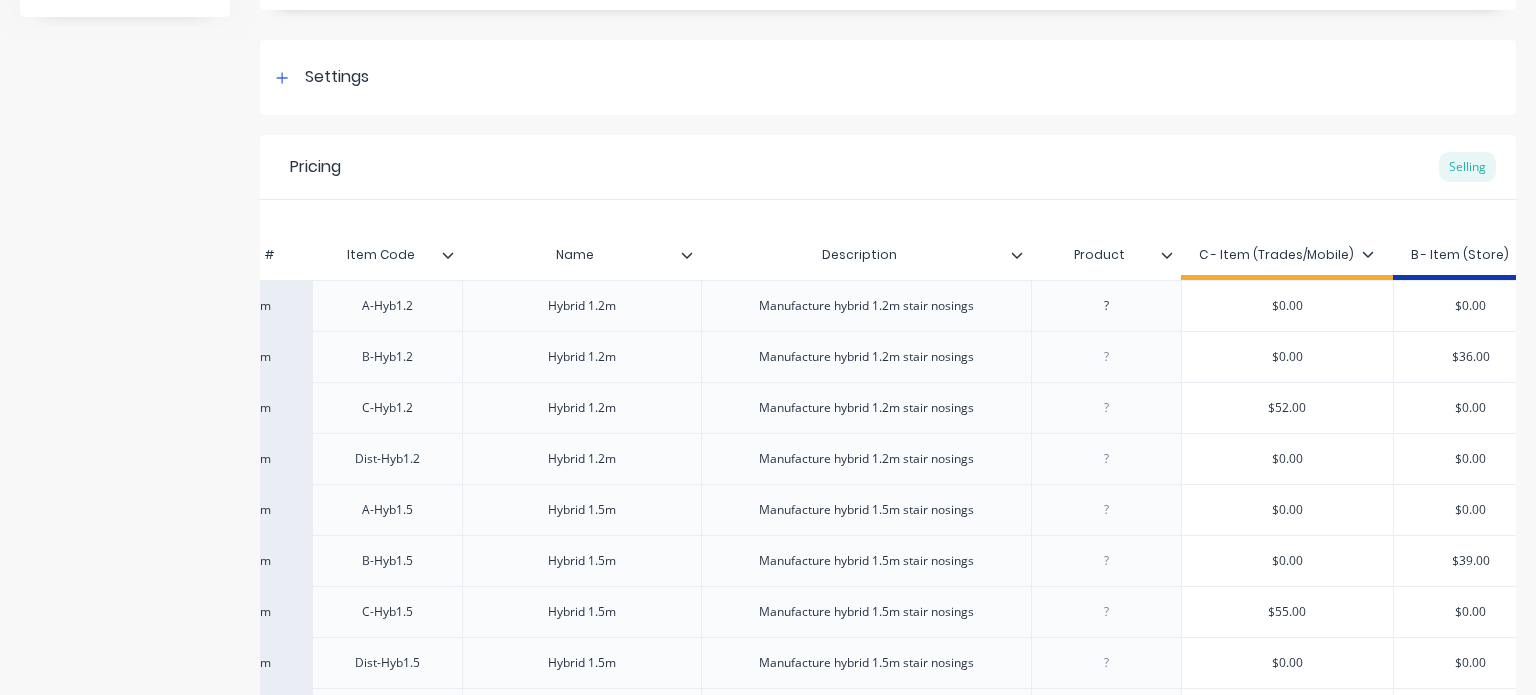 scroll, scrollTop: 0, scrollLeft: 144, axis: horizontal 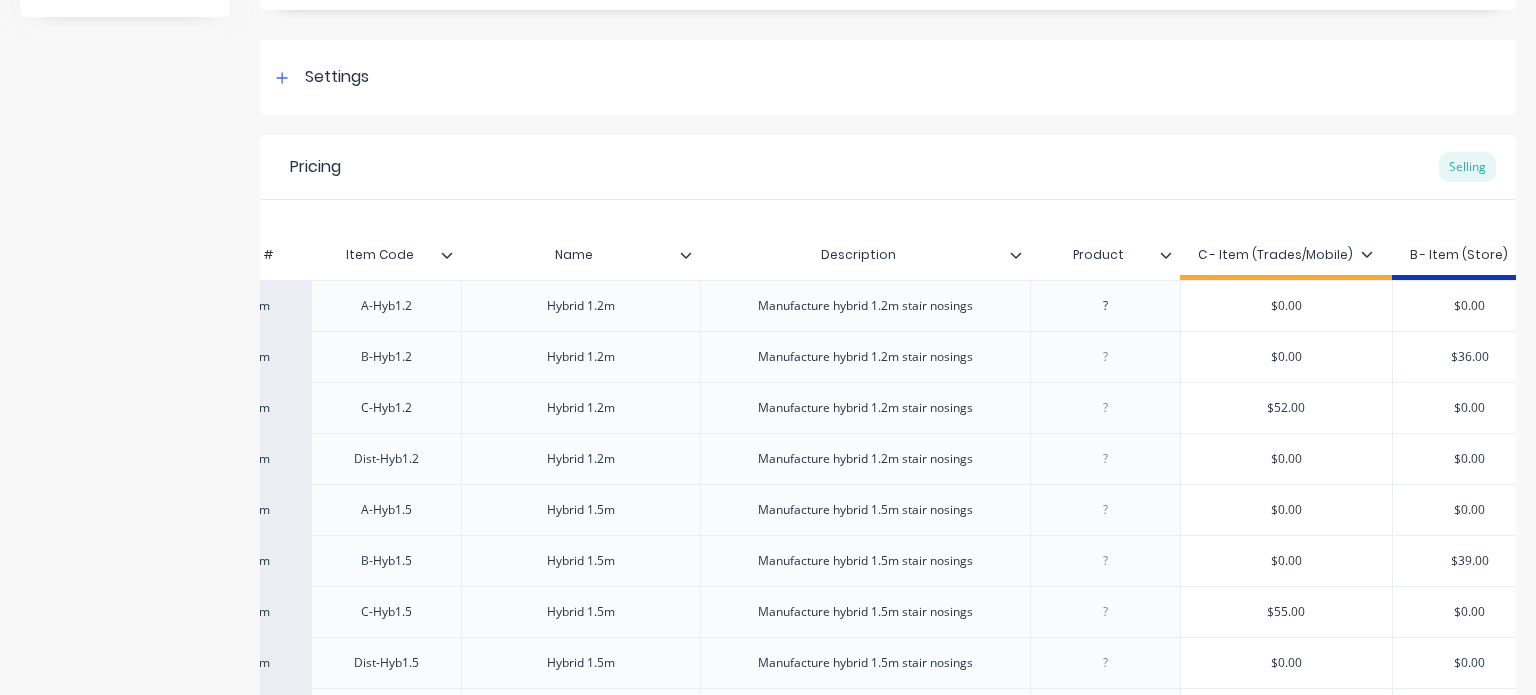 click 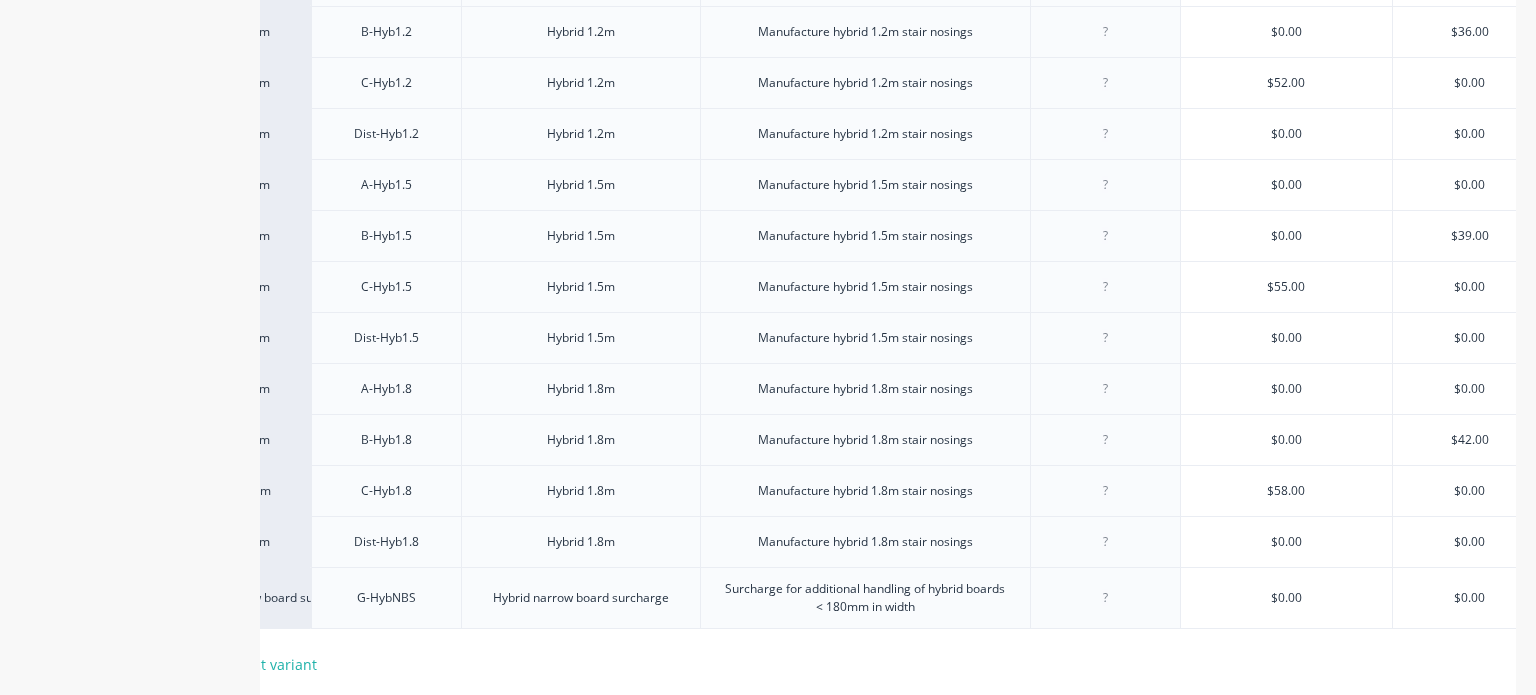 scroll, scrollTop: 733, scrollLeft: 0, axis: vertical 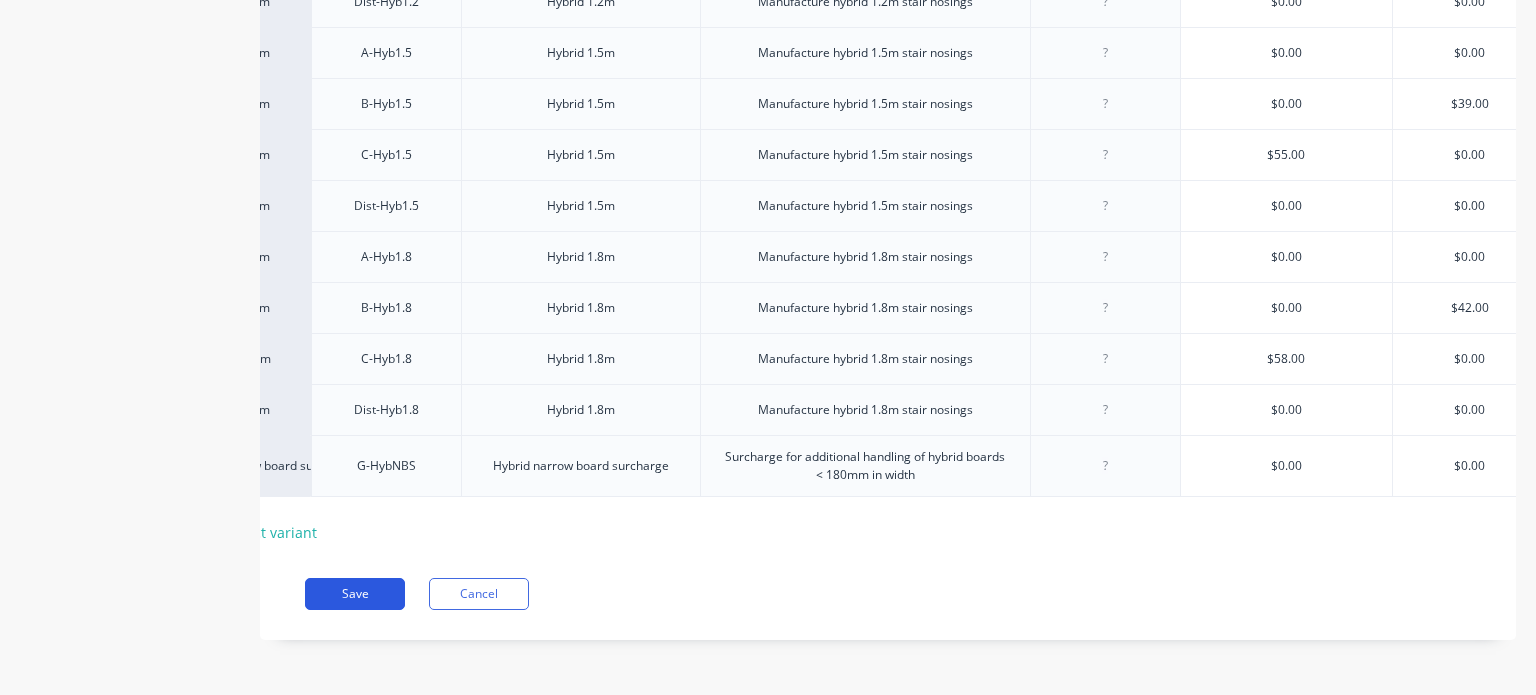 click on "Save" at bounding box center [355, 594] 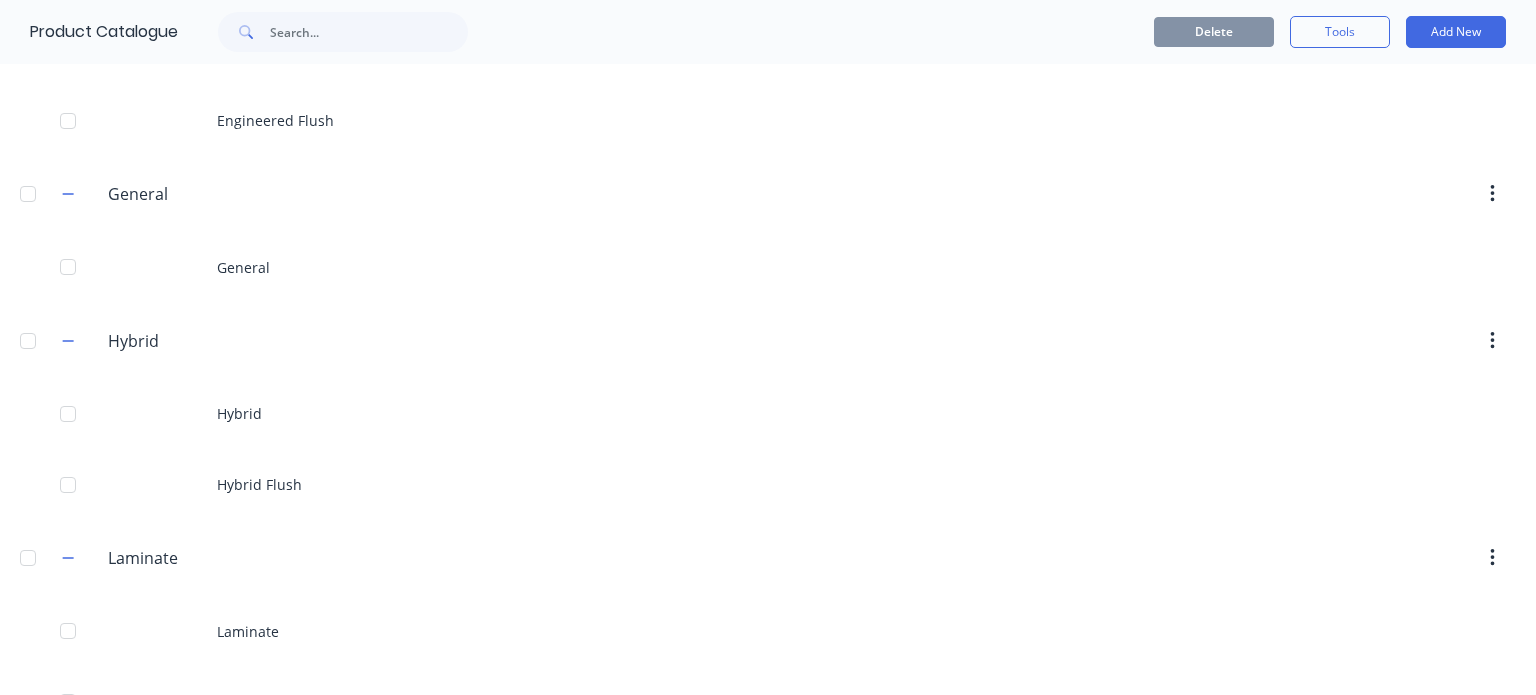 scroll, scrollTop: 554, scrollLeft: 0, axis: vertical 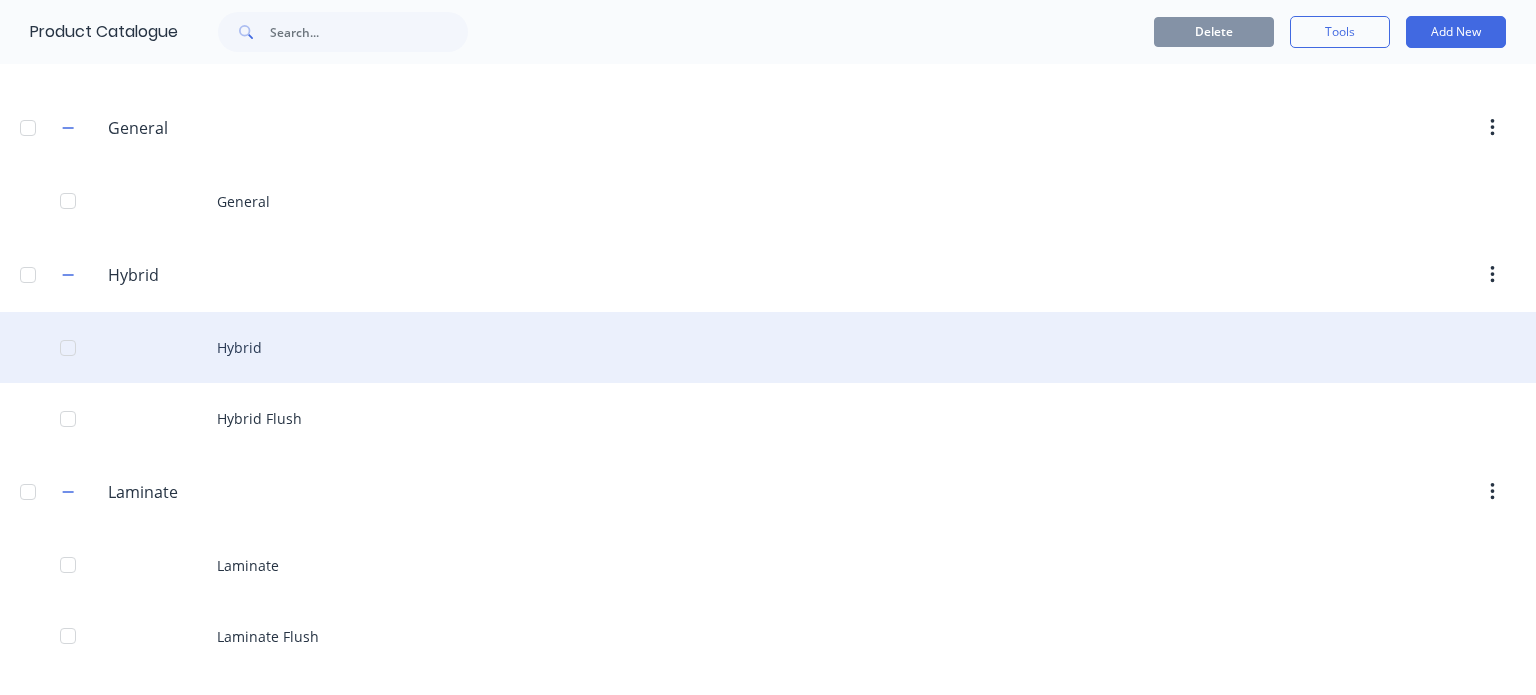 click on "Hybrid" at bounding box center (768, 347) 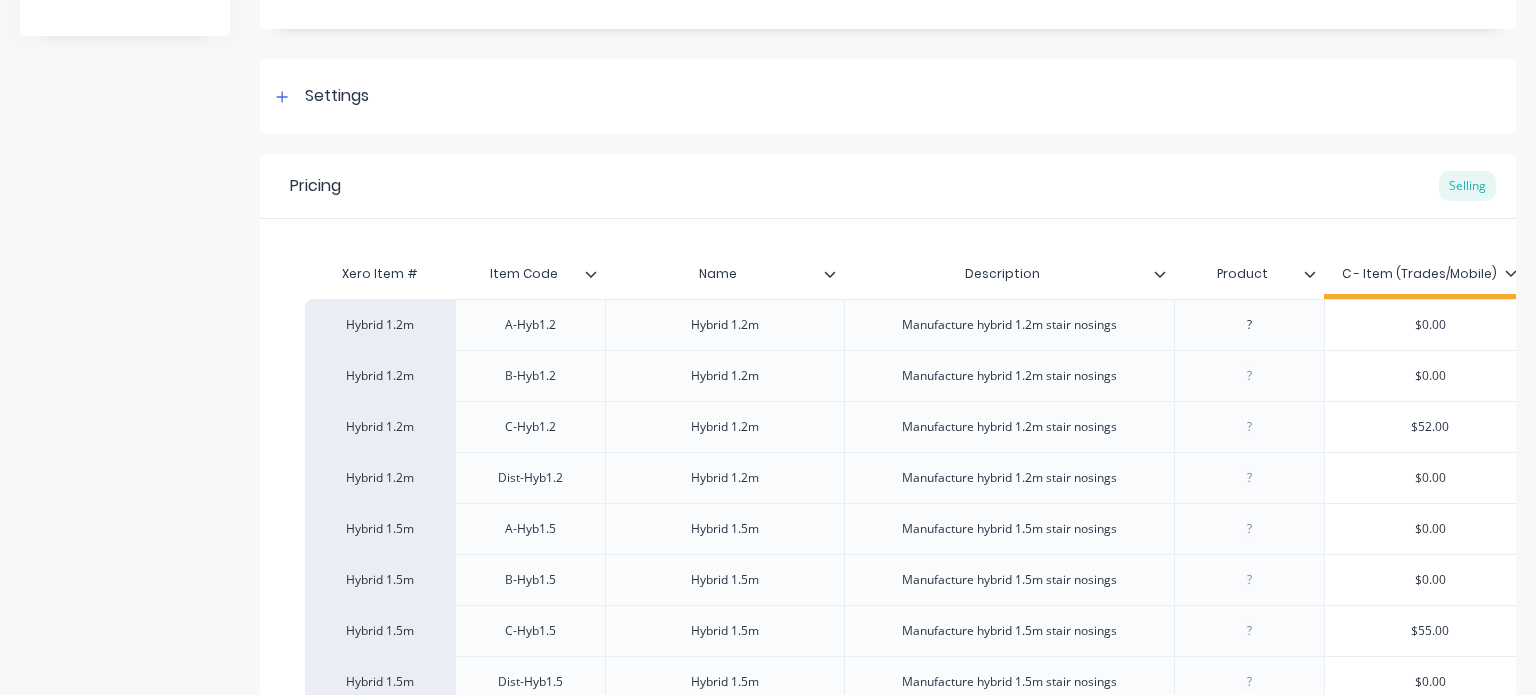 scroll, scrollTop: 242, scrollLeft: 0, axis: vertical 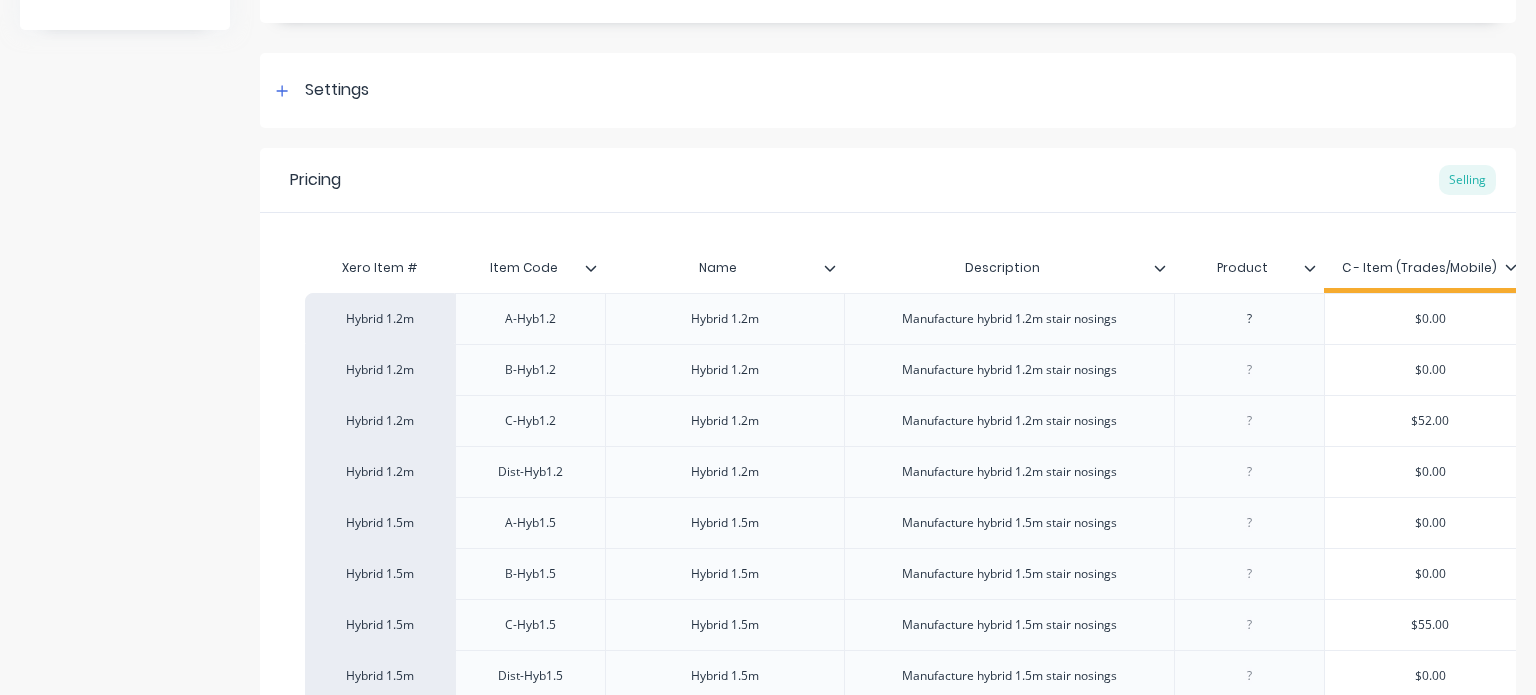 click 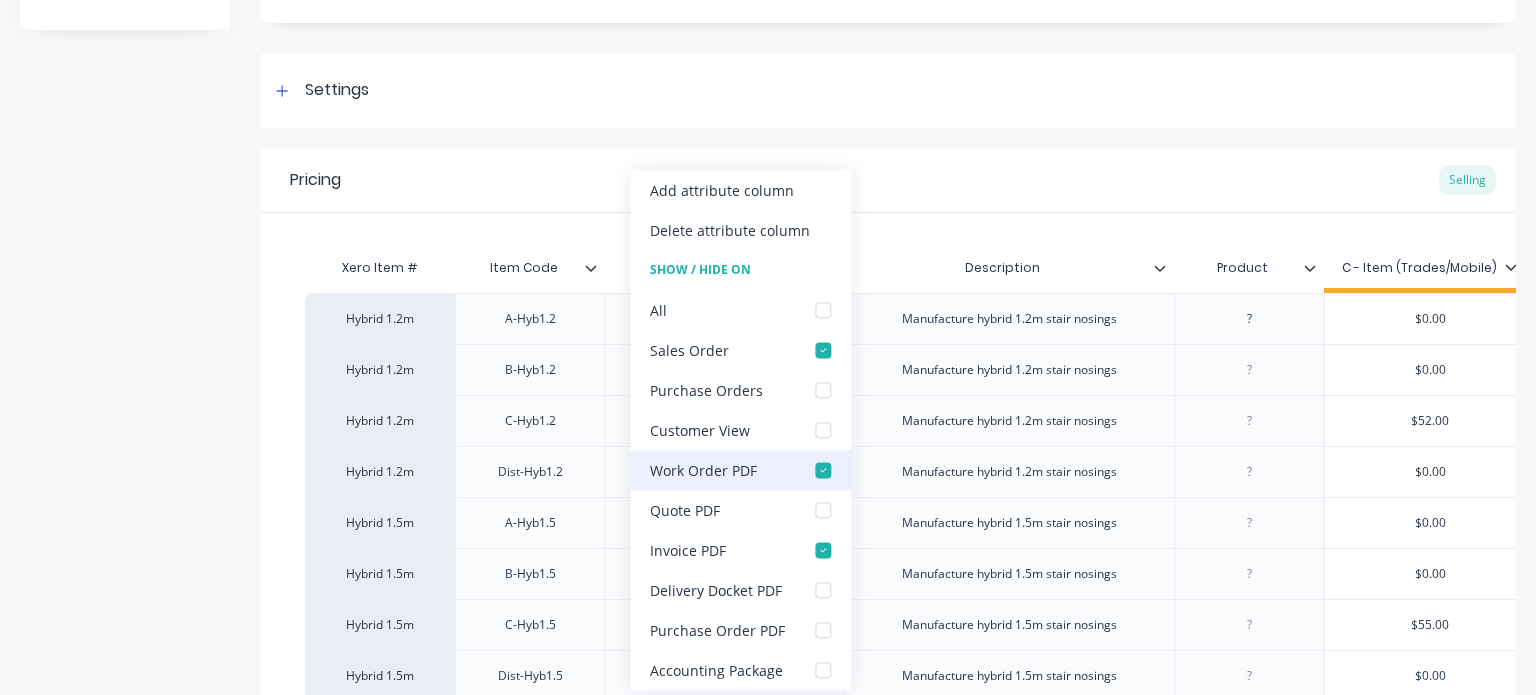 click at bounding box center (823, 470) 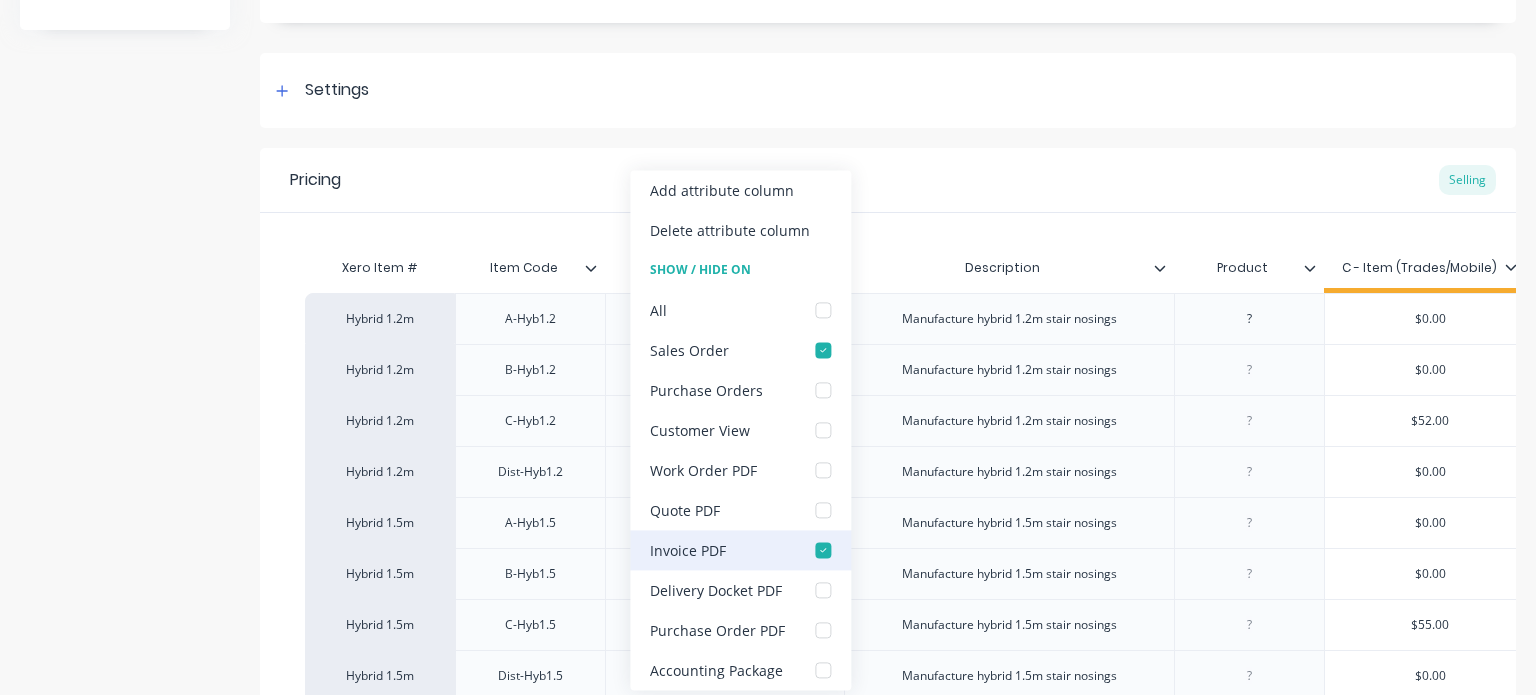 click at bounding box center [823, 550] 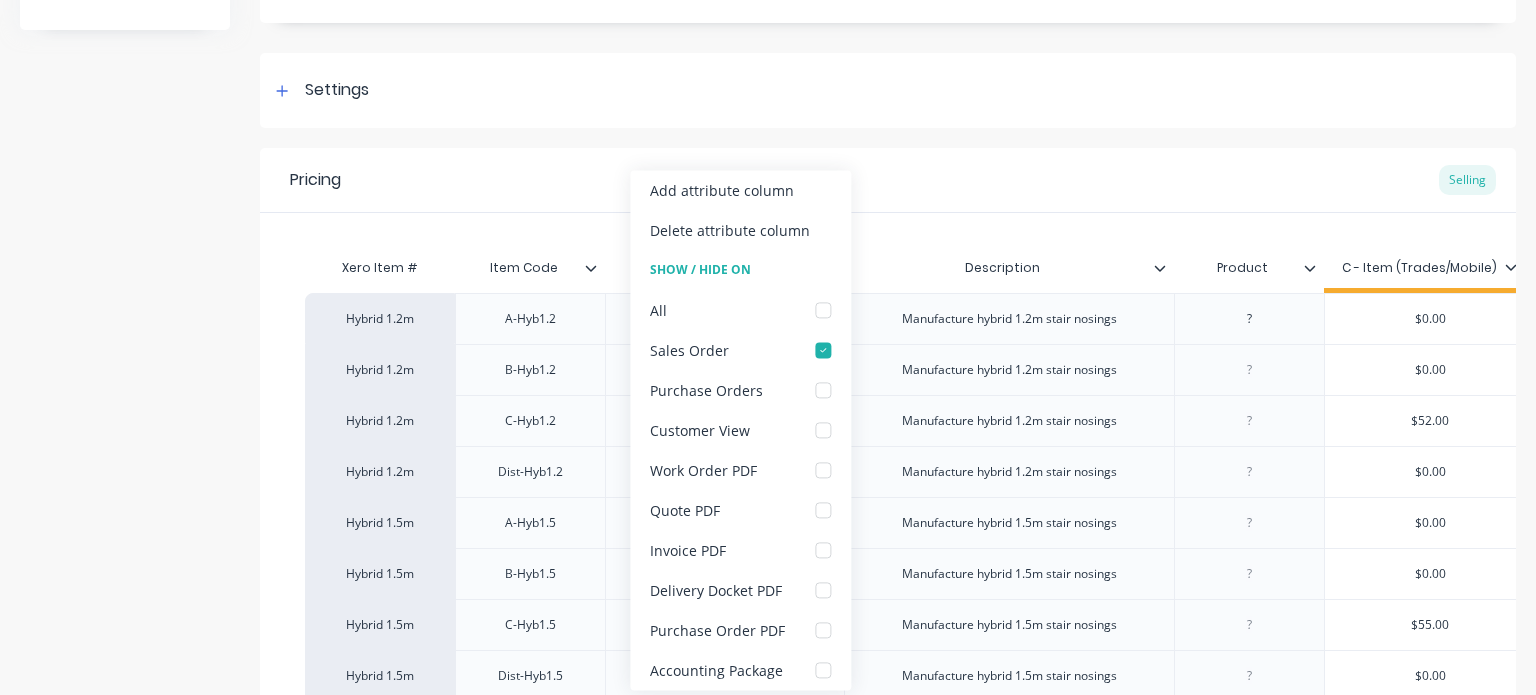 click on "Pricing Selling" at bounding box center [888, 180] 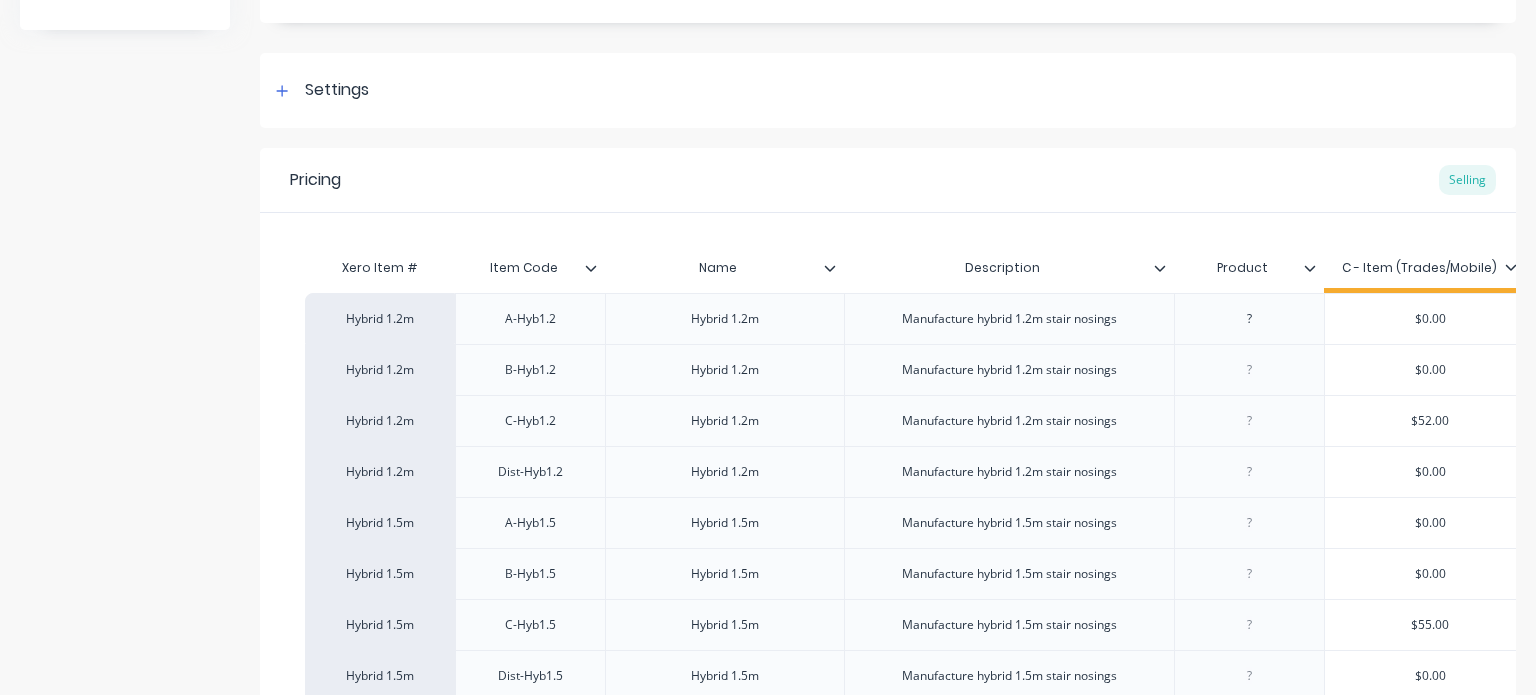 click 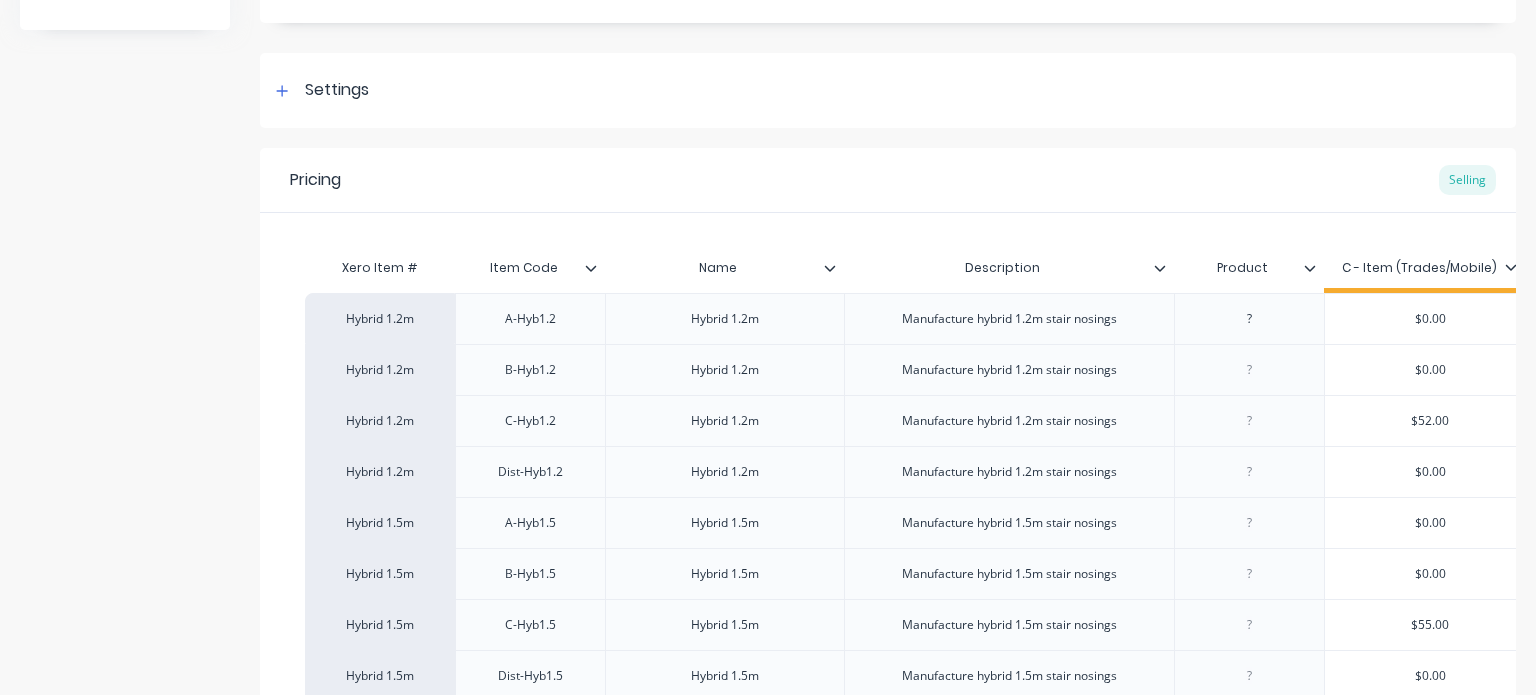 click on "Pricing Selling" at bounding box center (888, 180) 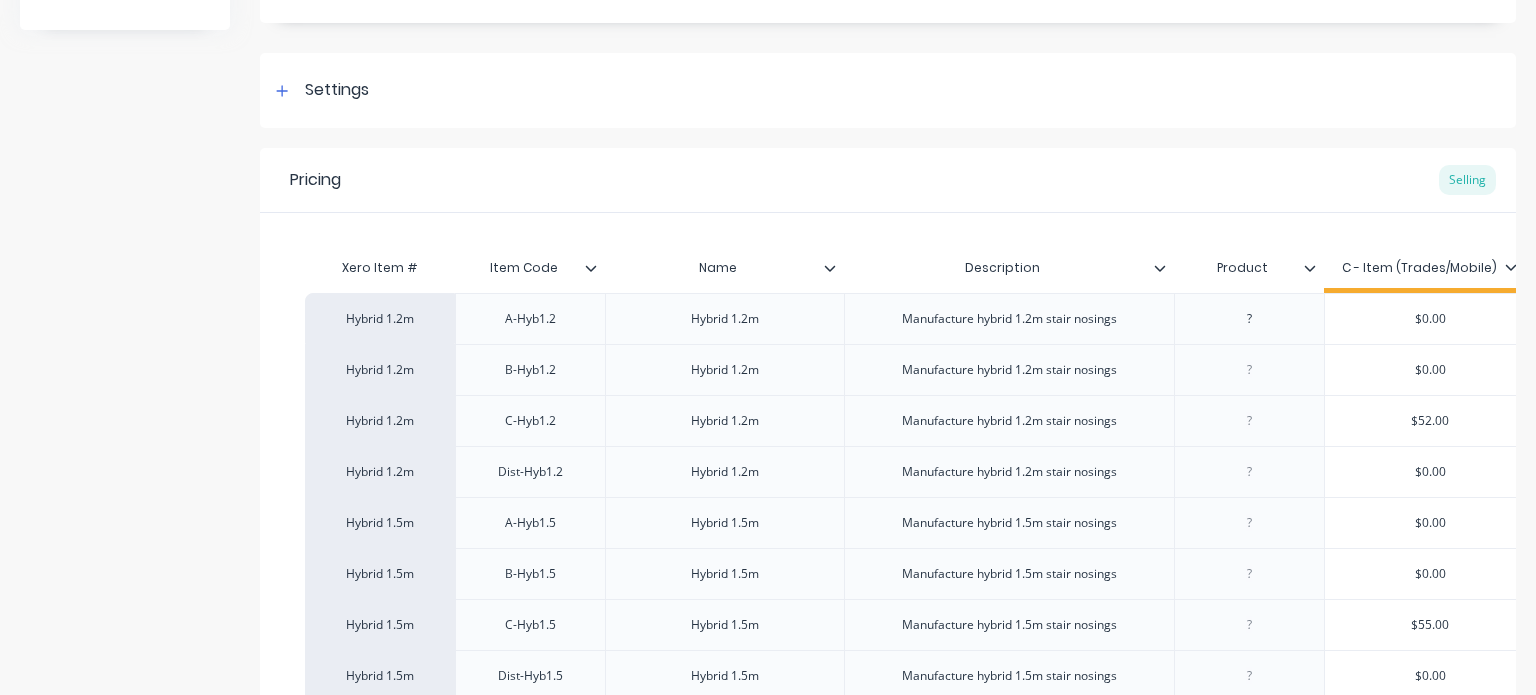 click 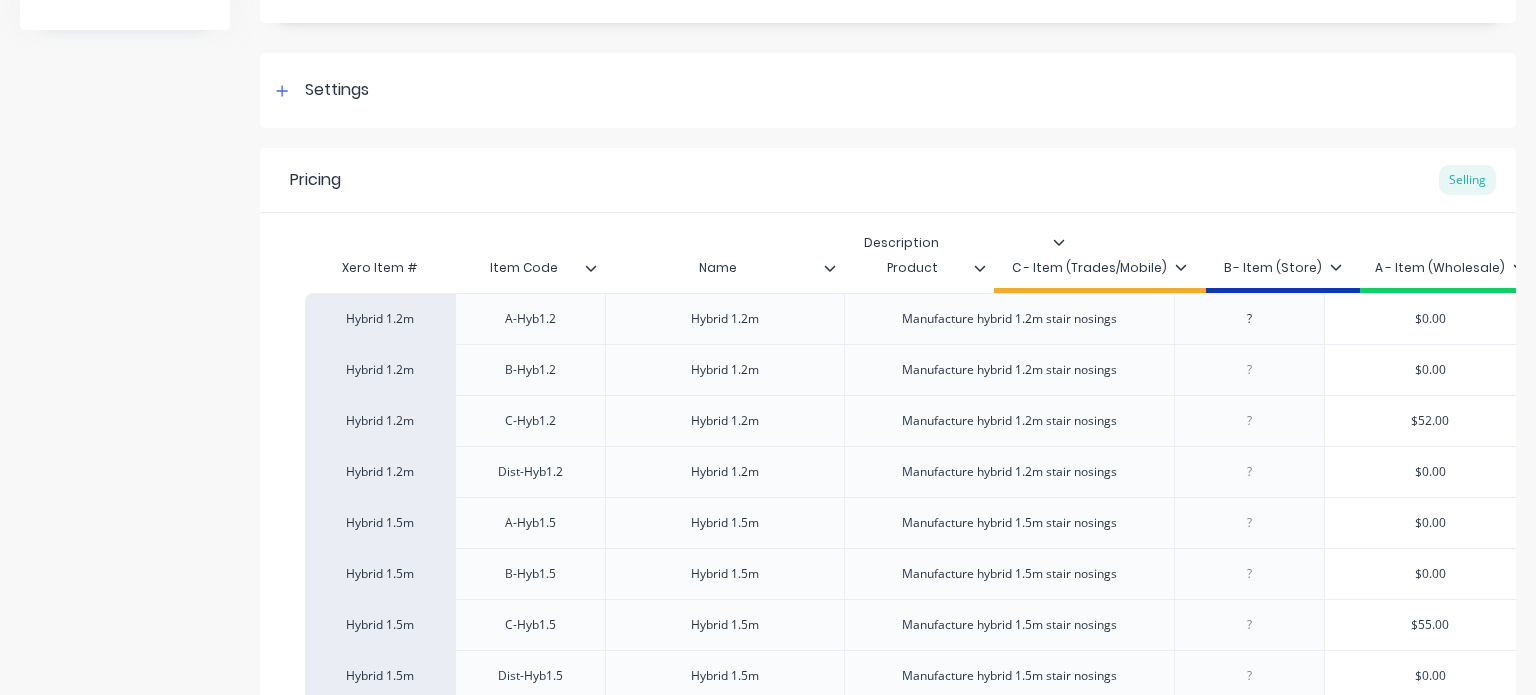 drag, startPoint x: 1041, startPoint y: 251, endPoint x: 658, endPoint y: 202, distance: 386.12173 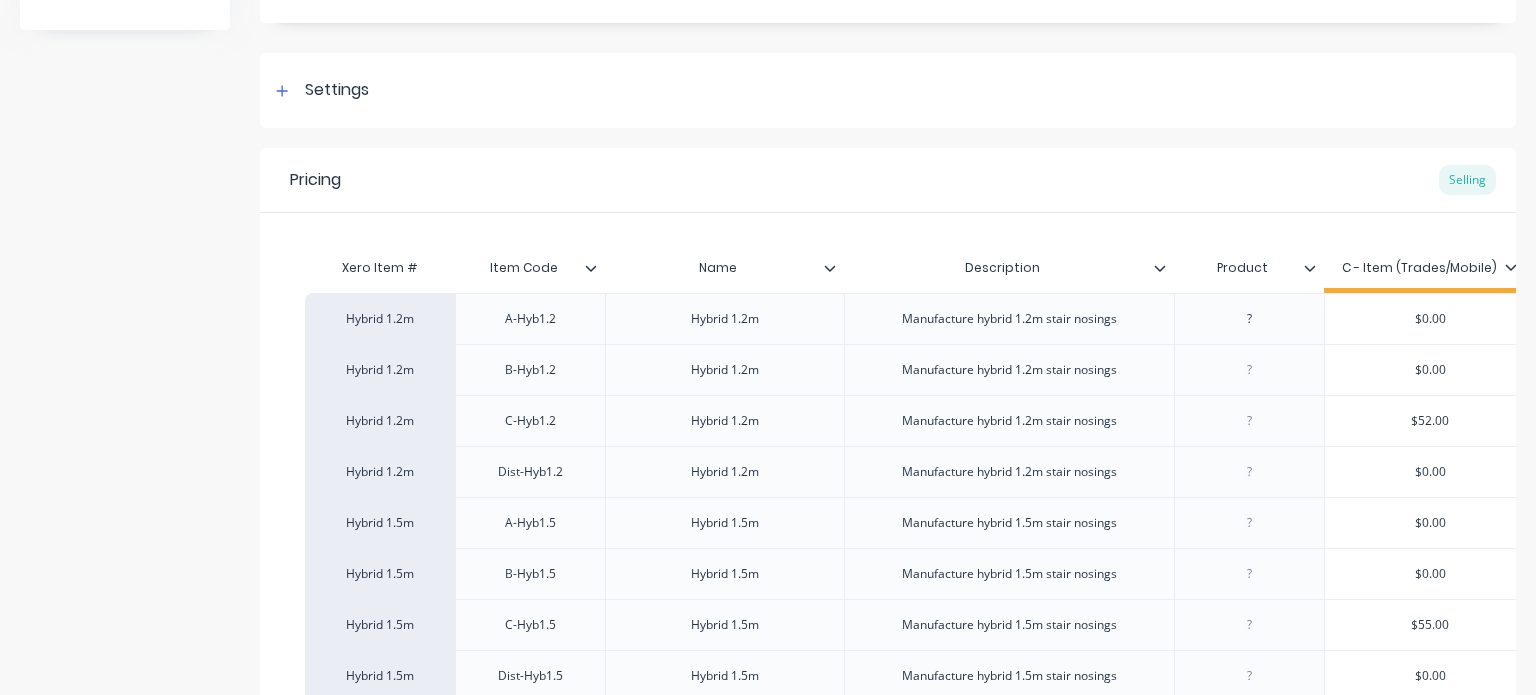 click on "Pricing Selling" at bounding box center [888, 180] 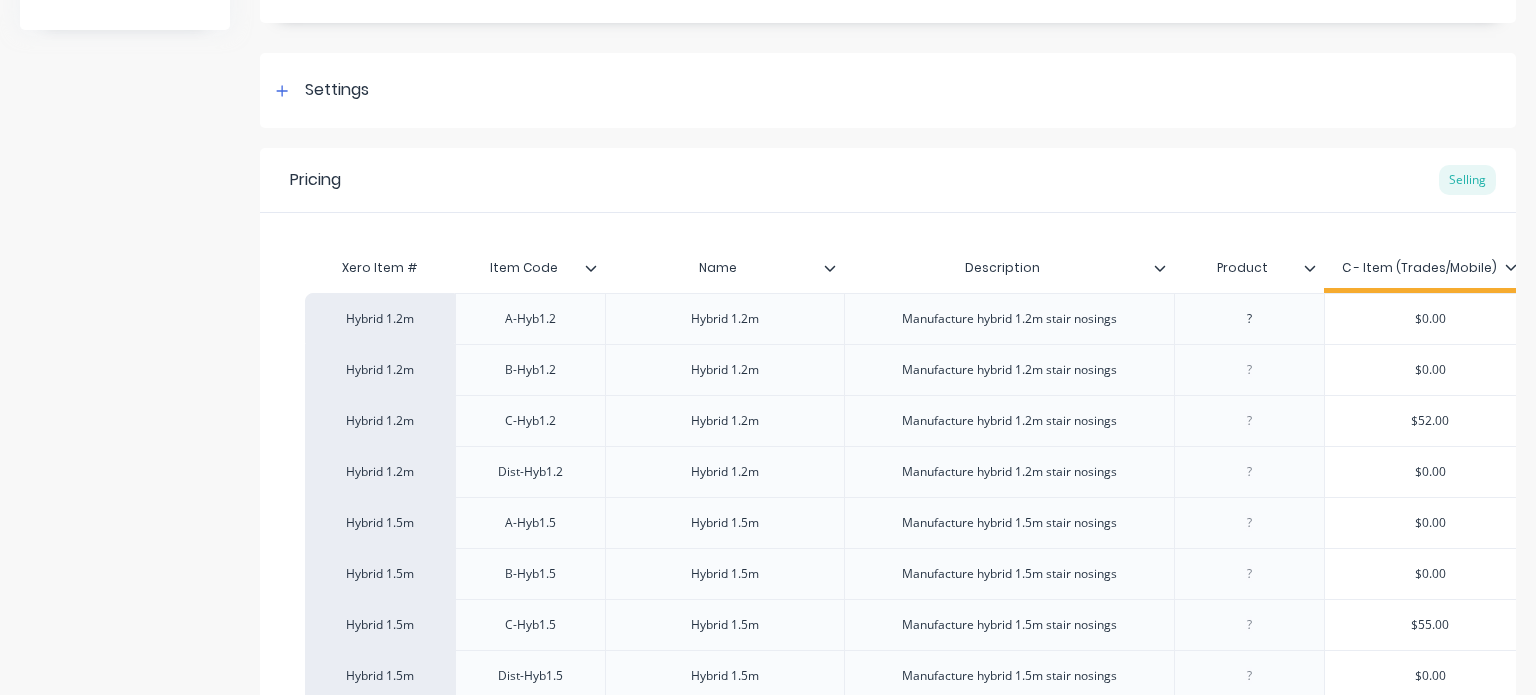 click on "Pricing Selling" at bounding box center [888, 180] 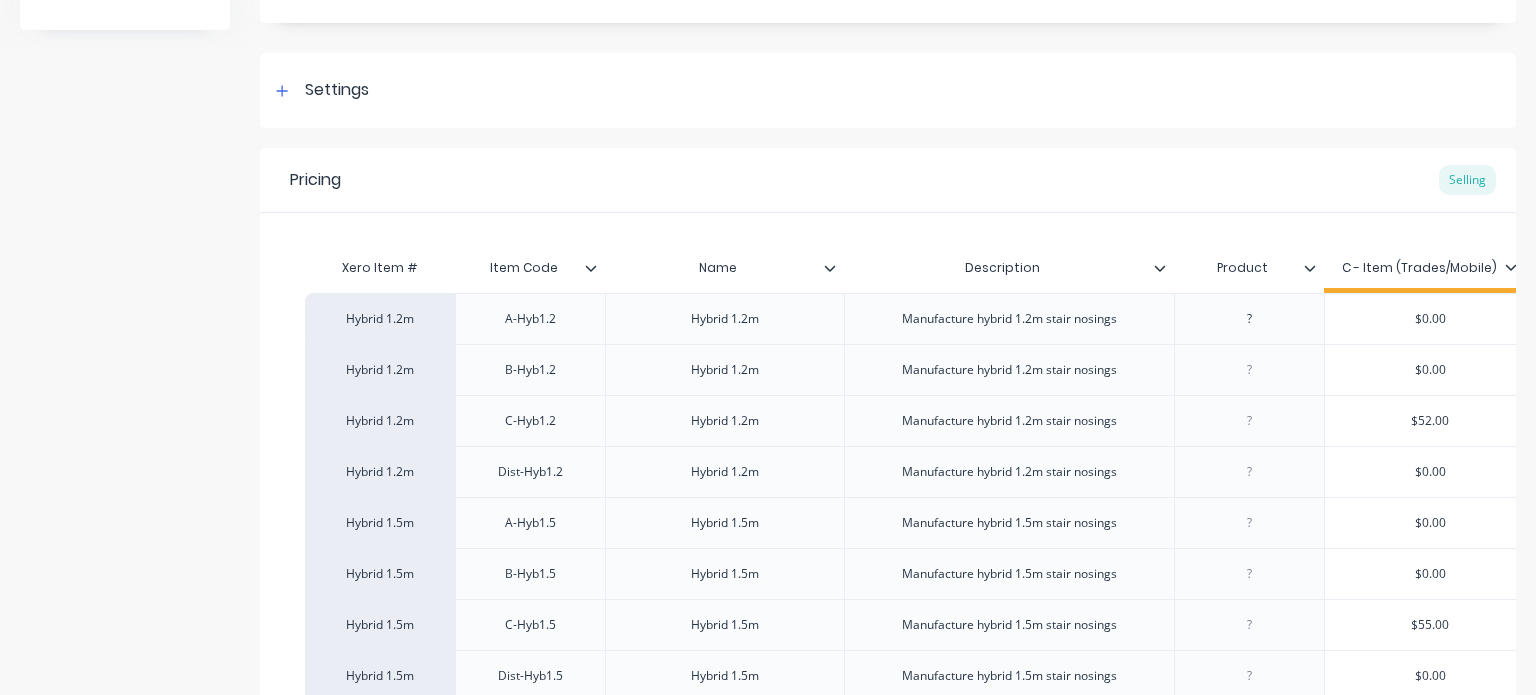 click 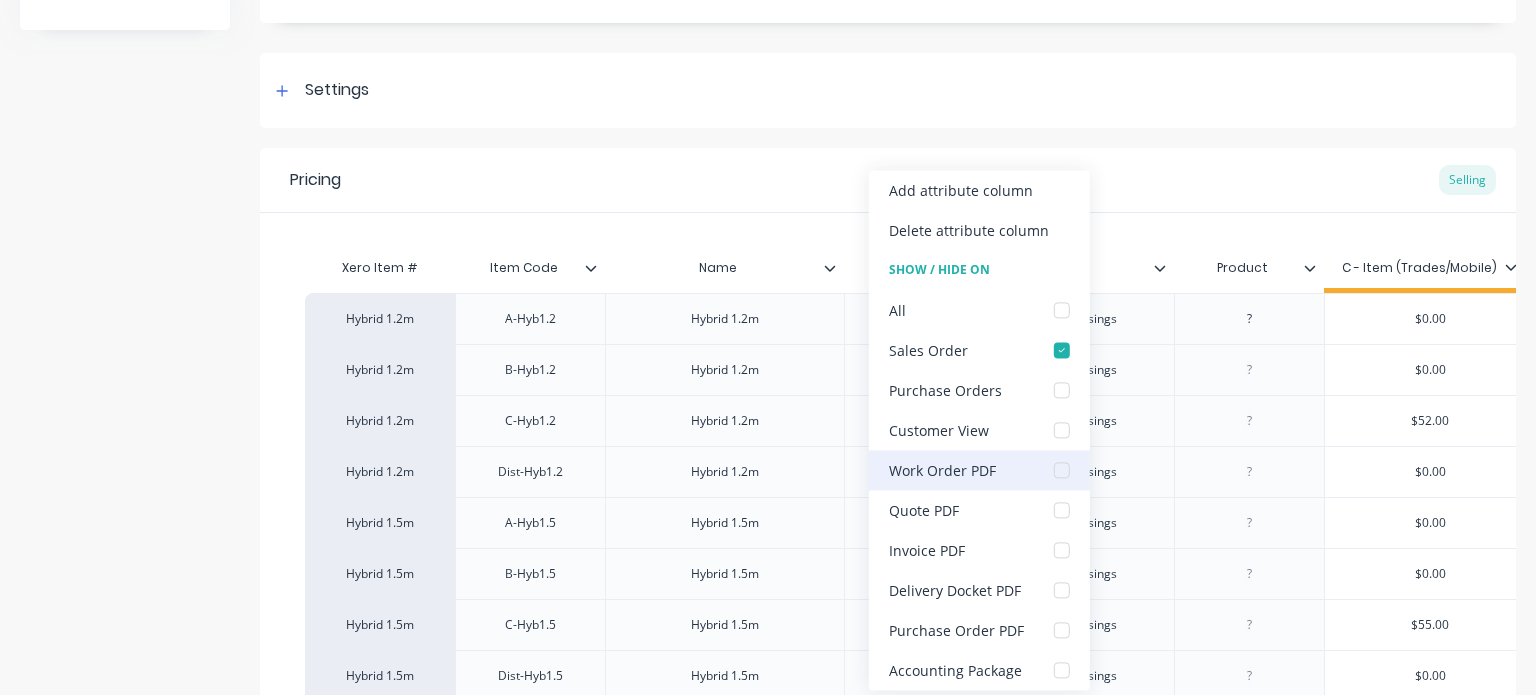click at bounding box center [1062, 470] 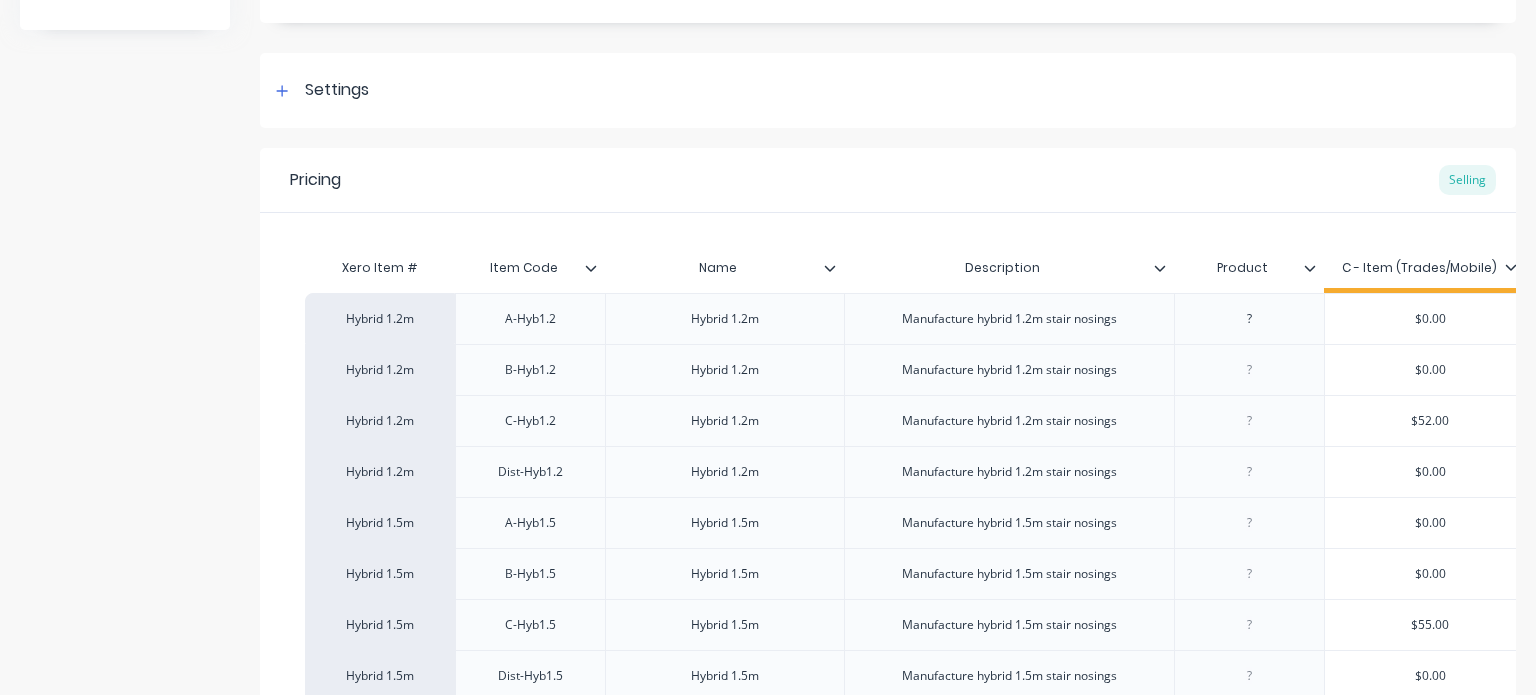 click on "Pricing Selling" at bounding box center (888, 180) 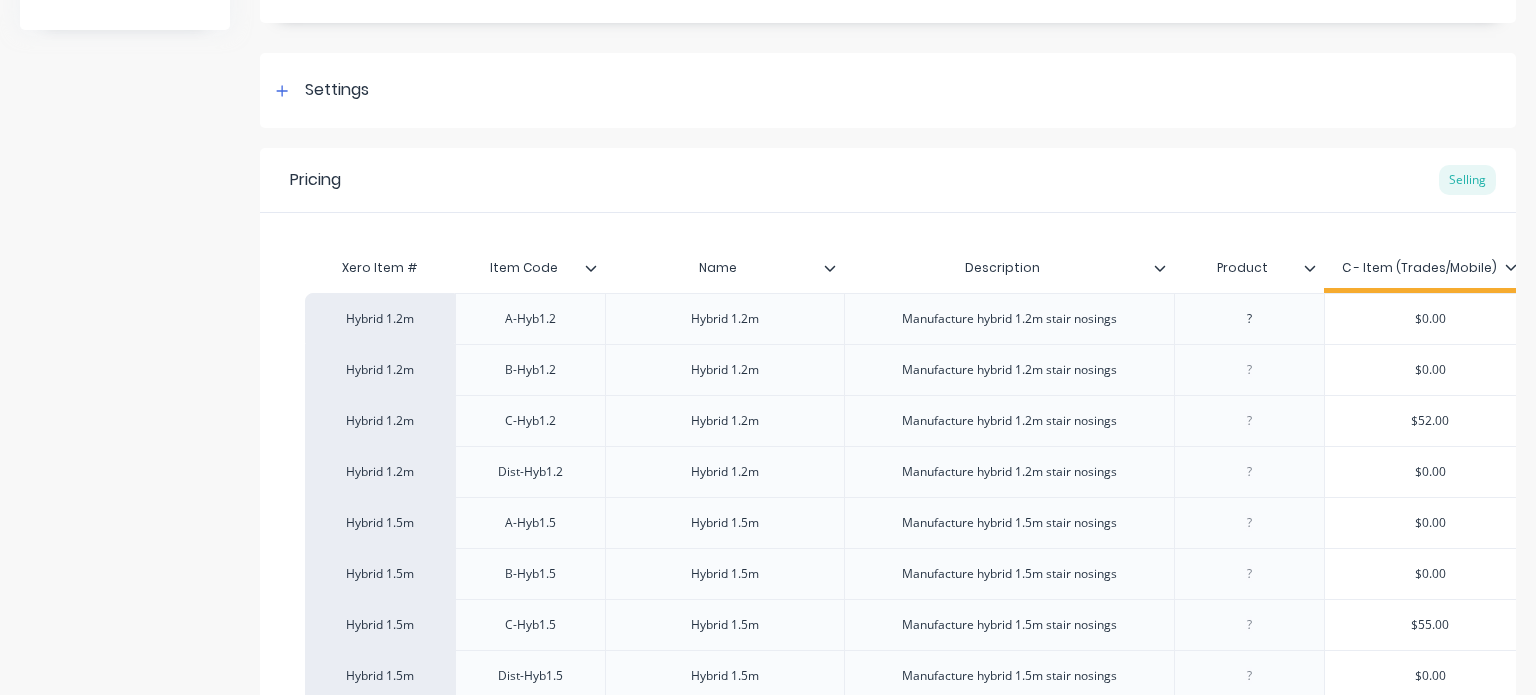 click 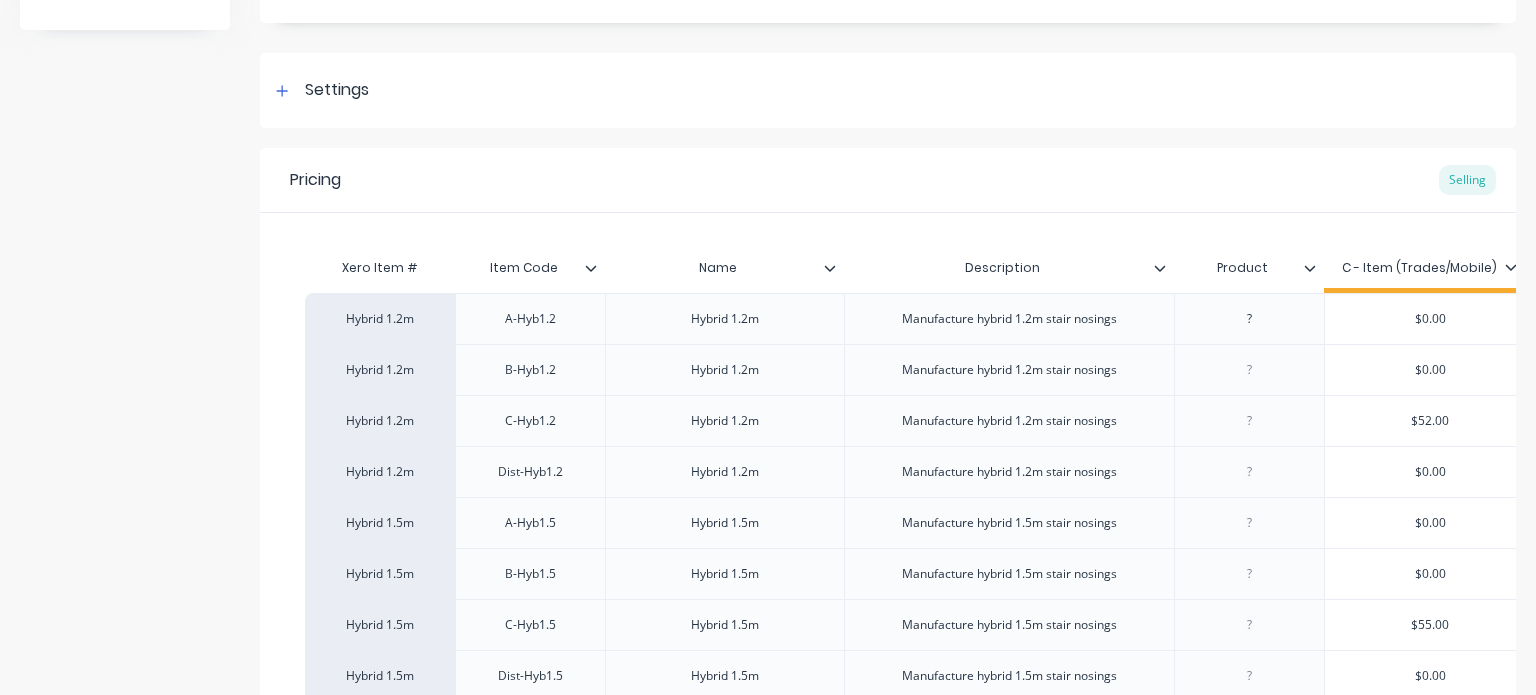 click on "Xero Item # Item Code Name Description Product C - Item  (Trades/Mobile) B - Item (Store) A - Item (Wholesale) D - (Inactive) G - Item (General - All Customers) Hybrid 1.2m A-Hyb1.2 Hybrid 1.2m Manufacture hybrid 1.2m stair nosings
? $0.00 $0.00 $35.00 $0.00 $0.00 Hybrid 1.2m B-Hyb1.2 Hybrid 1.2m Manufacture hybrid 1.2m stair nosings $0.00 $36.00 $0.00 $0.00 $0.00 Hybrid 1.2m C-Hyb1.2 Hybrid 1.2m Manufacture hybrid 1.2m stair nosings $52.00 $0.00 $0.00 $0.00 $0.00 Hybrid 1.2m Dist-Hyb1.2 Hybrid 1.2m Manufacture hybrid 1.2m stair nosings $0.00 $0.00 $0.00 $33.00 $0.00 Hybrid 1.5m A-Hyb1.5 Hybrid 1.5m Manufacture hybrid 1.5m stair nosings $0.00 $0.00 $38.00 $0.00 $0.00 Hybrid 1.5m B-Hyb1.5 Hybrid 1.5m Manufacture hybrid 1.5m stair nosings $0.00 $39.00 $0.00 $0.00 $0.00 Hybrid 1.5m C-Hyb1.5 Hybrid 1.5m Manufacture hybrid 1.5m stair nosings $55.00 $0.00 $0.00 $0.00 $0.00 Hybrid 1.5m Dist-Hyb1.5 Hybrid 1.5m Manufacture hybrid 1.5m stair nosings $0.00 $0.00 $0.00 $36.00 $0.00 Hybrid 1.8m A-Hyb1.8 Hybrid 1.8m $0.00" at bounding box center (888, 615) 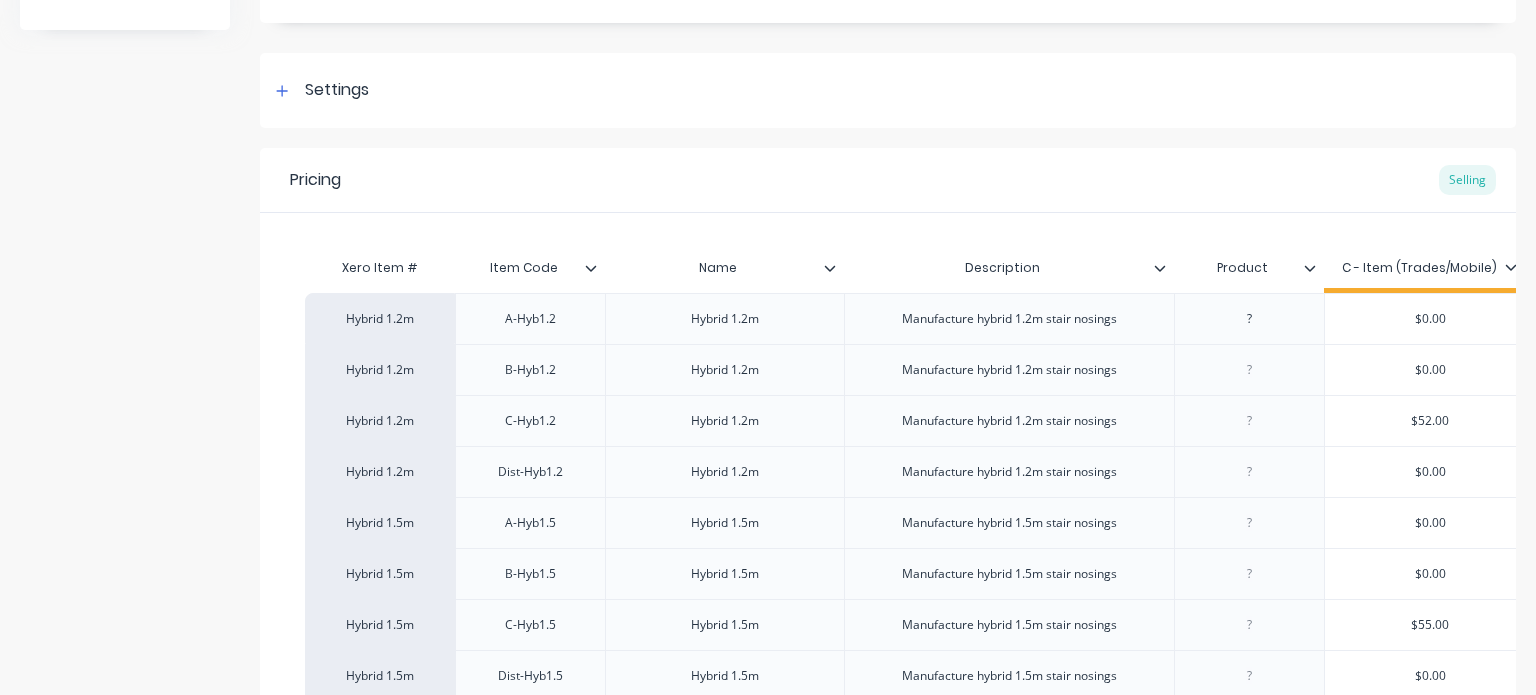 click 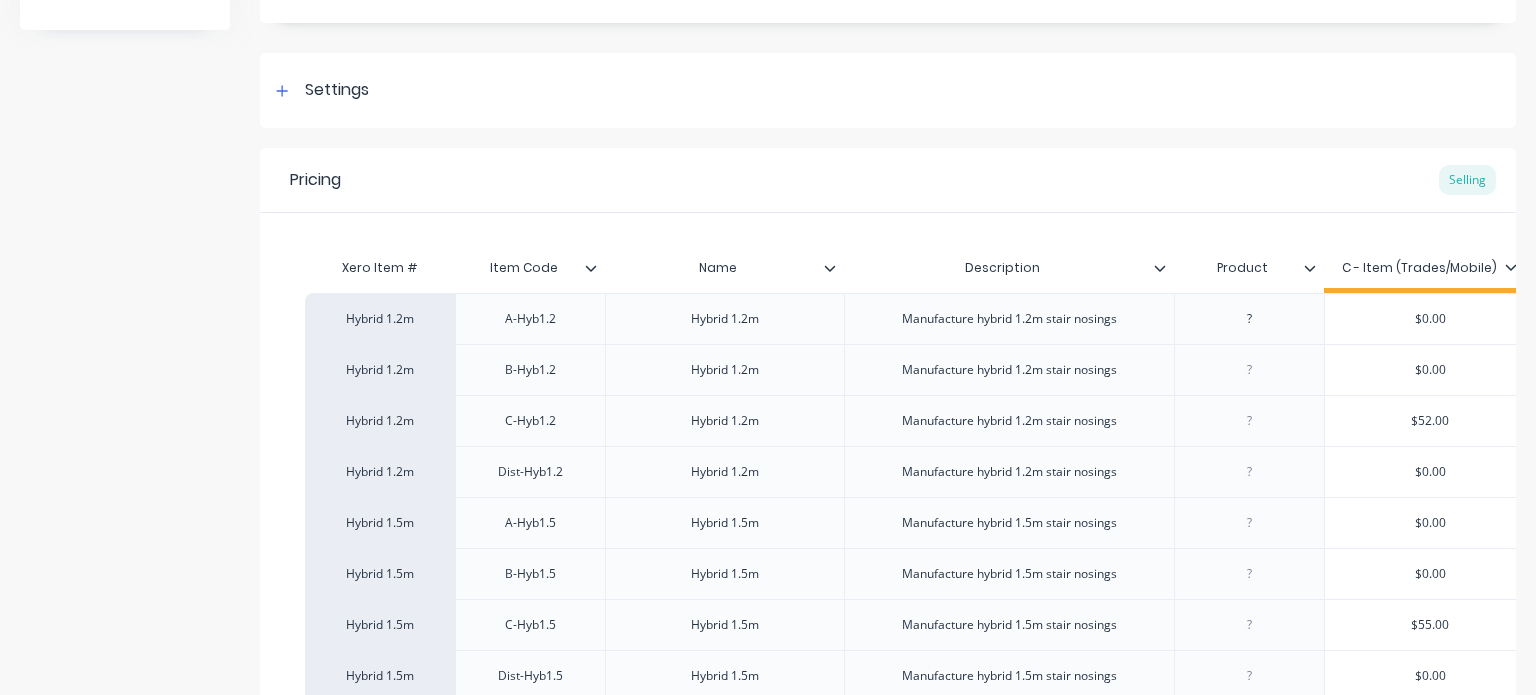 click on "Pricing Selling" at bounding box center (888, 180) 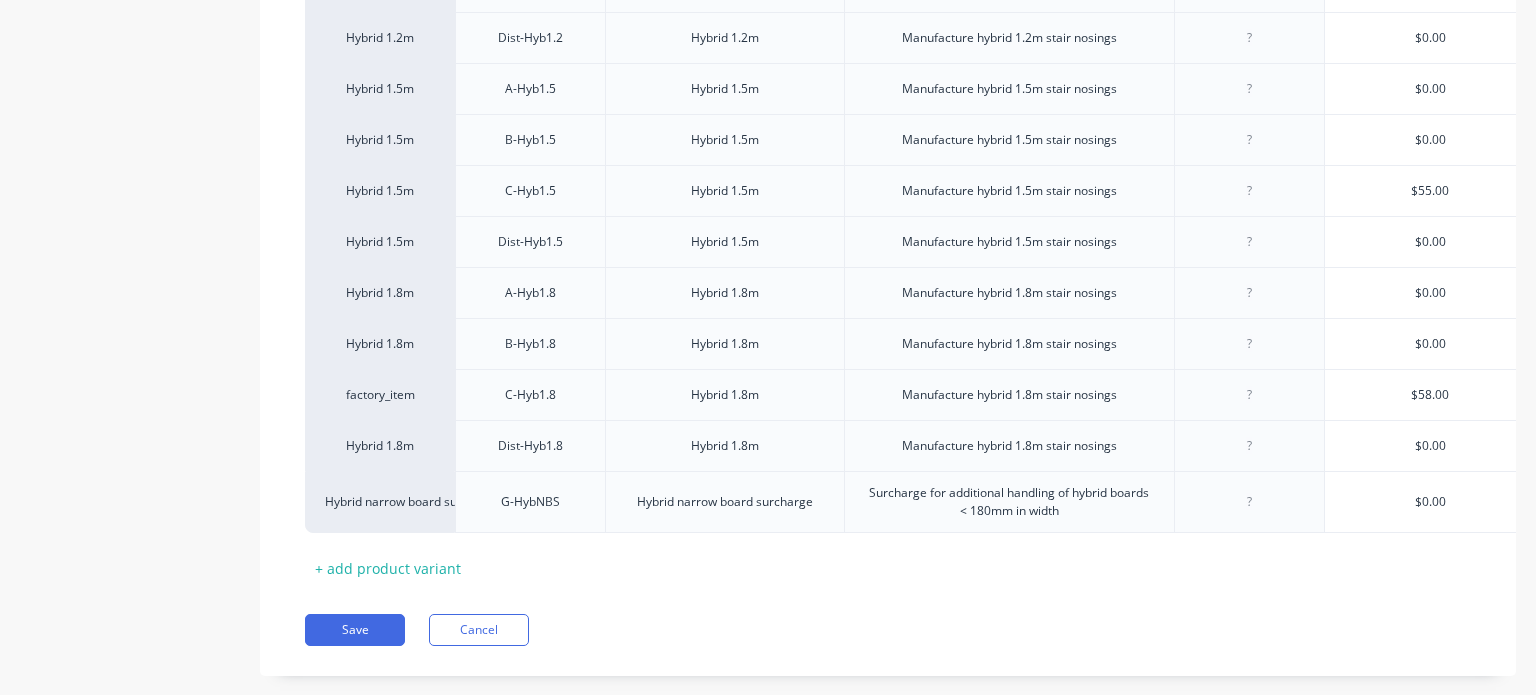 scroll, scrollTop: 733, scrollLeft: 0, axis: vertical 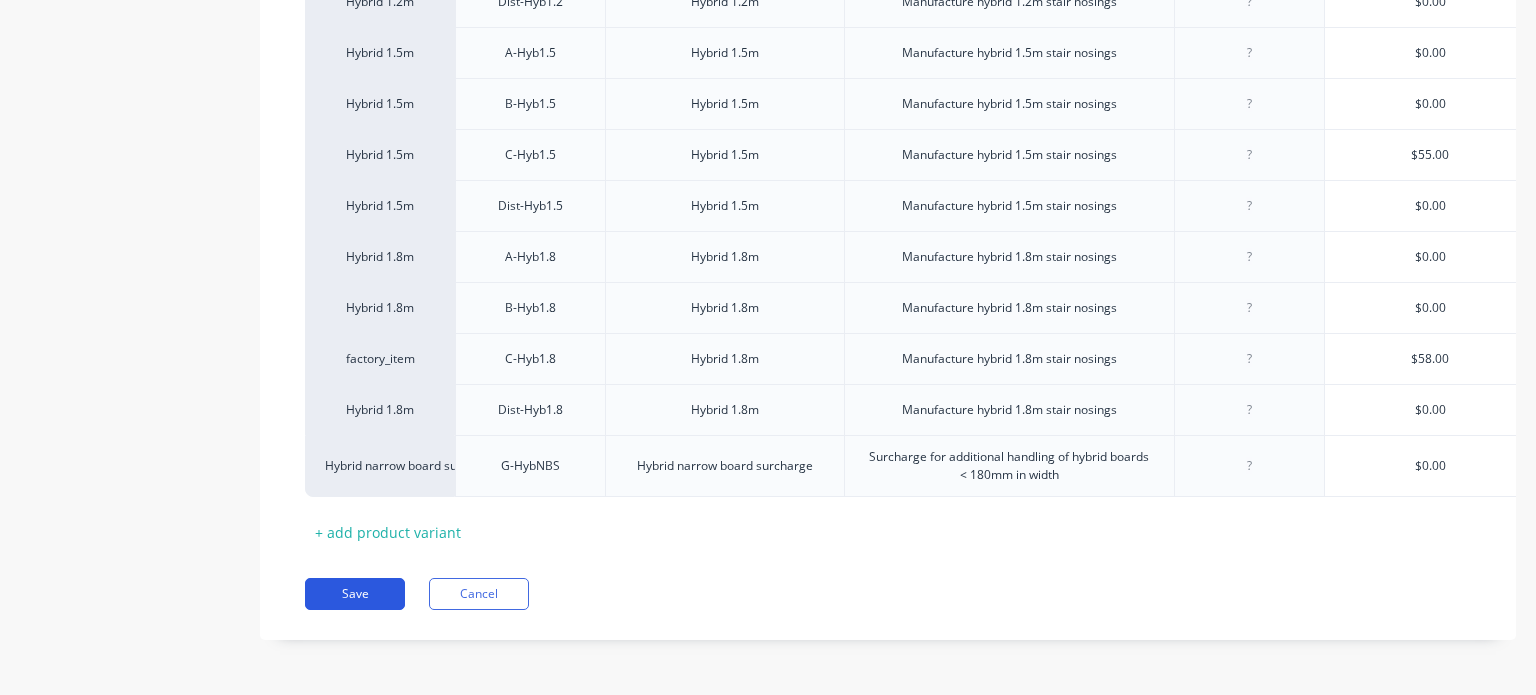 click on "Save" at bounding box center [355, 594] 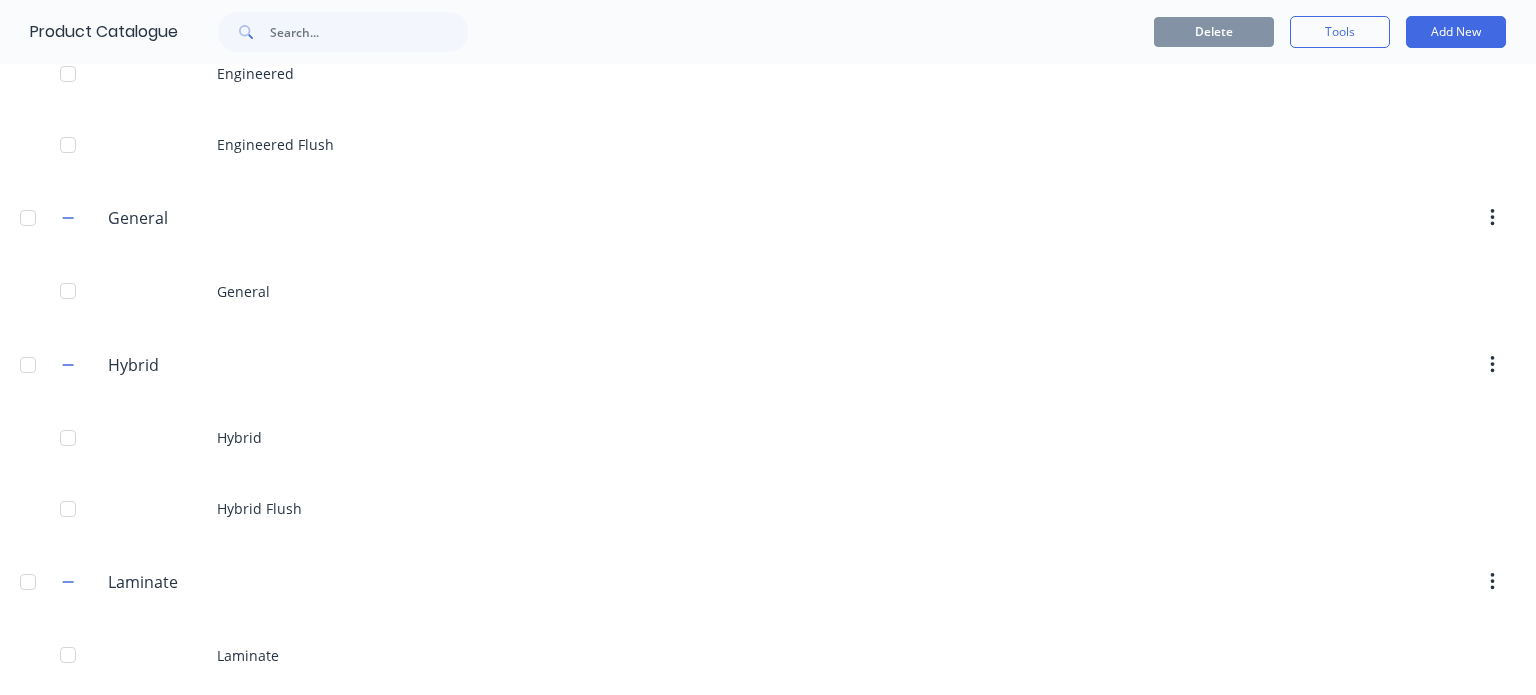 scroll, scrollTop: 467, scrollLeft: 0, axis: vertical 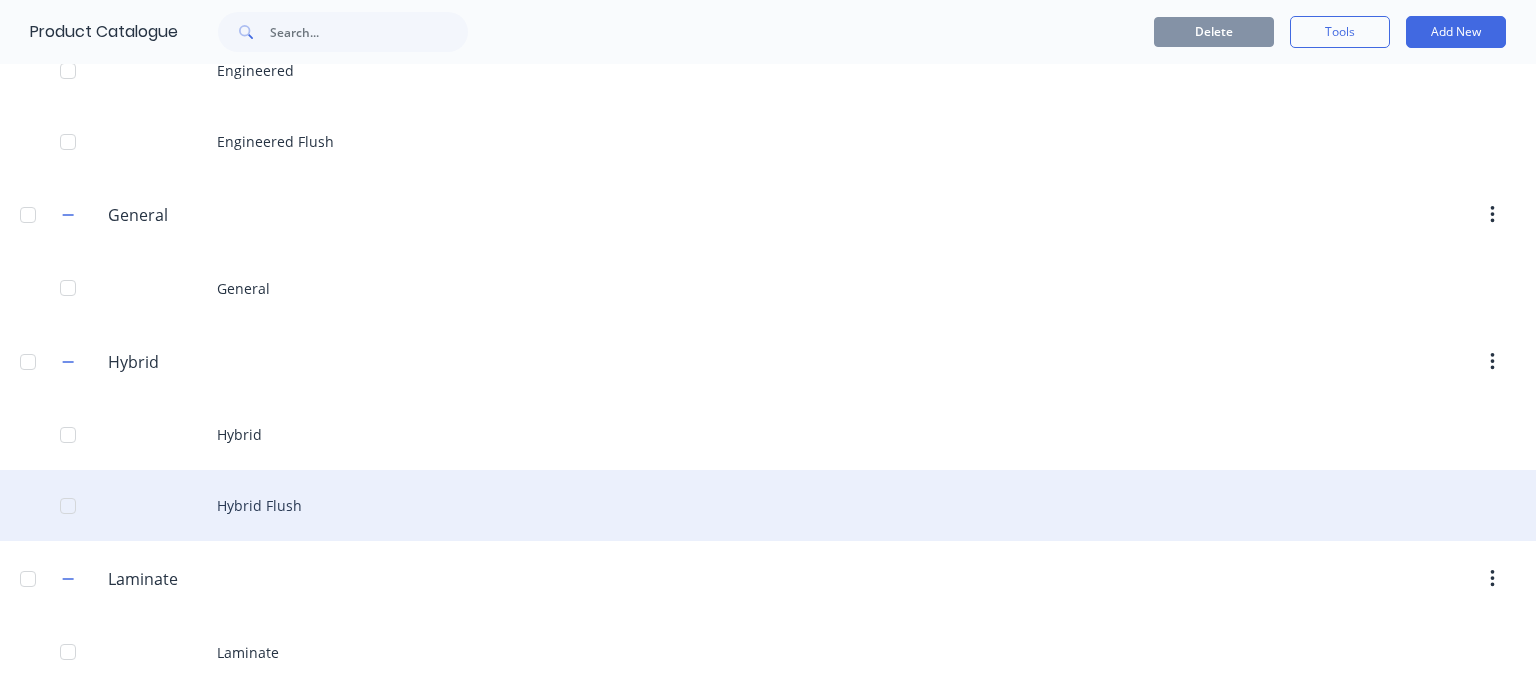 click on "Hybrid Flush" at bounding box center [768, 505] 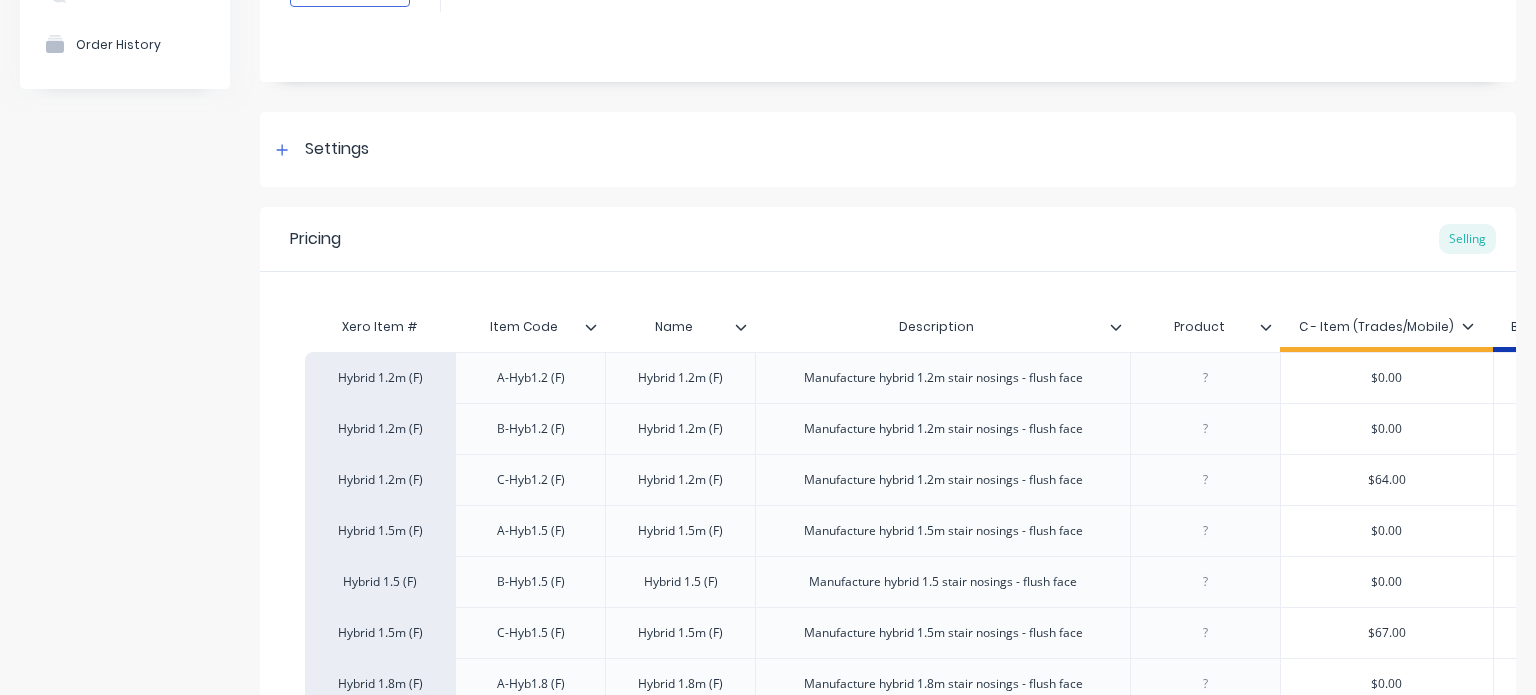 scroll, scrollTop: 186, scrollLeft: 0, axis: vertical 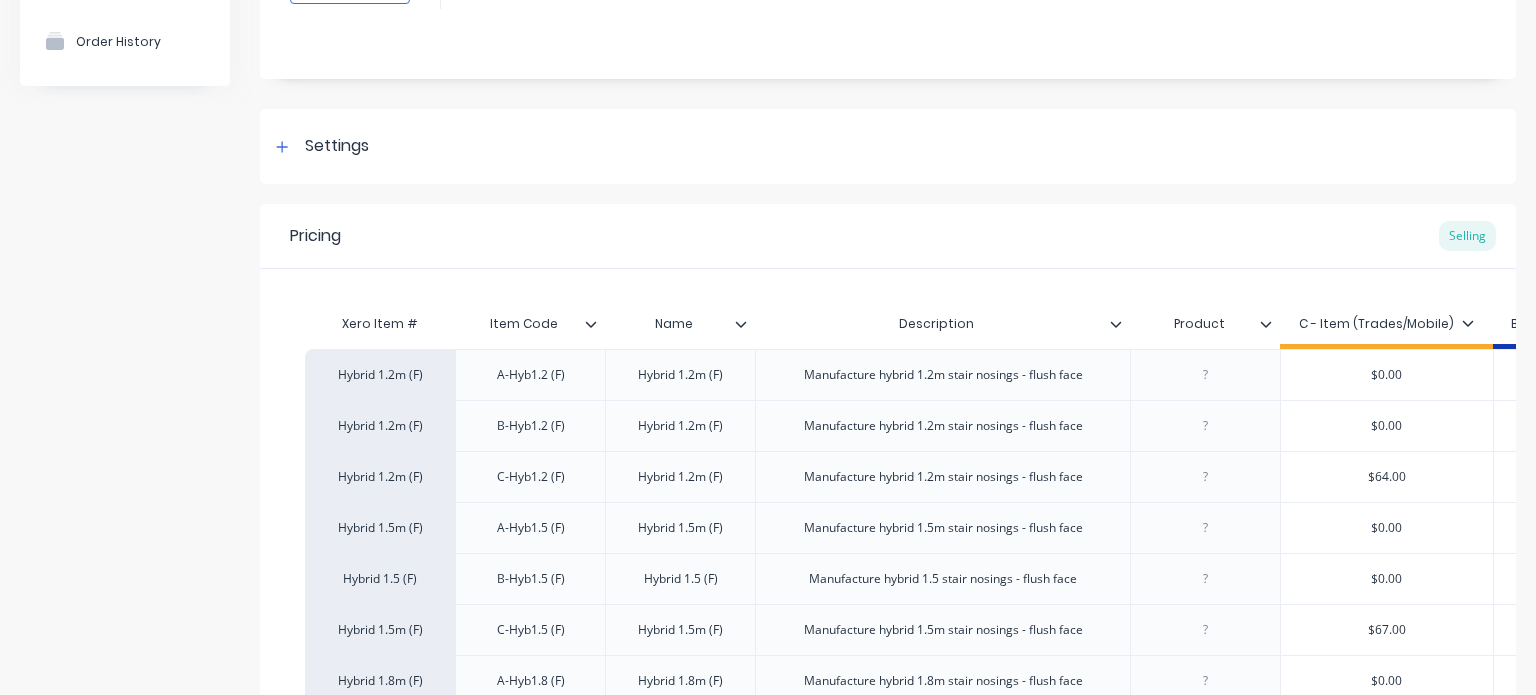 click 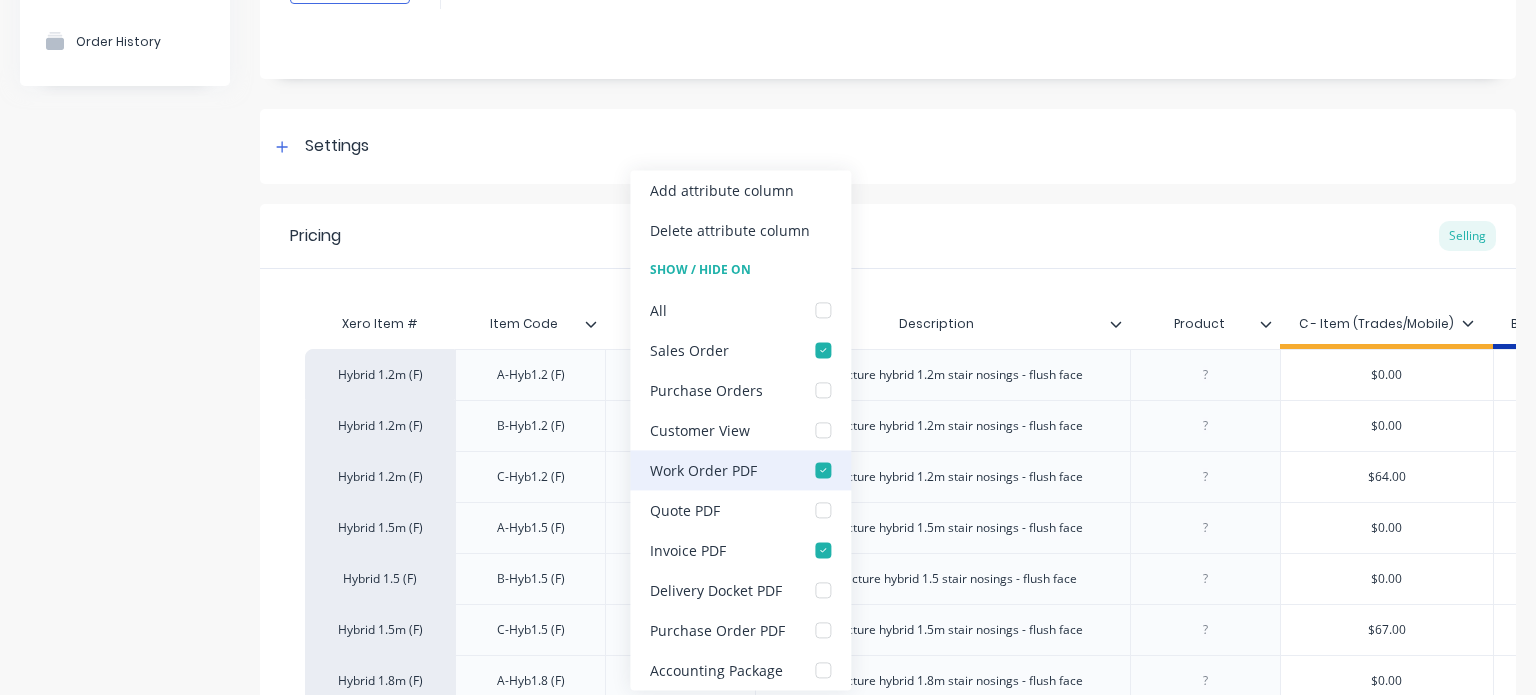 click at bounding box center [823, 470] 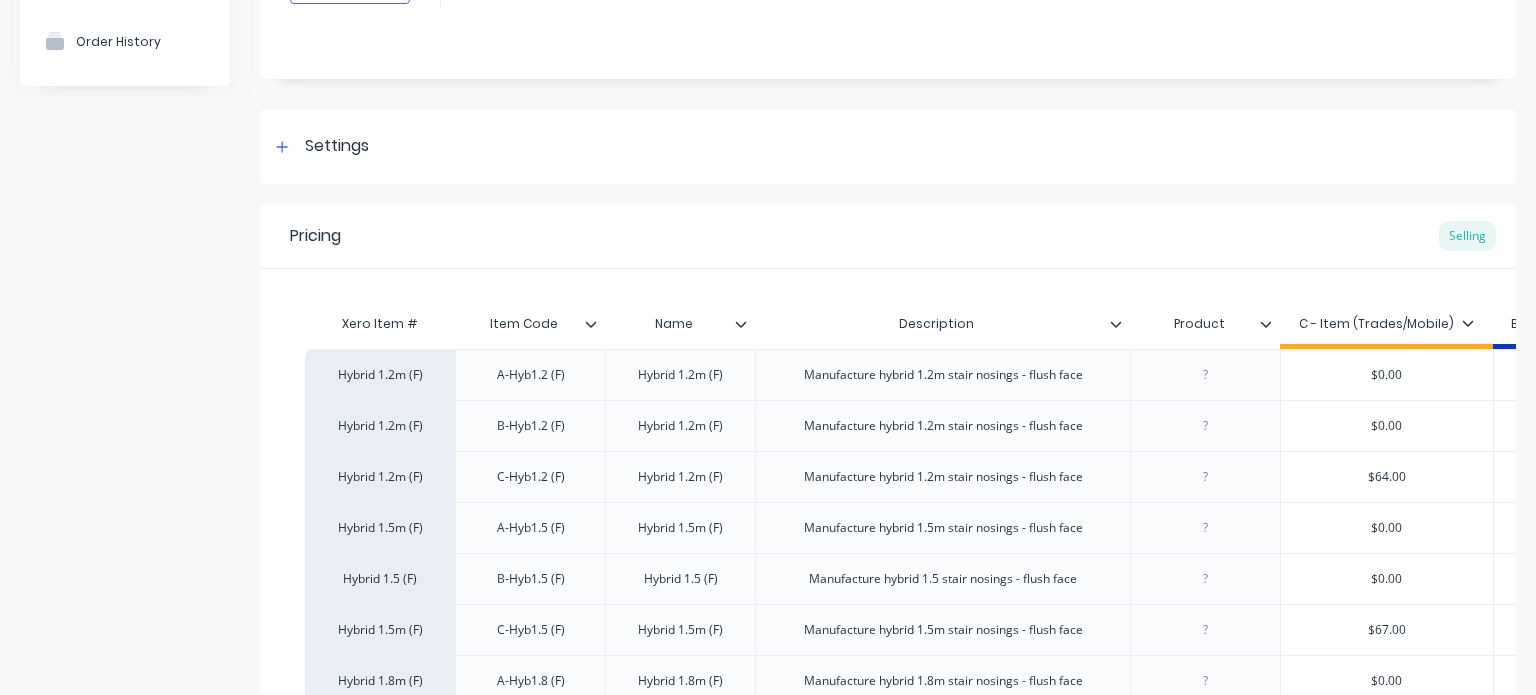 click on "Pricing Selling" at bounding box center (888, 236) 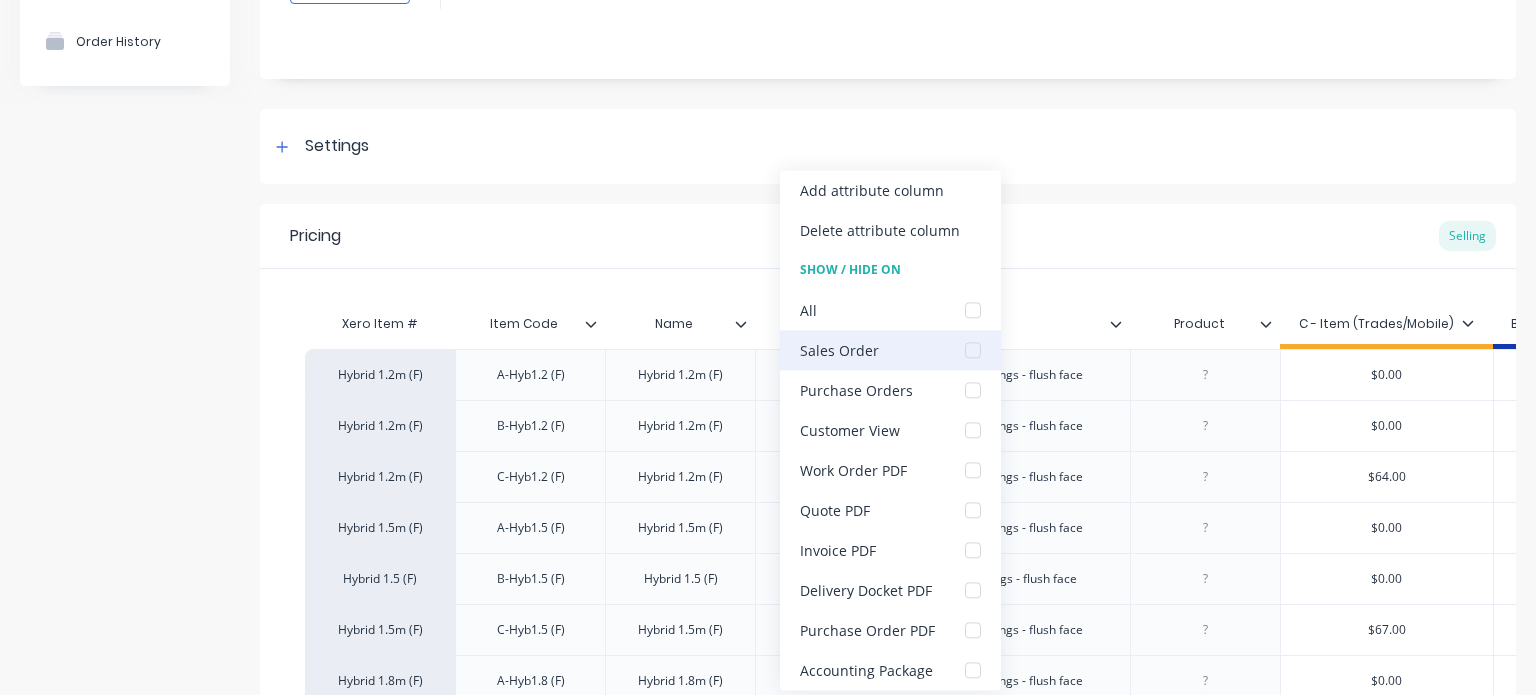 click at bounding box center [973, 350] 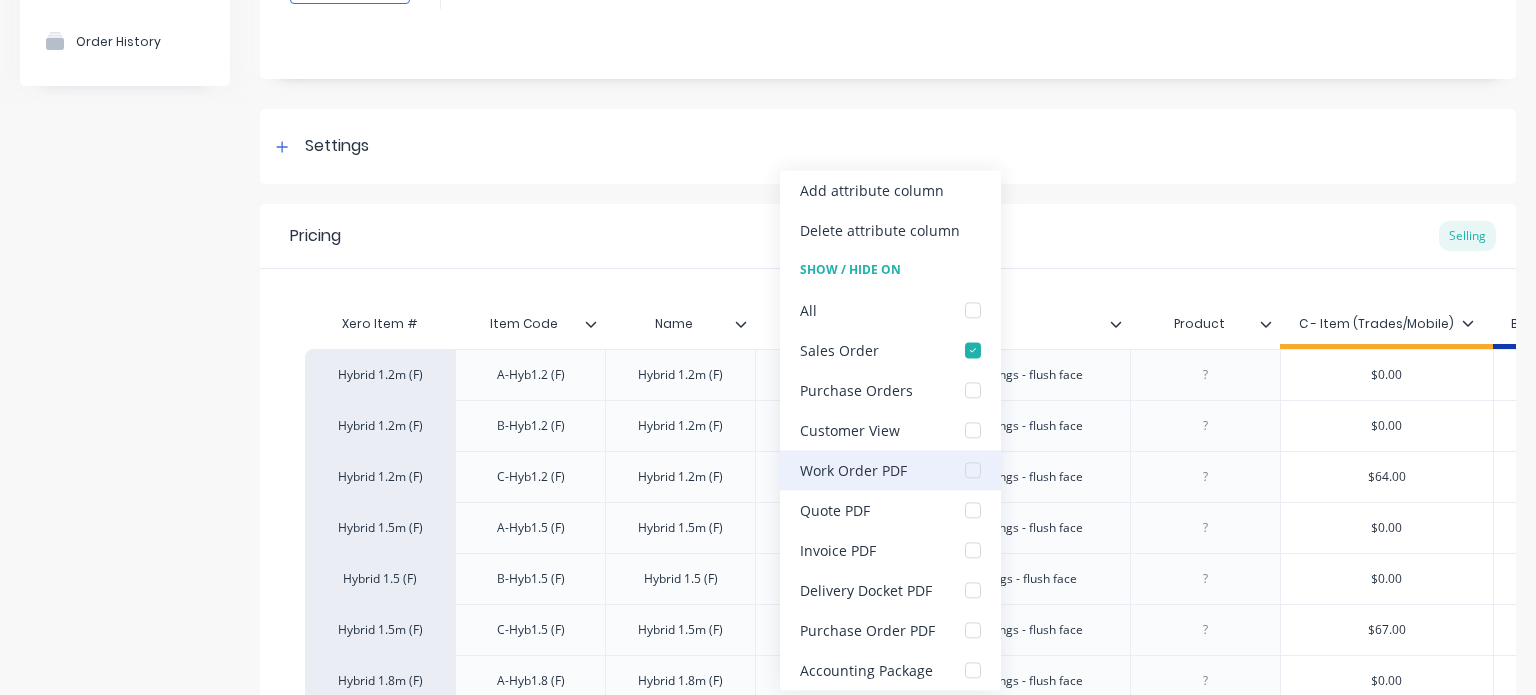 click at bounding box center [973, 470] 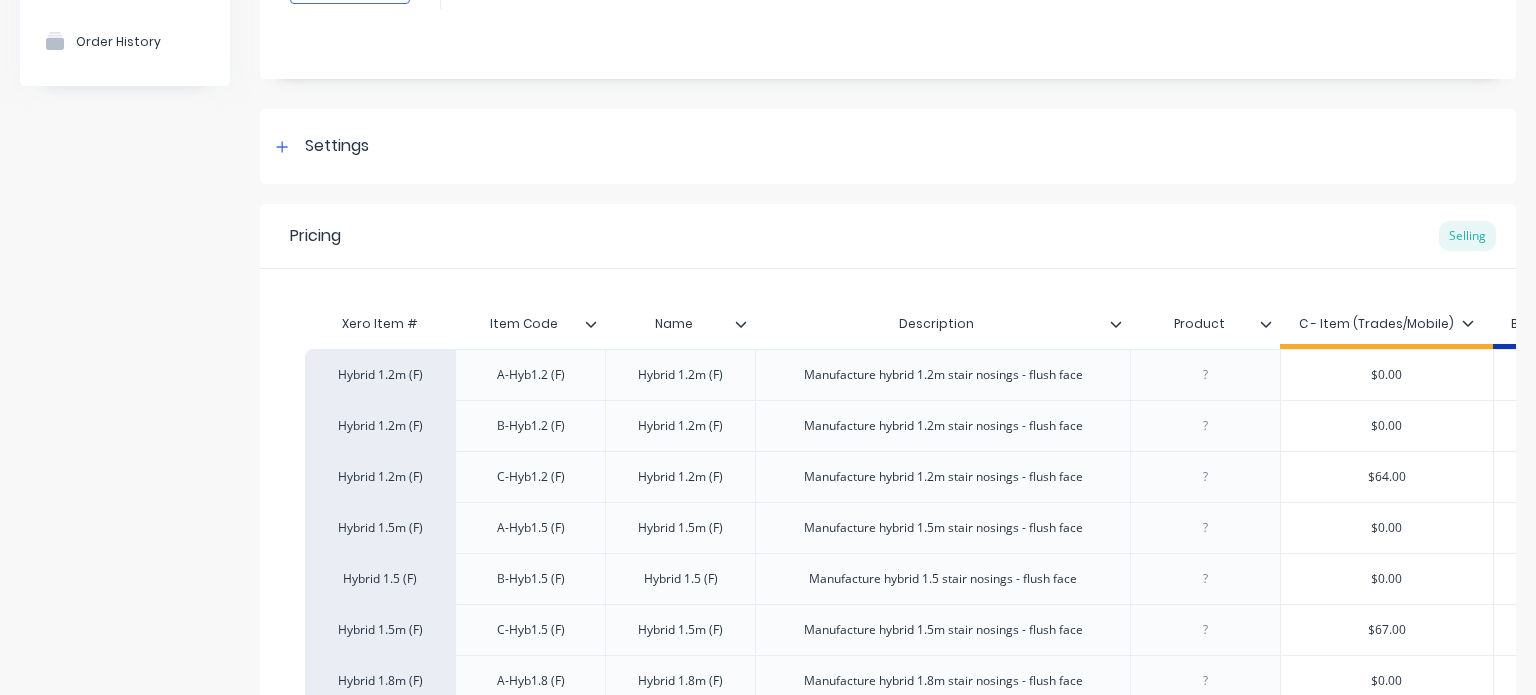 click on "Pricing Selling" at bounding box center [888, 236] 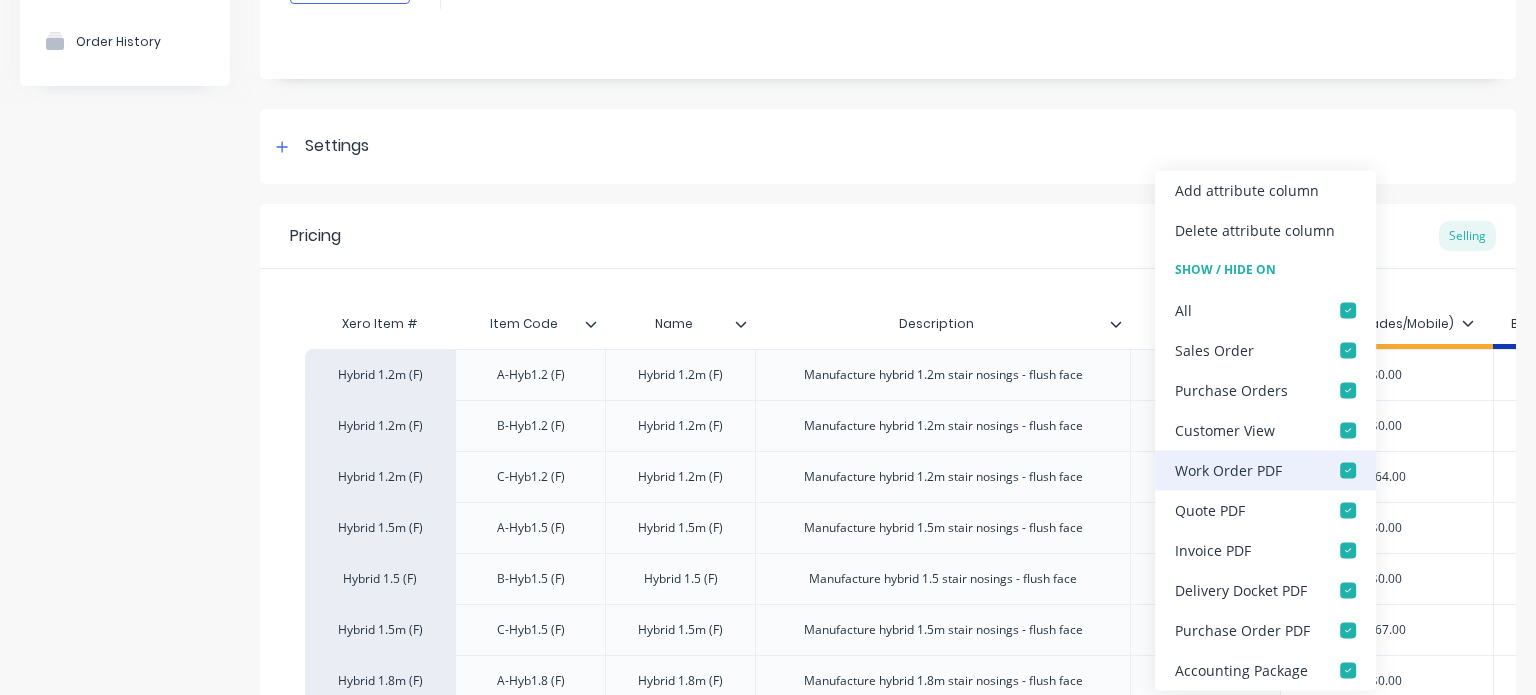 click at bounding box center (1348, 470) 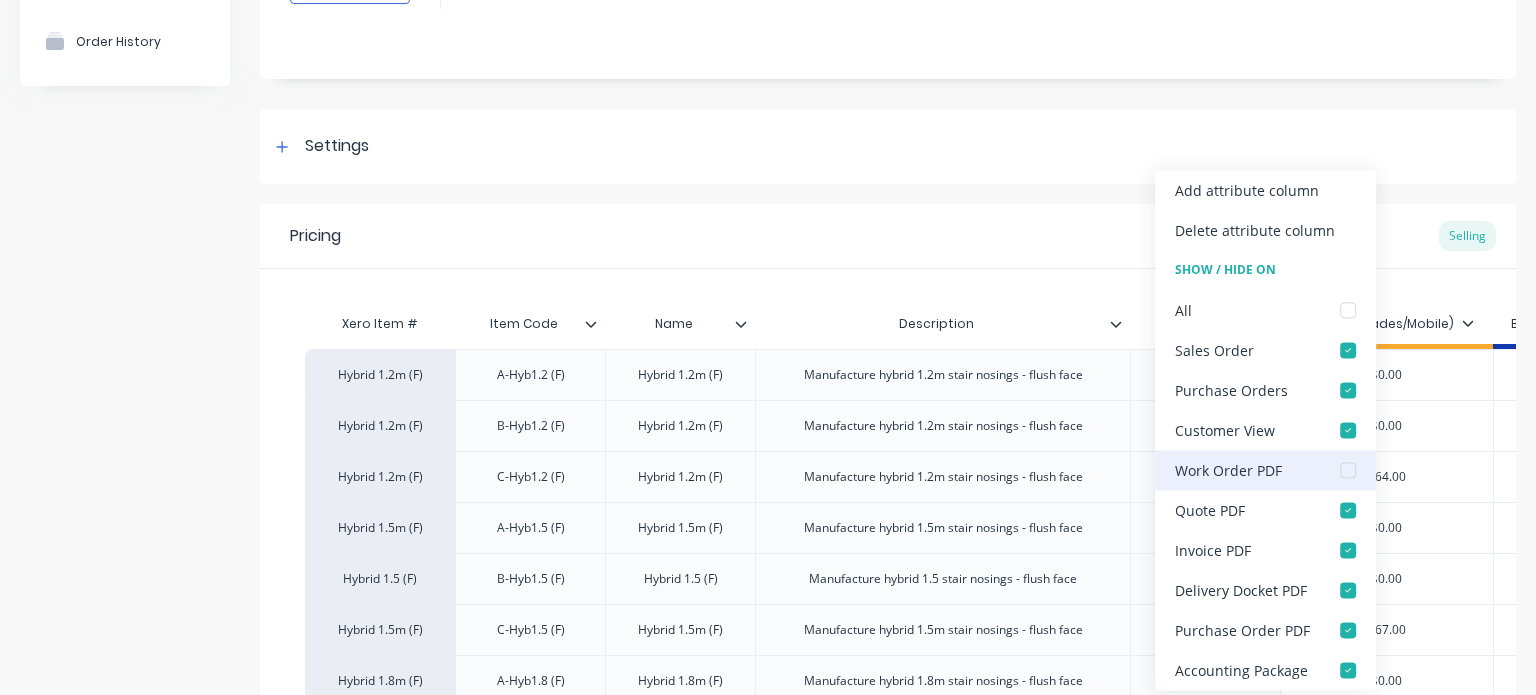 click at bounding box center [1348, 470] 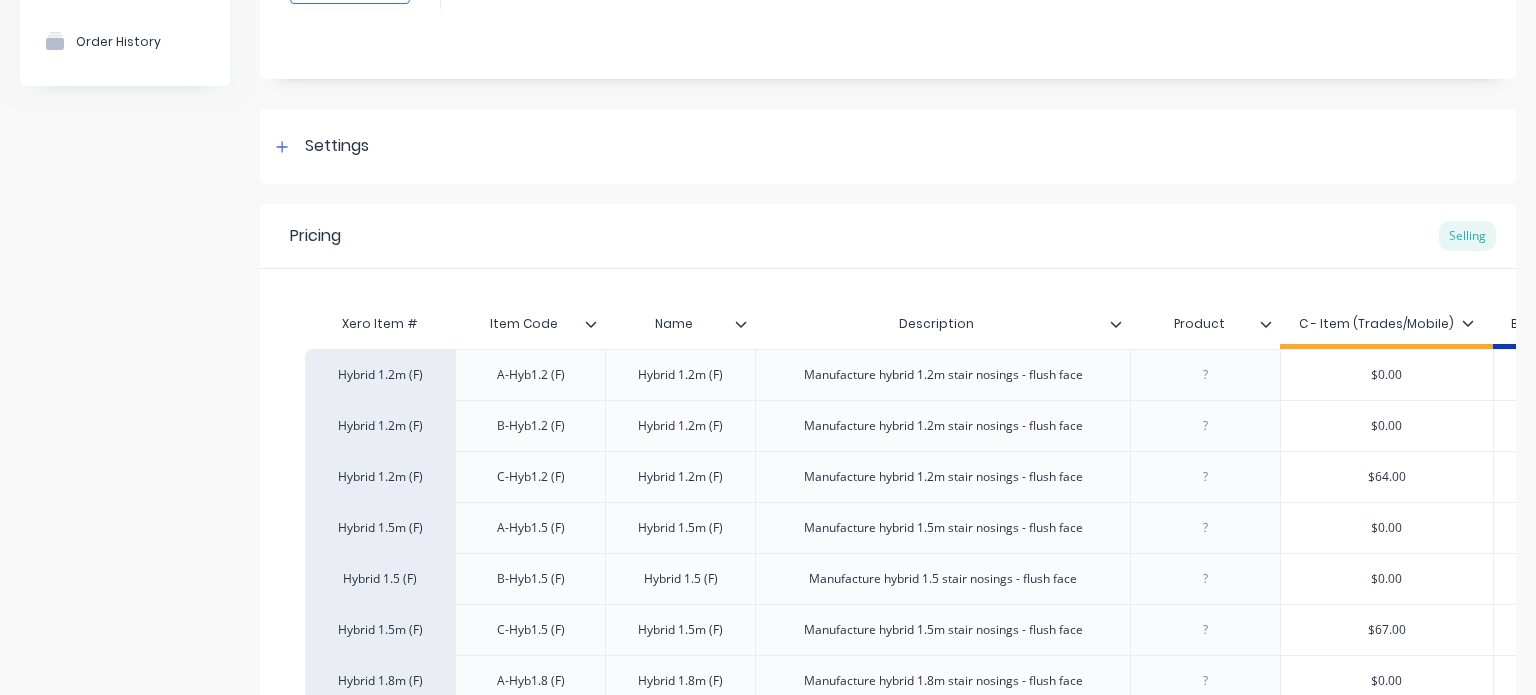 click on "Pricing Selling" at bounding box center [888, 236] 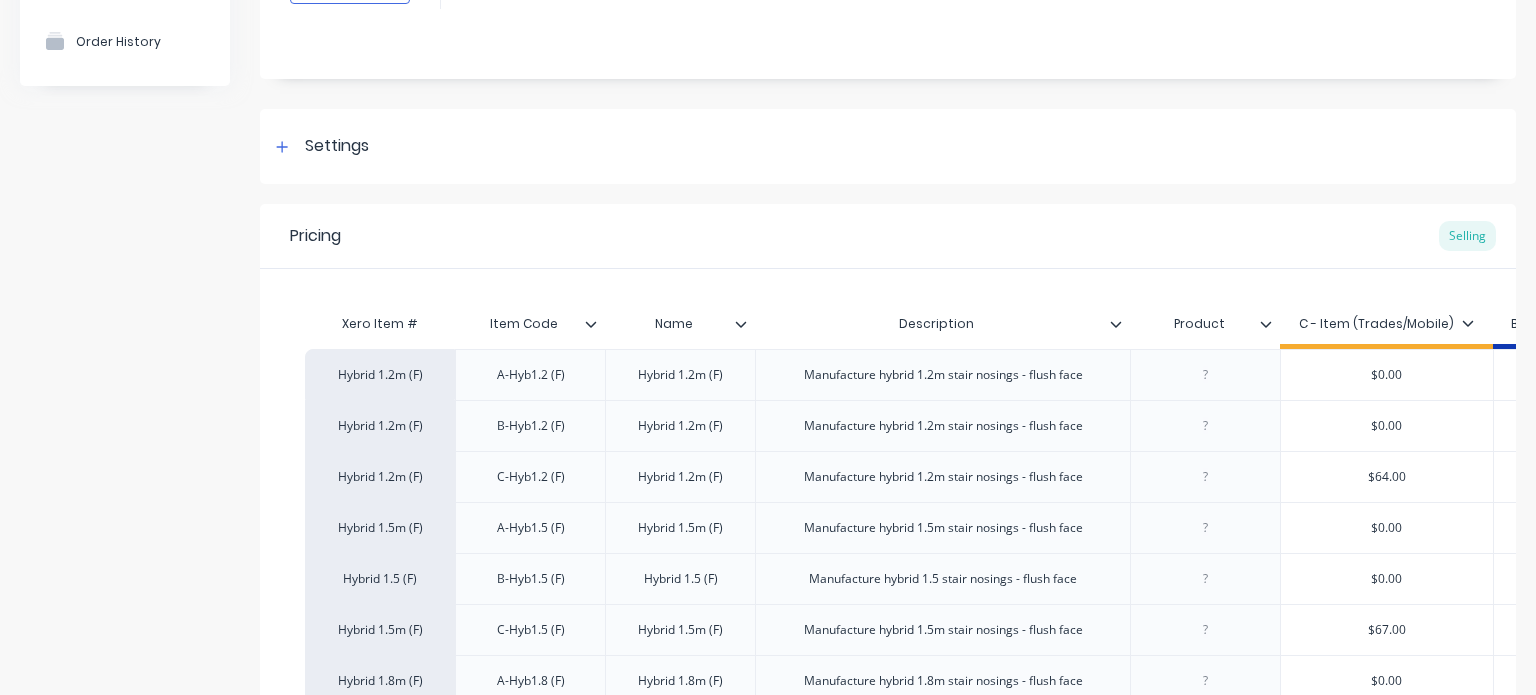 click 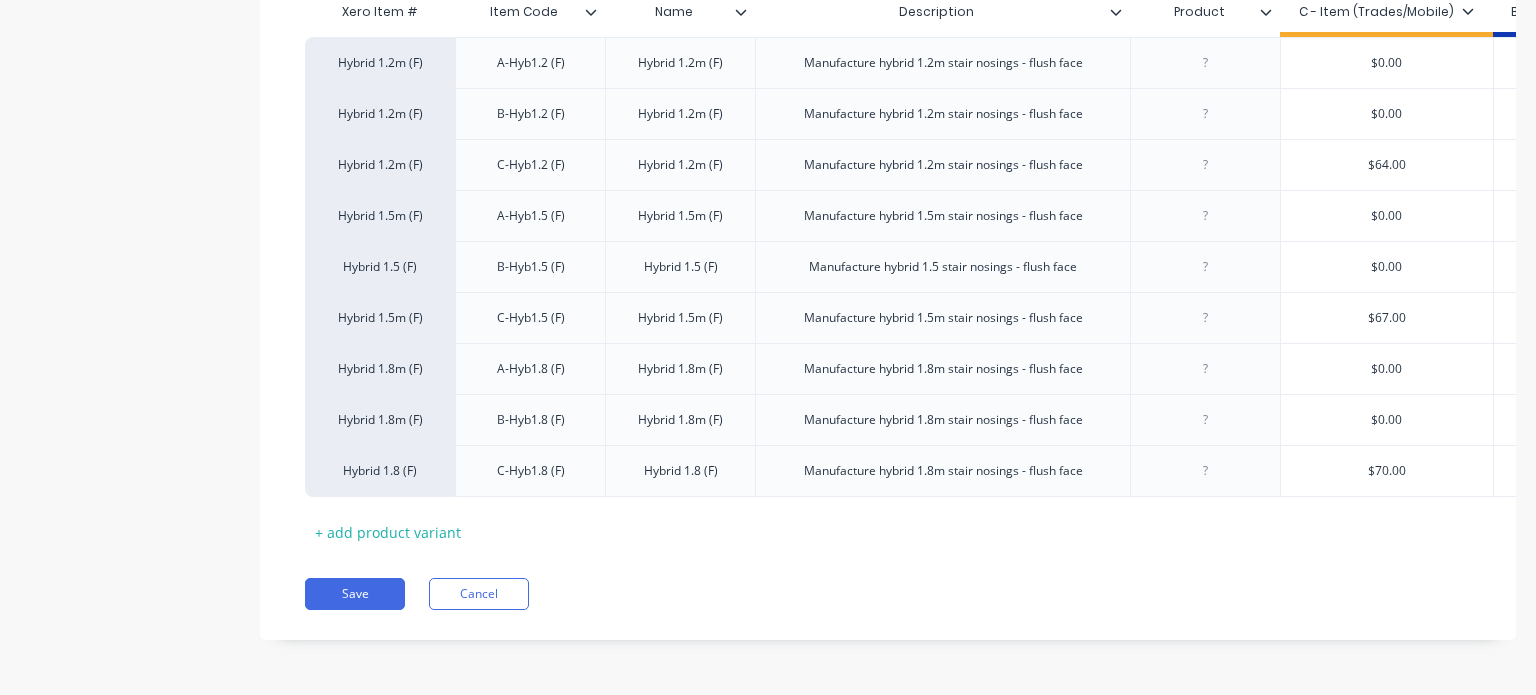 scroll, scrollTop: 510, scrollLeft: 0, axis: vertical 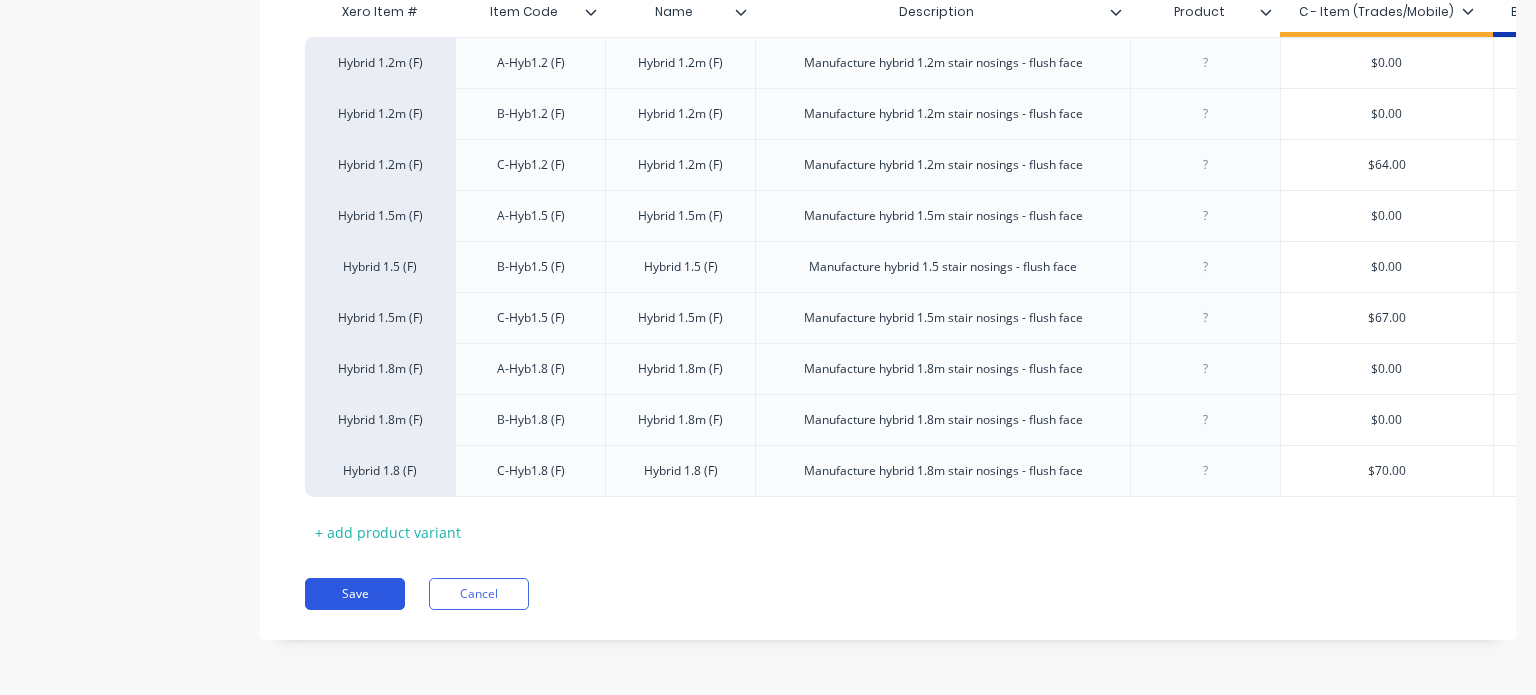 click on "Save" at bounding box center (355, 594) 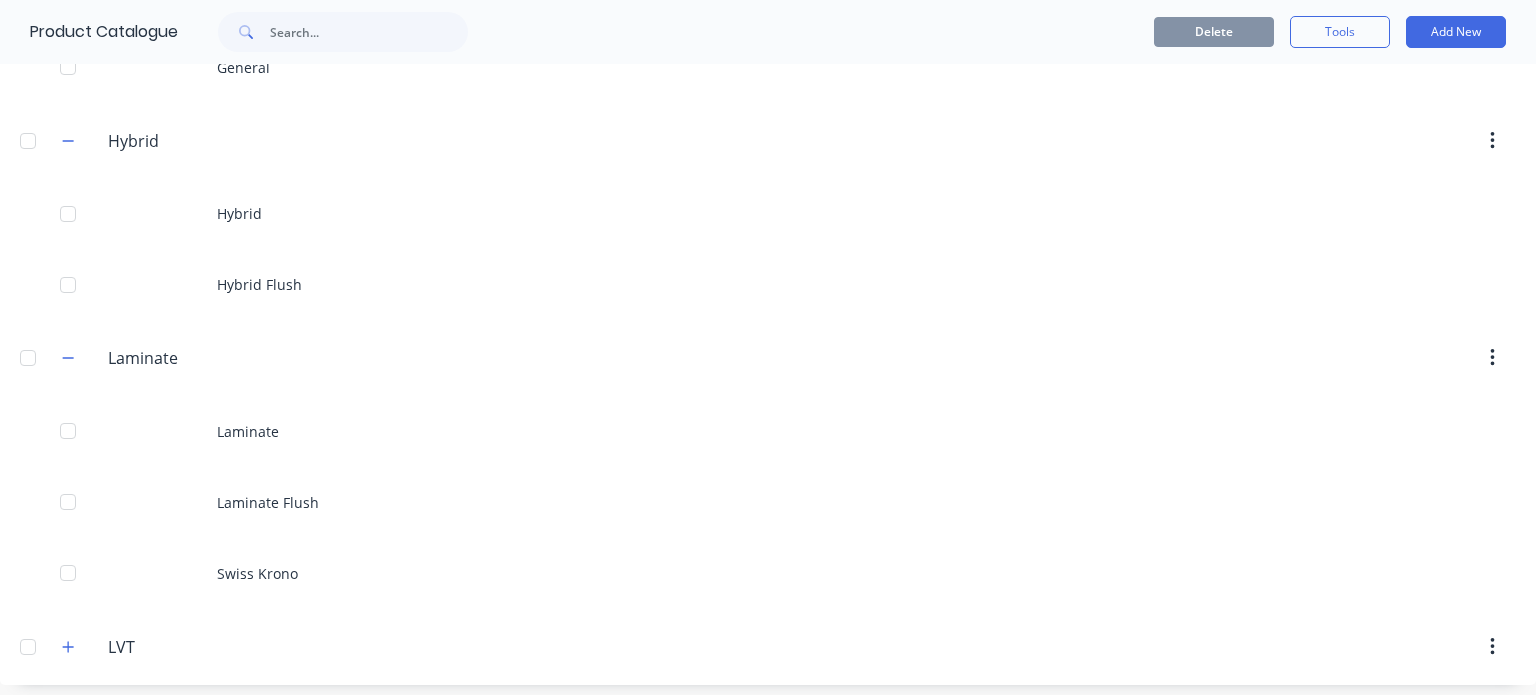 scroll, scrollTop: 695, scrollLeft: 0, axis: vertical 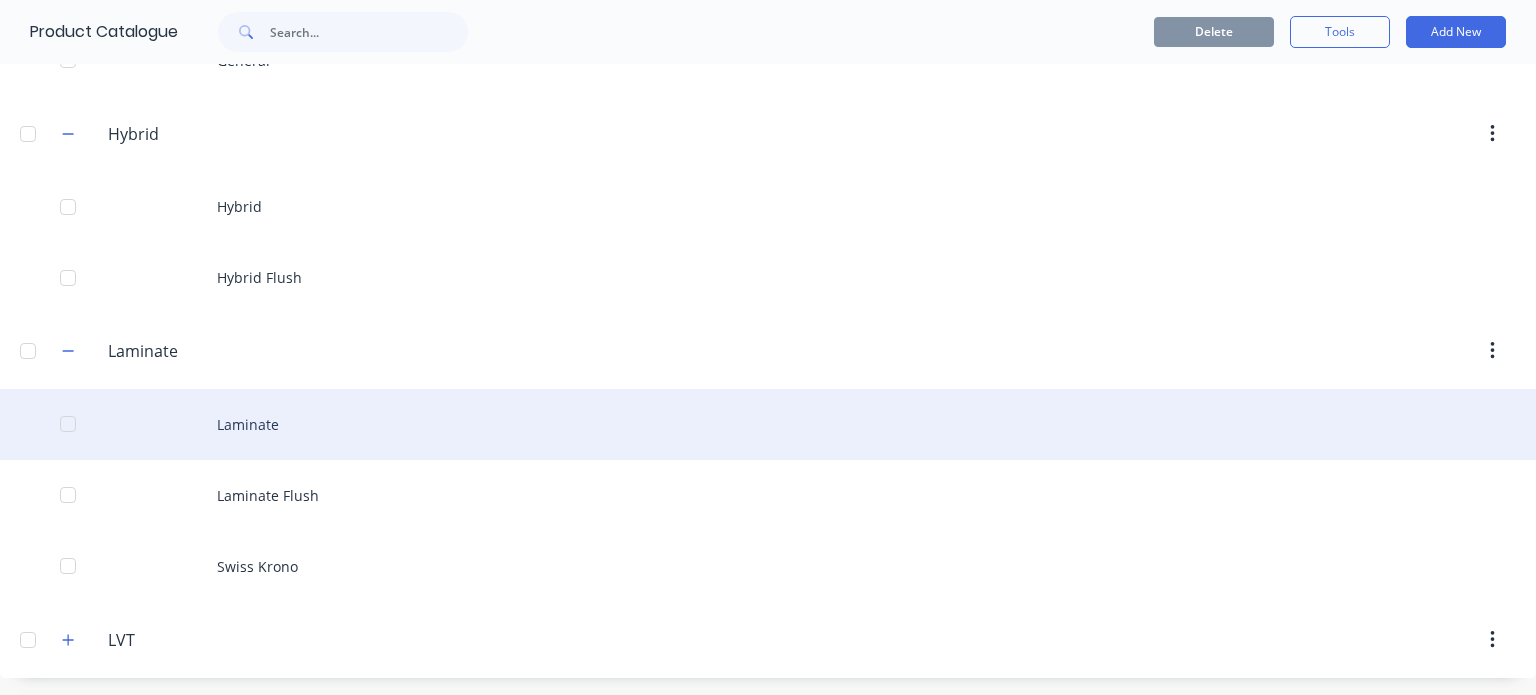 click on "Laminate" at bounding box center [768, 424] 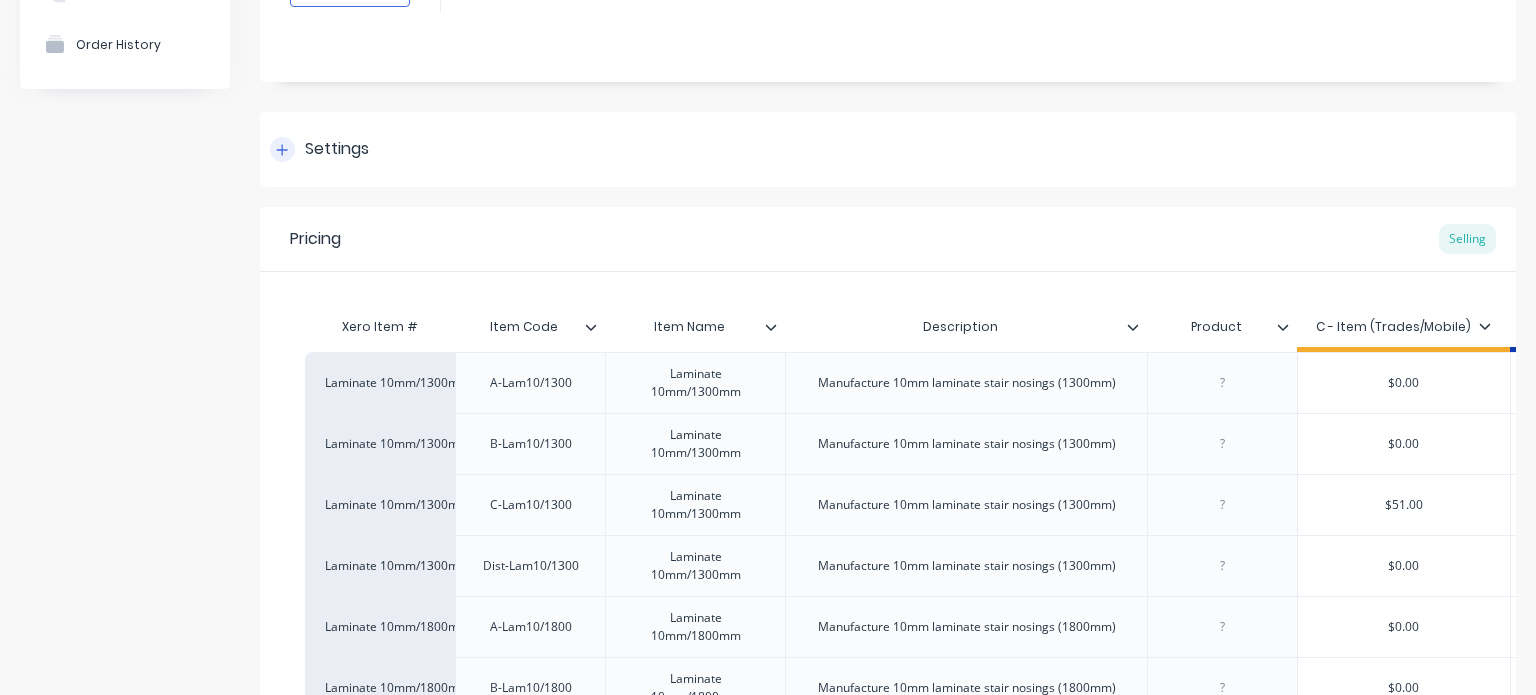 scroll, scrollTop: 192, scrollLeft: 0, axis: vertical 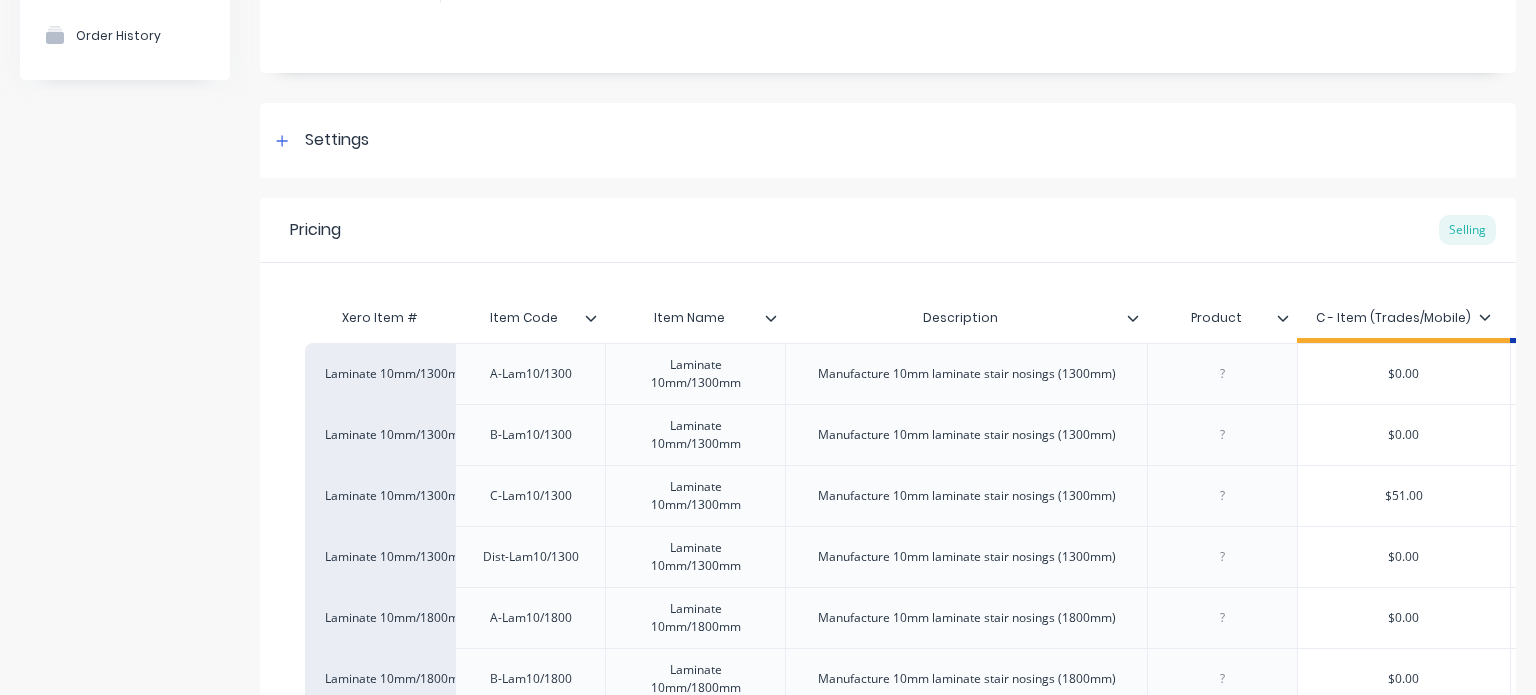 click 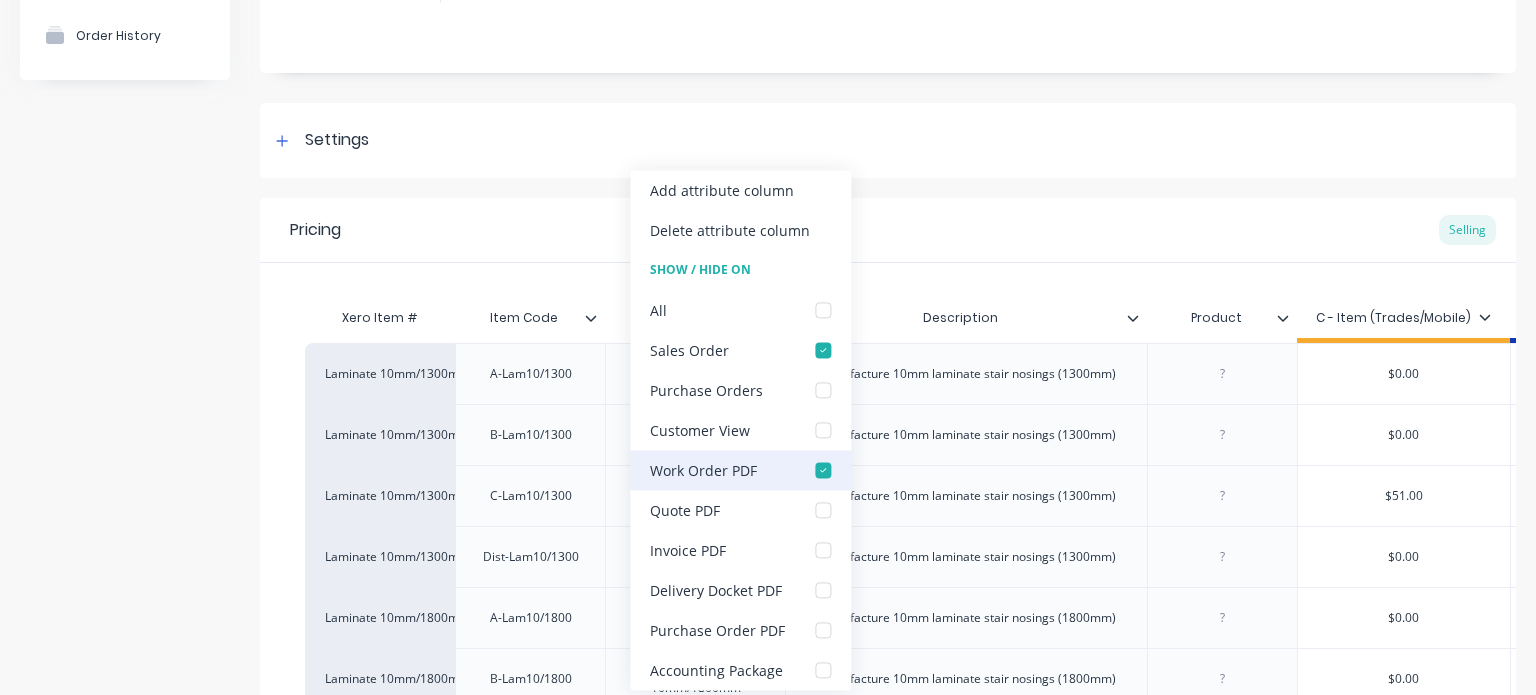 click at bounding box center [823, 470] 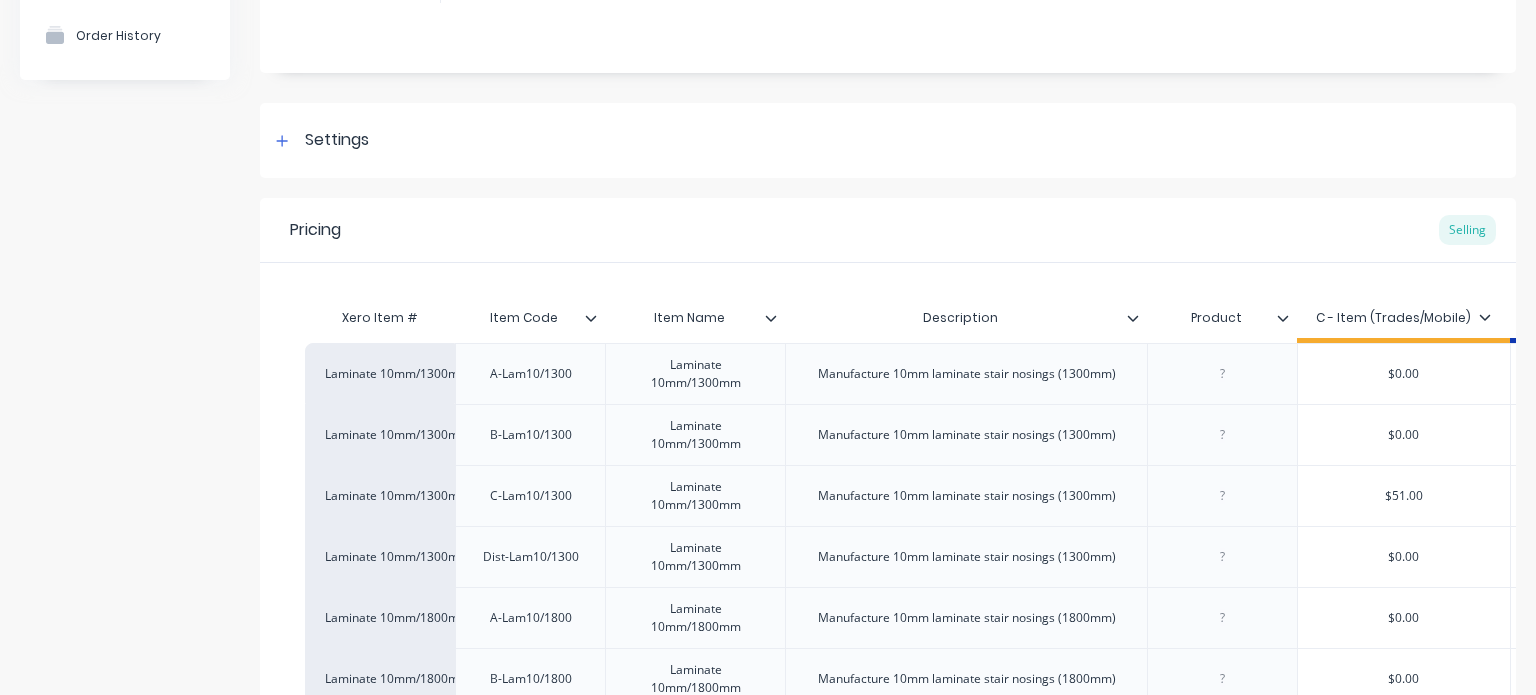 click on "Add image Laminate   Settings Product Options I buy this item I sell this item I track stock for this item I track costs and markups for this item Product is bought/sold tax-free Product is bought / sold in Basic Quantities Product Category Laminate Available Materials None Pricing Selling Xero Item # Item Code Item Name Description Product C - Item  (Trades/Mobile) B - Item (Store) A - Item (Wholesale) D - (Inactive) Laminate 10mm/1300mm A-Lam10/1300 Laminate 10mm/1300mm Manufacture 10mm laminate stair nosings (1300mm) $0.00 $0.00 $38.00 $0.00 Laminate 10mm/1300mm B-Lam10/1300 Laminate 10mm/1300mm Manufacture 10mm laminate stair nosings (1300mm) $0.00 $43.00 $0.00 $0.00 Laminate 10mm/1300mm C-Lam10/1300 Laminate 10mm/1300mm Manufacture 10mm laminate stair nosings (1300mm) $51.00 $0.00 $0.00 $0.00 Laminate 10mm/1300mm Dist-Lam10/1300 Laminate 10mm/1300mm Manufacture 10mm laminate stair nosings (1300mm) $0.00 $0.00 $0.00 $31.00 Laminate 10mm/1800mm A-Lam10/1800 Laminate 10mm/1800mm $0.00 $0.00 $41.00 $0.00" at bounding box center (888, 1312) 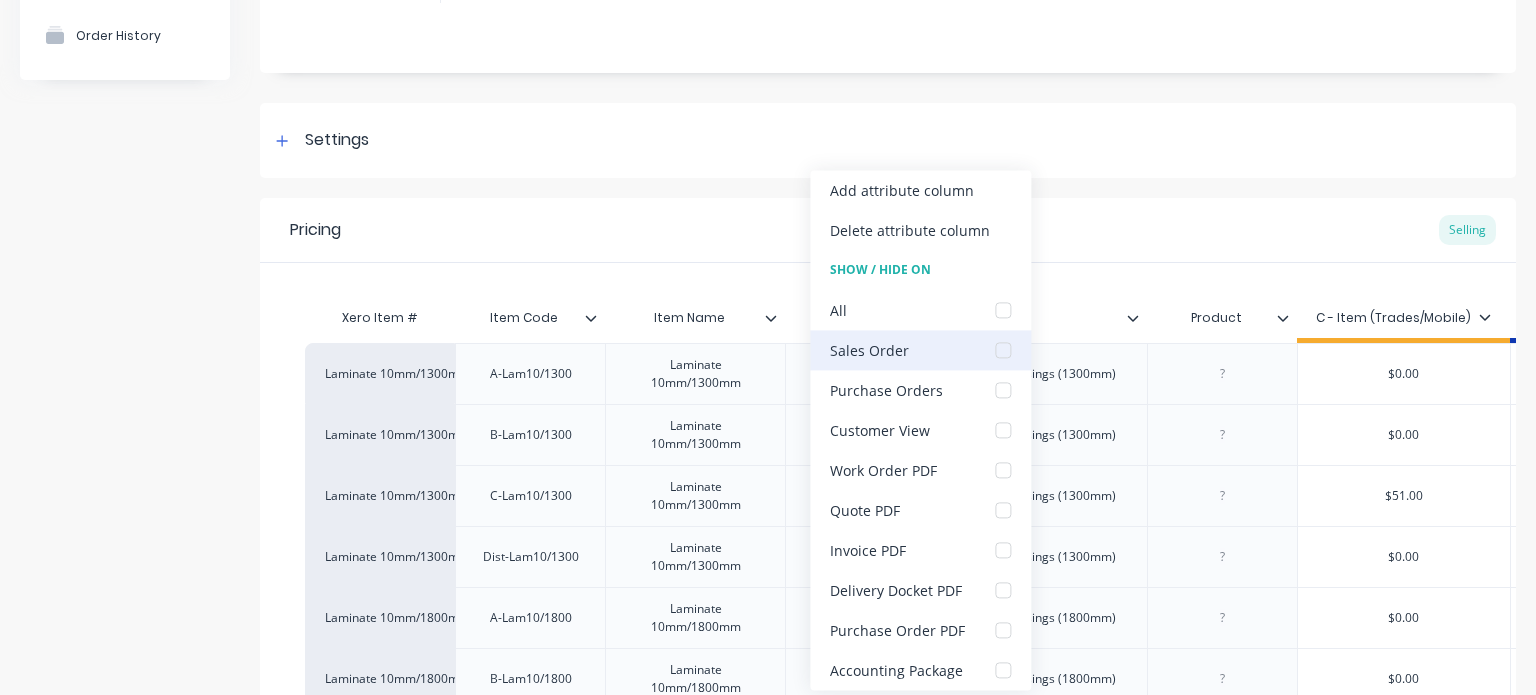 click at bounding box center (1003, 350) 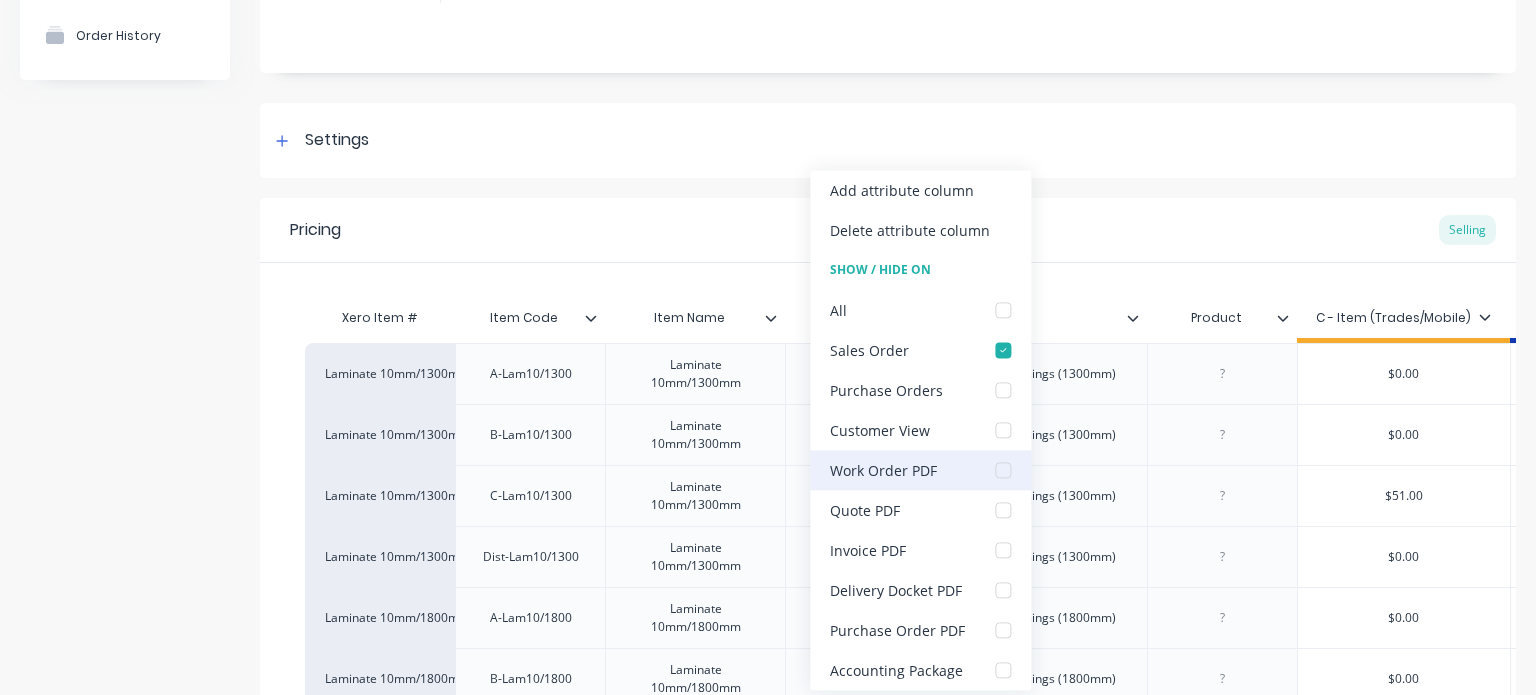 click at bounding box center (1003, 470) 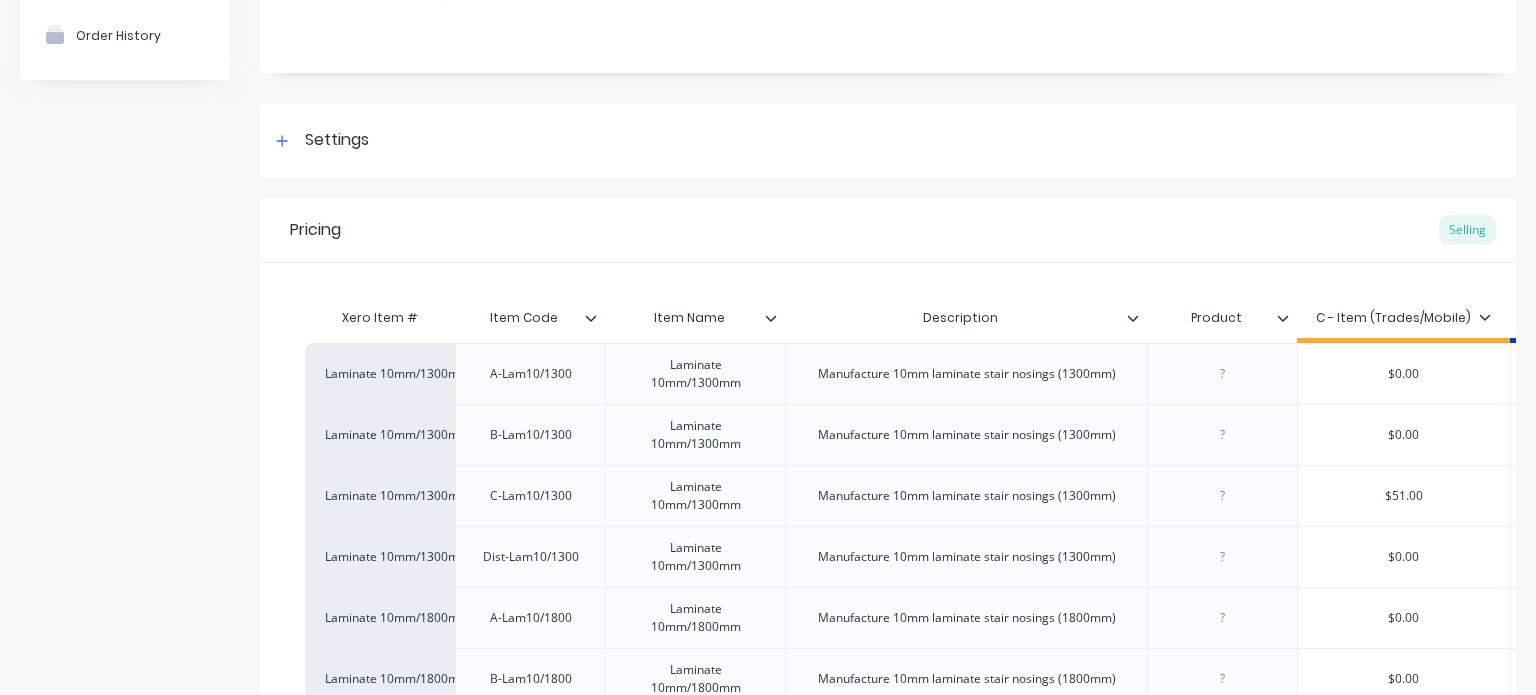 click on "Add image Laminate   Settings Product Options I buy this item I sell this item I track stock for this item I track costs and markups for this item Product is bought/sold tax-free Product is bought / sold in Basic Quantities Product Category Laminate Available Materials None Pricing Selling Xero Item # Item Code Item Name Description Product C - Item  (Trades/Mobile) B - Item (Store) A - Item (Wholesale) D - (Inactive) Laminate 10mm/1300mm A-Lam10/1300 Laminate 10mm/1300mm Manufacture 10mm laminate stair nosings (1300mm) $0.00 $0.00 $38.00 $0.00 Laminate 10mm/1300mm B-Lam10/1300 Laminate 10mm/1300mm Manufacture 10mm laminate stair nosings (1300mm) $0.00 $43.00 $0.00 $0.00 Laminate 10mm/1300mm C-Lam10/1300 Laminate 10mm/1300mm Manufacture 10mm laminate stair nosings (1300mm) $51.00 $0.00 $0.00 $0.00 Laminate 10mm/1300mm Dist-Lam10/1300 Laminate 10mm/1300mm Manufacture 10mm laminate stair nosings (1300mm) $0.00 $0.00 $0.00 $31.00 Laminate 10mm/1800mm A-Lam10/1800 Laminate 10mm/1800mm $0.00 $0.00 $41.00 $0.00" at bounding box center (888, 1312) 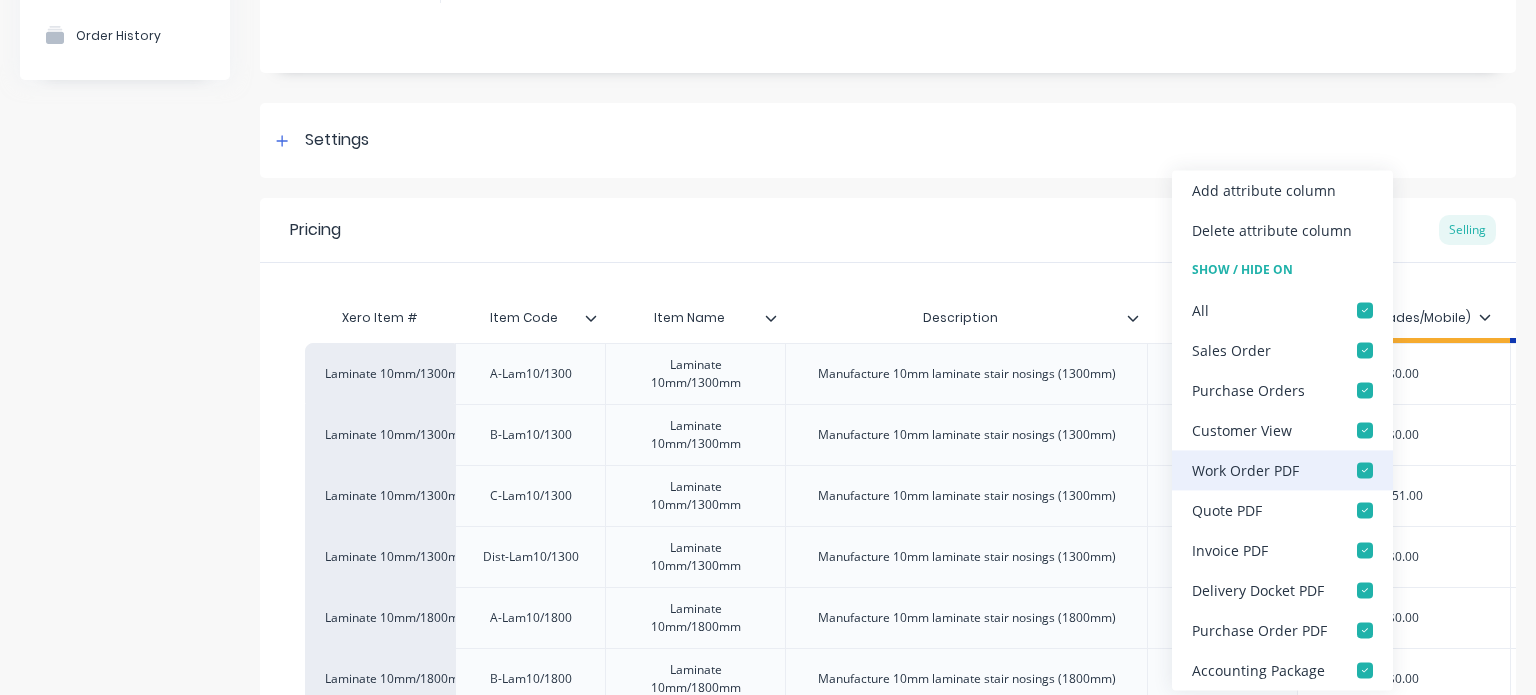 click at bounding box center (1365, 470) 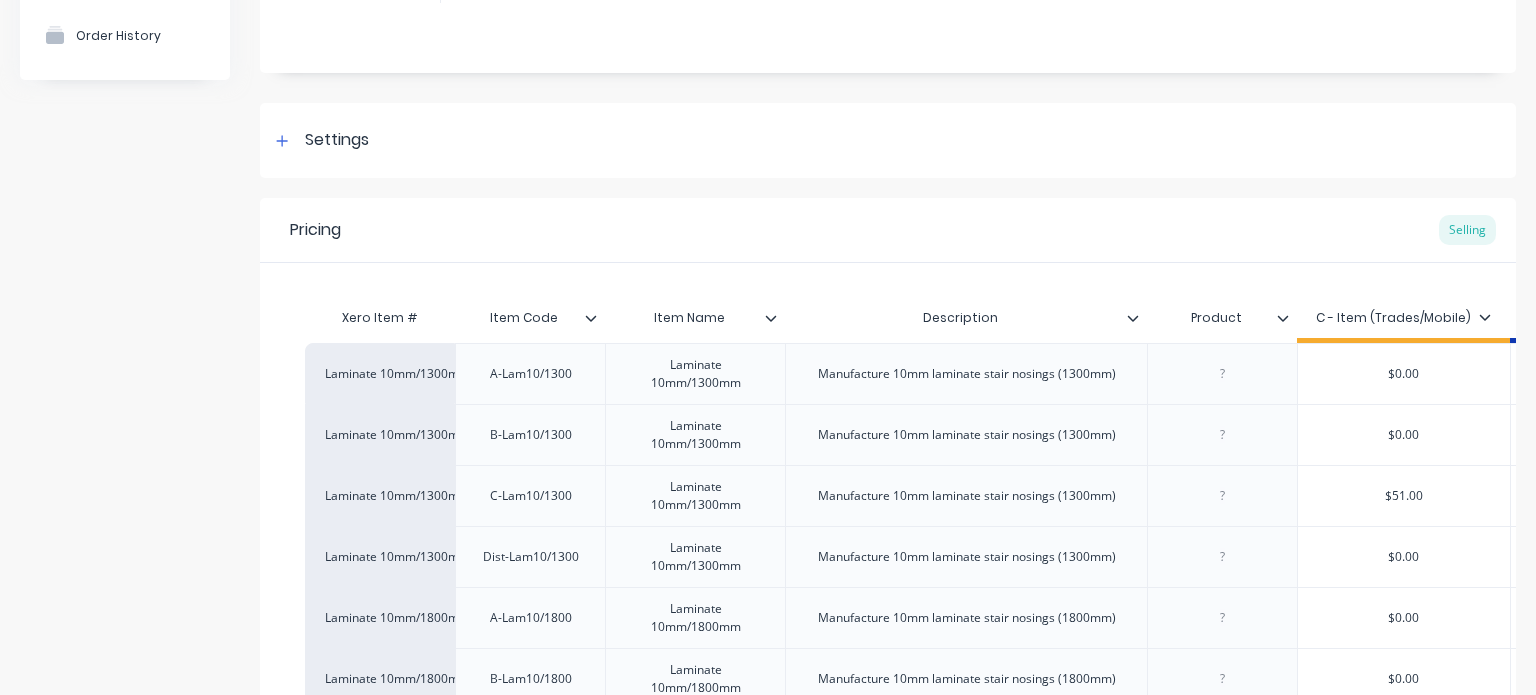 click on "Xero Item # Item Code Item Name Description Product C - Item  (Trades/Mobile) B - Item (Store) A - Item (Wholesale) D - (Inactive) Laminate 10mm/1300mm A-Lam10/1300 Laminate 10mm/1300mm Manufacture 10mm laminate stair nosings (1300mm) $0.00 $0.00 $38.00 $0.00 Laminate 10mm/1300mm B-Lam10/1300 Laminate 10mm/1300mm Manufacture 10mm laminate stair nosings (1300mm) $0.00 $43.00 $0.00 $0.00 Laminate 10mm/1300mm C-Lam10/1300 Laminate 10mm/1300mm Manufacture 10mm laminate stair nosings (1300mm) $51.00 $0.00 $0.00 $0.00 Laminate 10mm/1300mm Dist-Lam10/1300 Laminate 10mm/1300mm Manufacture 10mm laminate stair nosings (1300mm) $0.00 $0.00 $0.00 $31.00 Laminate 10mm/1800mm A-Lam10/1800 Laminate 10mm/1800mm Manufacture 10mm laminate stair nosings (1800mm) $0.00 $0.00 $41.00 $0.00 Laminate 10mm/1800mm B-Lam10/1800 Laminate 10mm/1800mm Manufacture 10mm laminate stair nosings (1800mm) $0.00 $46.00 $0.00 $0.00 Laminate 10mm/1800mm C-Lam10/1800 Laminate 10mm/1800mm Manufacture 10mm laminate stair nosings (1800mm) $54.00 $0.00" at bounding box center (888, 1436) 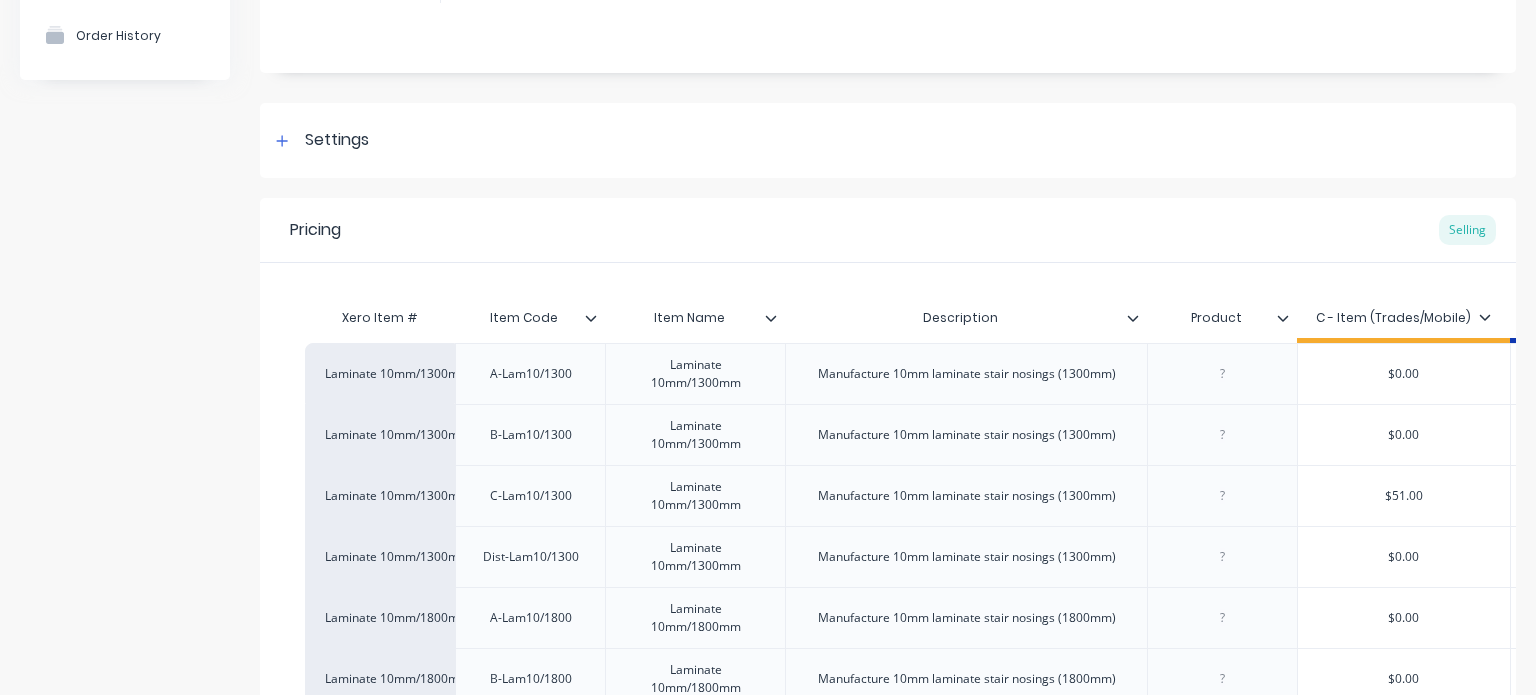 click 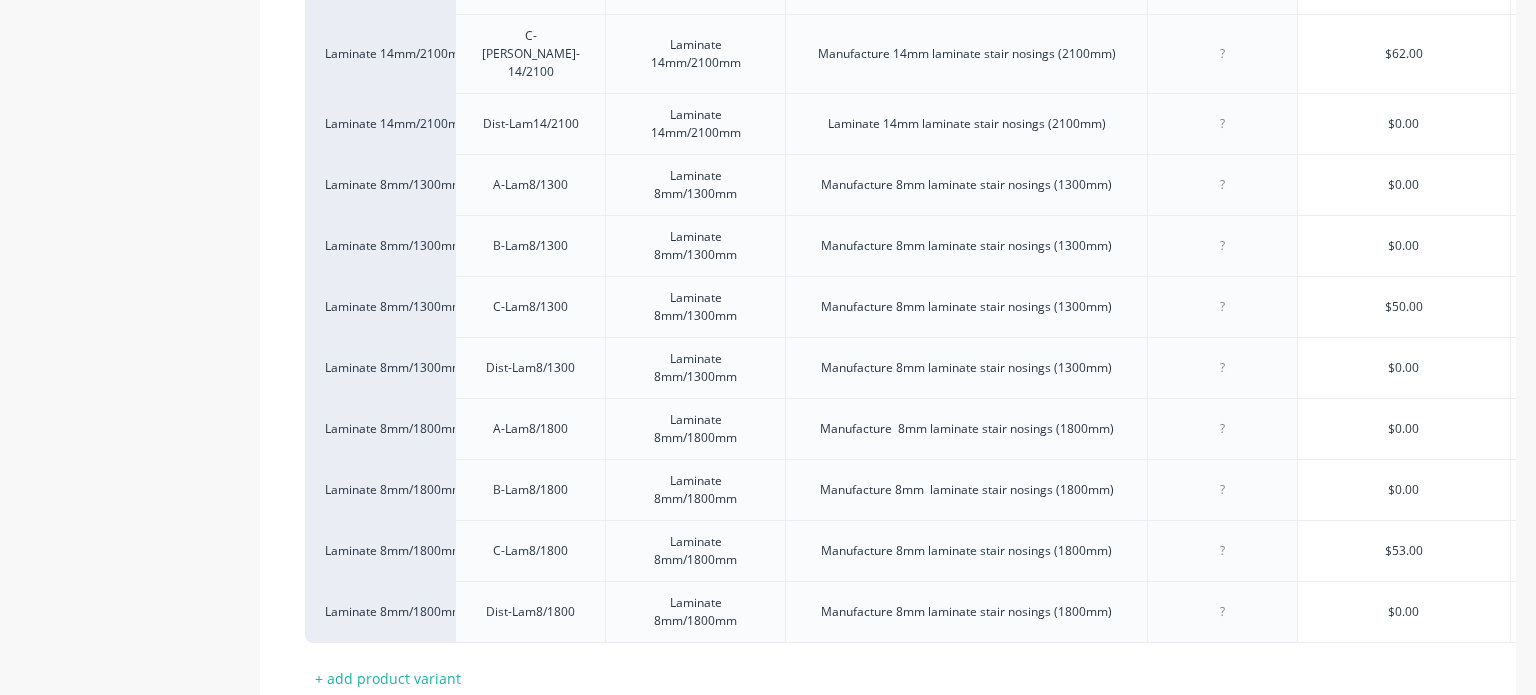 scroll, scrollTop: 2242, scrollLeft: 0, axis: vertical 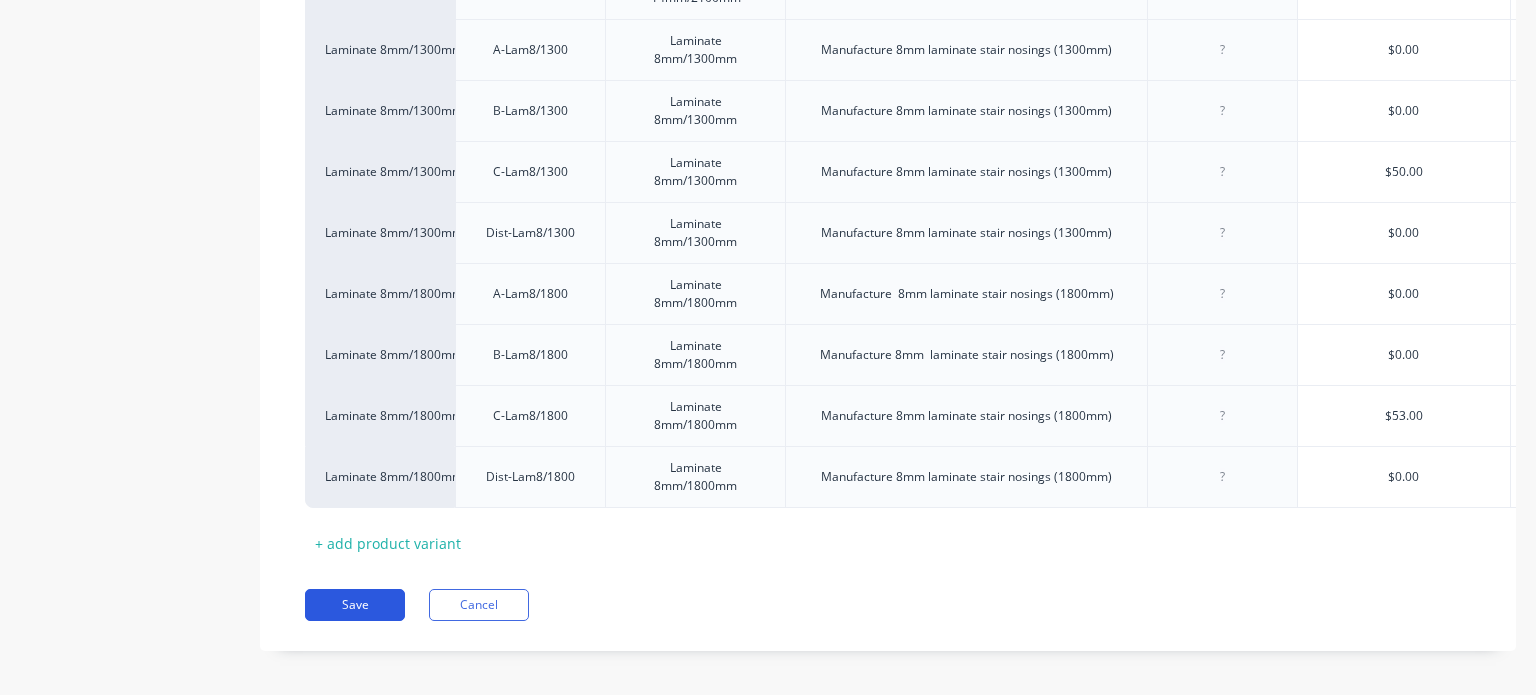 click on "Save" at bounding box center [355, 605] 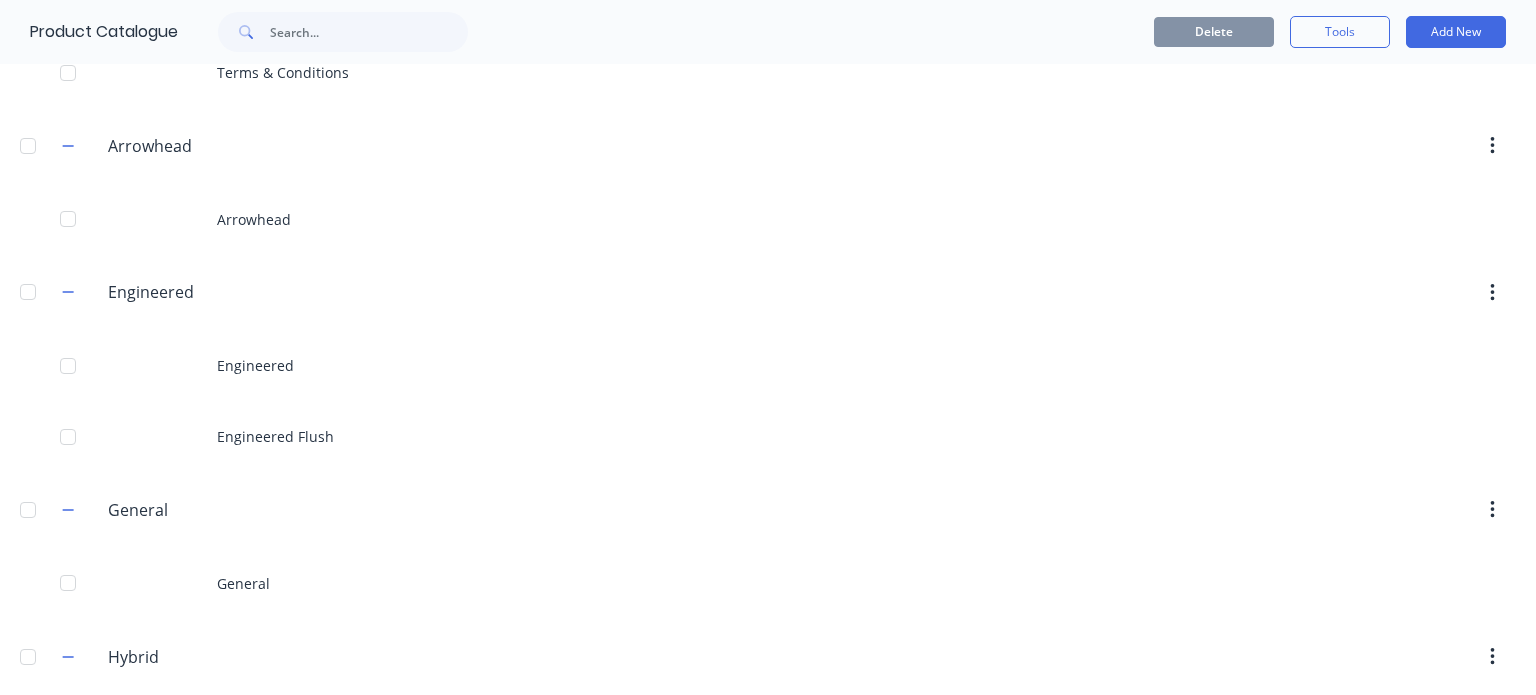 scroll, scrollTop: 380, scrollLeft: 0, axis: vertical 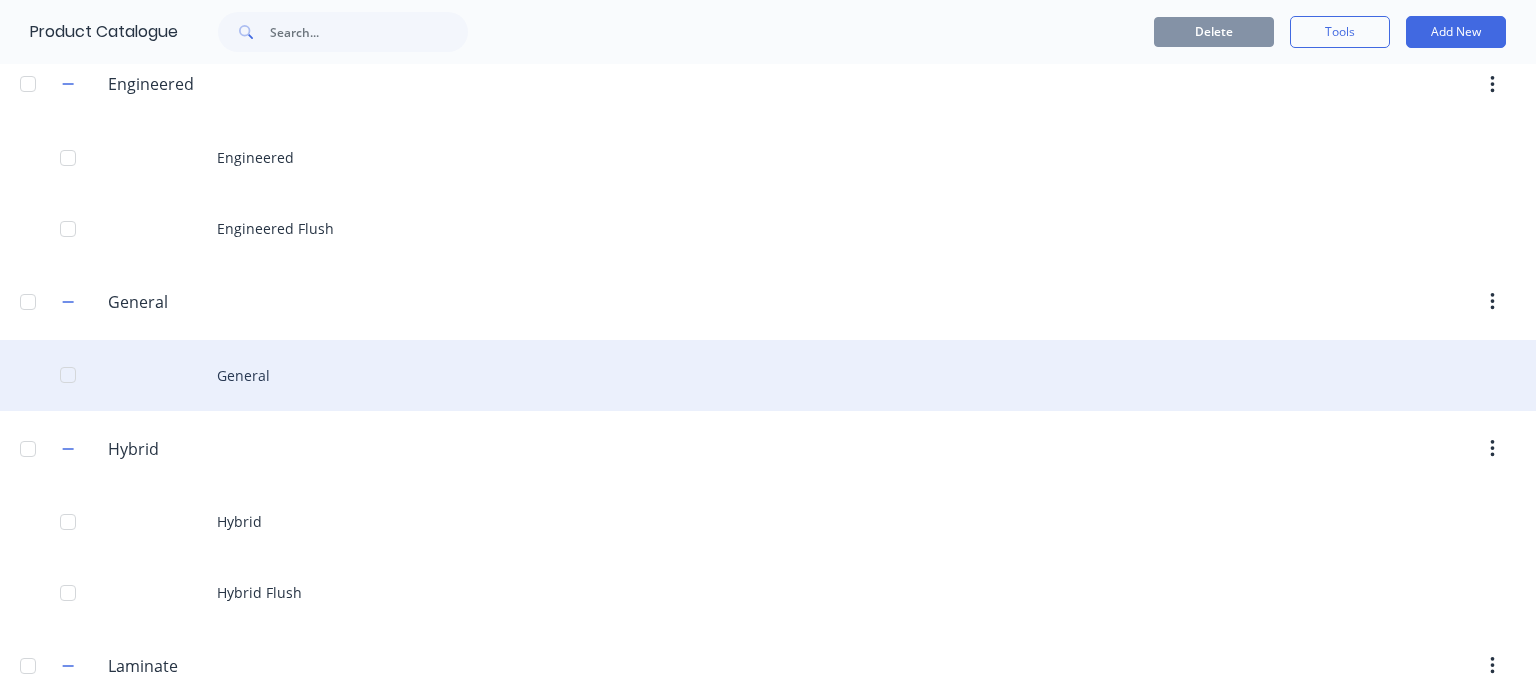 click on "General" at bounding box center [768, 375] 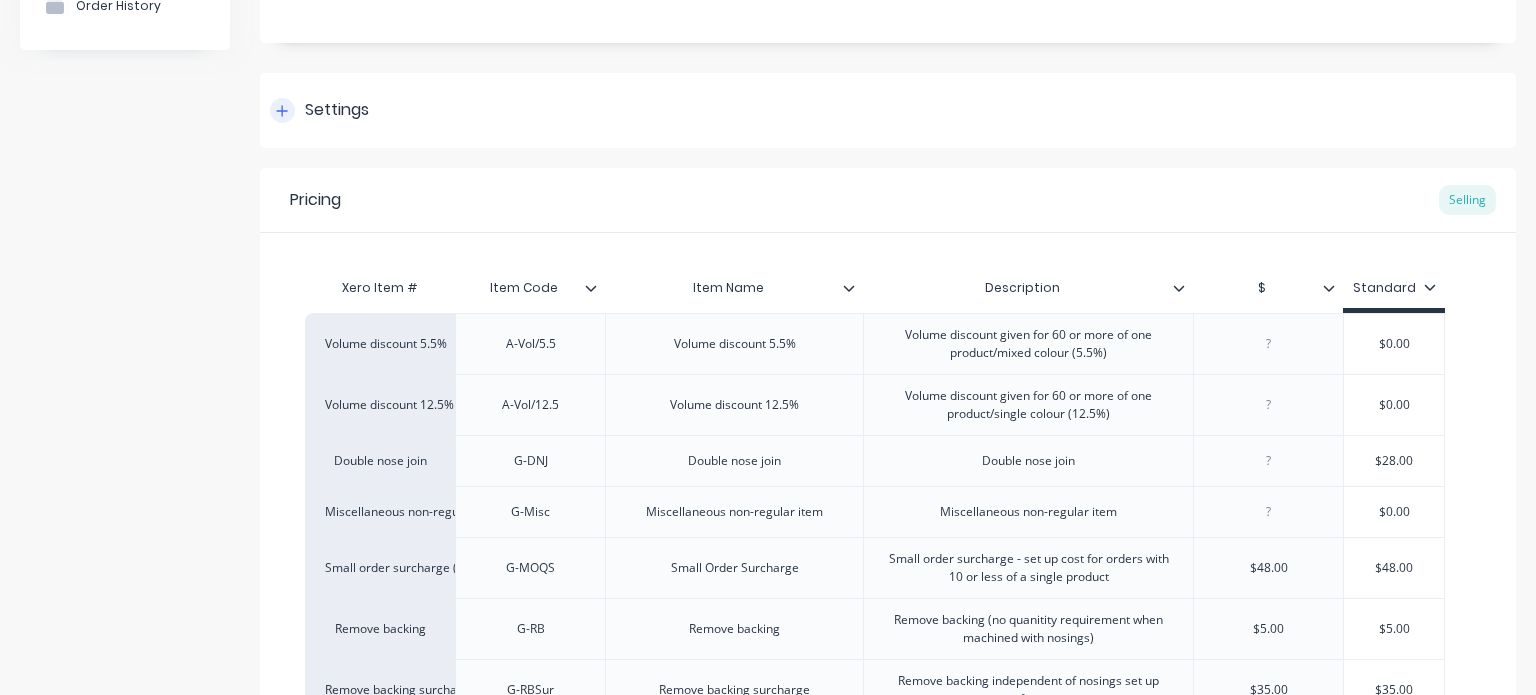 scroll, scrollTop: 224, scrollLeft: 0, axis: vertical 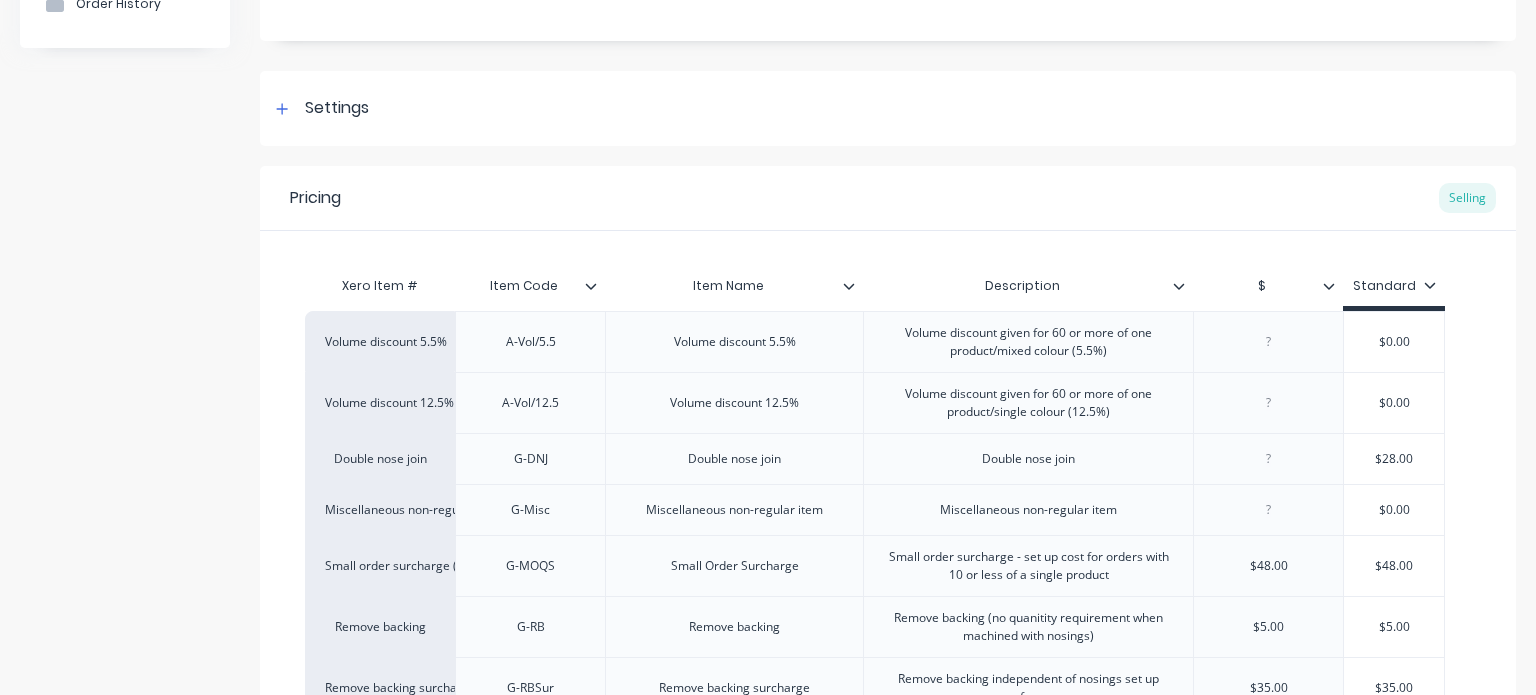 type on "Item Code" 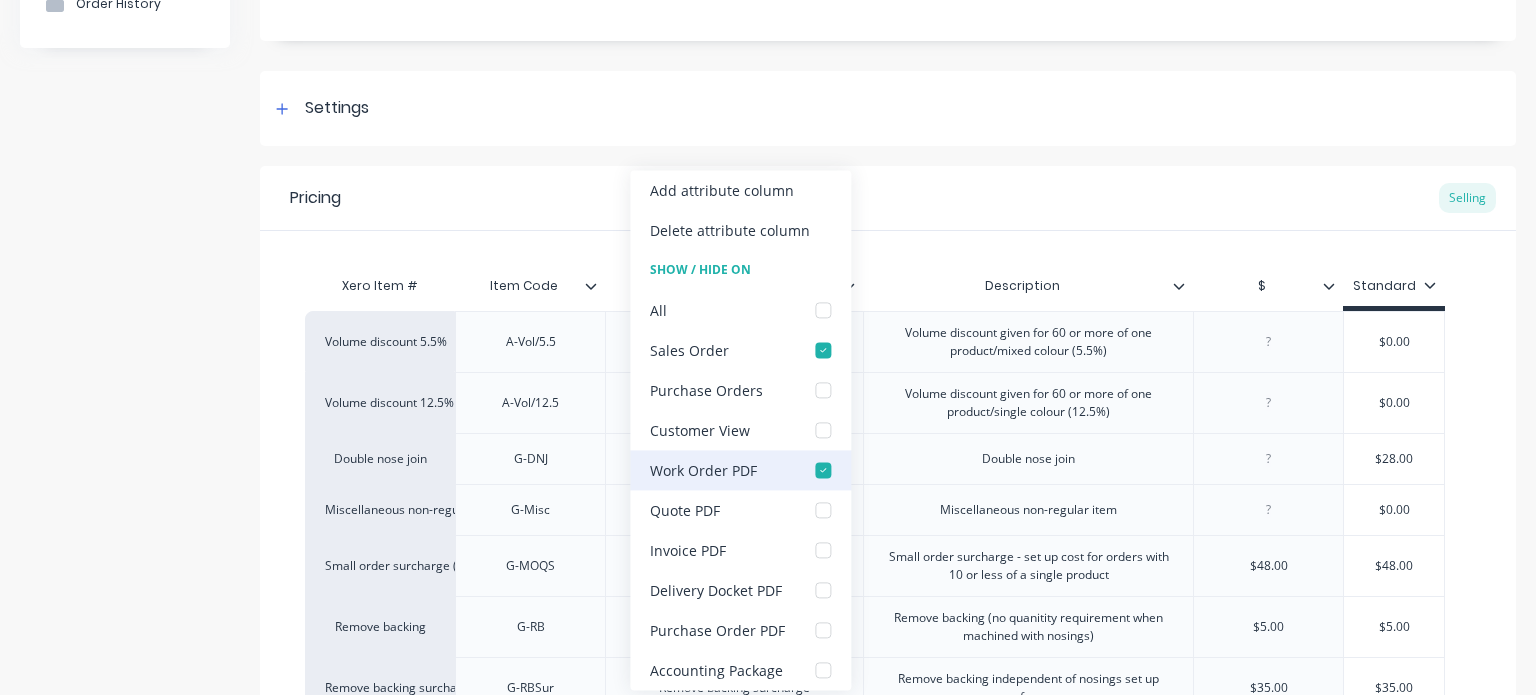 click at bounding box center (823, 470) 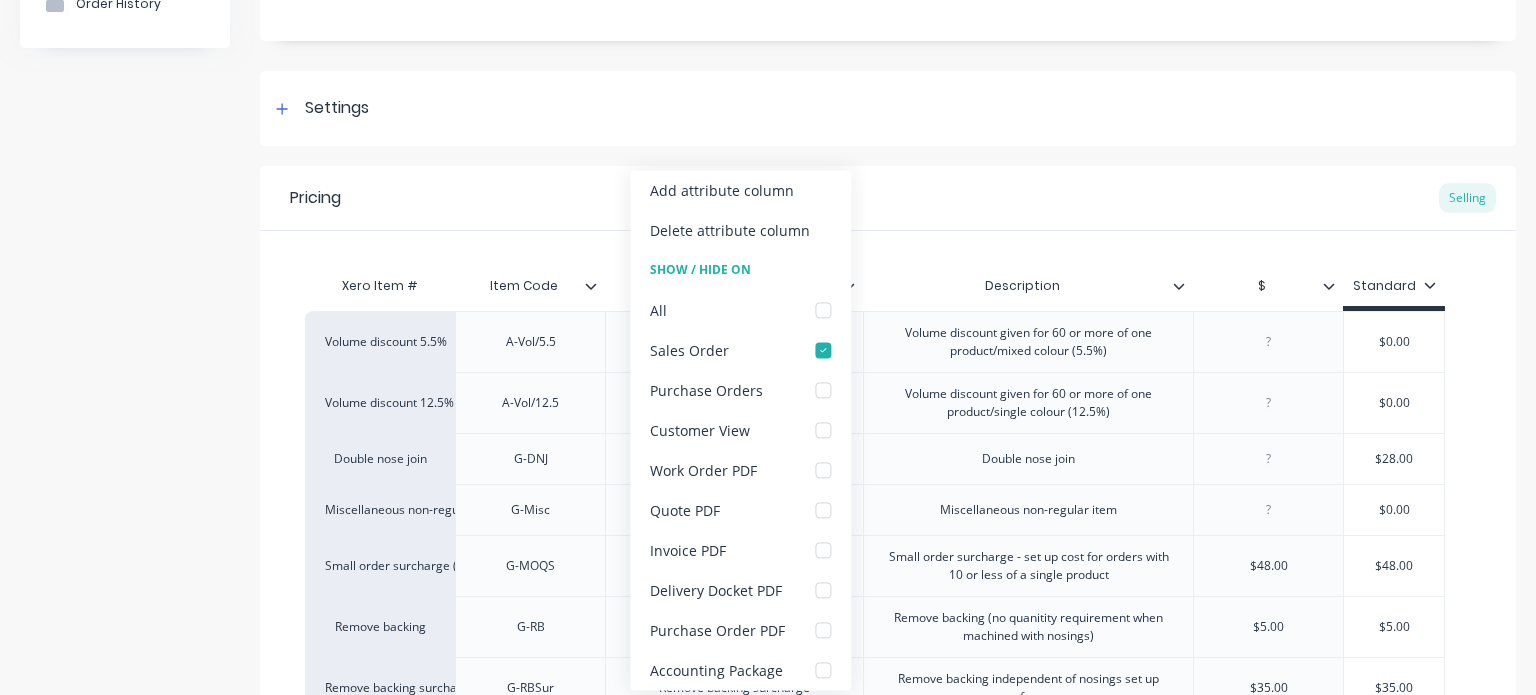 click on "Pricing Selling" at bounding box center [888, 198] 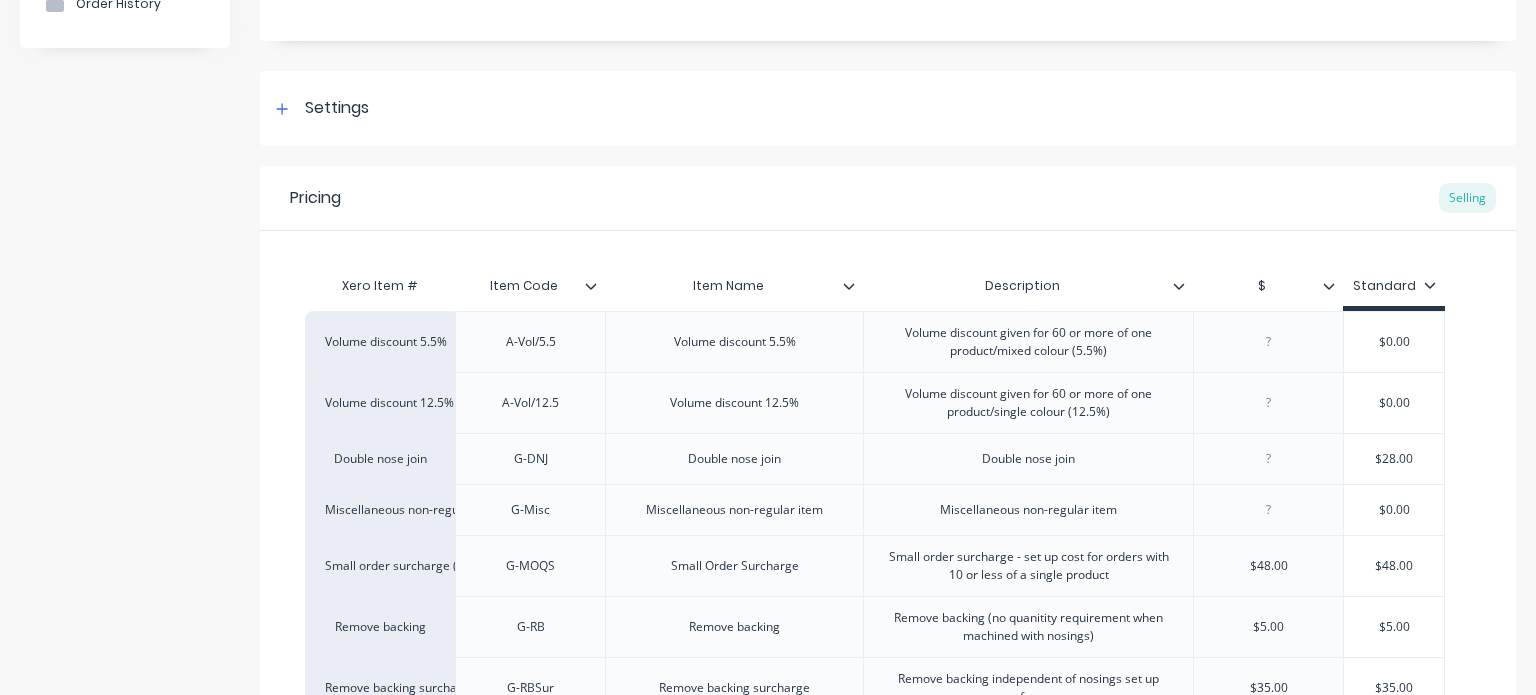 click 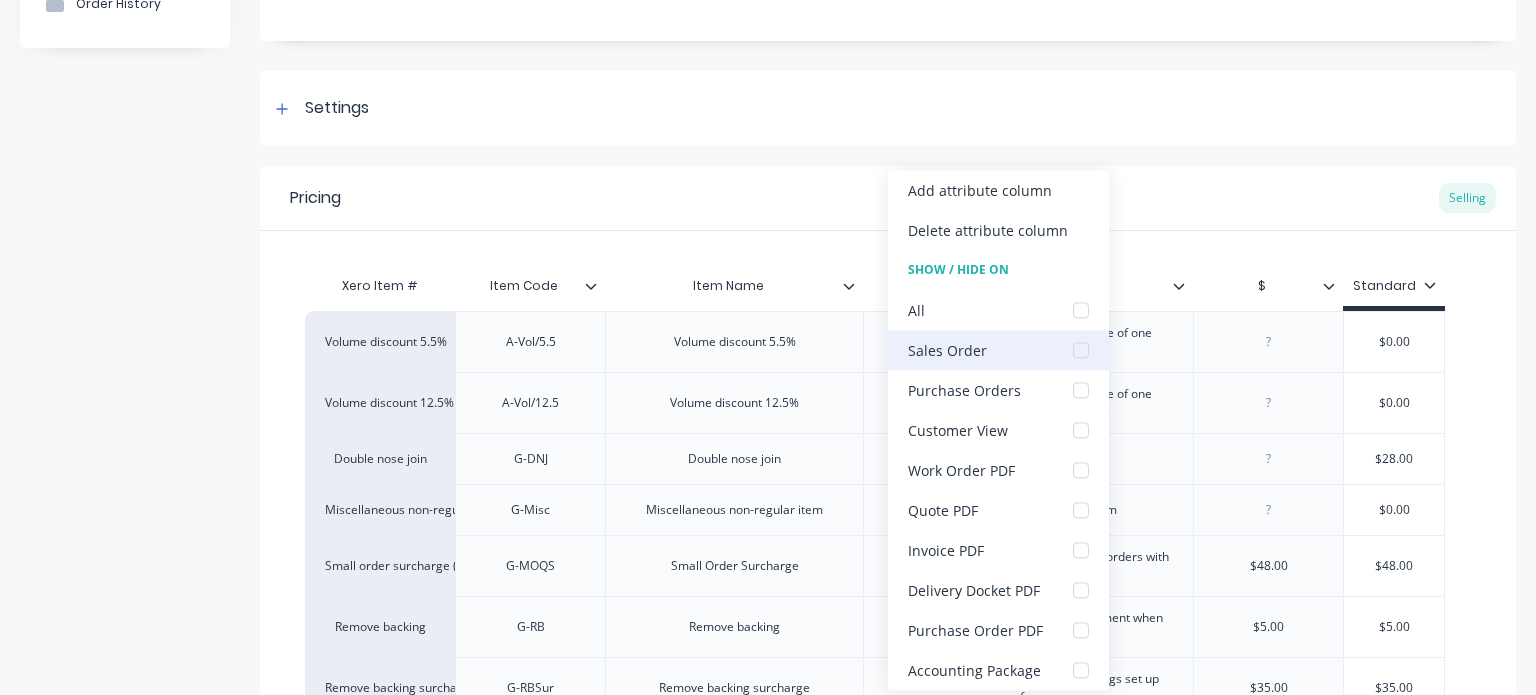 click at bounding box center [1081, 350] 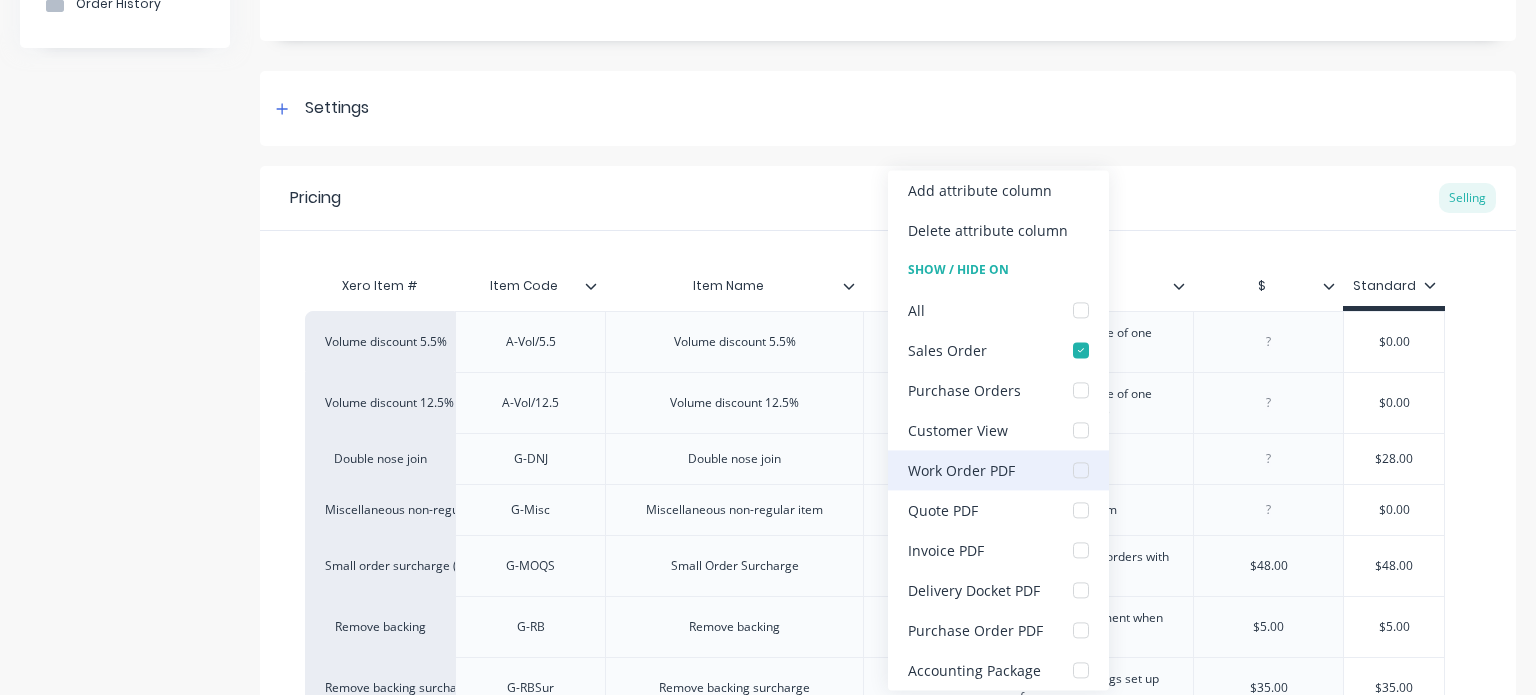 click at bounding box center (1081, 470) 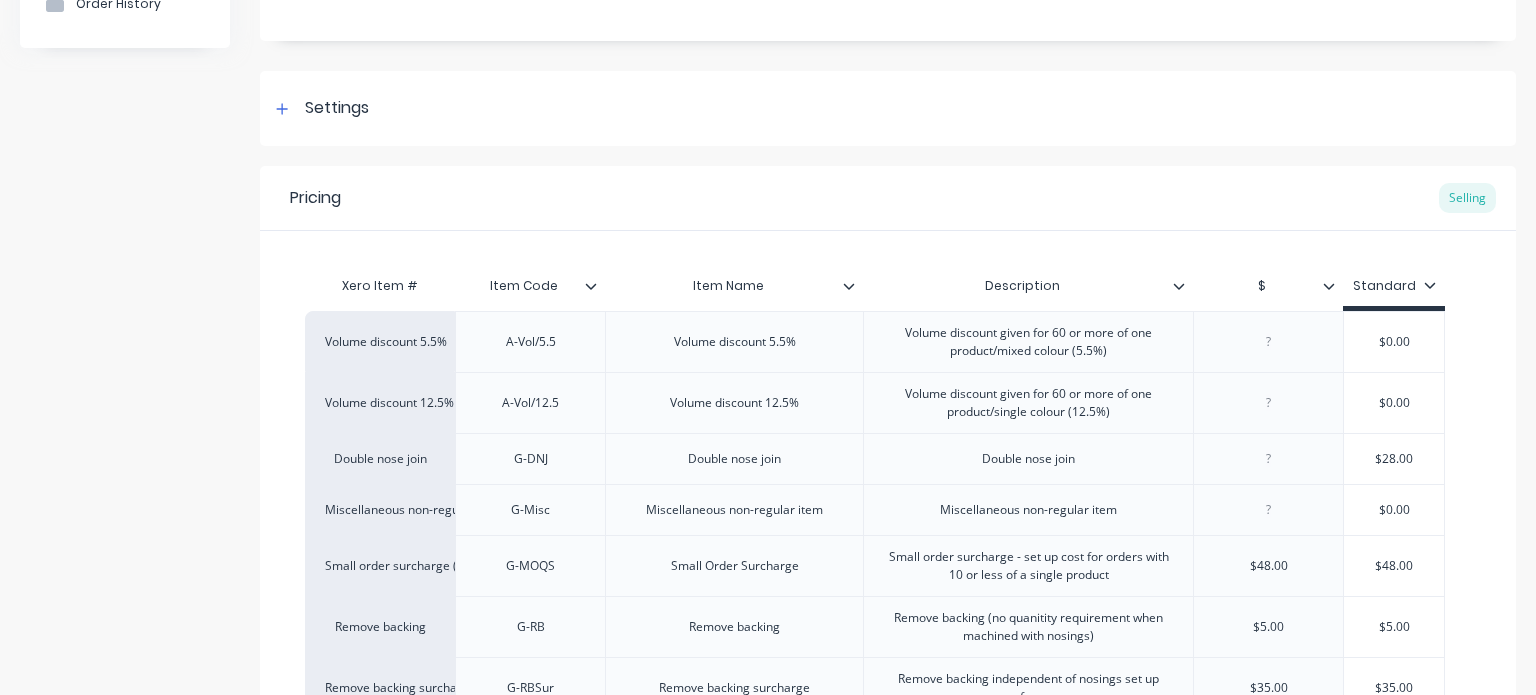 click on "Xero Item # Item Code Item Name Description $ Standard Volume discount 5.5% A-Vol/5.5 Volume discount 5.5% Volume discount given for 60 or more of one product/mixed colour (5.5%) $0.00 Volume discount 12.5% A-Vol/12.5 Volume discount 12.5% Volume discount given for 60 or more of one product/single colour (12.5%) $0.00 Double nose join G-DNJ Double nose join Double nose join $28.00 Miscellaneous non-regular item G-Misc Miscellaneous non-regular item Miscellaneous non-regular item $0.00 Small order surcharge (10) G-MOQS Small Order Surcharge Small order surcharge - set up cost for orders with 10 or less of a single product $48.00 $48.00 Remove backing G-RB Remove backing Remove backing (no quanitity requirement when machined with nosings) $5.00
$5.00 Remove backing surcharge G-RBSur Remove backing surcharge Remove backing independent of nosings set up fee $35.00 $35.00 Staircase sample G-SSamp Staircase sample Staircase sample $60.00 $60.00 Square surcharge - Less 1.6% G-SUR Square surcharge - Less 1.6% $0.00" at bounding box center (888, 826) 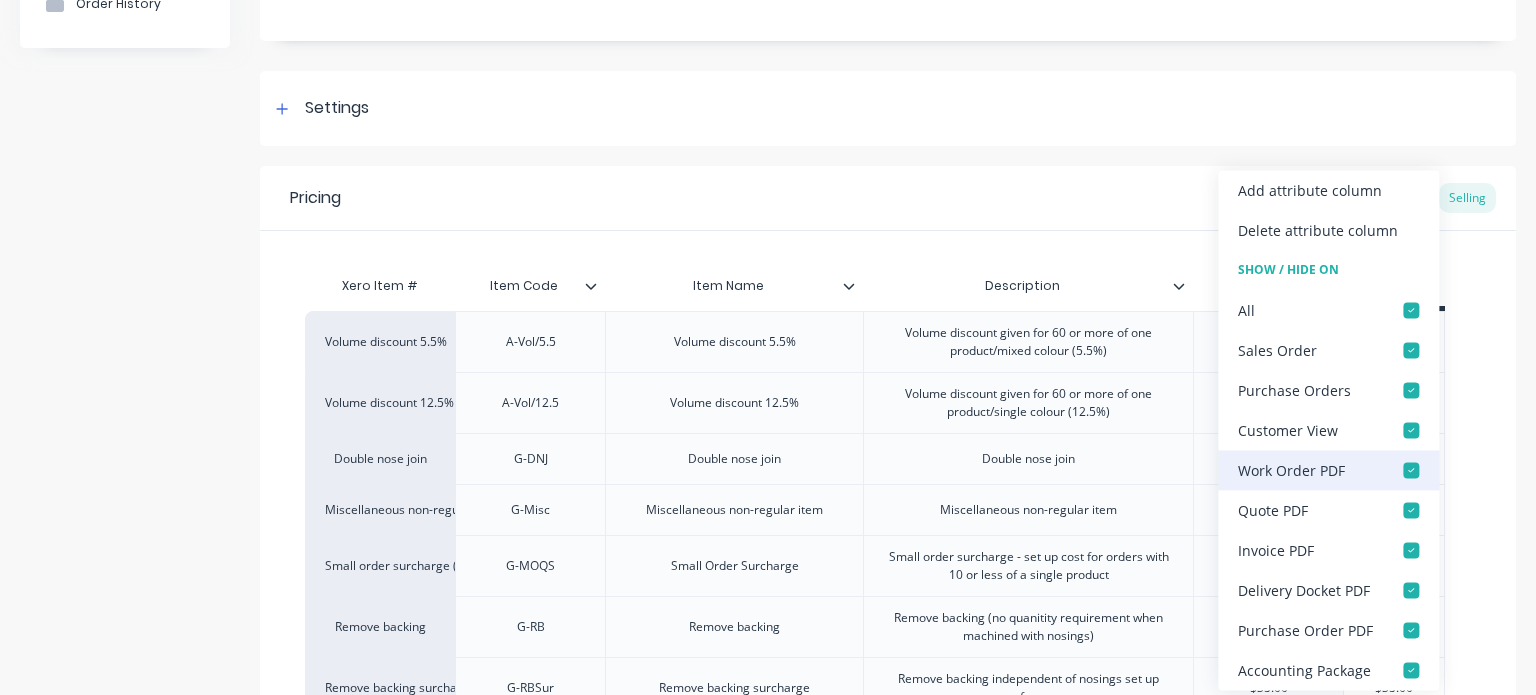 click at bounding box center (1411, 470) 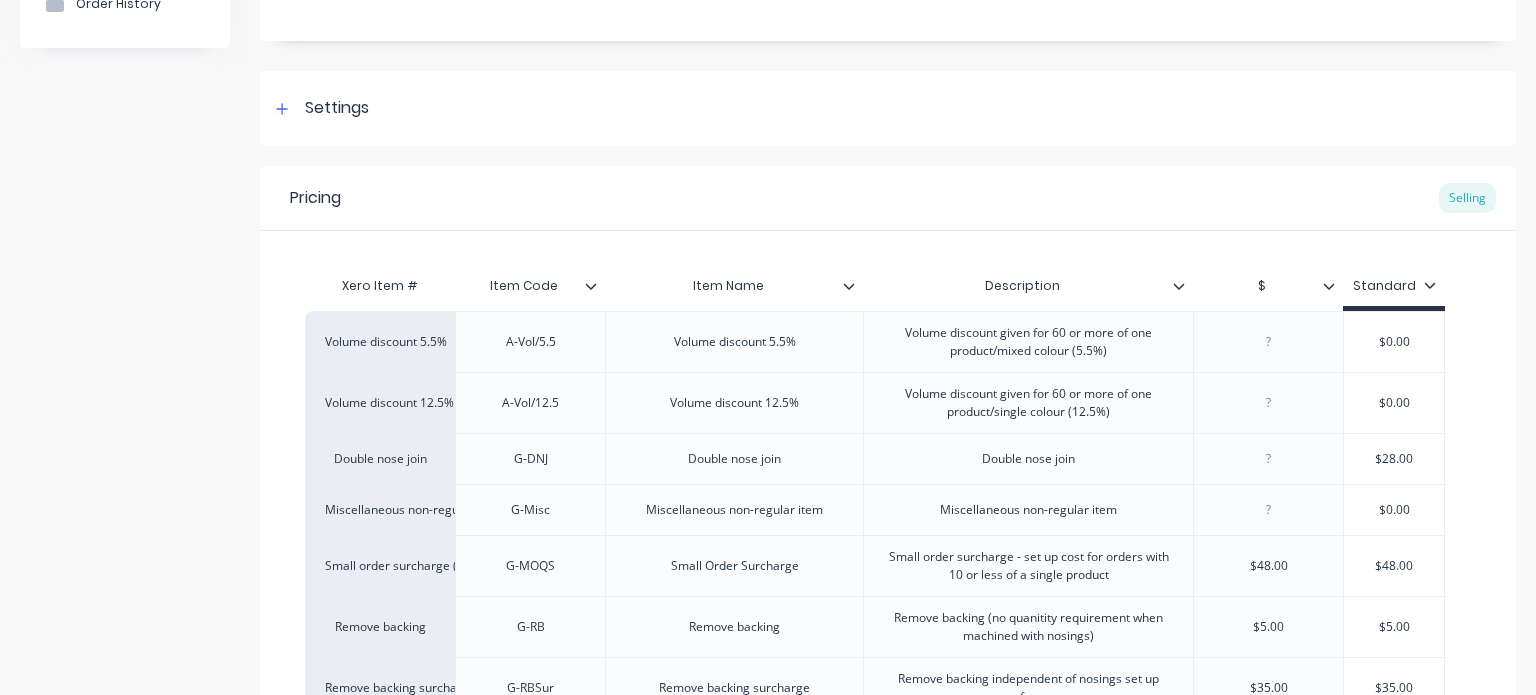 click on "Pricing Selling" at bounding box center (888, 198) 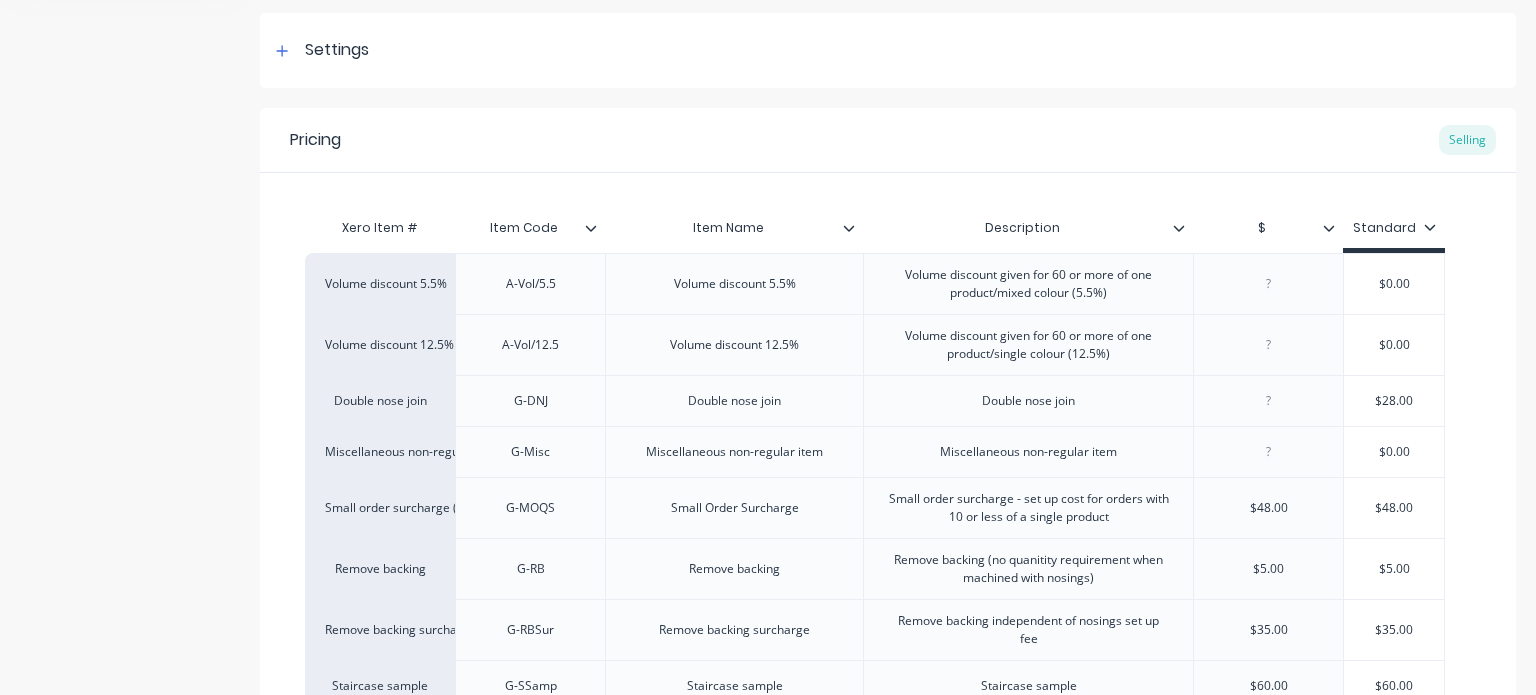 scroll, scrollTop: 284, scrollLeft: 0, axis: vertical 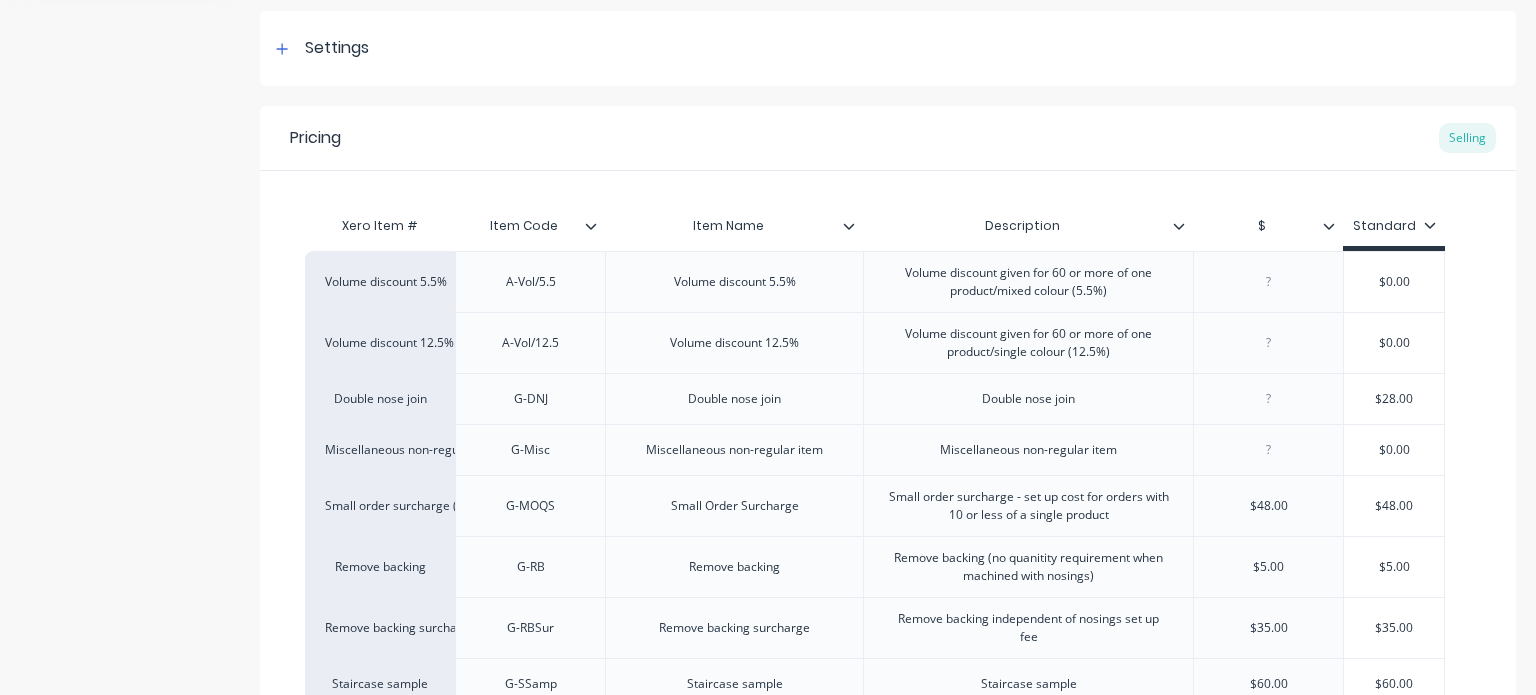click 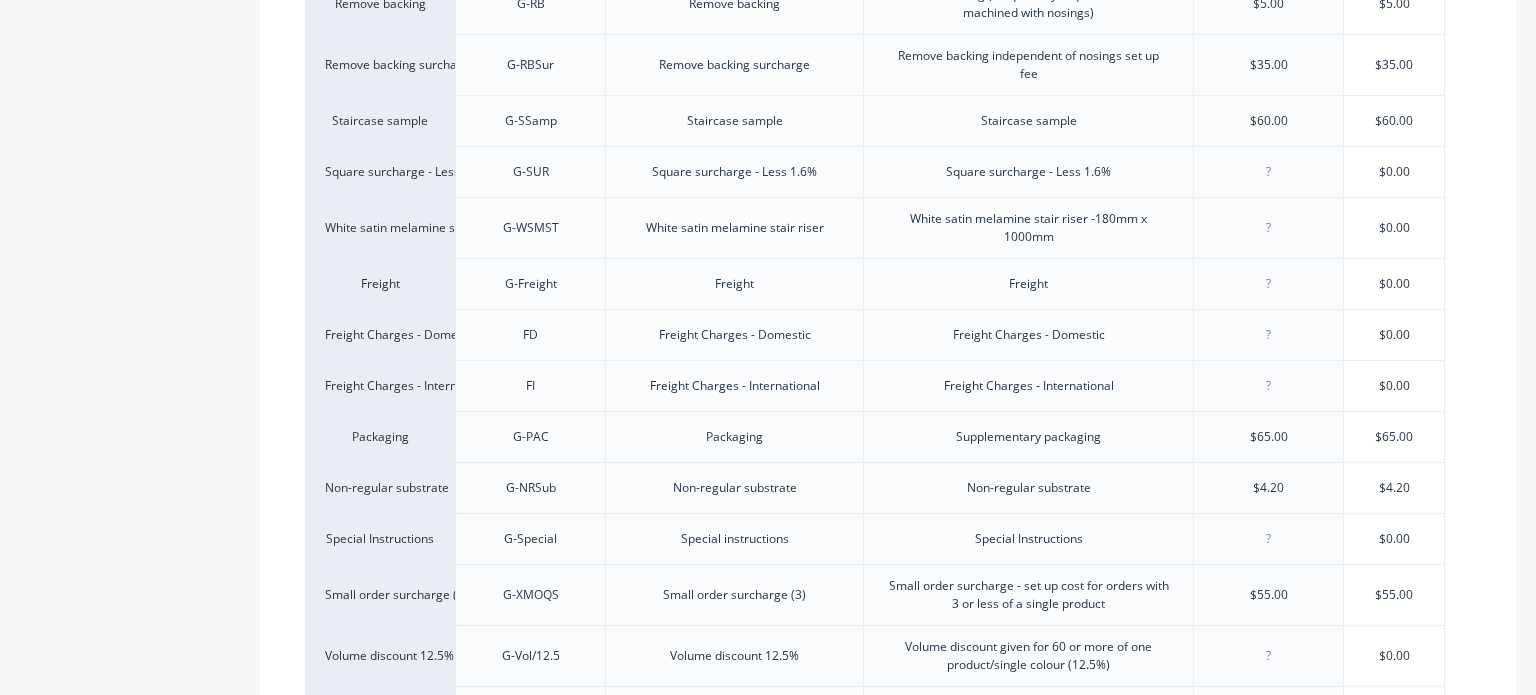 scroll, scrollTop: 1093, scrollLeft: 0, axis: vertical 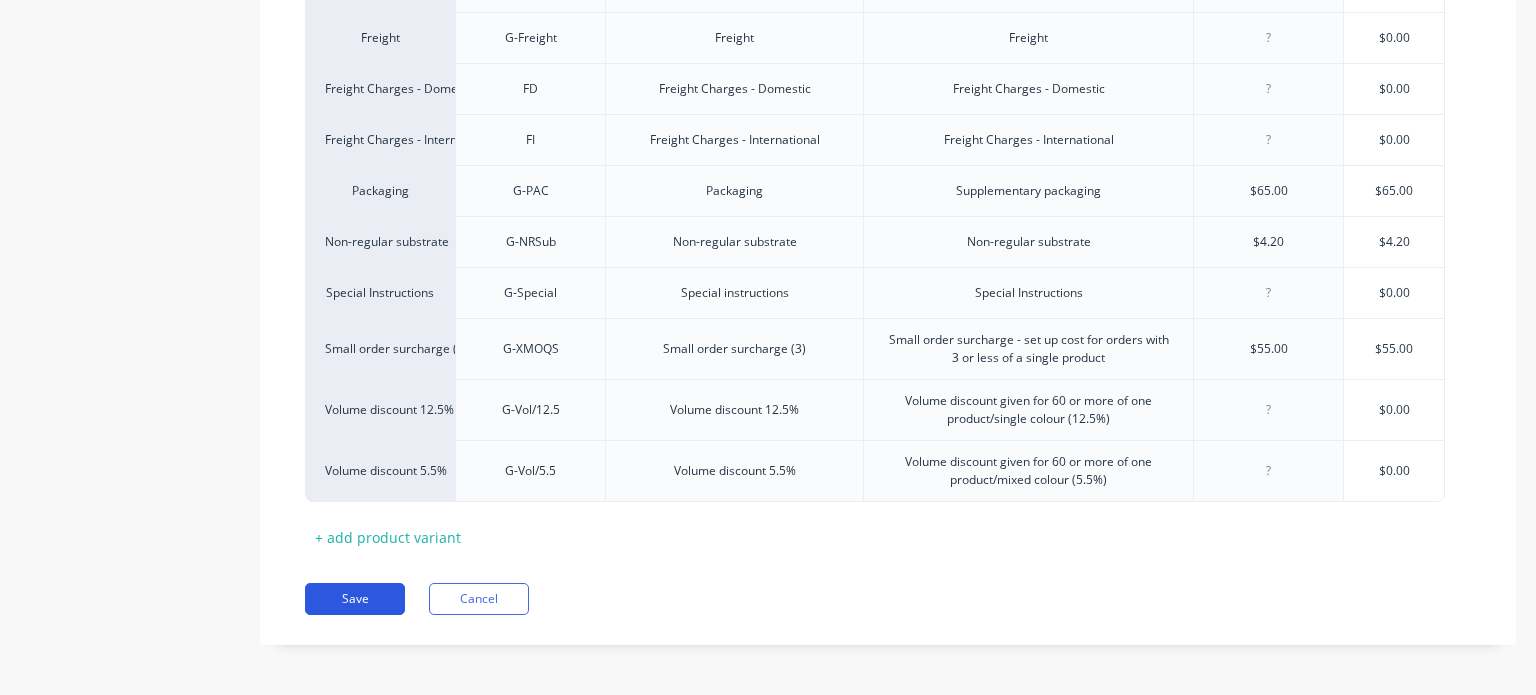 click on "Save" at bounding box center [355, 599] 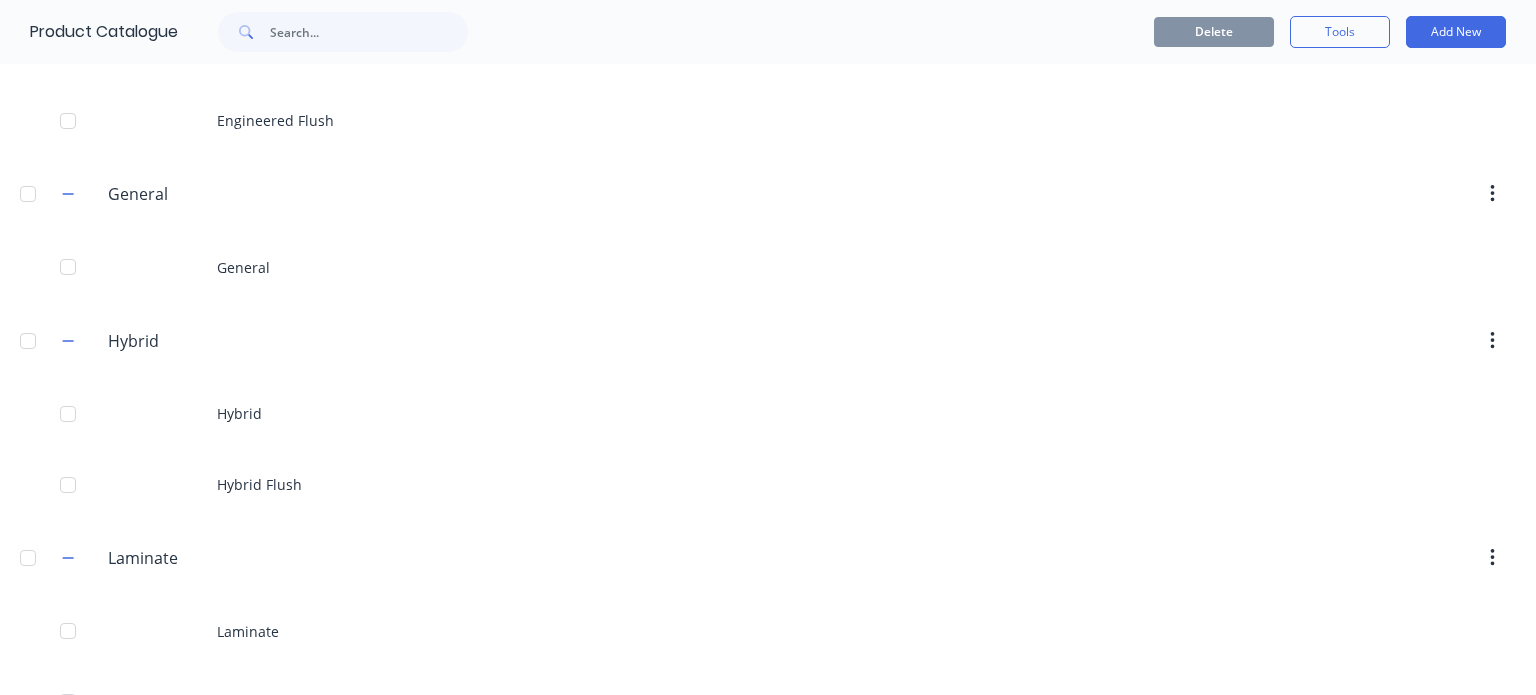 scroll, scrollTop: 695, scrollLeft: 0, axis: vertical 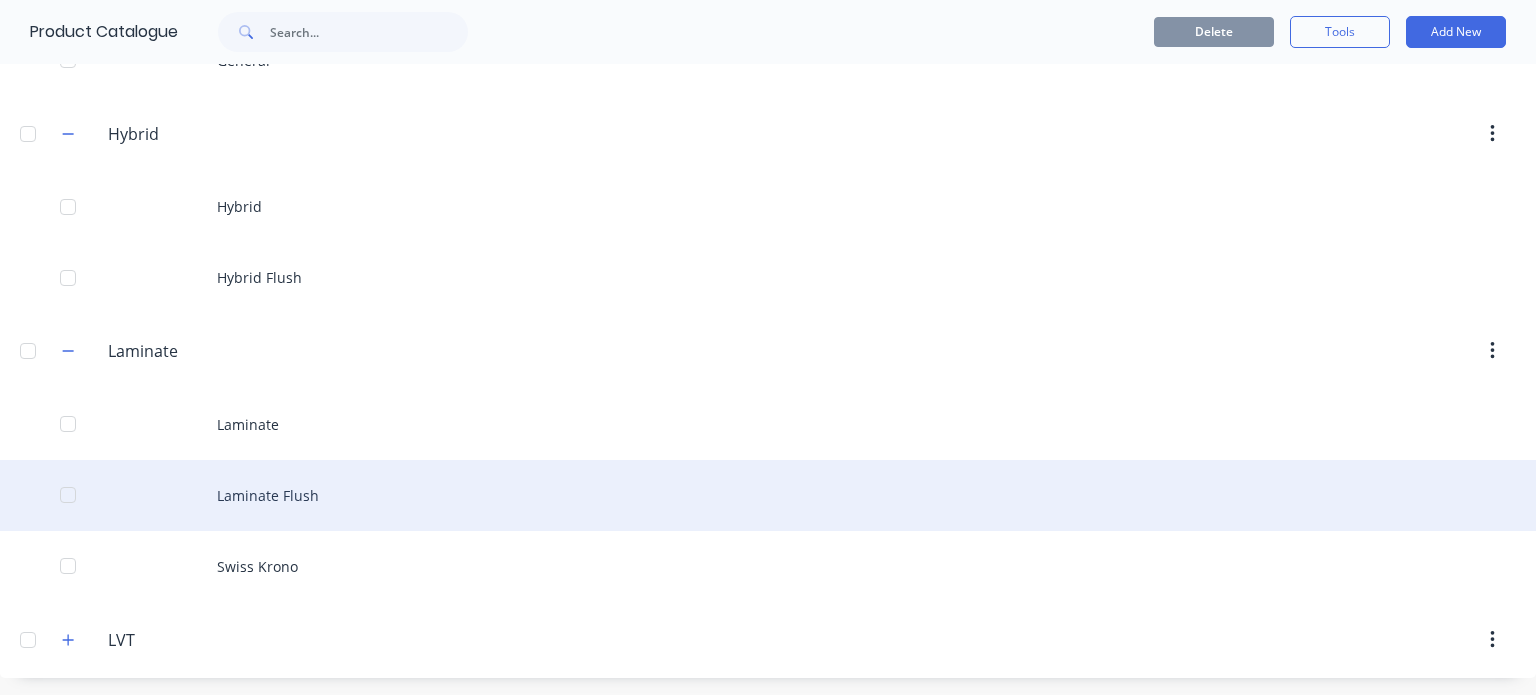 click on "Laminate Flush" at bounding box center (768, 495) 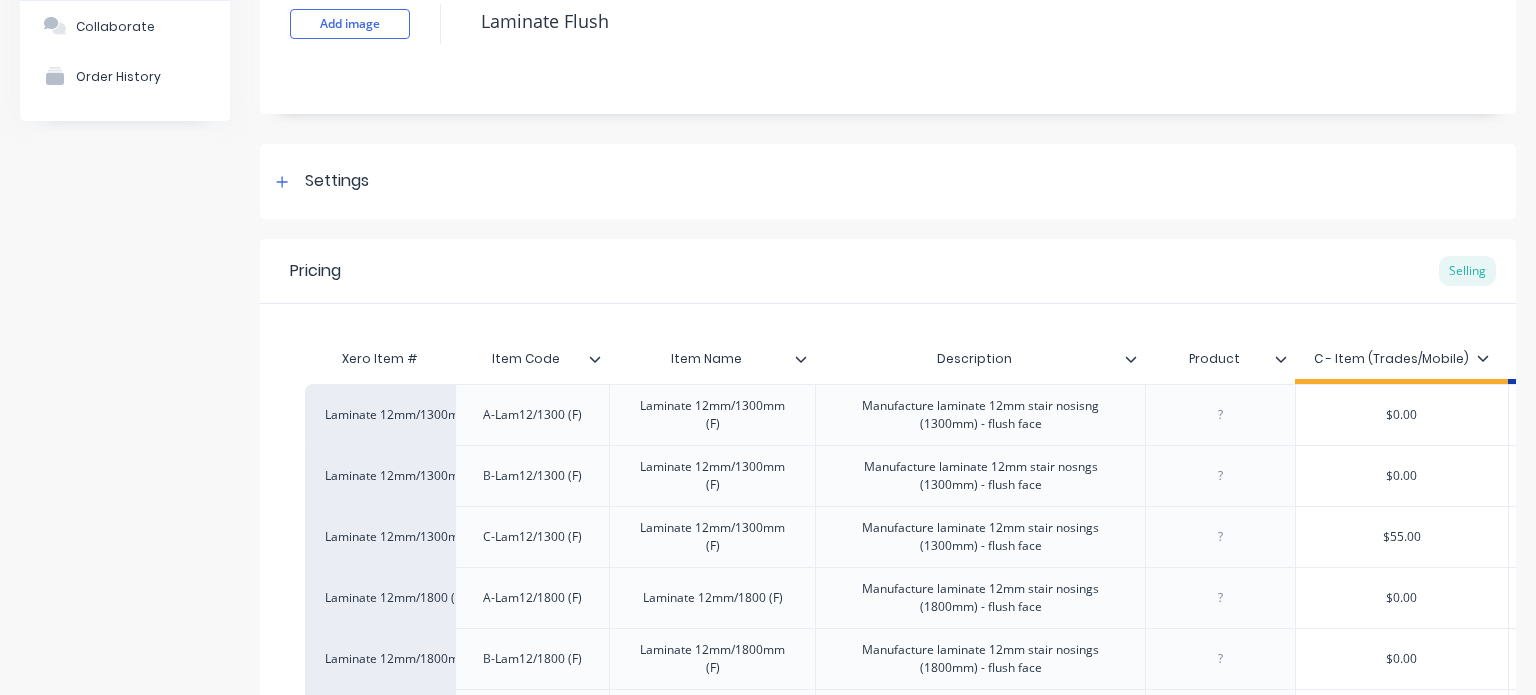 scroll, scrollTop: 152, scrollLeft: 0, axis: vertical 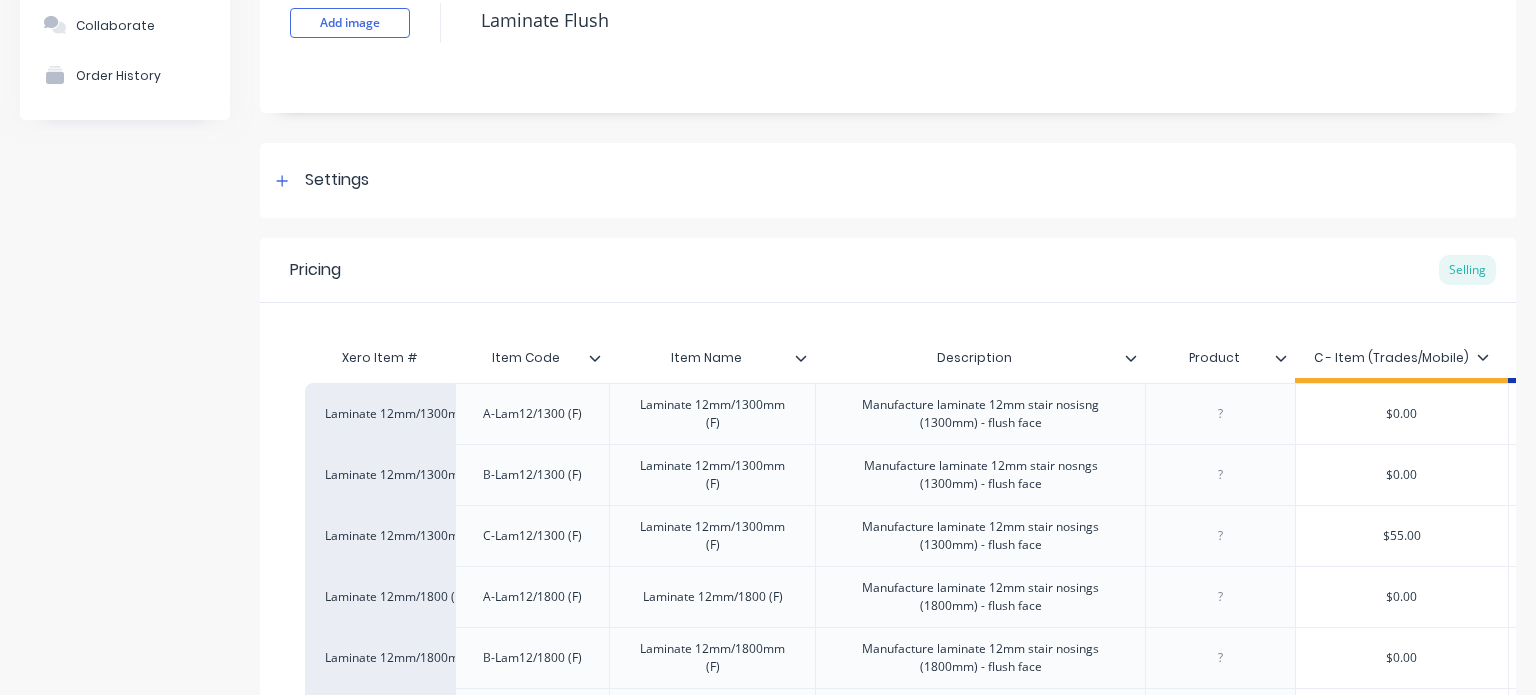 click 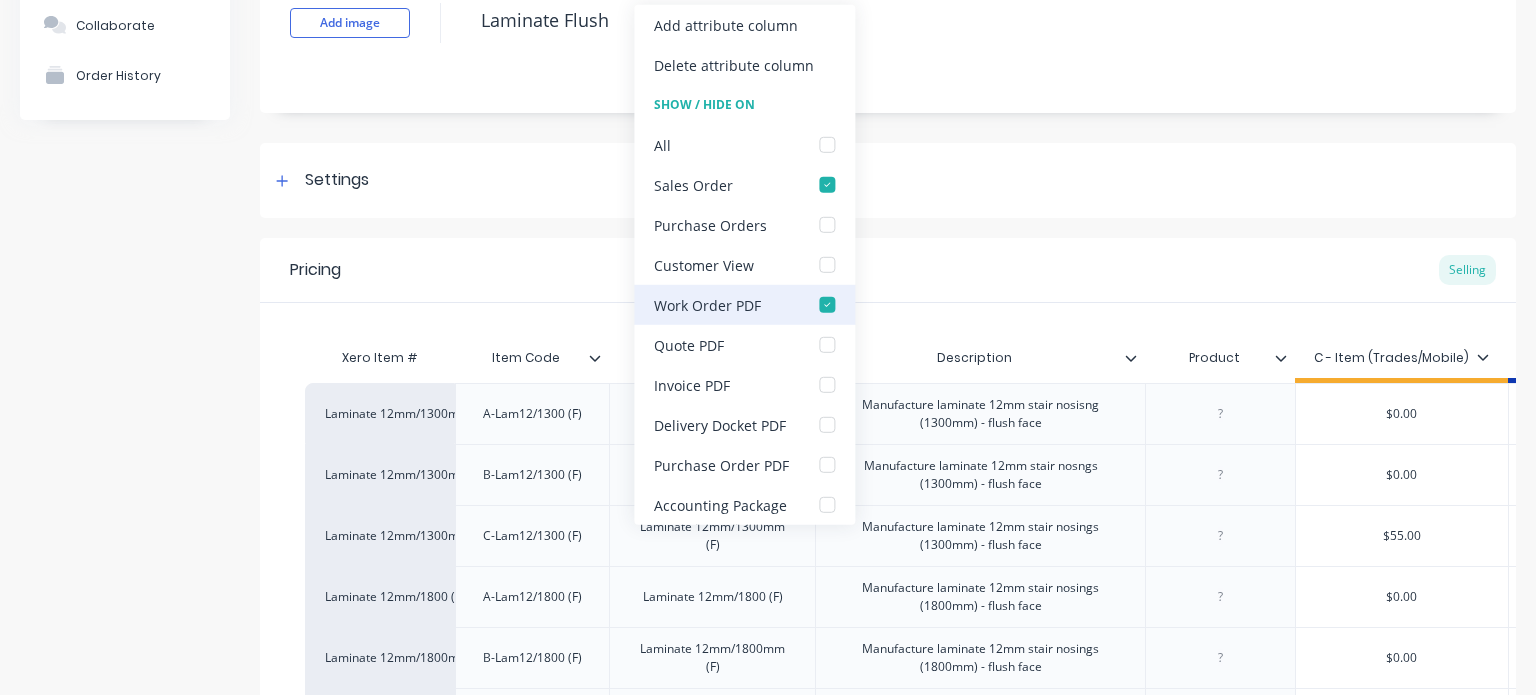 click at bounding box center [827, 305] 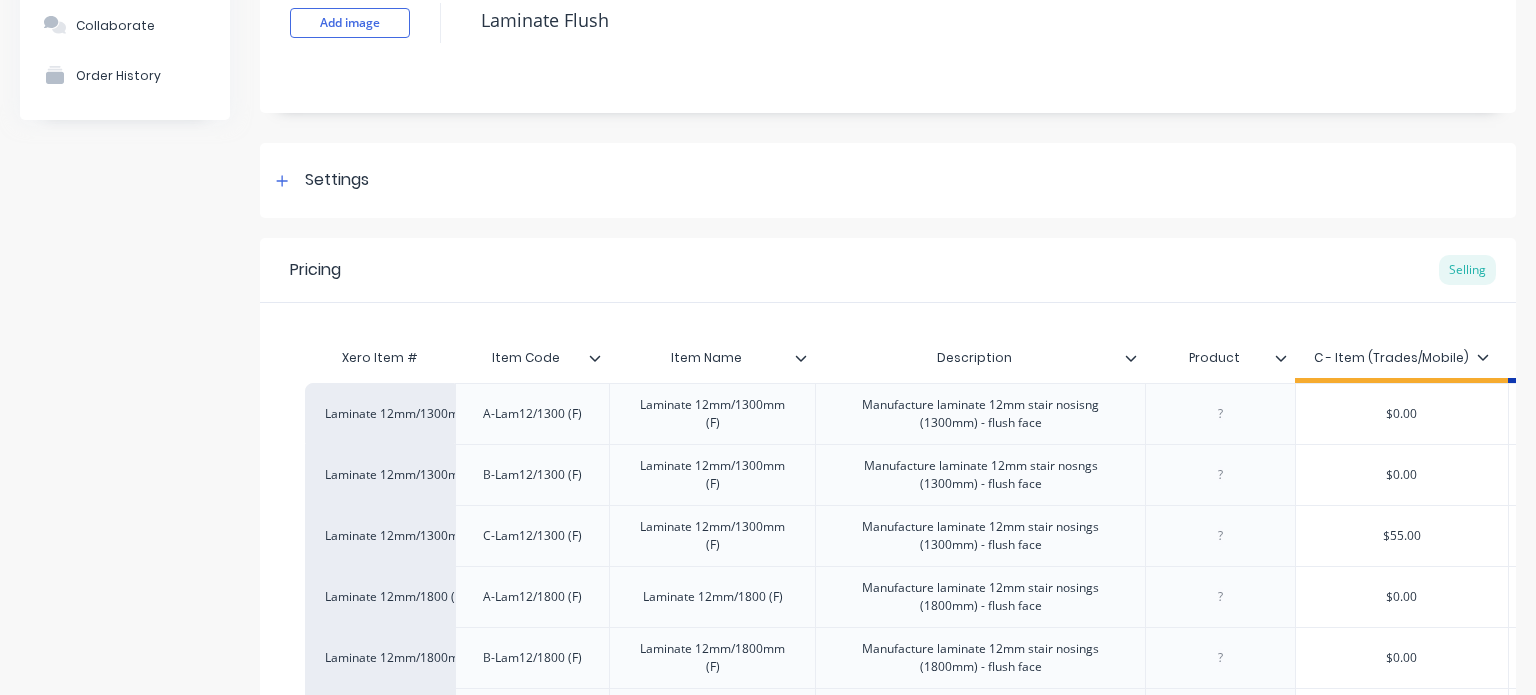 click on "Pricing Selling" at bounding box center (888, 270) 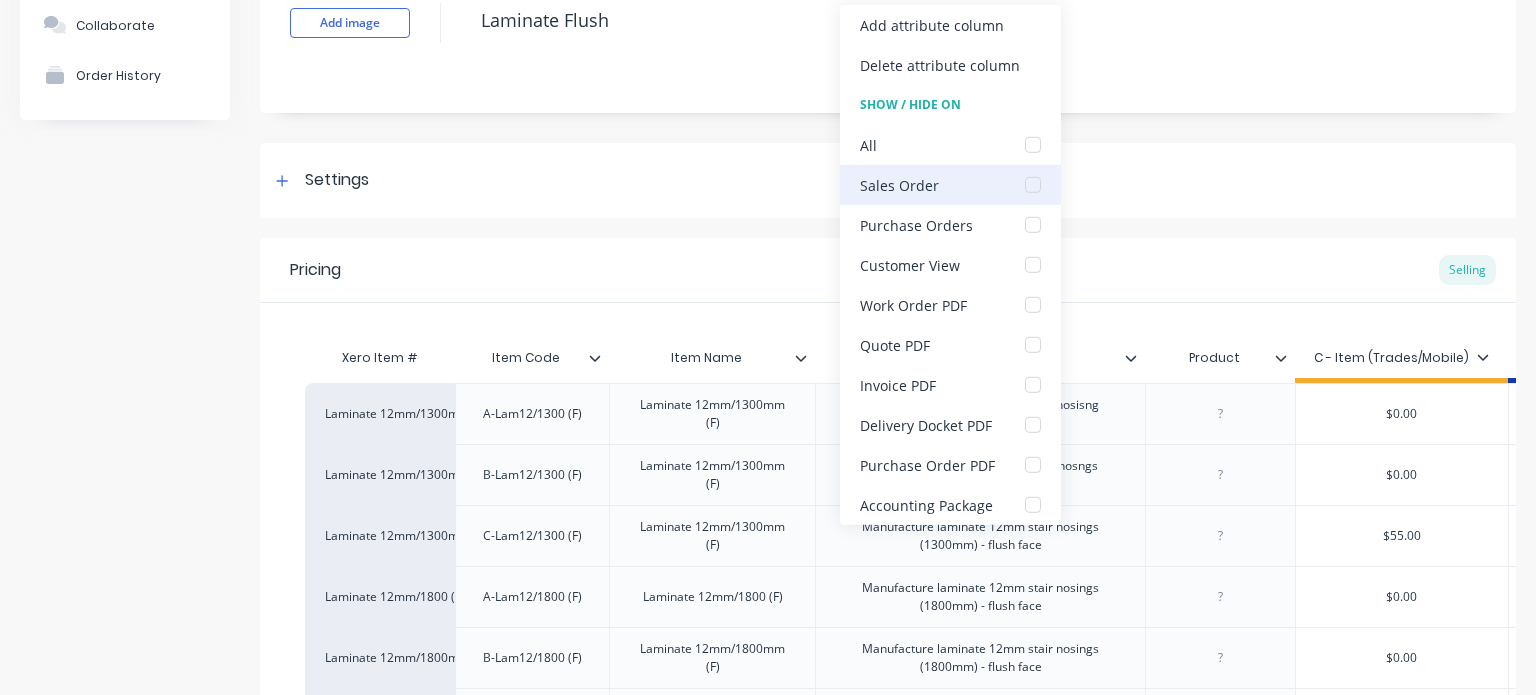 click at bounding box center (1033, 185) 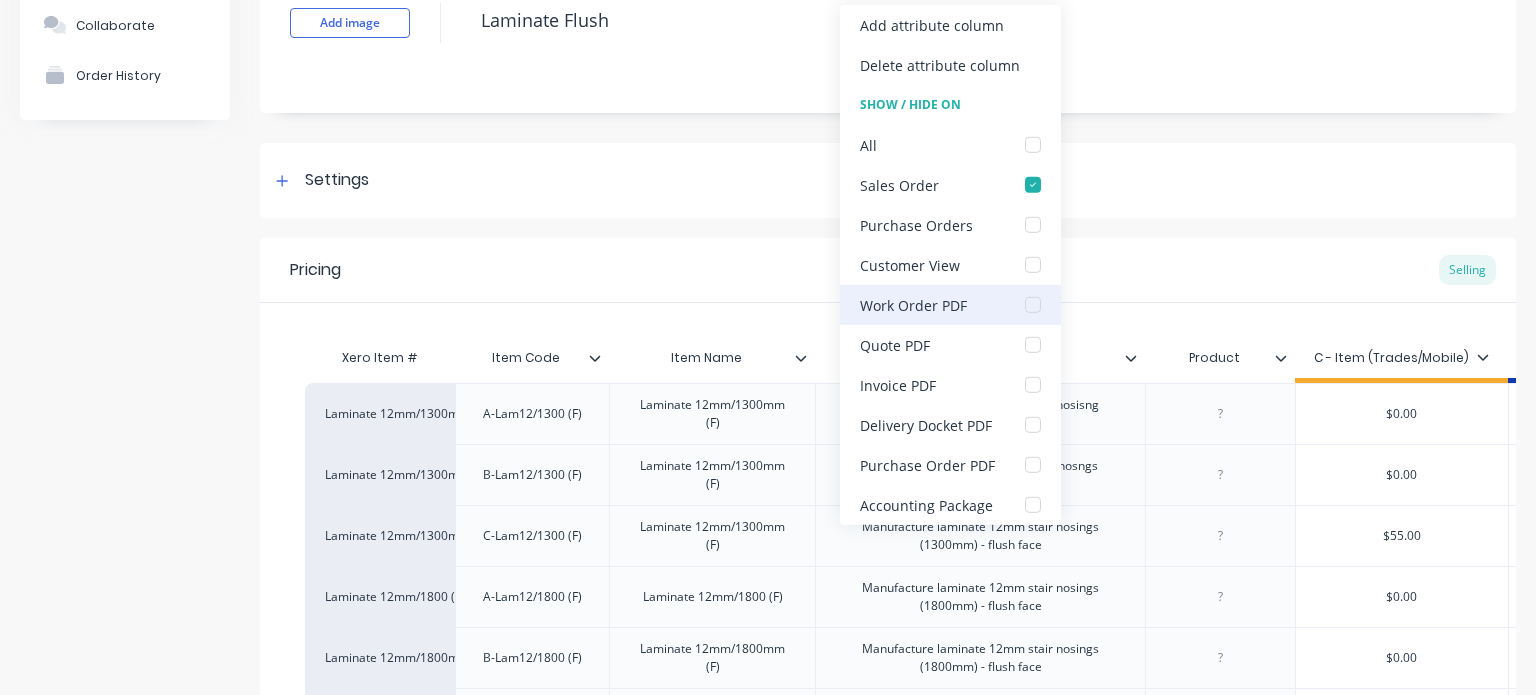 click at bounding box center (1033, 305) 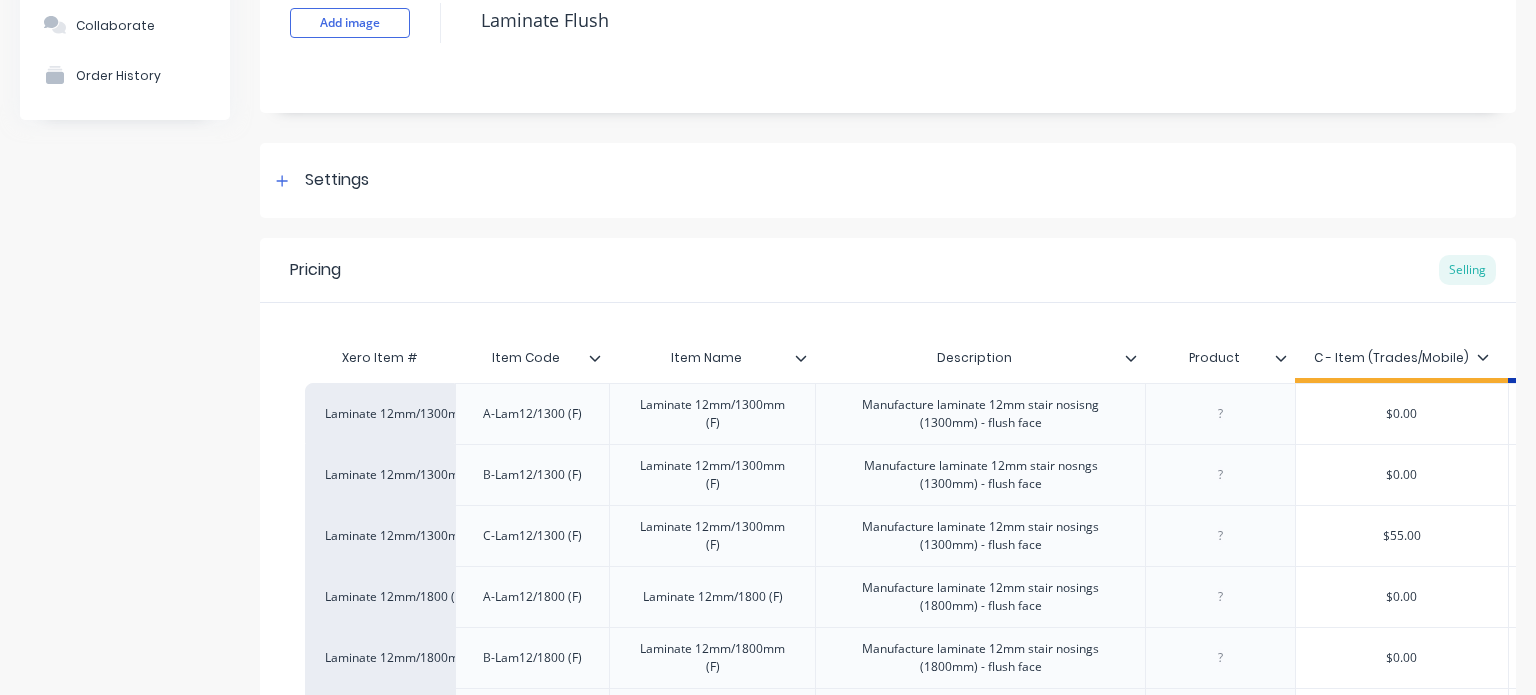 click on "Pricing Selling" at bounding box center [888, 270] 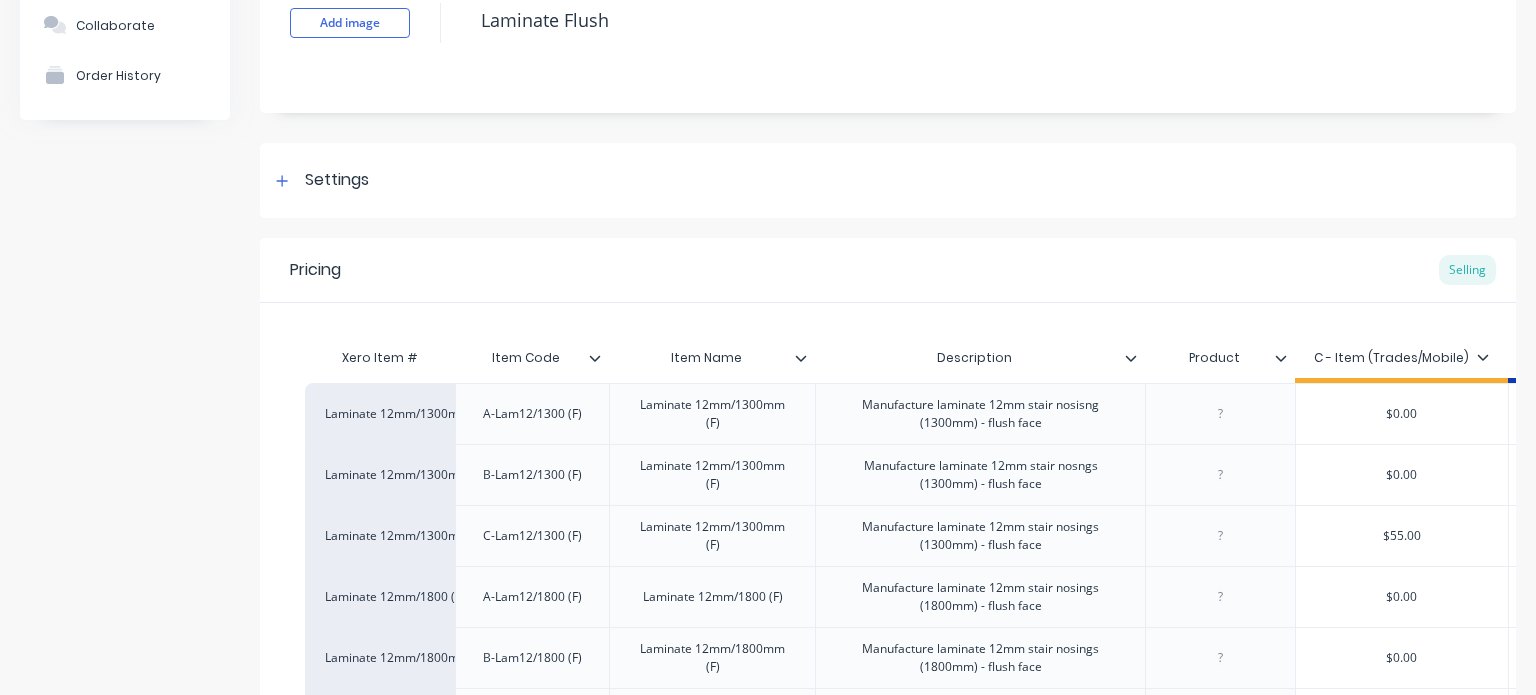 click at bounding box center (1139, 358) 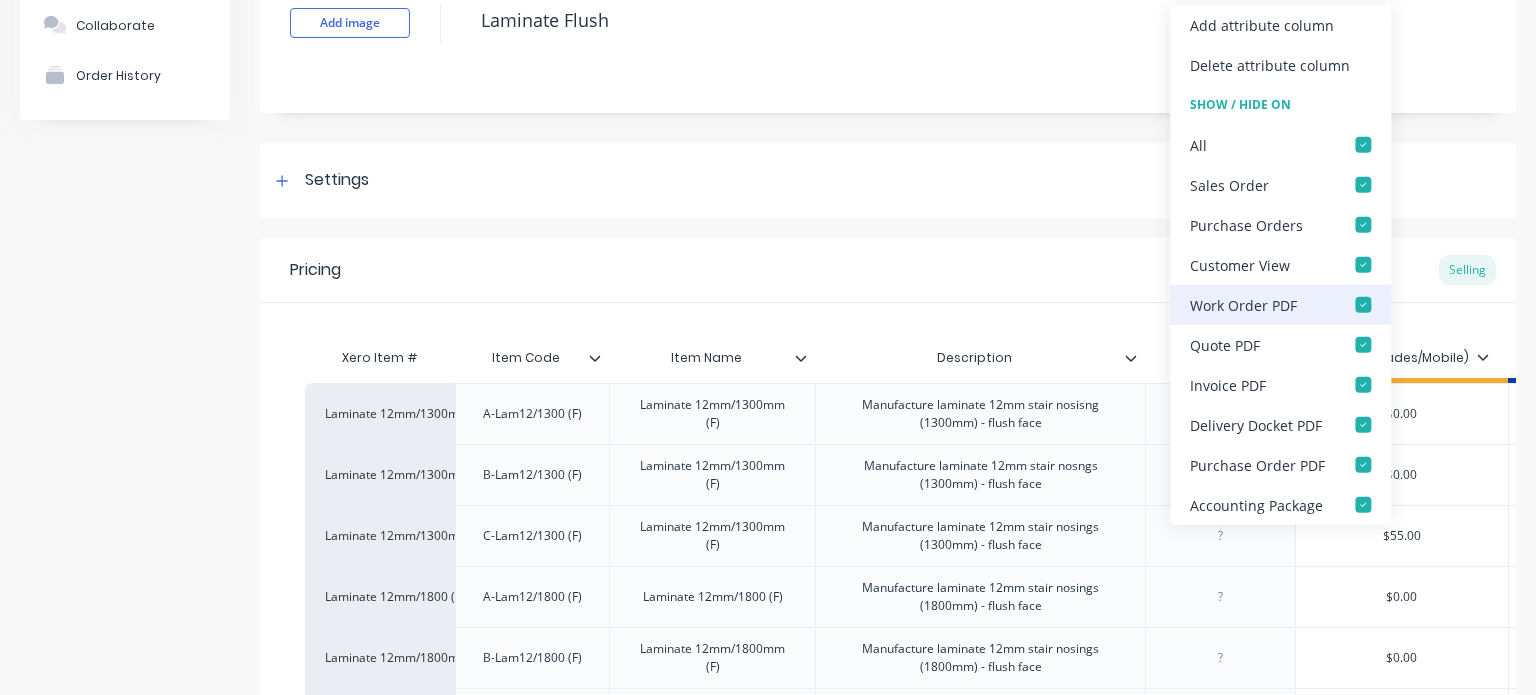 click at bounding box center [1363, 305] 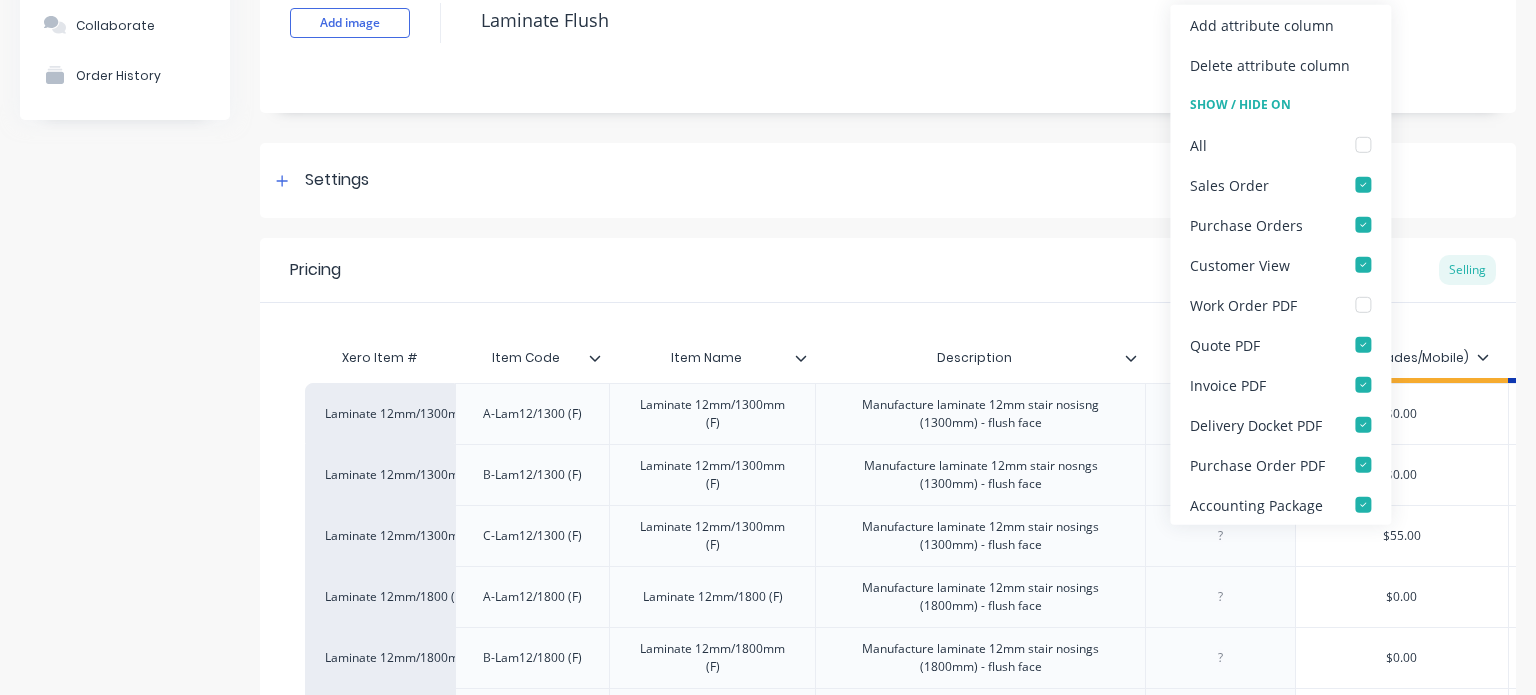 click on "Pricing Selling" at bounding box center (888, 270) 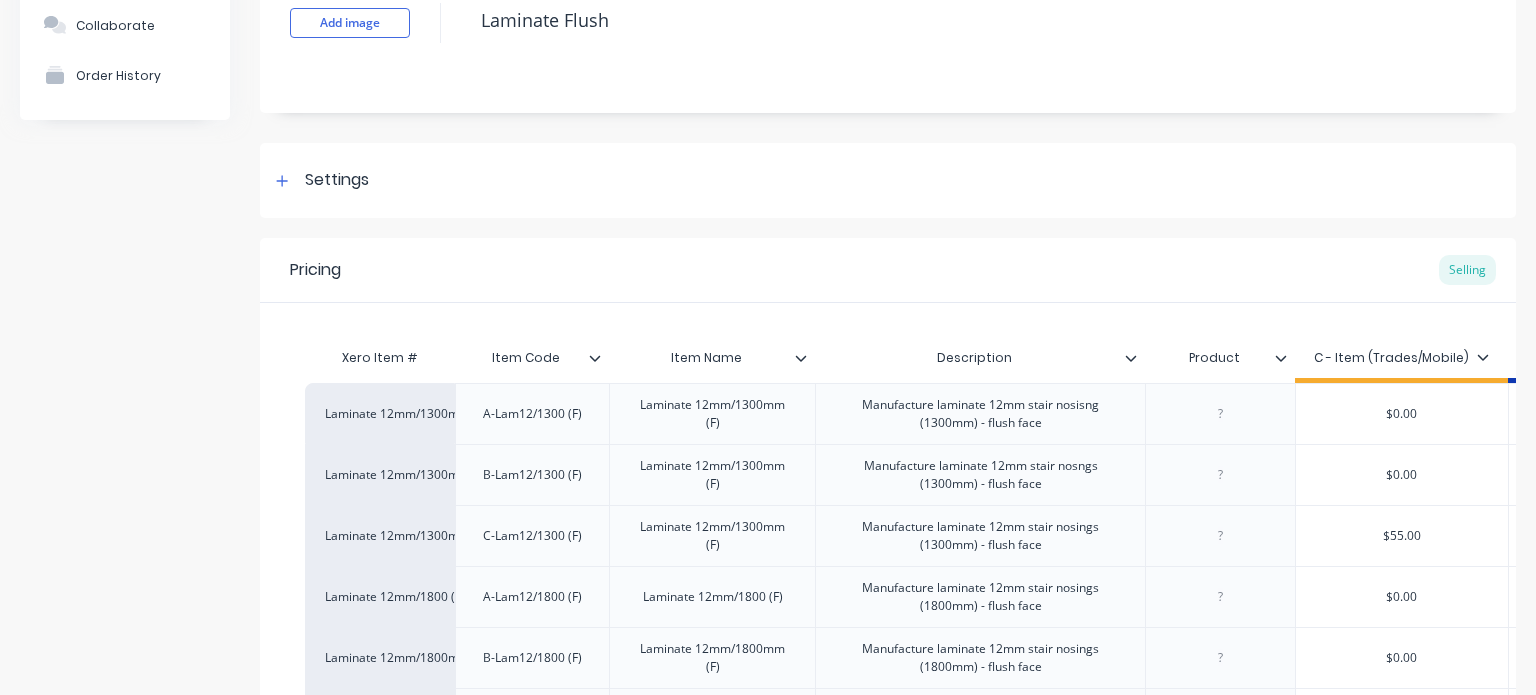 scroll, scrollTop: 152, scrollLeft: 0, axis: vertical 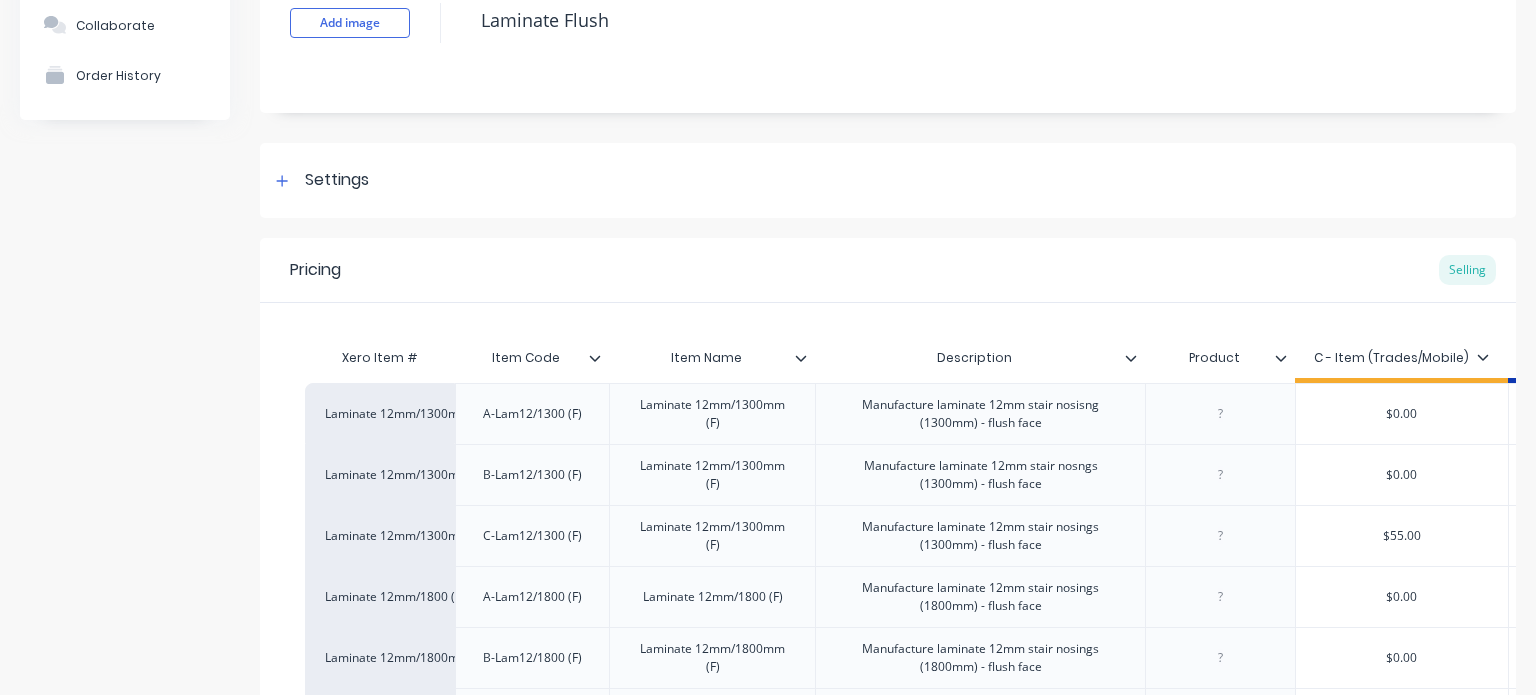 click 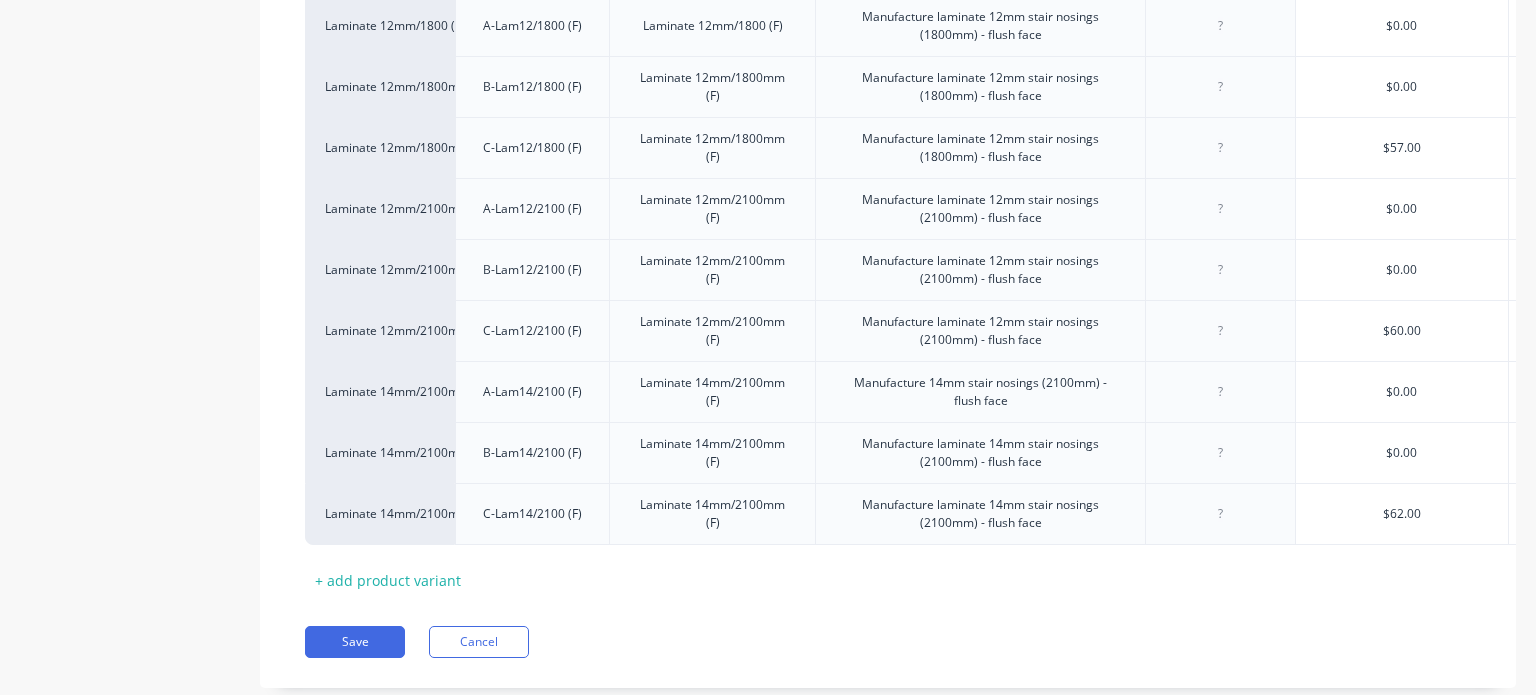 scroll, scrollTop: 783, scrollLeft: 0, axis: vertical 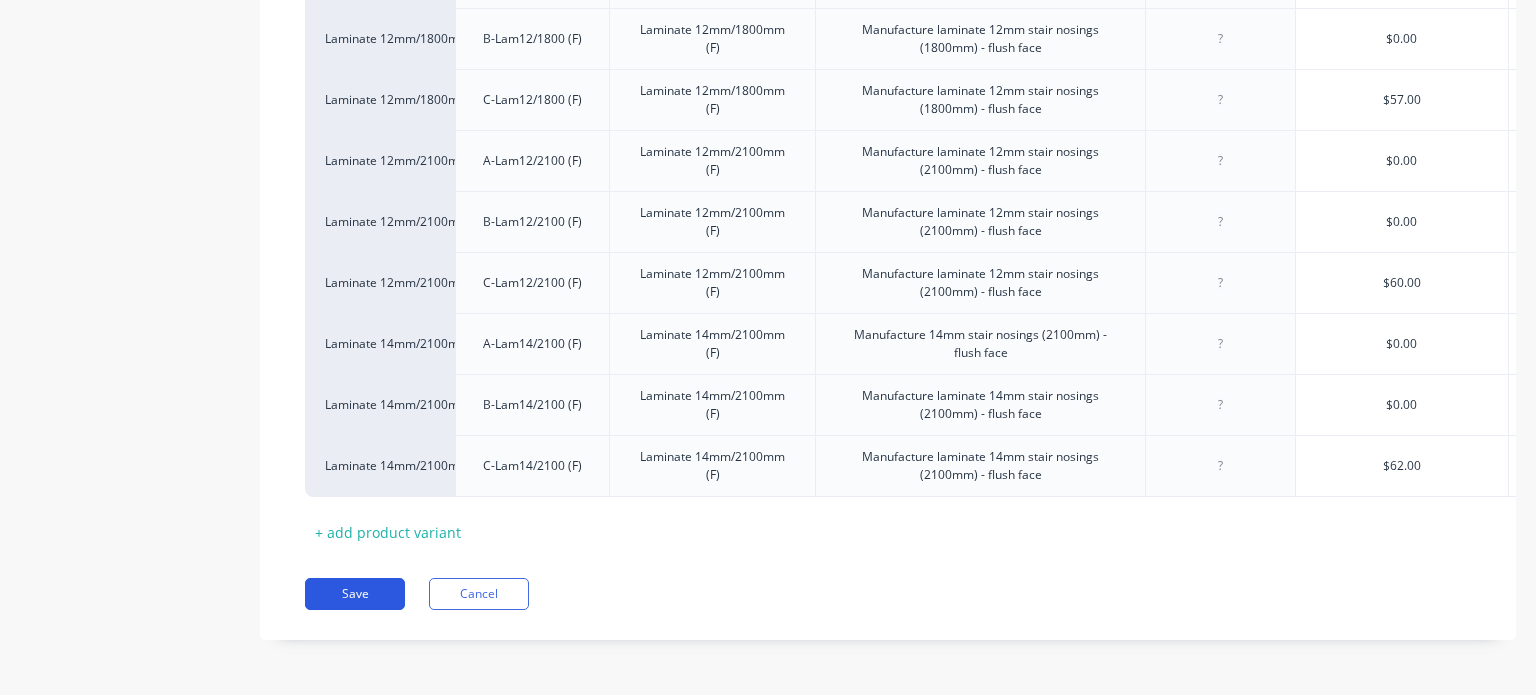 click on "Save" at bounding box center (355, 594) 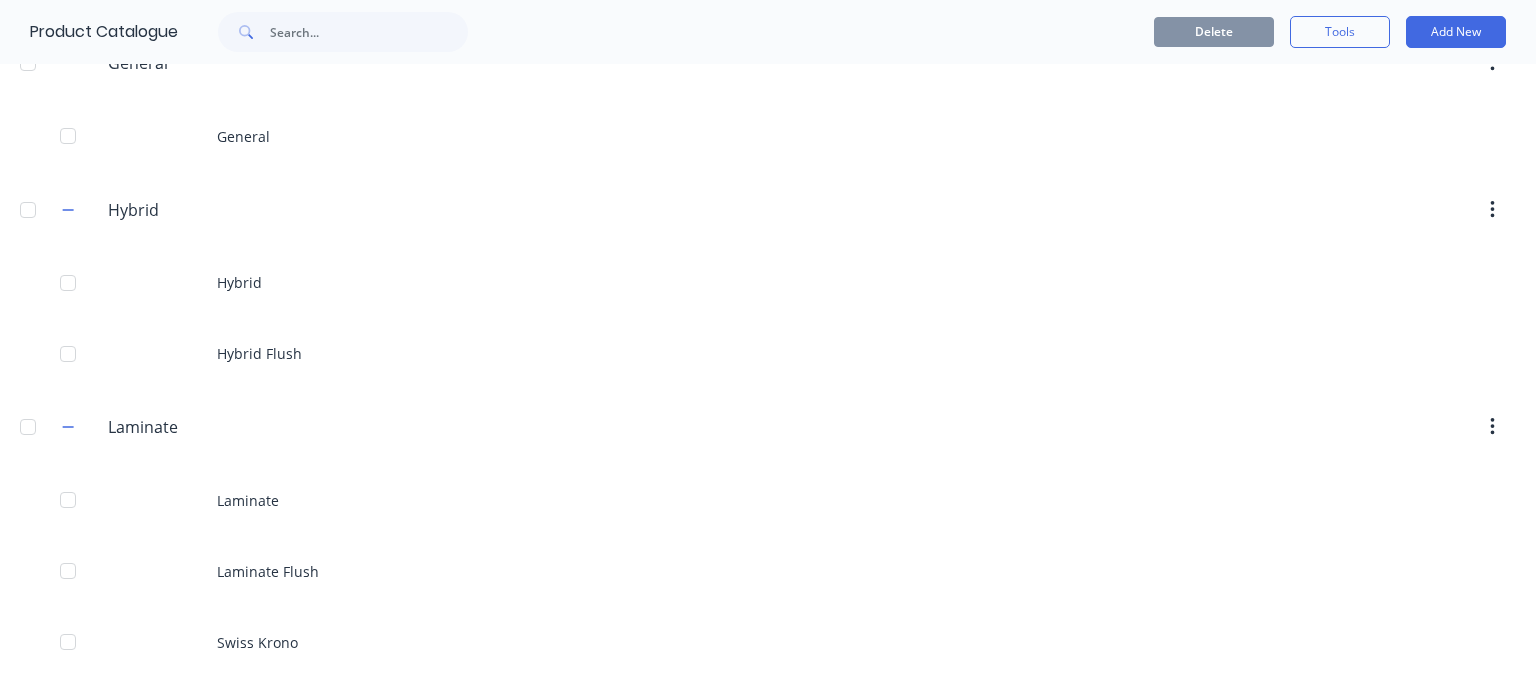 scroll, scrollTop: 695, scrollLeft: 0, axis: vertical 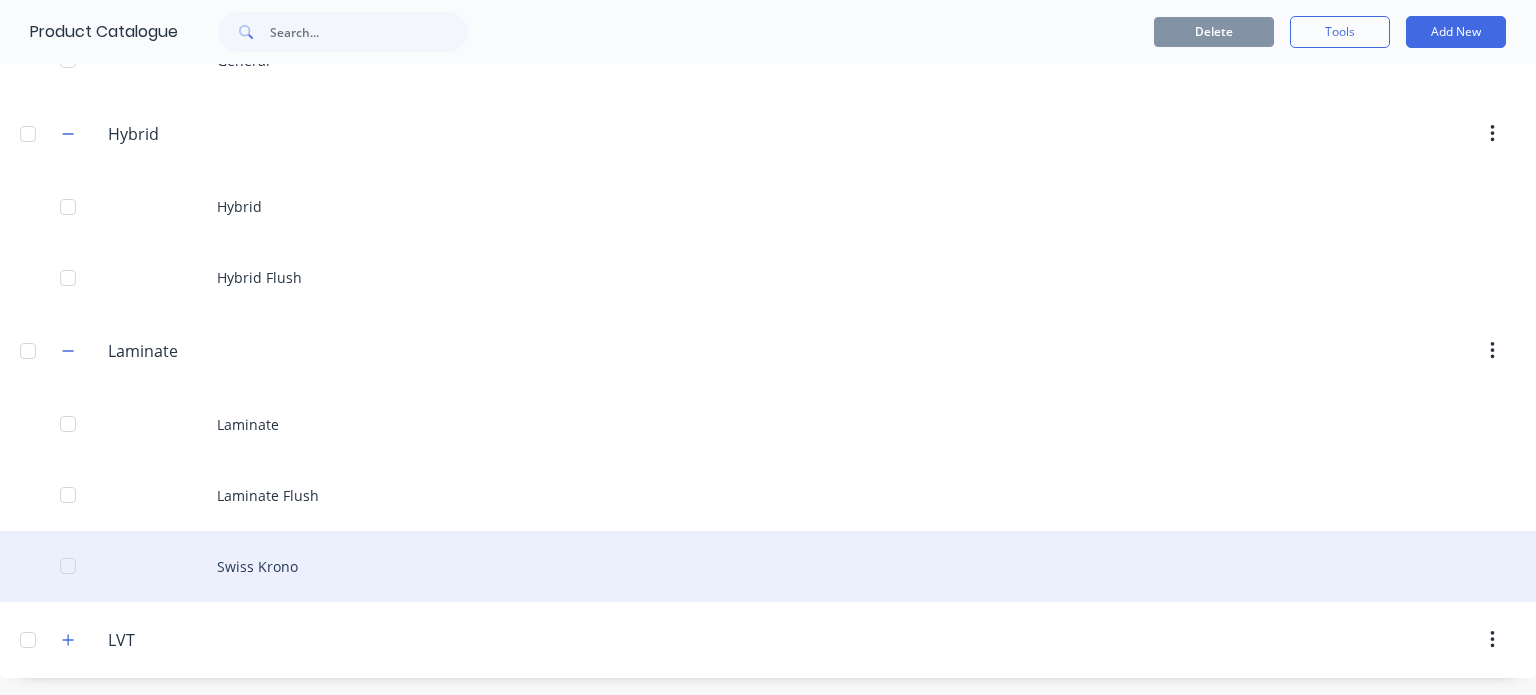 click on "Swiss Krono" at bounding box center (768, 566) 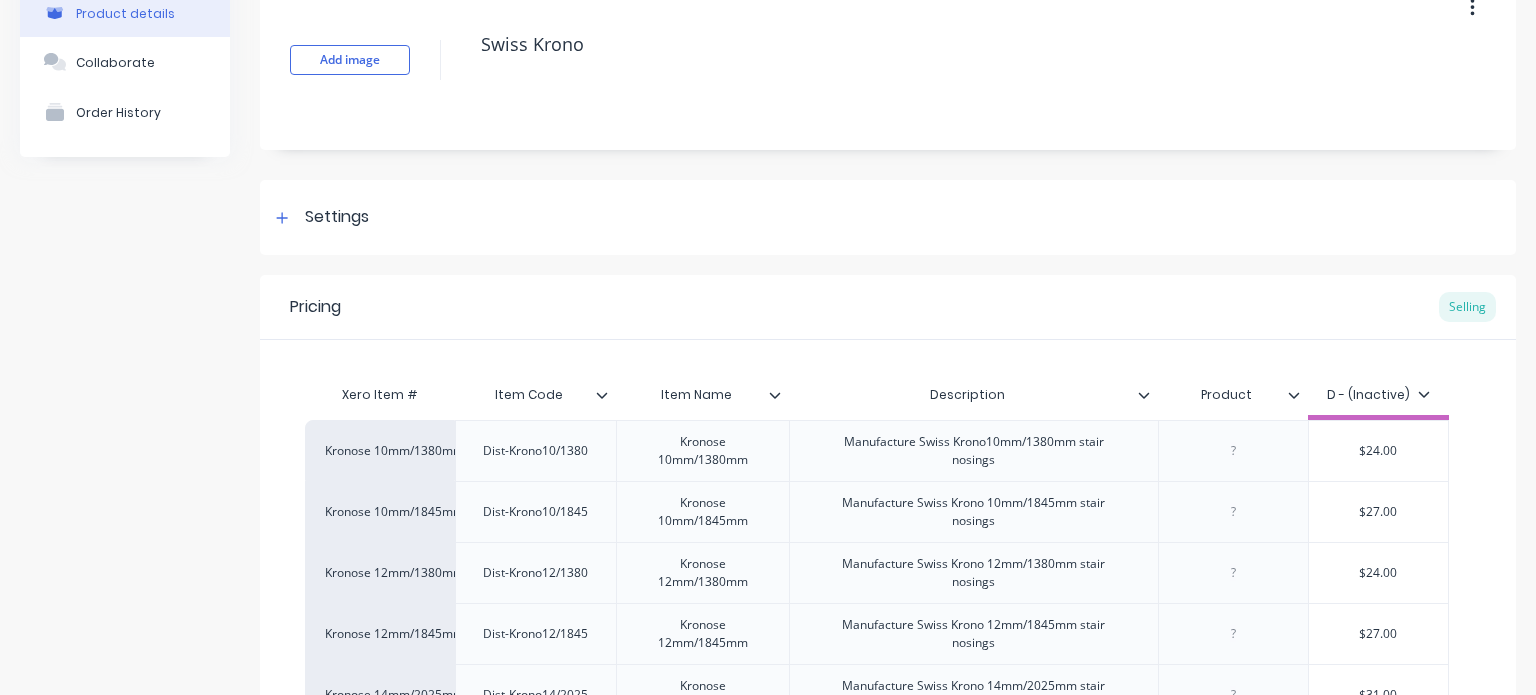 scroll, scrollTop: 120, scrollLeft: 0, axis: vertical 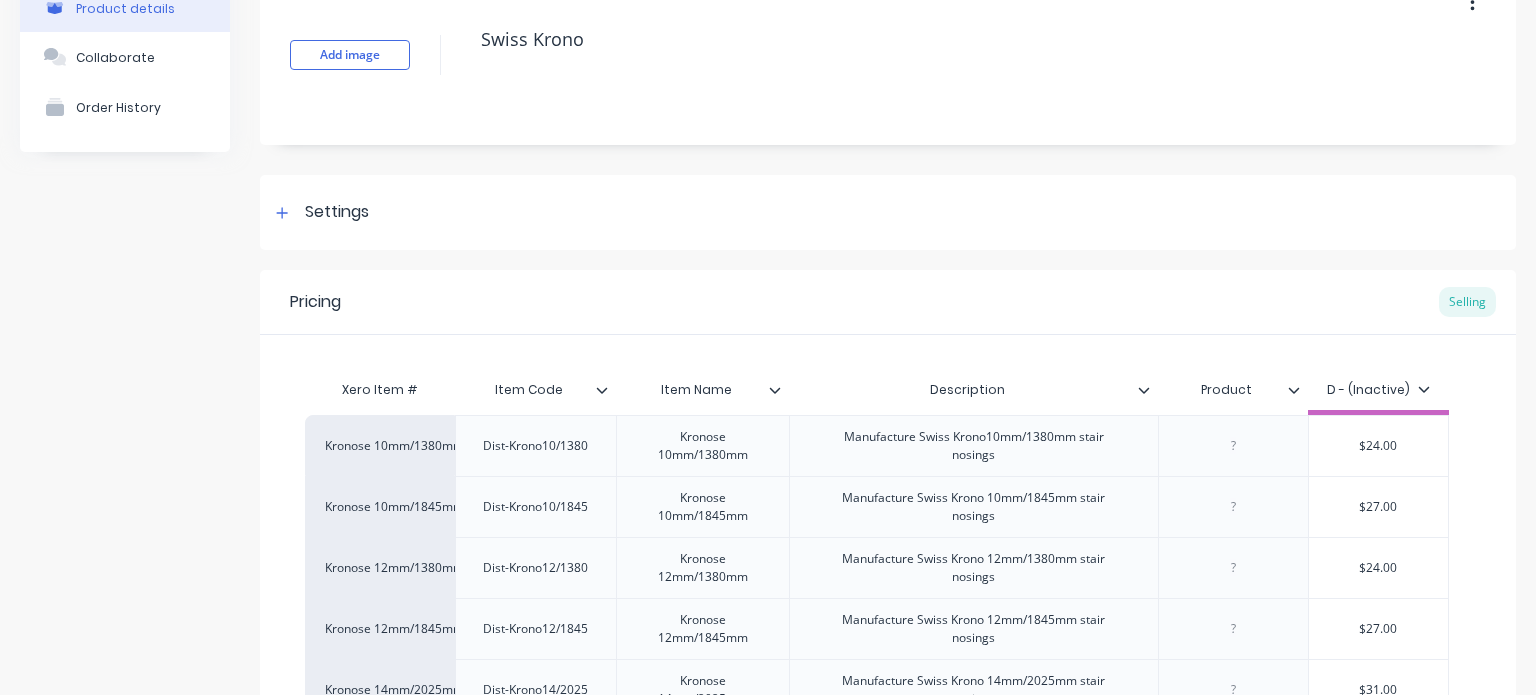 click 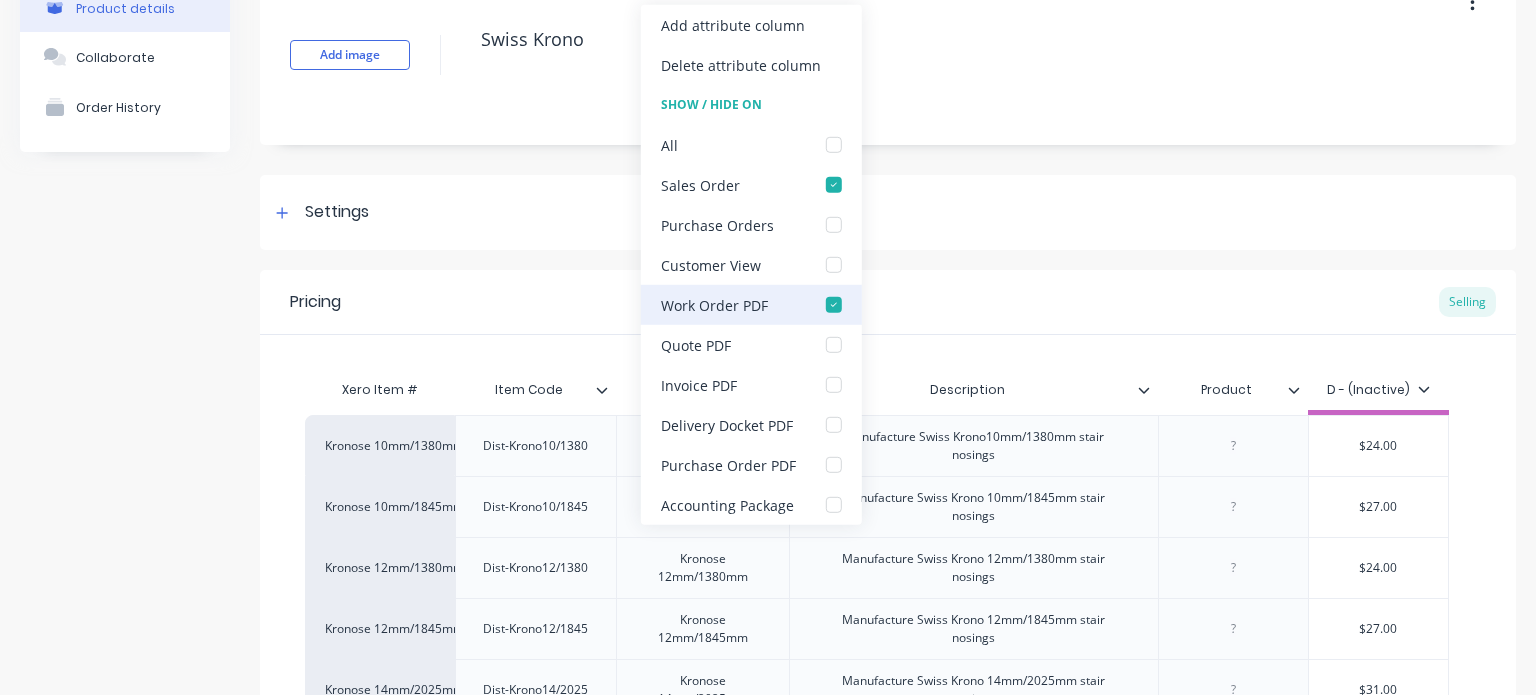 click at bounding box center (834, 305) 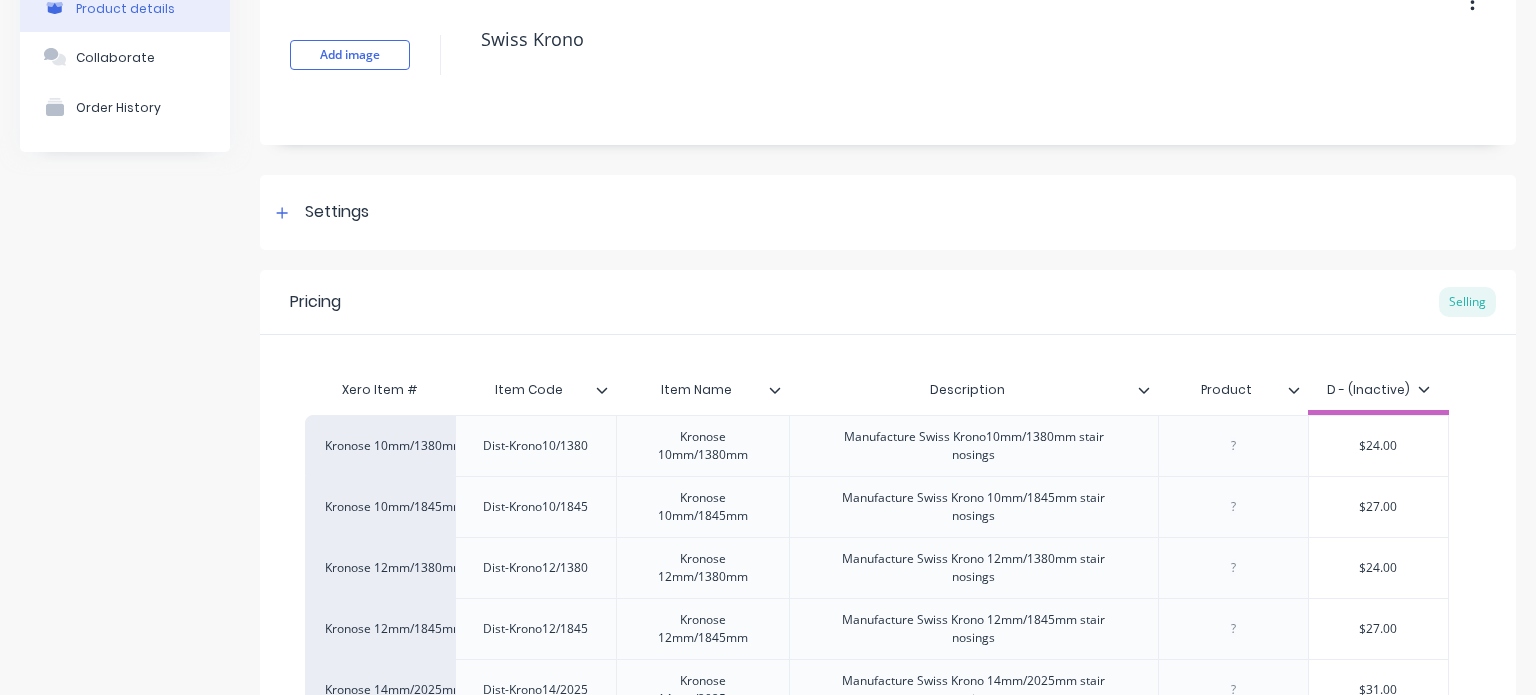 click on "Pricing Selling" at bounding box center [888, 302] 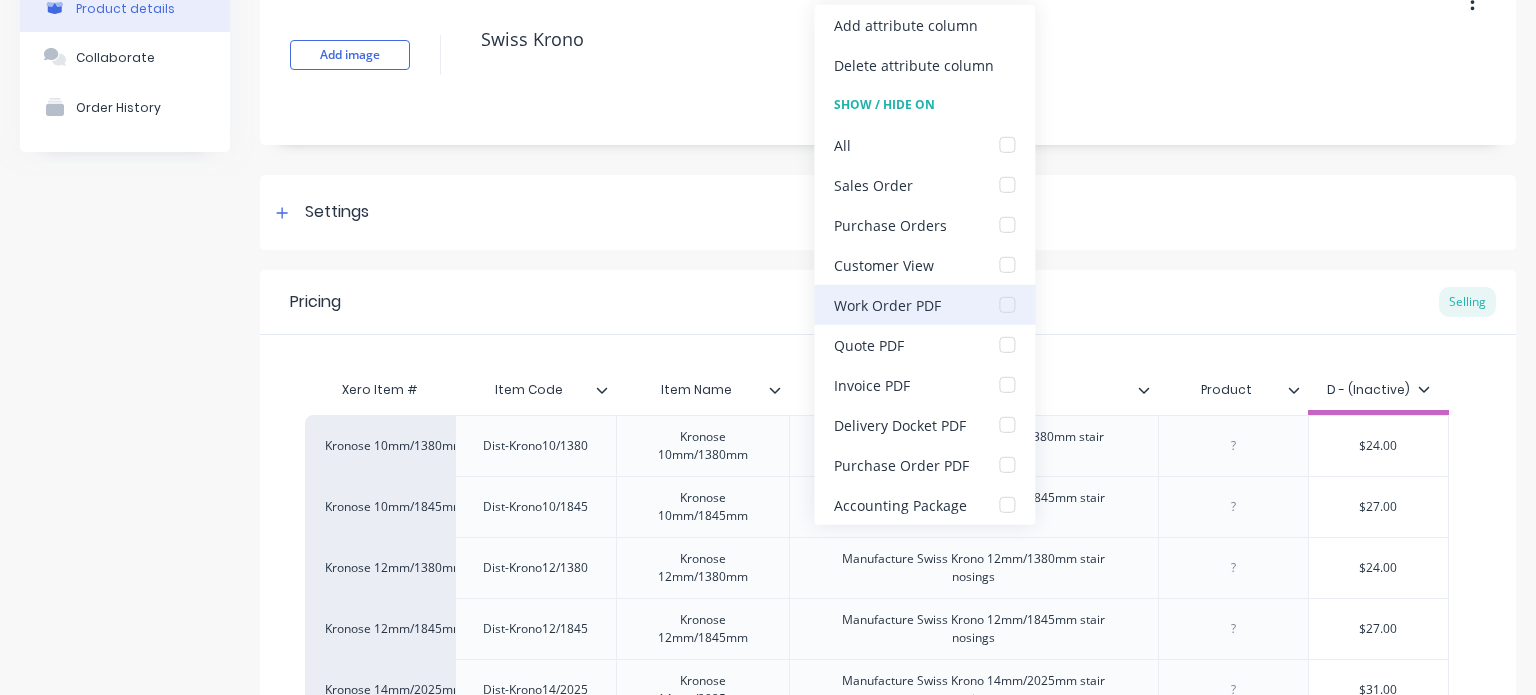 click at bounding box center (1007, 305) 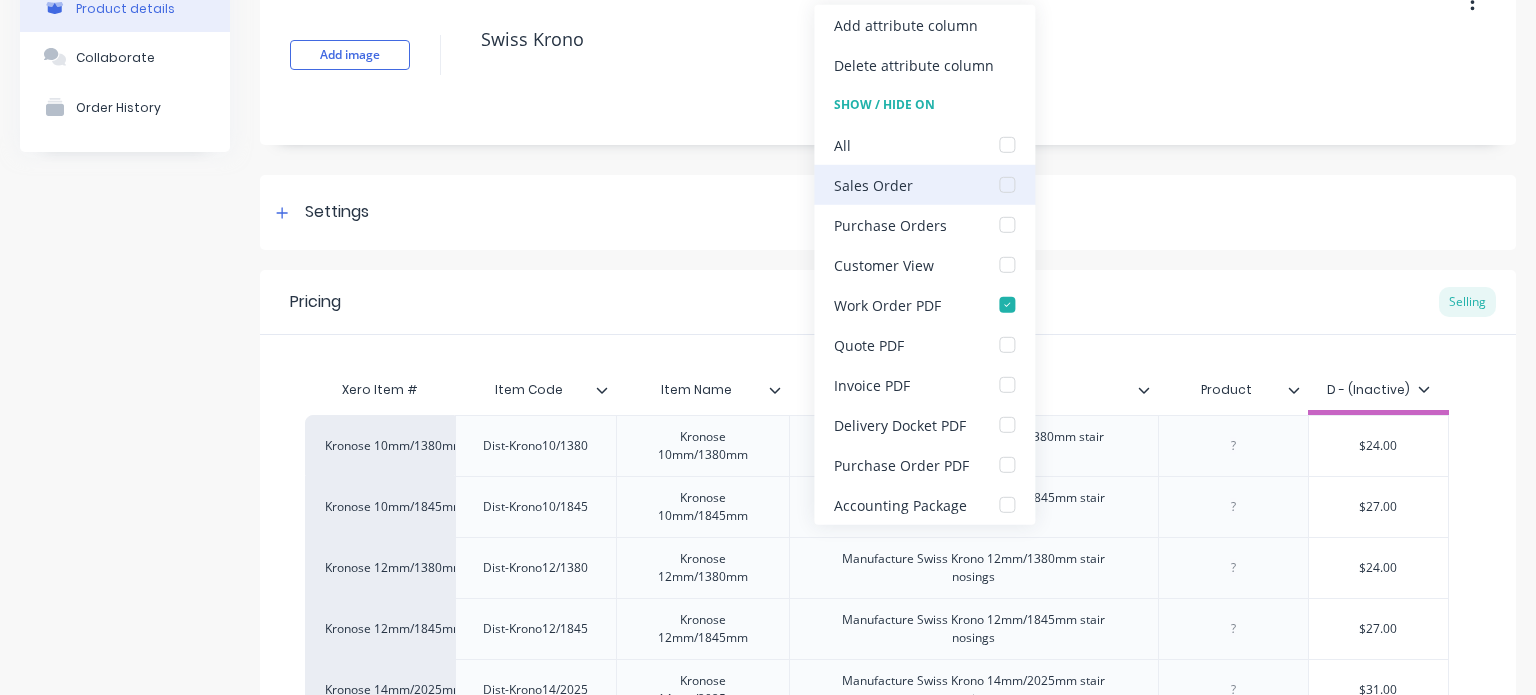 click at bounding box center (1007, 185) 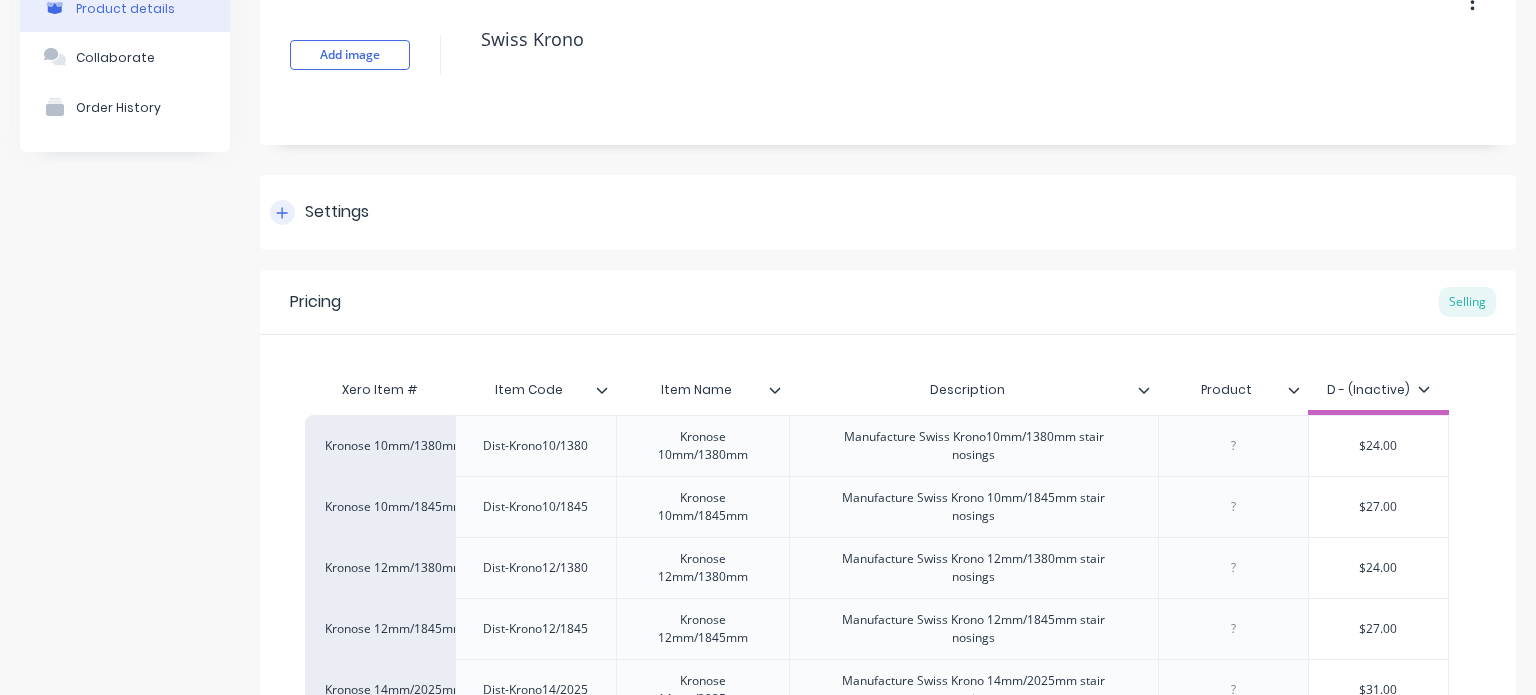click on "Settings" at bounding box center [888, 212] 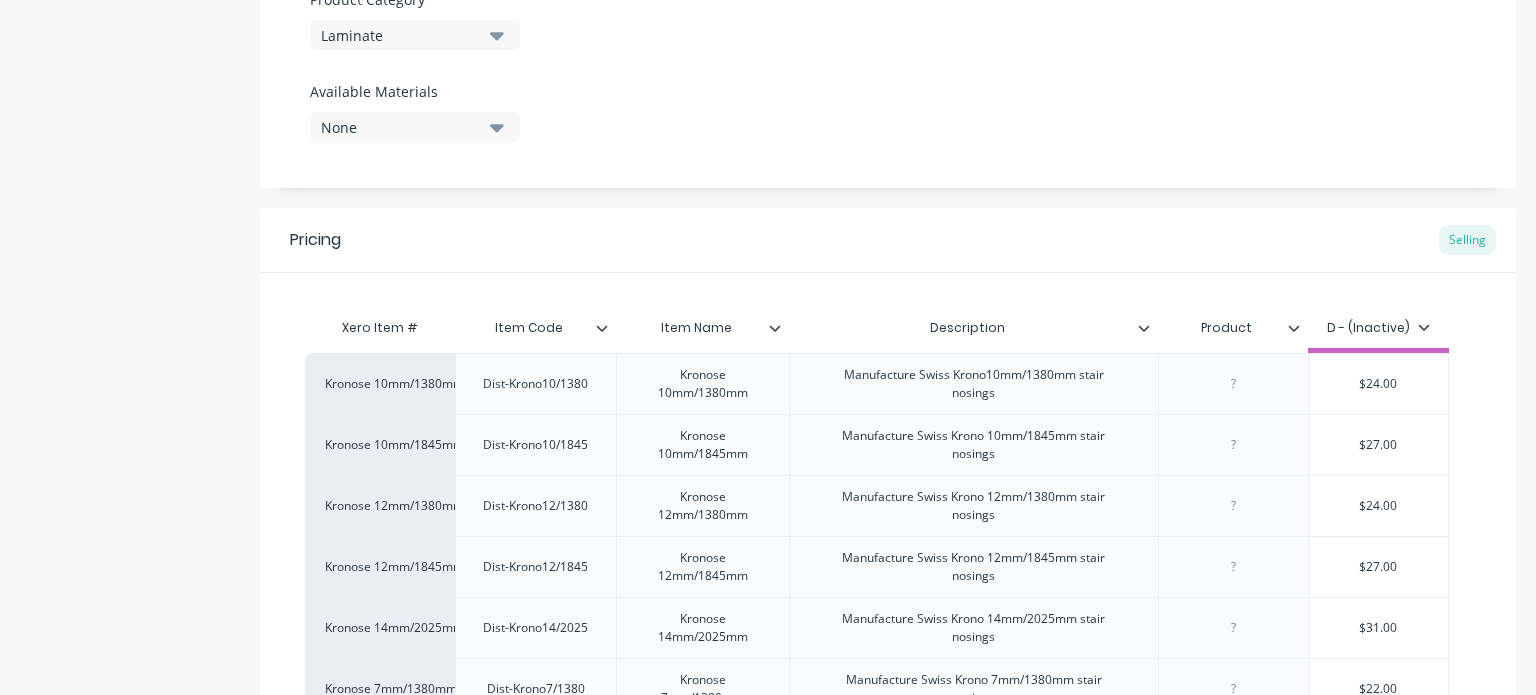 scroll, scrollTop: 735, scrollLeft: 0, axis: vertical 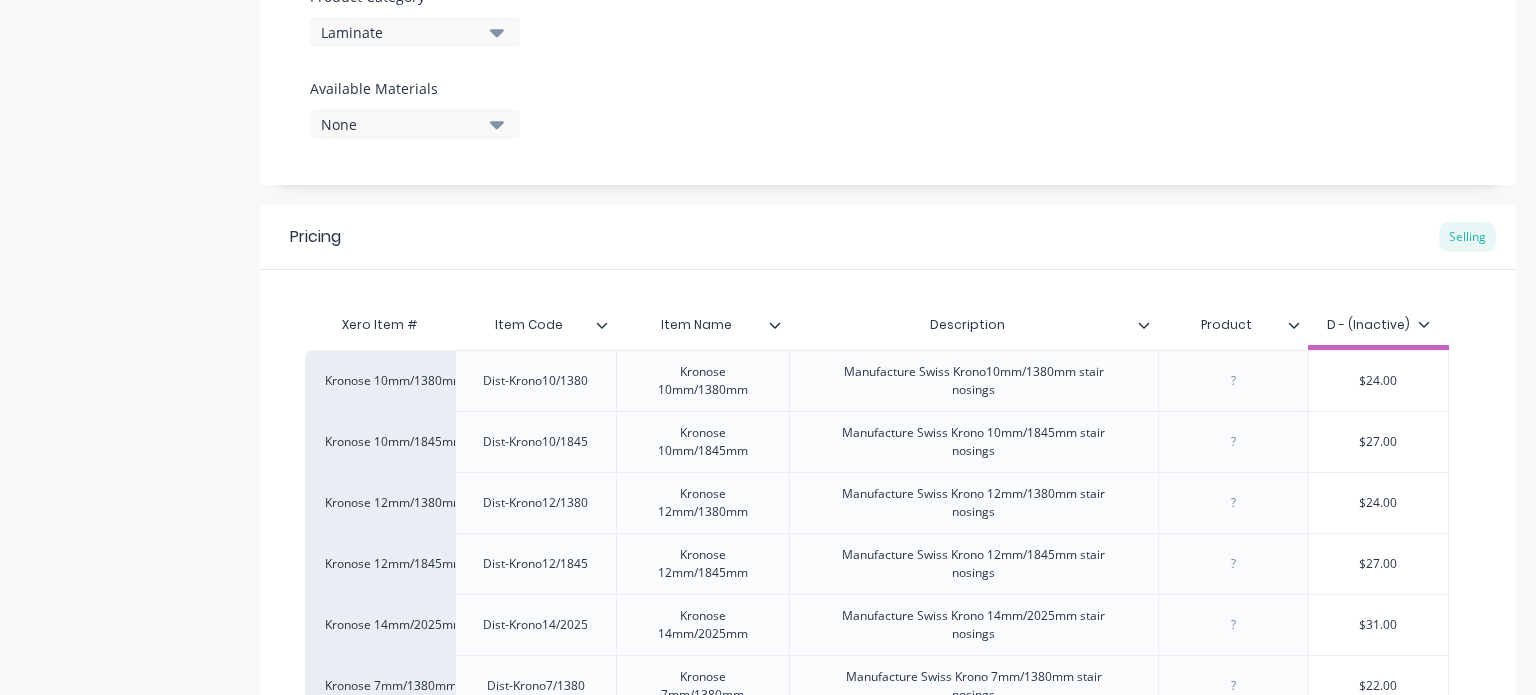 click 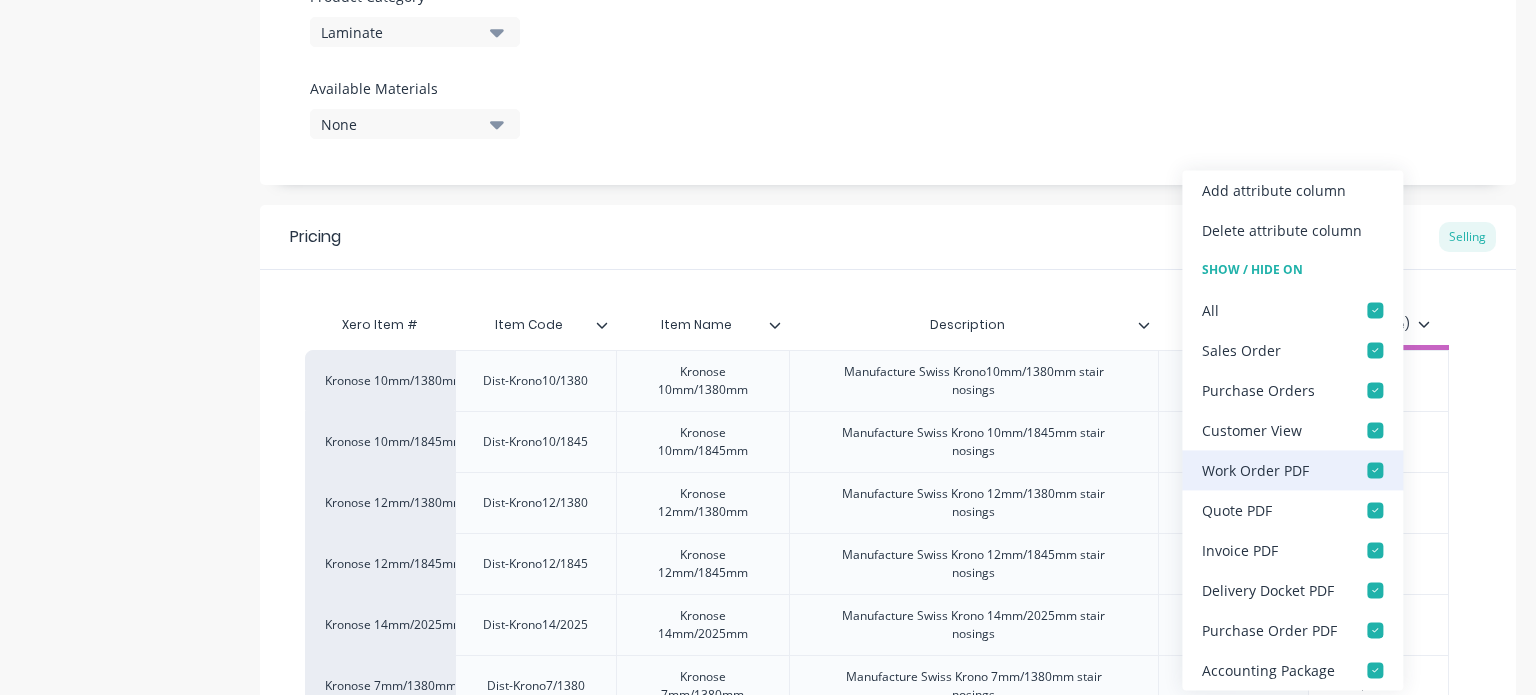 click at bounding box center [1375, 470] 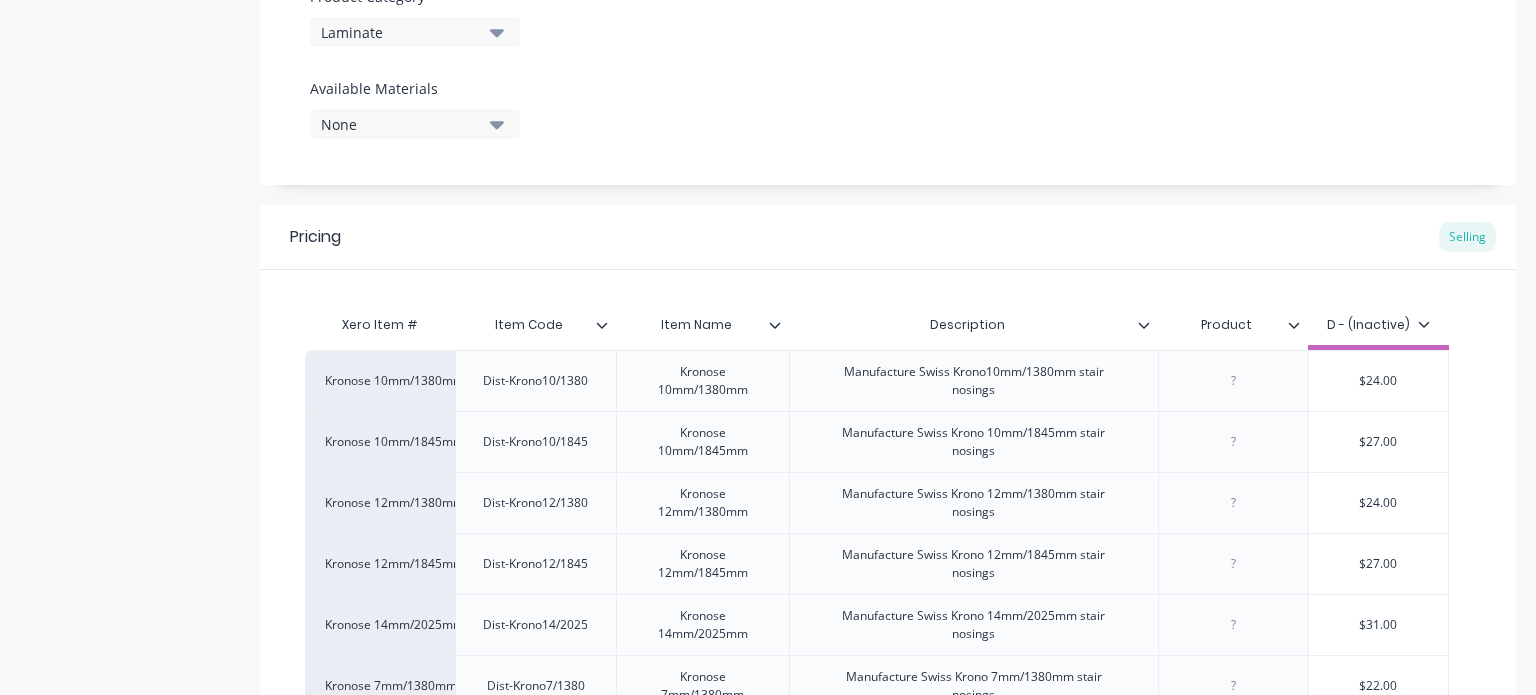 click on "Xero Item # Item Code Item Name Description Product D - (Inactive) Kronose 10mm/1380mm Dist-Krono10/1380 Kronose 10mm/1380mm Manufacture Swiss Krono10mm/1380mm stair nosings $24.00 Kronose 10mm/1845mm Dist-Krono10/1845 Kronose 10mm/1845mm Manufacture Swiss Krono 10mm/1845mm stair nosings $27.00 Kronose 12mm/1380mm Dist-Krono12/1380 Kronose 12mm/1380mm Manufacture Swiss Krono 12mm/1380mm stair nosings $24.00 Kronose 12mm/1845mm Dist-Krono12/1845 Kronose 12mm/1845mm Manufacture Swiss Krono 12mm/1845mm stair nosings $27.00 Kronose 14mm/2025mm Dist-Krono14/2025 Kronose 14mm/2025mm Manufacture Swiss Krono 14mm/2025mm stair nosings $31.00 Kronose 7mm/1380mm Dist-Krono7/1380 Kronose 7mm/1380mm Manufacture Swiss Krono 7mm/1380mm stair nosings $22.00 Kronose 8mm/1380mm Dist-Krono8/1380 Kronose 8mm/1380mm Manufacture Swiss Krono 8mm/1380mm stair nosings $22.00 + add product variant" at bounding box center [888, 549] 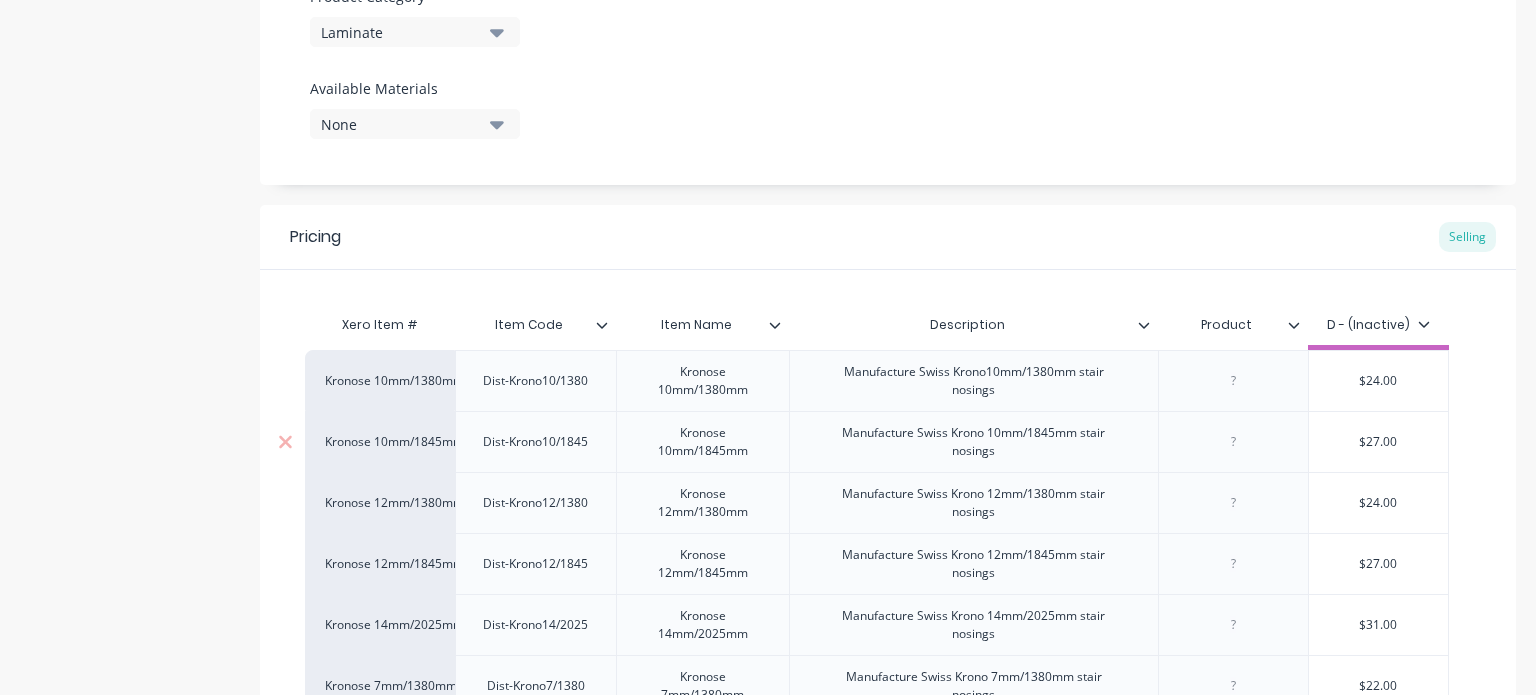 scroll, scrollTop: 1013, scrollLeft: 0, axis: vertical 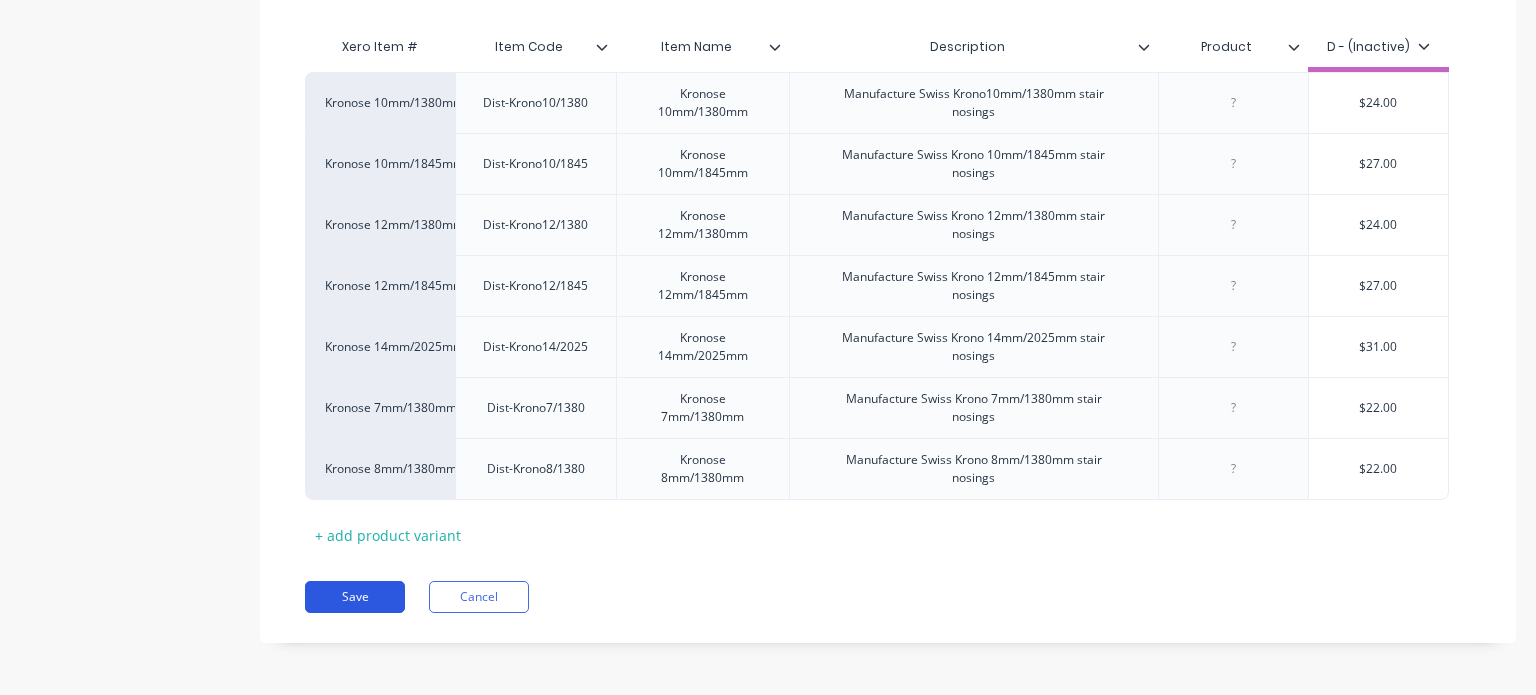click on "Save" at bounding box center [355, 597] 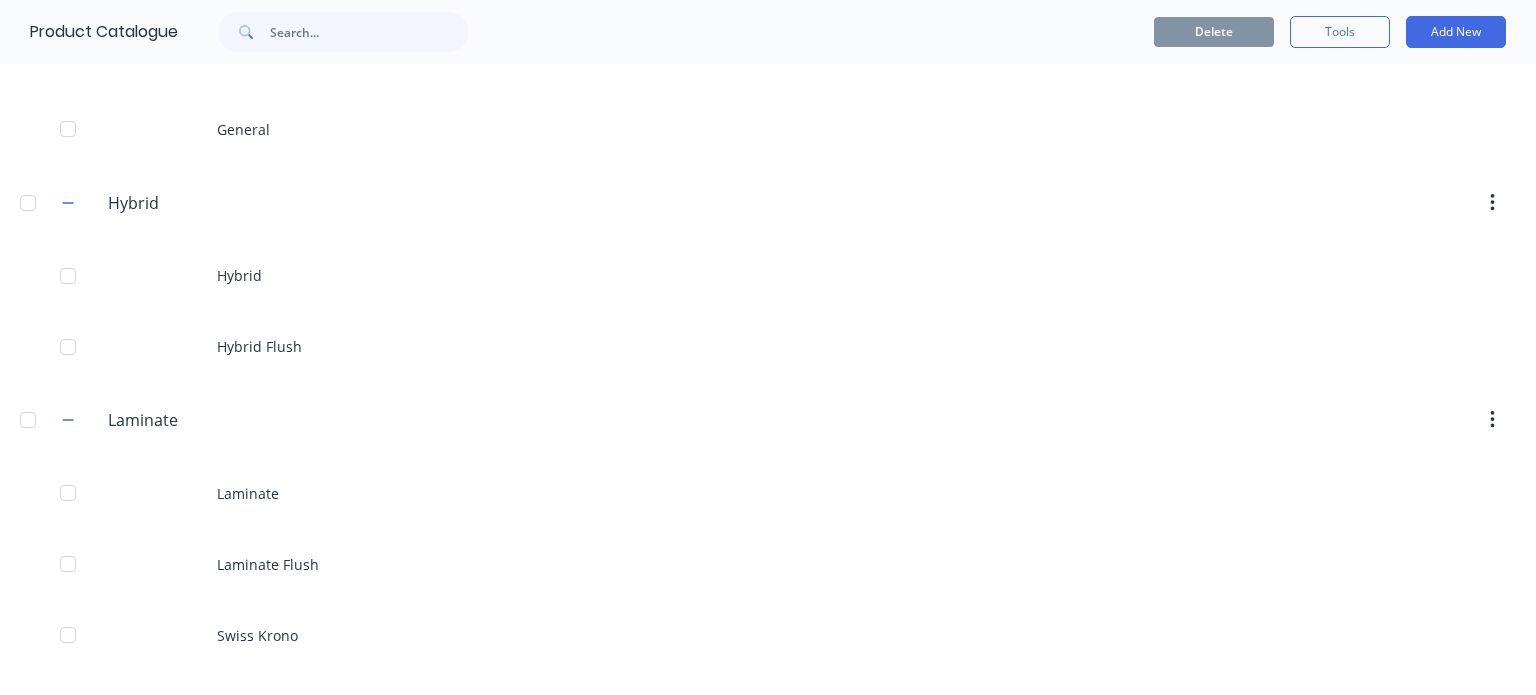 scroll, scrollTop: 695, scrollLeft: 0, axis: vertical 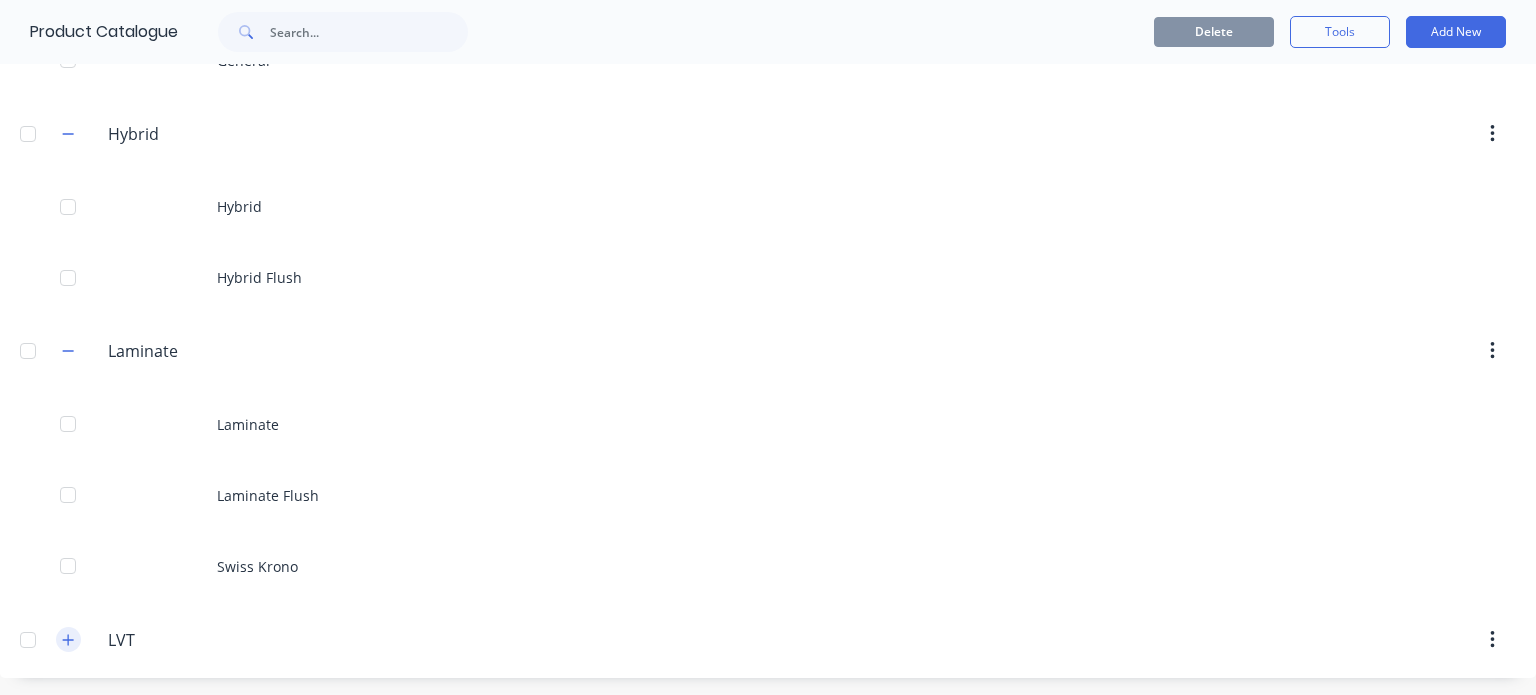 click 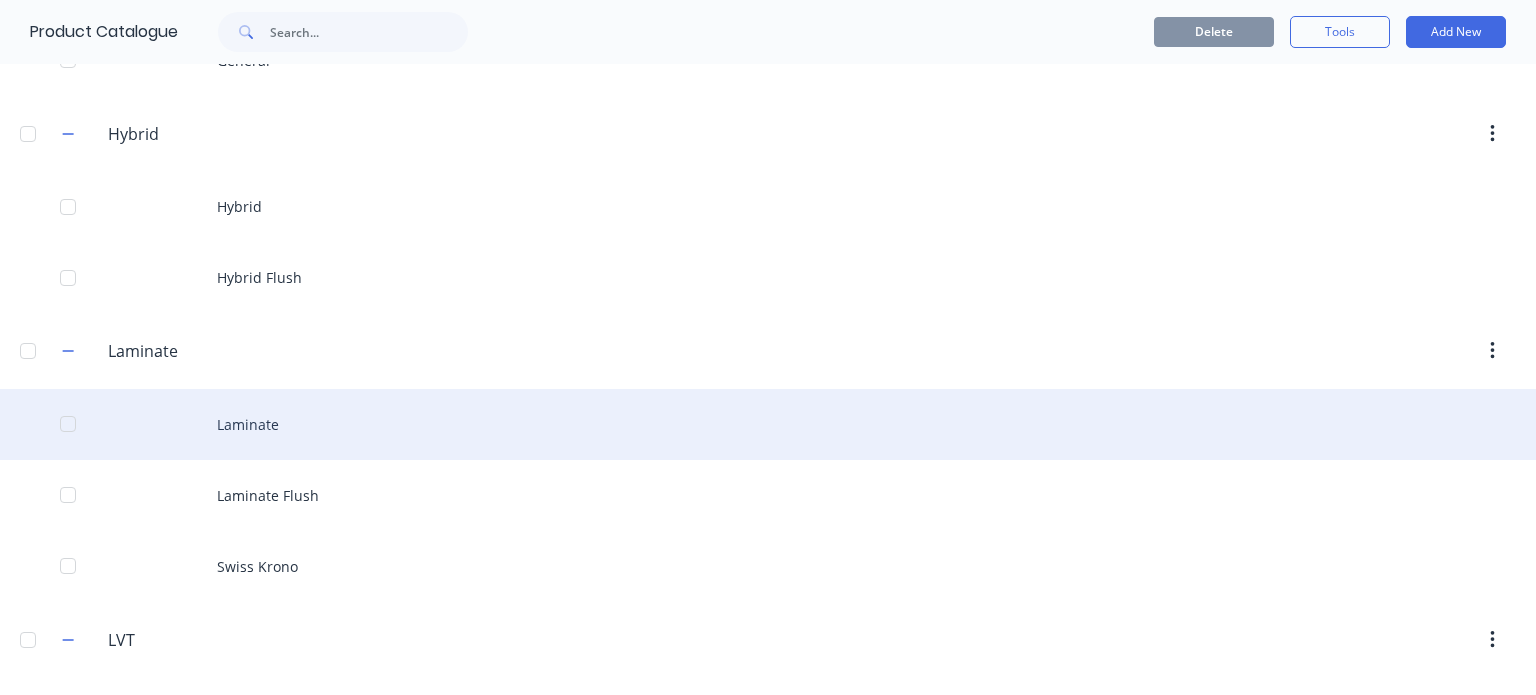 scroll, scrollTop: 766, scrollLeft: 0, axis: vertical 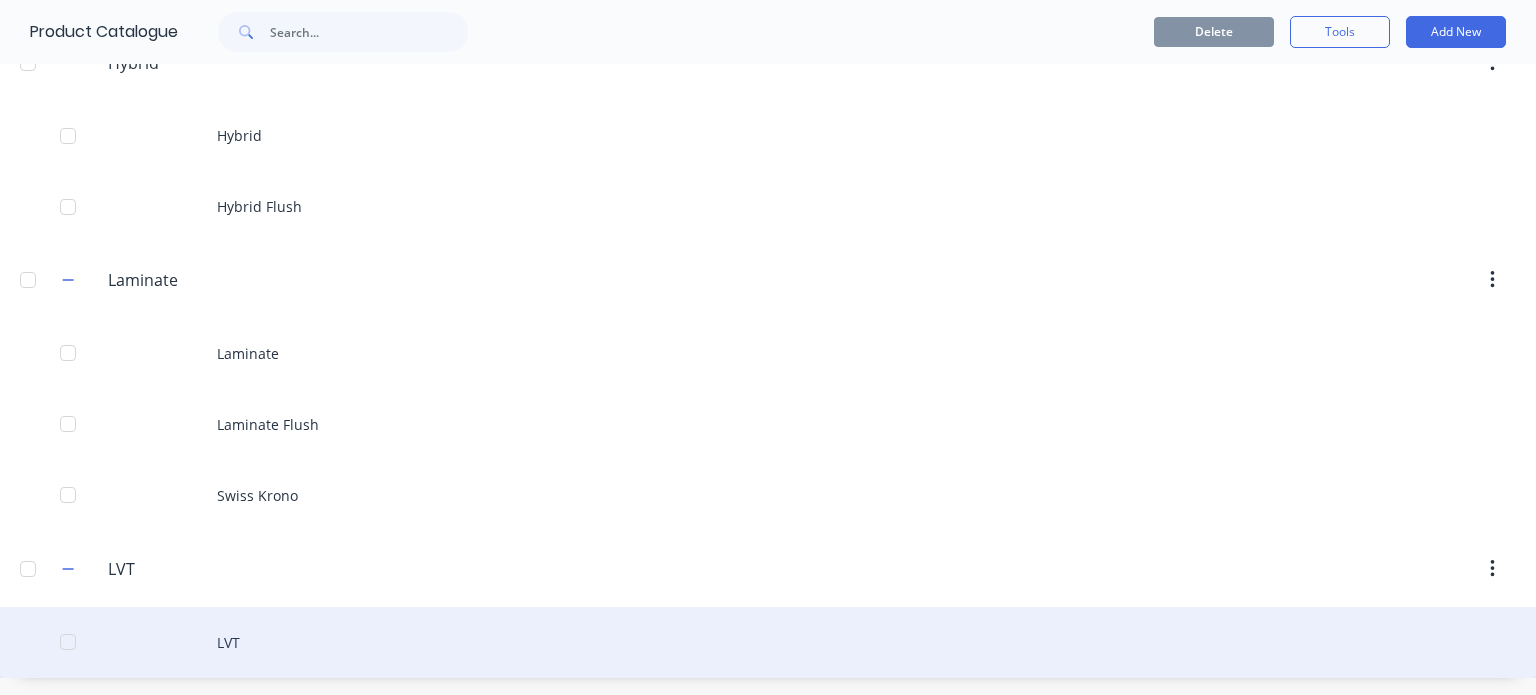 click on "LVT" at bounding box center (768, 642) 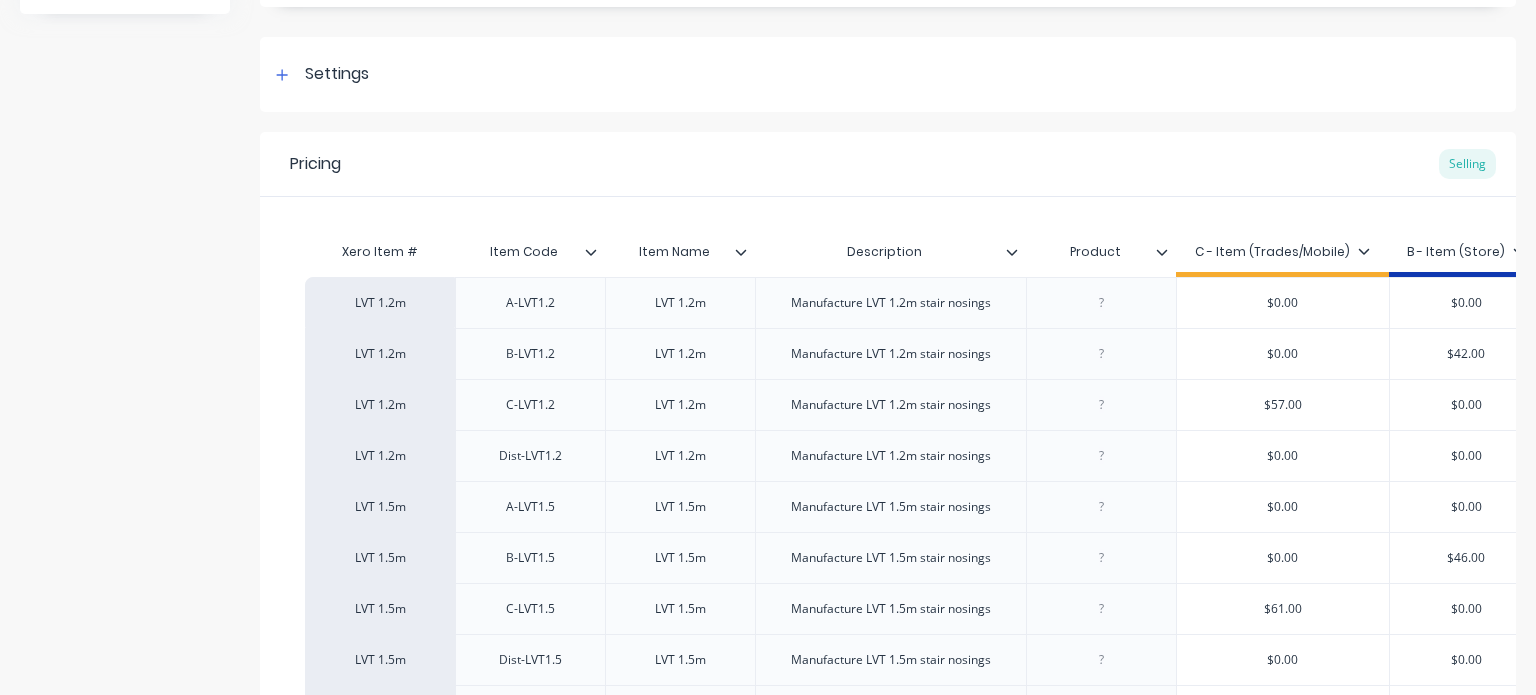 scroll, scrollTop: 259, scrollLeft: 0, axis: vertical 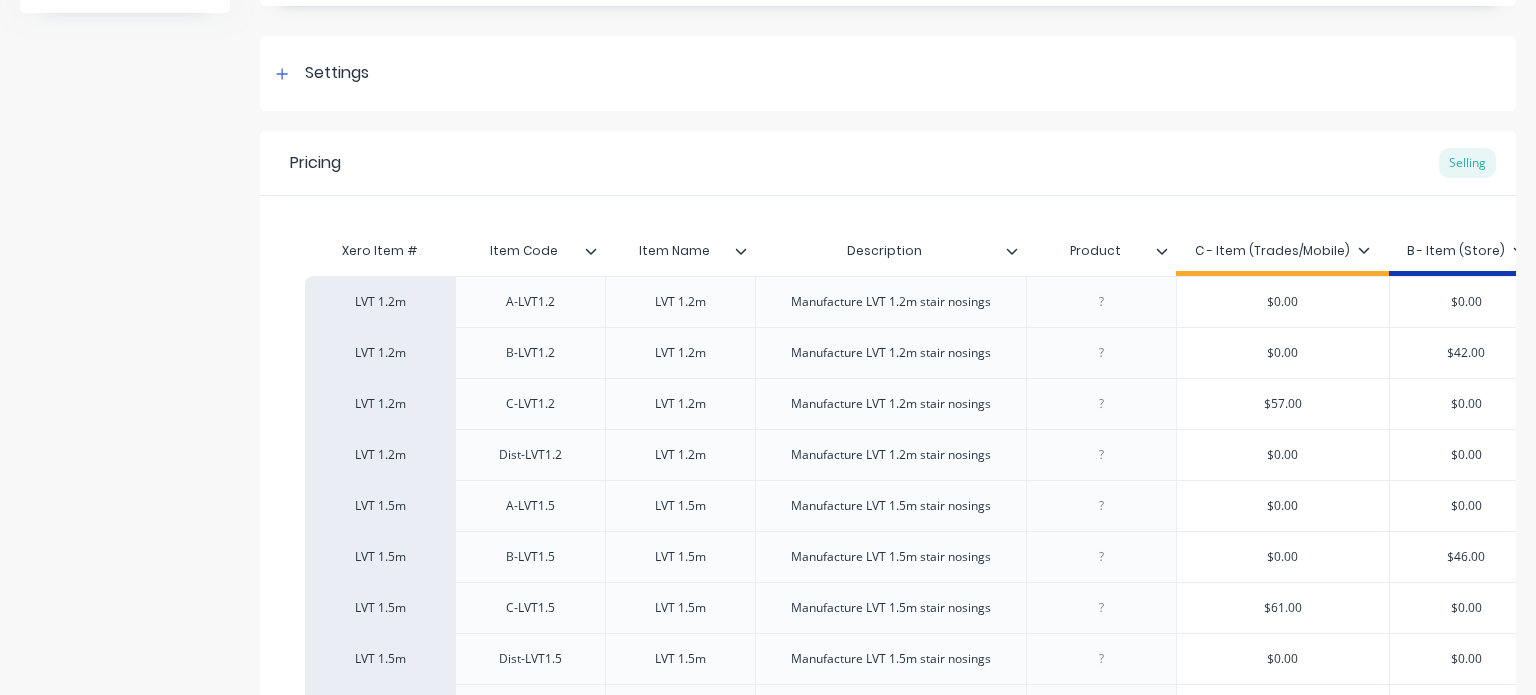 click 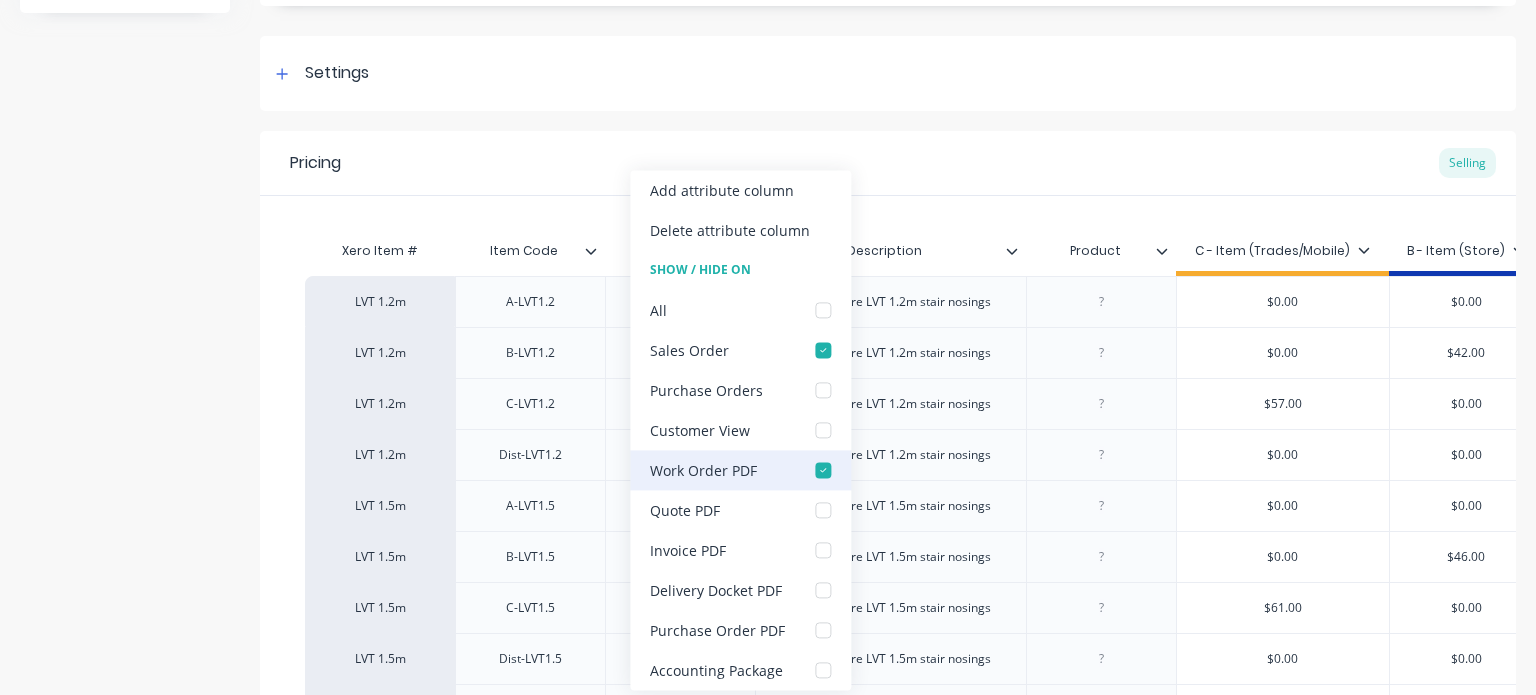 click at bounding box center [823, 470] 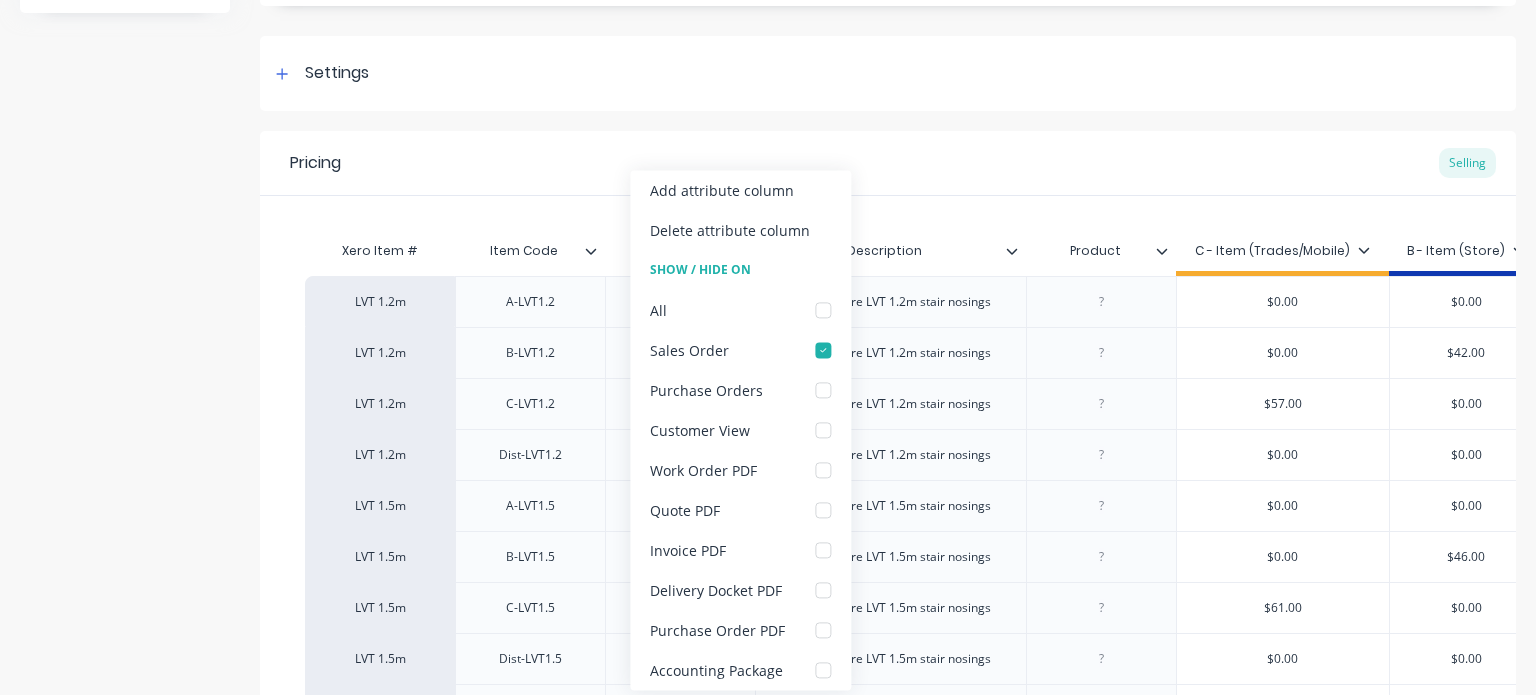 click on "Pricing Selling" at bounding box center [888, 163] 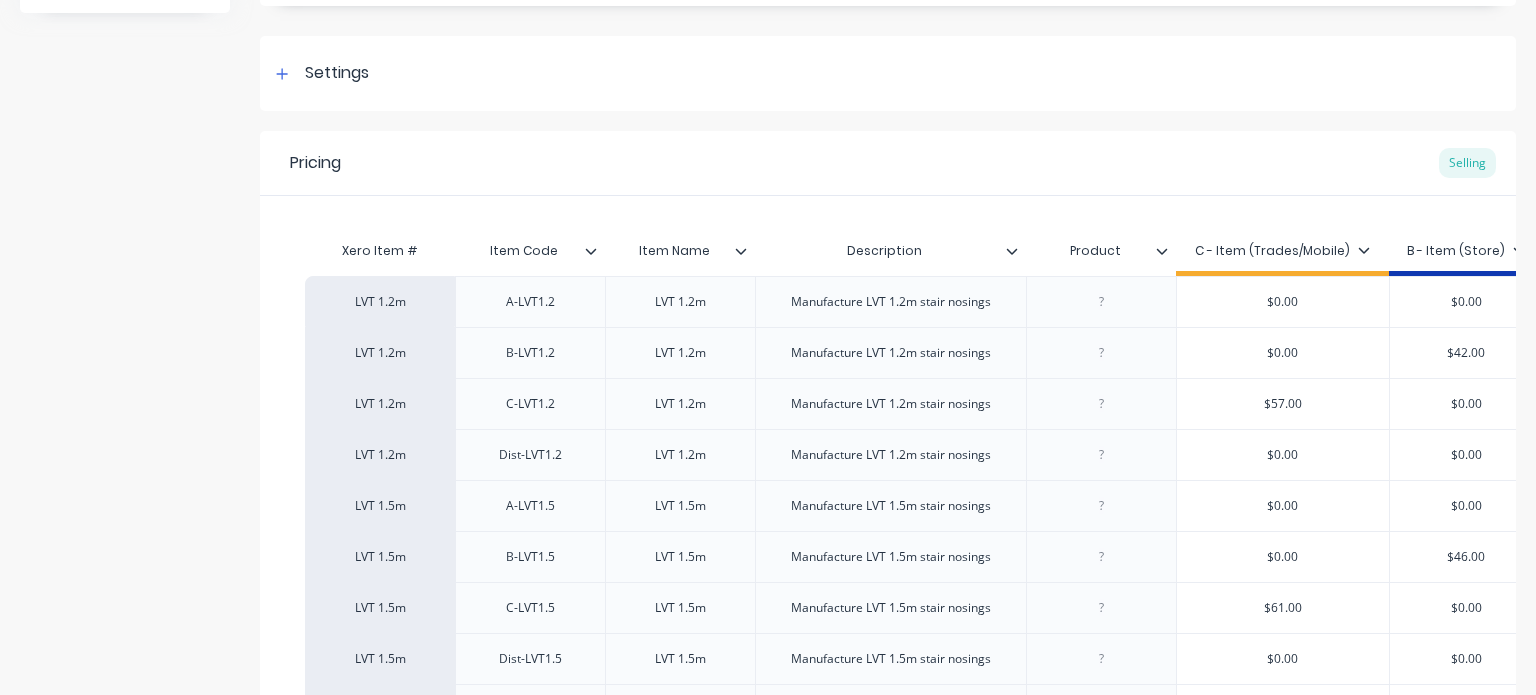 click 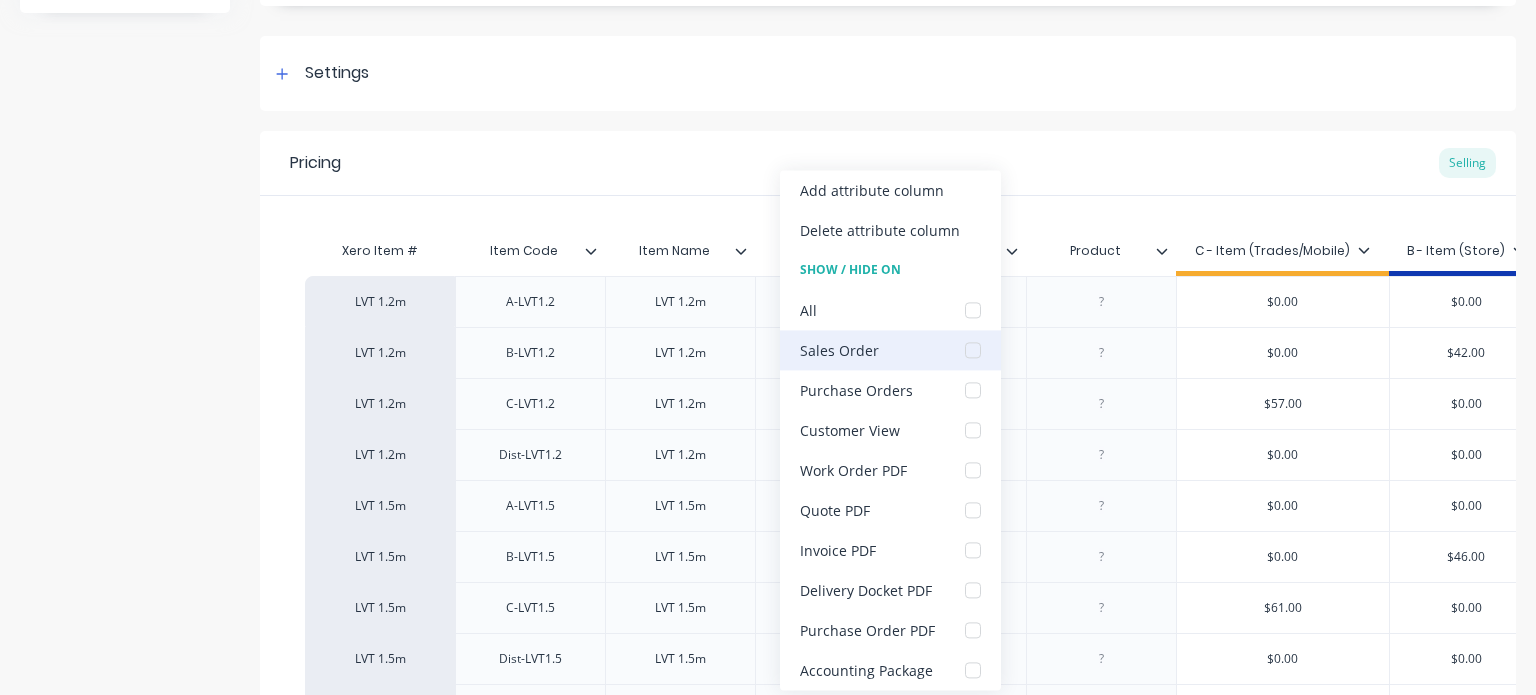 click at bounding box center (973, 350) 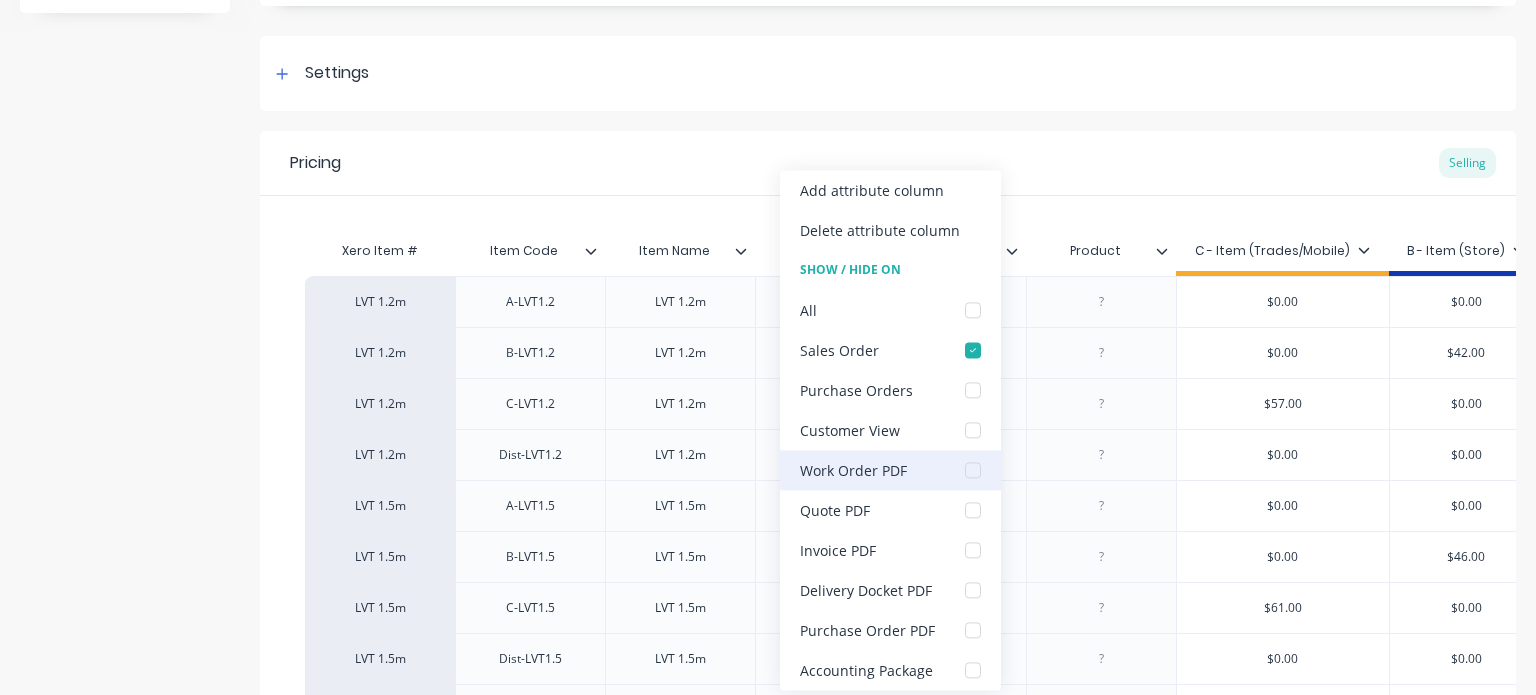 click at bounding box center [973, 470] 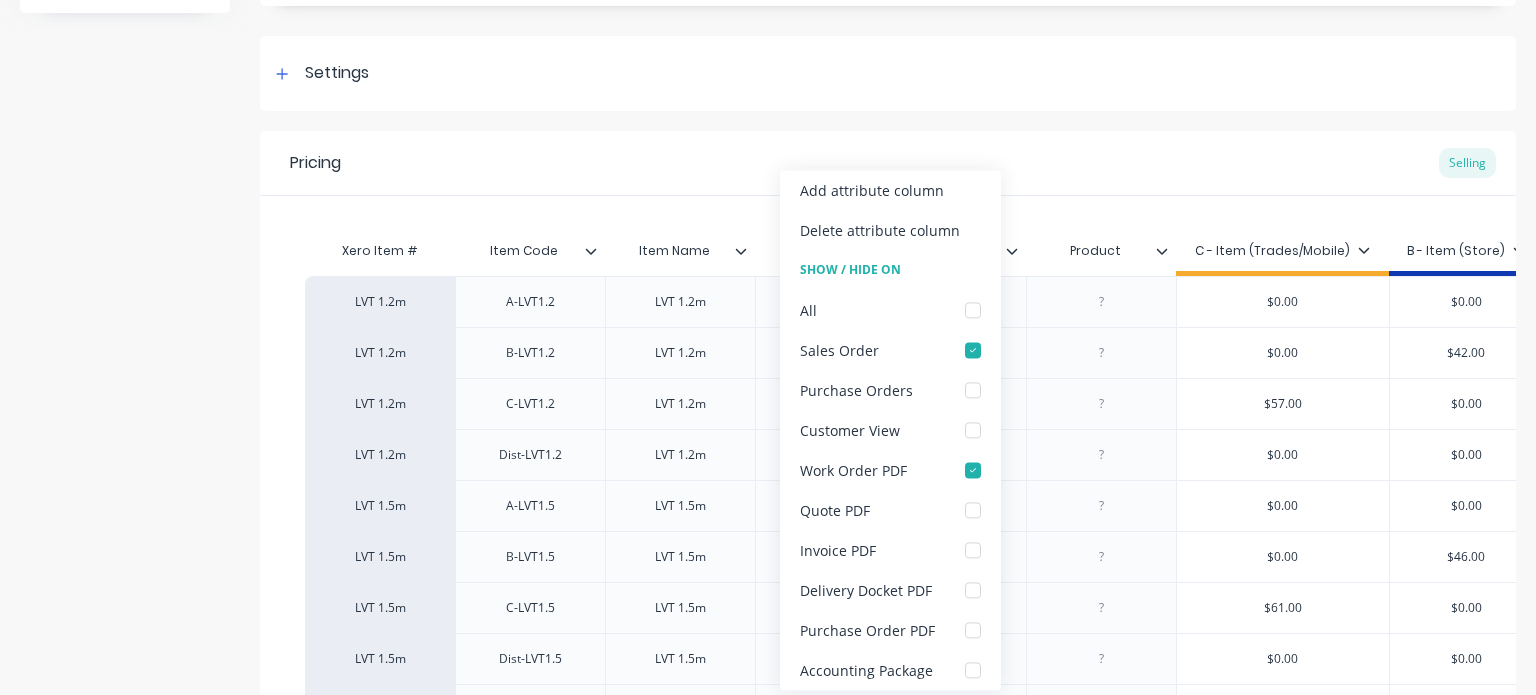 click on "Pricing Selling" at bounding box center [888, 163] 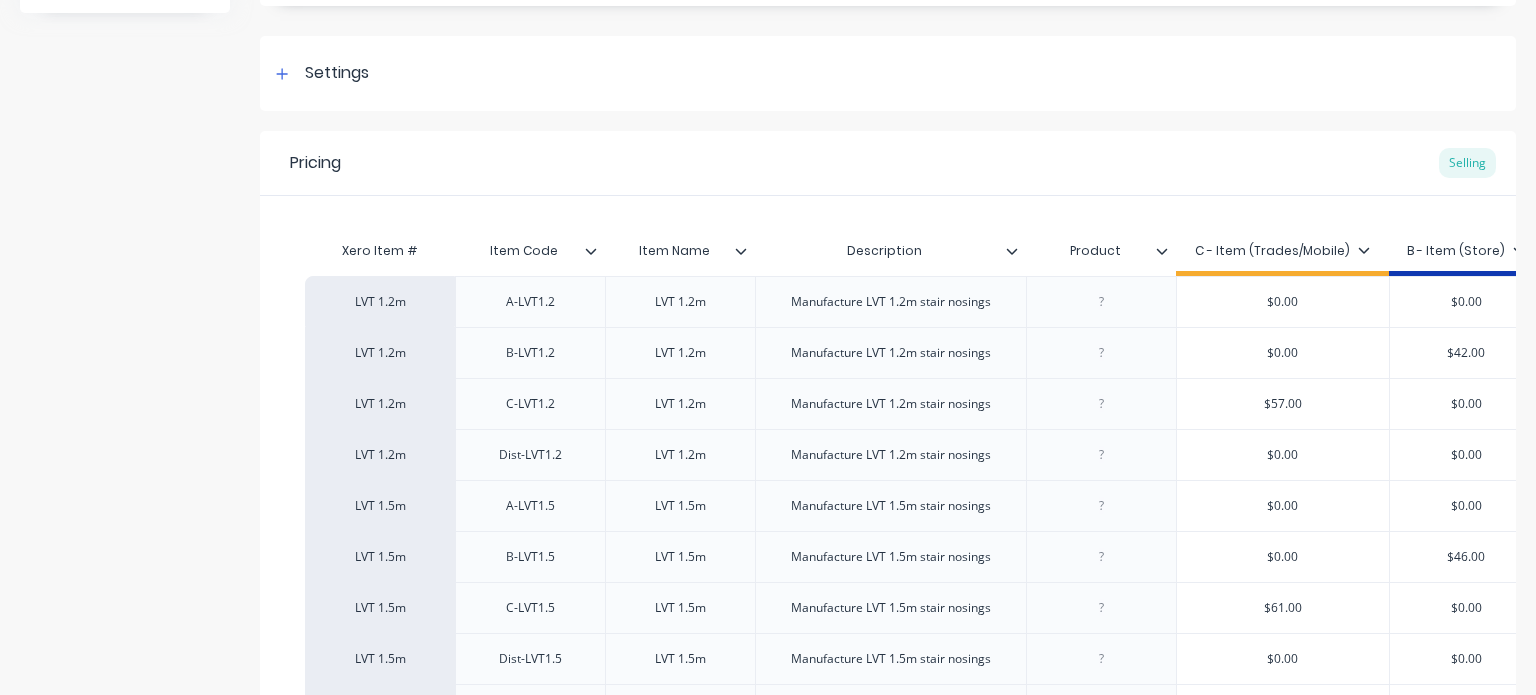 click 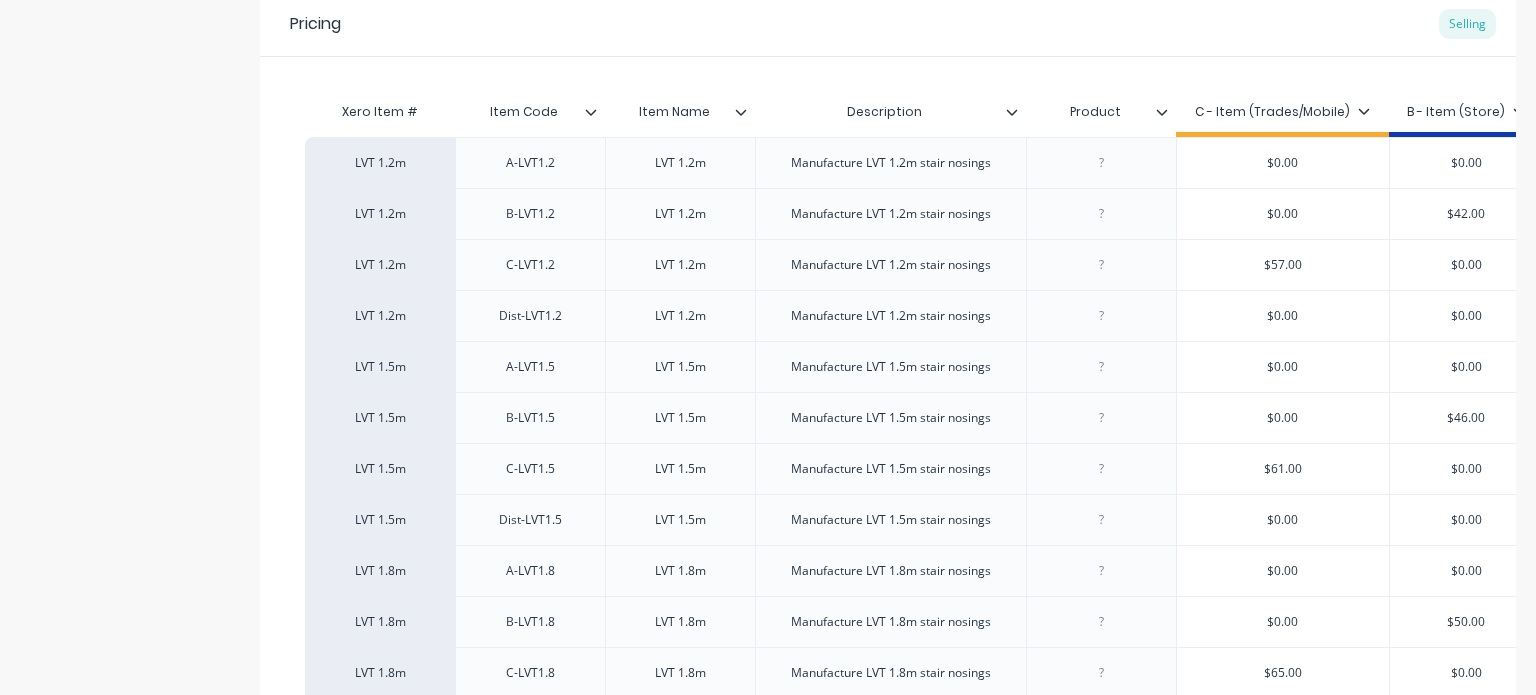 scroll, scrollTop: 663, scrollLeft: 0, axis: vertical 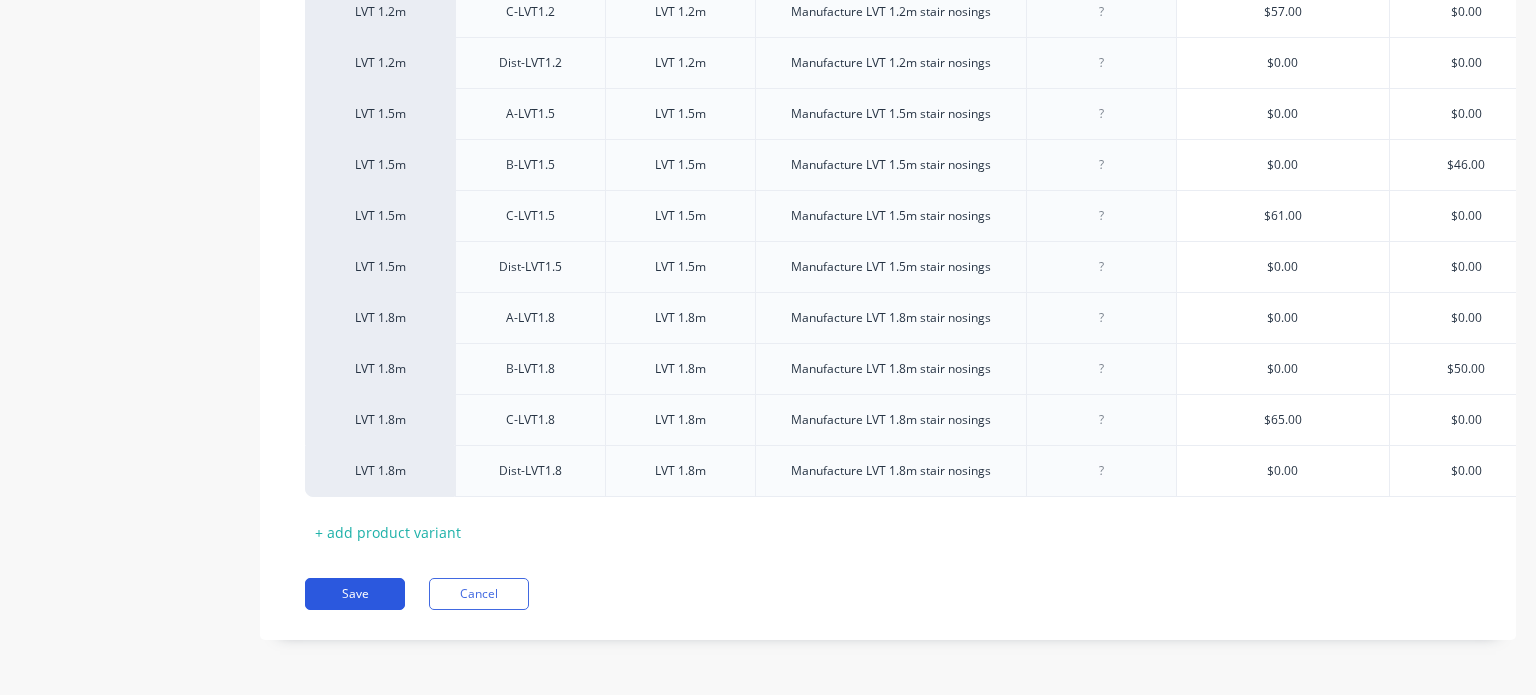 click on "Save" at bounding box center (355, 594) 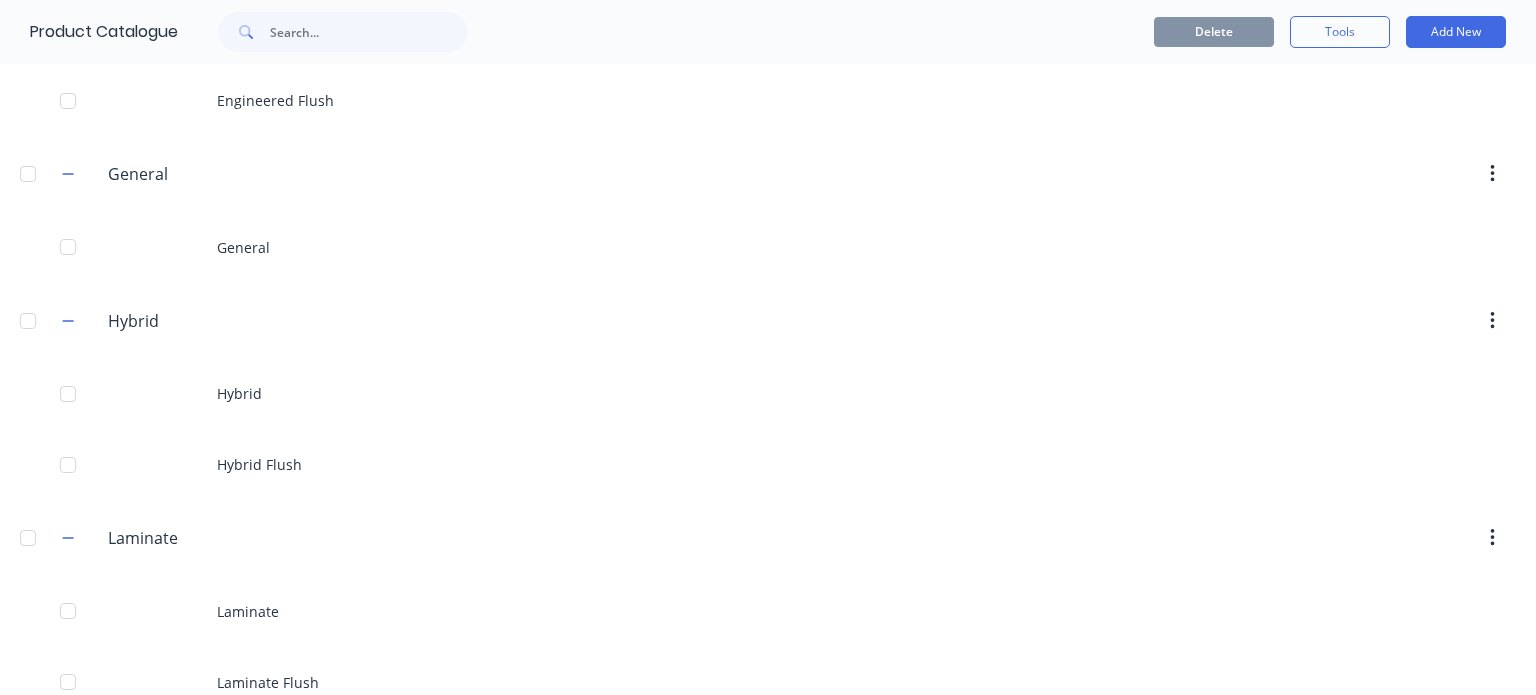 scroll, scrollTop: 510, scrollLeft: 0, axis: vertical 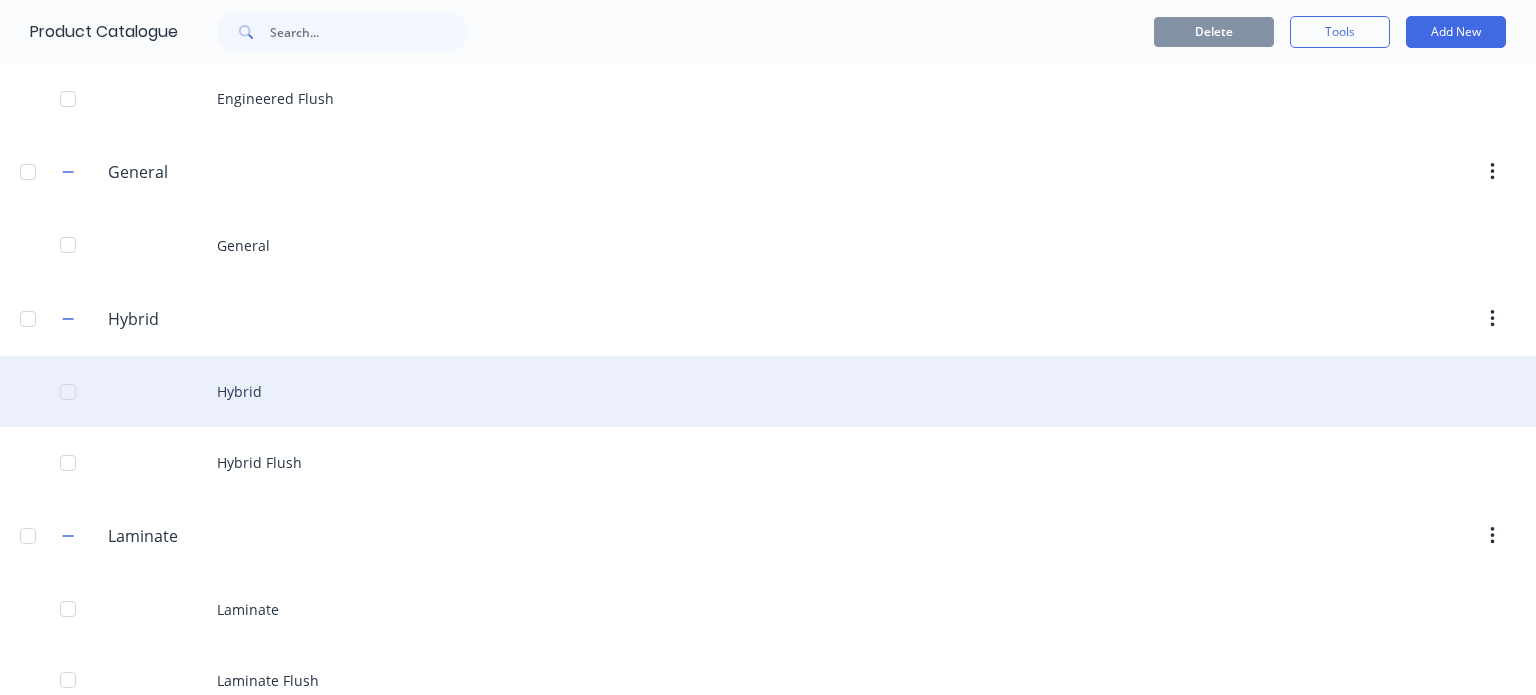 click on "Hybrid" at bounding box center (768, 391) 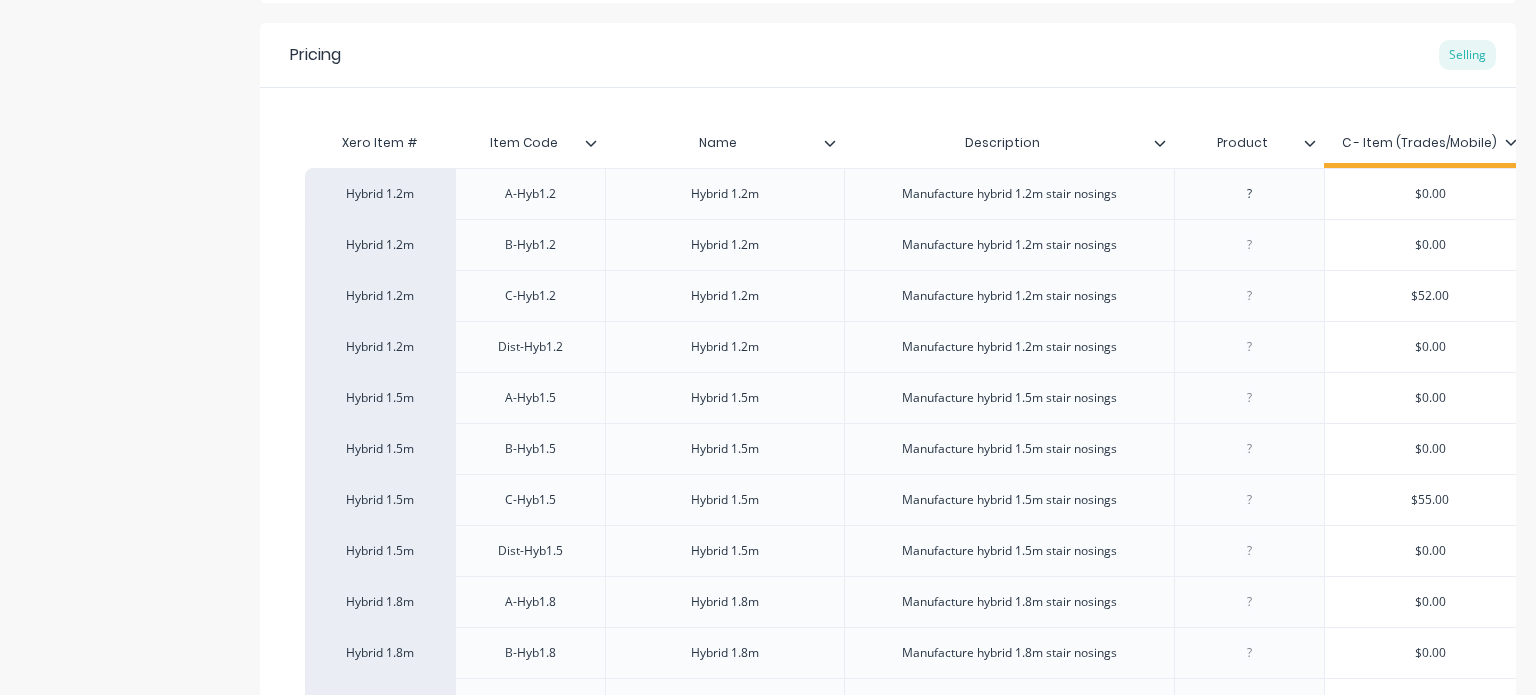scroll, scrollTop: 368, scrollLeft: 0, axis: vertical 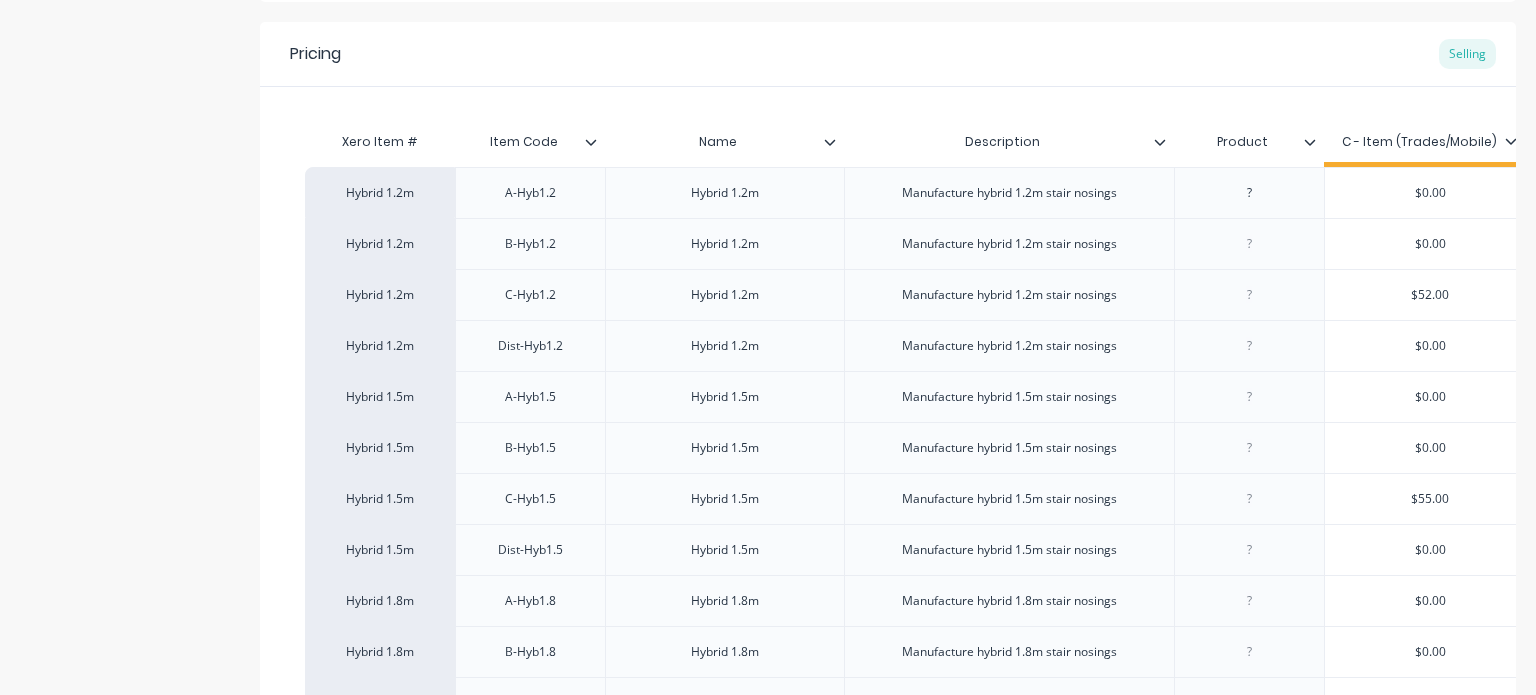 click 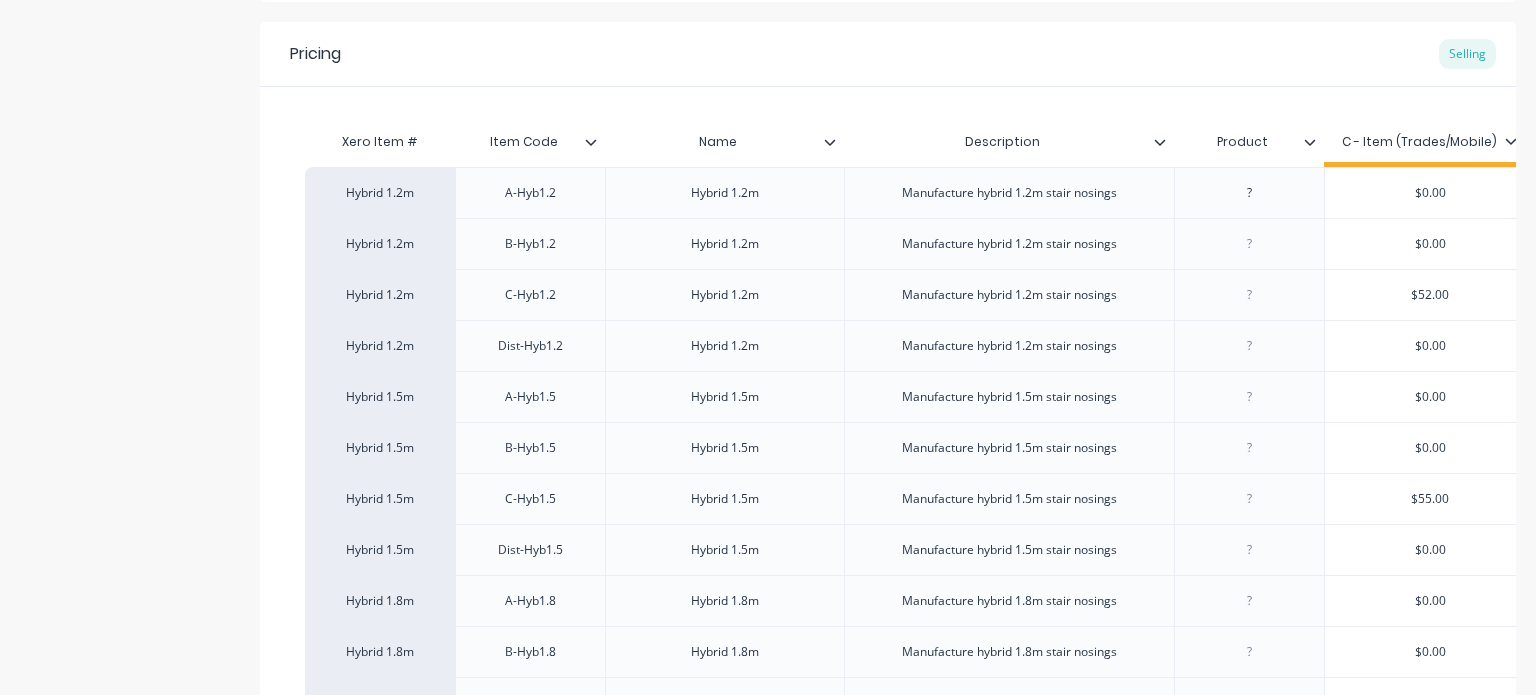 click on "Xero Item # Item Code Name Description Product C - Item  (Trades/Mobile) B - Item (Store) A - Item (Wholesale) D - (Inactive) G - Item (General - All Customers) Hybrid 1.2m A-Hyb1.2 Hybrid 1.2m Manufacture hybrid 1.2m stair nosings
? $0.00 $0.00 $35.00 $0.00 $0.00 Hybrid 1.2m B-Hyb1.2 Hybrid 1.2m Manufacture hybrid 1.2m stair nosings $0.00 $36.00 $0.00 $0.00 $0.00 Hybrid 1.2m C-Hyb1.2 Hybrid 1.2m Manufacture hybrid 1.2m stair nosings $52.00 $0.00 $0.00 $0.00 $0.00 Hybrid 1.2m Dist-Hyb1.2 Hybrid 1.2m Manufacture hybrid 1.2m stair nosings $0.00 $0.00 $0.00 $33.00 $0.00 Hybrid 1.5m A-Hyb1.5 Hybrid 1.5m Manufacture hybrid 1.5m stair nosings $0.00 $0.00 $38.00 $0.00 $0.00 Hybrid 1.5m B-Hyb1.5 Hybrid 1.5m Manufacture hybrid 1.5m stair nosings $0.00 $39.00 $0.00 $0.00 $0.00 Hybrid 1.5m C-Hyb1.5 Hybrid 1.5m Manufacture hybrid 1.5m stair nosings $55.00 $0.00 $0.00 $0.00 $0.00 Hybrid 1.5m Dist-Hyb1.5 Hybrid 1.5m Manufacture hybrid 1.5m stair nosings $0.00 $0.00 $0.00 $36.00 $0.00 Hybrid 1.8m A-Hyb1.8 Hybrid 1.8m $0.00" at bounding box center [888, 489] 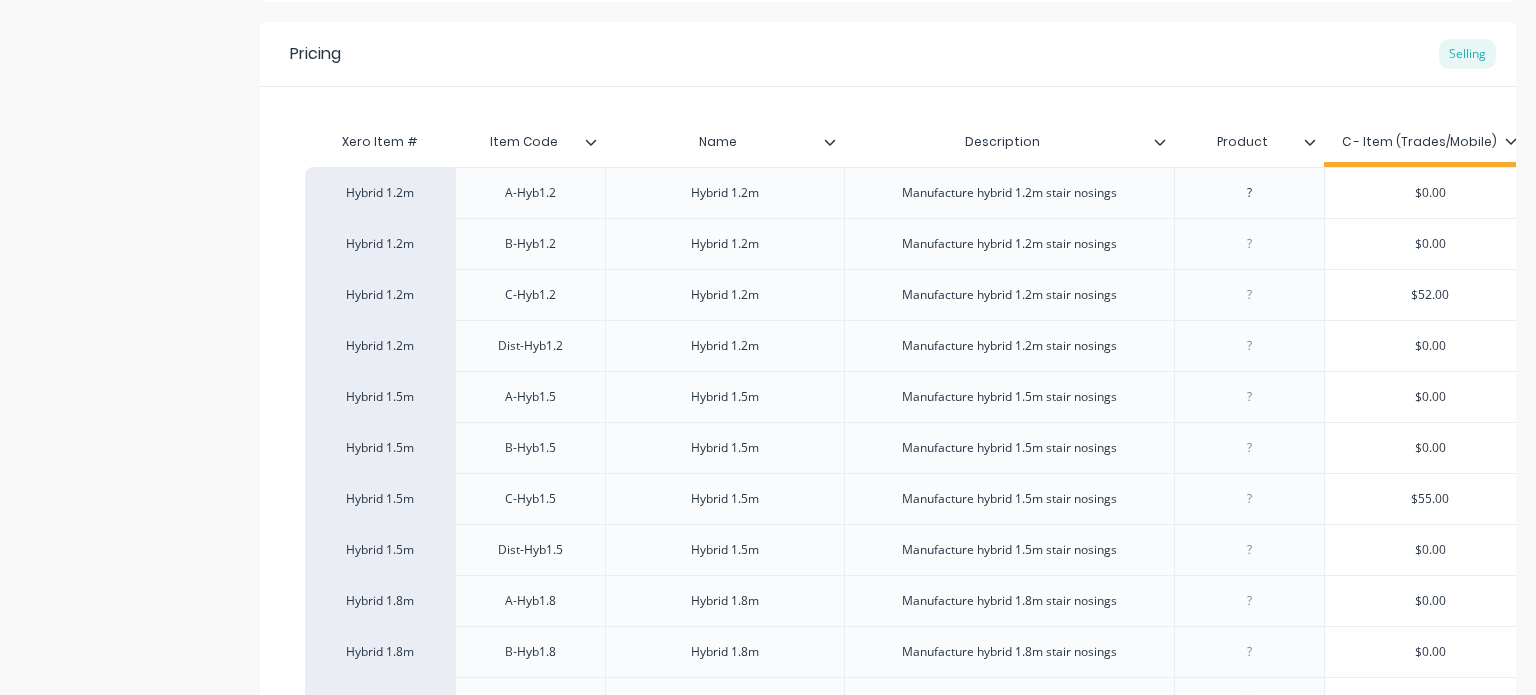 click 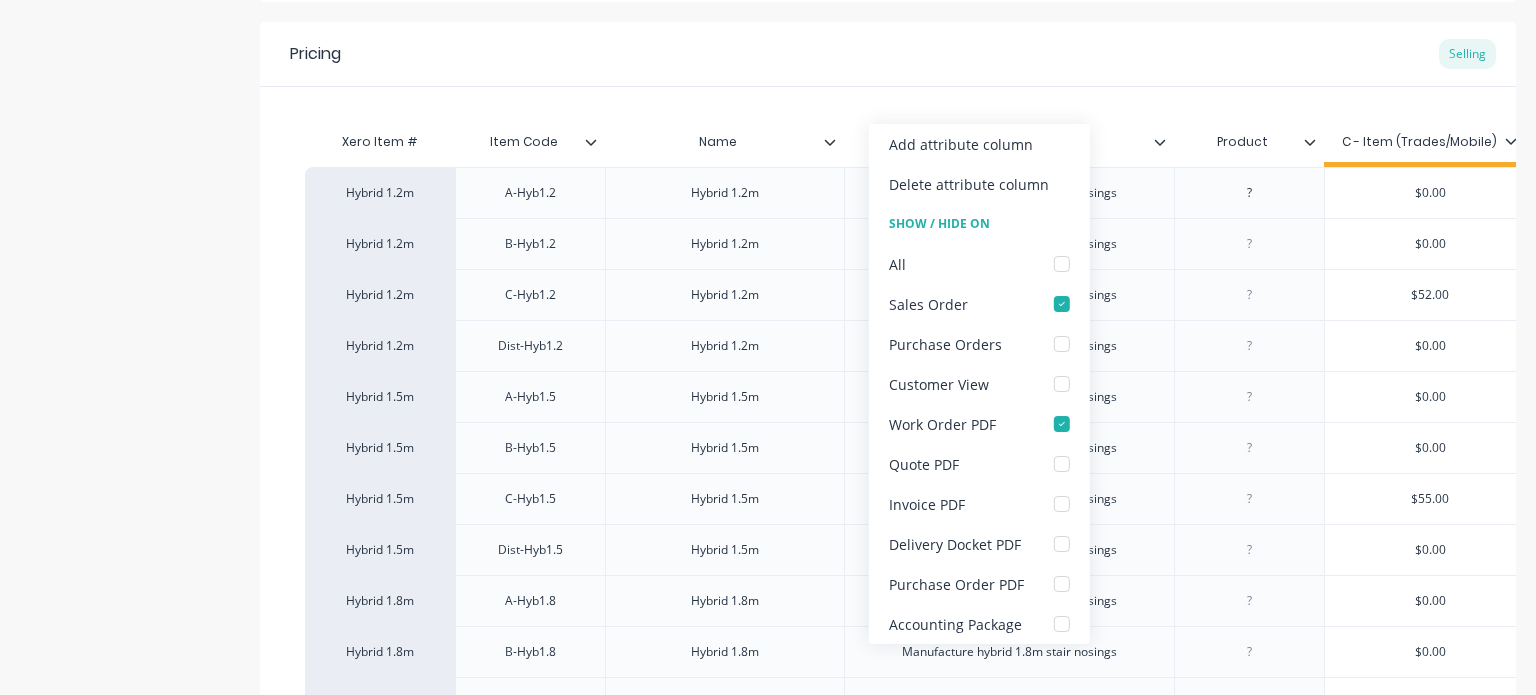 click on "Pricing Selling" at bounding box center [888, 54] 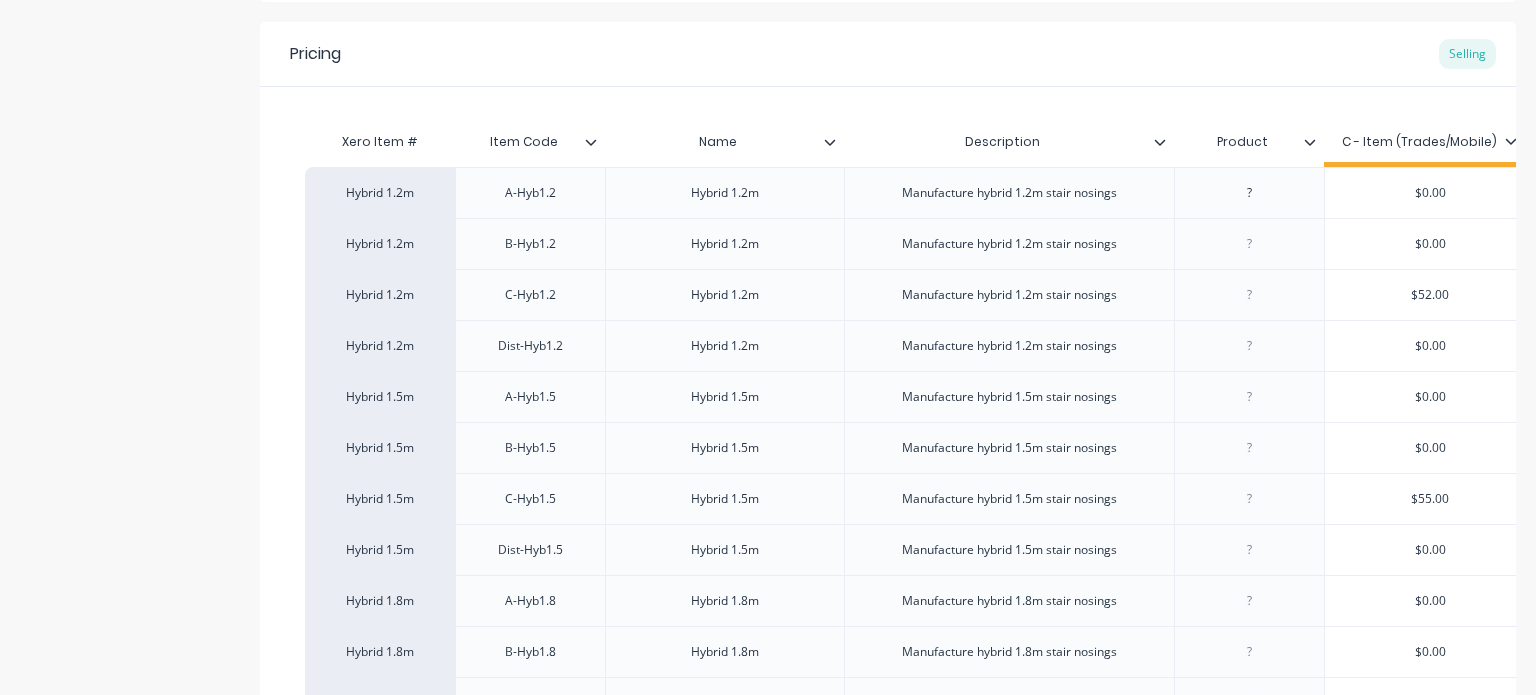 click 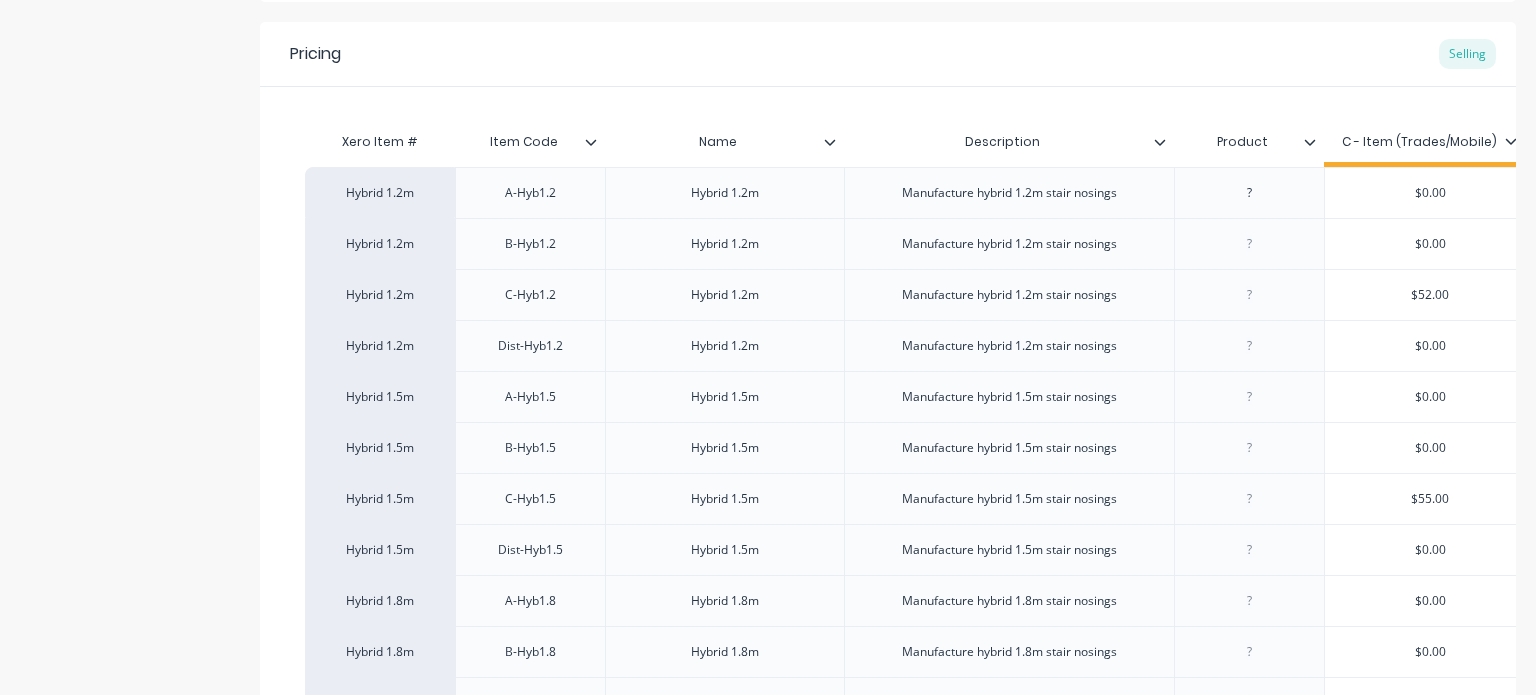click on "Xero Item # Item Code Name Description Product C - Item  (Trades/Mobile) B - Item (Store) A - Item (Wholesale) D - (Inactive) G - Item (General - All Customers) Hybrid 1.2m A-Hyb1.2 Hybrid 1.2m Manufacture hybrid 1.2m stair nosings
? $0.00 $0.00 $35.00 $0.00 $0.00 Hybrid 1.2m B-Hyb1.2 Hybrid 1.2m Manufacture hybrid 1.2m stair nosings $0.00 $36.00 $0.00 $0.00 $0.00 Hybrid 1.2m C-Hyb1.2 Hybrid 1.2m Manufacture hybrid 1.2m stair nosings $52.00 $0.00 $0.00 $0.00 $0.00 Hybrid 1.2m Dist-Hyb1.2 Hybrid 1.2m Manufacture hybrid 1.2m stair nosings $0.00 $0.00 $0.00 $33.00 $0.00 Hybrid 1.5m A-Hyb1.5 Hybrid 1.5m Manufacture hybrid 1.5m stair nosings $0.00 $0.00 $38.00 $0.00 $0.00 Hybrid 1.5m B-Hyb1.5 Hybrid 1.5m Manufacture hybrid 1.5m stair nosings $0.00 $39.00 $0.00 $0.00 $0.00 Hybrid 1.5m C-Hyb1.5 Hybrid 1.5m Manufacture hybrid 1.5m stair nosings $55.00 $0.00 $0.00 $0.00 $0.00 Hybrid 1.5m Dist-Hyb1.5 Hybrid 1.5m Manufacture hybrid 1.5m stair nosings $0.00 $0.00 $0.00 $36.00 $0.00 Hybrid 1.8m A-Hyb1.8 Hybrid 1.8m $0.00" at bounding box center (888, 489) 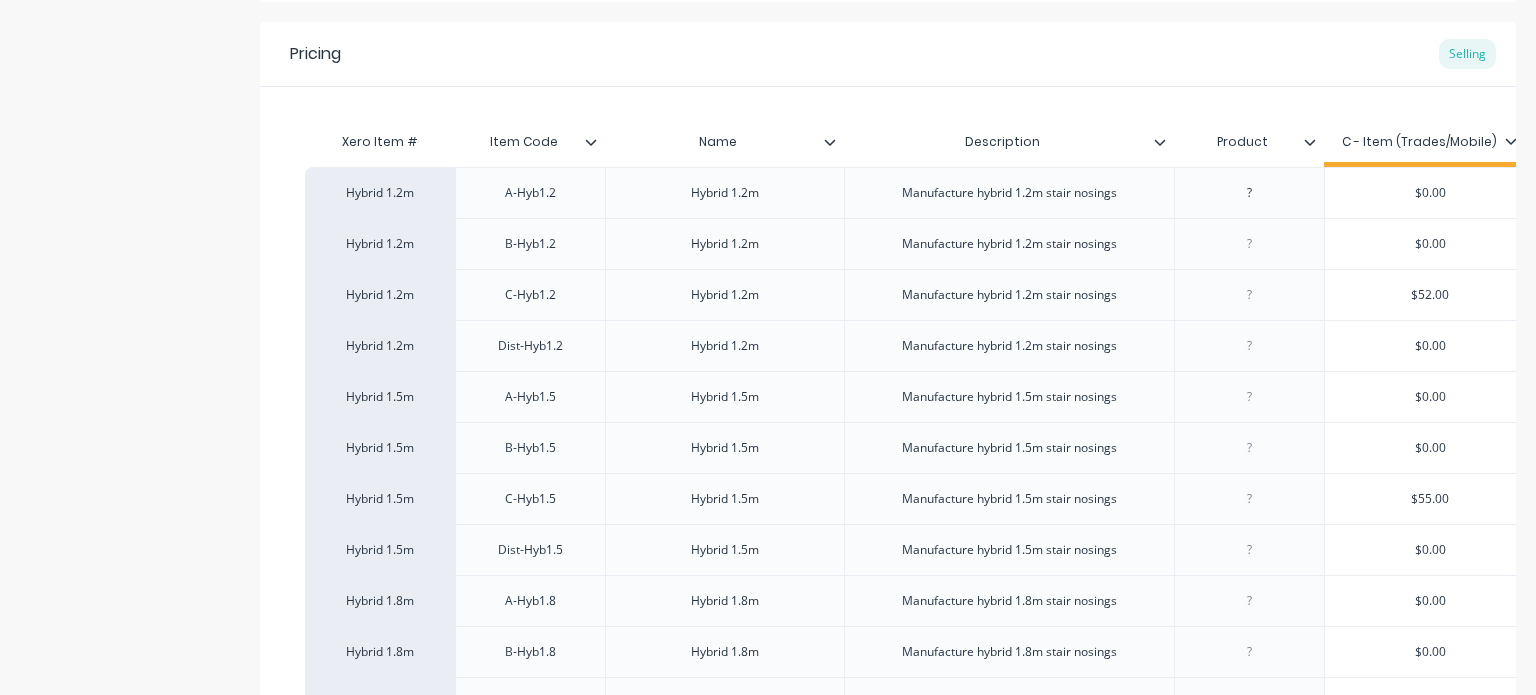 click 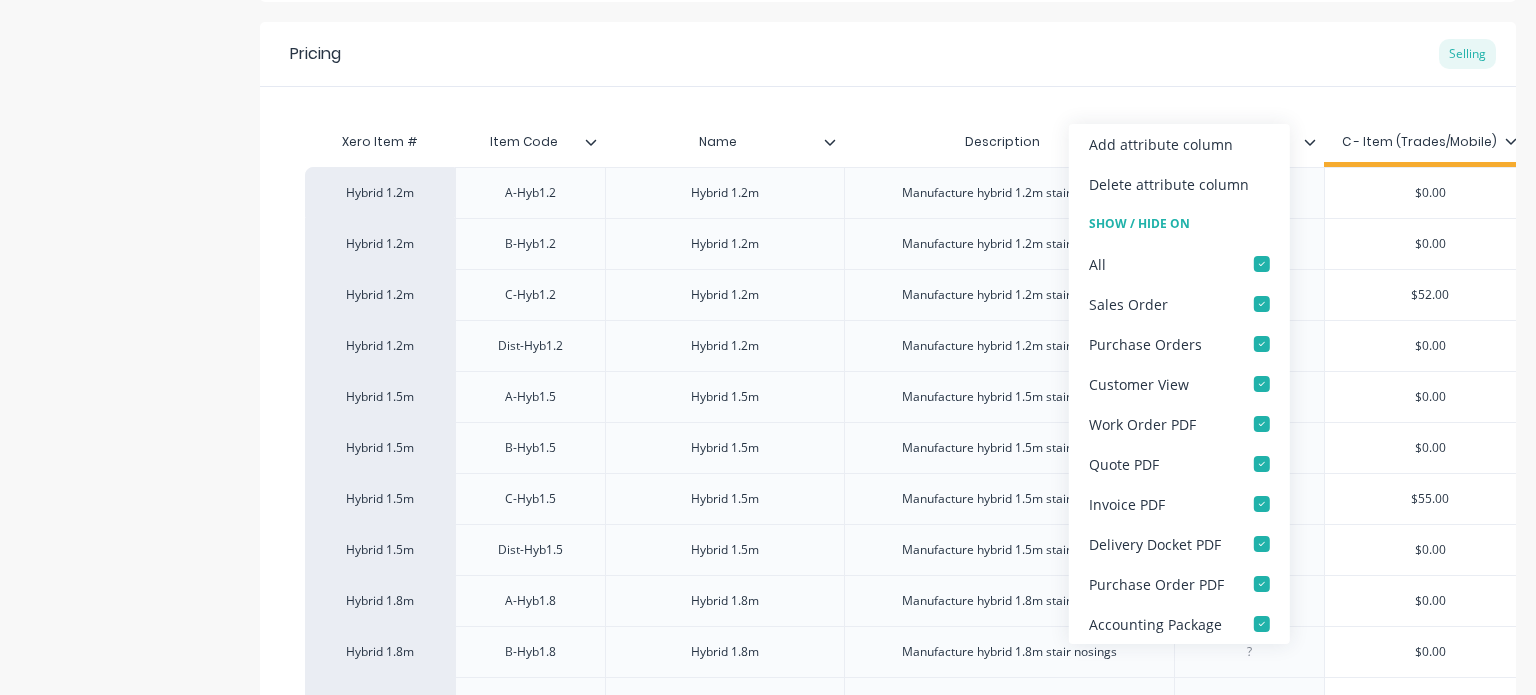 click on "Pricing Selling" at bounding box center [888, 54] 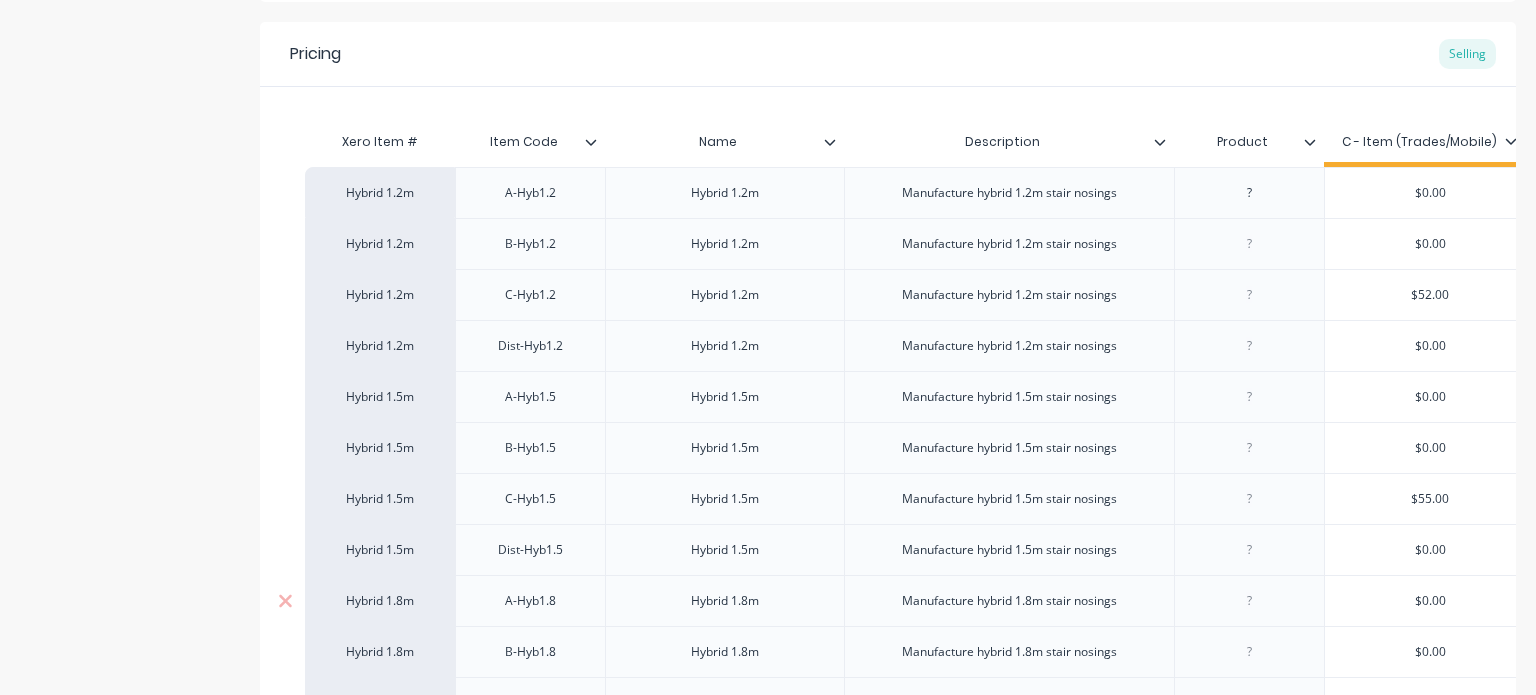 scroll, scrollTop: 733, scrollLeft: 0, axis: vertical 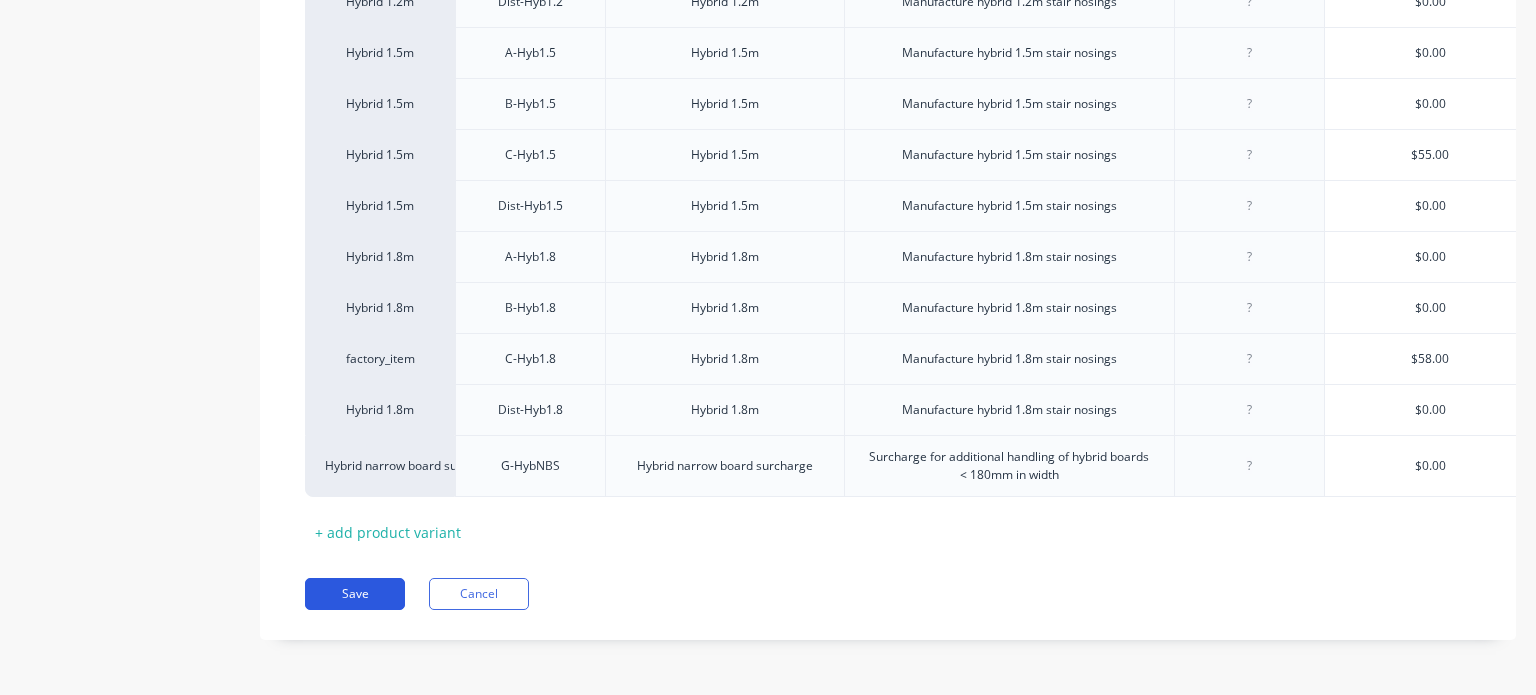 click on "Save" at bounding box center (355, 594) 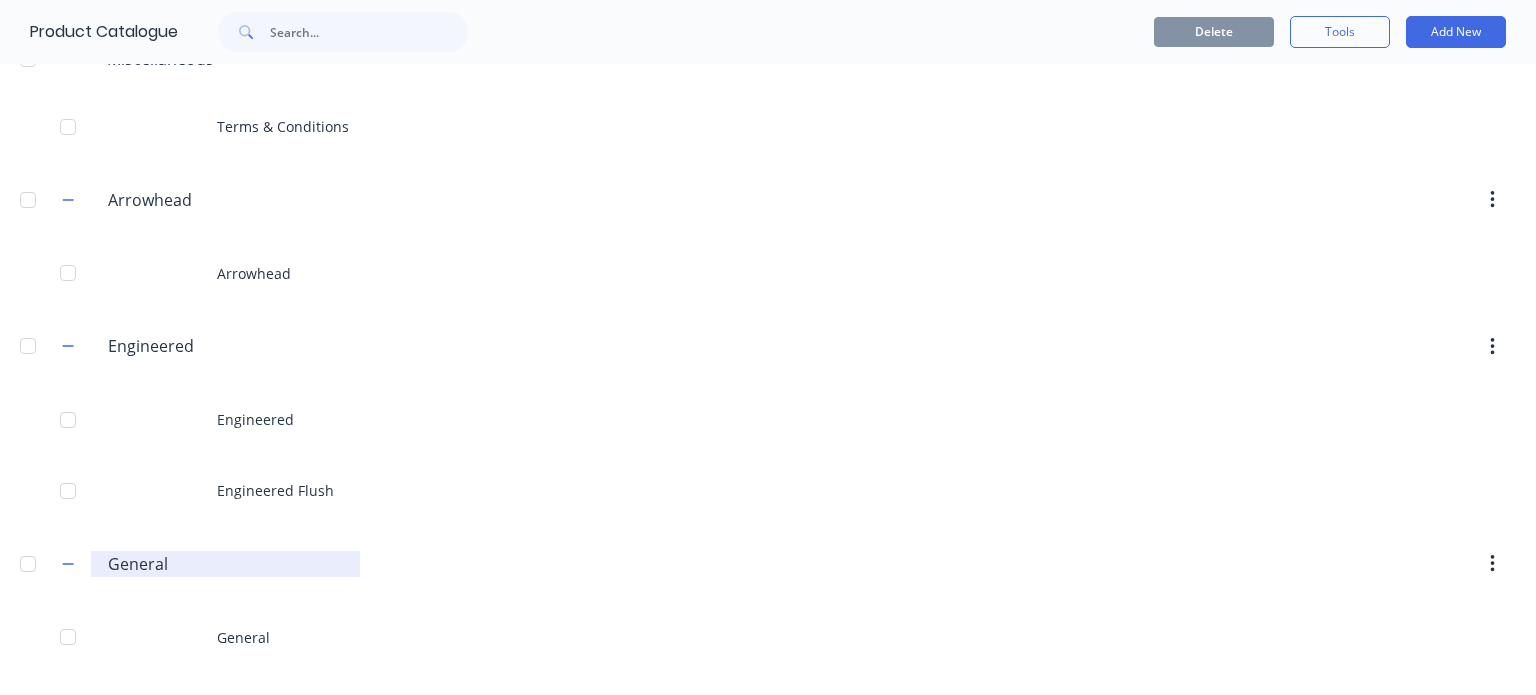 scroll, scrollTop: 119, scrollLeft: 0, axis: vertical 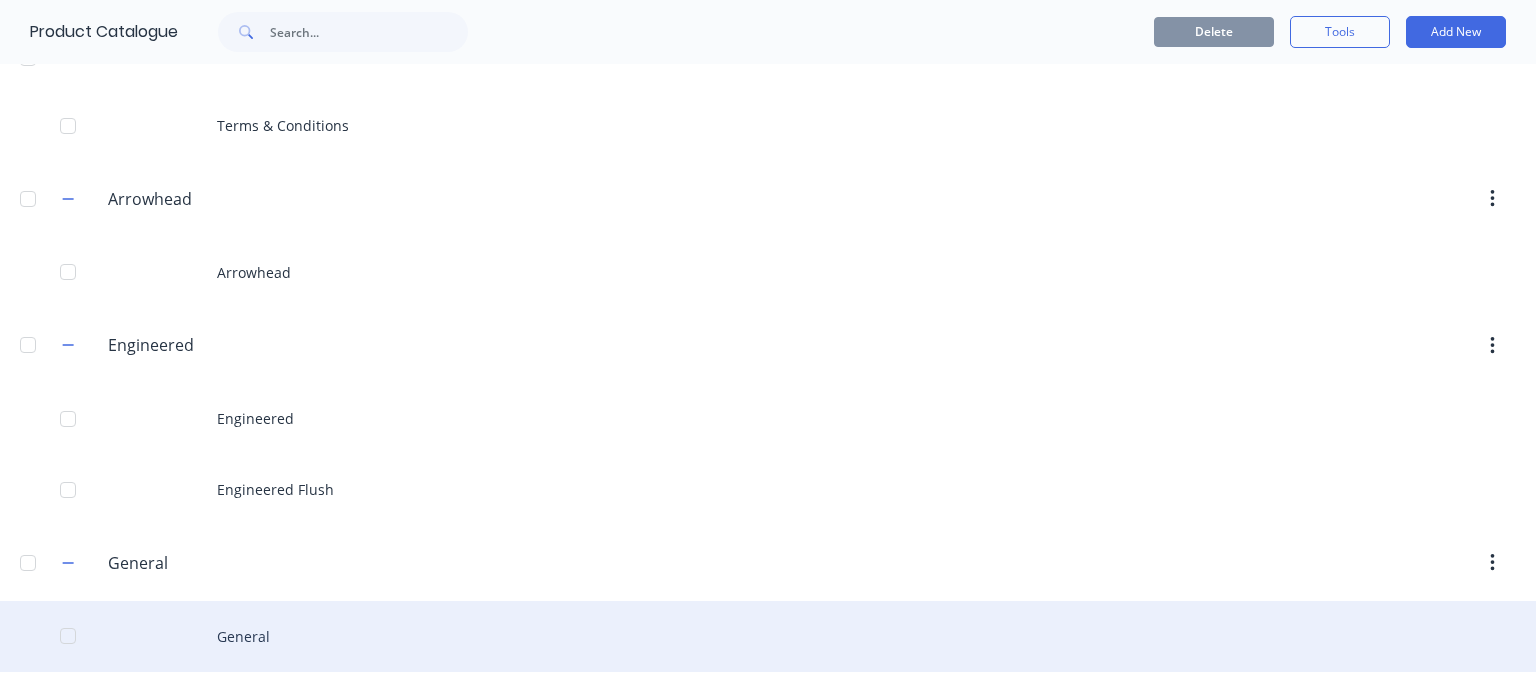 click on "General" at bounding box center [768, 636] 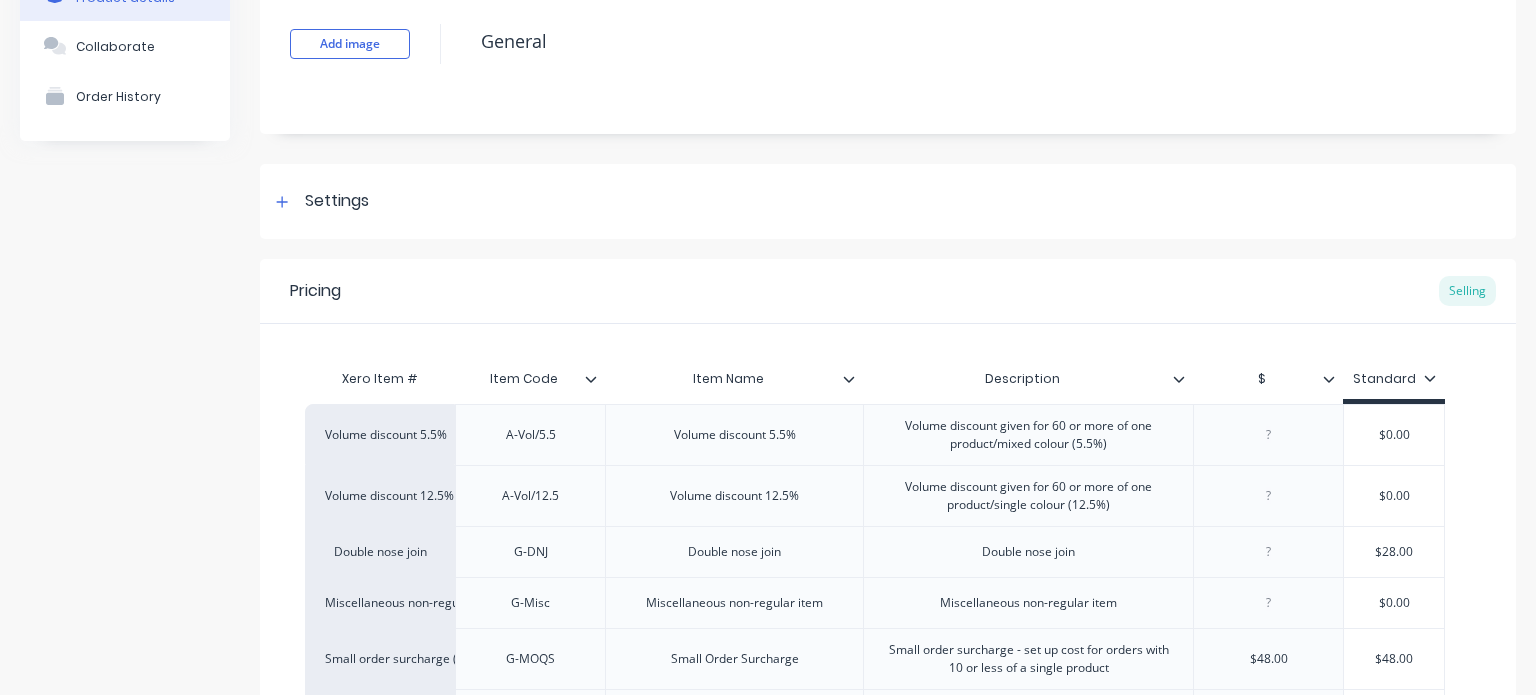 scroll, scrollTop: 220, scrollLeft: 0, axis: vertical 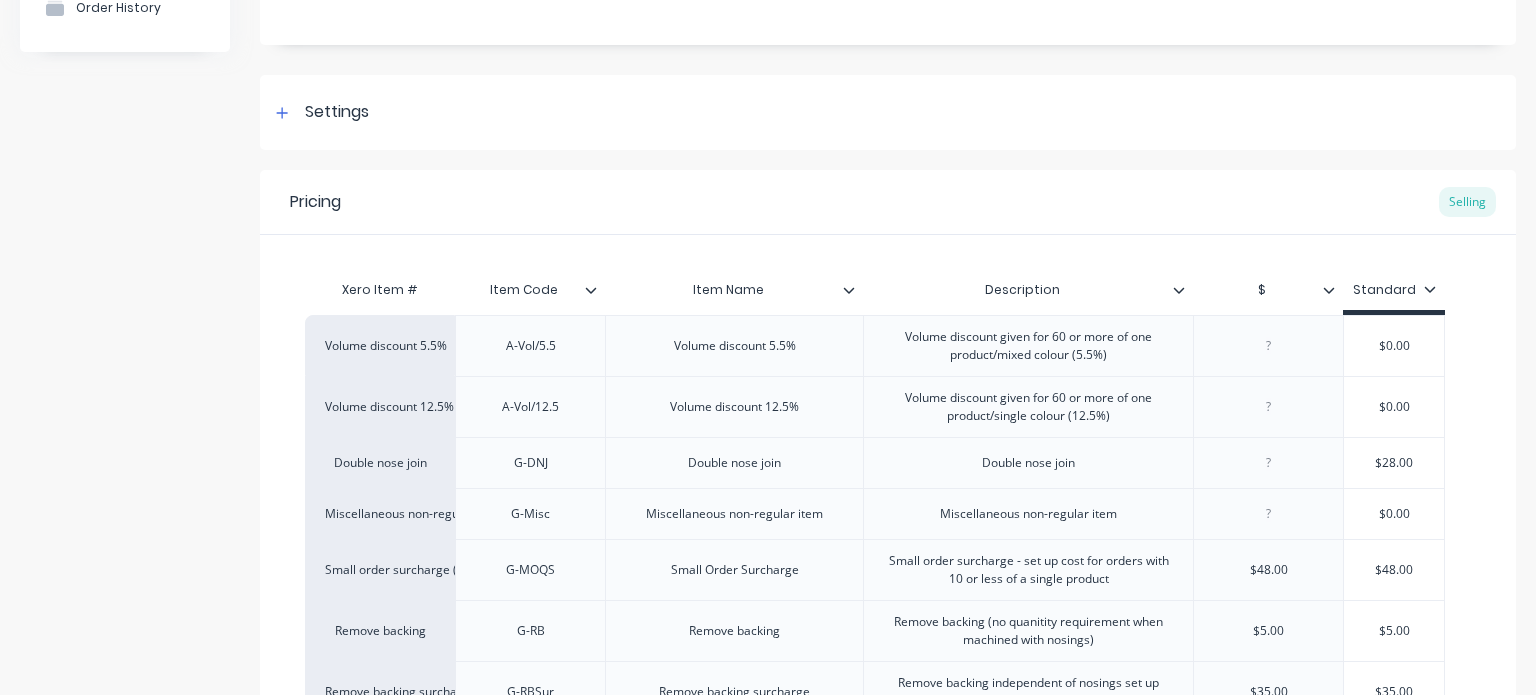 click 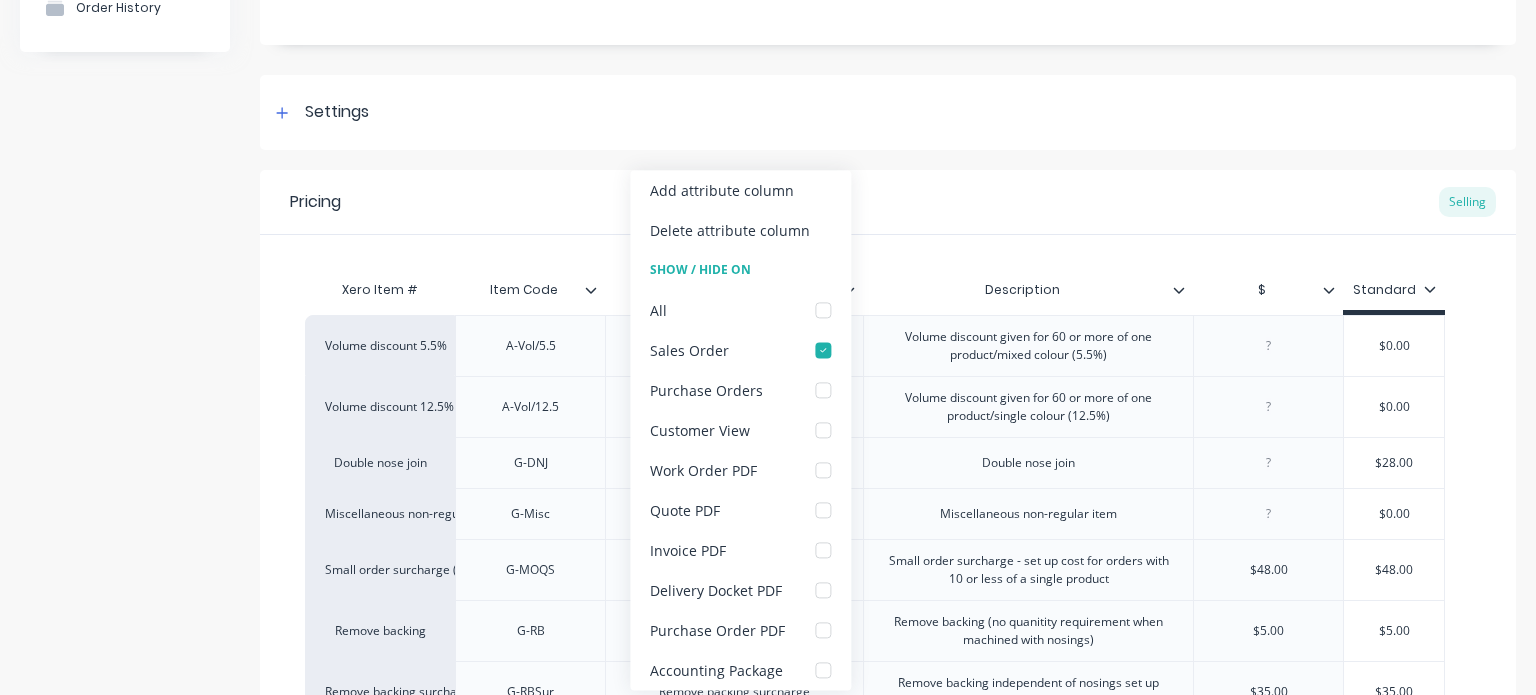 click on "Xero Item # Item Code Item Name Description $ Standard Volume discount 5.5% A-Vol/5.5 Volume discount 5.5% Volume discount given for 60 or more of one product/mixed colour (5.5%) $0.00 Volume discount 12.5% A-Vol/12.5 Volume discount 12.5% Volume discount given for 60 or more of one product/single colour (12.5%) $0.00 Double nose join G-DNJ Double nose join Double nose join $28.00 Miscellaneous non-regular item G-Misc Miscellaneous non-regular item Miscellaneous non-regular item $0.00 Small order surcharge (10) G-MOQS Small Order Surcharge Small order surcharge - set up cost for orders with 10 or less of a single product $48.00 $48.00 Remove backing G-RB Remove backing Remove backing (no quanitity requirement when machined with nosings) $5.00
$5.00 Remove backing surcharge G-RBSur Remove backing surcharge Remove backing independent of nosings set up fee $35.00 $35.00 Staircase sample G-SSamp Staircase sample Staircase sample $60.00 $60.00 Square surcharge - Less 1.6% G-SUR Square surcharge - Less 1.6% $0.00" at bounding box center [888, 830] 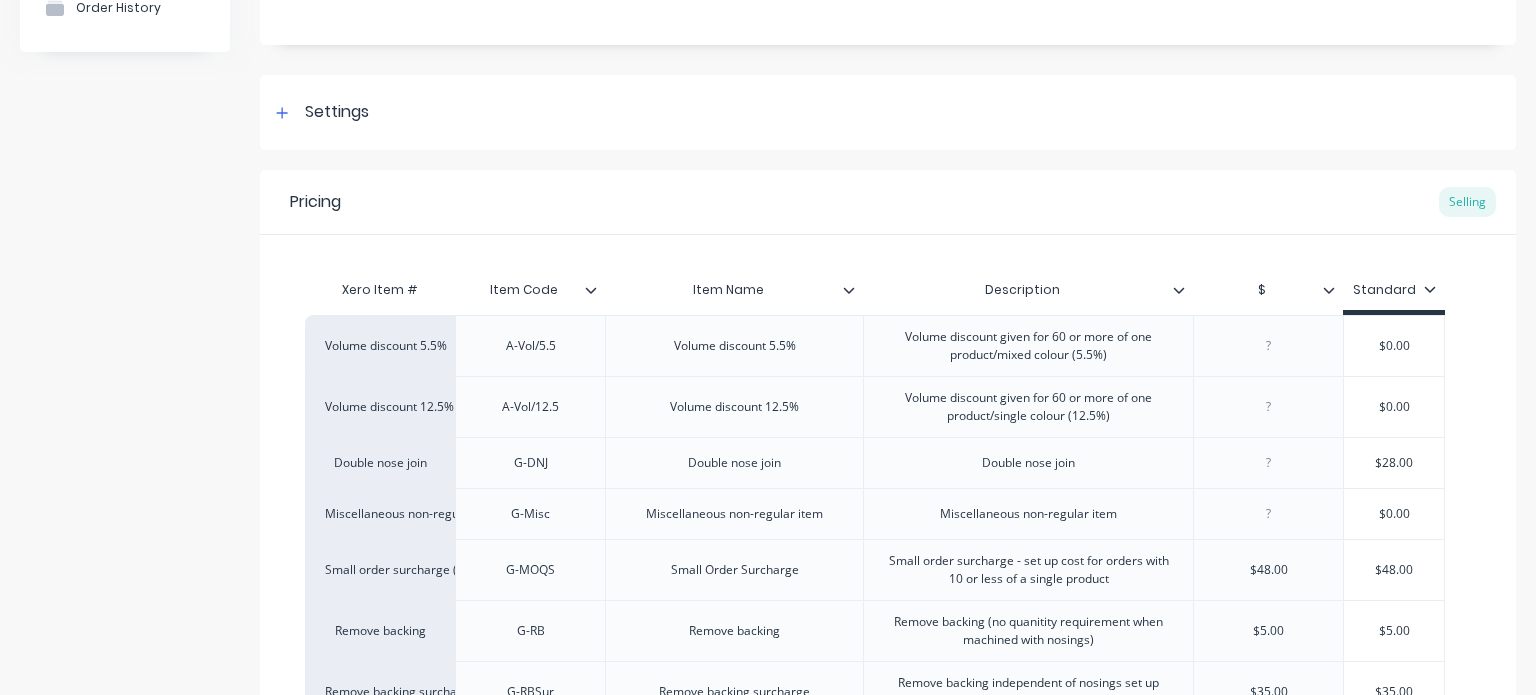 click 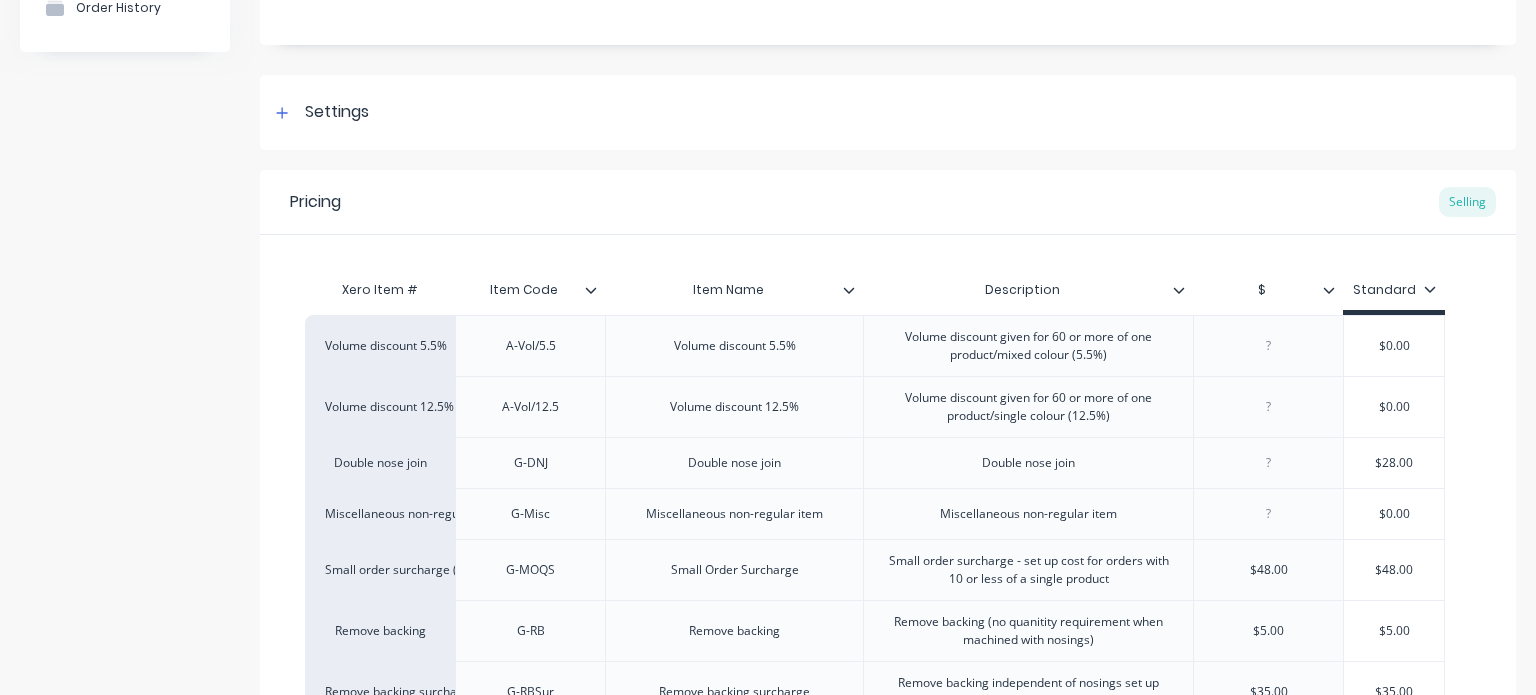 click on "Xero Item # Item Code Item Name Description $ Standard Volume discount 5.5% A-Vol/5.5 Volume discount 5.5% Volume discount given for 60 or more of one product/mixed colour (5.5%) $0.00 Volume discount 12.5% A-Vol/12.5 Volume discount 12.5% Volume discount given for 60 or more of one product/single colour (12.5%) $0.00 Double nose join G-DNJ Double nose join Double nose join $28.00 Miscellaneous non-regular item G-Misc Miscellaneous non-regular item Miscellaneous non-regular item $0.00 Small order surcharge (10) G-MOQS Small Order Surcharge Small order surcharge - set up cost for orders with 10 or less of a single product $48.00 $48.00 Remove backing G-RB Remove backing Remove backing (no quanitity requirement when machined with nosings) $5.00
$5.00 Remove backing surcharge G-RBSur Remove backing surcharge Remove backing independent of nosings set up fee $35.00 $35.00 Staircase sample G-SSamp Staircase sample Staircase sample $60.00 $60.00 Square surcharge - Less 1.6% G-SUR Square surcharge - Less 1.6% $0.00" at bounding box center (888, 830) 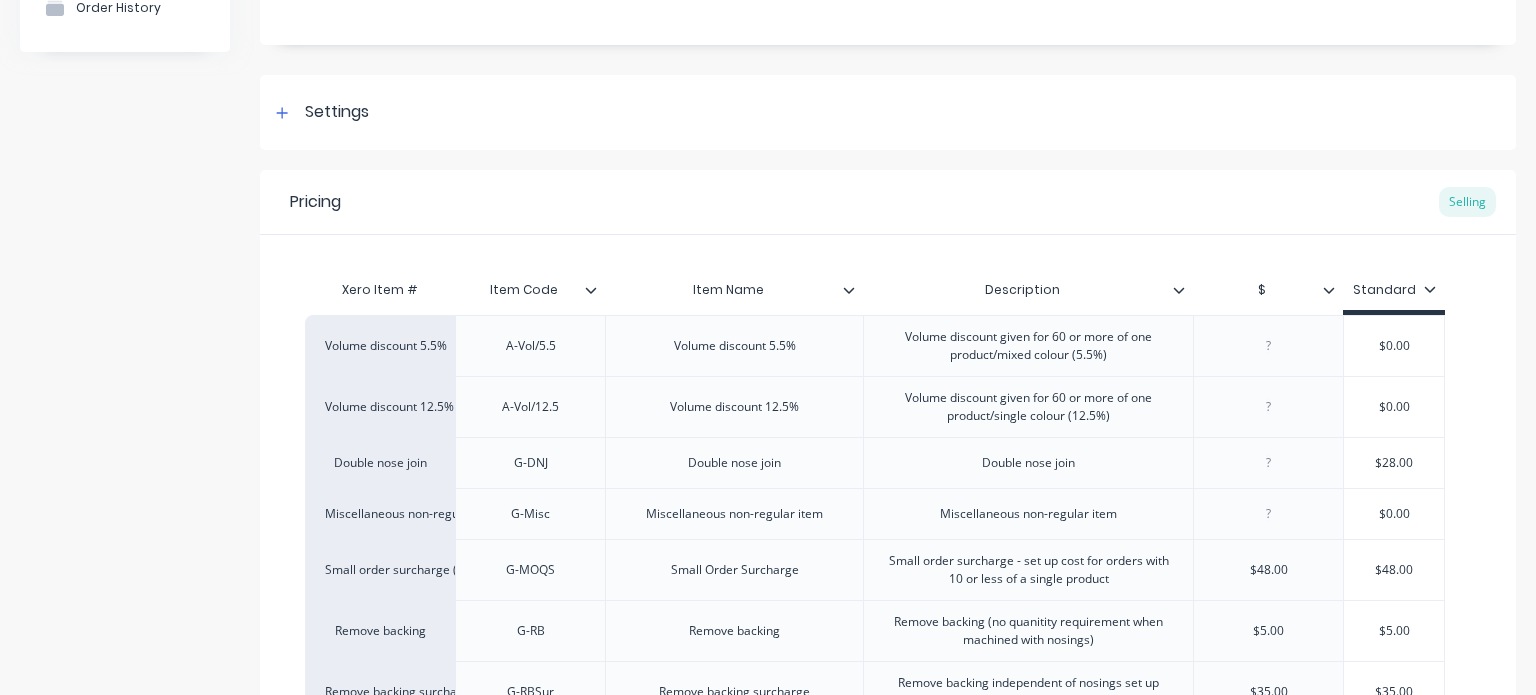 click 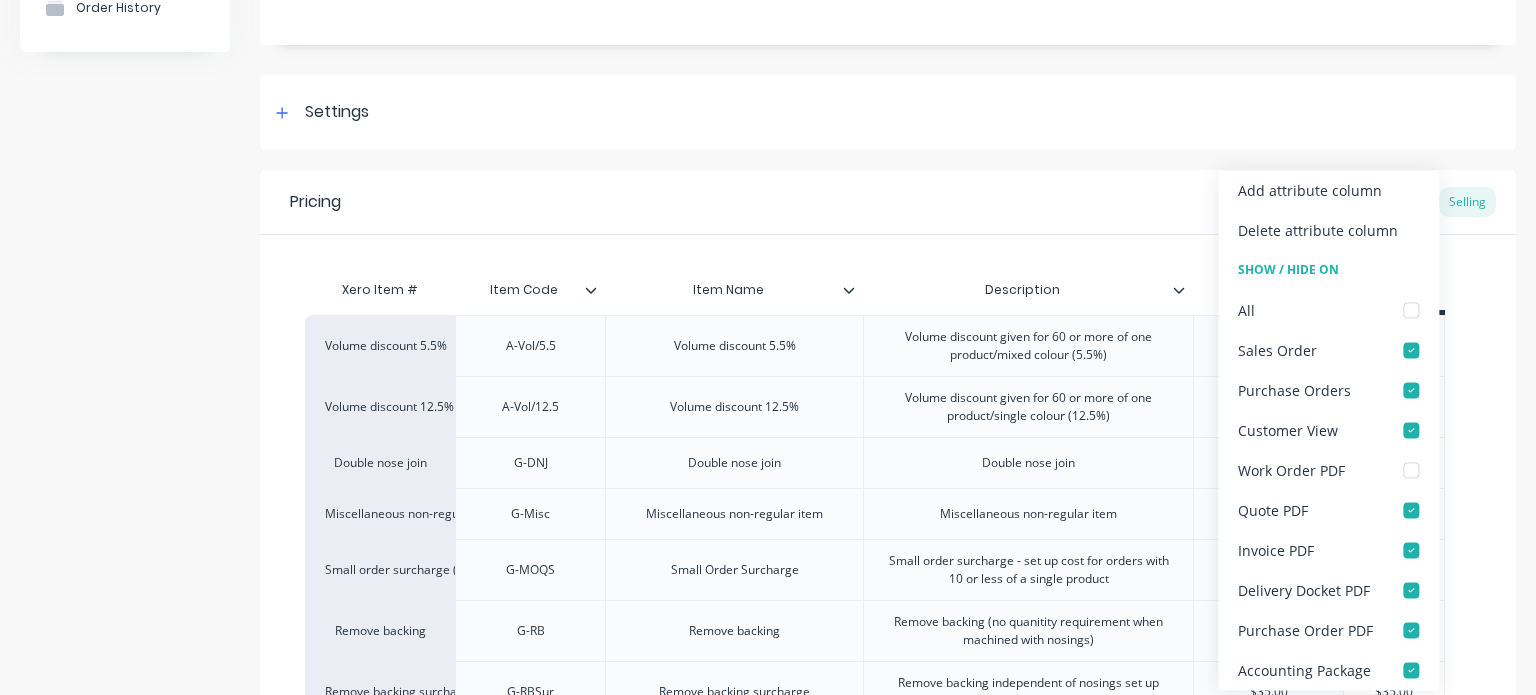 click on "Pricing Selling" at bounding box center (888, 202) 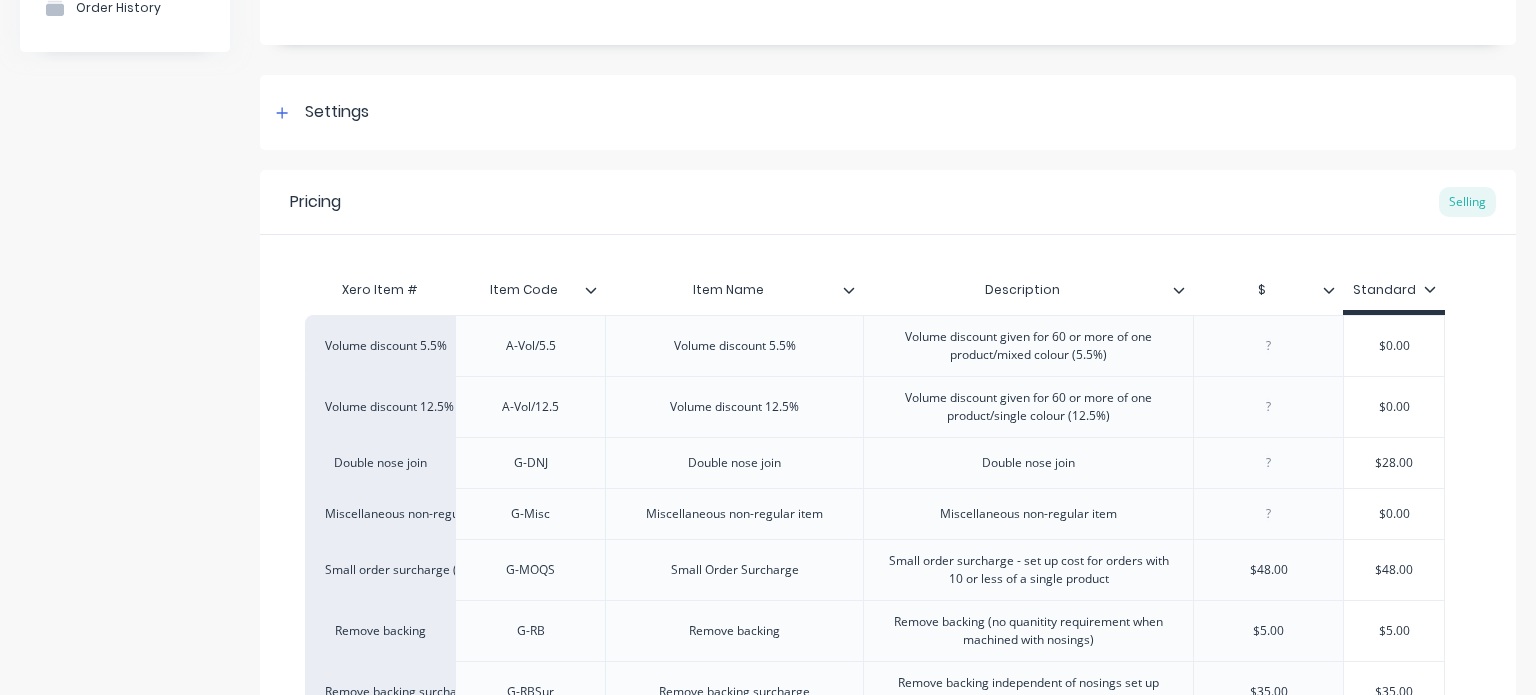 click 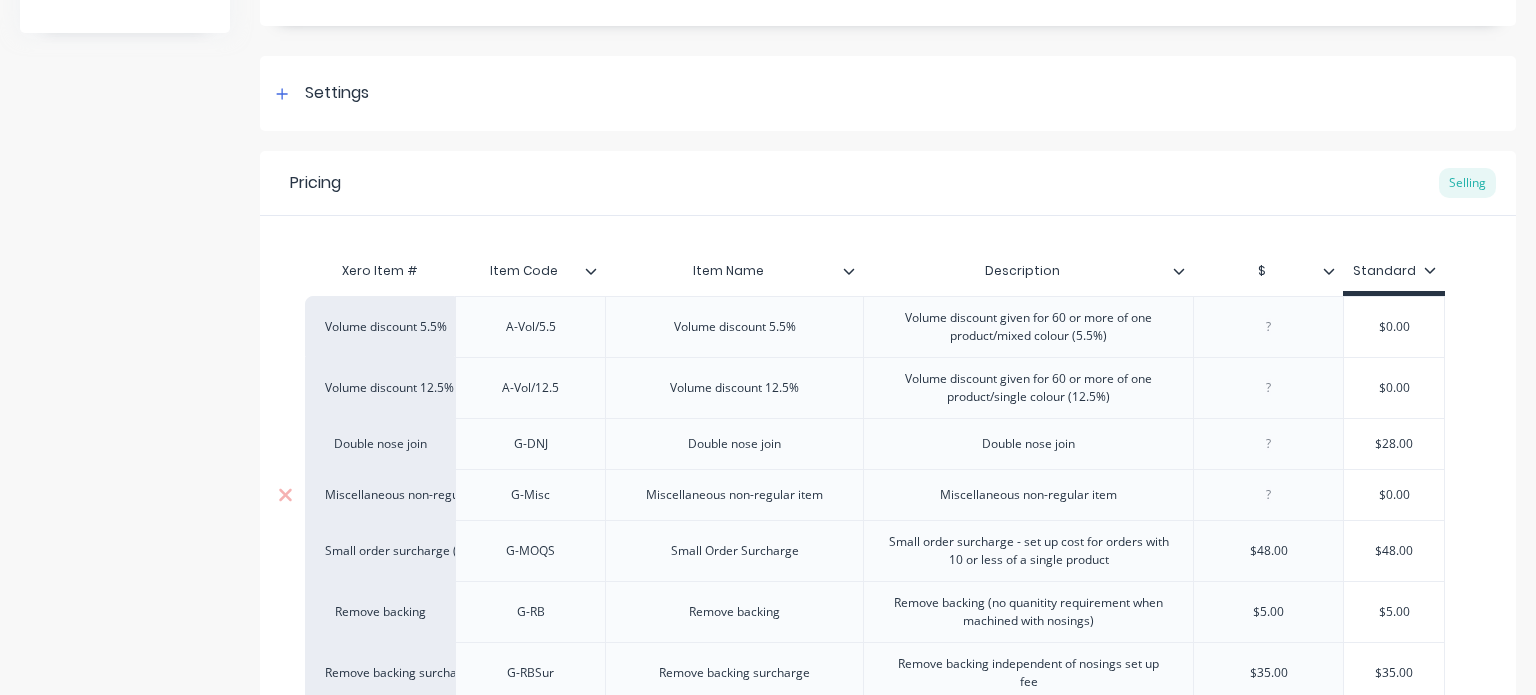 scroll, scrollTop: 238, scrollLeft: 0, axis: vertical 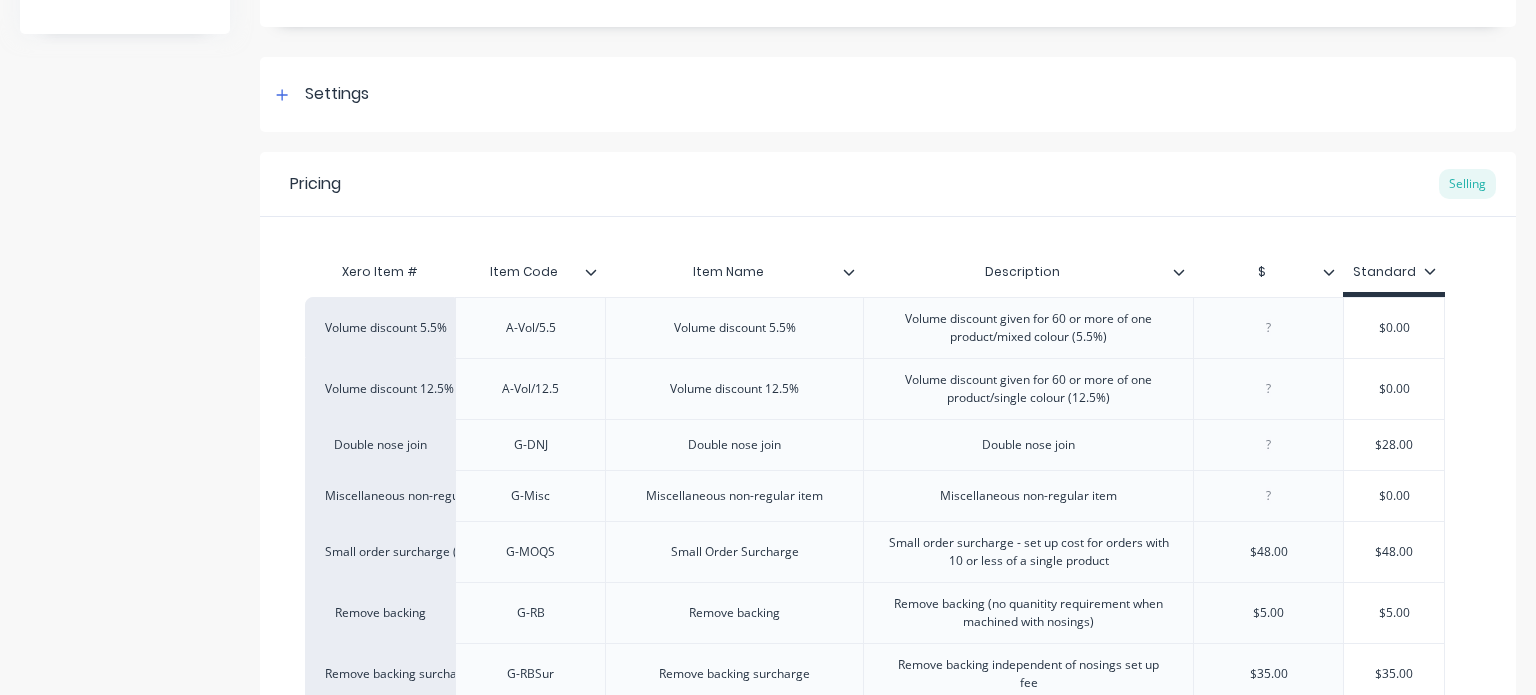 click 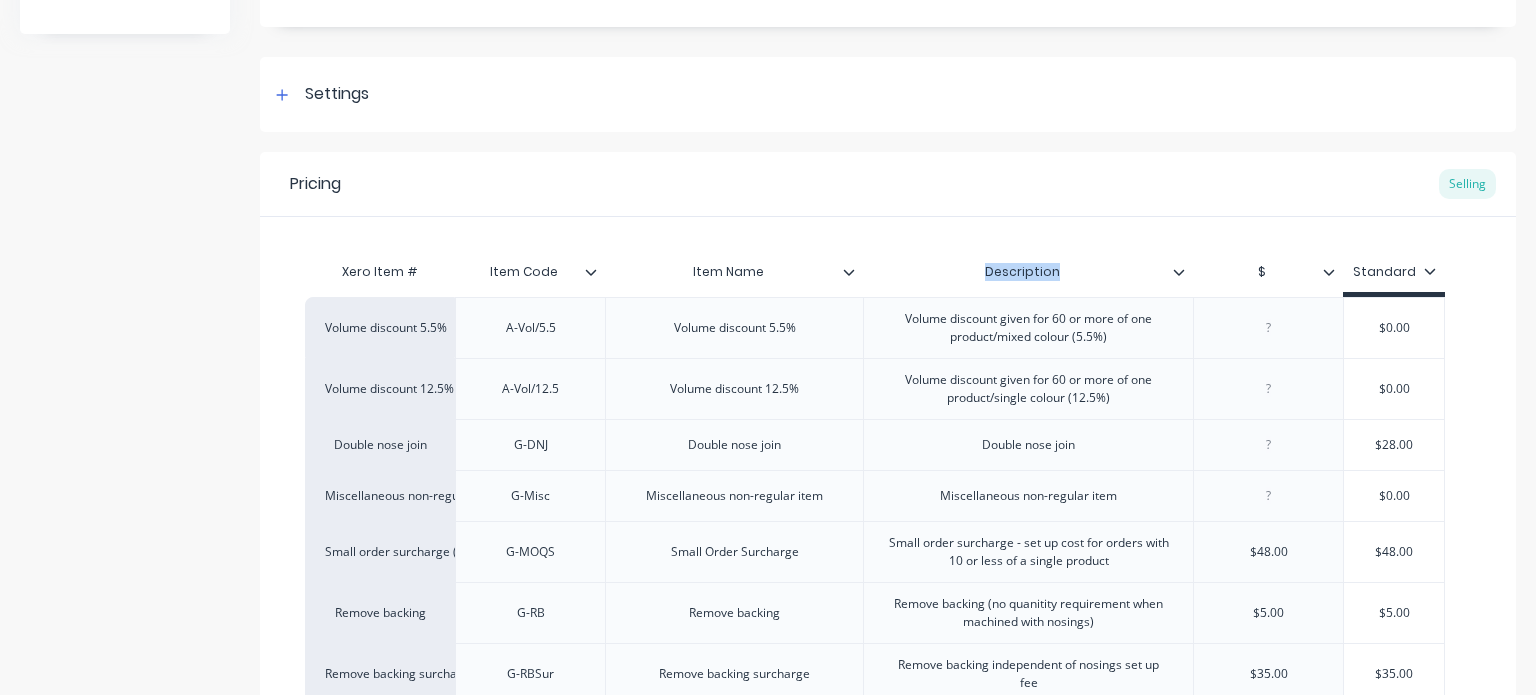 drag, startPoint x: 1100, startPoint y: 239, endPoint x: 844, endPoint y: 275, distance: 258.51886 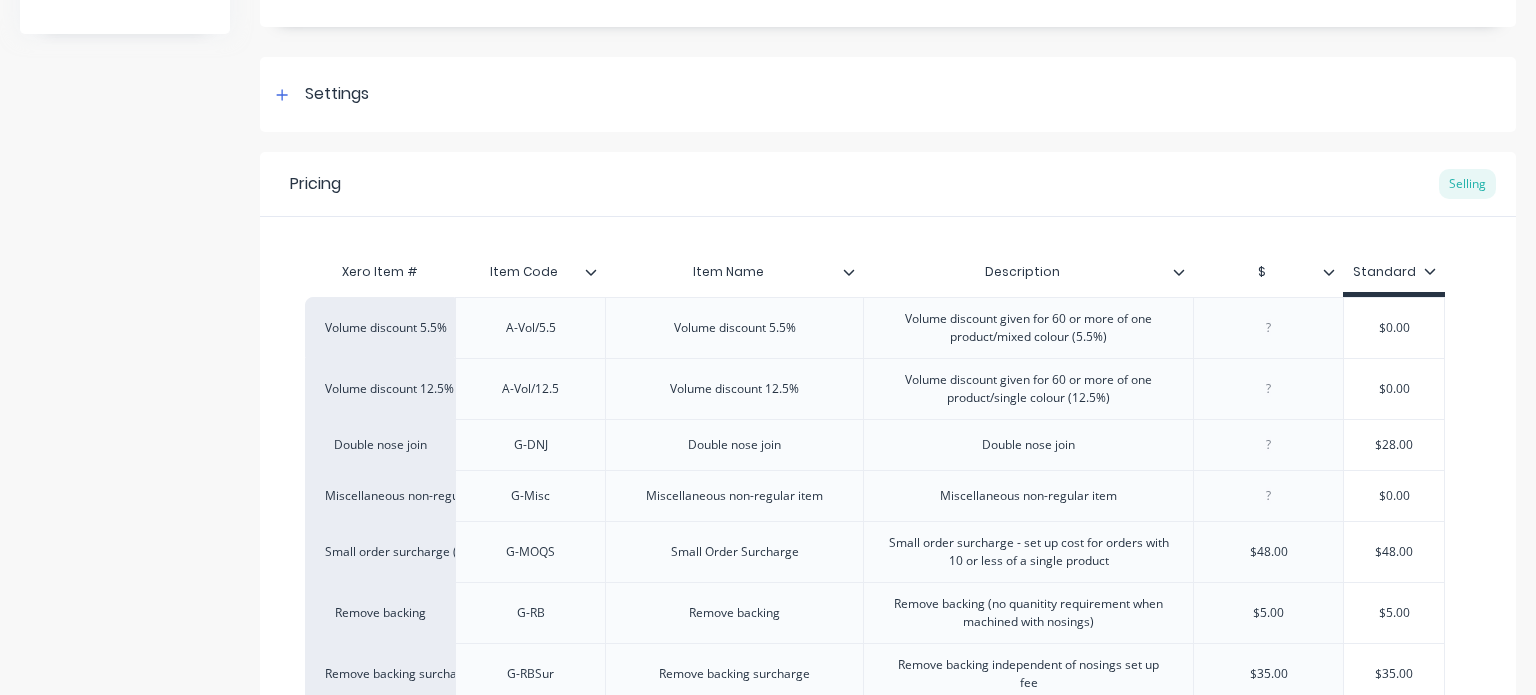 click on "Xero Item # Item Code Item Name Description $ Standard Volume discount 5.5% A-Vol/5.5 Volume discount 5.5% Volume discount given for 60 or more of one product/mixed colour (5.5%) $0.00 Volume discount 12.5% A-Vol/12.5 Volume discount 12.5% Volume discount given for 60 or more of one product/single colour (12.5%) $0.00 Double nose join G-DNJ Double nose join Double nose join $28.00 Miscellaneous non-regular item G-Misc Miscellaneous non-regular item Miscellaneous non-regular item $0.00 Small order surcharge (10) G-MOQS Small Order Surcharge Small order surcharge - set up cost for orders with 10 or less of a single product $48.00 $48.00 Remove backing G-RB Remove backing Remove backing (no quanitity requirement when machined with nosings) $5.00
$5.00 Remove backing surcharge G-RBSur Remove backing surcharge Remove backing independent of nosings set up fee $35.00 $35.00 Staircase sample G-SSamp Staircase sample Staircase sample $60.00 $60.00 Square surcharge - Less 1.6% G-SUR Square surcharge - Less 1.6% $0.00" at bounding box center [888, 812] 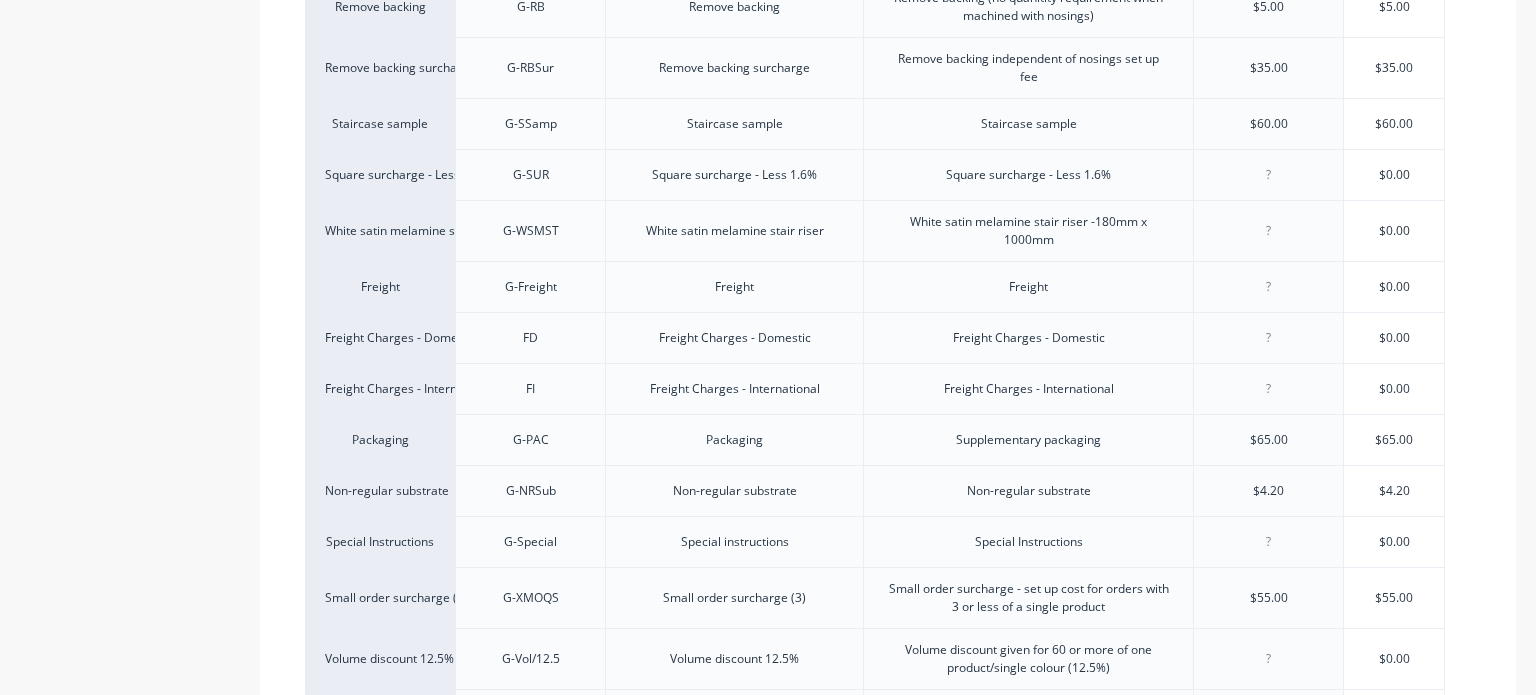 scroll, scrollTop: 1093, scrollLeft: 0, axis: vertical 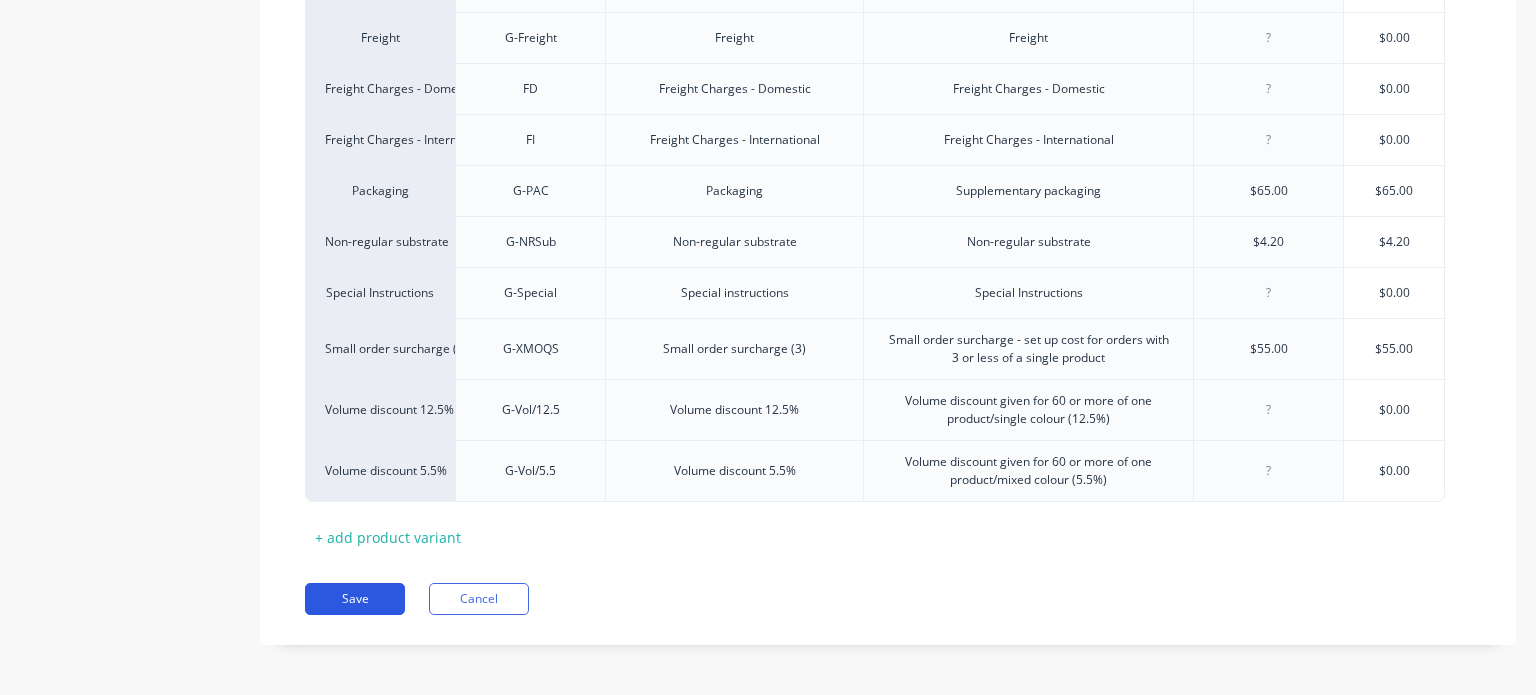 click on "Save" at bounding box center [355, 599] 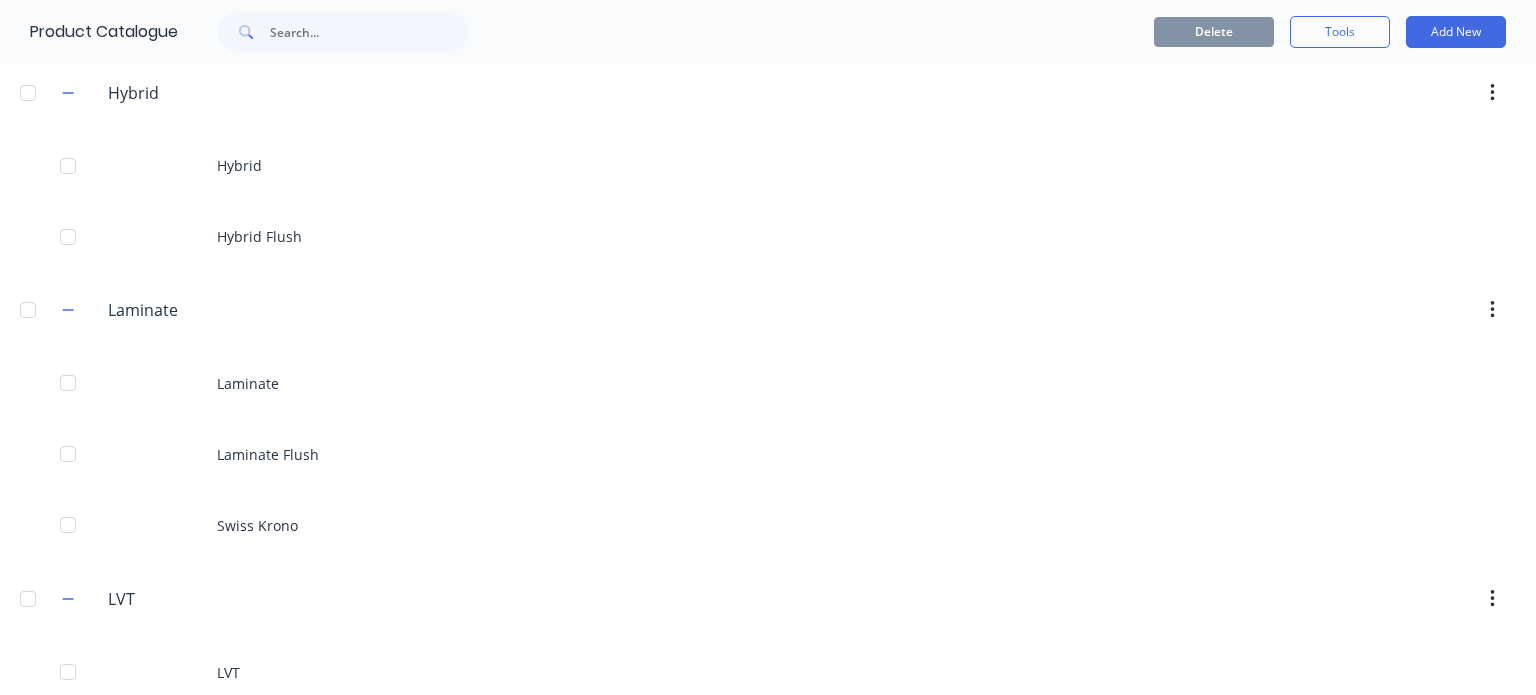 scroll, scrollTop: 766, scrollLeft: 0, axis: vertical 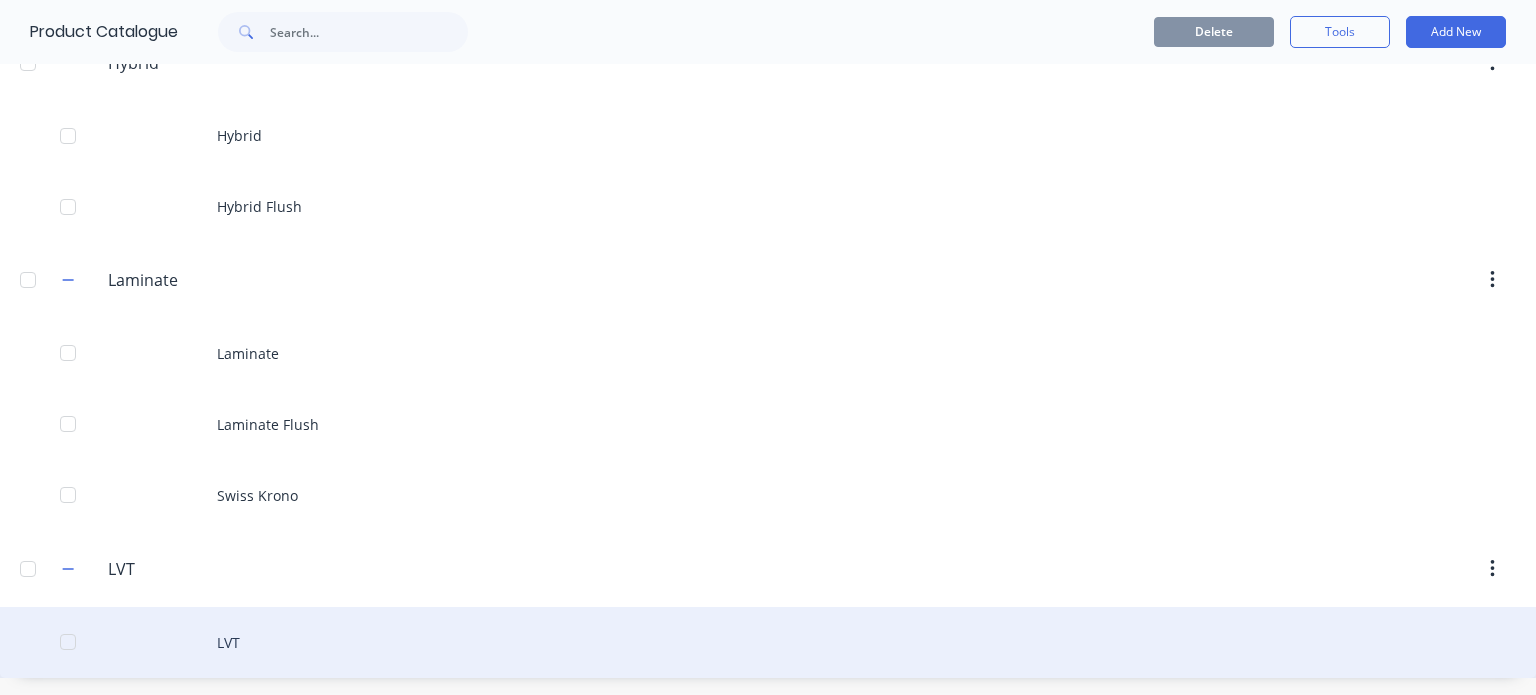 click on "LVT" at bounding box center [768, 642] 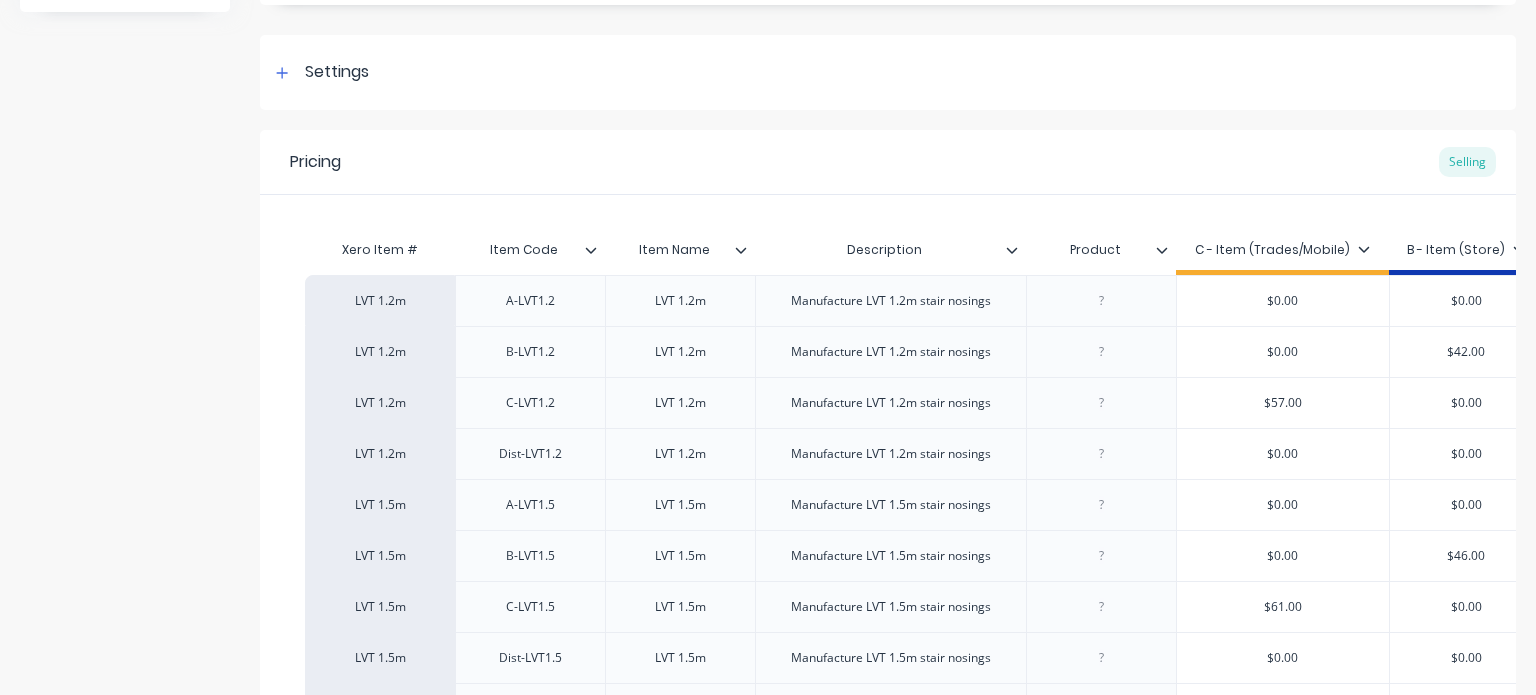 scroll, scrollTop: 392, scrollLeft: 0, axis: vertical 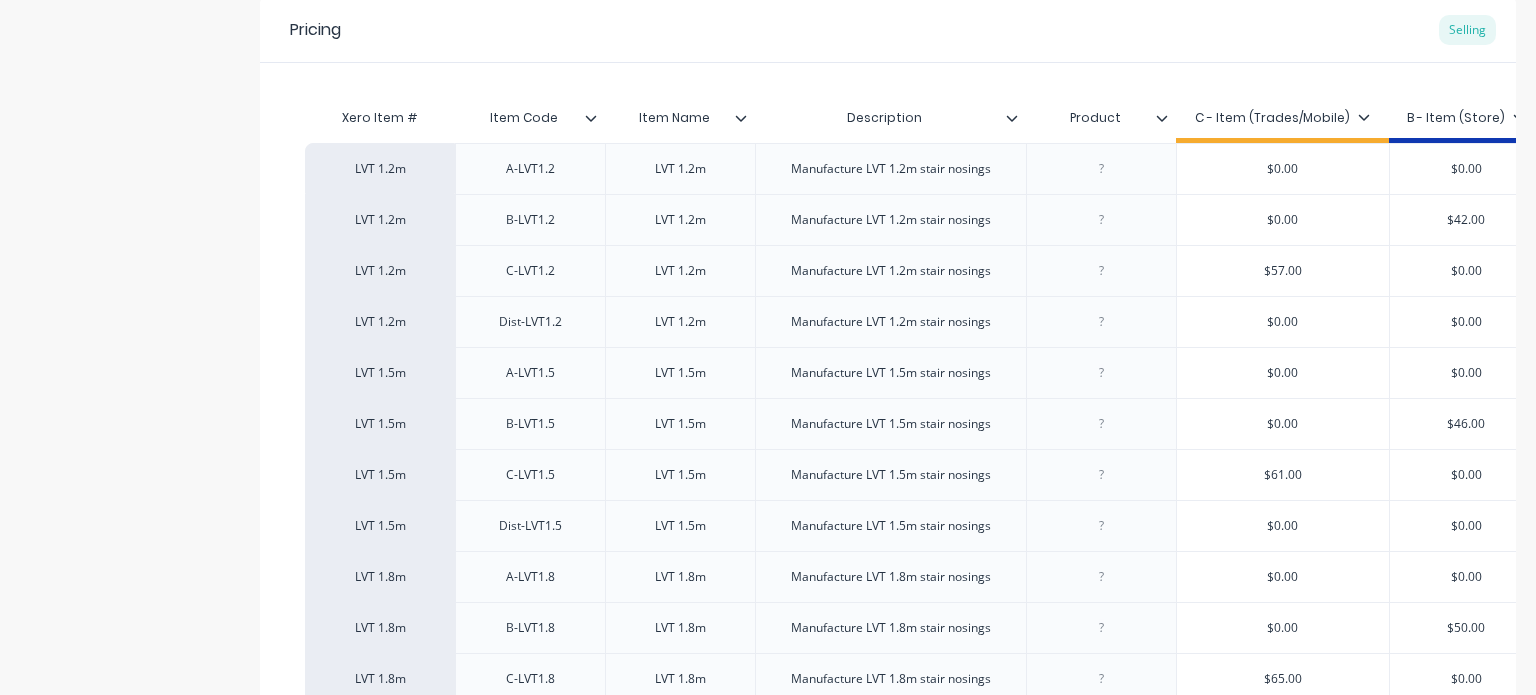 click 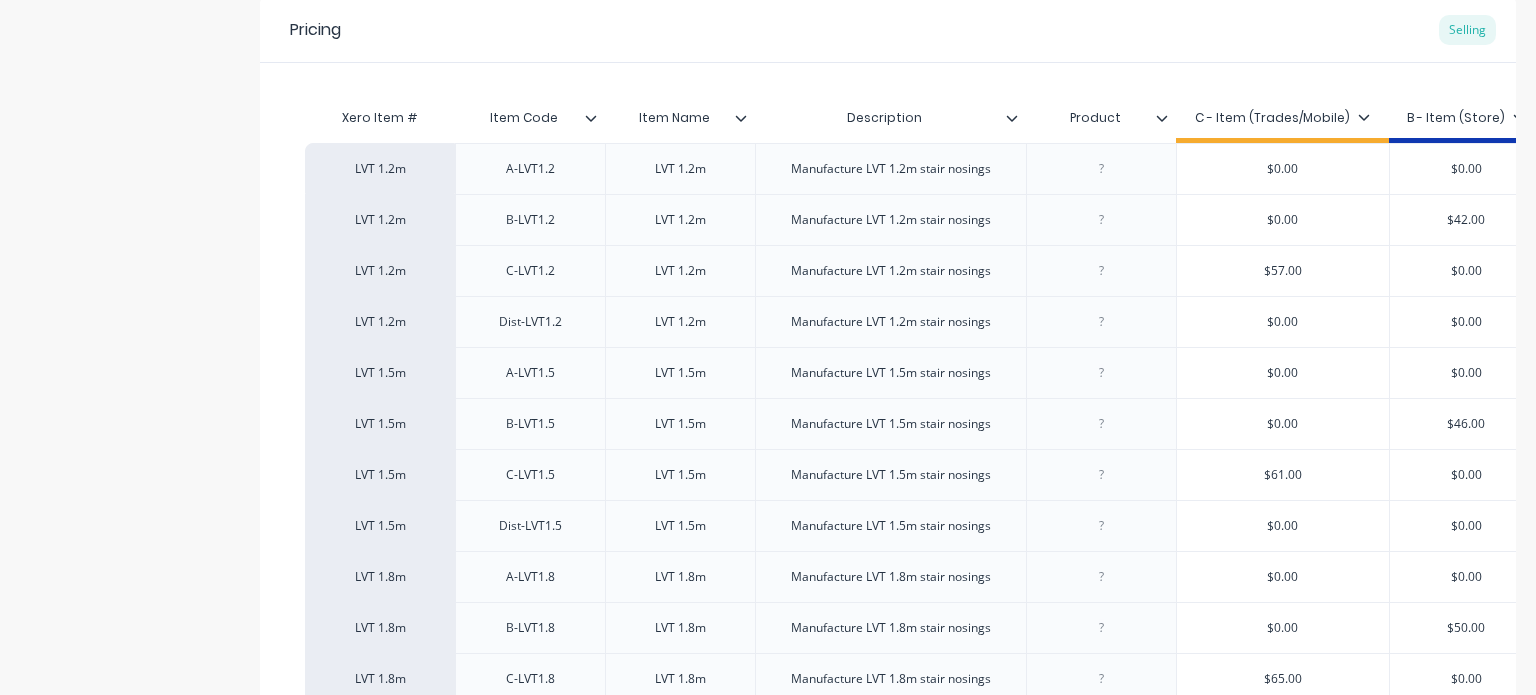 click on "Pricing Selling" at bounding box center [888, 30] 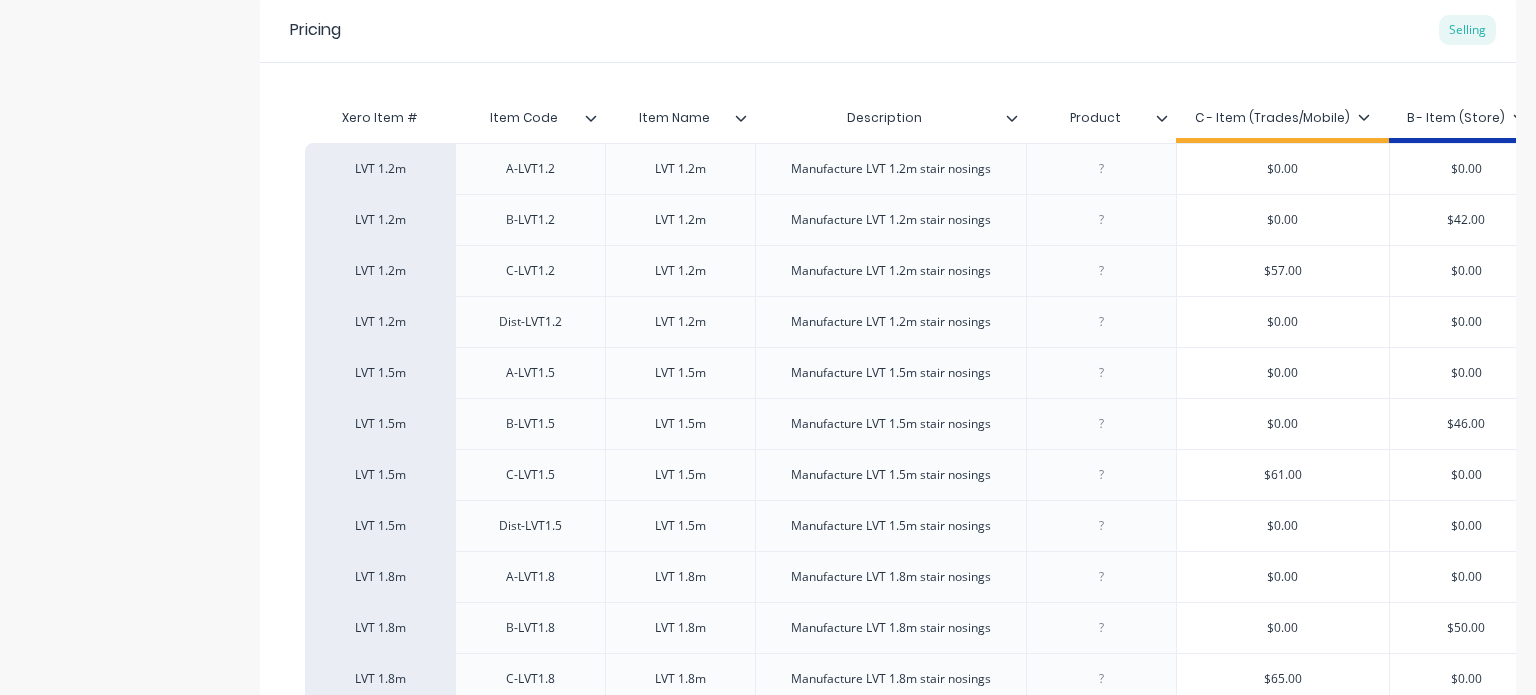 click on "Xero Item # Item Code Item Name Description Product C - Item  (Trades/Mobile) B - Item (Store) A - Item (Wholesale) D - (Inactive) LVT 1.2m A-LVT1.2 LVT 1.2m Manufacture LVT 1.2m stair nosings $0.00 $0.00 $38.00 $0.00 LVT 1.2m B-LVT1.2 LVT 1.2m Manufacture LVT 1.2m stair nosings $0.00 $42.00 $0.00 $0.00 LVT 1.2m C-LVT1.2 LVT 1.2m Manufacture LVT 1.2m stair nosings $57.00 $0.00 $0.00 $0.00 LVT 1.2m Dist-LVT1.2 LVT 1.2m Manufacture LVT 1.2m stair nosings $0.00 $0.00 $0.00 $38.00 LVT 1.5m A-LVT1.5 LVT 1.5m Manufacture LVT 1.5m stair nosings $0.00 $0.00 $42.00 $0.00 LVT 1.5m B-LVT1.5 LVT 1.5m Manufacture LVT 1.5m stair nosings $0.00 $46.00 $0.00 $0.00 LVT 1.5m C-LVT1.5 LVT 1.5m Manufacture LVT 1.5m stair nosings $61.00 $0.00 $0.00 $0.00 LVT 1.5m Dist-LVT1.5 LVT 1.5m Manufacture LVT 1.5m stair nosings $0.00 $0.00 $0.00 $40.00 LVT 1.8m A-LVT1.8 LVT 1.8m Manufacture LVT 1.8m stair nosings $0.00 $0.00 $46.00 $0.00 LVT 1.8m B-LVT1.8 LVT 1.8m Manufacture LVT 1.8m stair nosings $0.00 $50.00 $0.00 $0.00 LVT 1.8m C-LVT1.8" at bounding box center [888, 435] 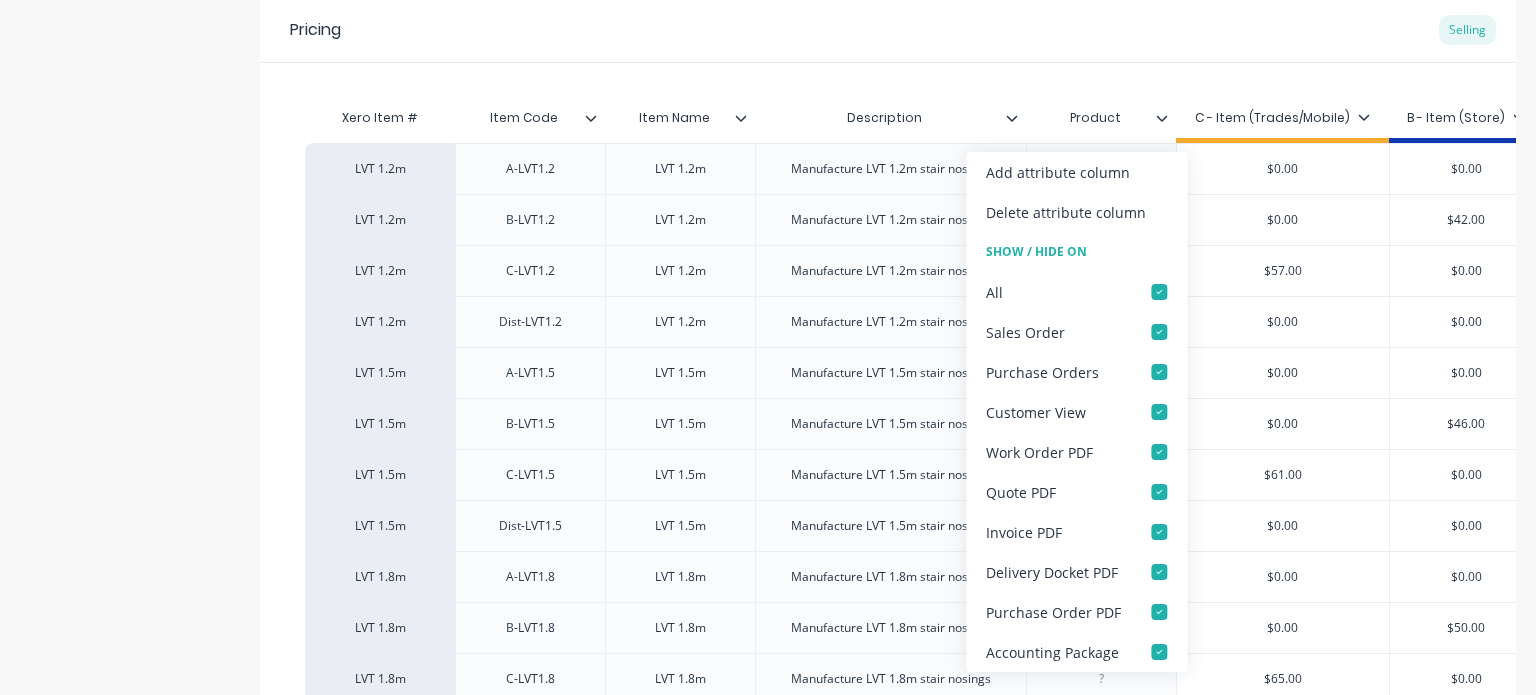 click on "Pricing Selling" at bounding box center [888, 30] 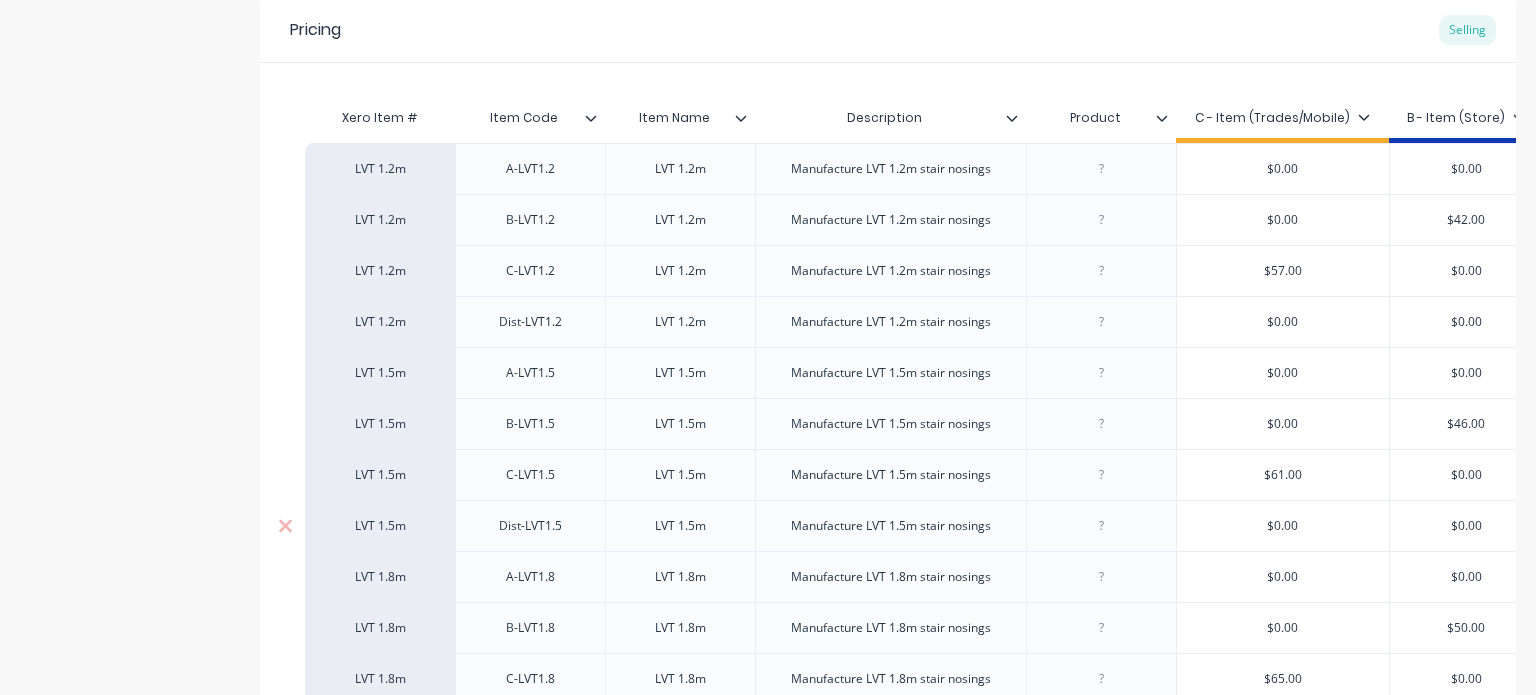 scroll, scrollTop: 663, scrollLeft: 0, axis: vertical 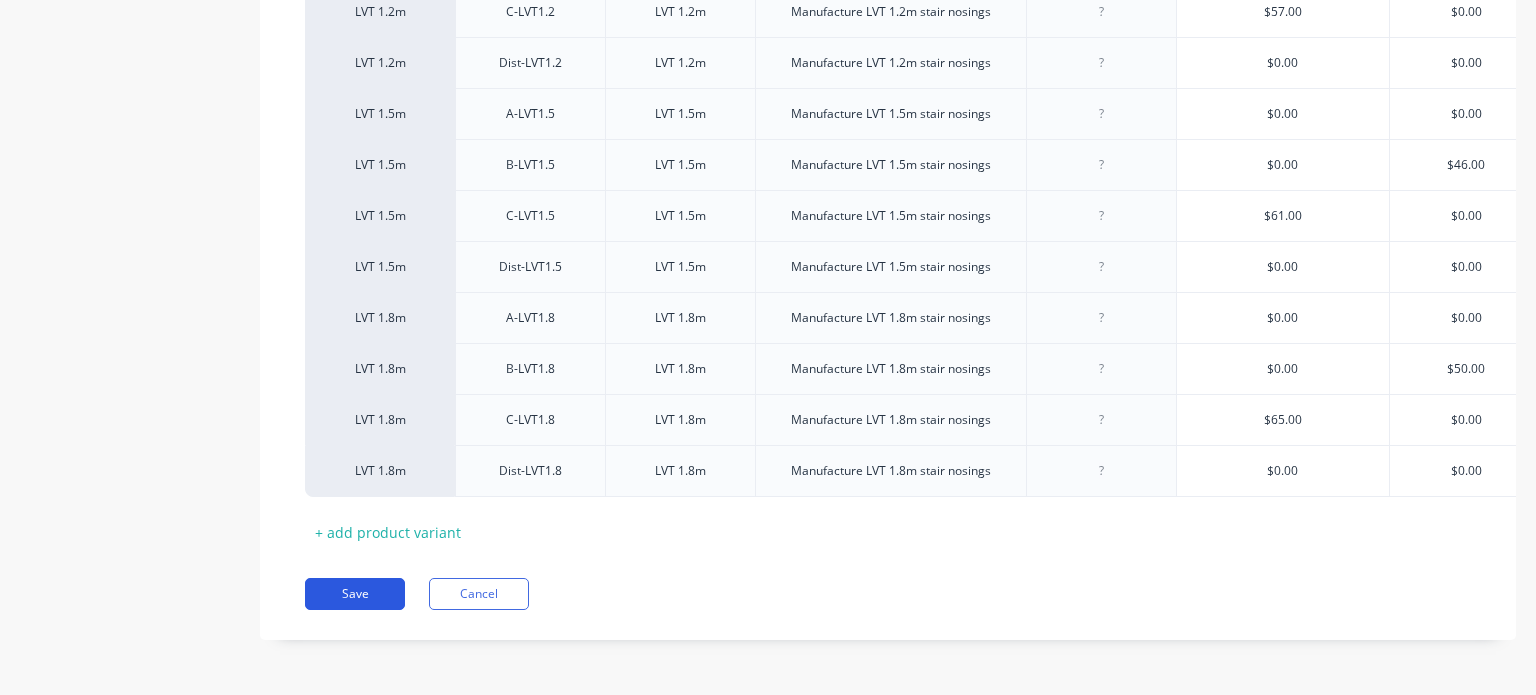 click on "Save" at bounding box center (355, 594) 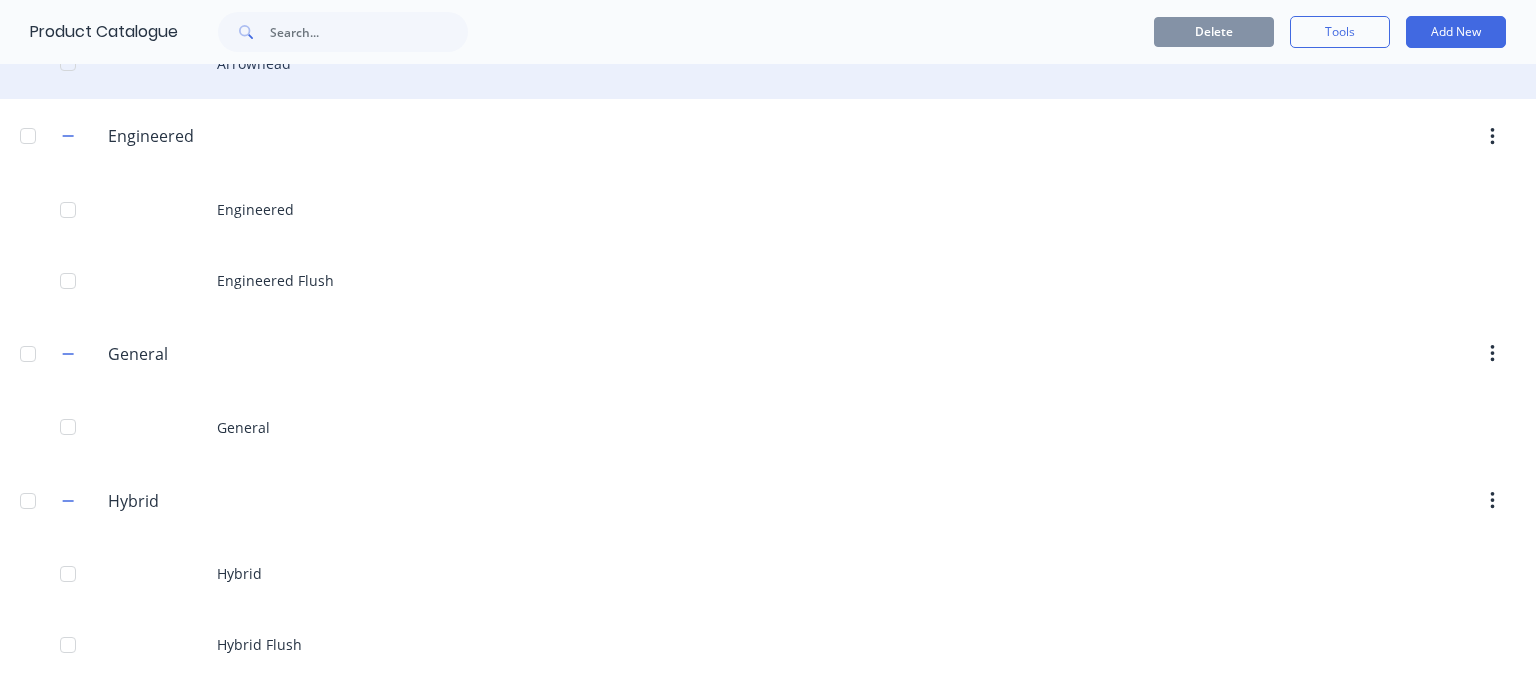 scroll, scrollTop: 0, scrollLeft: 0, axis: both 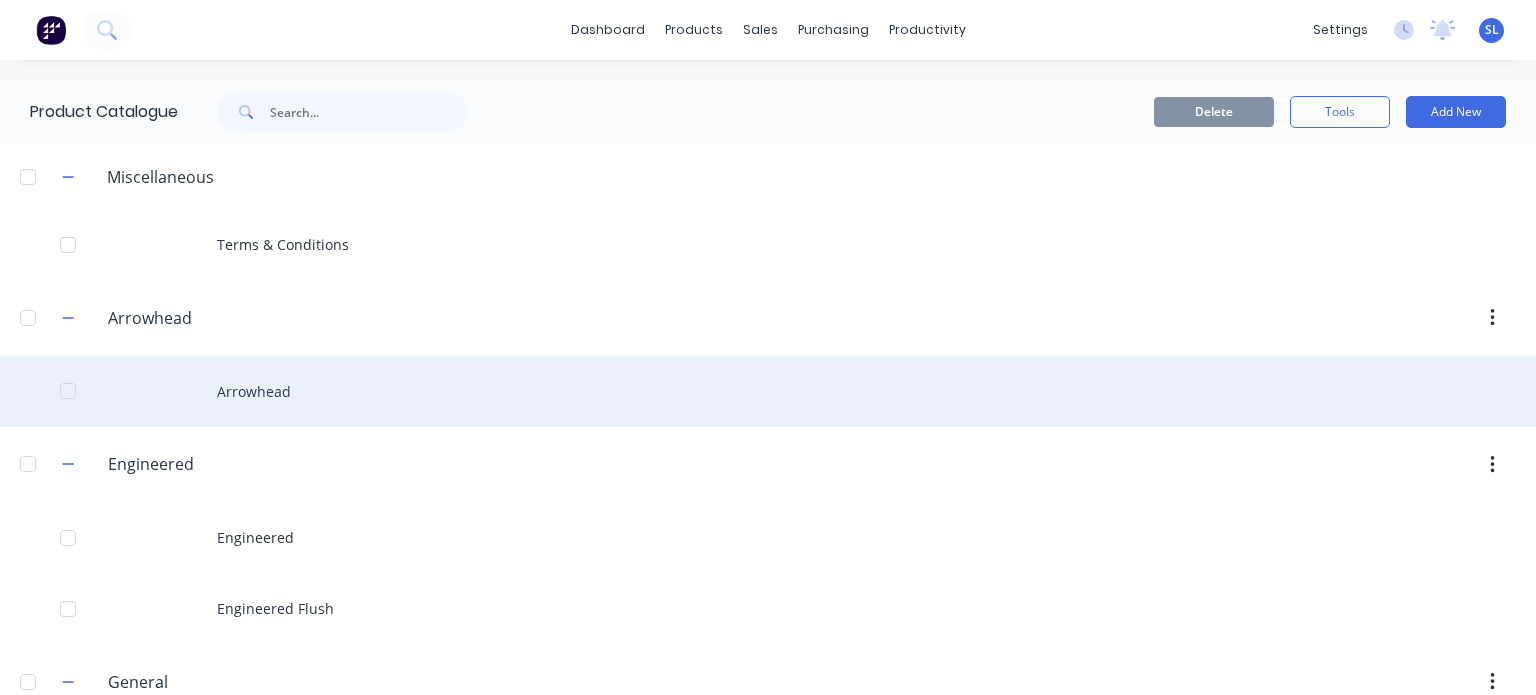 click on "Arrowhead" at bounding box center [768, 391] 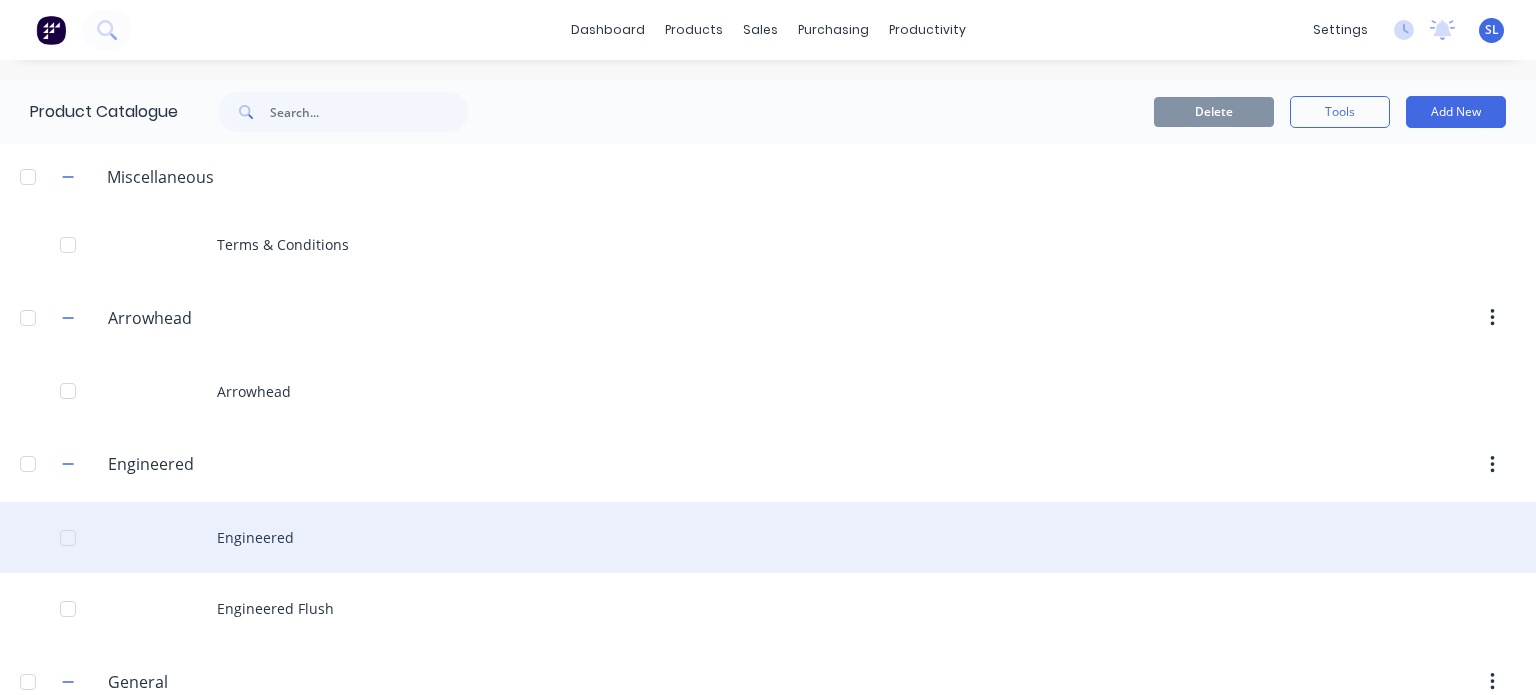 click on "Engineered" at bounding box center [768, 537] 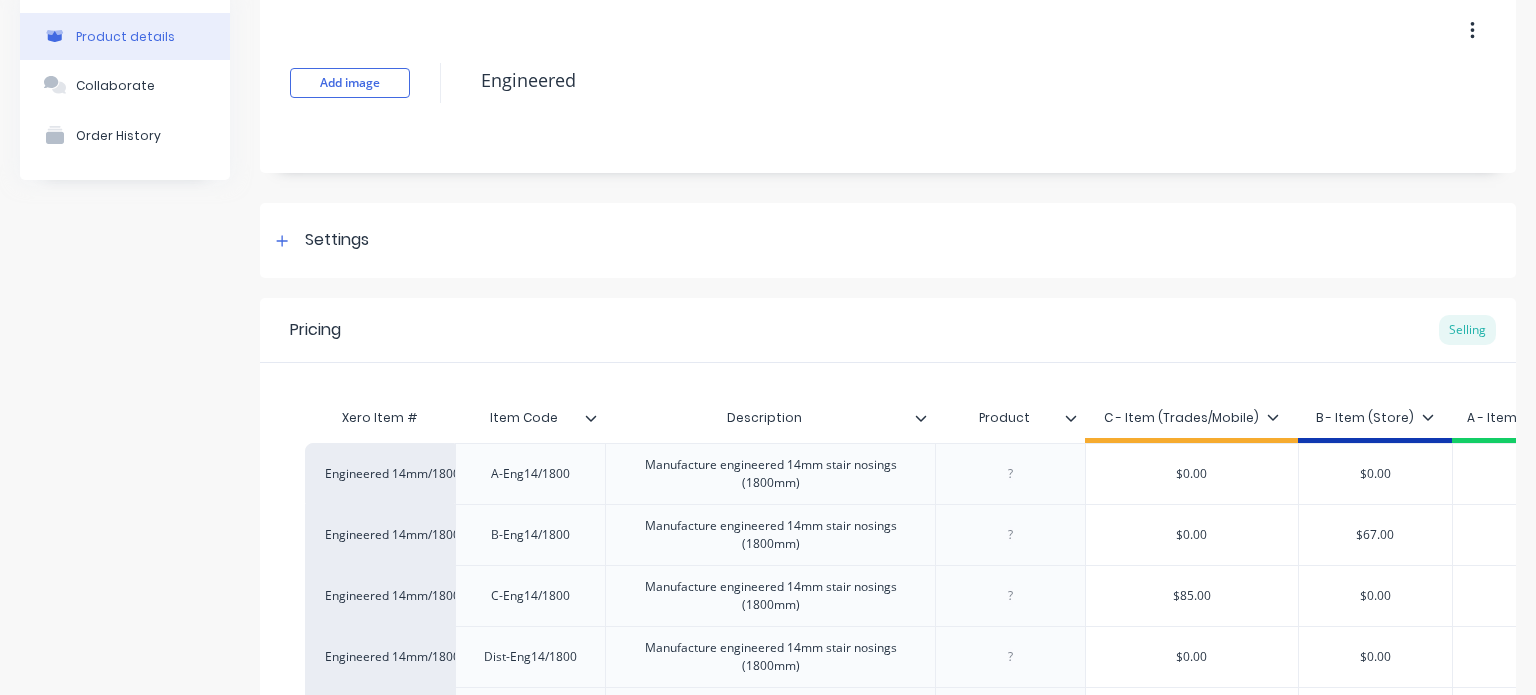 scroll, scrollTop: 95, scrollLeft: 0, axis: vertical 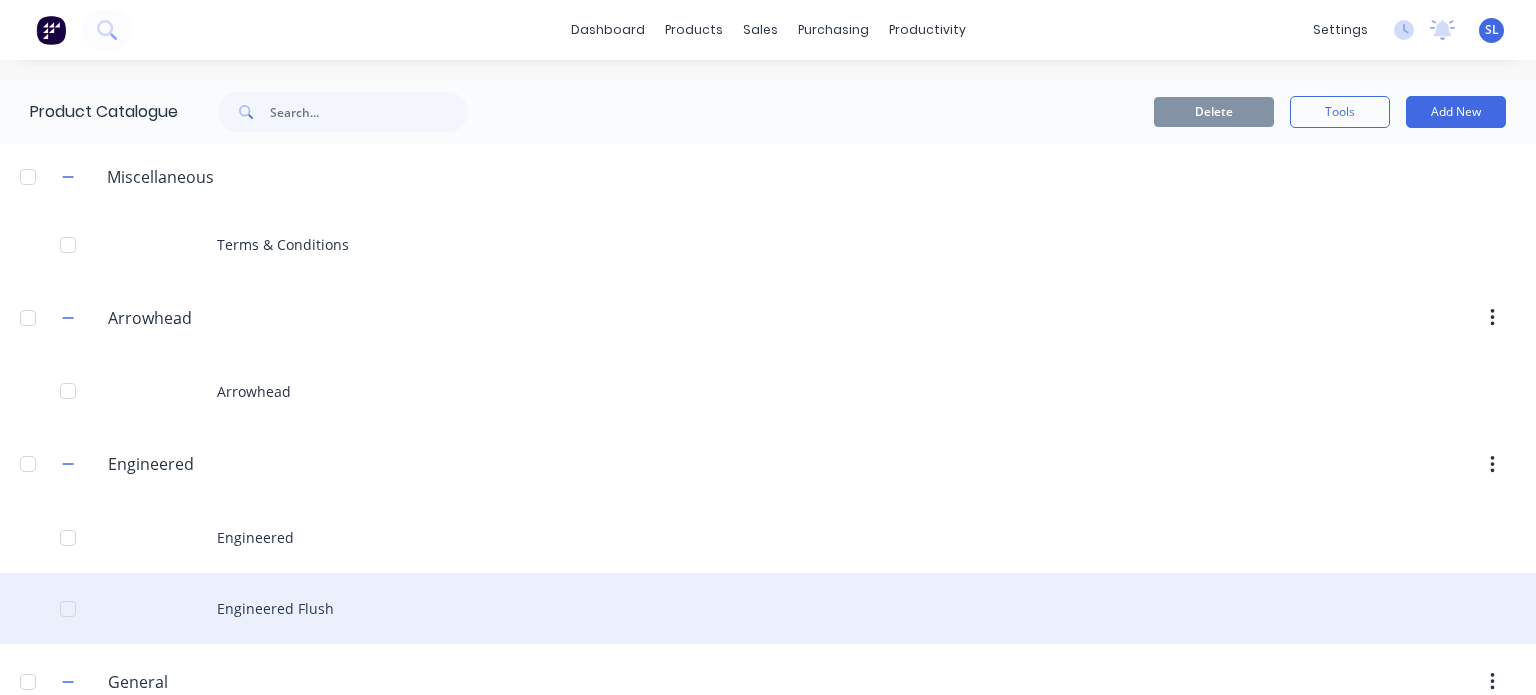 click on "Engineered Flush" at bounding box center [768, 608] 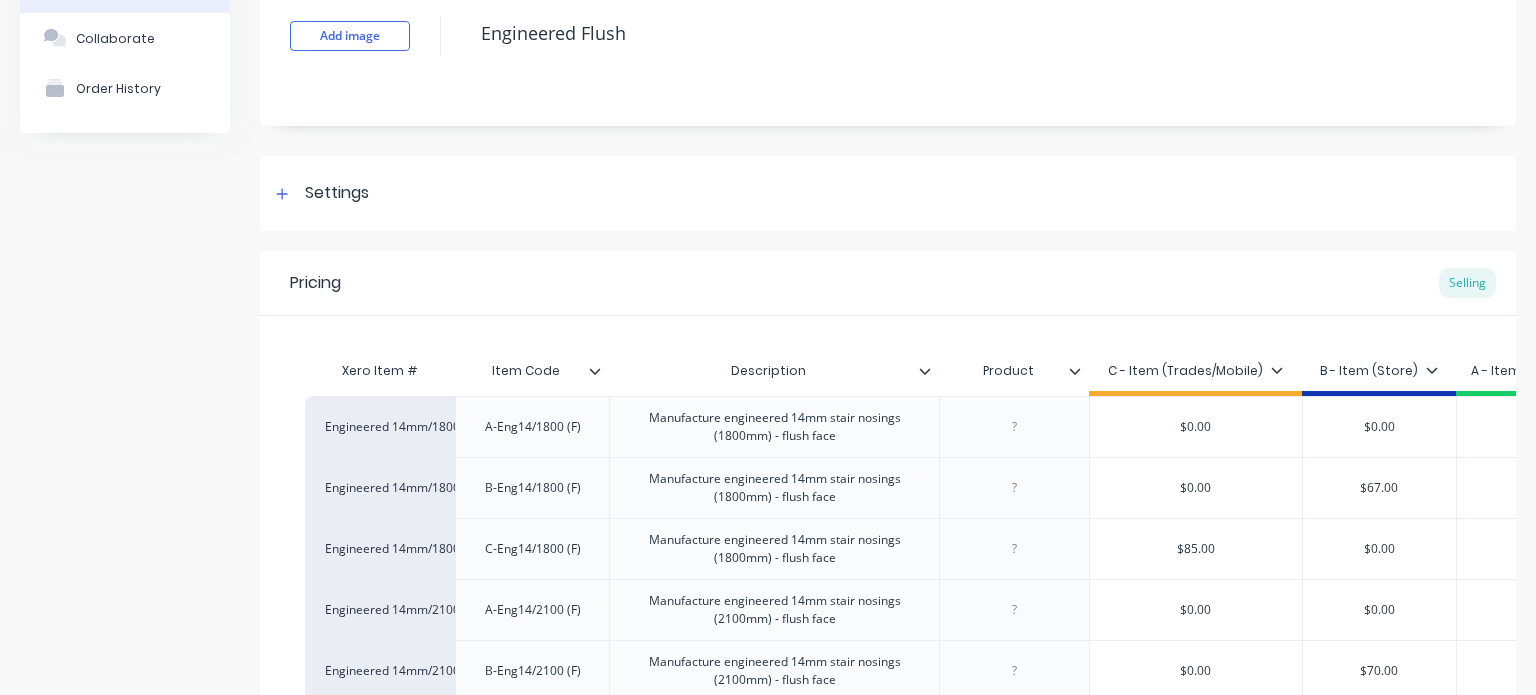 scroll, scrollTop: 156, scrollLeft: 0, axis: vertical 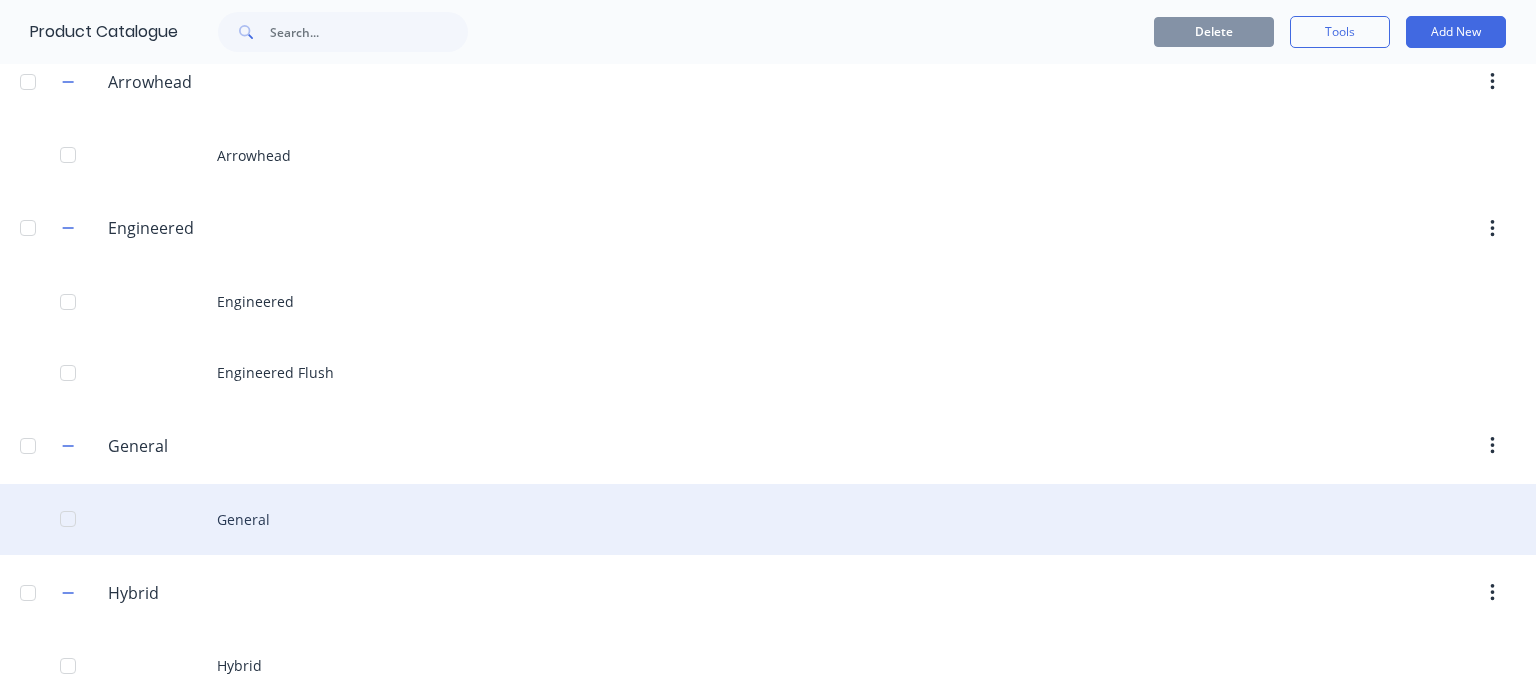 click on "General" at bounding box center [768, 519] 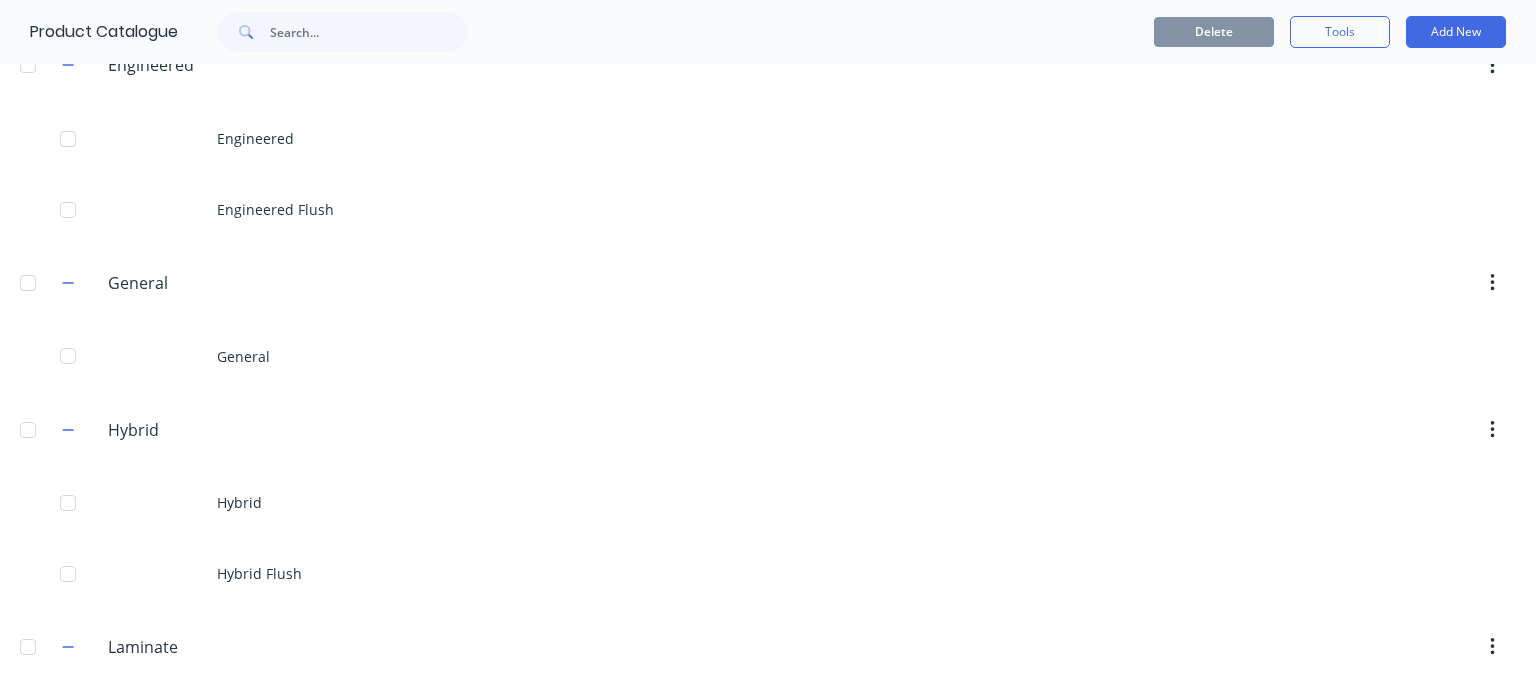 scroll, scrollTop: 554, scrollLeft: 0, axis: vertical 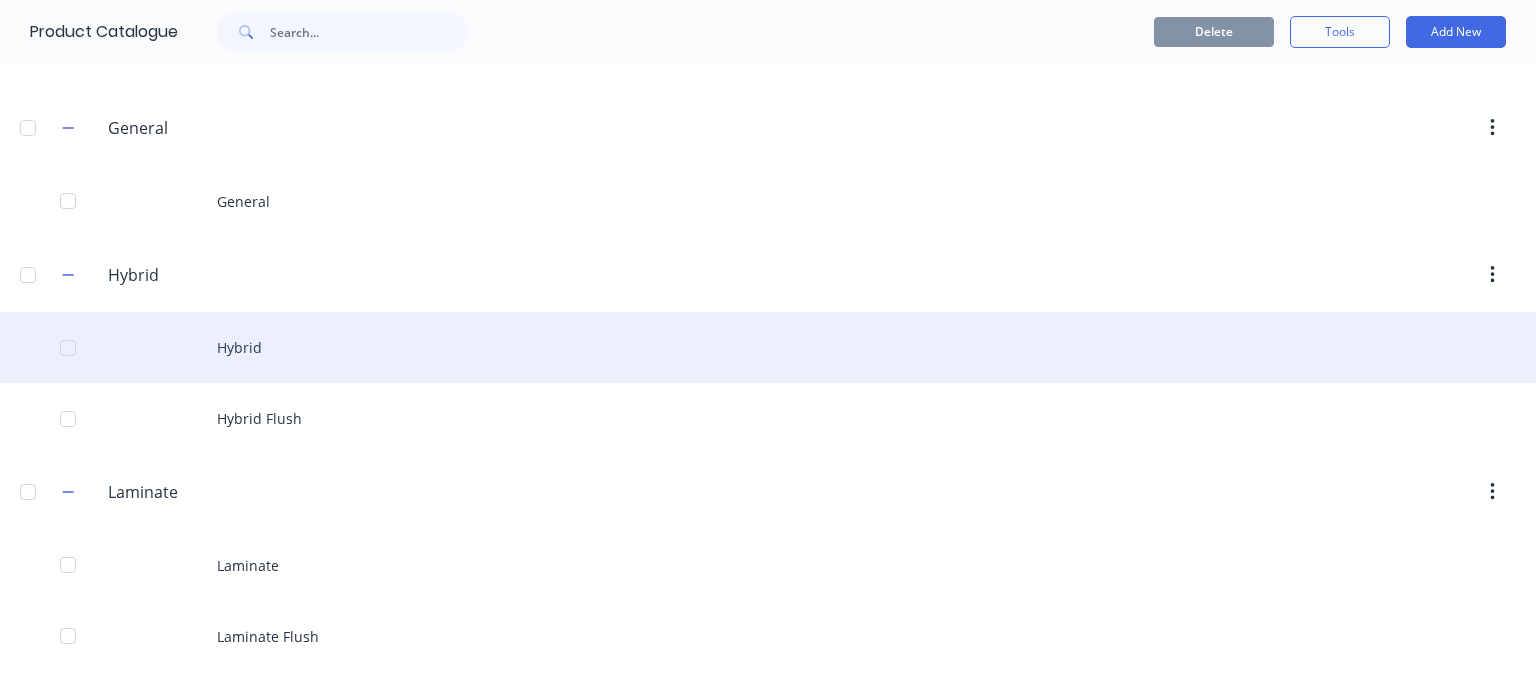 click on "Hybrid" at bounding box center (768, 347) 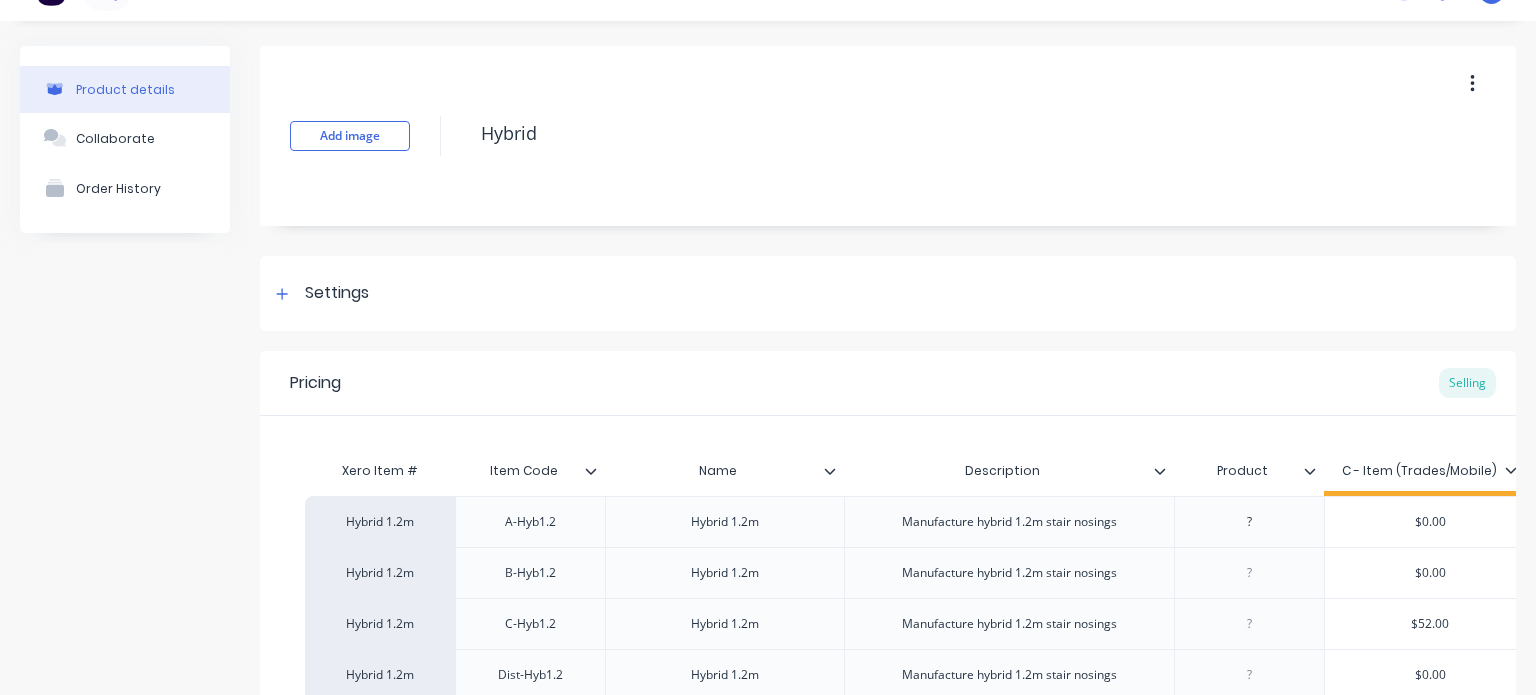 scroll, scrollTop: 40, scrollLeft: 0, axis: vertical 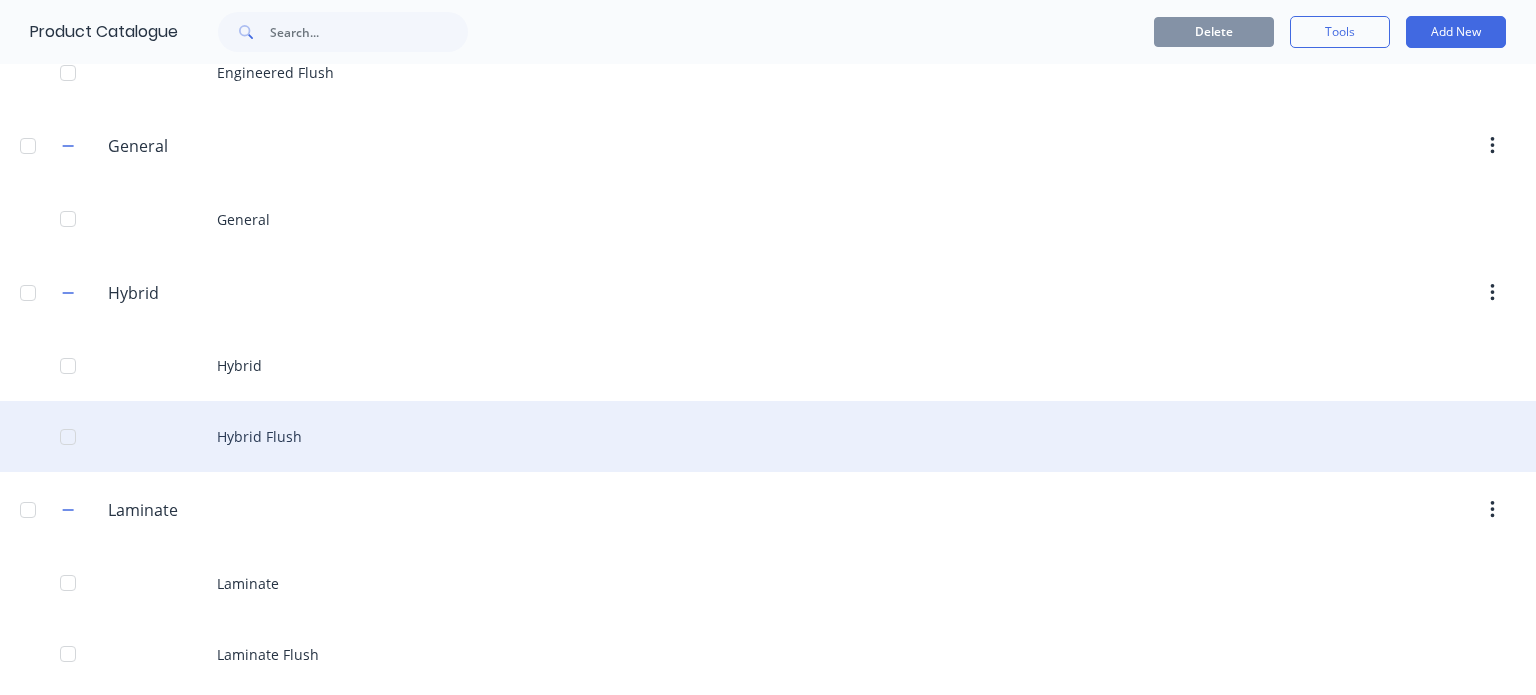 click on "Hybrid Flush" at bounding box center (768, 436) 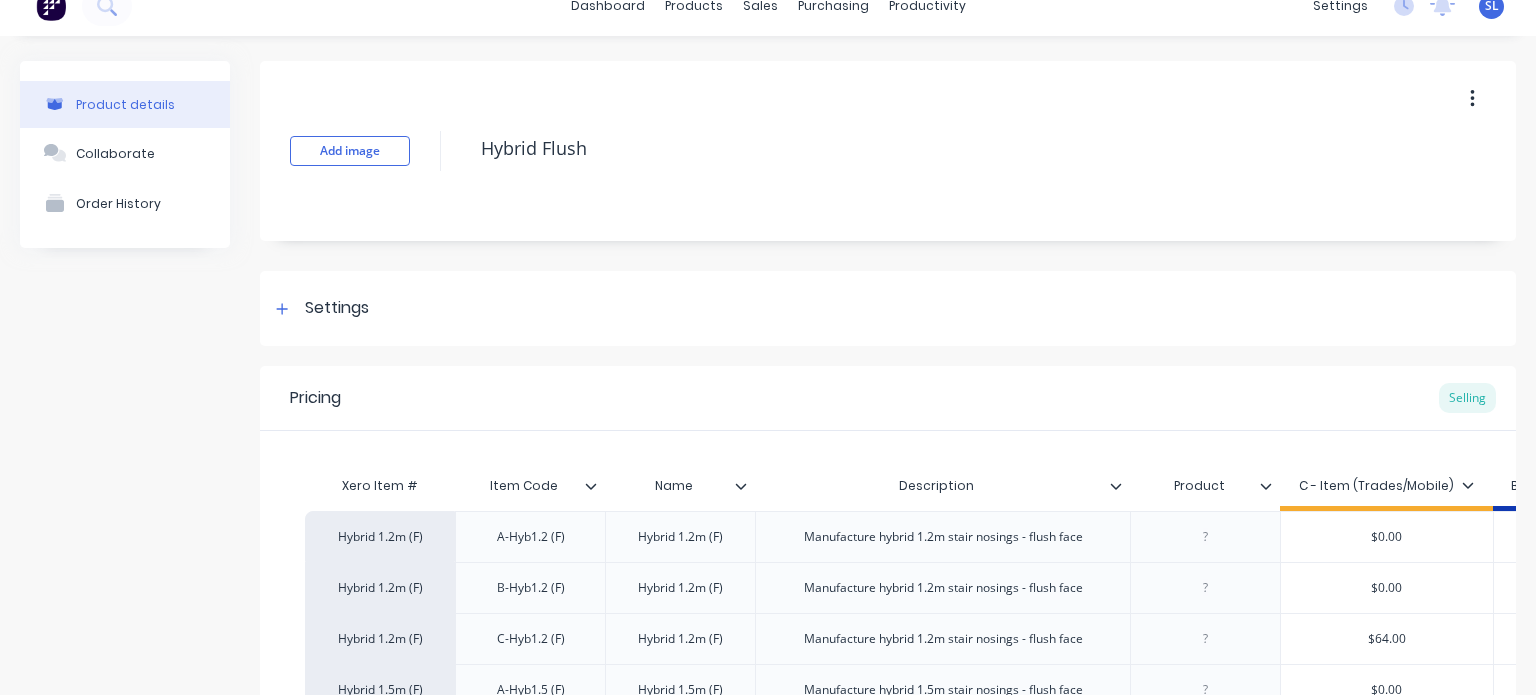 scroll, scrollTop: 48, scrollLeft: 0, axis: vertical 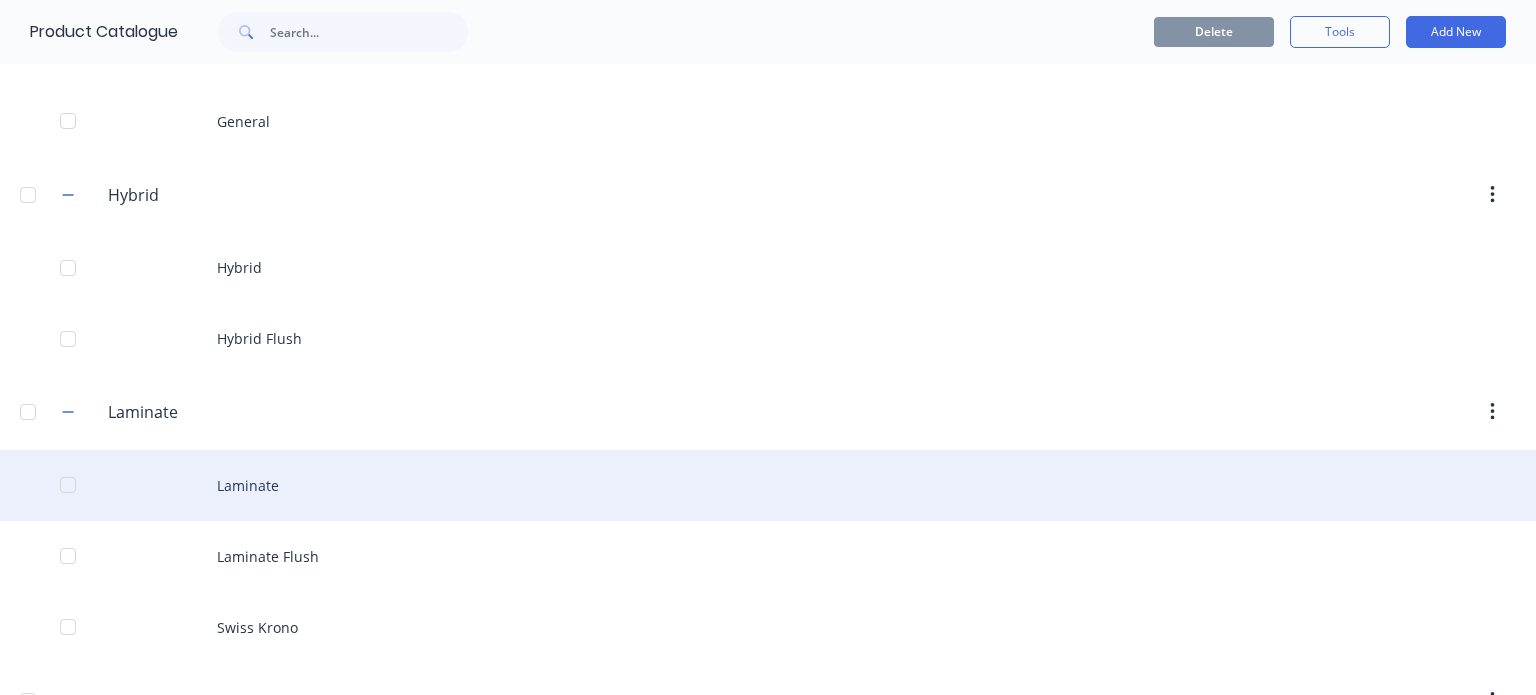 click on "Laminate" at bounding box center (768, 485) 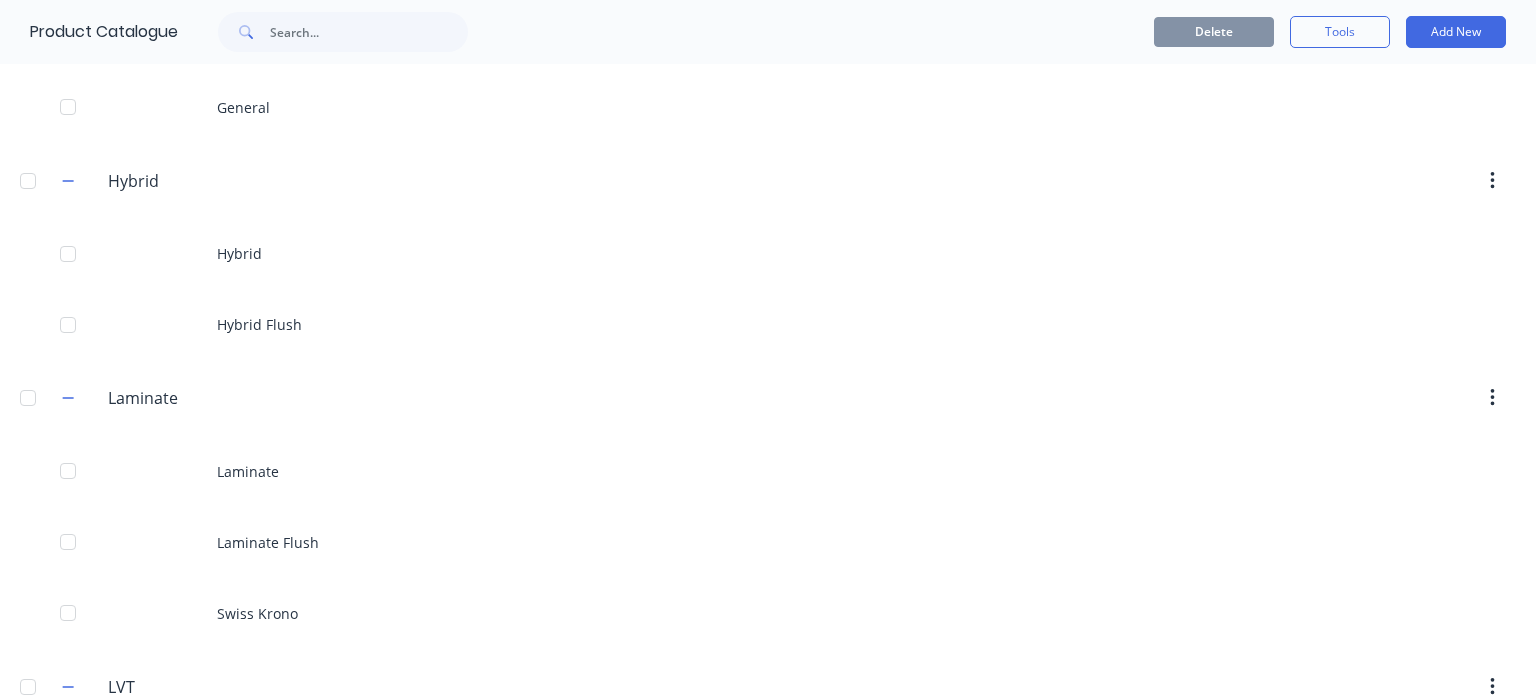 scroll, scrollTop: 740, scrollLeft: 0, axis: vertical 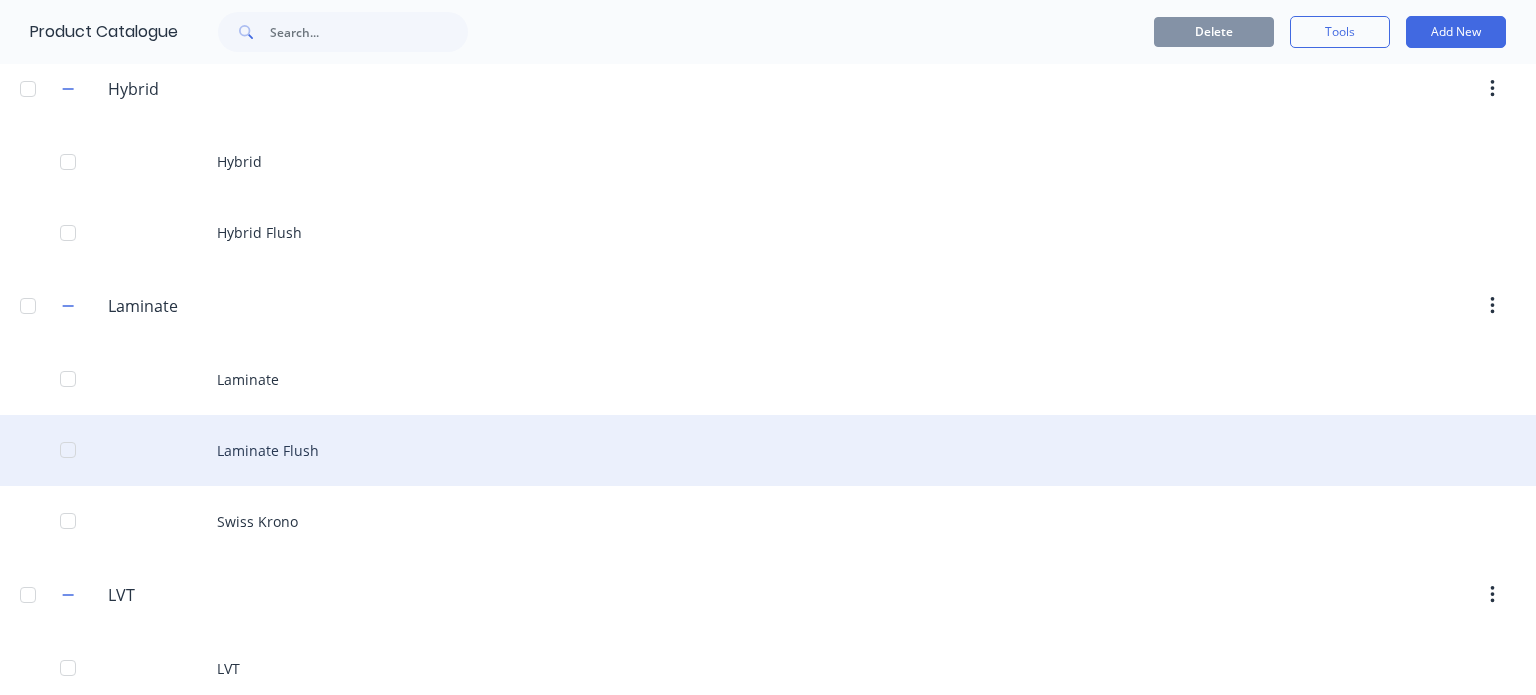 click on "Laminate Flush" at bounding box center (768, 450) 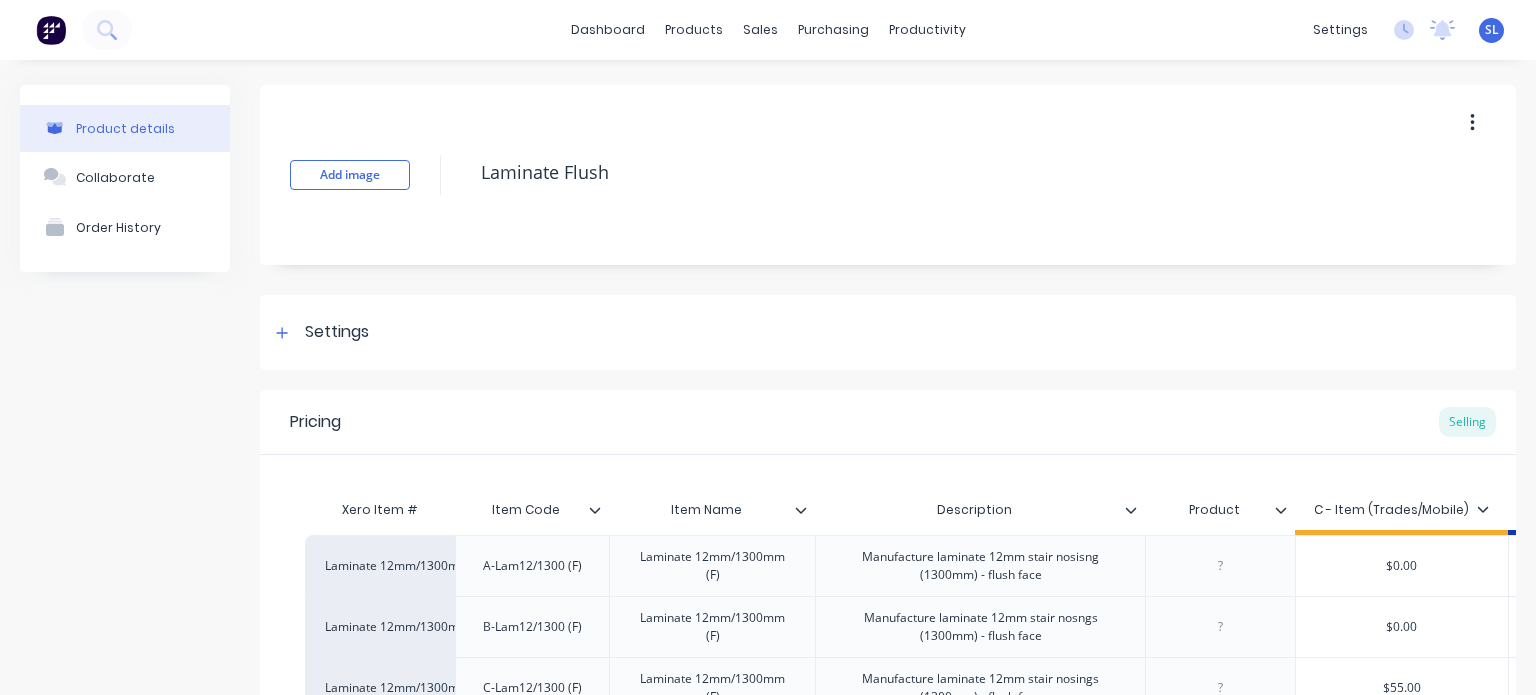 scroll, scrollTop: 88, scrollLeft: 0, axis: vertical 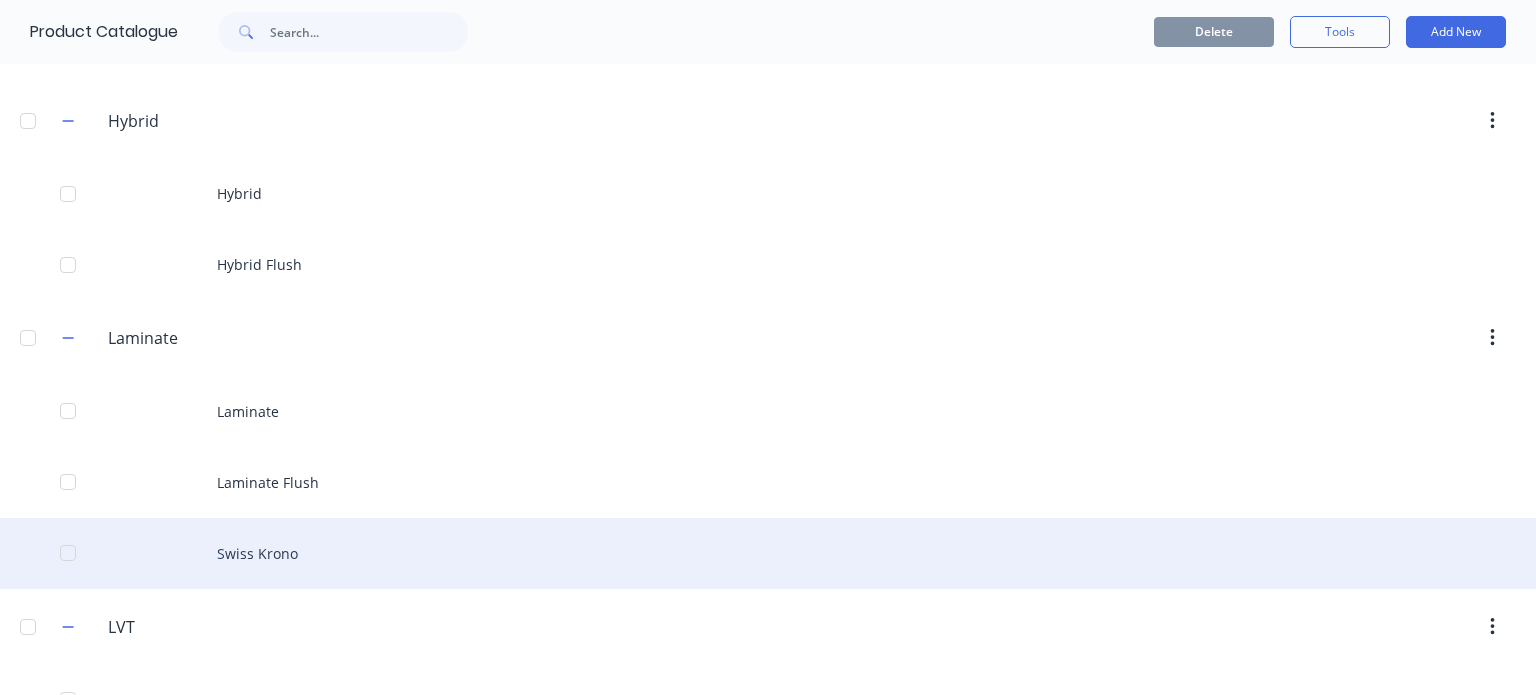 click on "Swiss Krono" at bounding box center (768, 553) 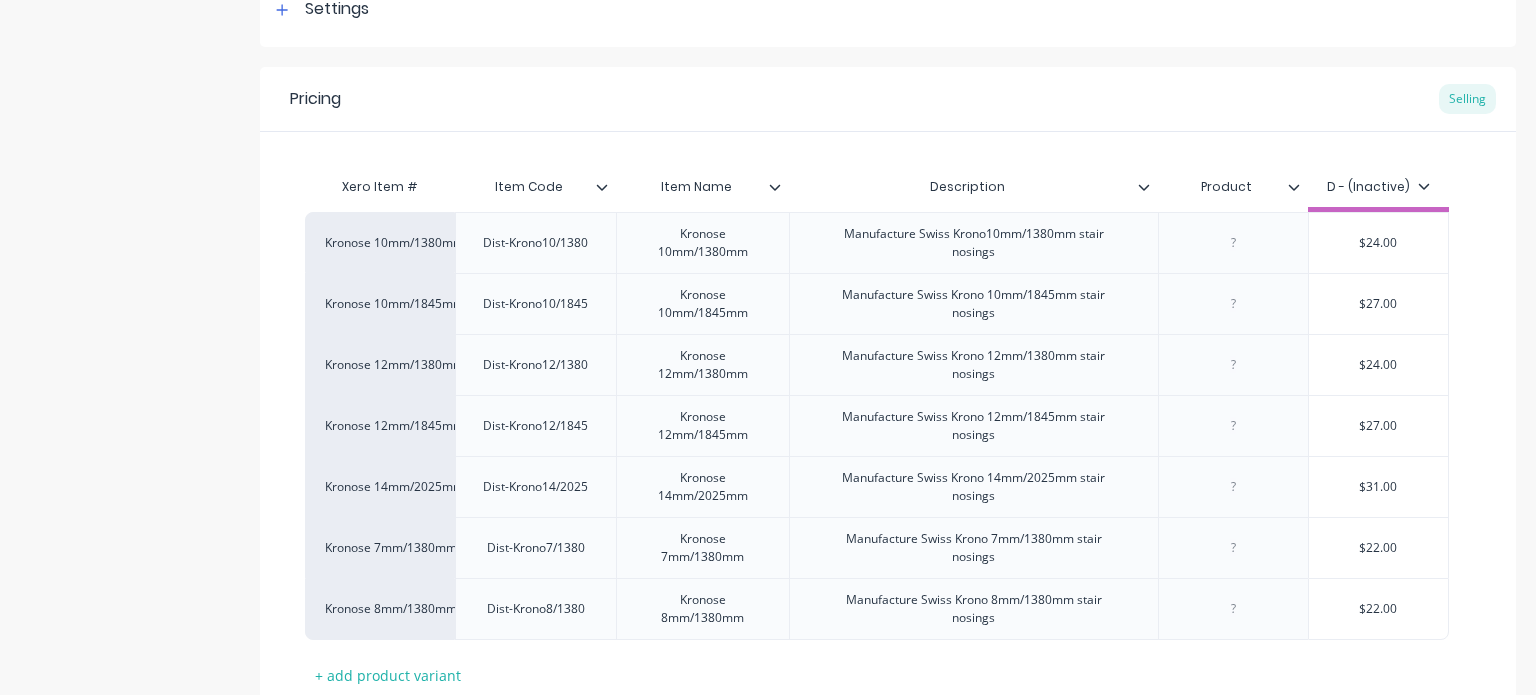 scroll, scrollTop: 332, scrollLeft: 0, axis: vertical 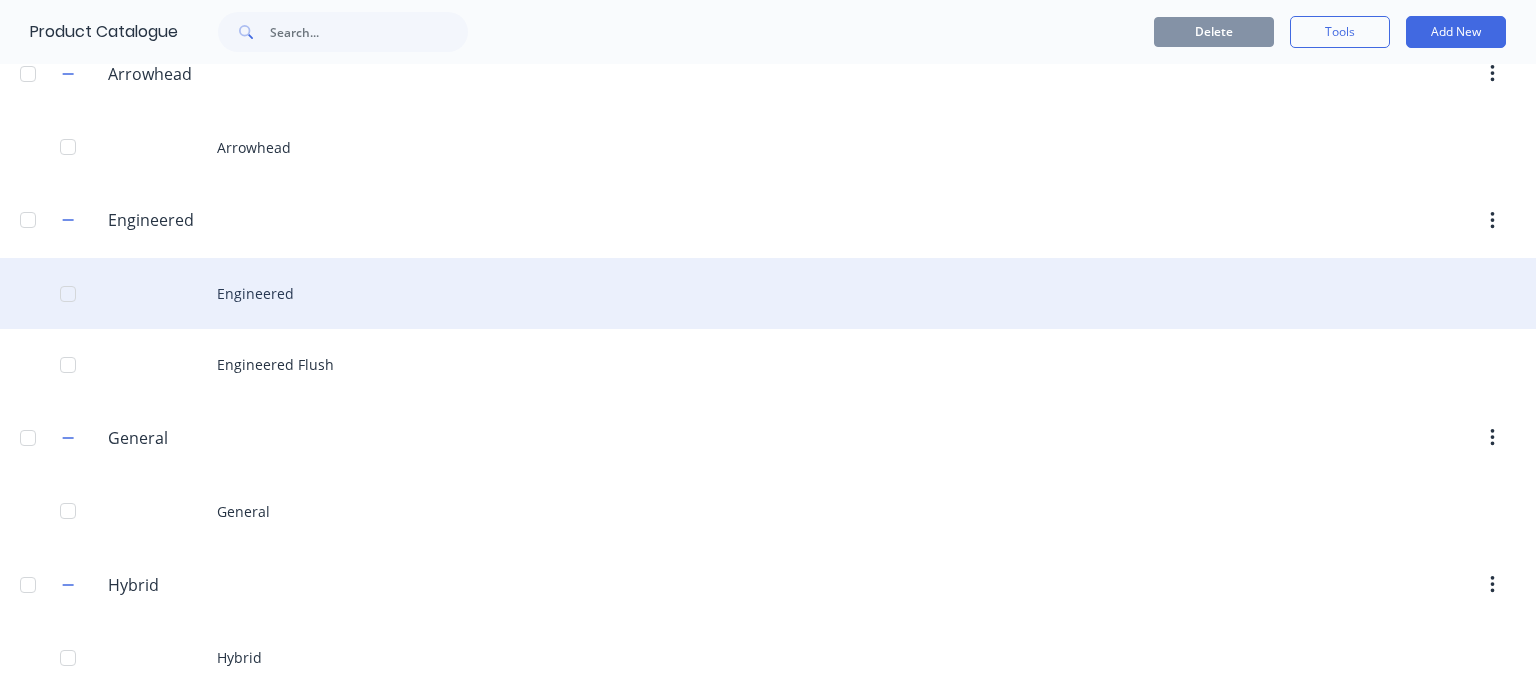 click on "Engineered" at bounding box center [768, 293] 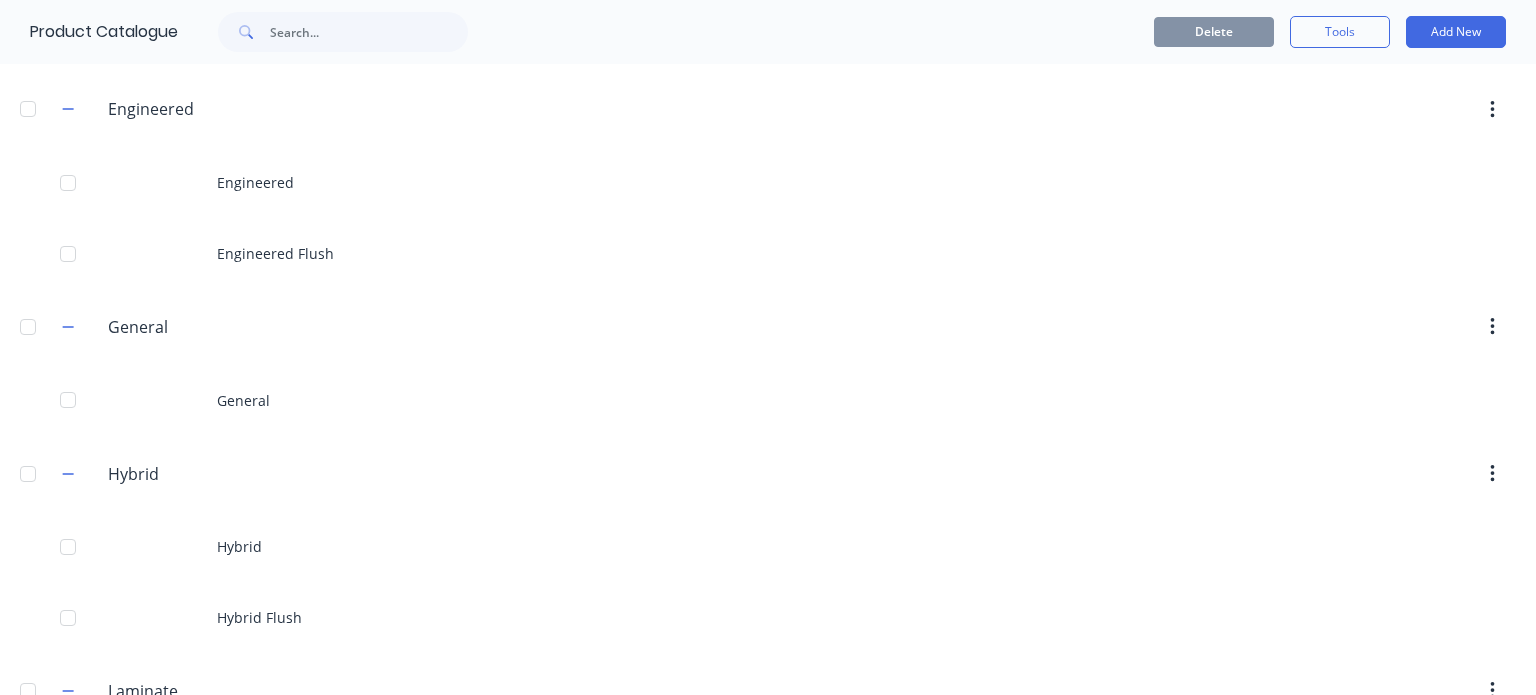 scroll, scrollTop: 356, scrollLeft: 0, axis: vertical 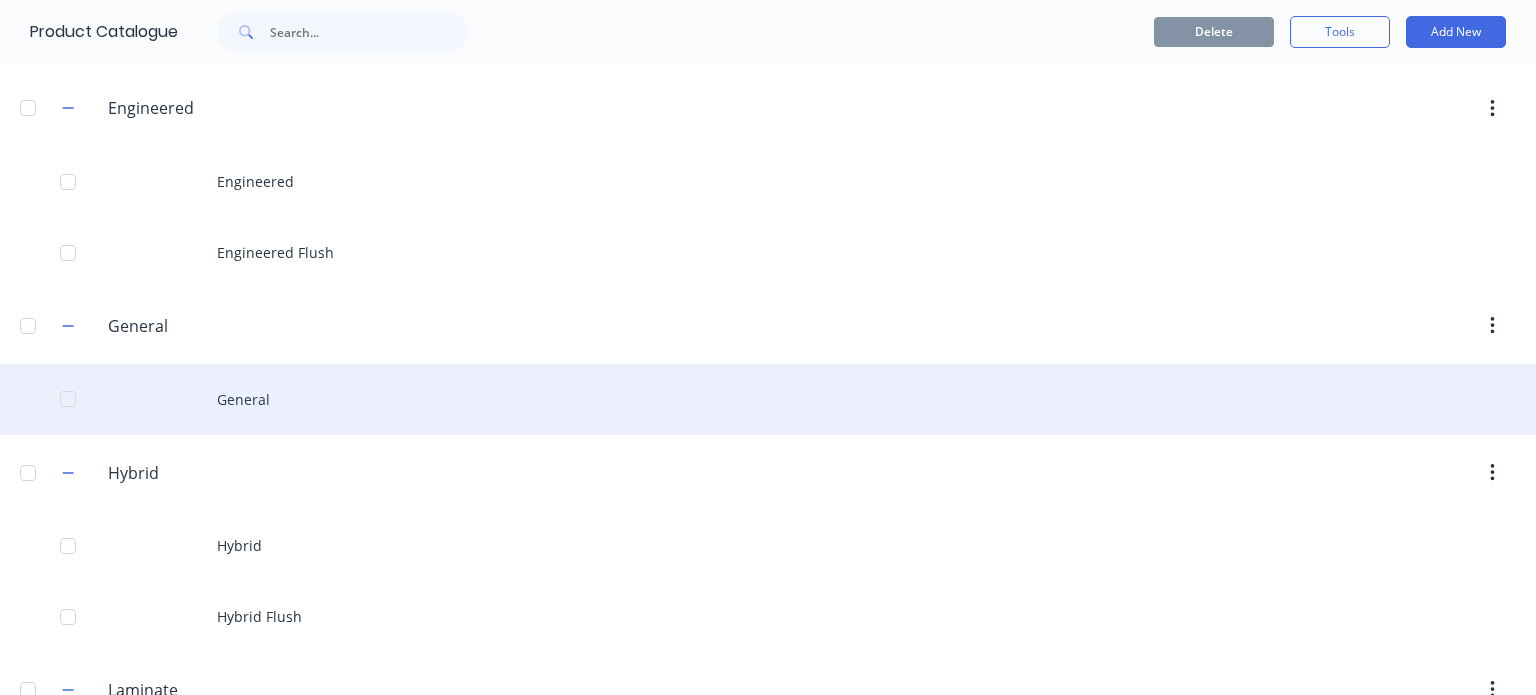 click on "General" at bounding box center [768, 399] 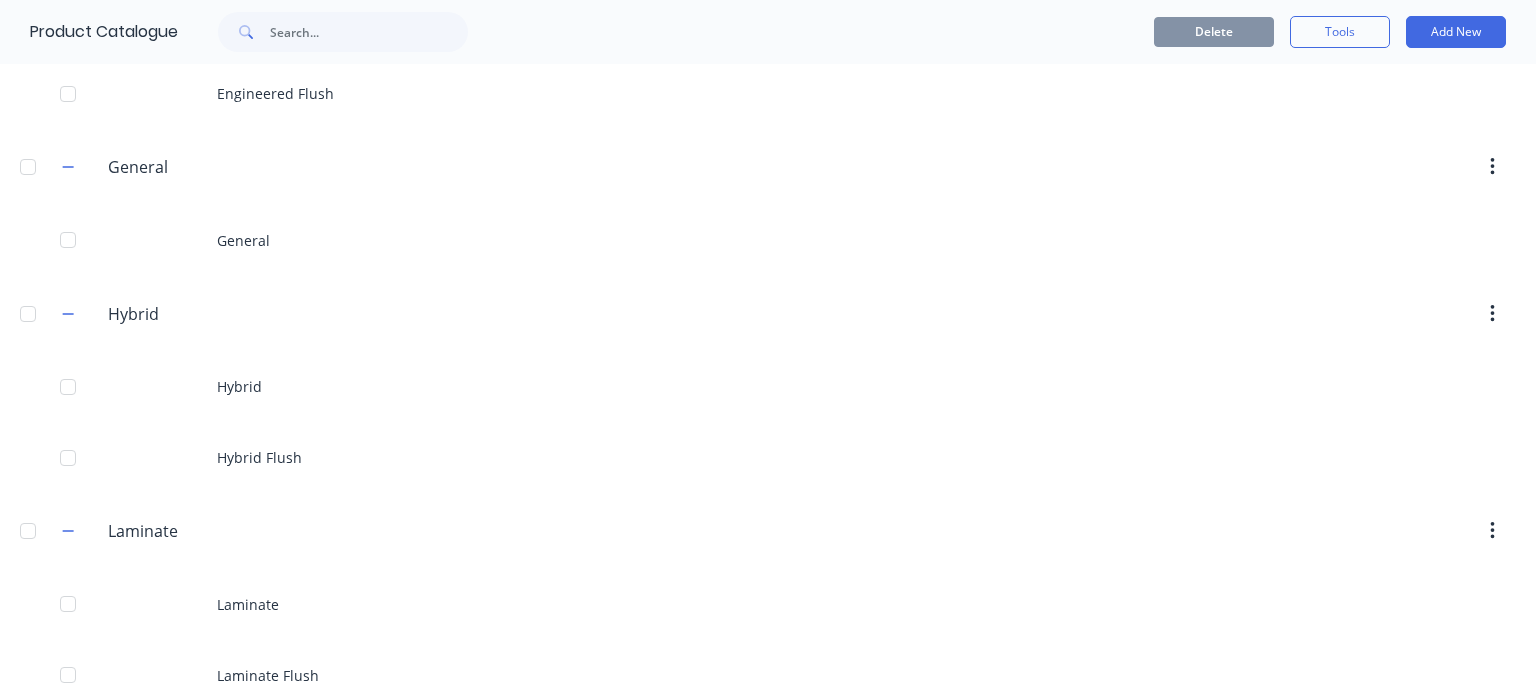 scroll, scrollTop: 527, scrollLeft: 0, axis: vertical 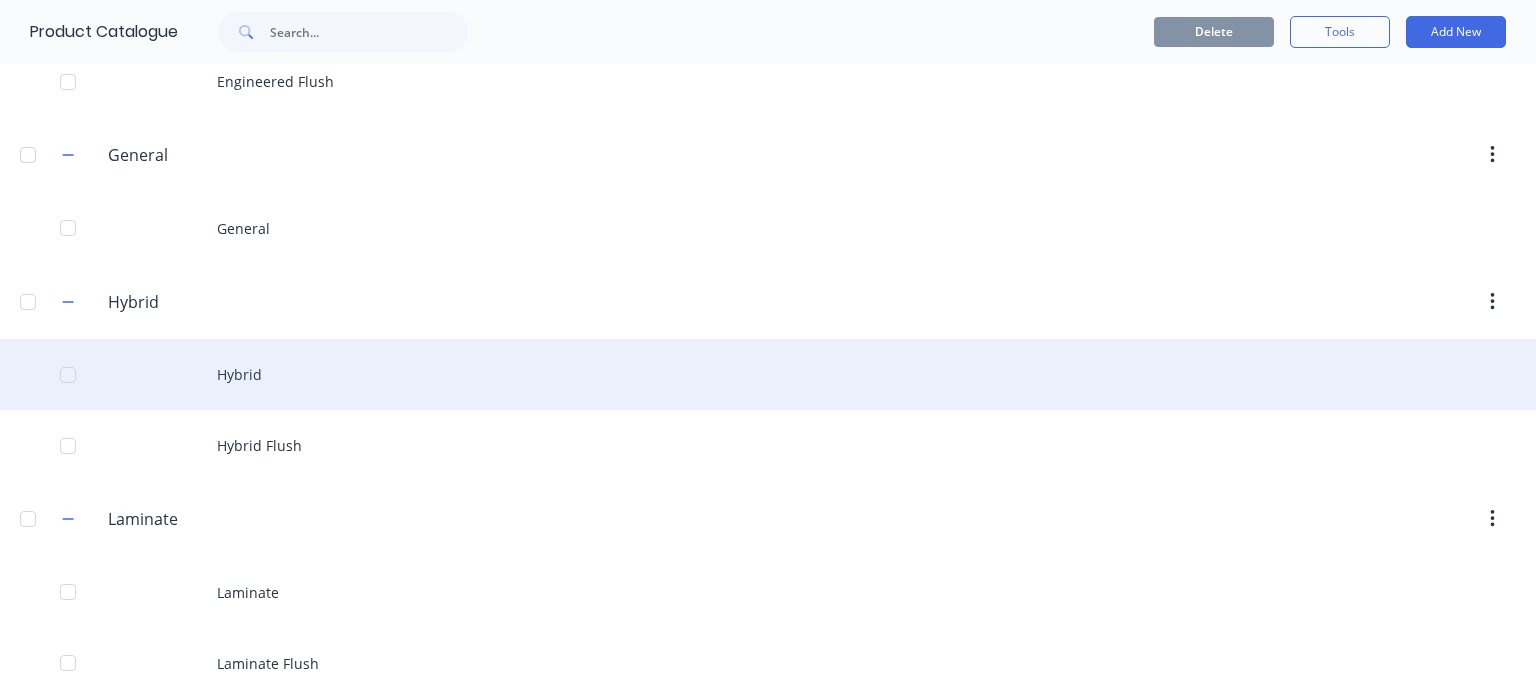 click on "Hybrid" at bounding box center [768, 374] 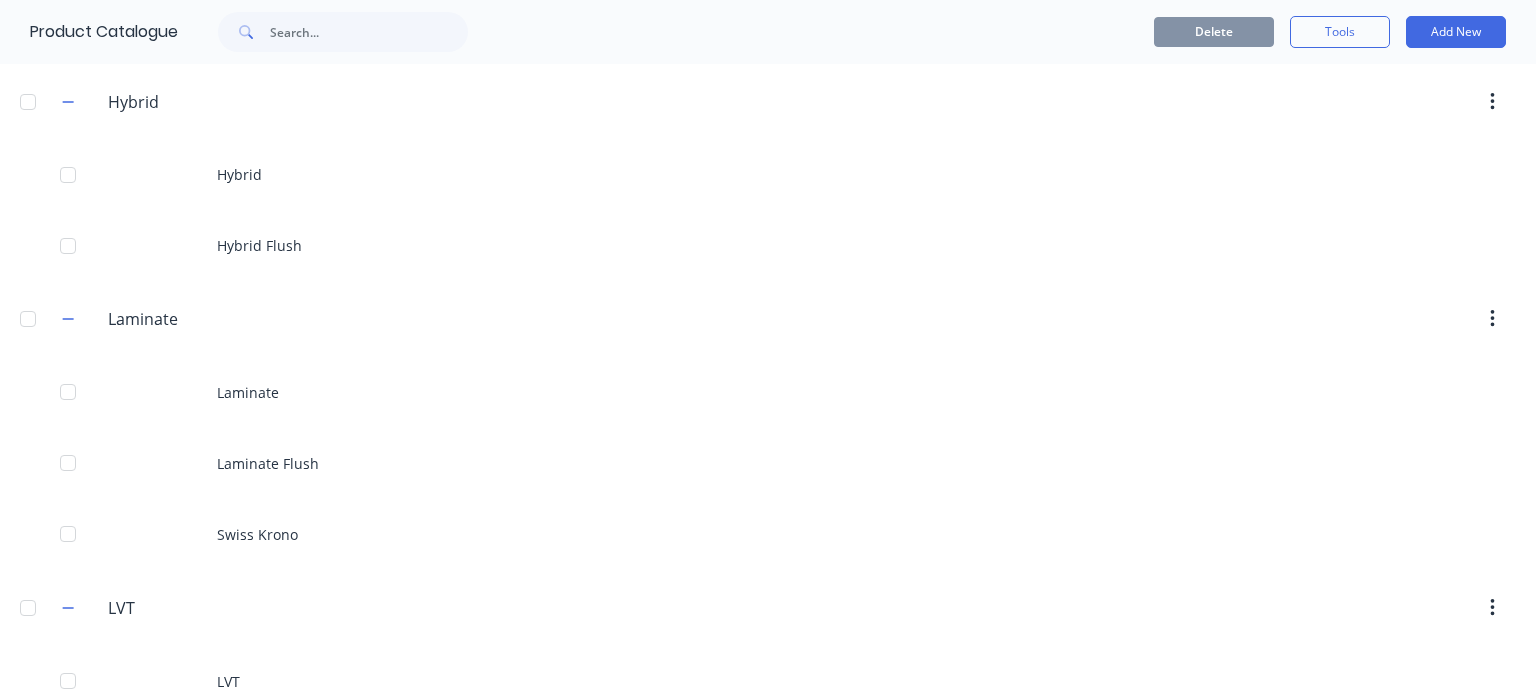 scroll, scrollTop: 726, scrollLeft: 0, axis: vertical 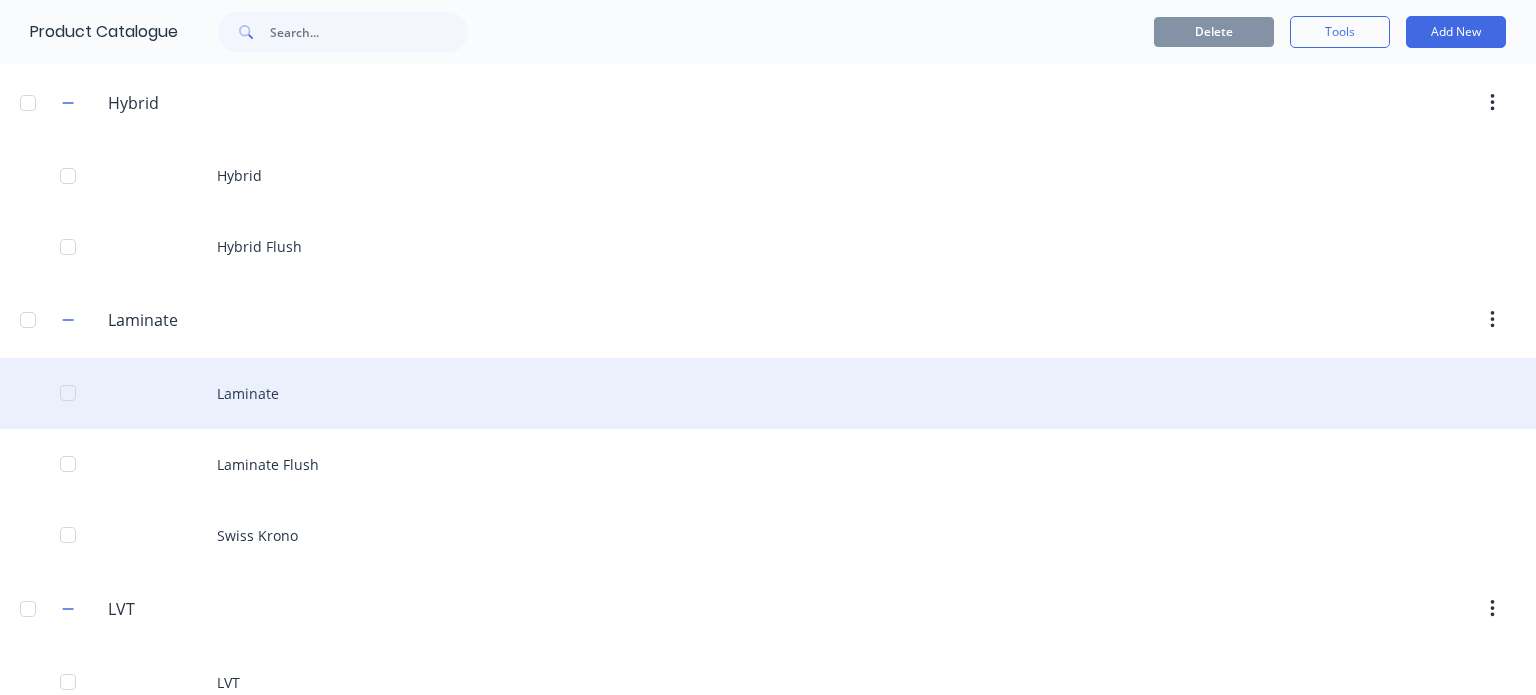 click on "Laminate" at bounding box center (768, 393) 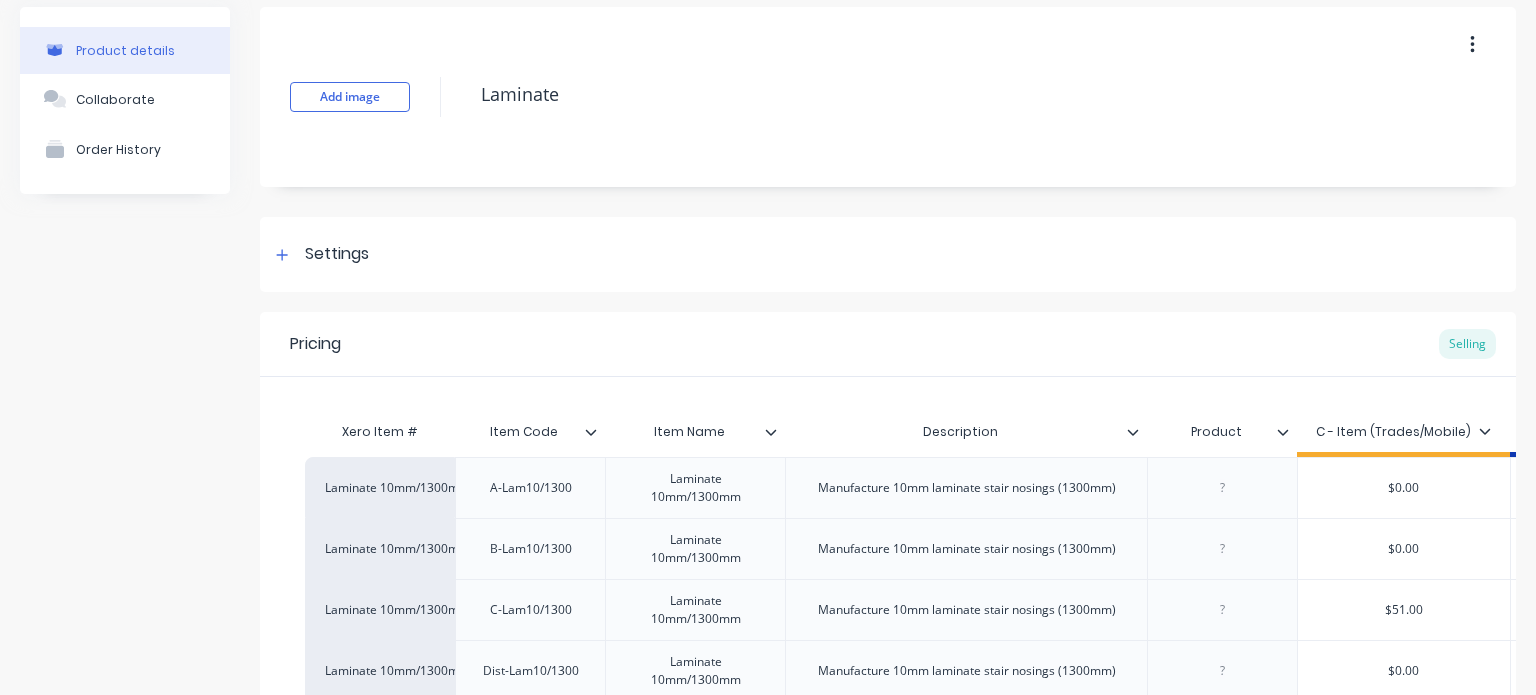 scroll, scrollTop: 79, scrollLeft: 0, axis: vertical 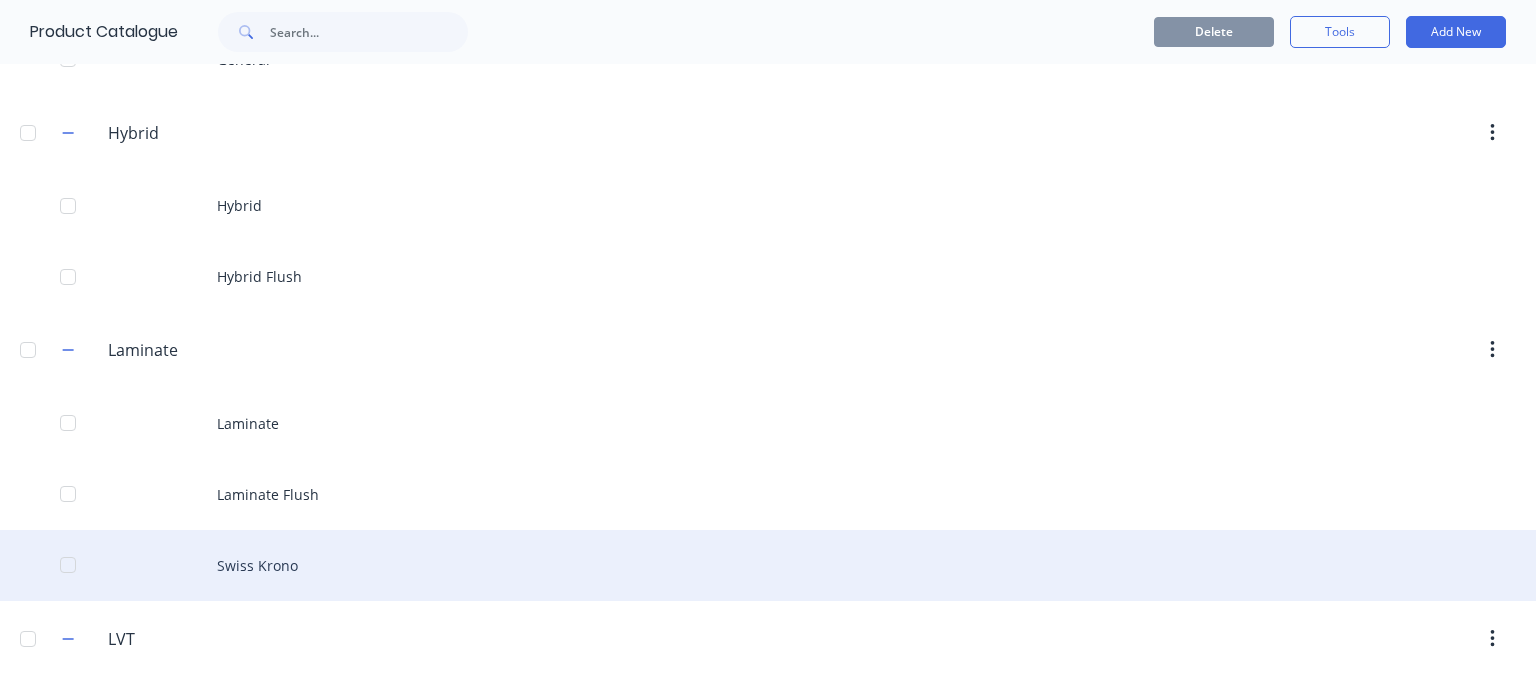 click on "Swiss Krono" at bounding box center [768, 565] 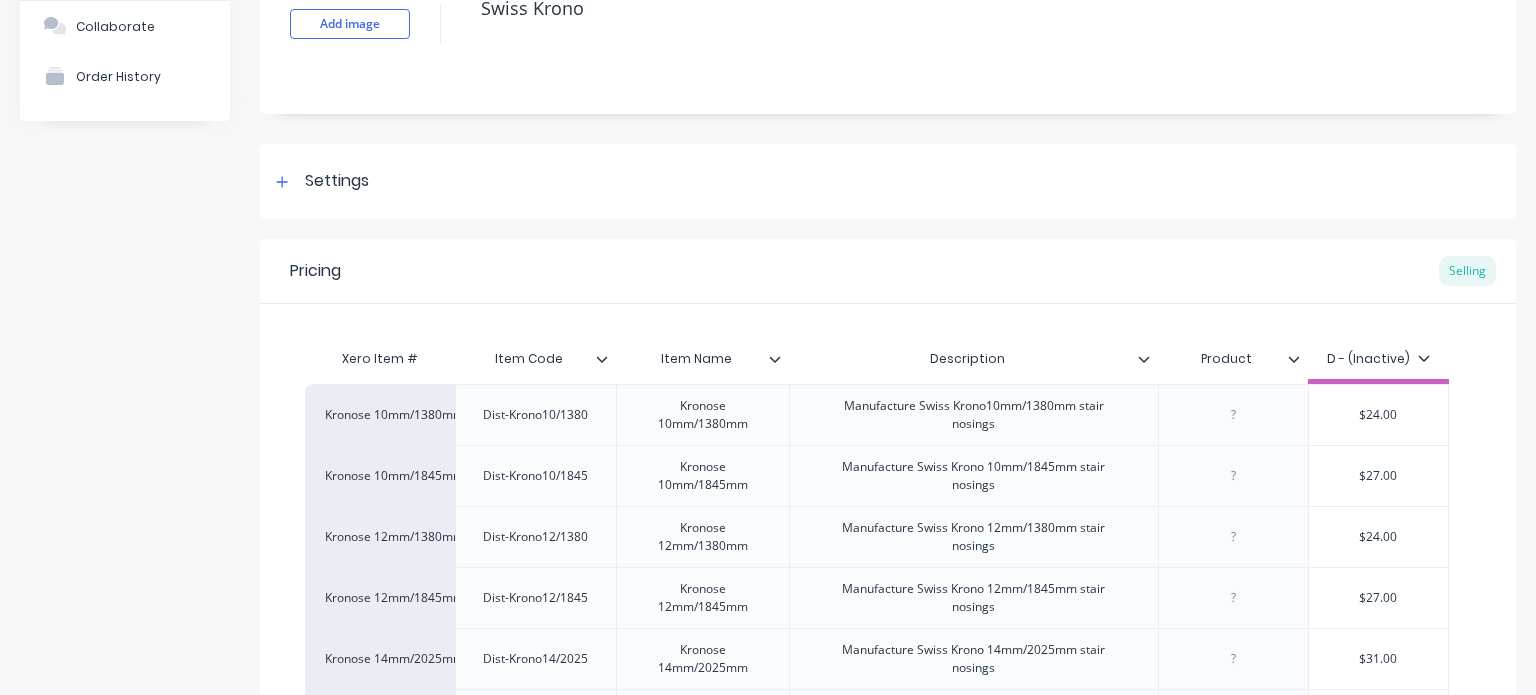 scroll, scrollTop: 152, scrollLeft: 0, axis: vertical 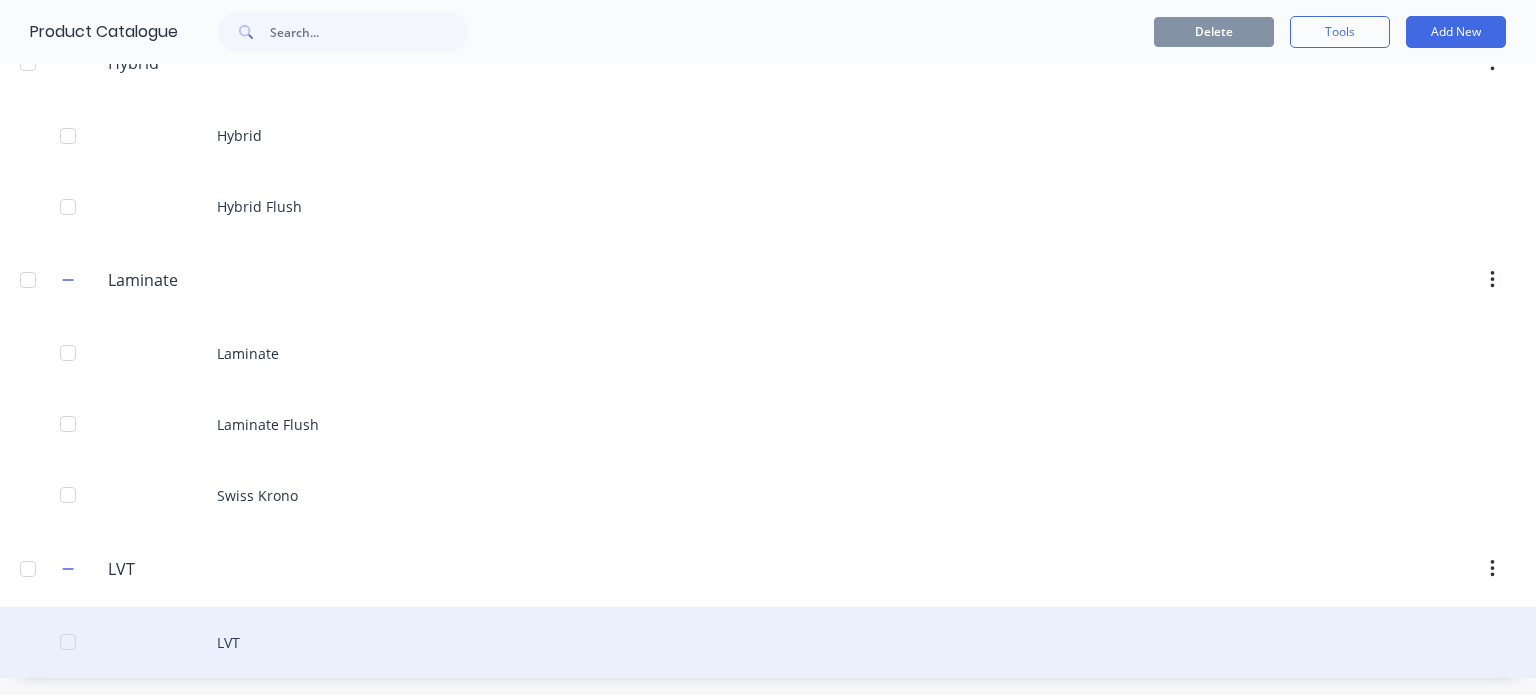 click on "LVT" at bounding box center [768, 642] 